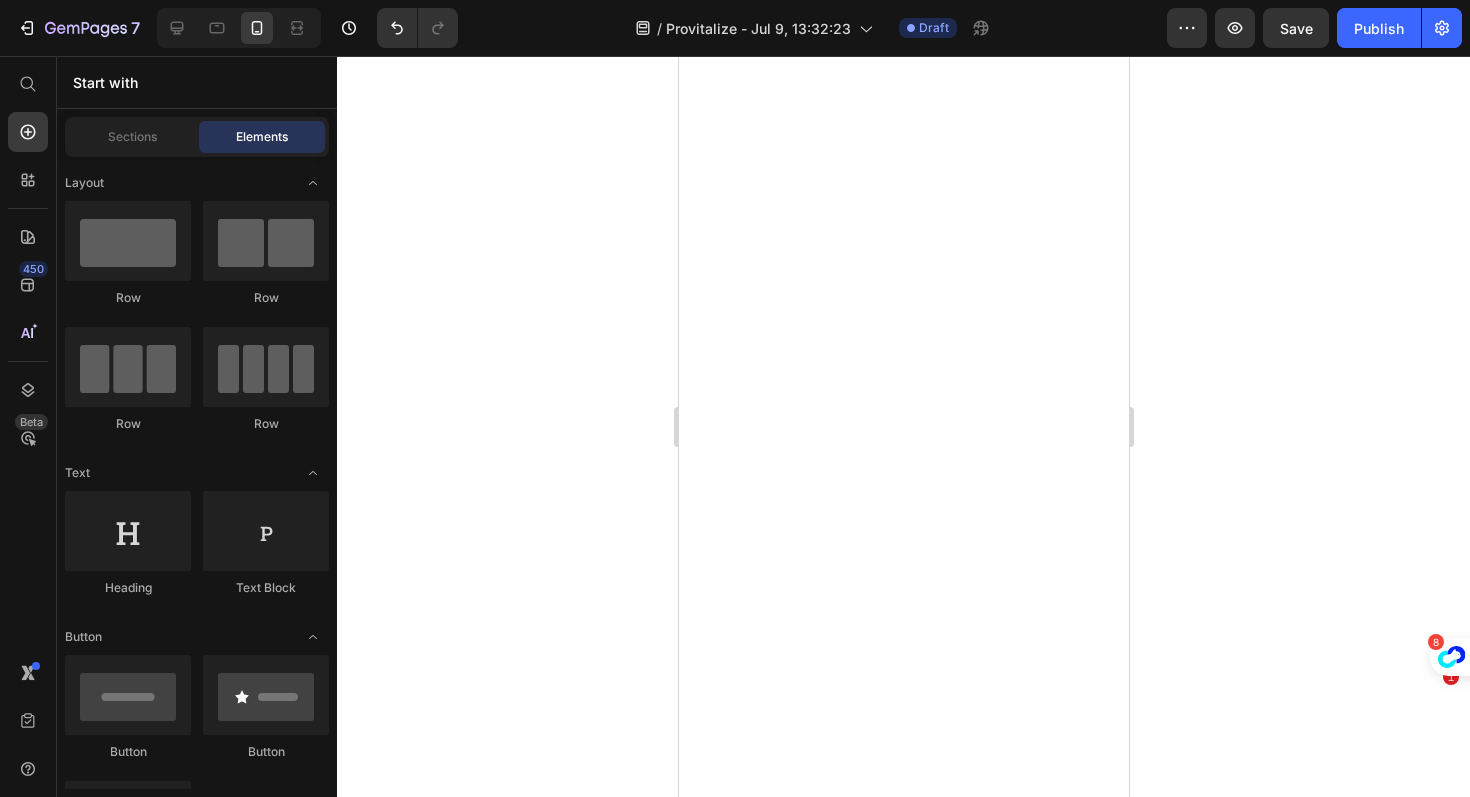 scroll, scrollTop: 0, scrollLeft: 0, axis: both 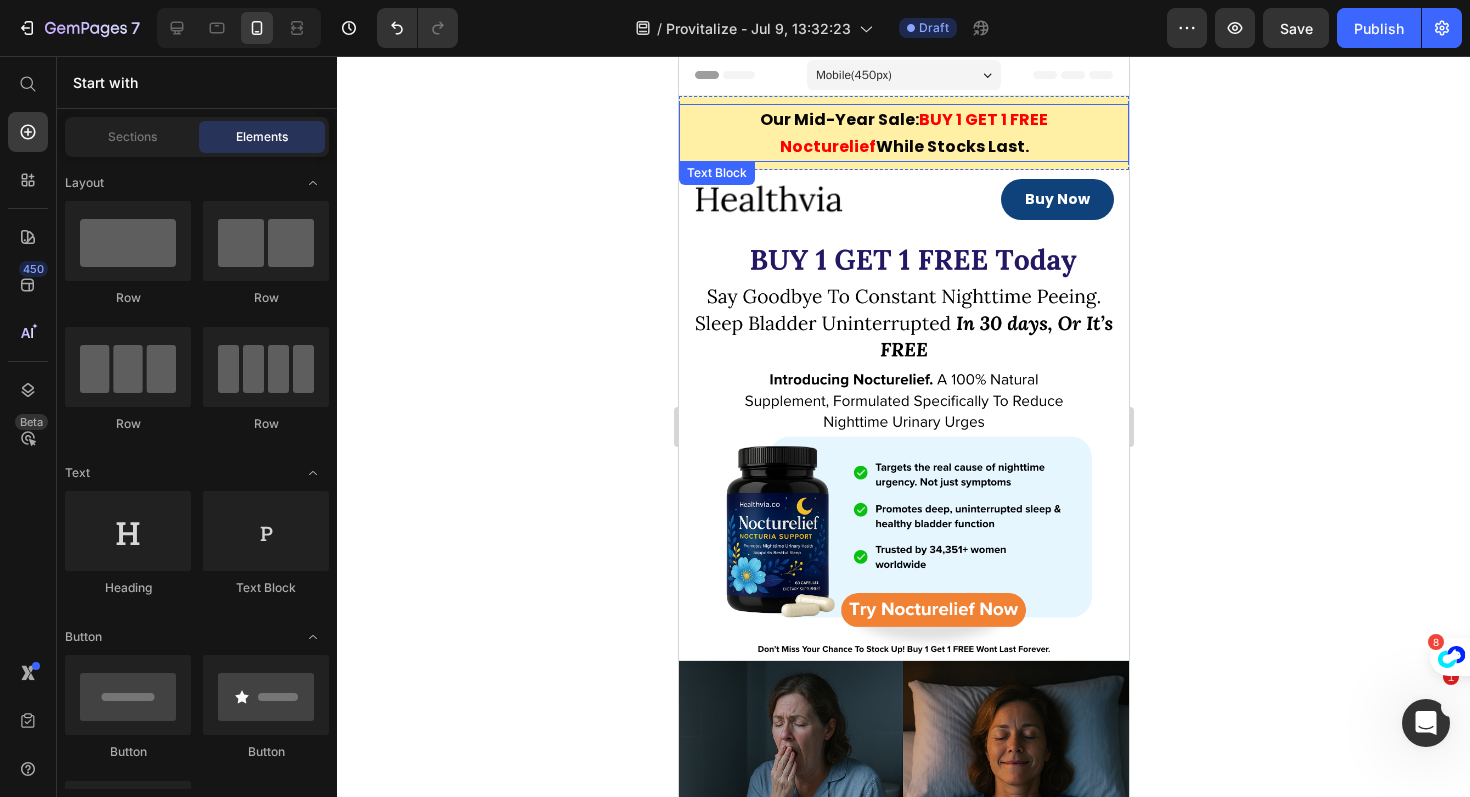 click on "Our Mid-Year Sale: BUY 1 GET 1 FREE Nocturelief While Stocks Last." at bounding box center (903, 133) 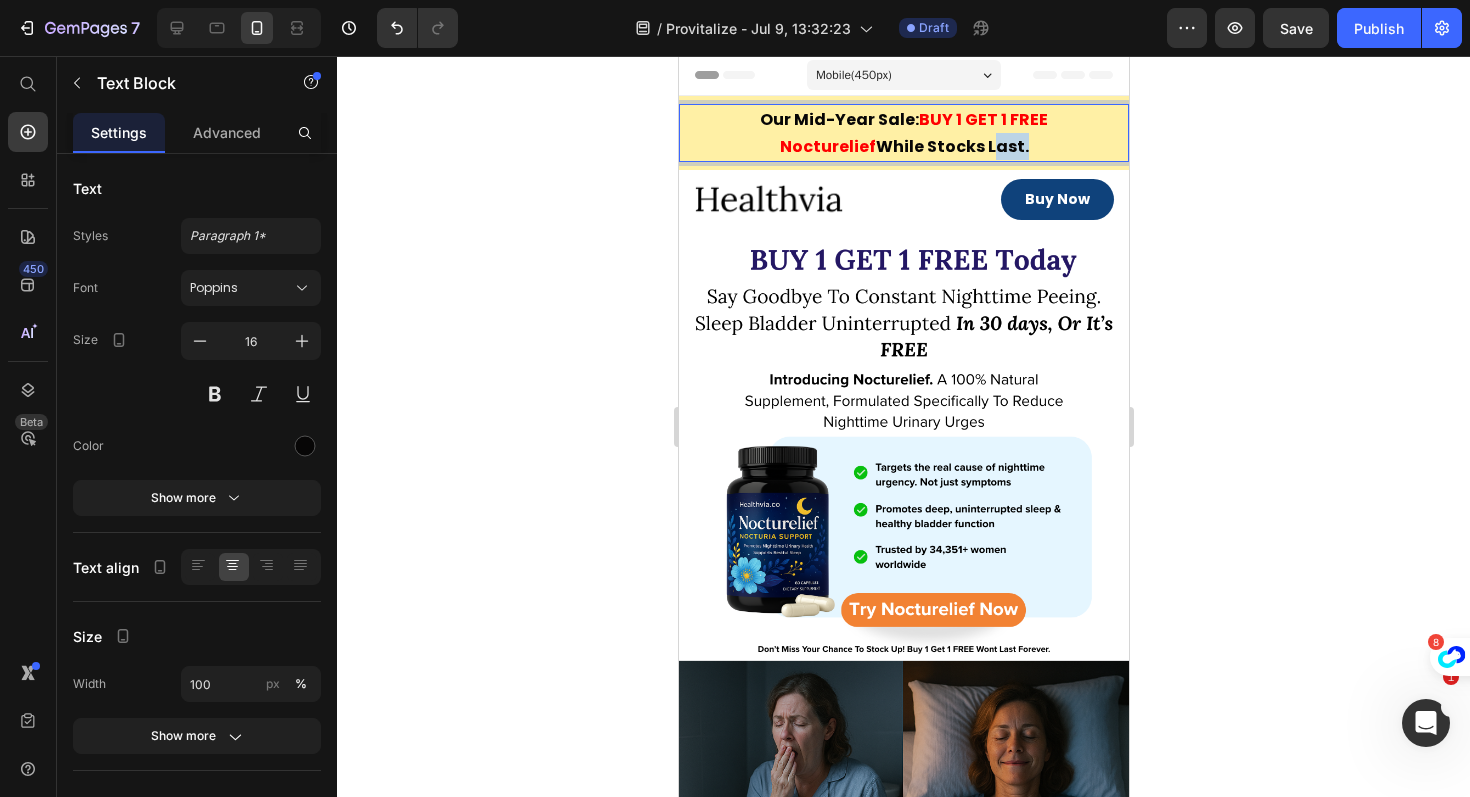 click on "Our Mid-Year Sale: BUY 1 GET 1 FREE Nocturelief While Stocks Last." at bounding box center [903, 133] 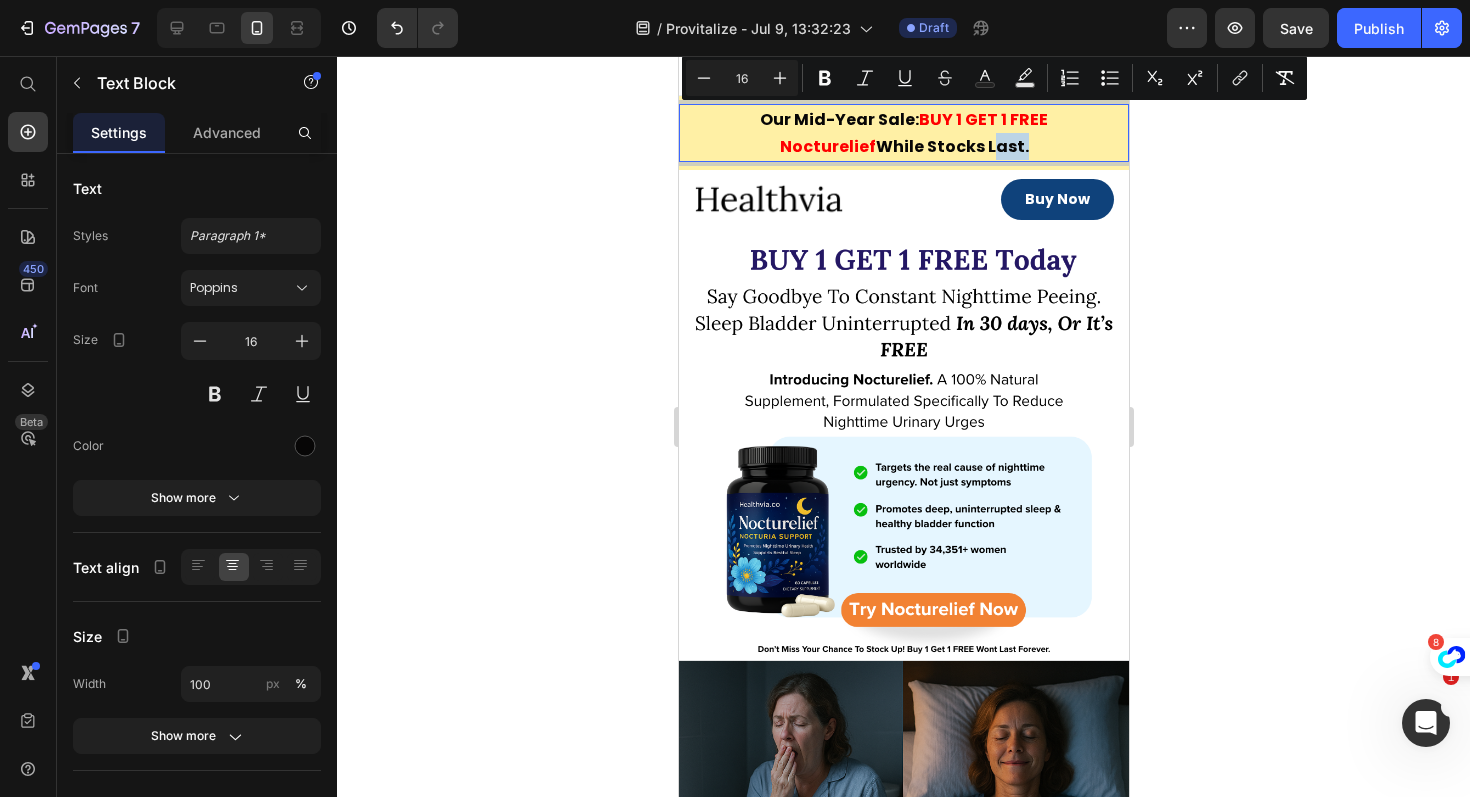 click on "BUY 1 GET 1 FREE Nocturelief" at bounding box center (913, 133) 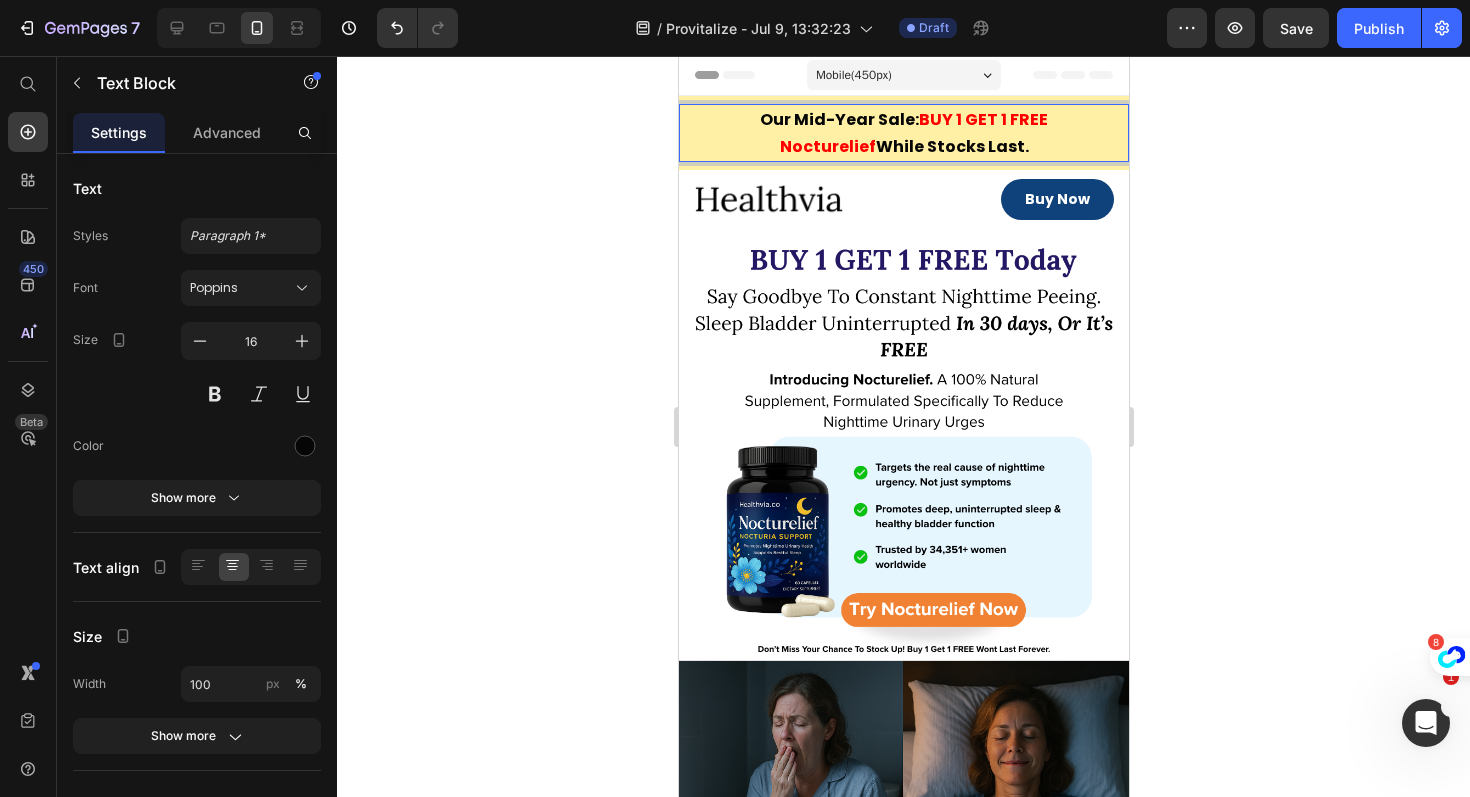 click on "BUY 1 GET 1 FREE Nocturelief" at bounding box center [913, 133] 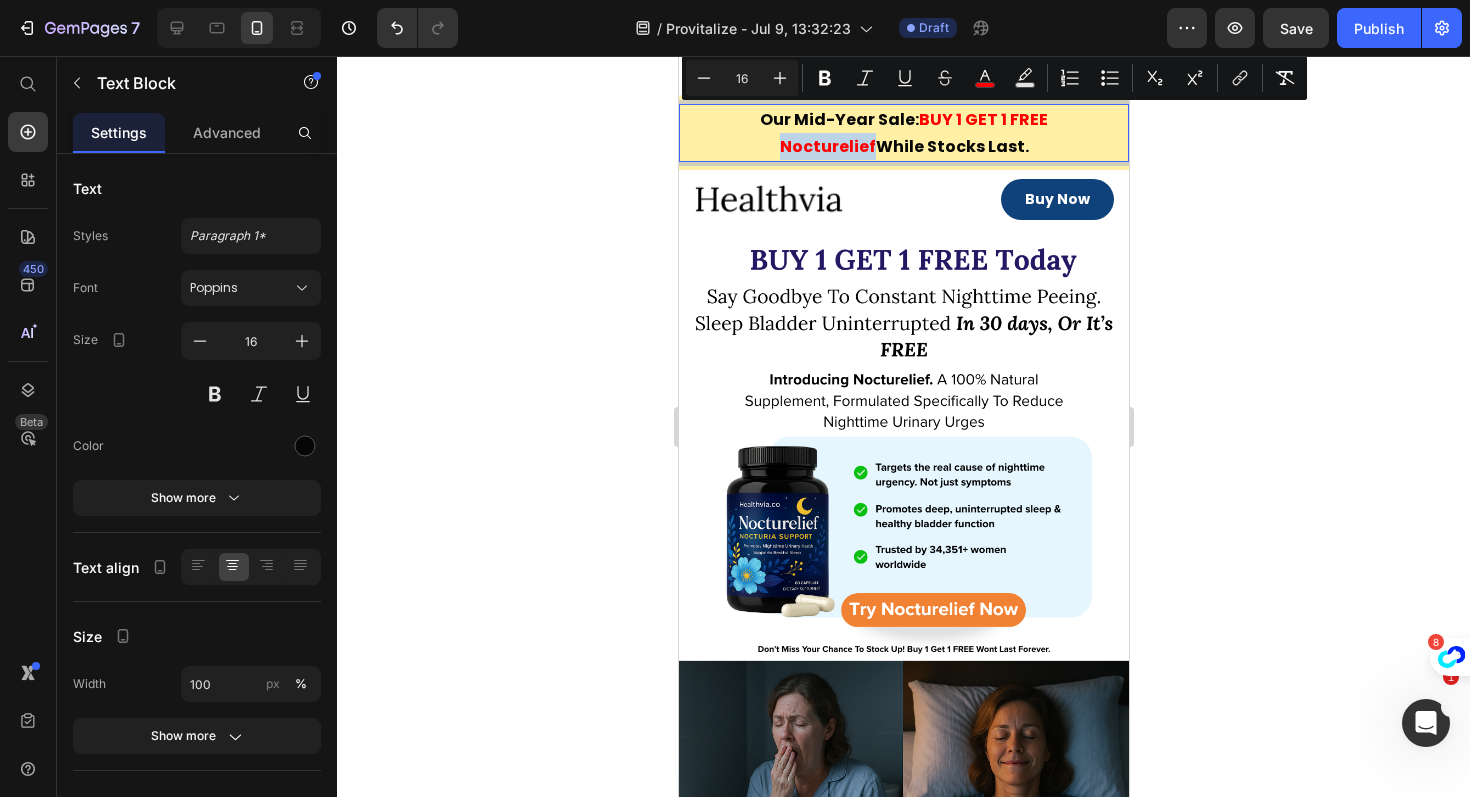 drag, startPoint x: 977, startPoint y: 116, endPoint x: 1064, endPoint y: 118, distance: 87.02299 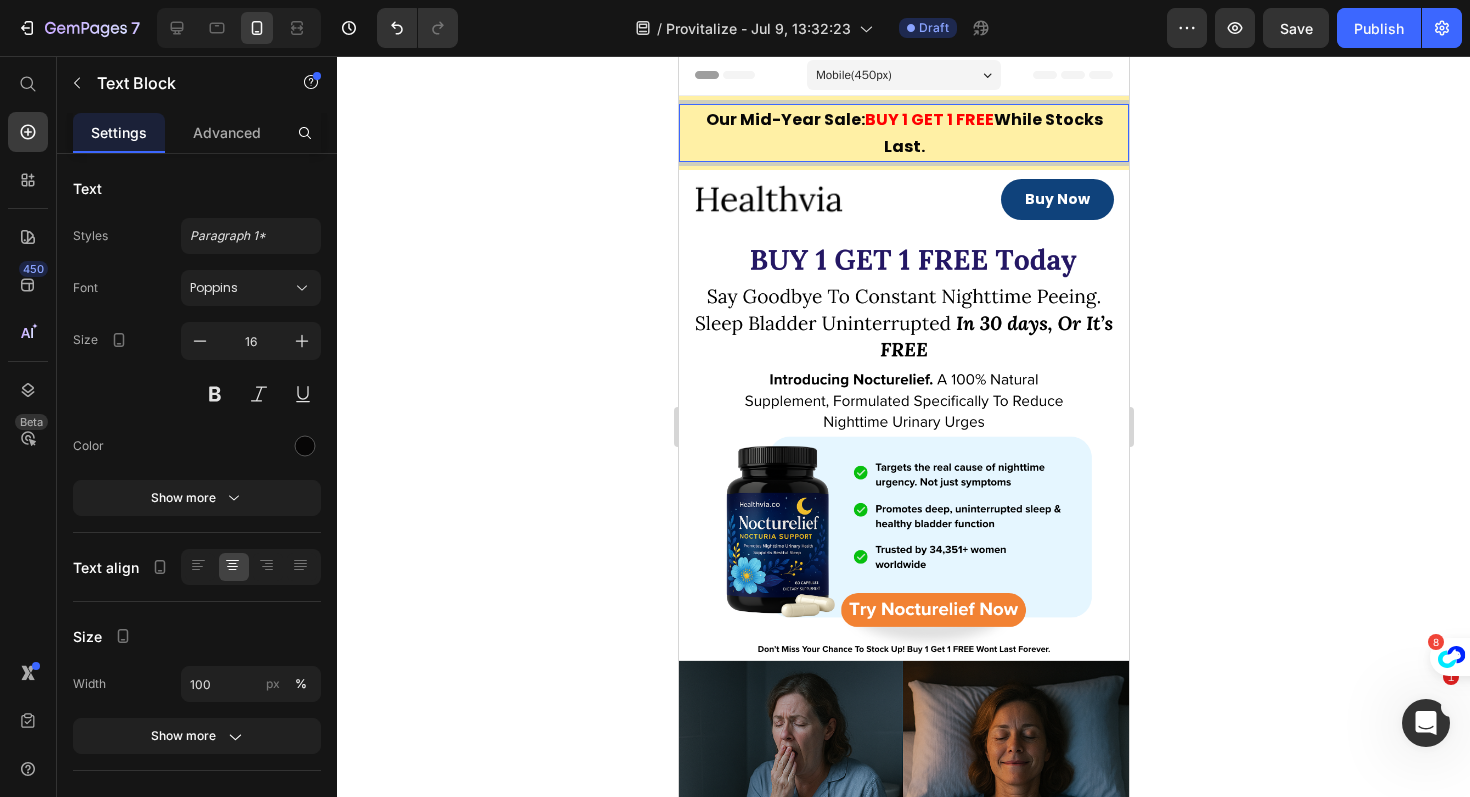 click 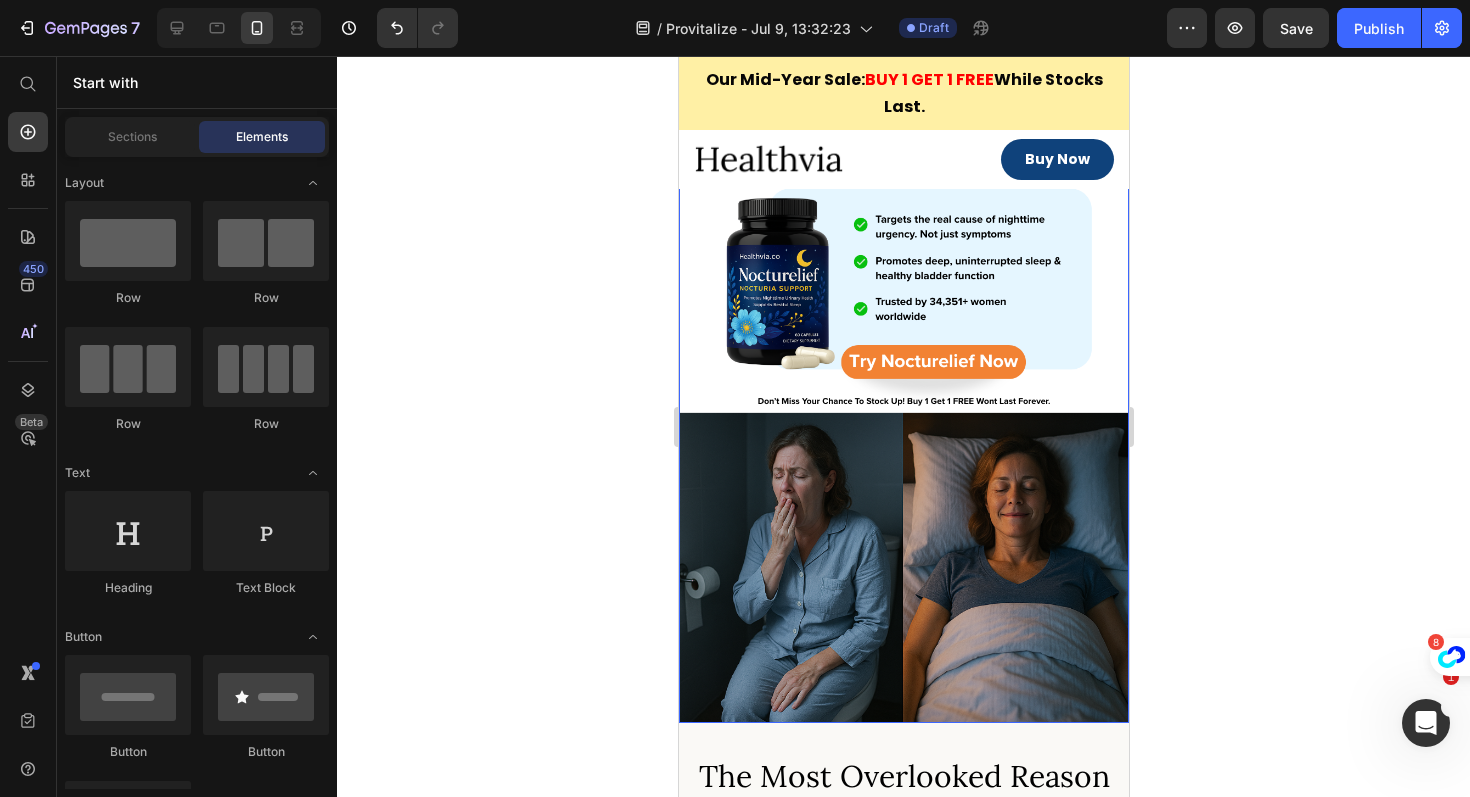 scroll, scrollTop: 398, scrollLeft: 0, axis: vertical 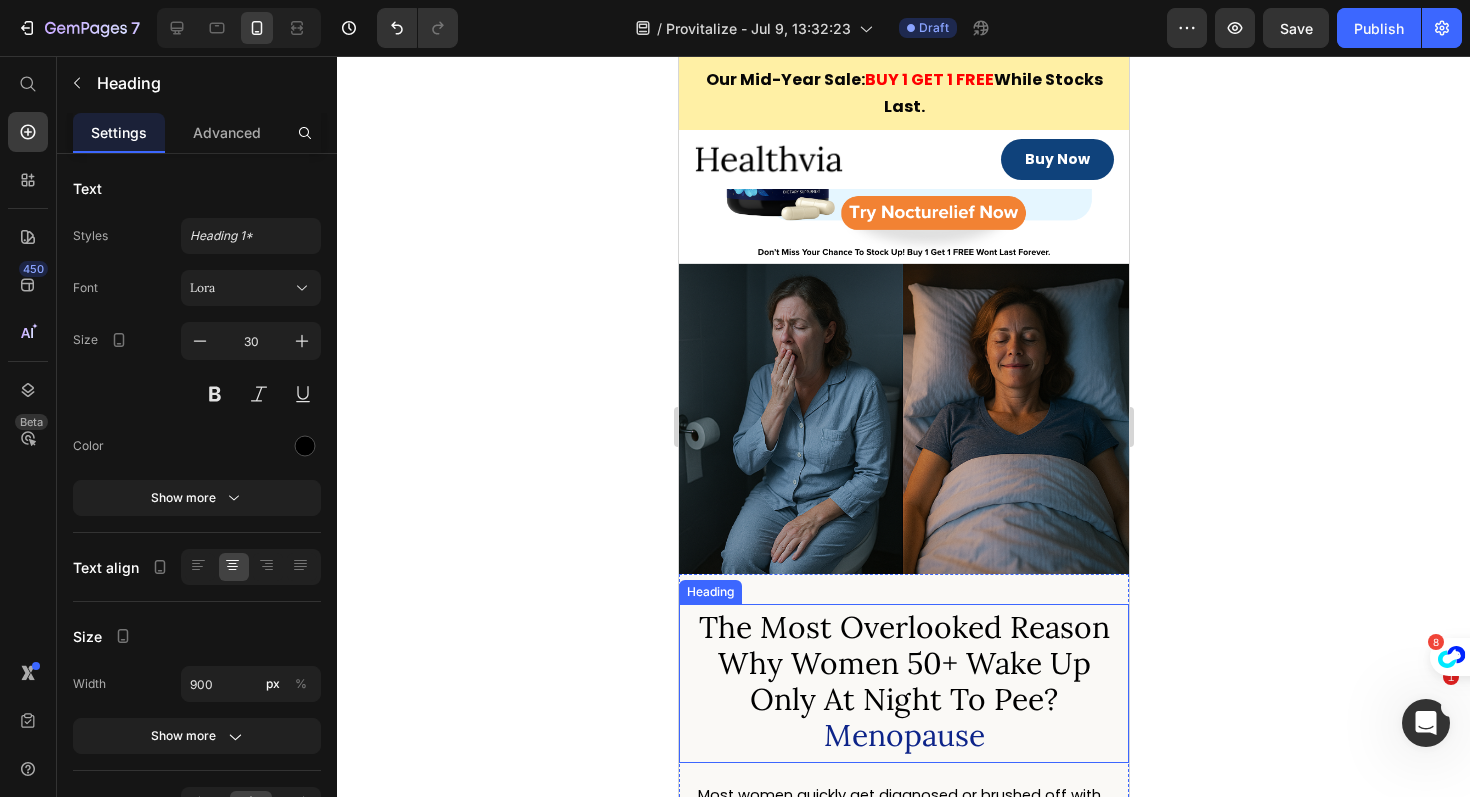 click on "The Most Overlooked Reason Why Women 50+ Wake Up Only At Night To Pee?  Menopause" at bounding box center [903, 683] 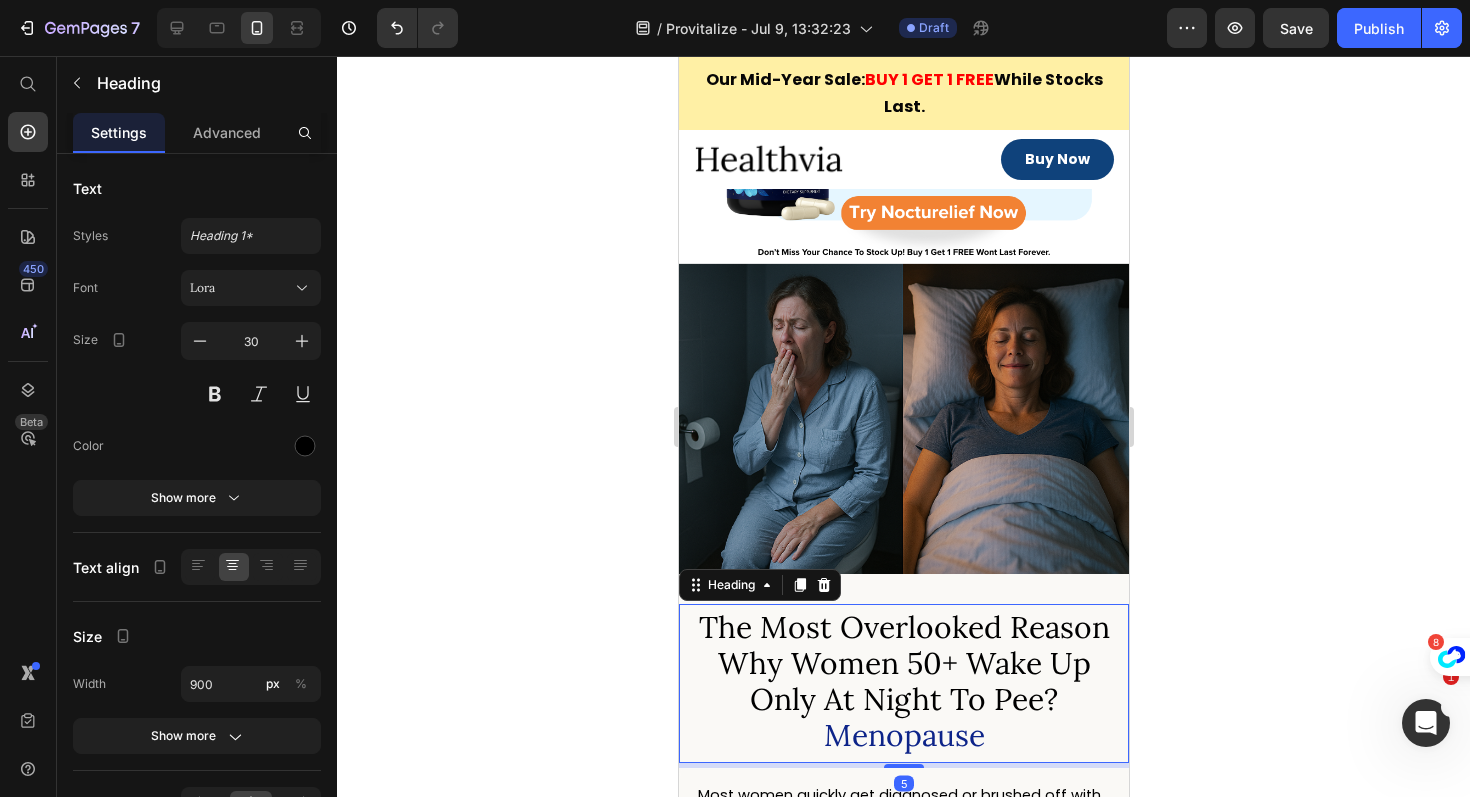 click on "The Most Overlooked Reason Why Women 50+ Wake Up Only At Night To Pee?  Menopause" at bounding box center (903, 683) 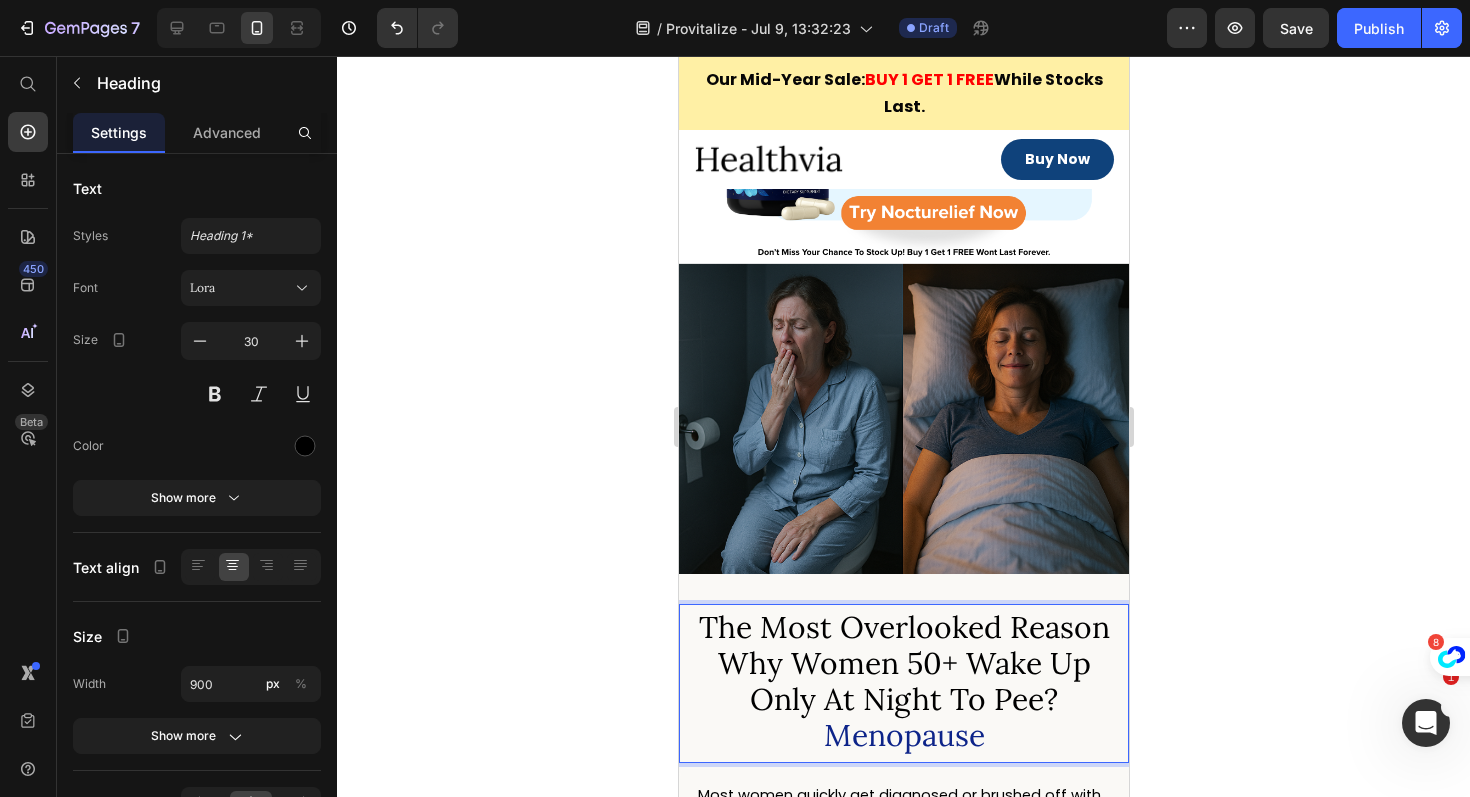 click on "The Most Overlooked Reason Why Women 50+ Wake Up Only At Night To Pee?  Menopause" at bounding box center [903, 681] 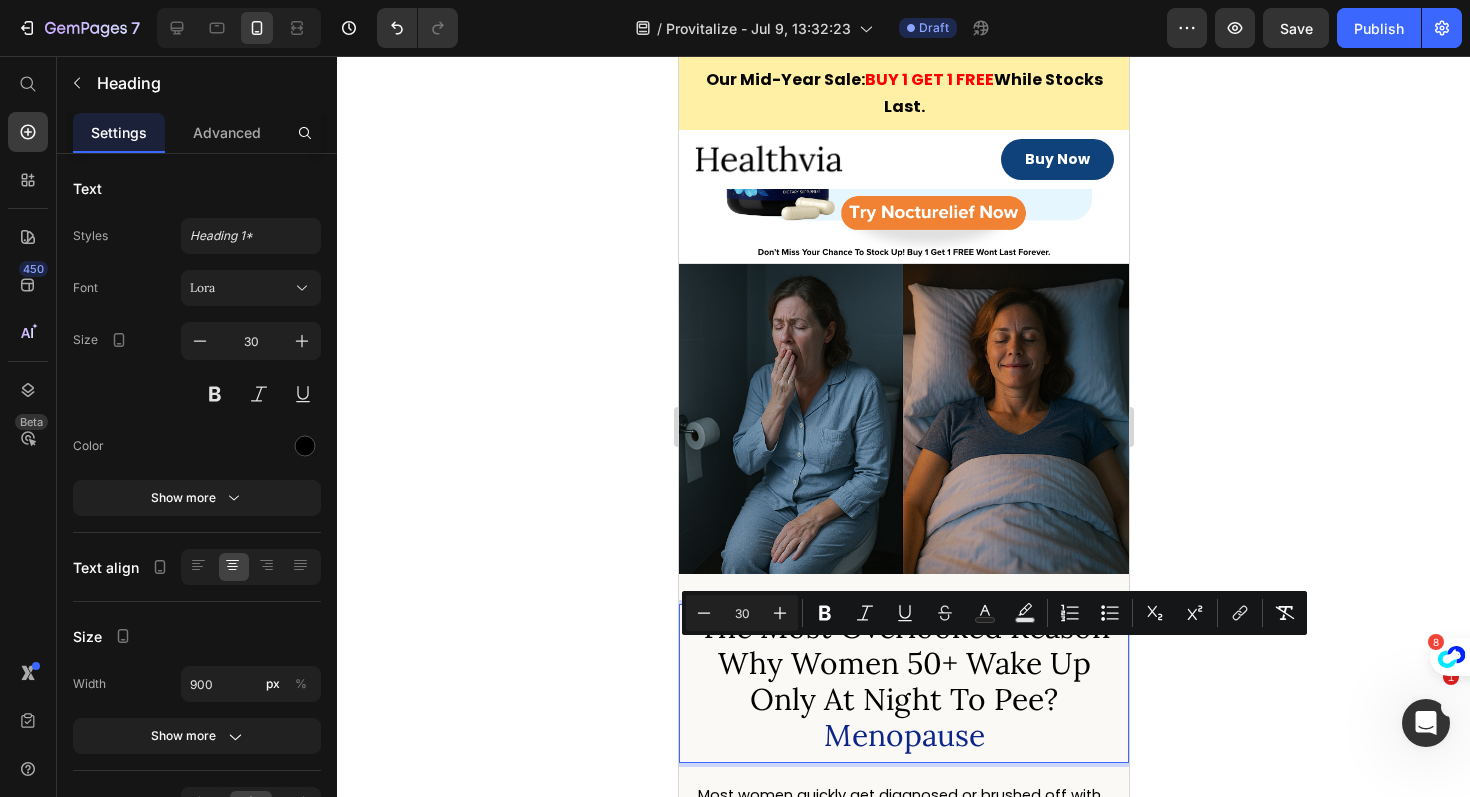 click 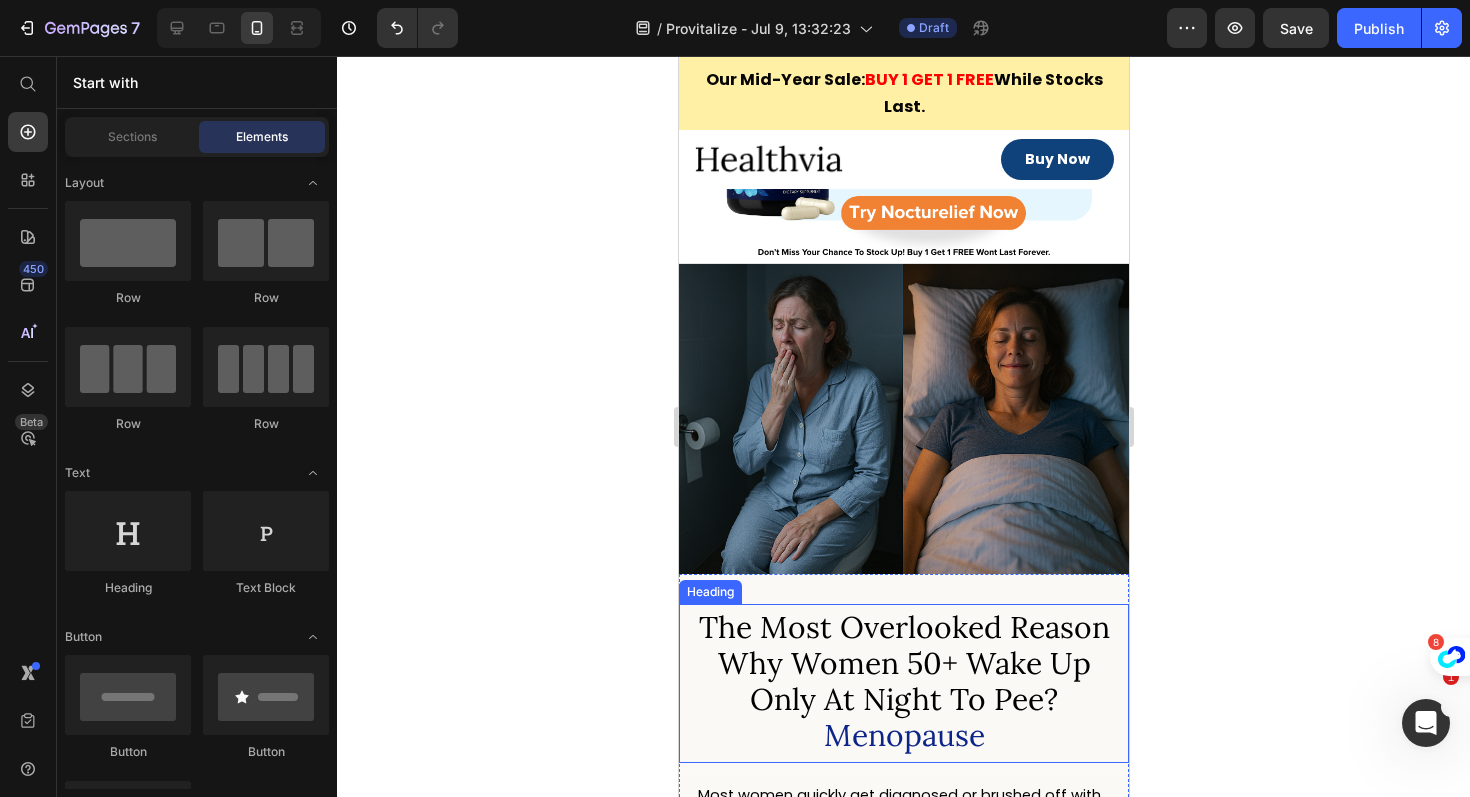 scroll, scrollTop: 567, scrollLeft: 0, axis: vertical 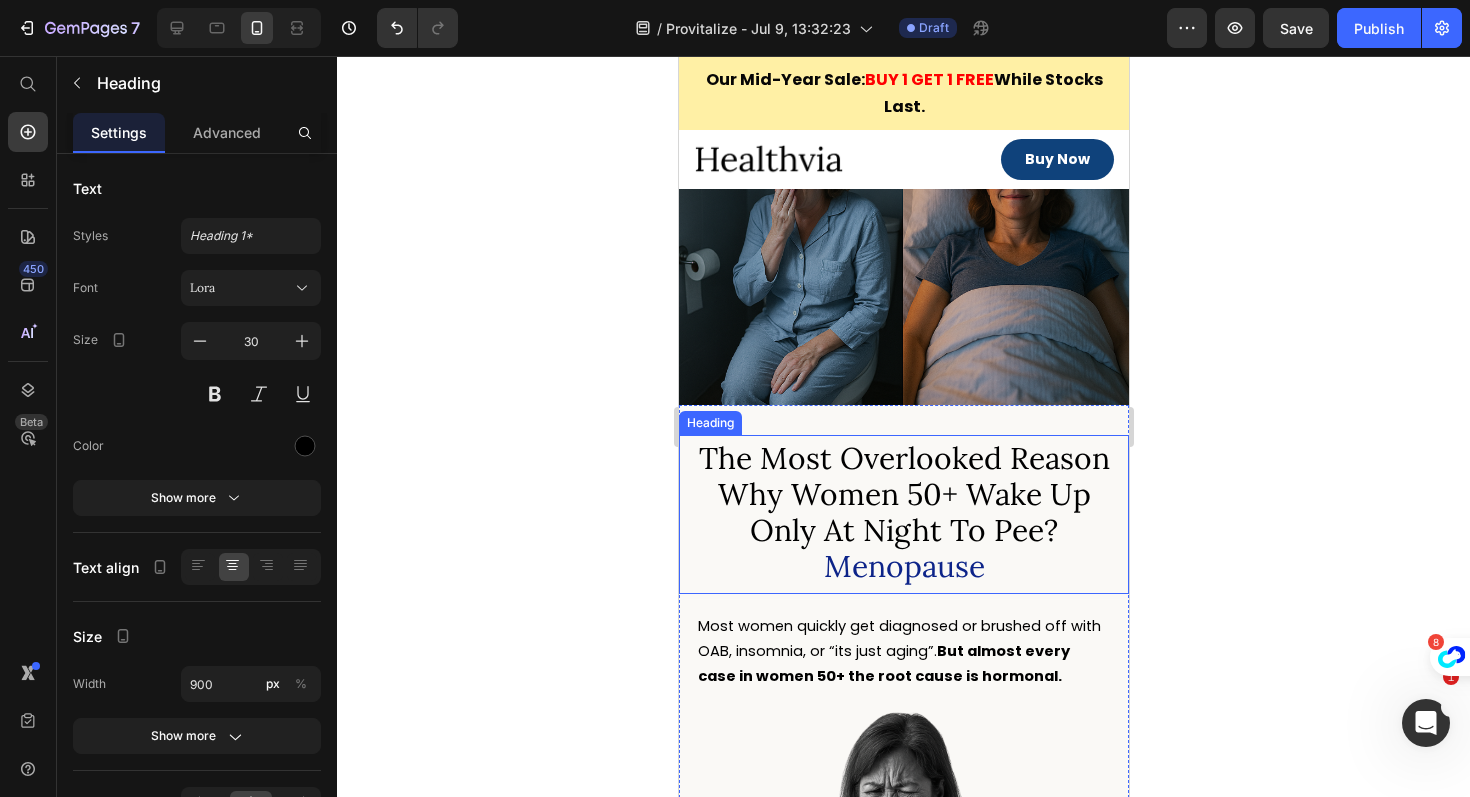 click on "The Most Overlooked Reason Why Women 50+ Wake Up Only At Night To Pee?  Menopause" at bounding box center [903, 512] 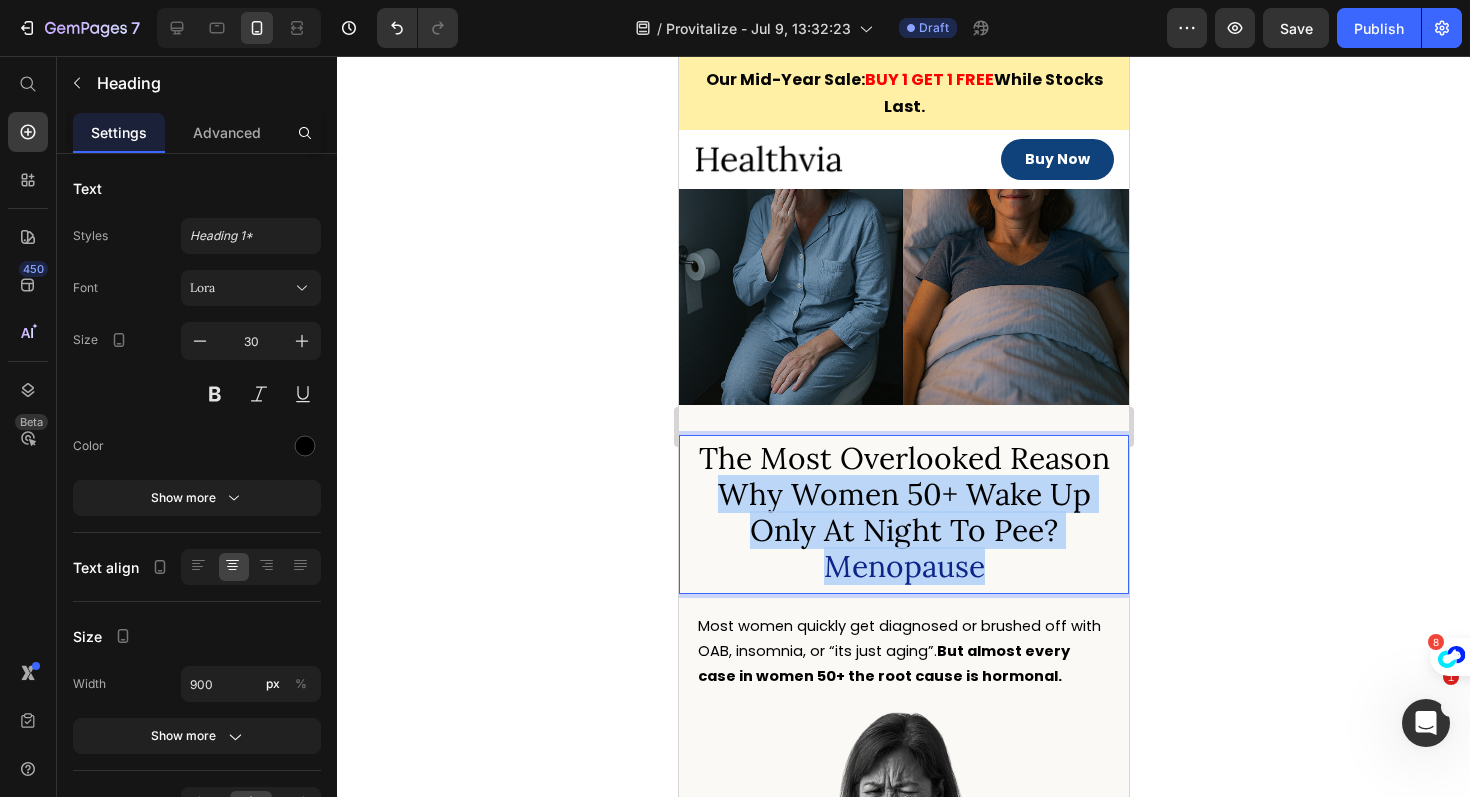 click on "The Most Overlooked Reason Why Women 50+ Wake Up Only At Night To Pee?  Menopause" at bounding box center (903, 512) 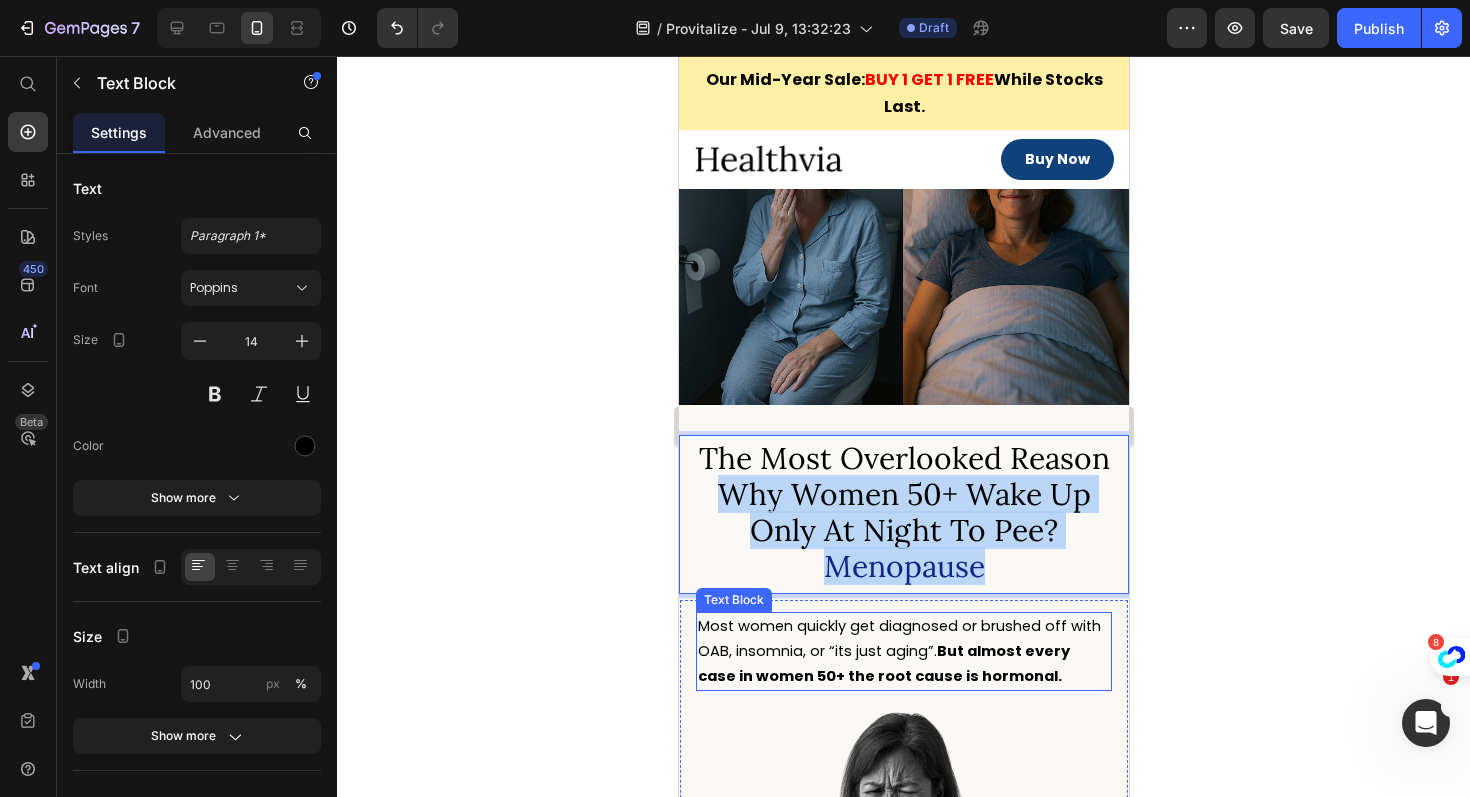 click on "Most women quickly get diagnosed or brushed off with OAB, insomnia, or “its just aging”.  But almost every case in women 50+ the root cause is hormonal." at bounding box center (898, 651) 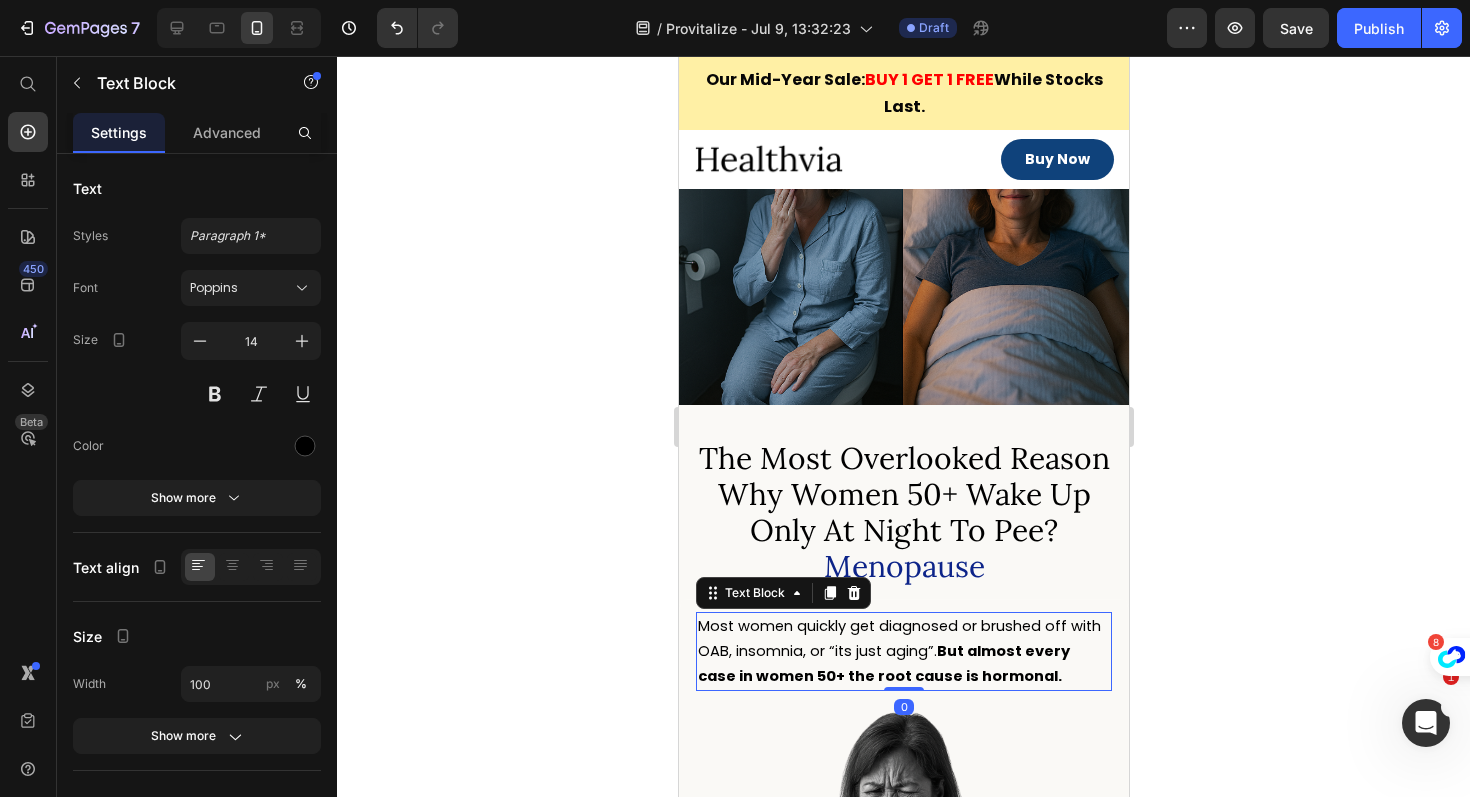 click on "Most women quickly get diagnosed or brushed off with OAB, insomnia, or “its just aging”.  But almost every case in women 50+ the root cause is hormonal." at bounding box center (898, 651) 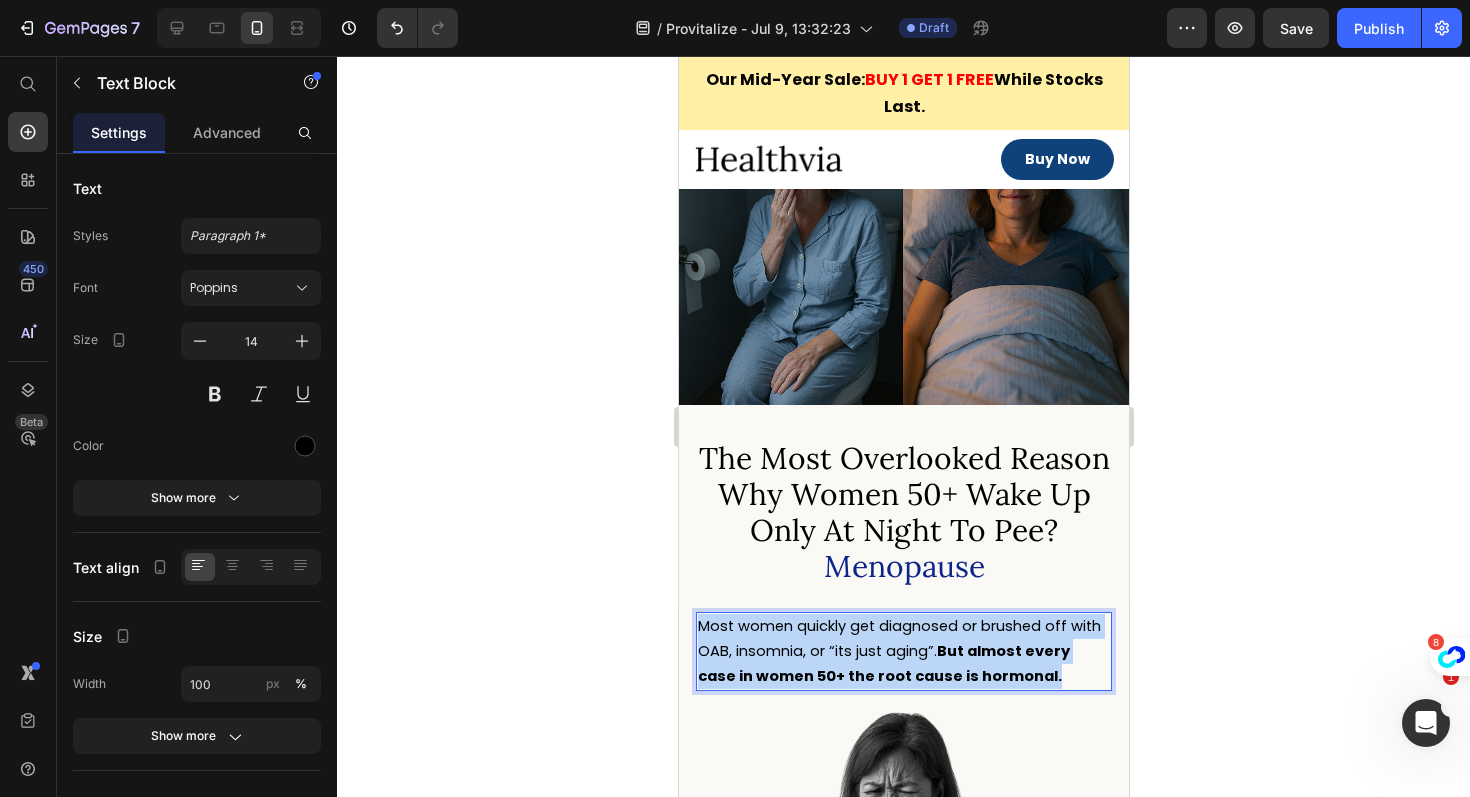 click on "Most women quickly get diagnosed or brushed off with OAB, insomnia, or “its just aging”.  But almost every case in women 50+ the root cause is hormonal." at bounding box center [898, 651] 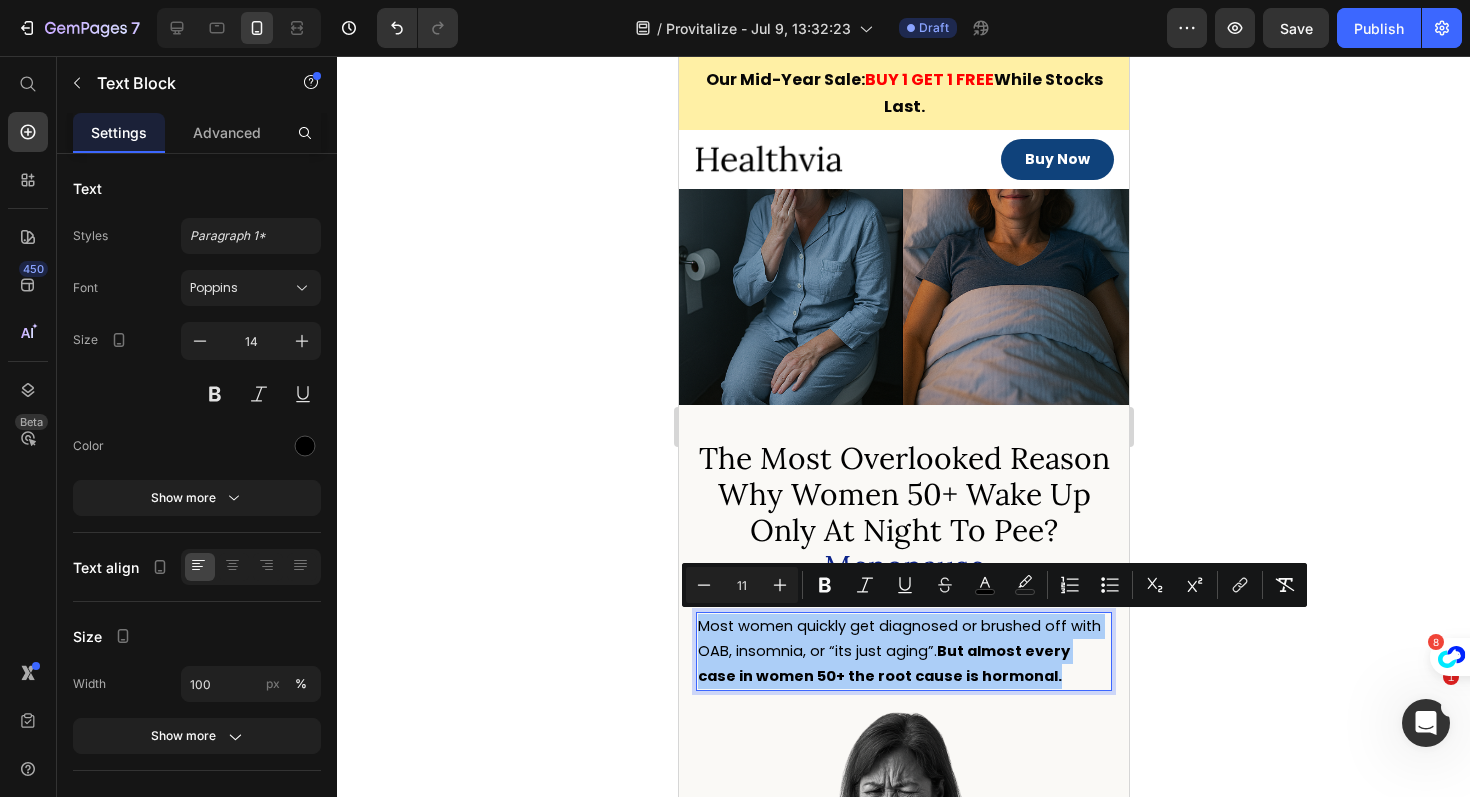 click 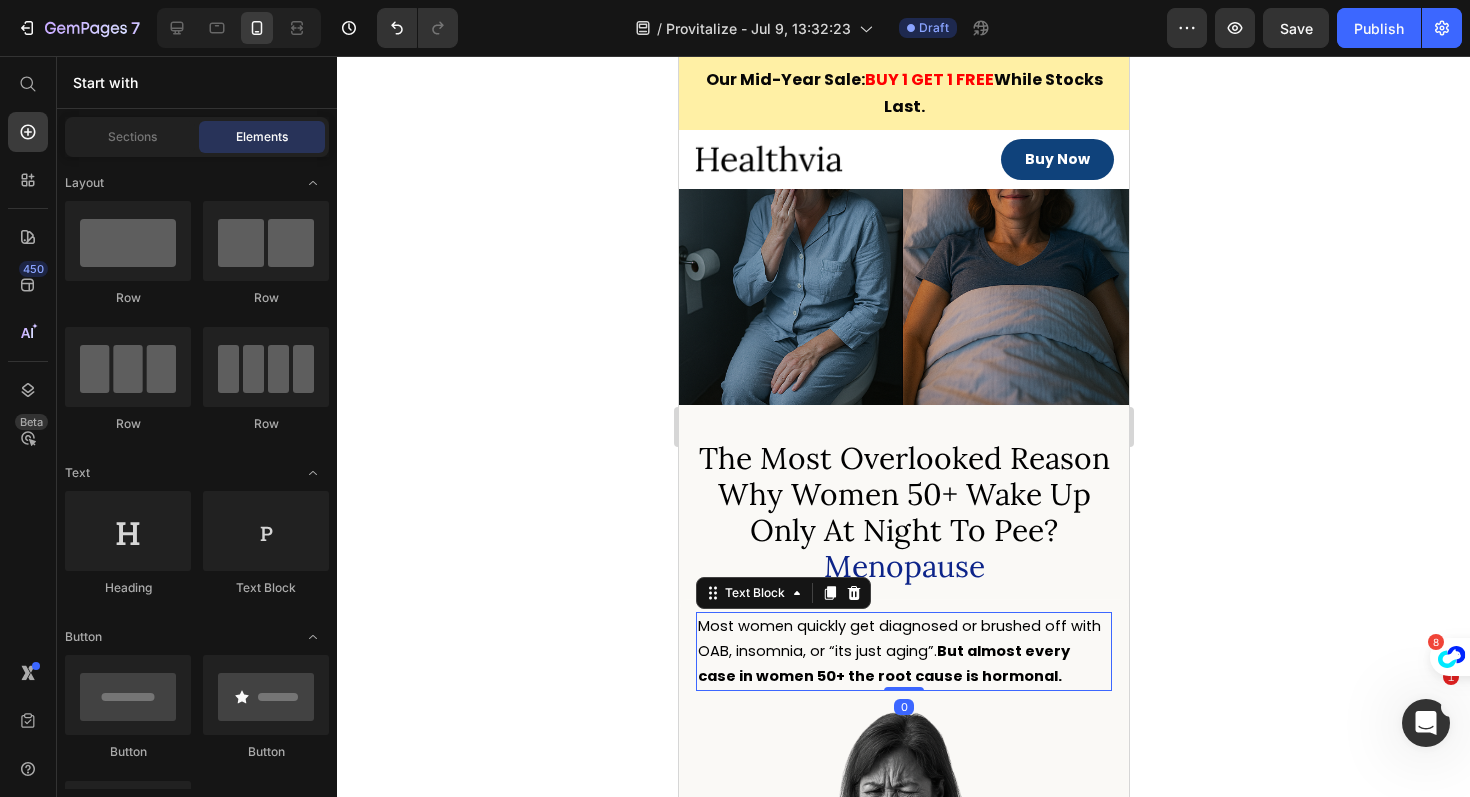 click on "Most women quickly get diagnosed or brushed off with OAB, insomnia, or “its just aging”.  But almost every case in women 50+ the root cause is hormonal." at bounding box center [903, 652] 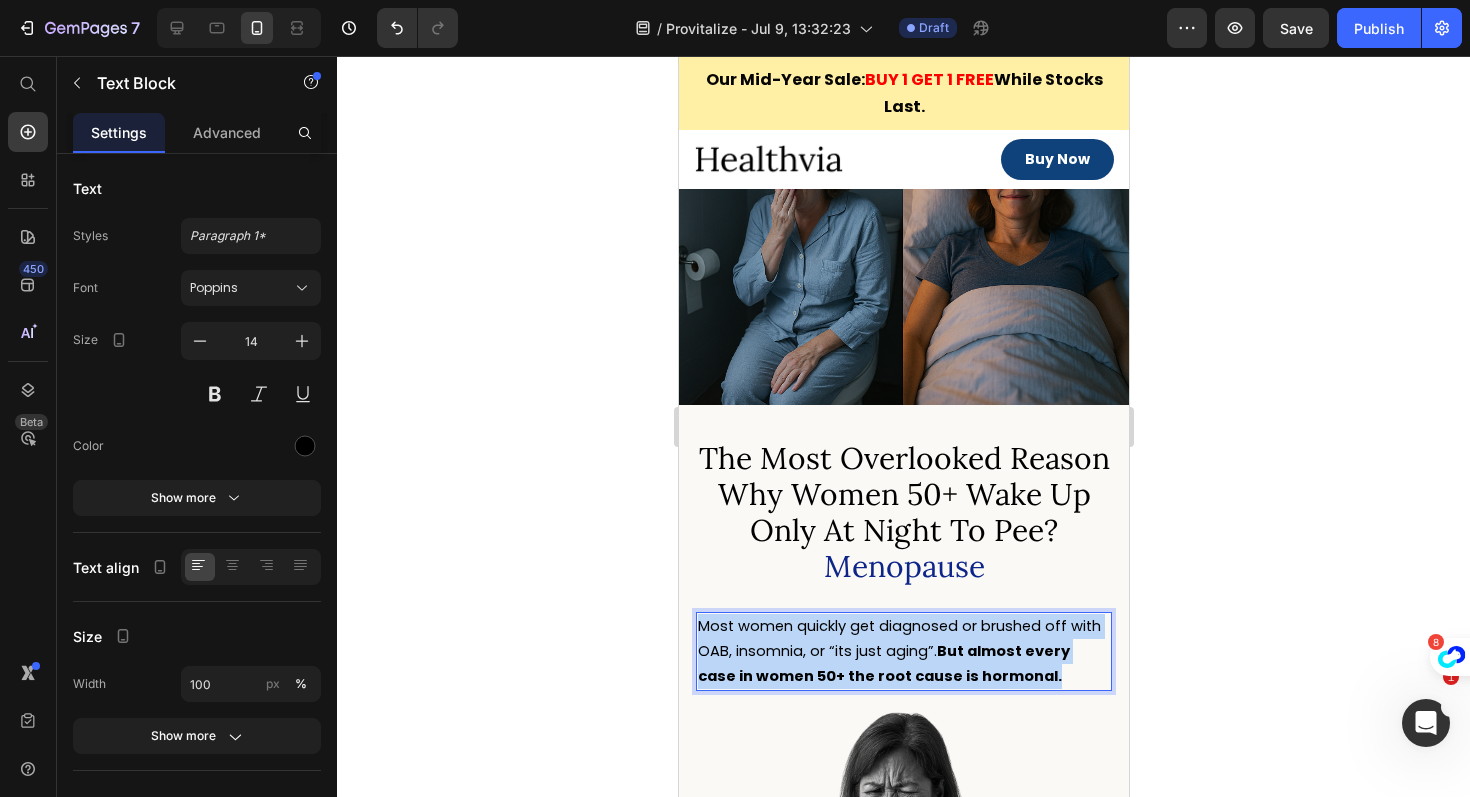 click on "Most women quickly get diagnosed or brushed off with OAB, insomnia, or “its just aging”.  But almost every case in women 50+ the root cause is hormonal." at bounding box center (903, 652) 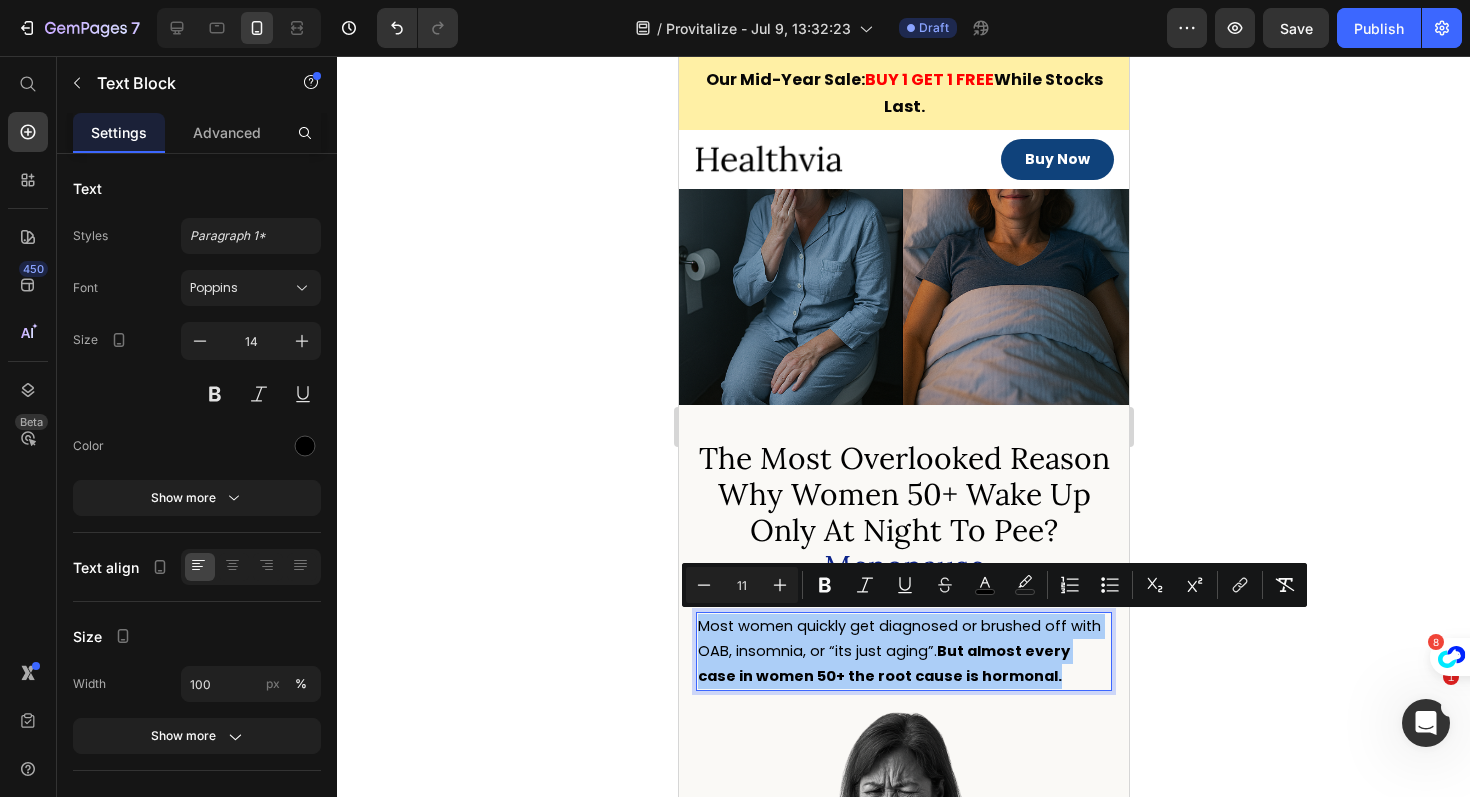 click 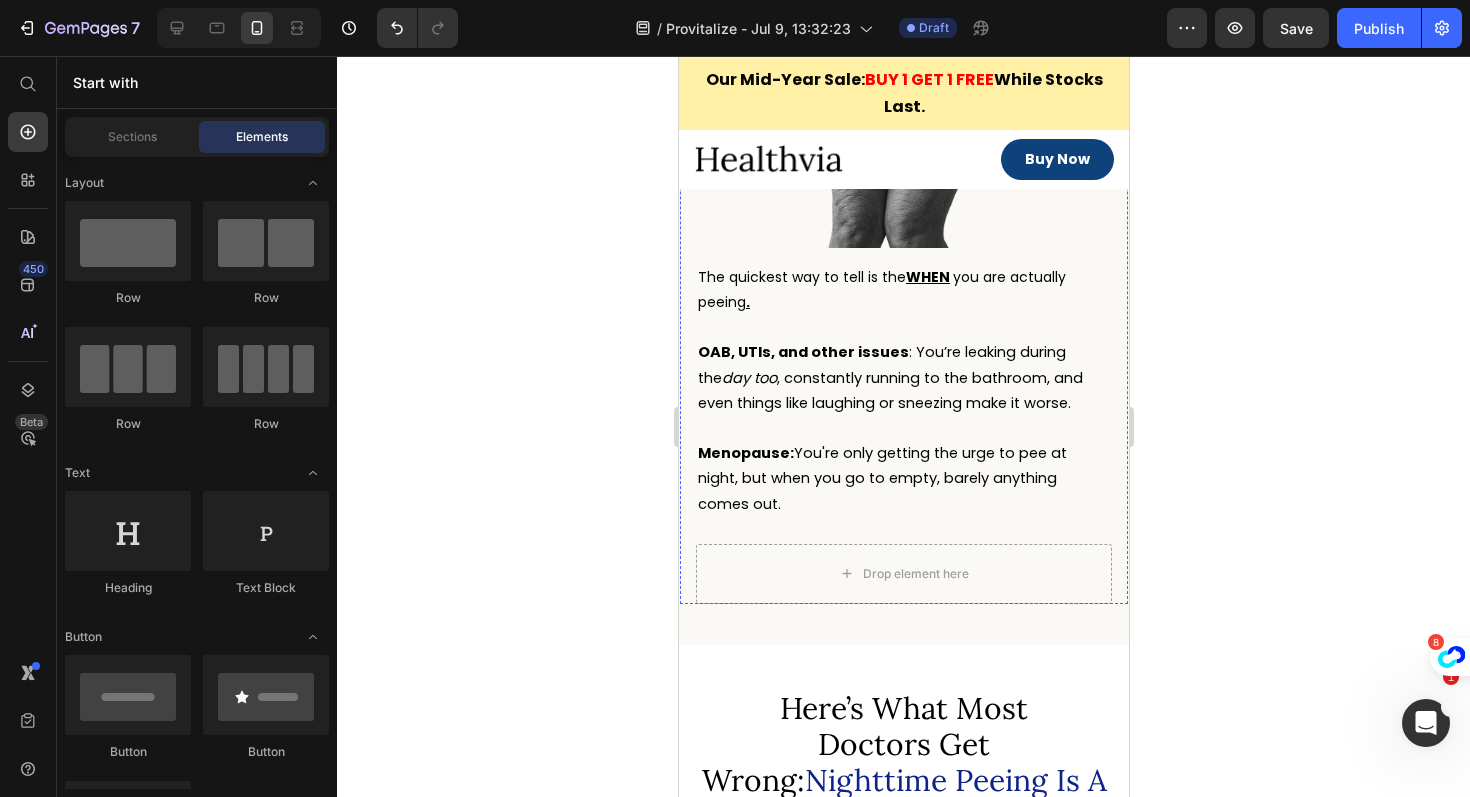 scroll, scrollTop: 1540, scrollLeft: 0, axis: vertical 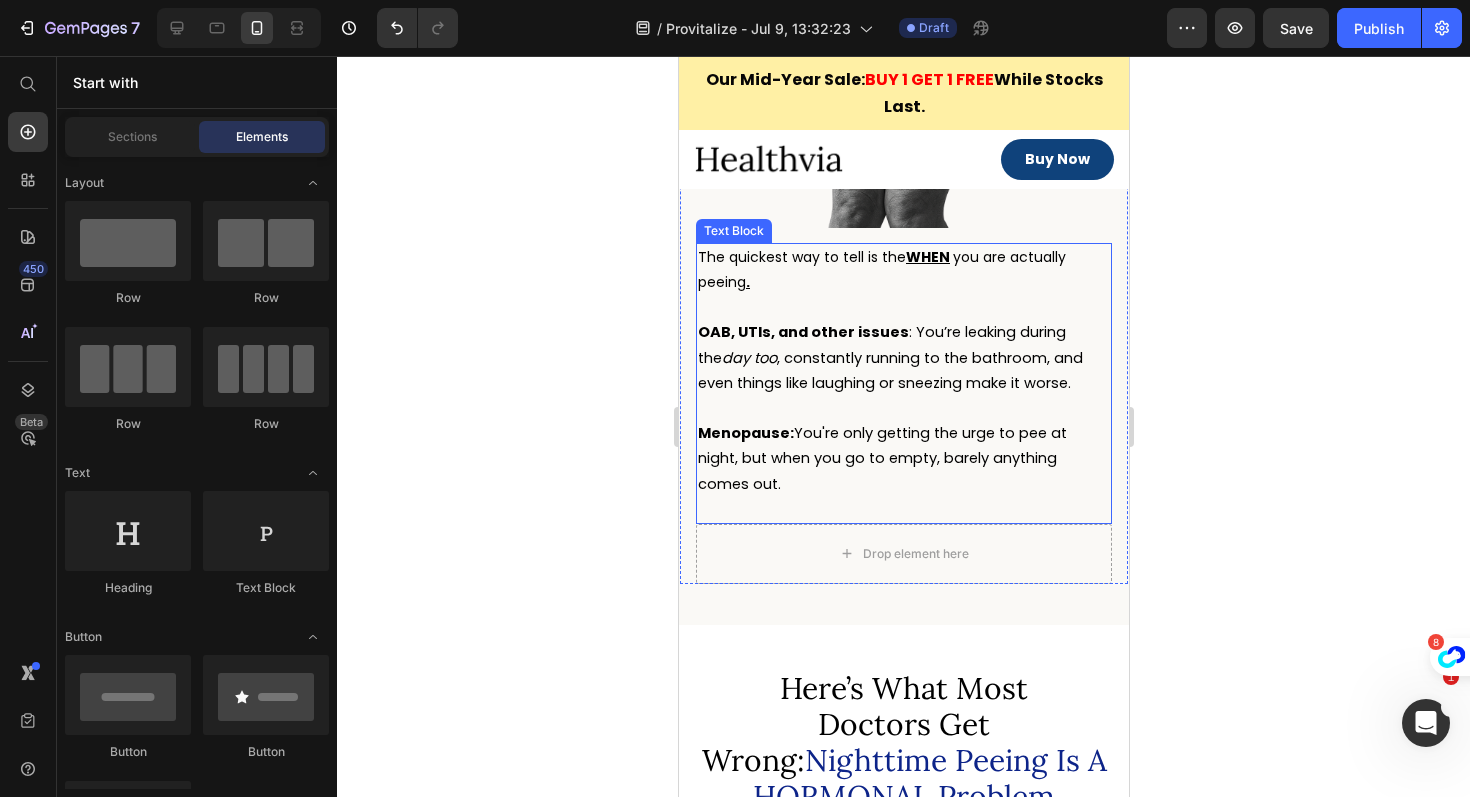click on "The quickest way to tell is the  WHEN   you are actually peeing ." at bounding box center [881, 269] 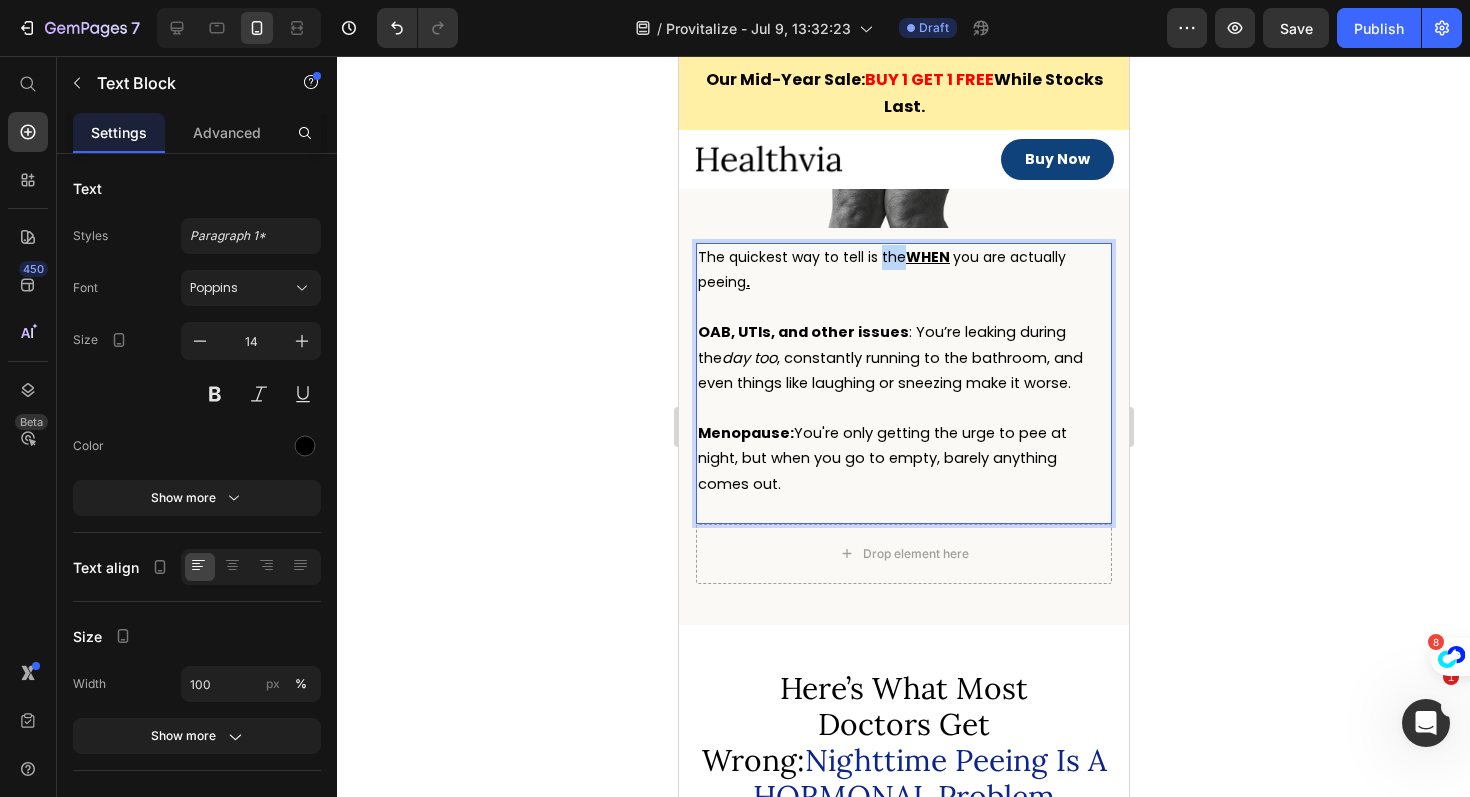click on "The quickest way to tell is the  WHEN   you are actually peeing ." at bounding box center (881, 269) 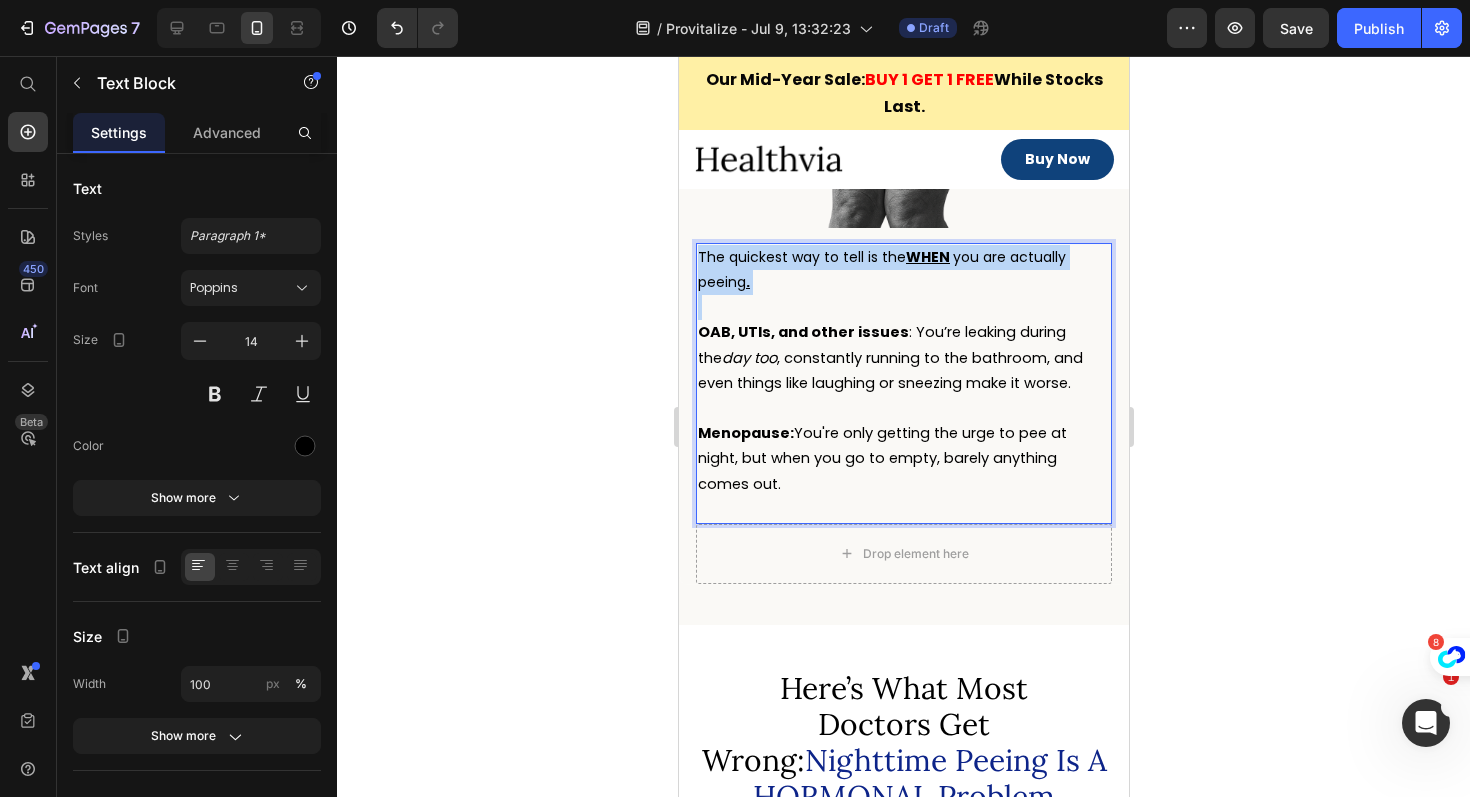 click on "The quickest way to tell is the  WHEN   you are actually peeing ." at bounding box center [881, 269] 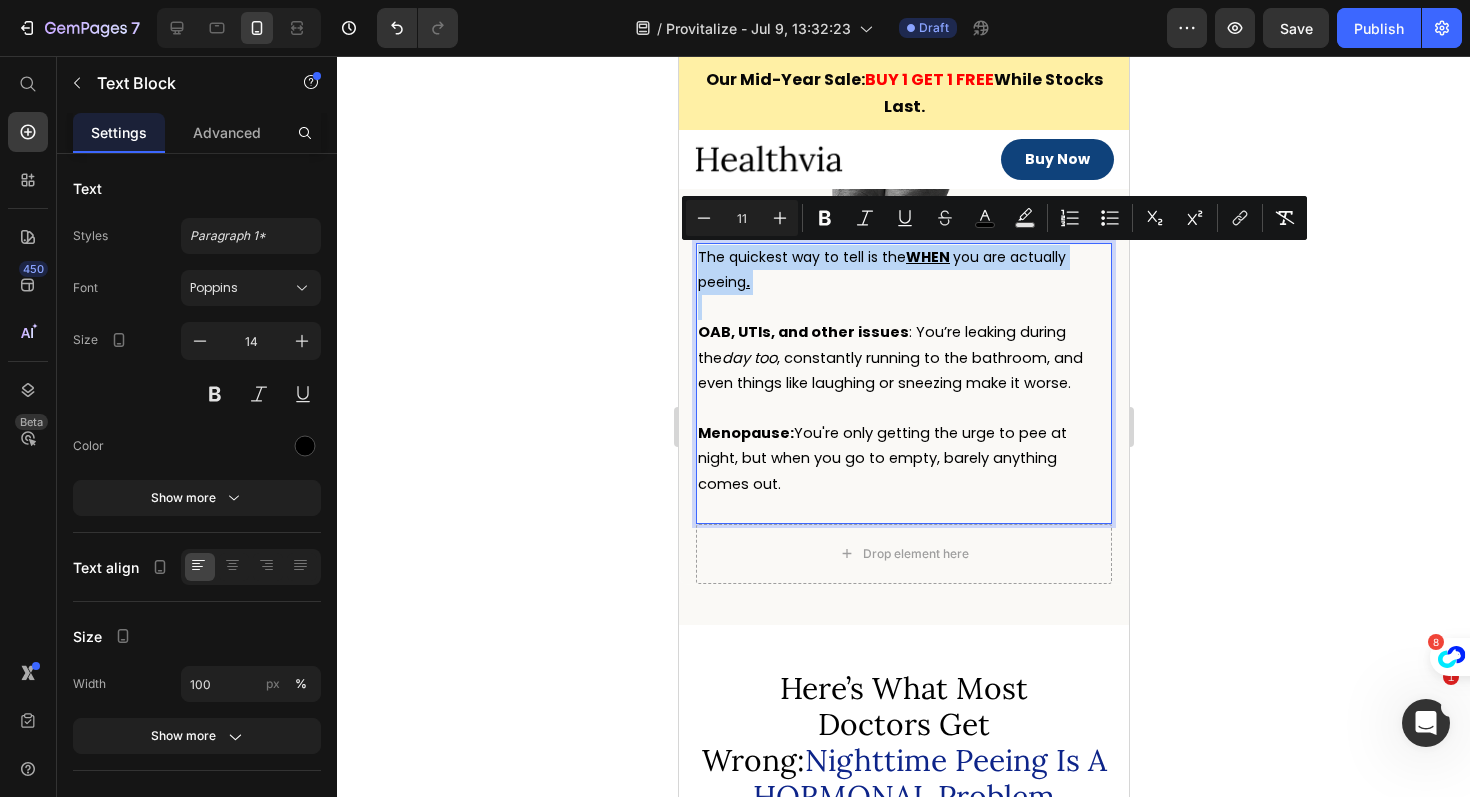 click on "OAB, UTIs, and other issues : You’re leaking during the day too , constantly running to the bathroom, and even things like laughing or sneezing make it worse." at bounding box center (889, 357) 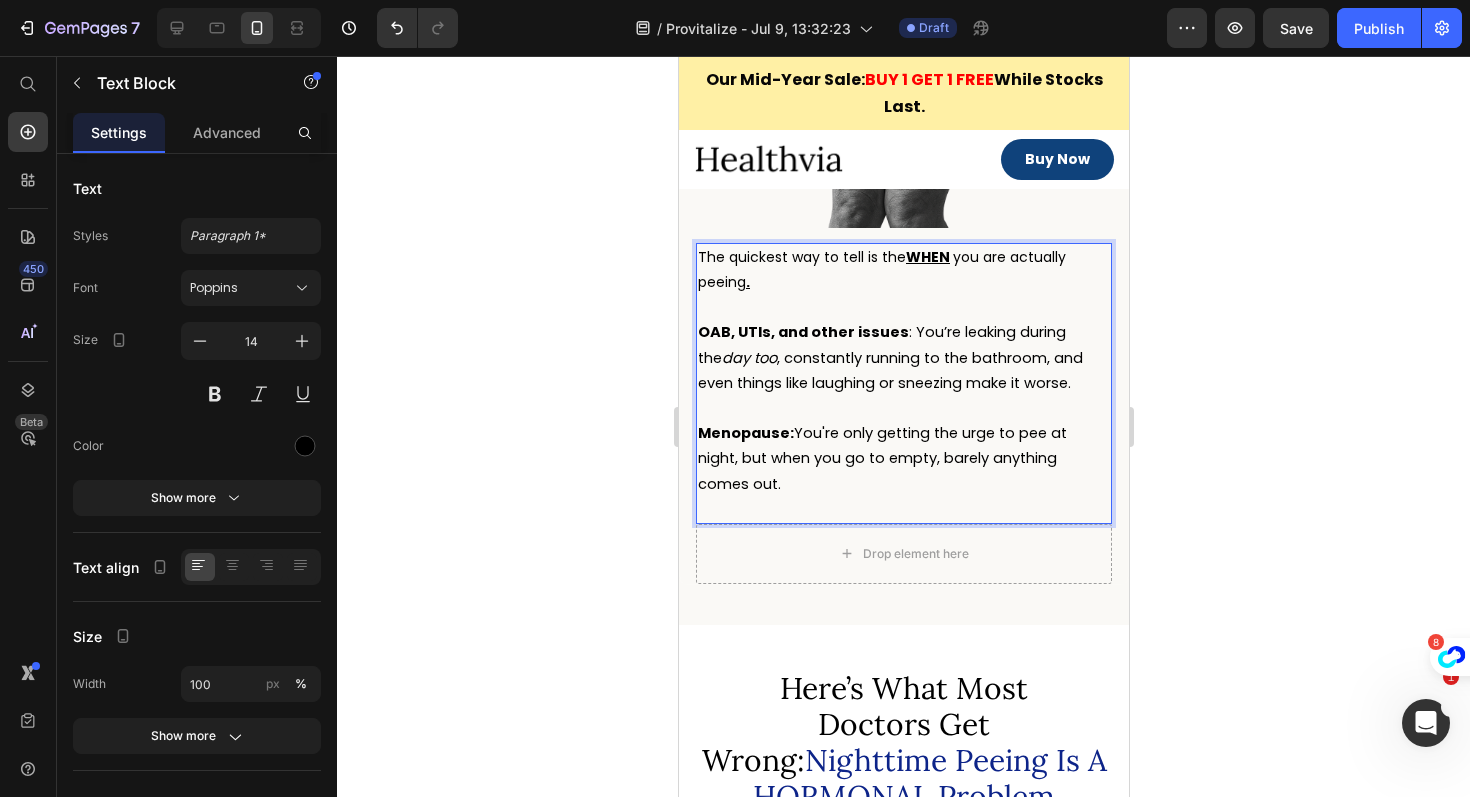 click on "OAB, UTIs, and other issues : You’re leaking during the day too , constantly running to the bathroom, and even things like laughing or sneezing make it worse." at bounding box center (889, 357) 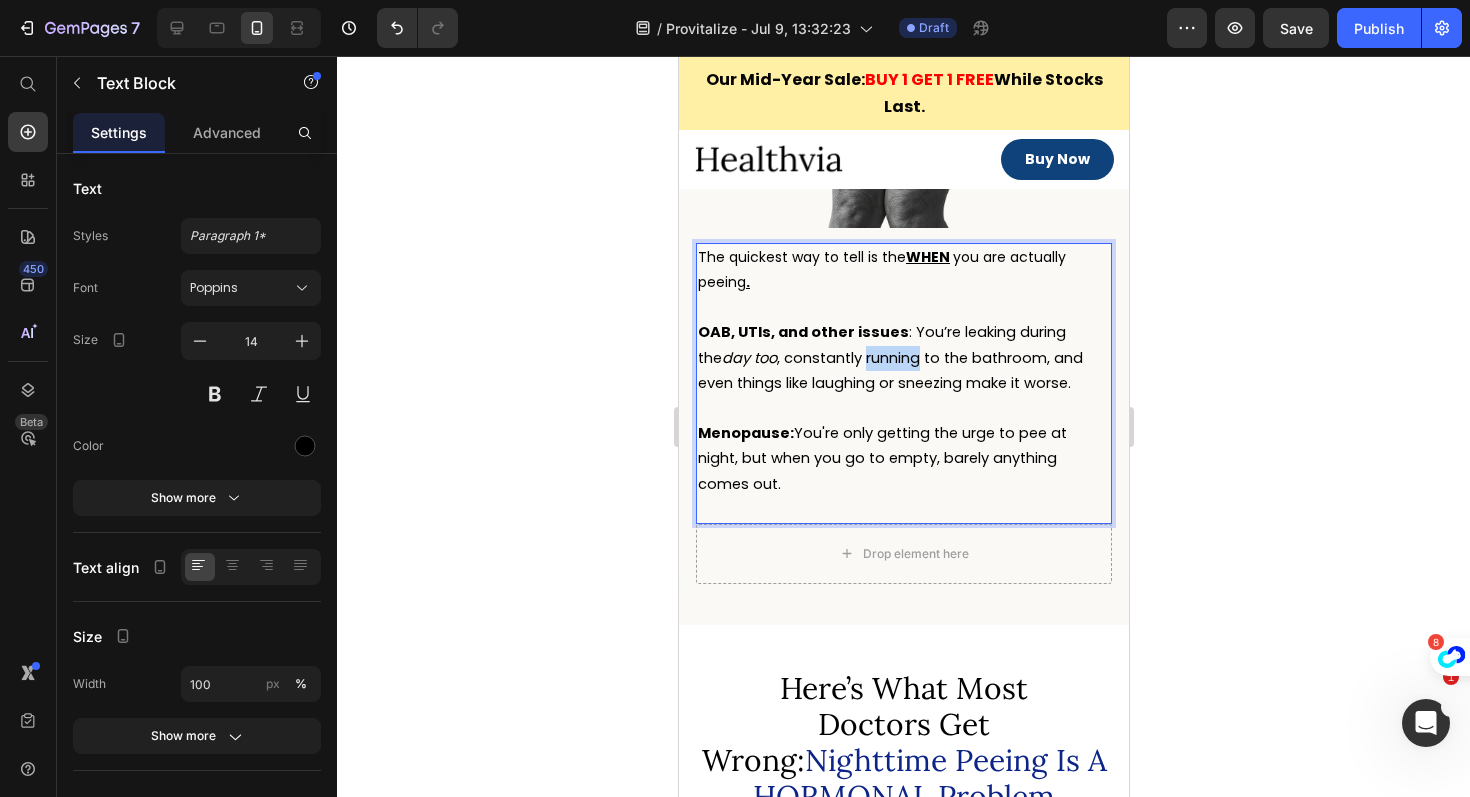 click on "OAB, UTIs, and other issues : You’re leaking during the day too , constantly running to the bathroom, and even things like laughing or sneezing make it worse." at bounding box center (889, 357) 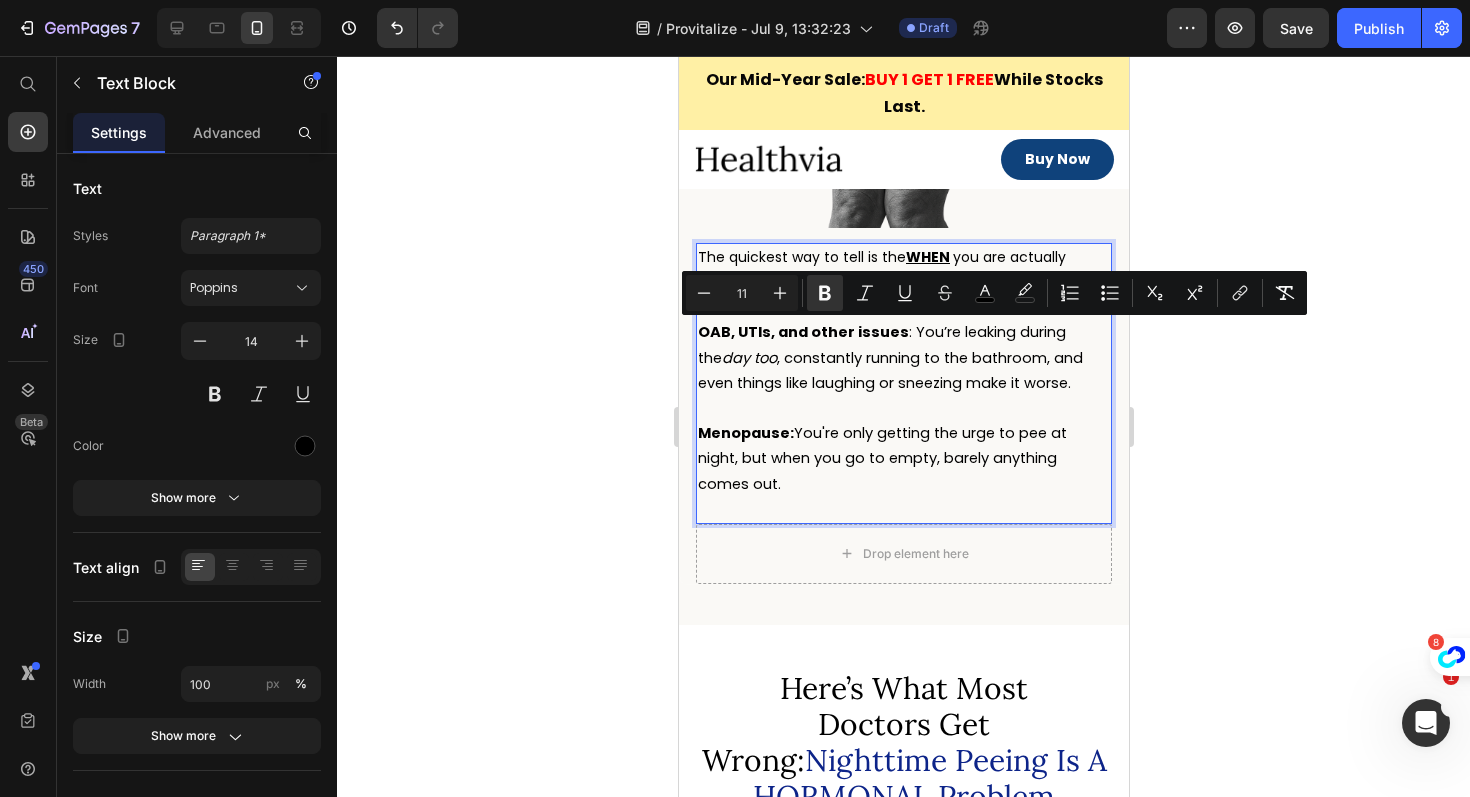 click on "Menopause:  You're only getting the urge to pee at night, but when you go to empty, barely anything comes out." at bounding box center (881, 458) 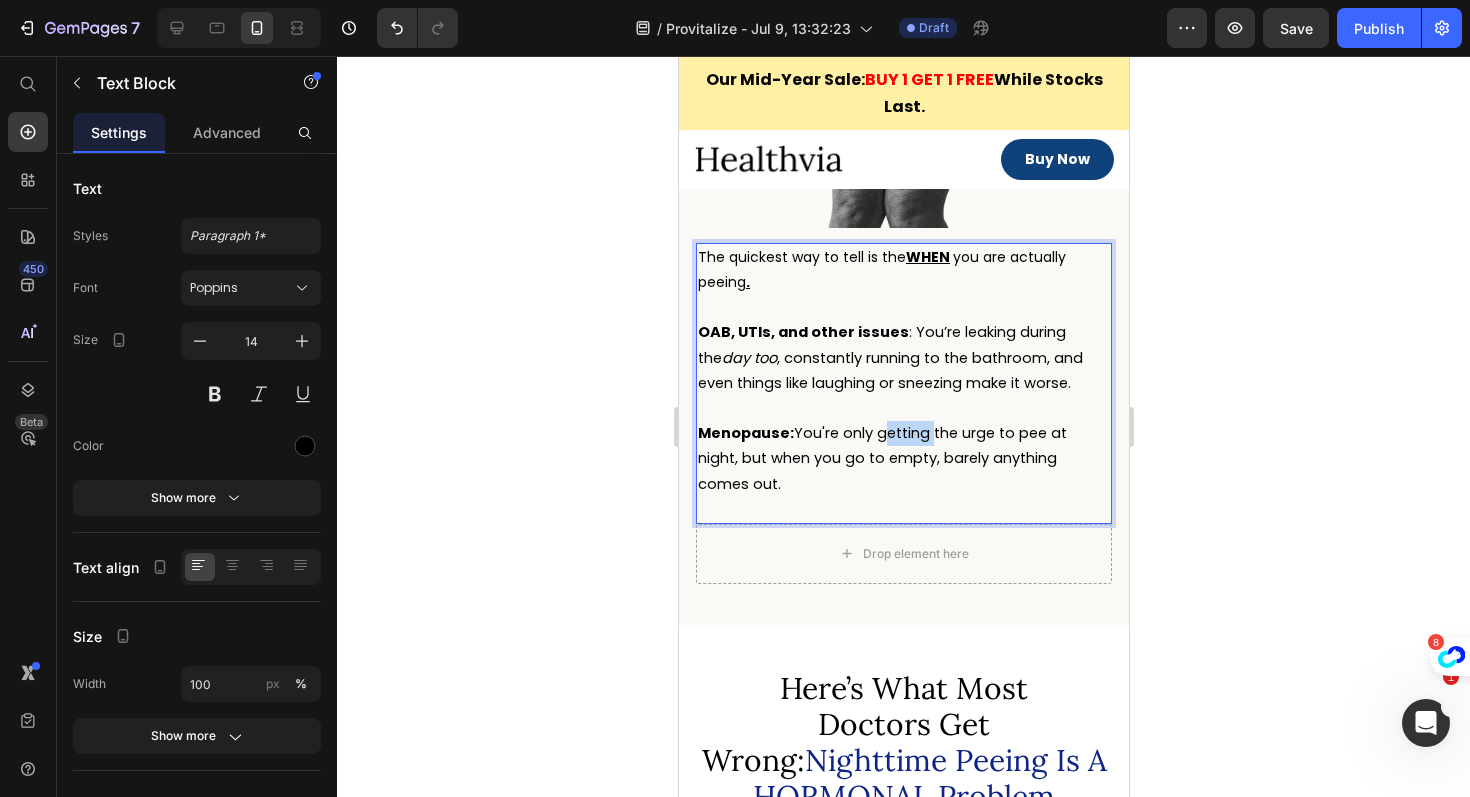 click on "Menopause:  You're only getting the urge to pee at night, but when you go to empty, barely anything comes out." at bounding box center [881, 458] 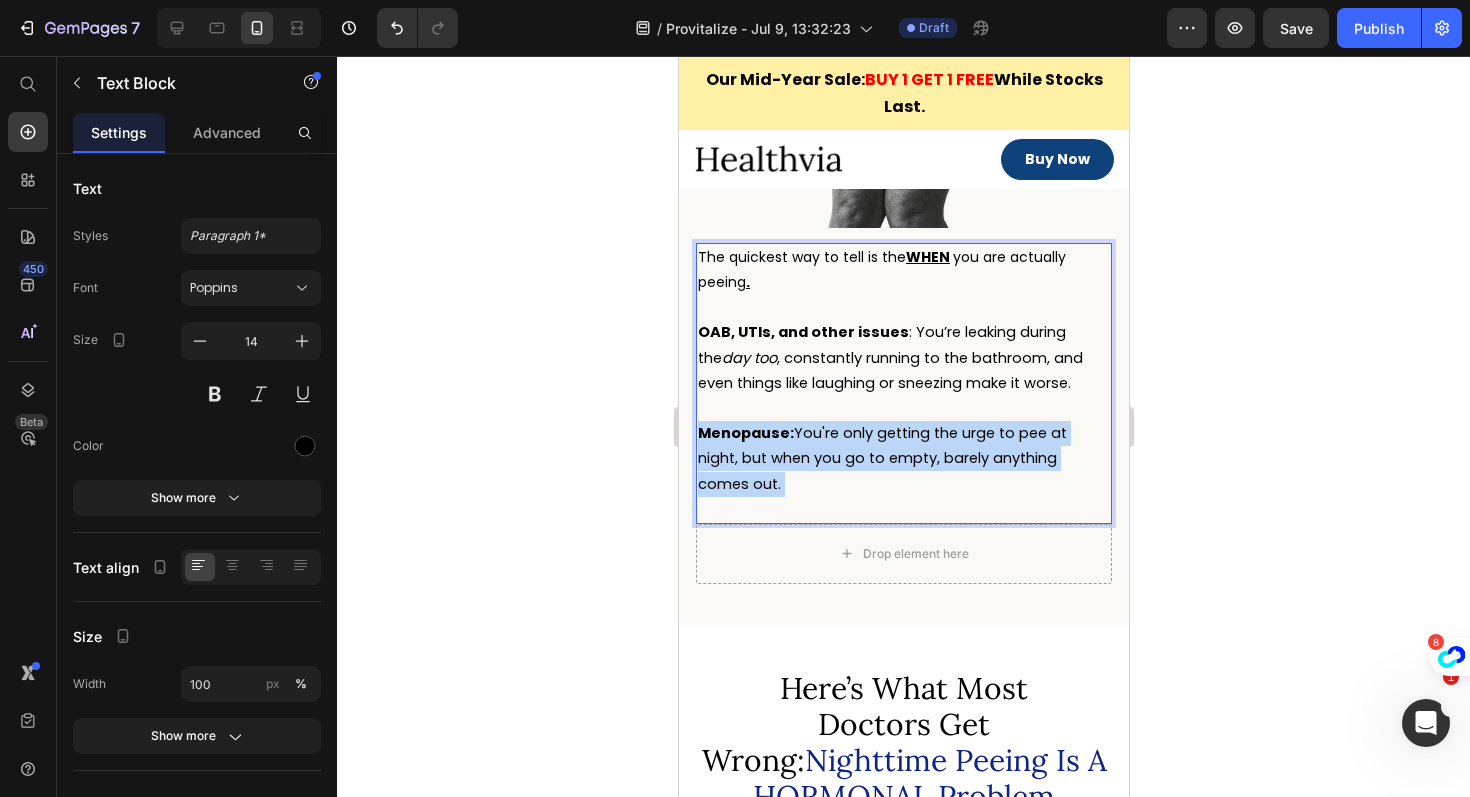 click on "Menopause:  You're only getting the urge to pee at night, but when you go to empty, barely anything comes out." at bounding box center (881, 458) 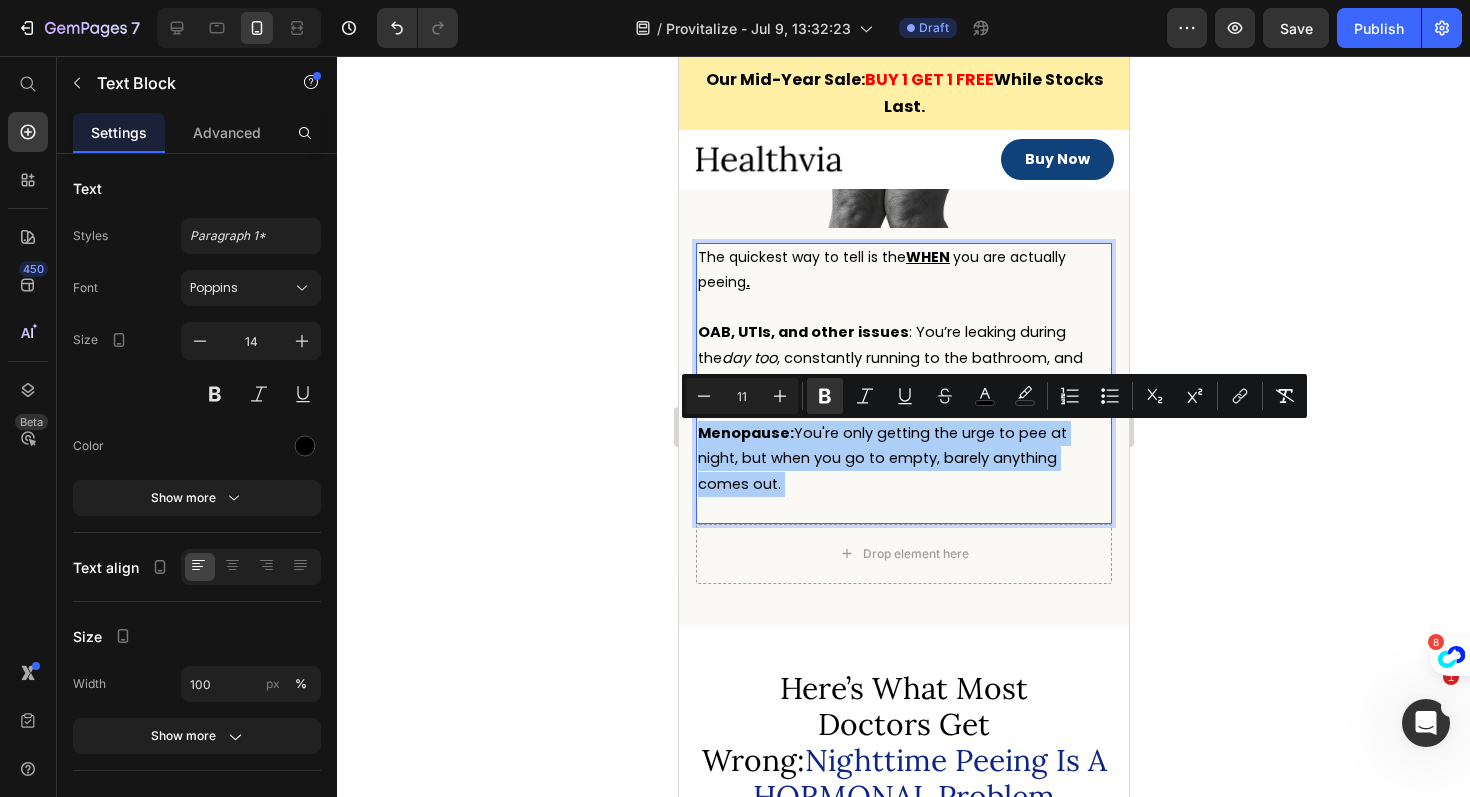click 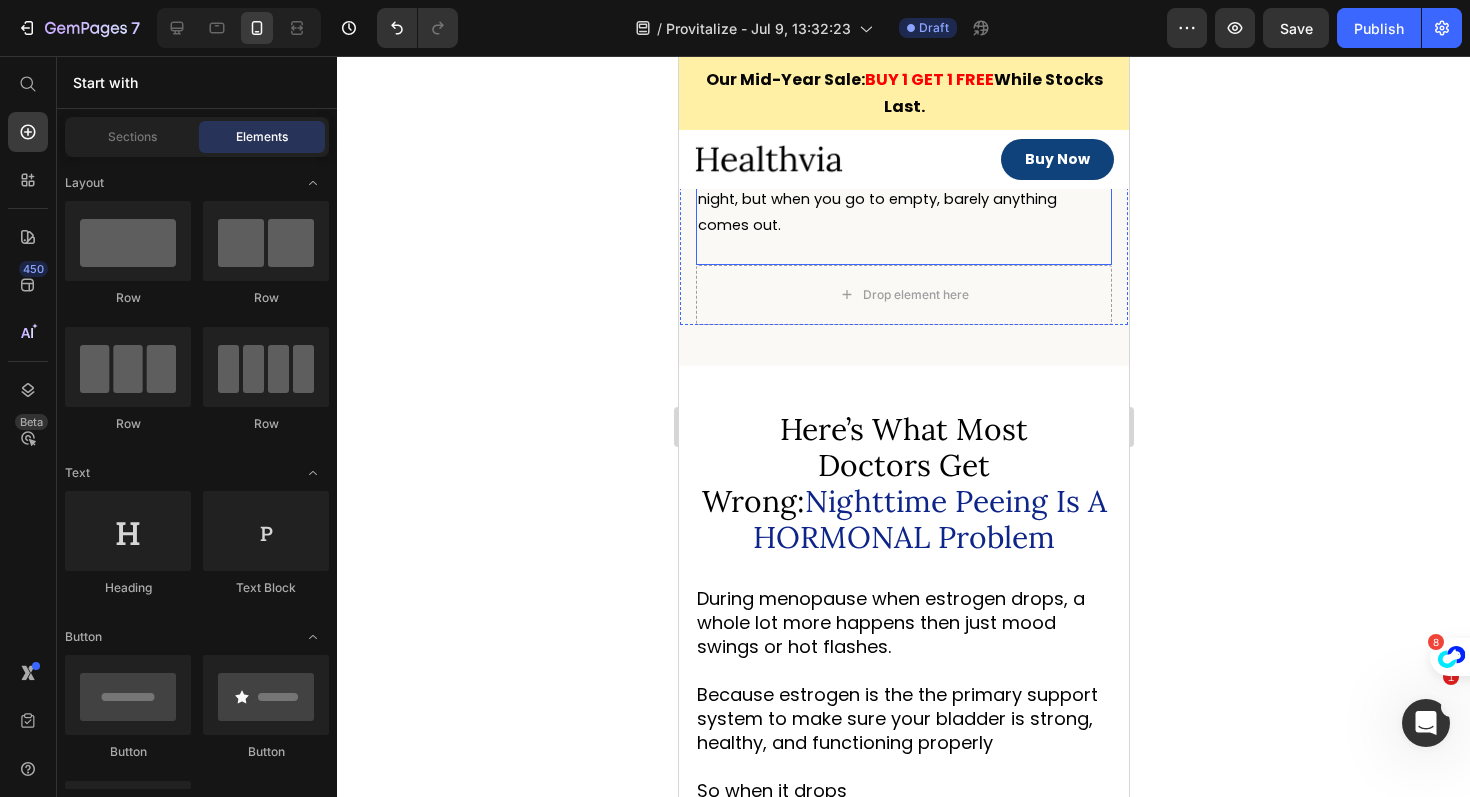 scroll, scrollTop: 1856, scrollLeft: 0, axis: vertical 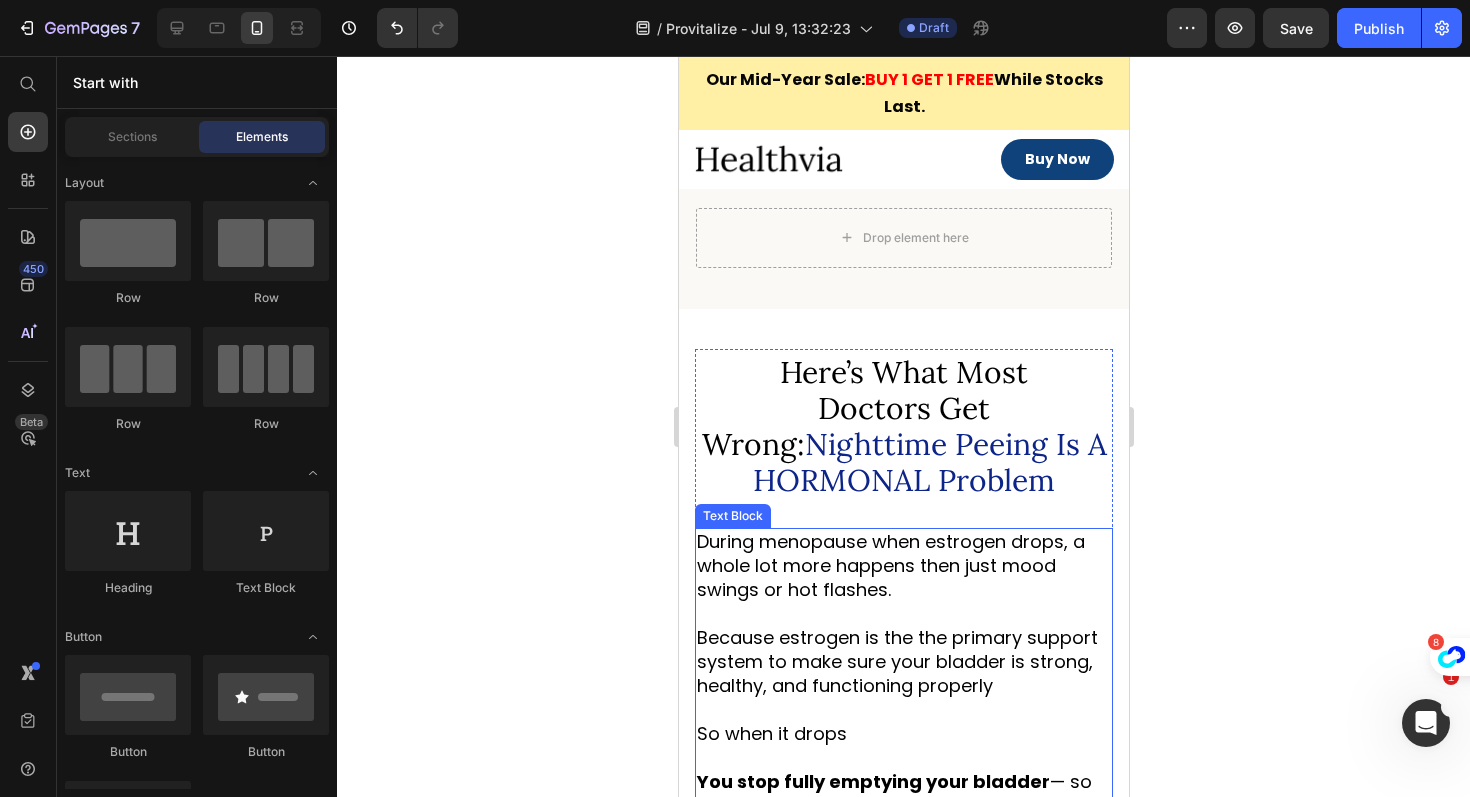 click on "During menopause when estrogen drops, a whole lot more happens then just mood swings or hot flashes." at bounding box center (890, 565) 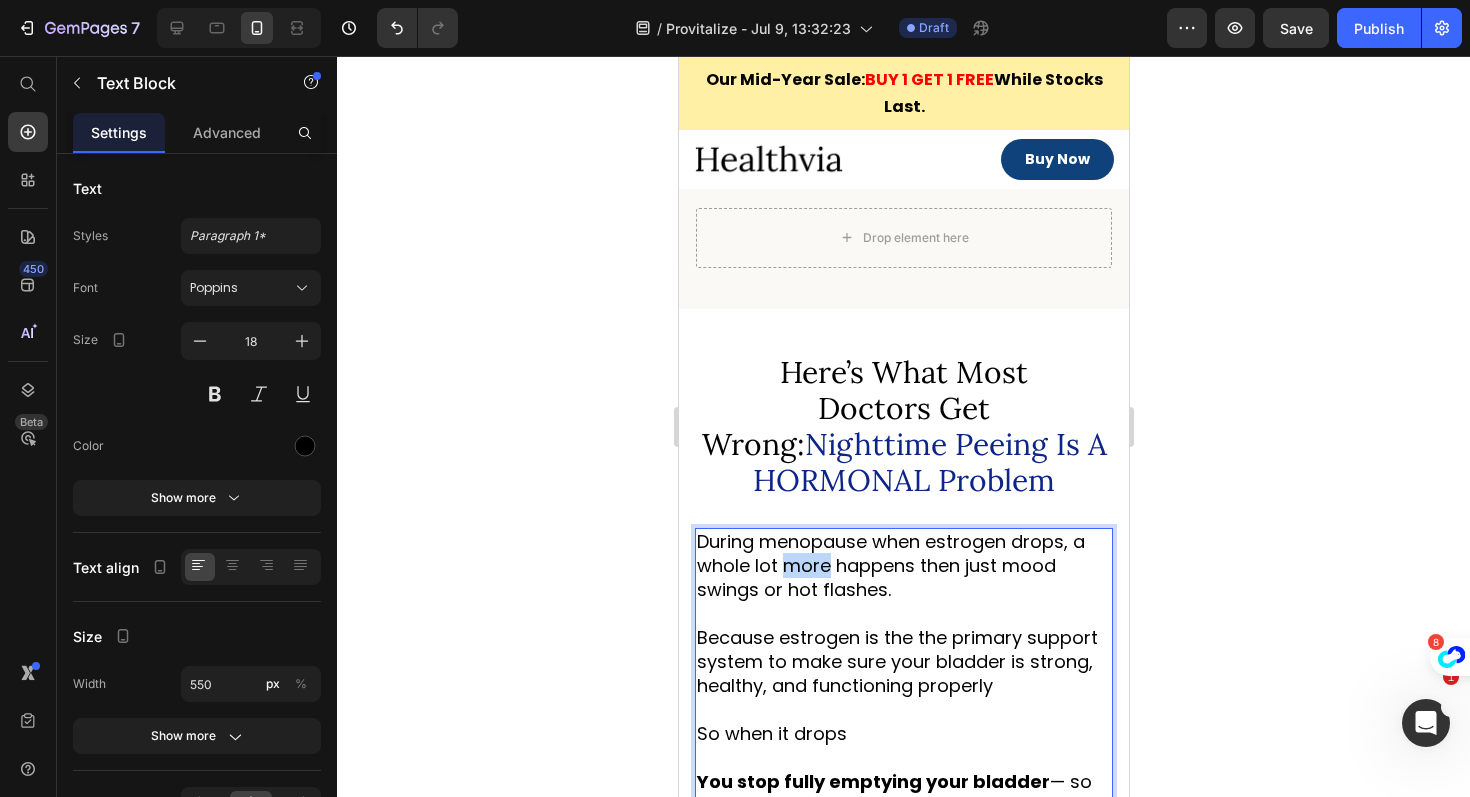 click on "During menopause when estrogen drops, a whole lot more happens then just mood swings or hot flashes." at bounding box center (890, 565) 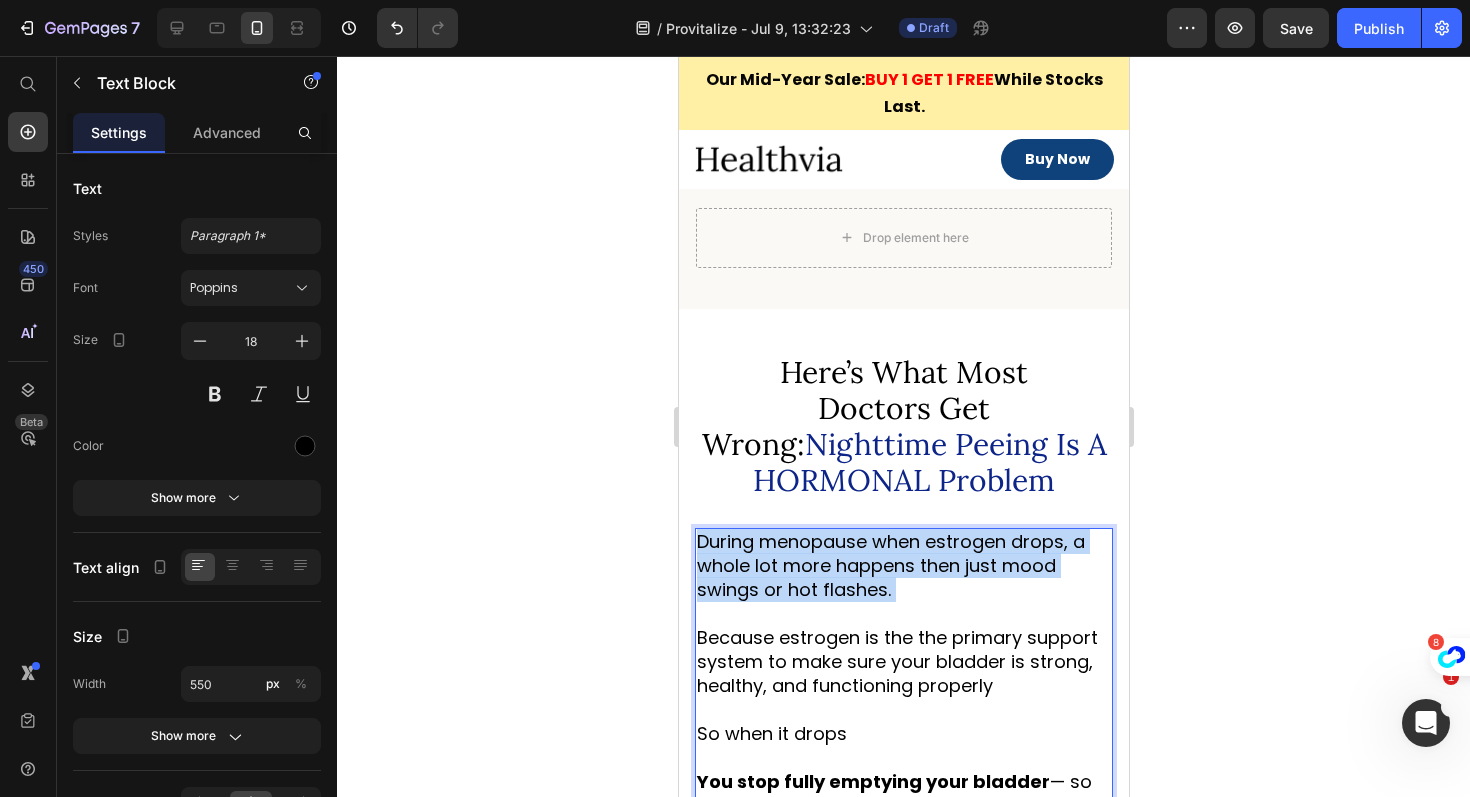 click on "During menopause when estrogen drops, a whole lot more happens then just mood swings or hot flashes." at bounding box center [890, 565] 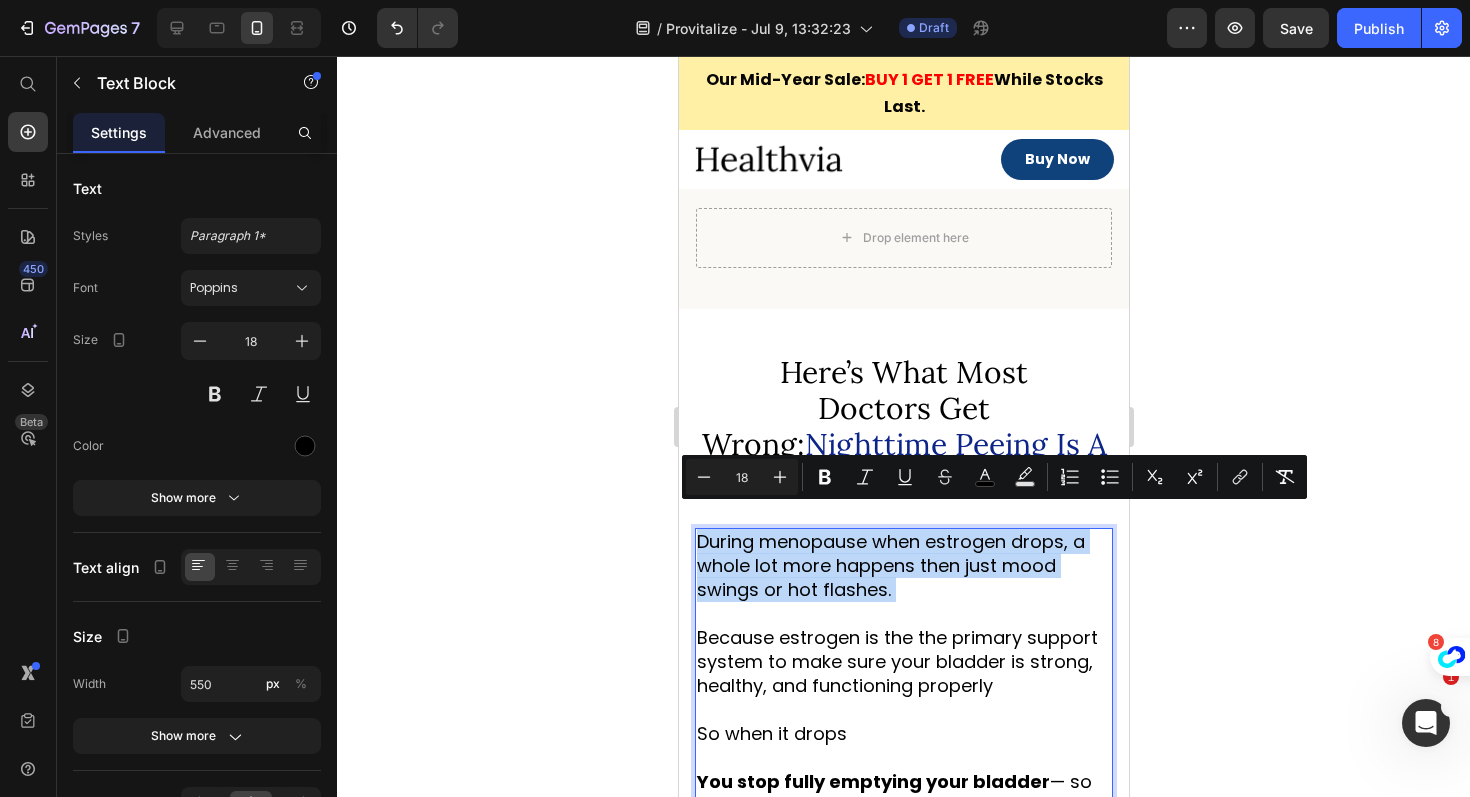 click on "During menopause when estrogen drops, a whole lot more happens then just mood swings or hot flashes." at bounding box center (890, 565) 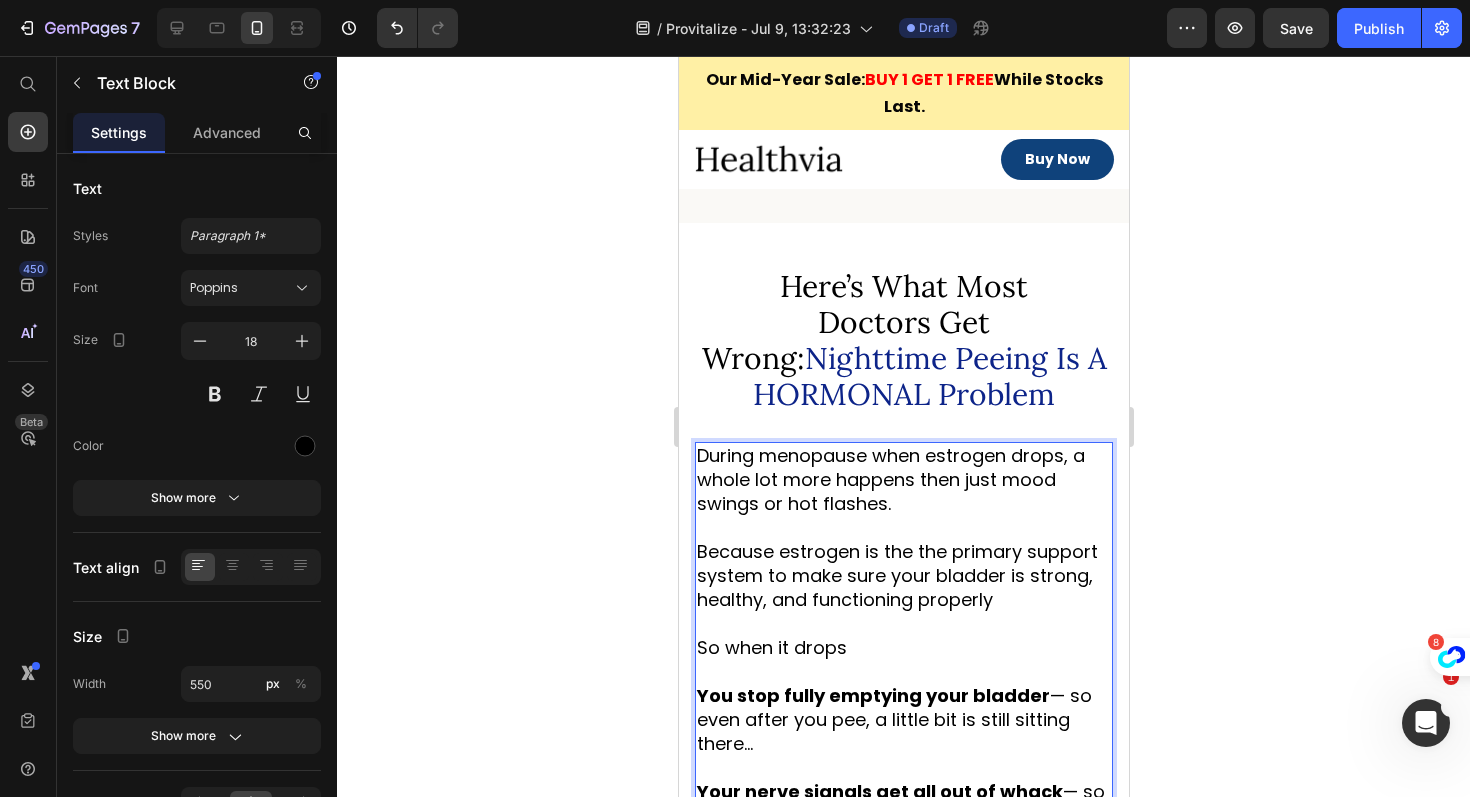scroll, scrollTop: 1959, scrollLeft: 0, axis: vertical 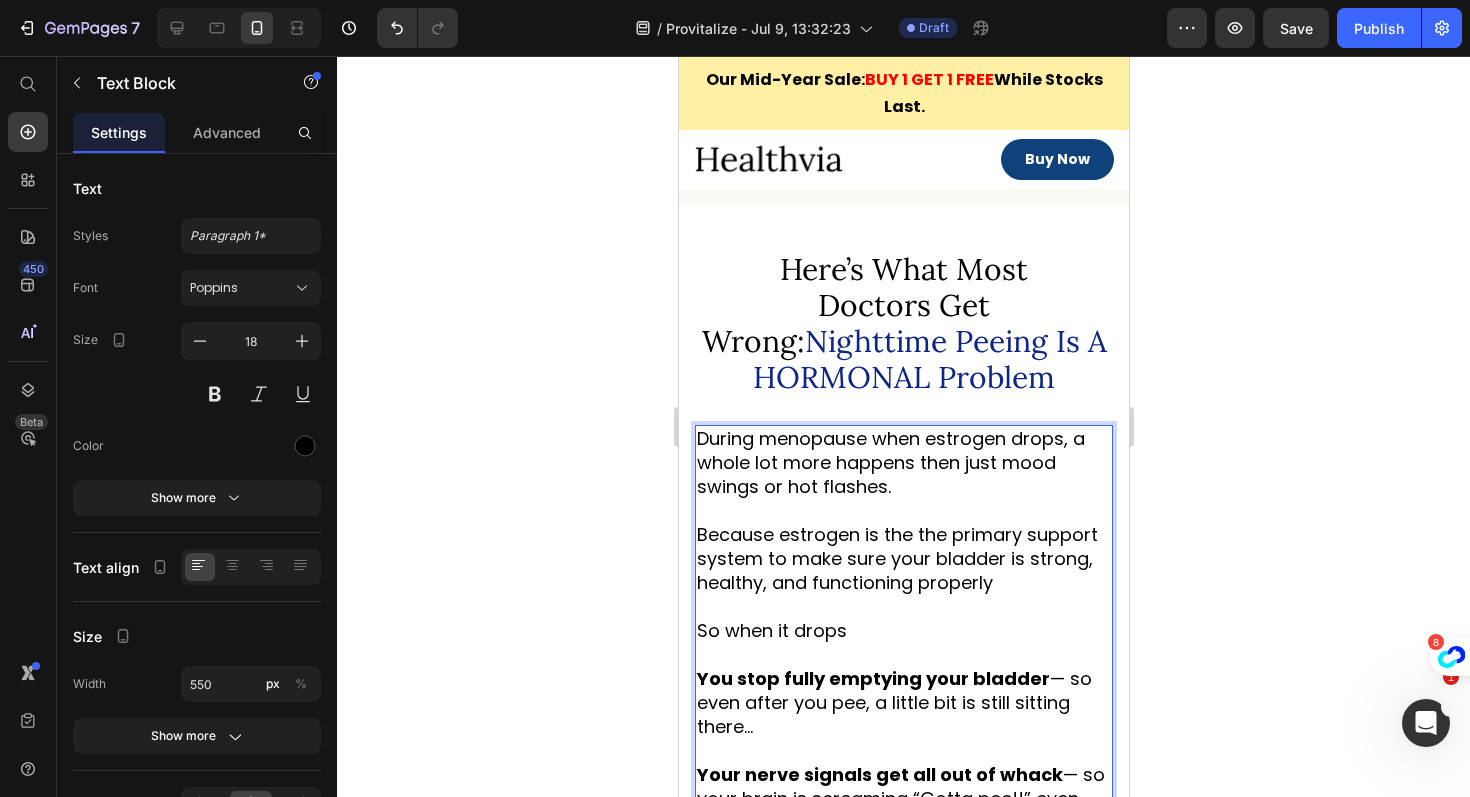 click on "So when it drops" at bounding box center (771, 630) 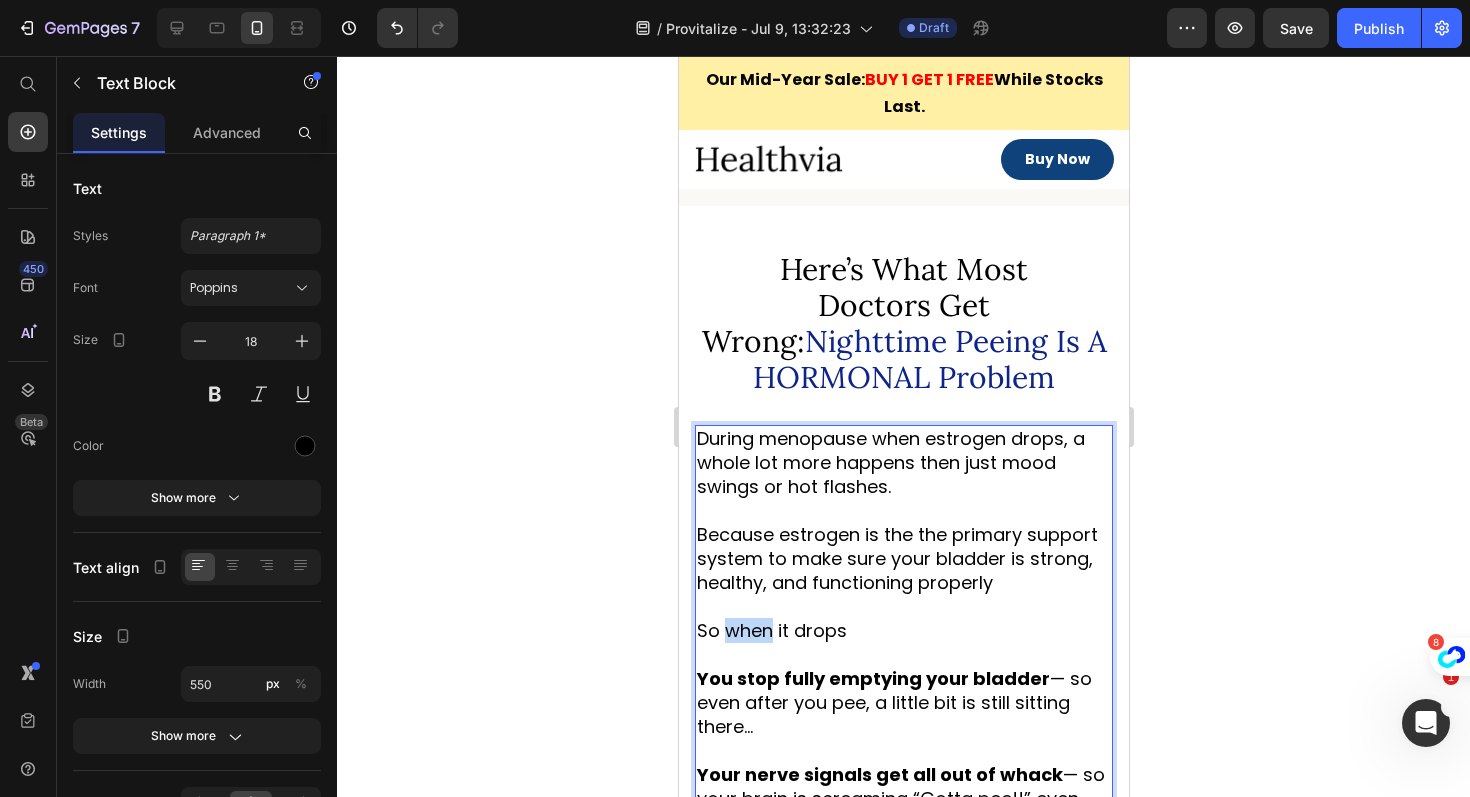 click on "So when it drops" at bounding box center (771, 630) 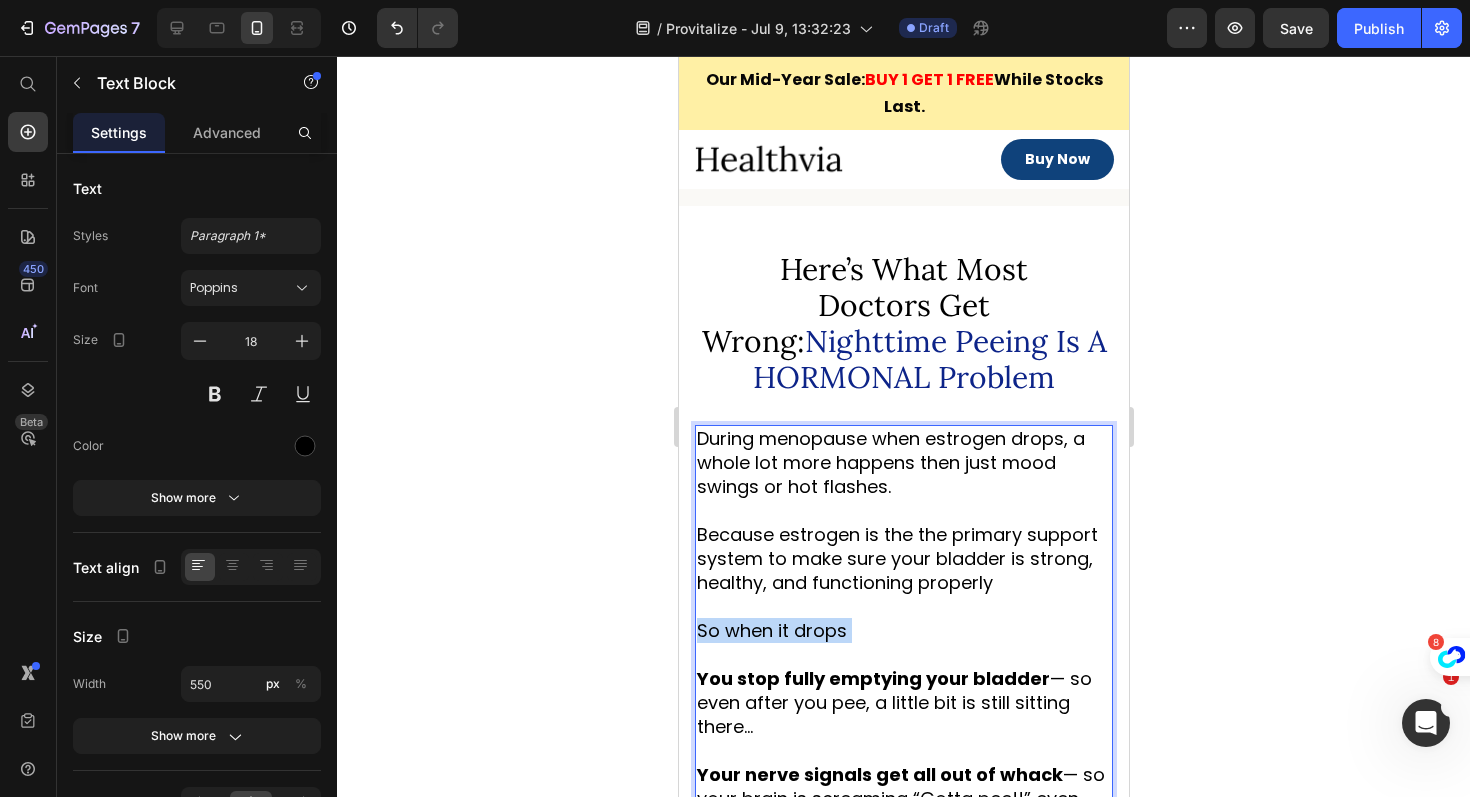 click on "So when it drops" at bounding box center (771, 630) 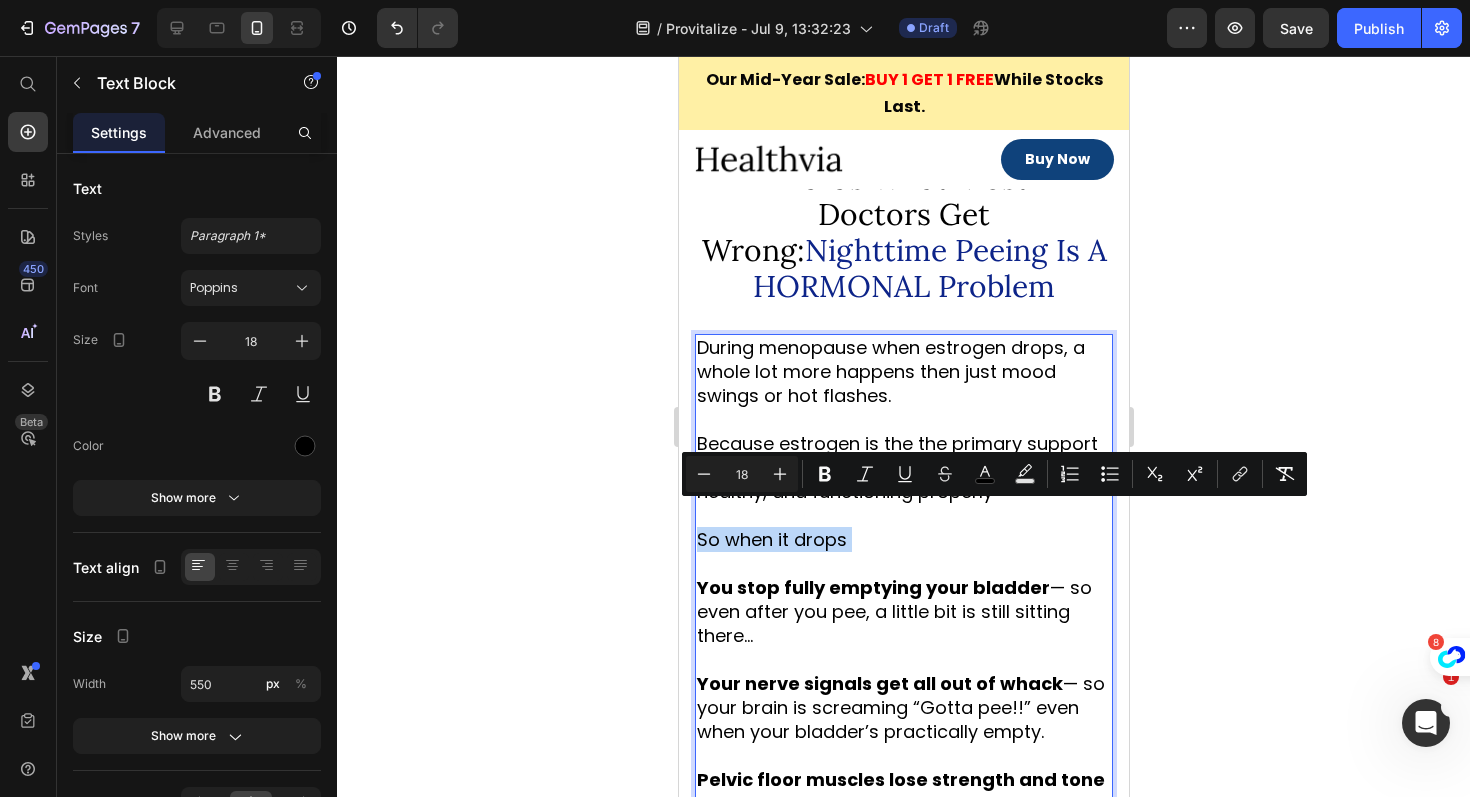 scroll, scrollTop: 2051, scrollLeft: 0, axis: vertical 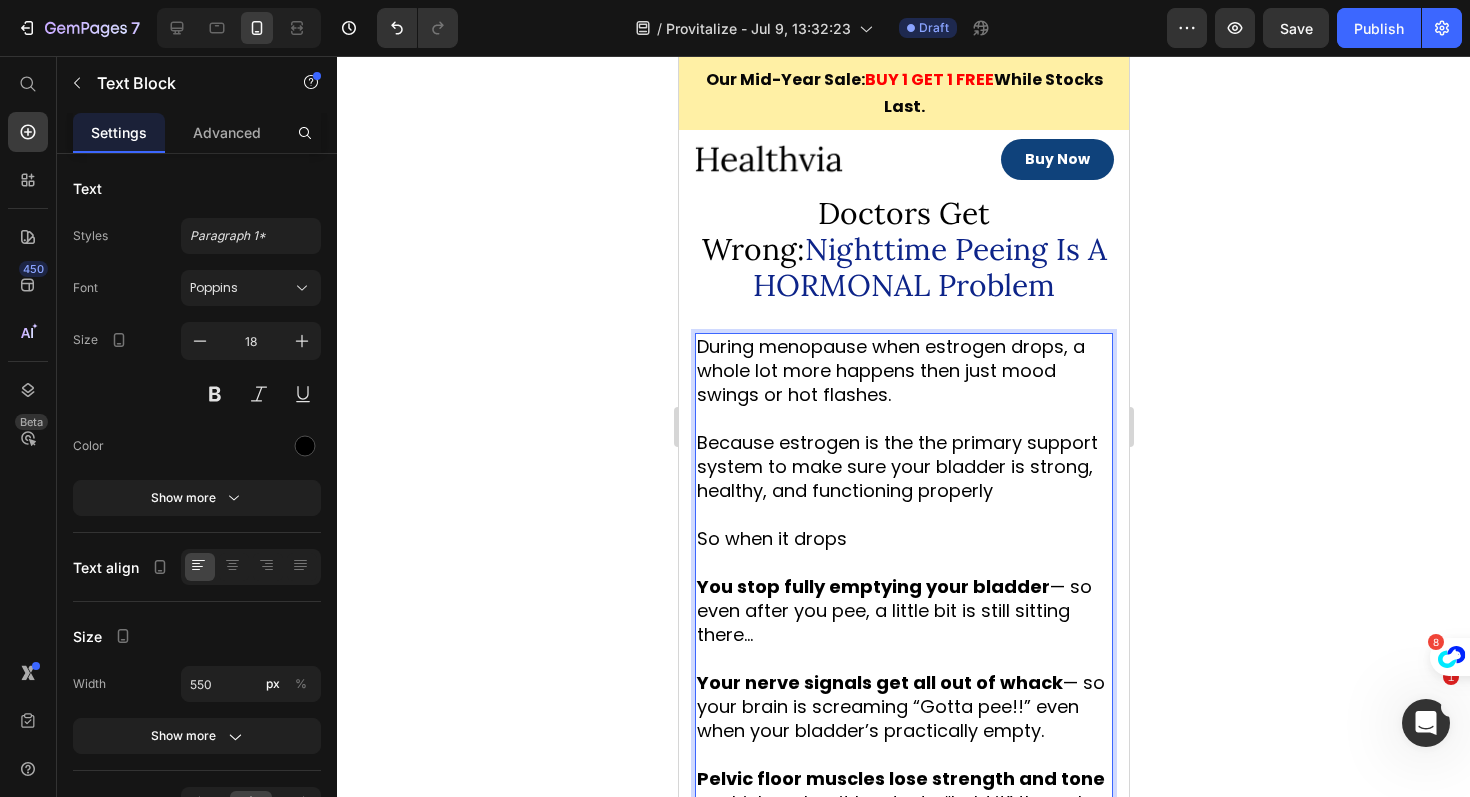 click on "You stop fully emptying your bladder  — so even after you pee, a little bit is still sitting there…" at bounding box center (893, 610) 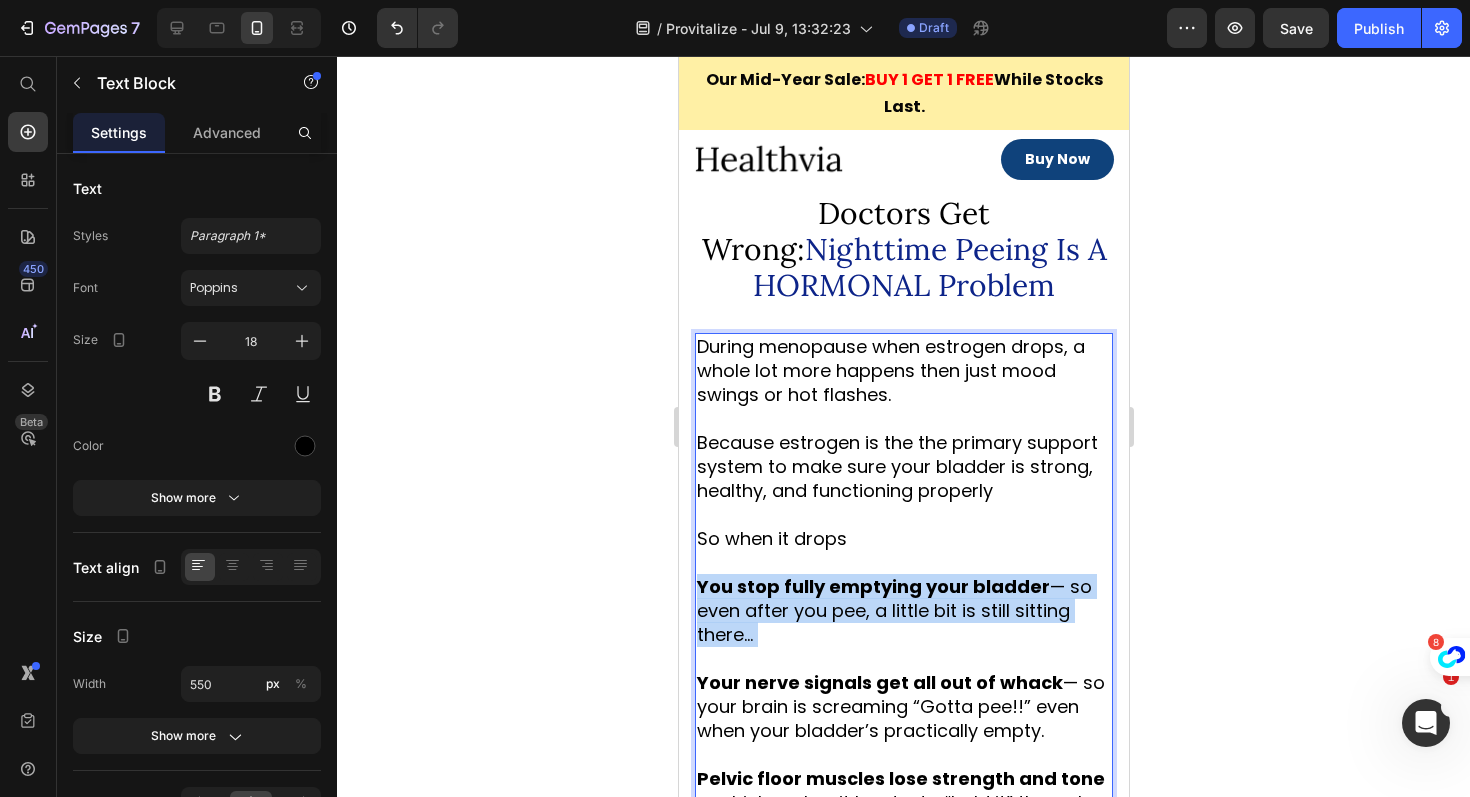 click on "You stop fully emptying your bladder  — so even after you pee, a little bit is still sitting there…" at bounding box center [893, 610] 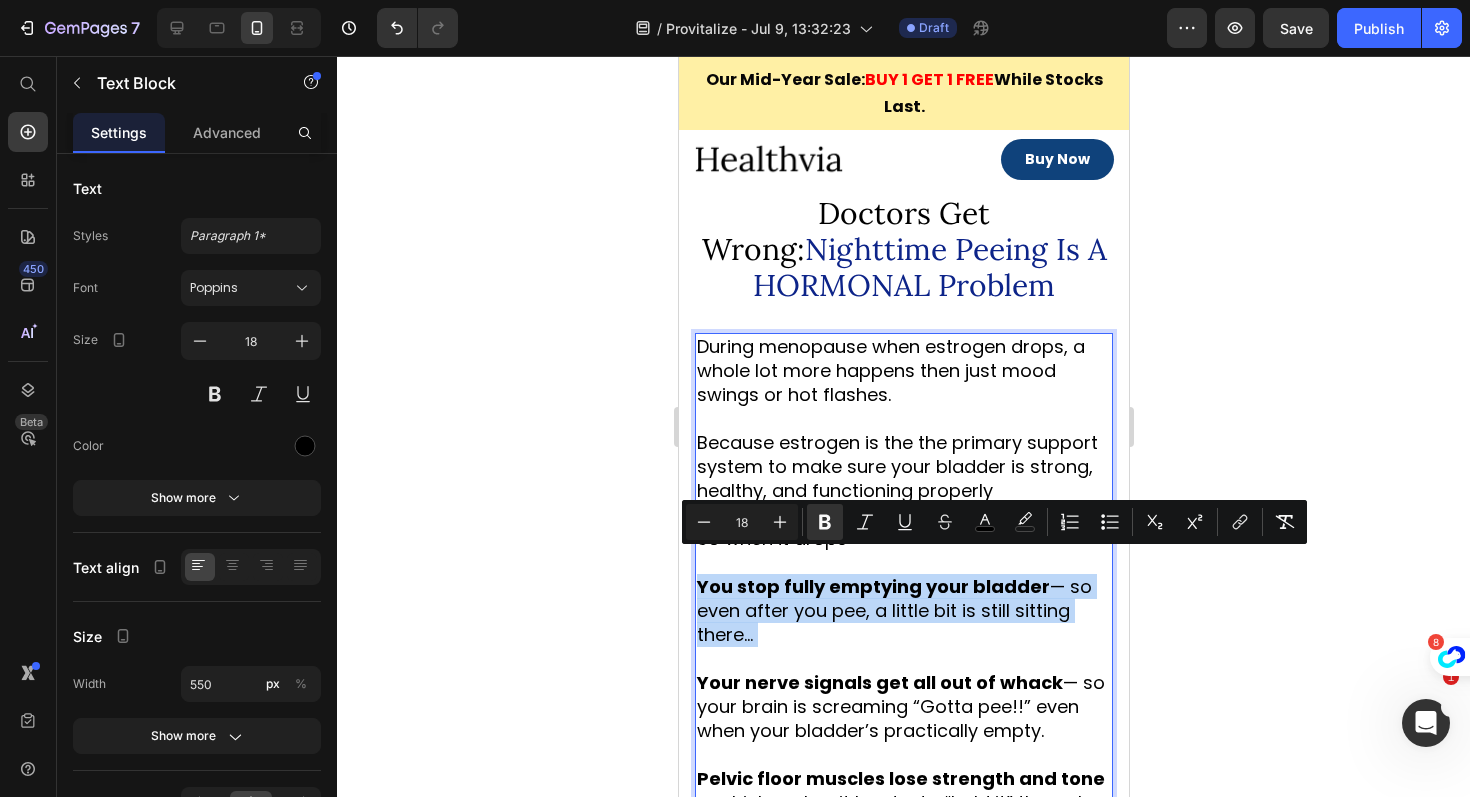 scroll, scrollTop: 2105, scrollLeft: 0, axis: vertical 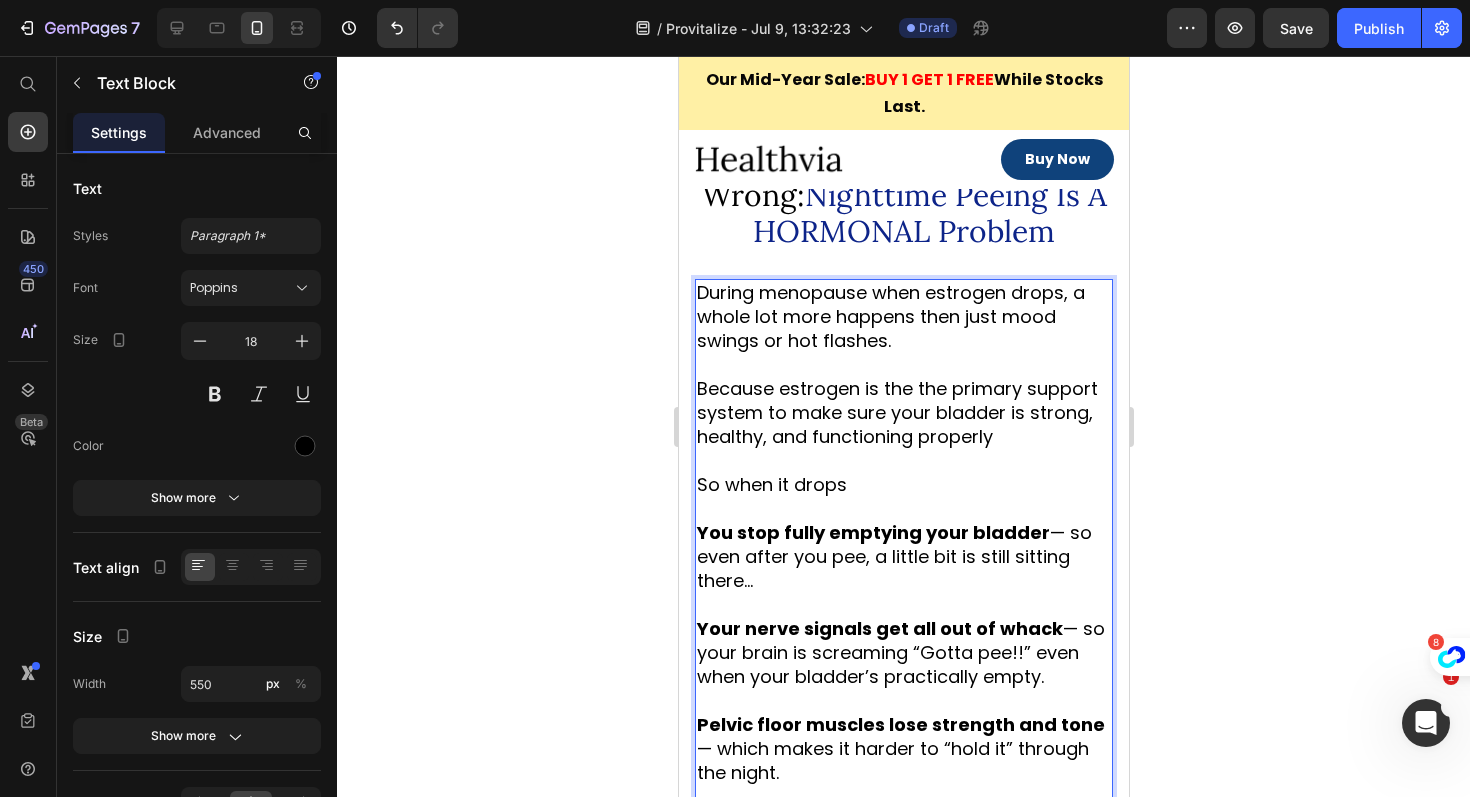 click on "Your nerve signals get all out of whack  — so your brain is screaming “Gotta pee!!” even when your bladder’s practically empty." at bounding box center [900, 652] 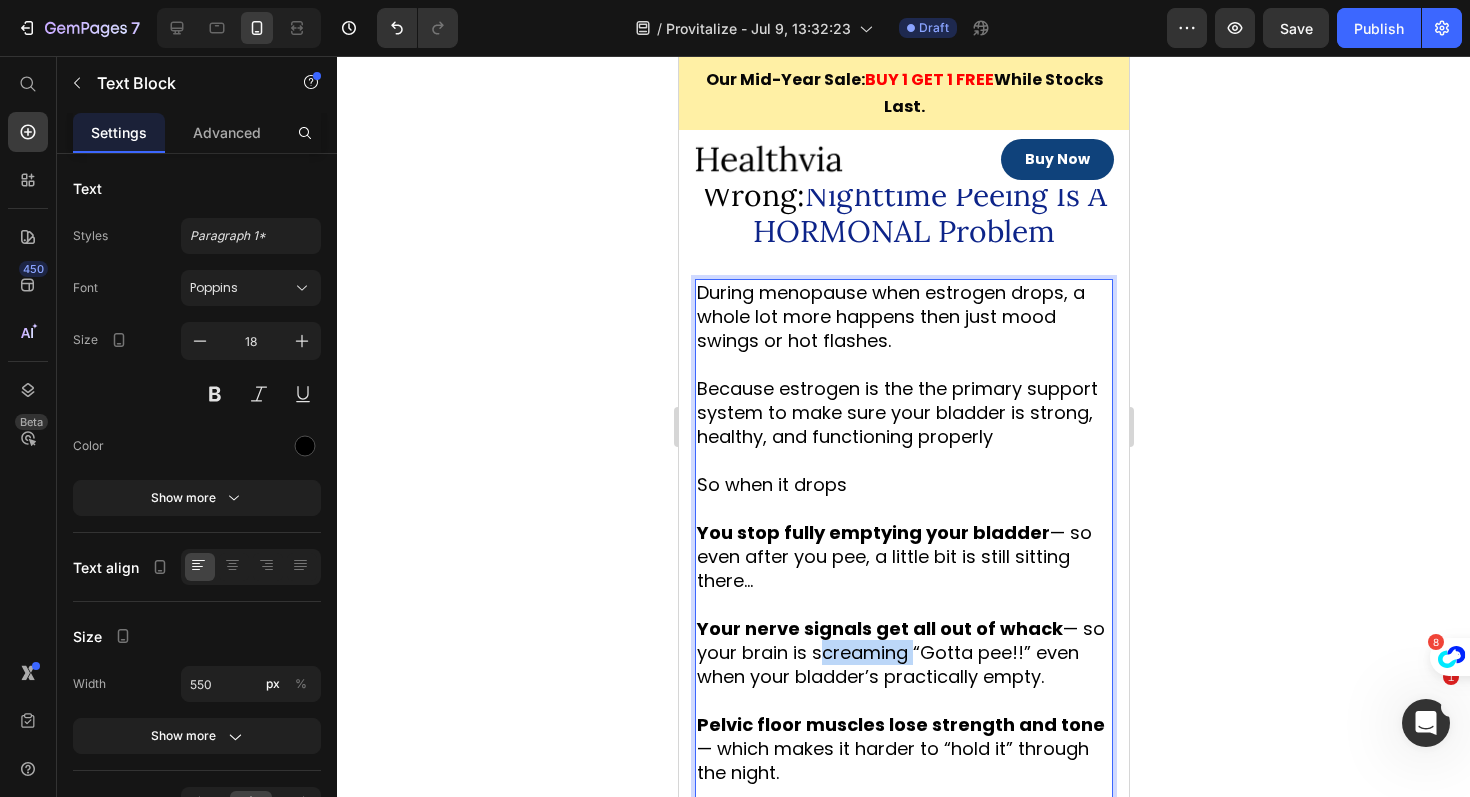 click on "Your nerve signals get all out of whack  — so your brain is screaming “Gotta pee!!” even when your bladder’s practically empty." at bounding box center [900, 652] 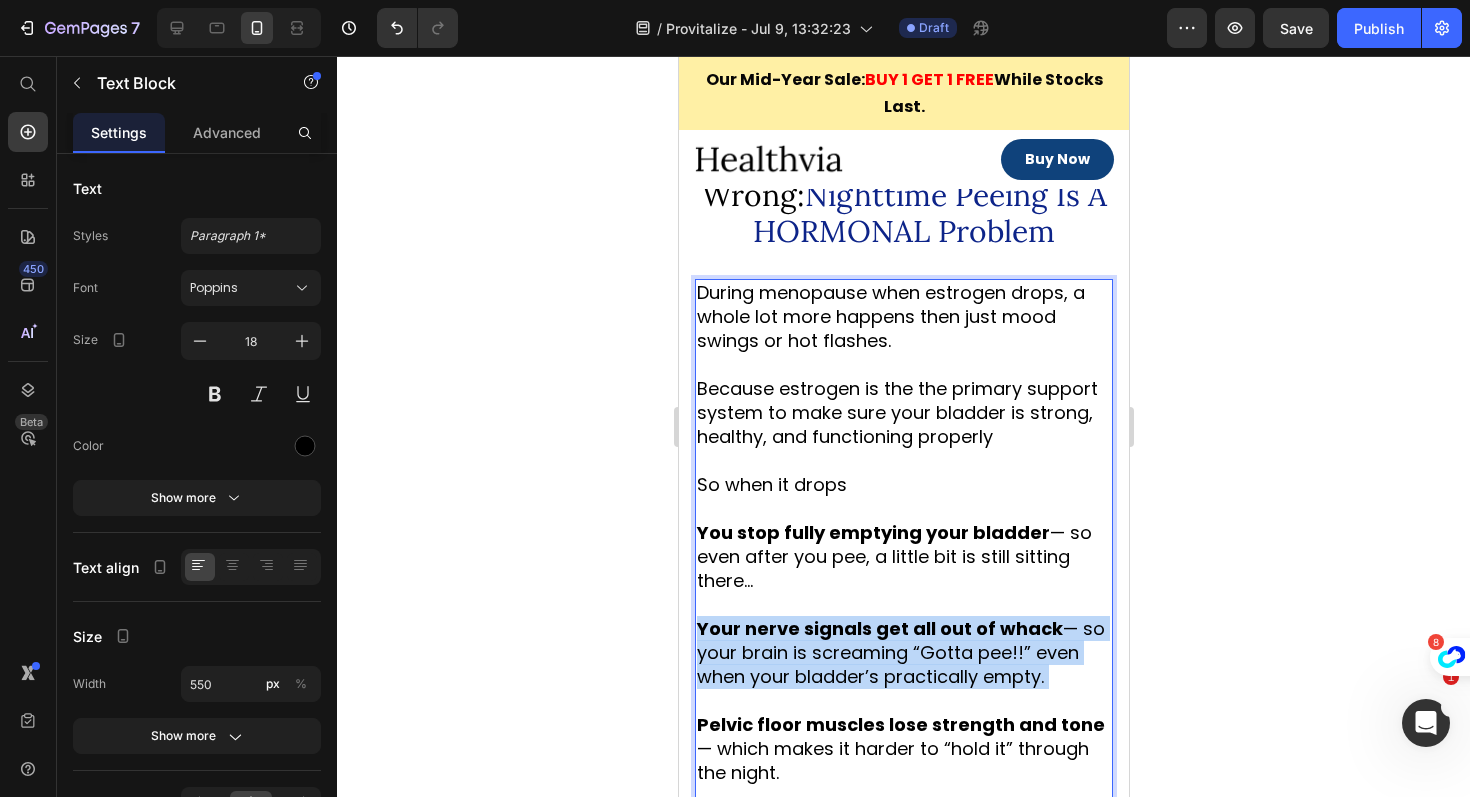 click on "Your nerve signals get all out of whack  — so your brain is screaming “Gotta pee!!” even when your bladder’s practically empty." at bounding box center [900, 652] 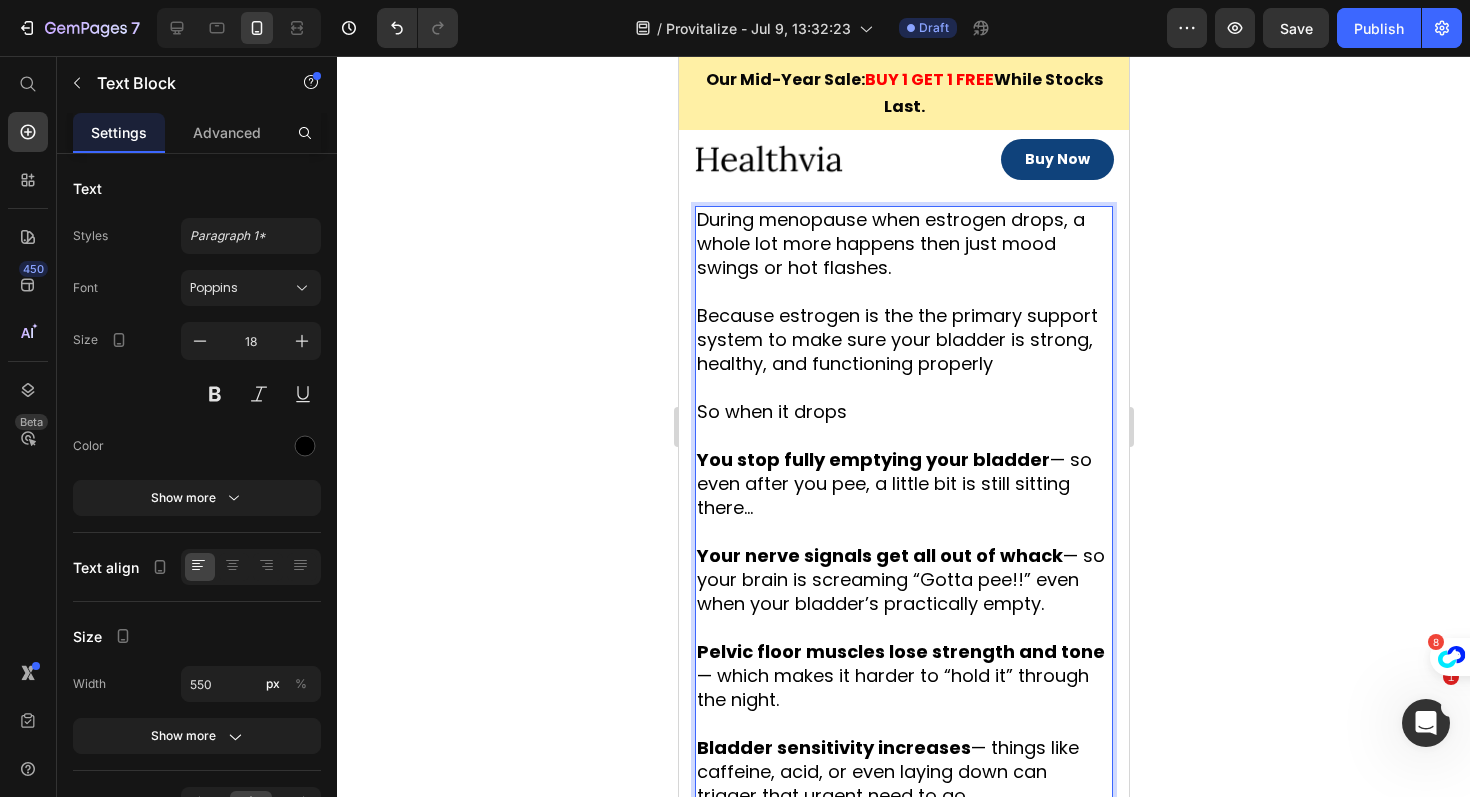 click on "Pelvic floor muscles lose strength and tone — which makes it harder to “hold it” through the night." at bounding box center [900, 675] 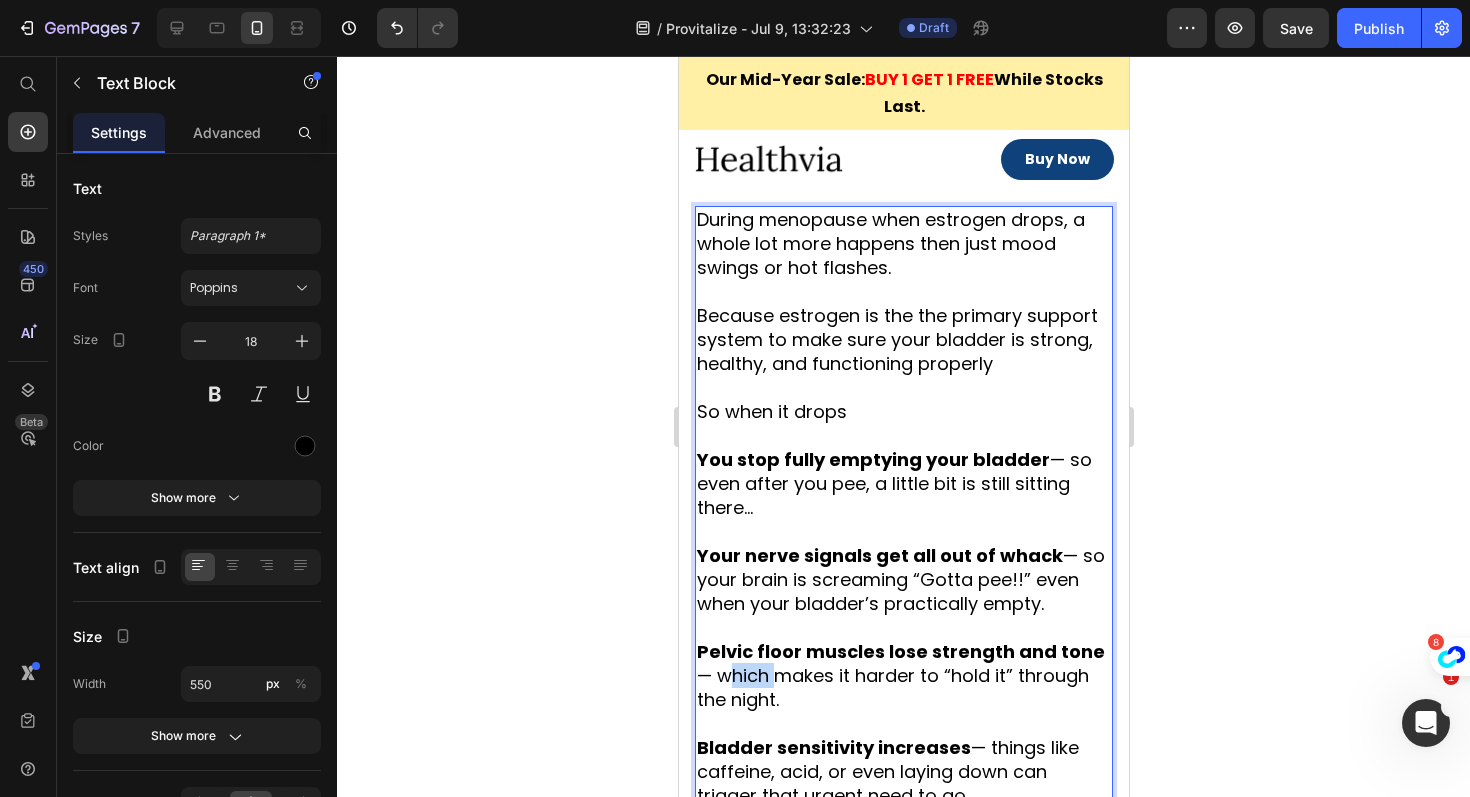 click on "Pelvic floor muscles lose strength and tone — which makes it harder to “hold it” through the night." at bounding box center (900, 675) 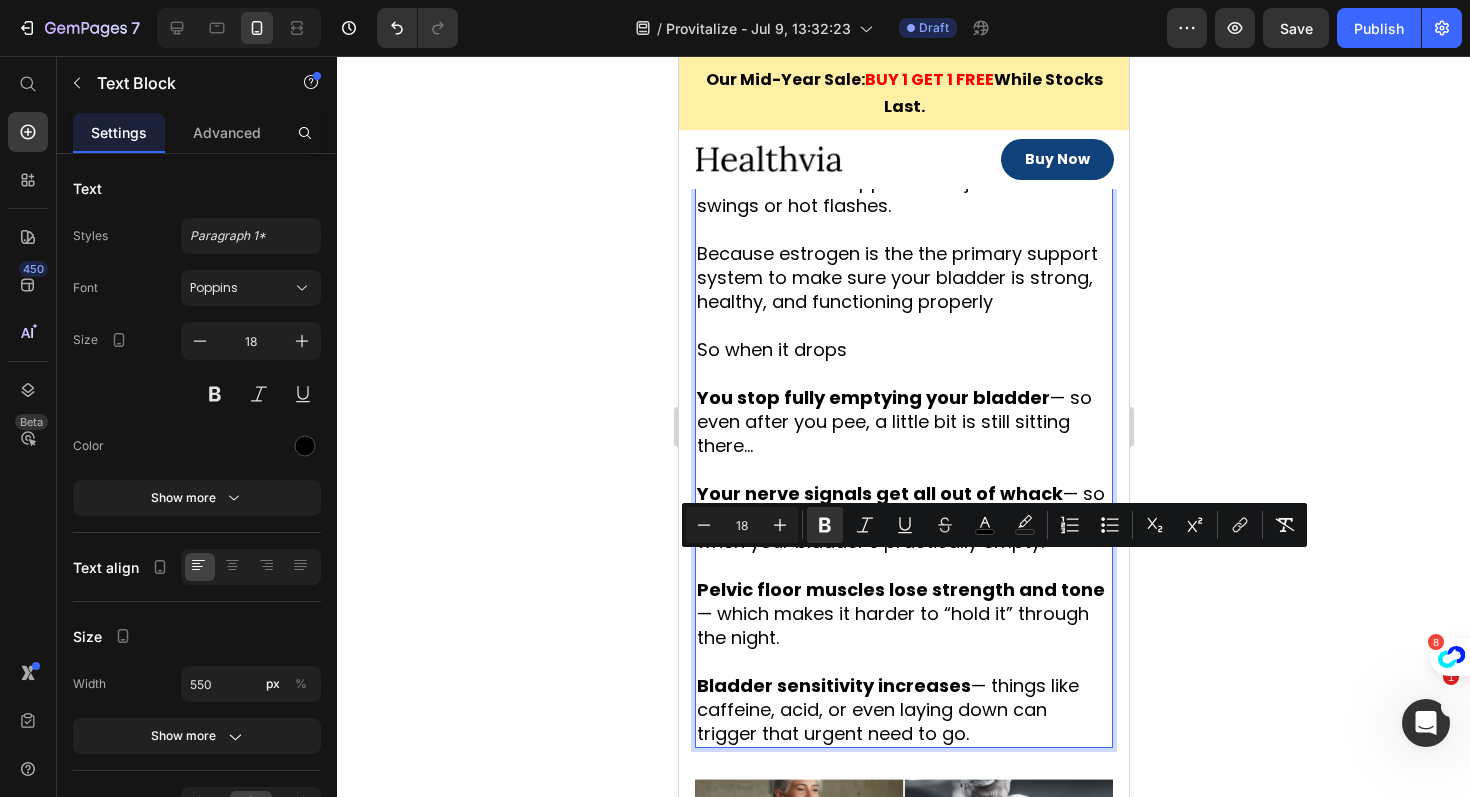 click on "Bladder sensitivity increases" at bounding box center (833, 685) 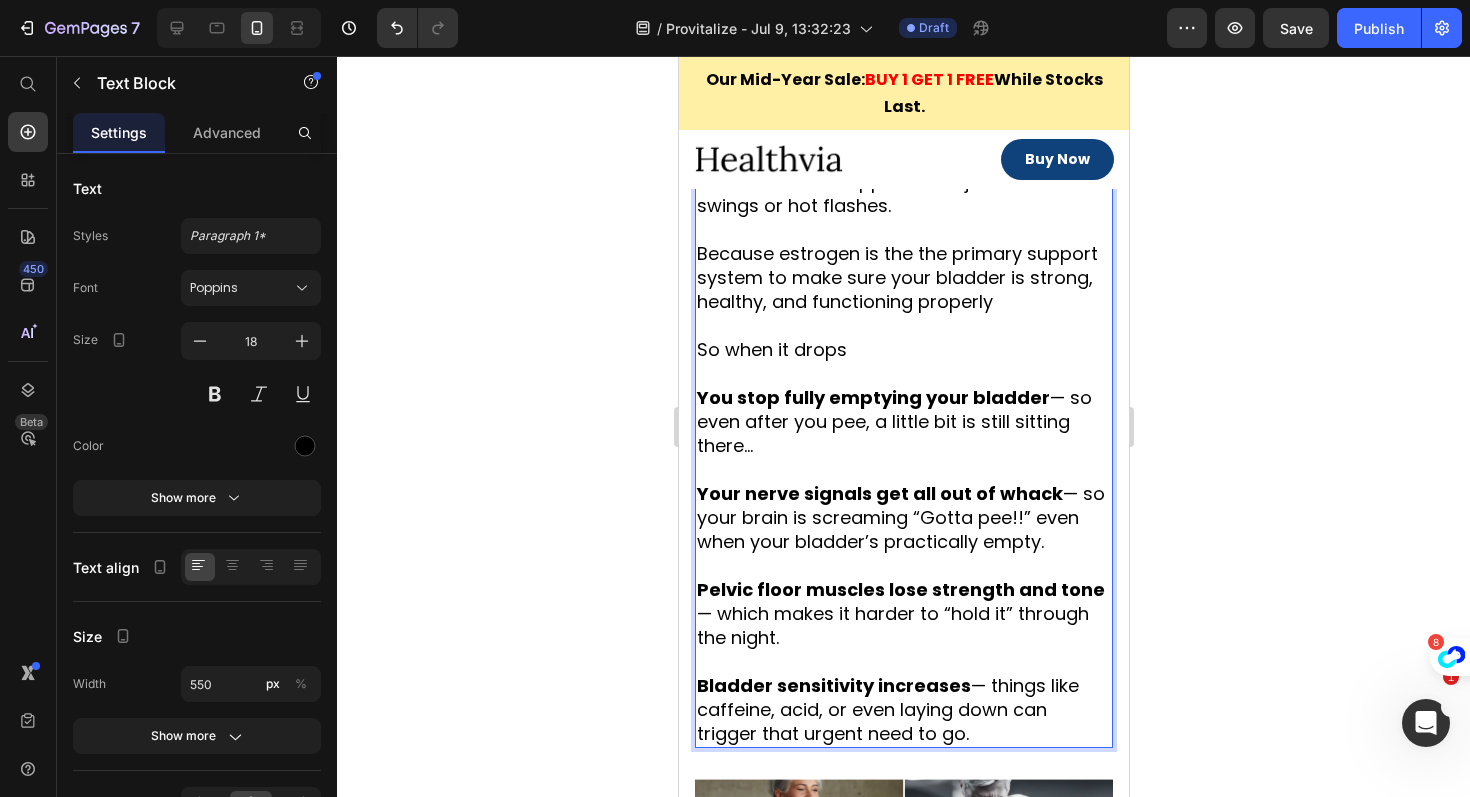 click on "Bladder sensitivity increases" at bounding box center (833, 685) 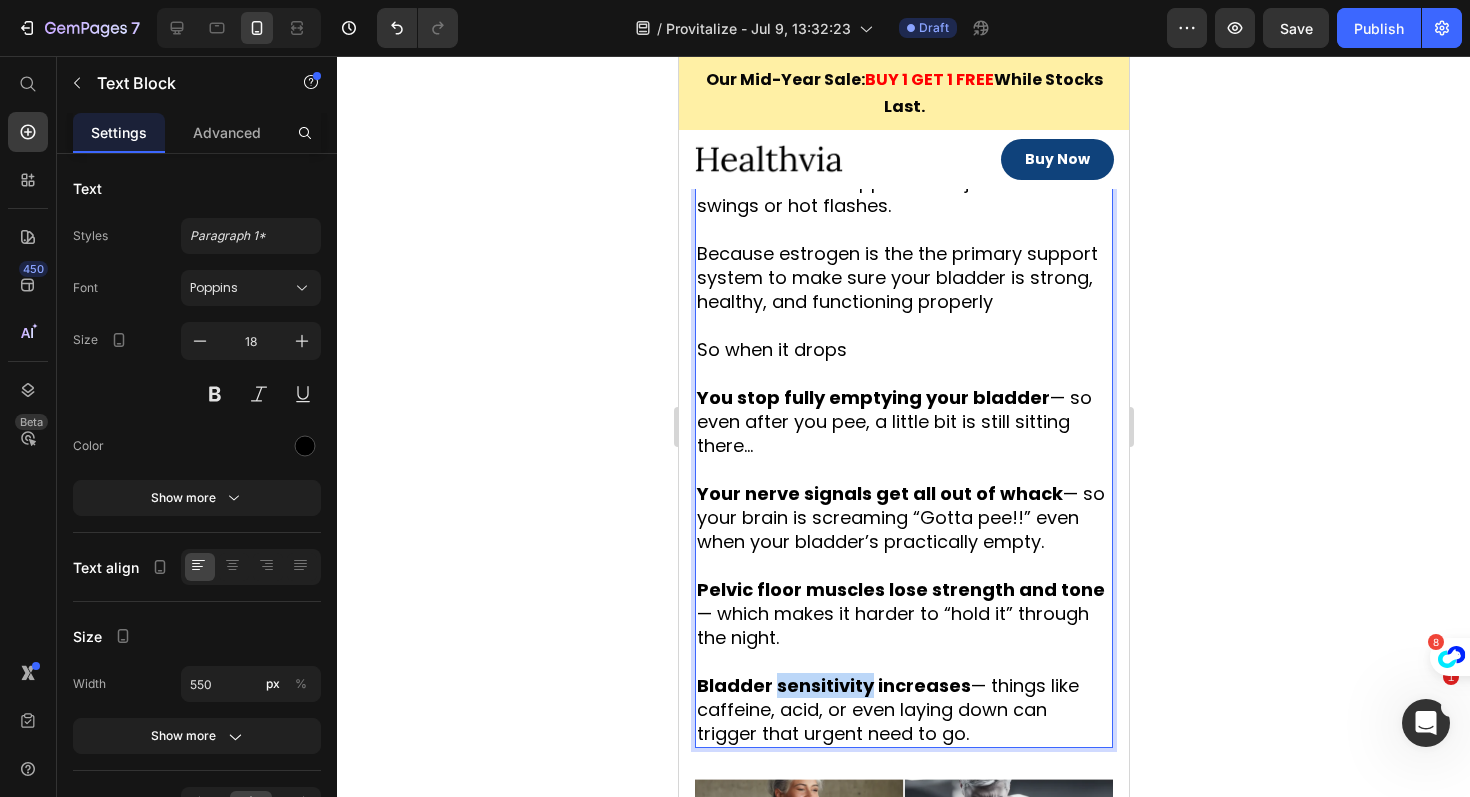 click on "Bladder sensitivity increases" at bounding box center [833, 685] 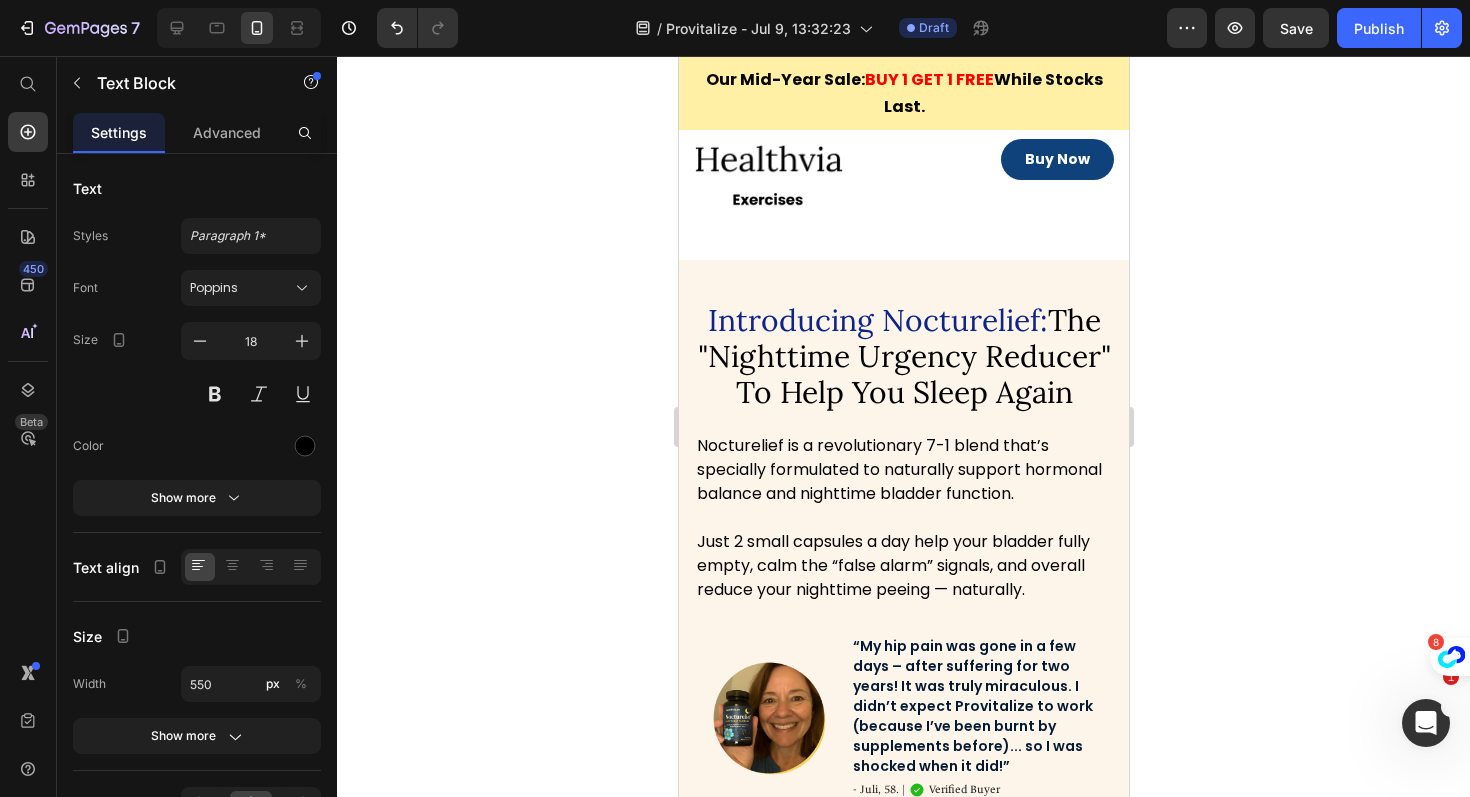 scroll, scrollTop: 3553, scrollLeft: 0, axis: vertical 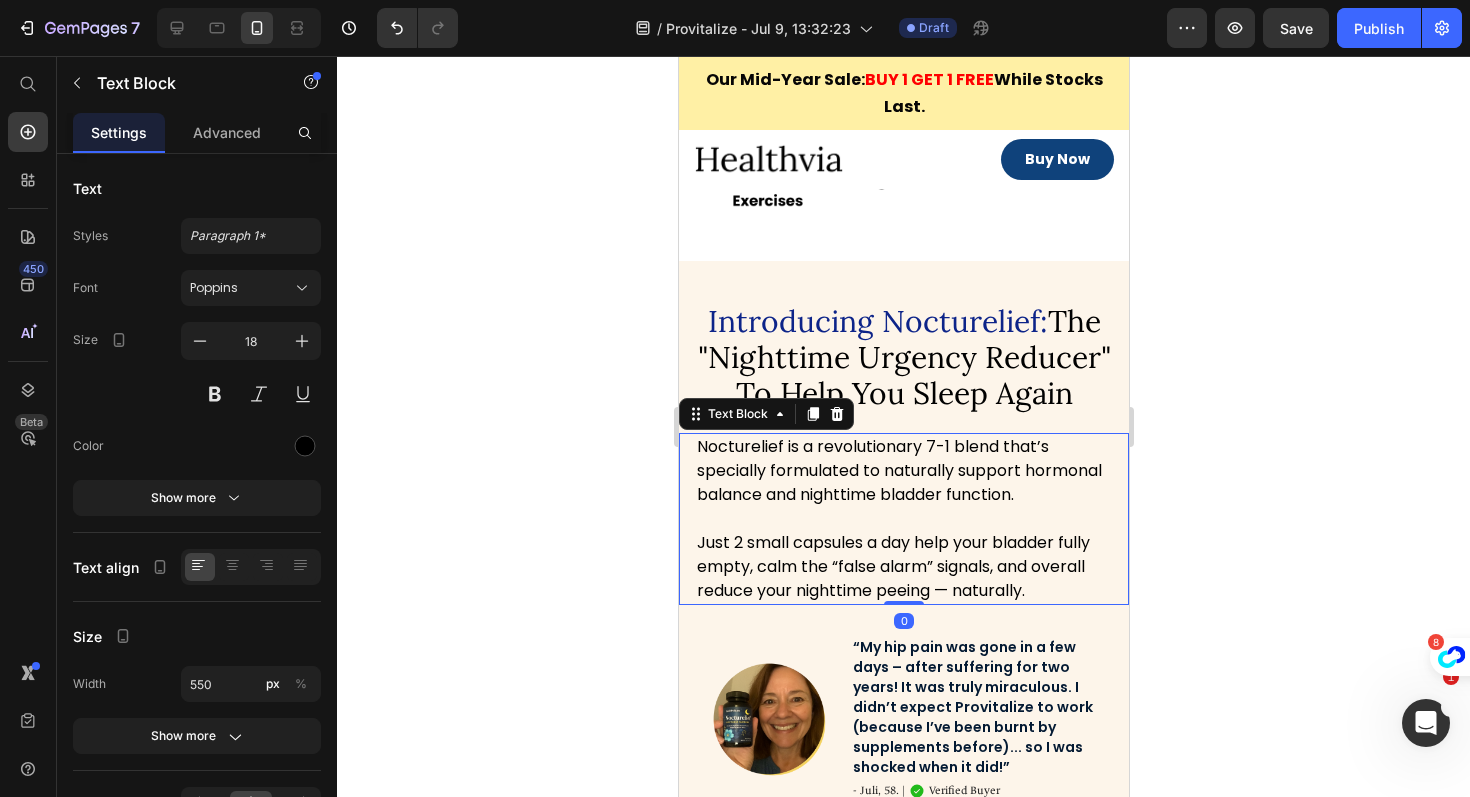 click on "Nocturelief is a revolutionary 7-1 blend that’s specially formulated to naturally support hormonal balance and nighttime bladder function." at bounding box center [898, 470] 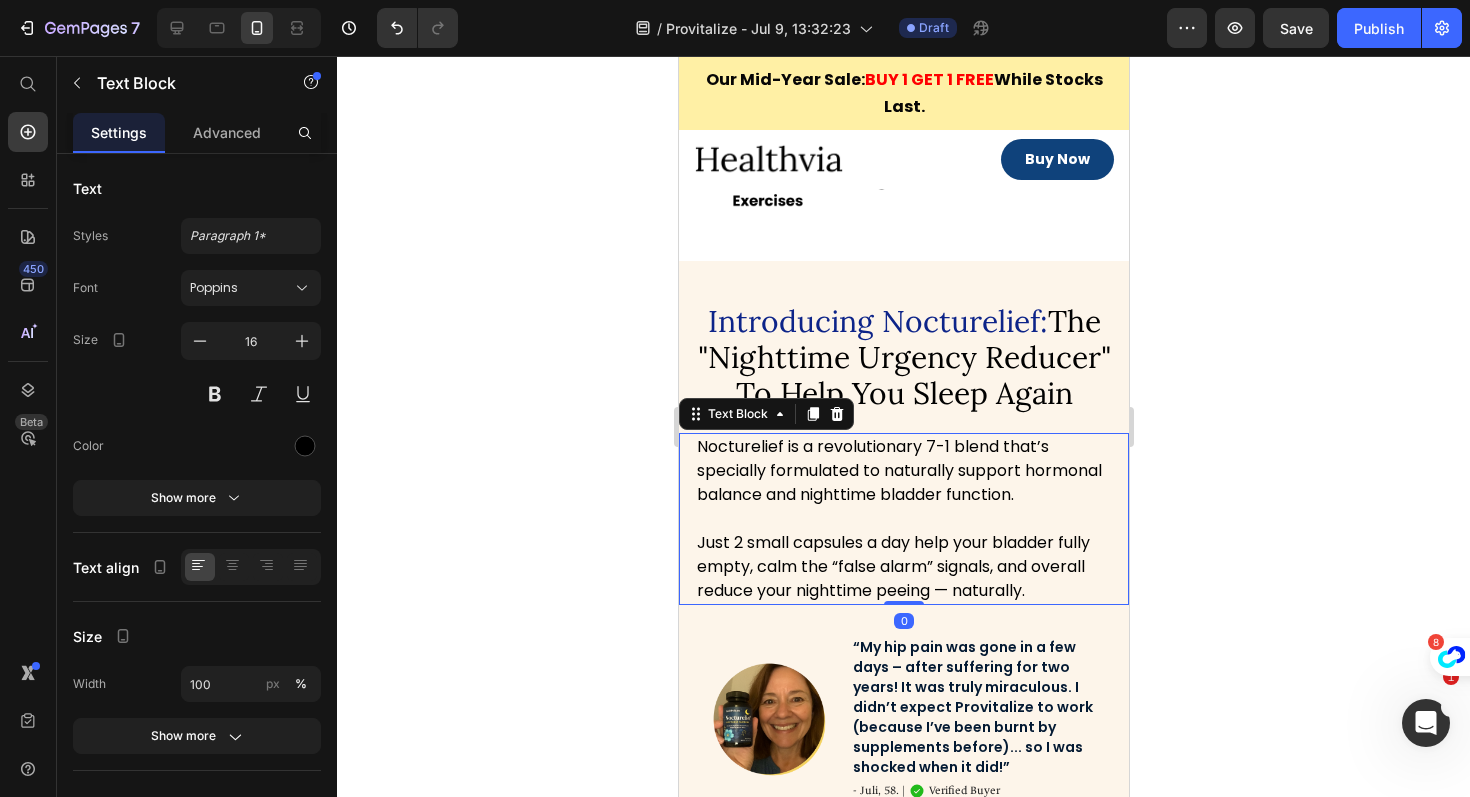 click on "Nocturelief is a revolutionary 7-1 blend that’s specially formulated to naturally support hormonal balance and nighttime bladder function." at bounding box center (898, 470) 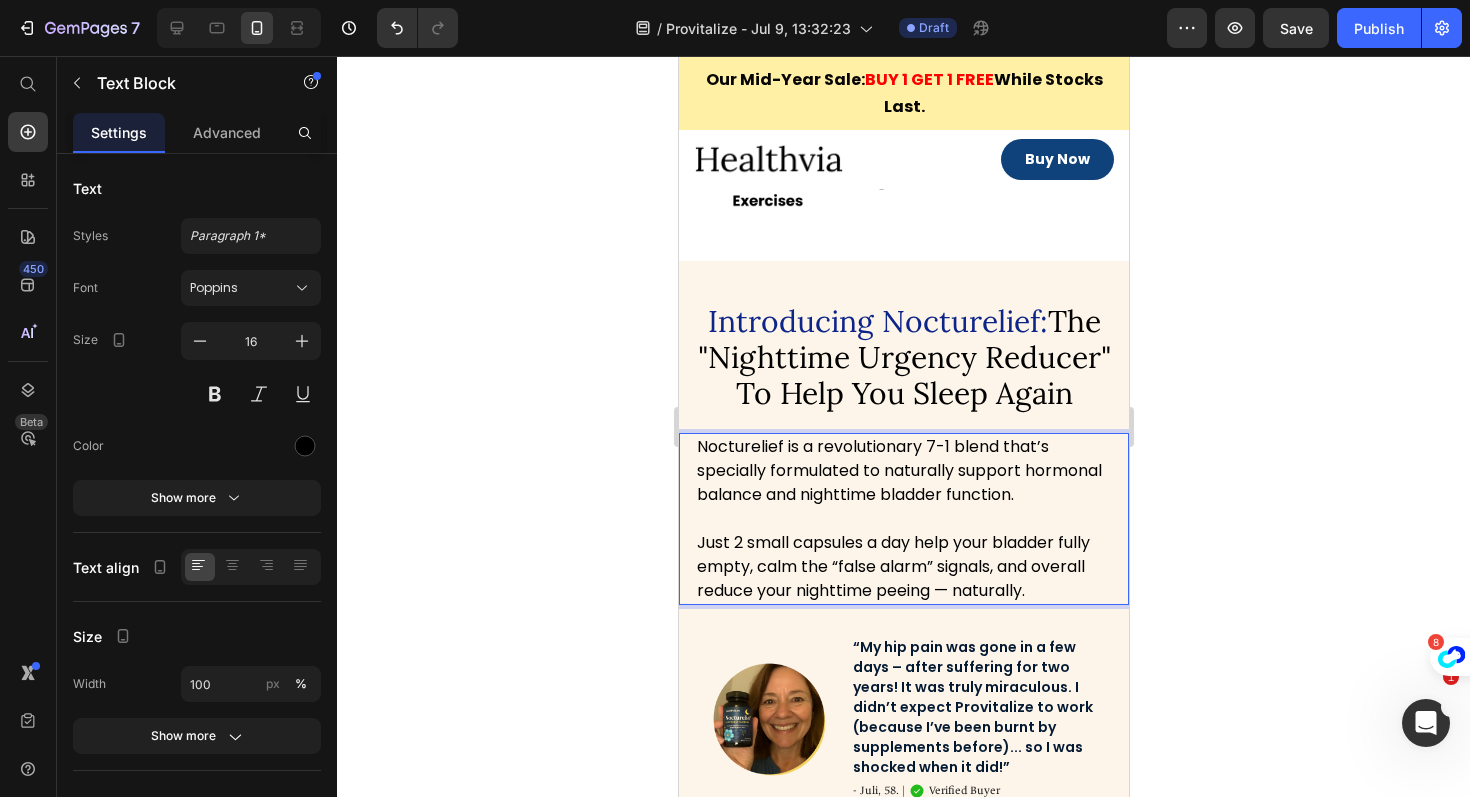 click on "Nocturelief is a revolutionary 7-1 blend that’s specially formulated to naturally support hormonal balance and nighttime bladder function." at bounding box center (898, 470) 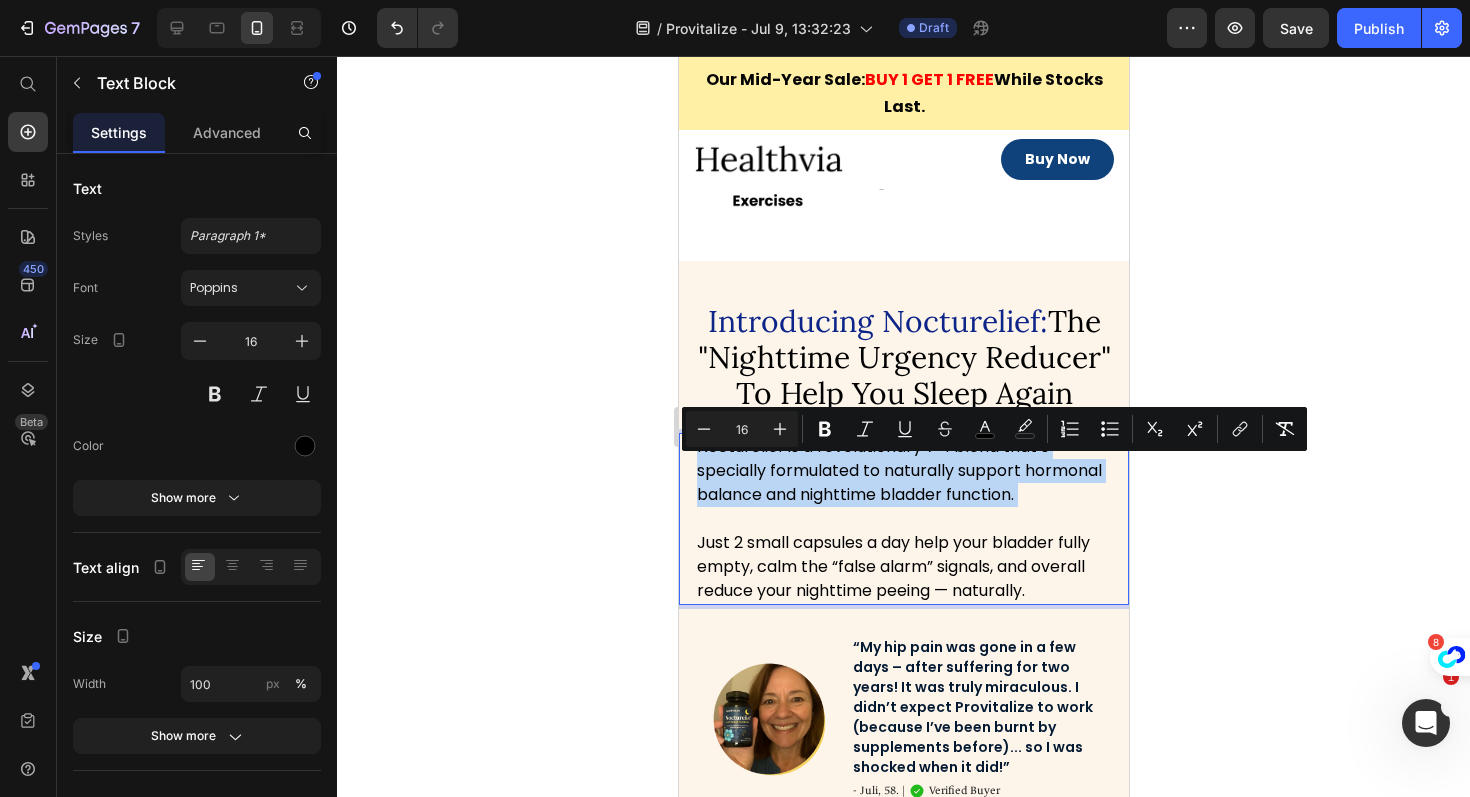 click on "Nocturelief is a revolutionary 7-1 blend that’s specially formulated to naturally support hormonal balance and nighttime bladder function." at bounding box center (898, 470) 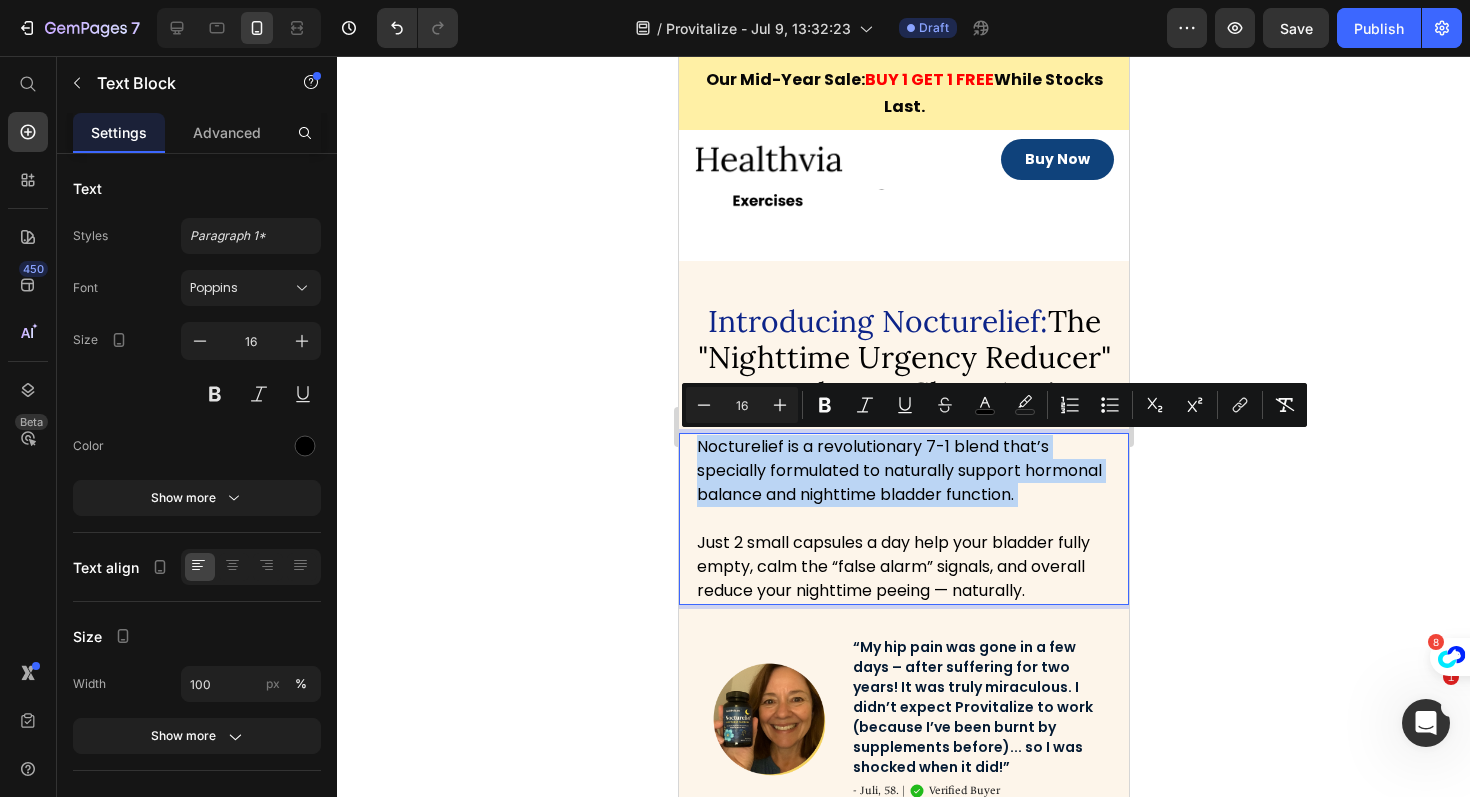 click on "Nocturelief is a revolutionary 7-1 blend that’s specially formulated to naturally support hormonal balance and nighttime bladder function." at bounding box center (898, 470) 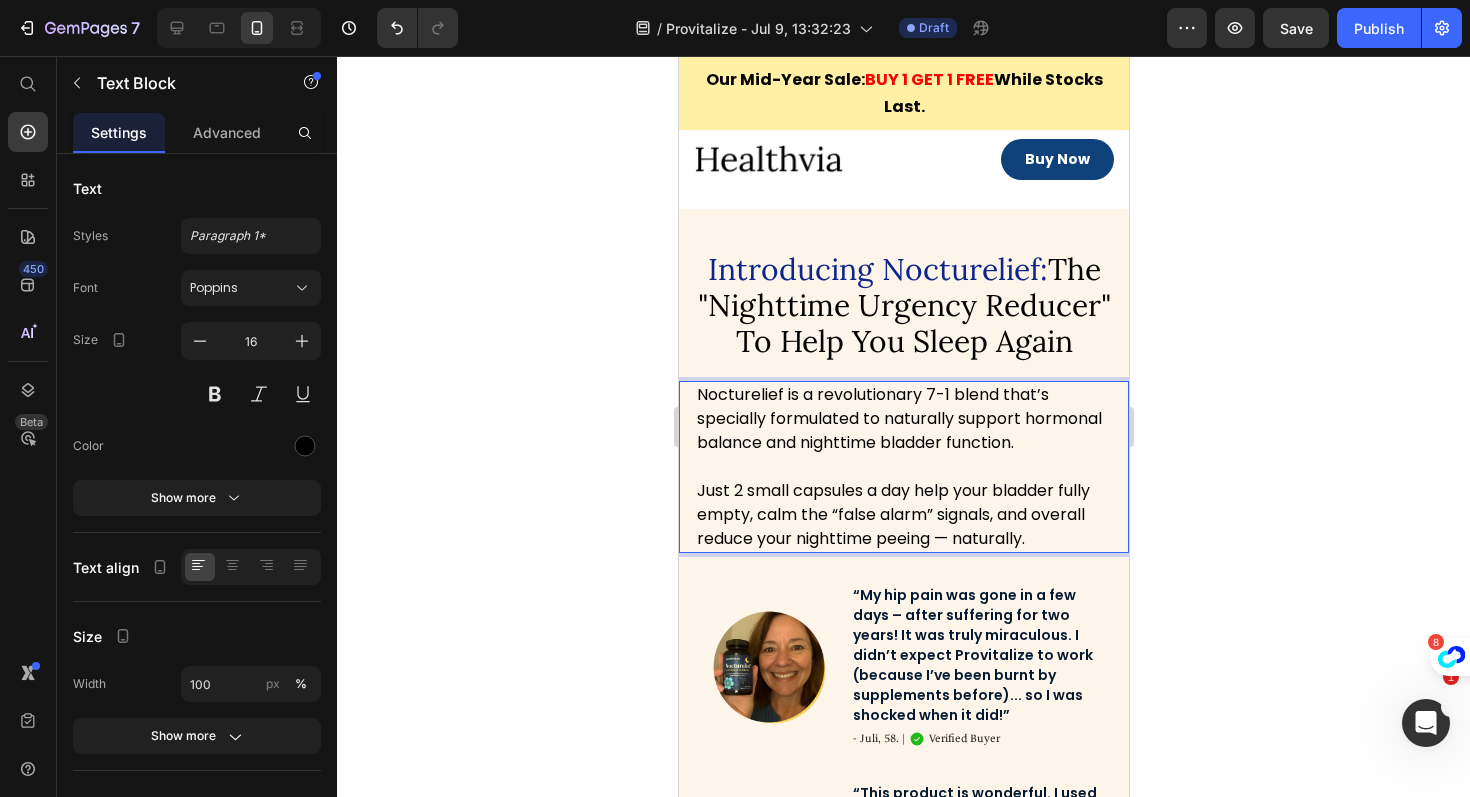 scroll, scrollTop: 3629, scrollLeft: 0, axis: vertical 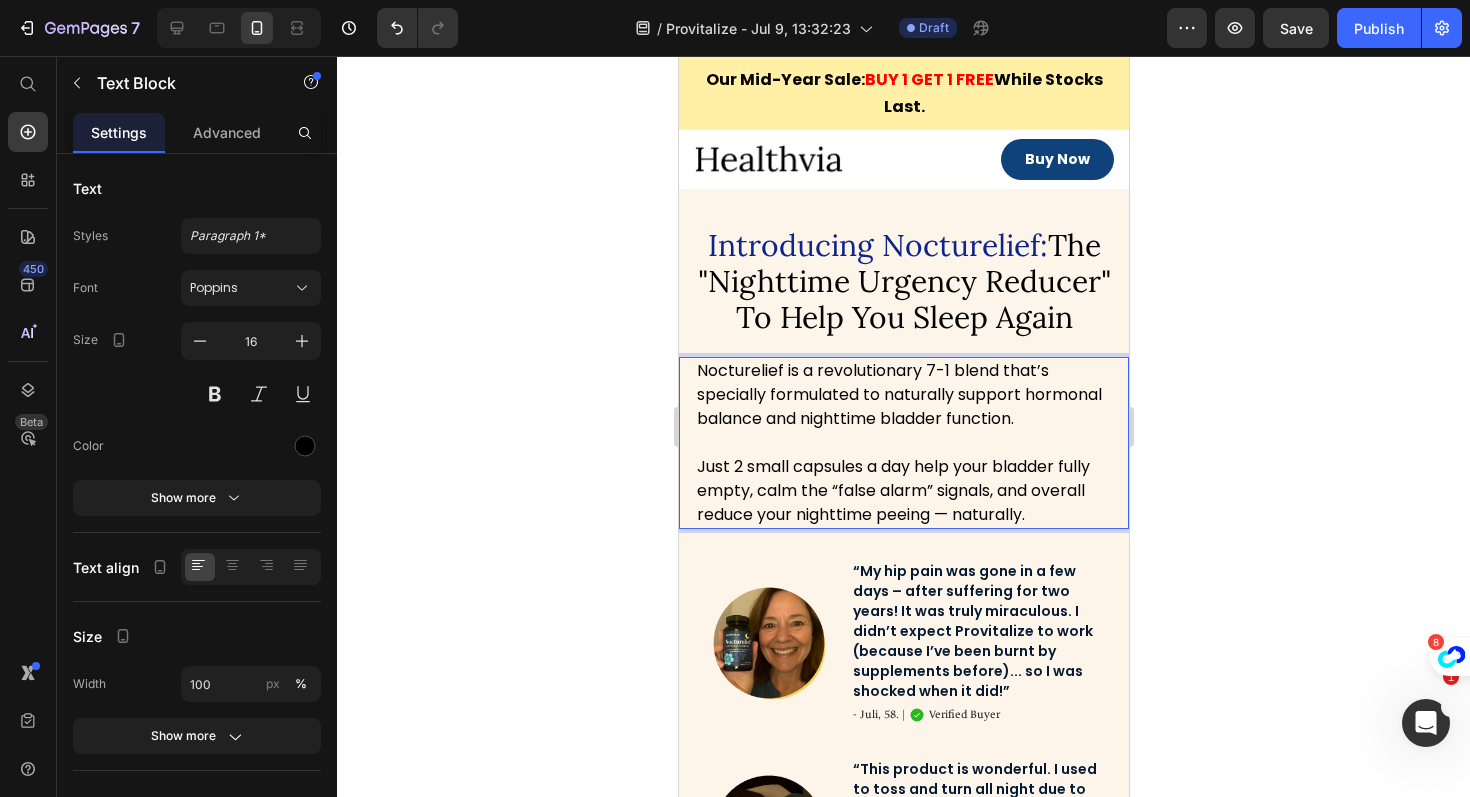 click on "Just 2 small capsules a day help your bladder fully empty, calm the “false alarm” signals, and overall reduce your nighttime peeing — naturally." at bounding box center (892, 490) 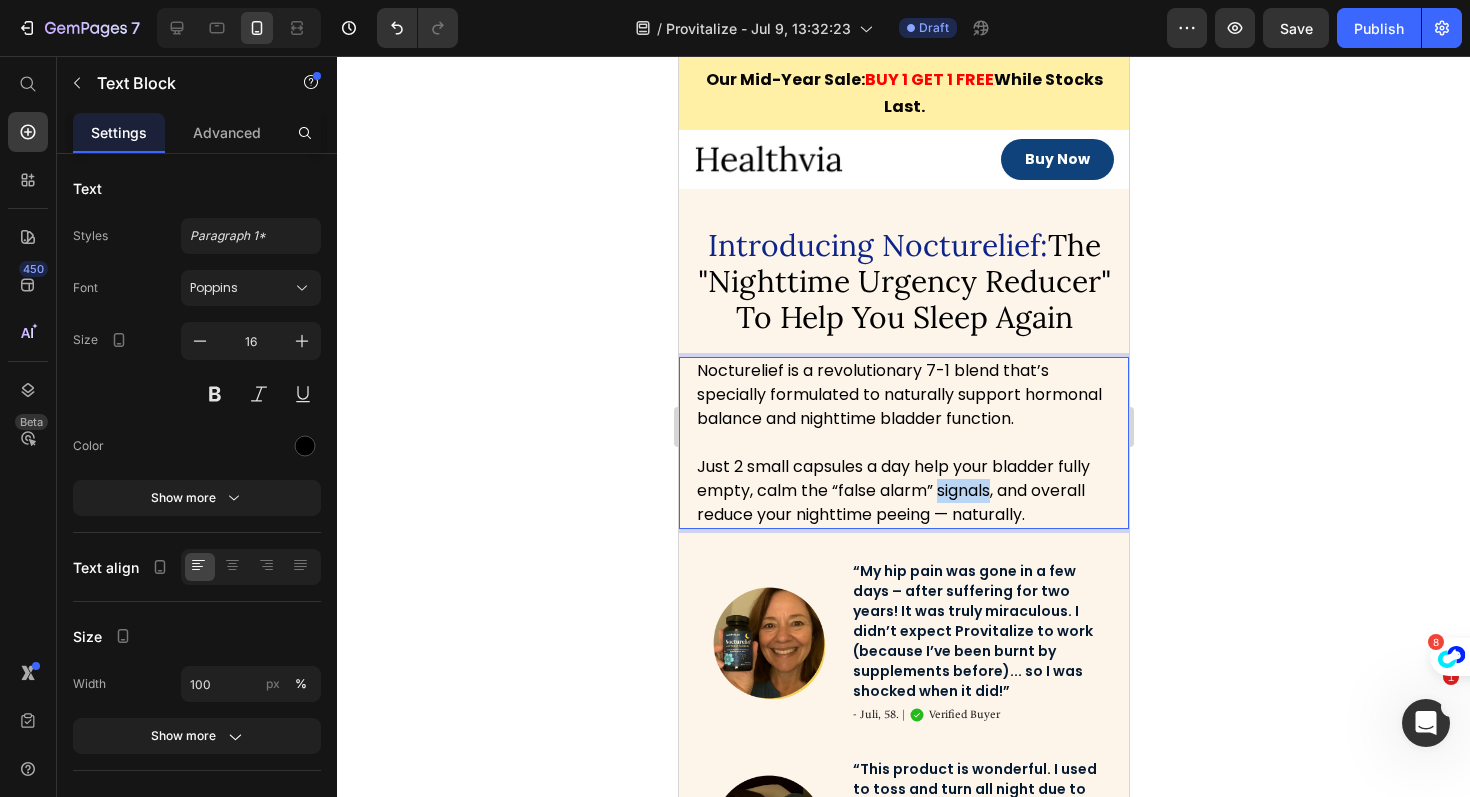 click on "Just 2 small capsules a day help your bladder fully empty, calm the “false alarm” signals, and overall reduce your nighttime peeing — naturally." at bounding box center [892, 490] 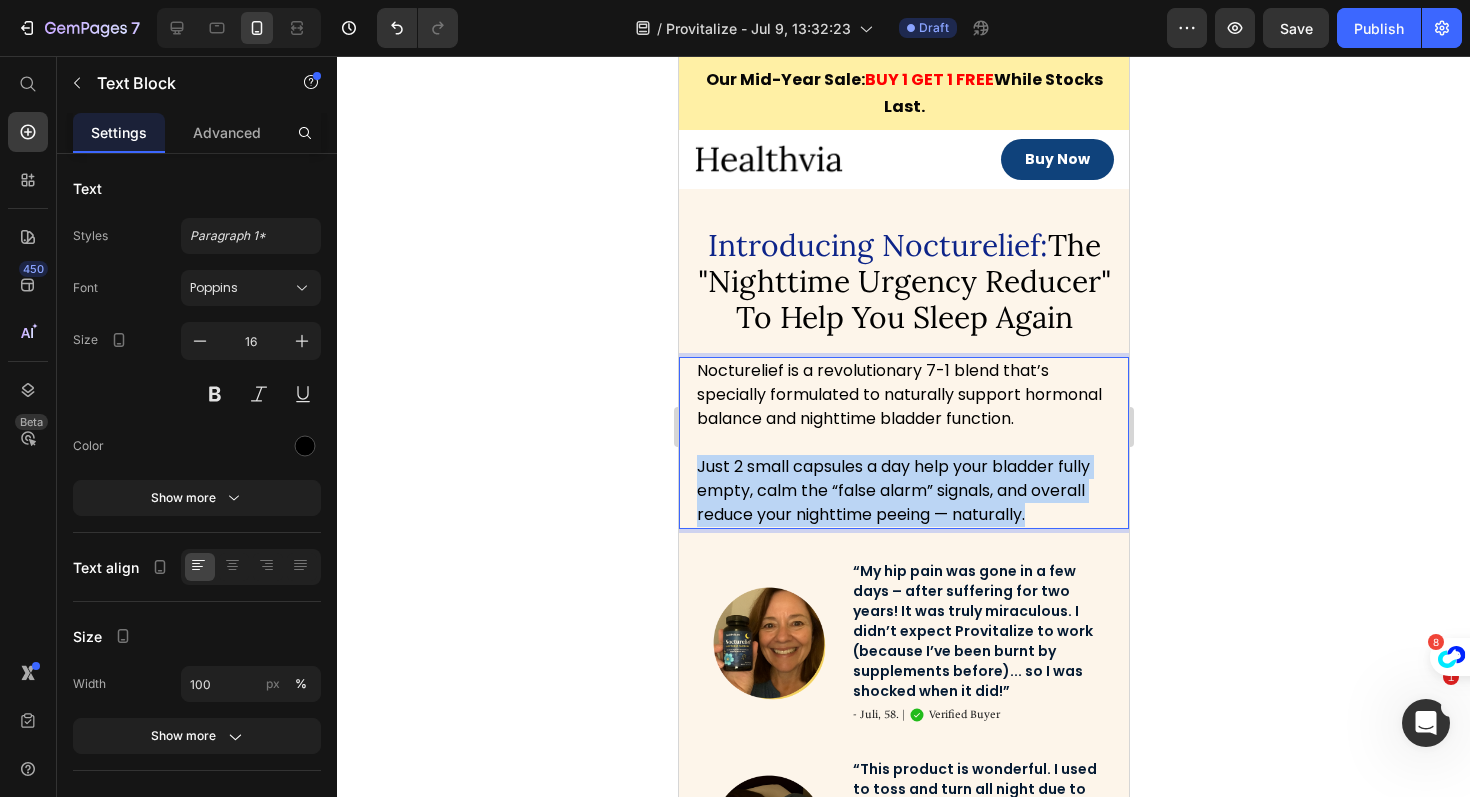 click on "Just 2 small capsules a day help your bladder fully empty, calm the “false alarm” signals, and overall reduce your nighttime peeing — naturally." at bounding box center (892, 490) 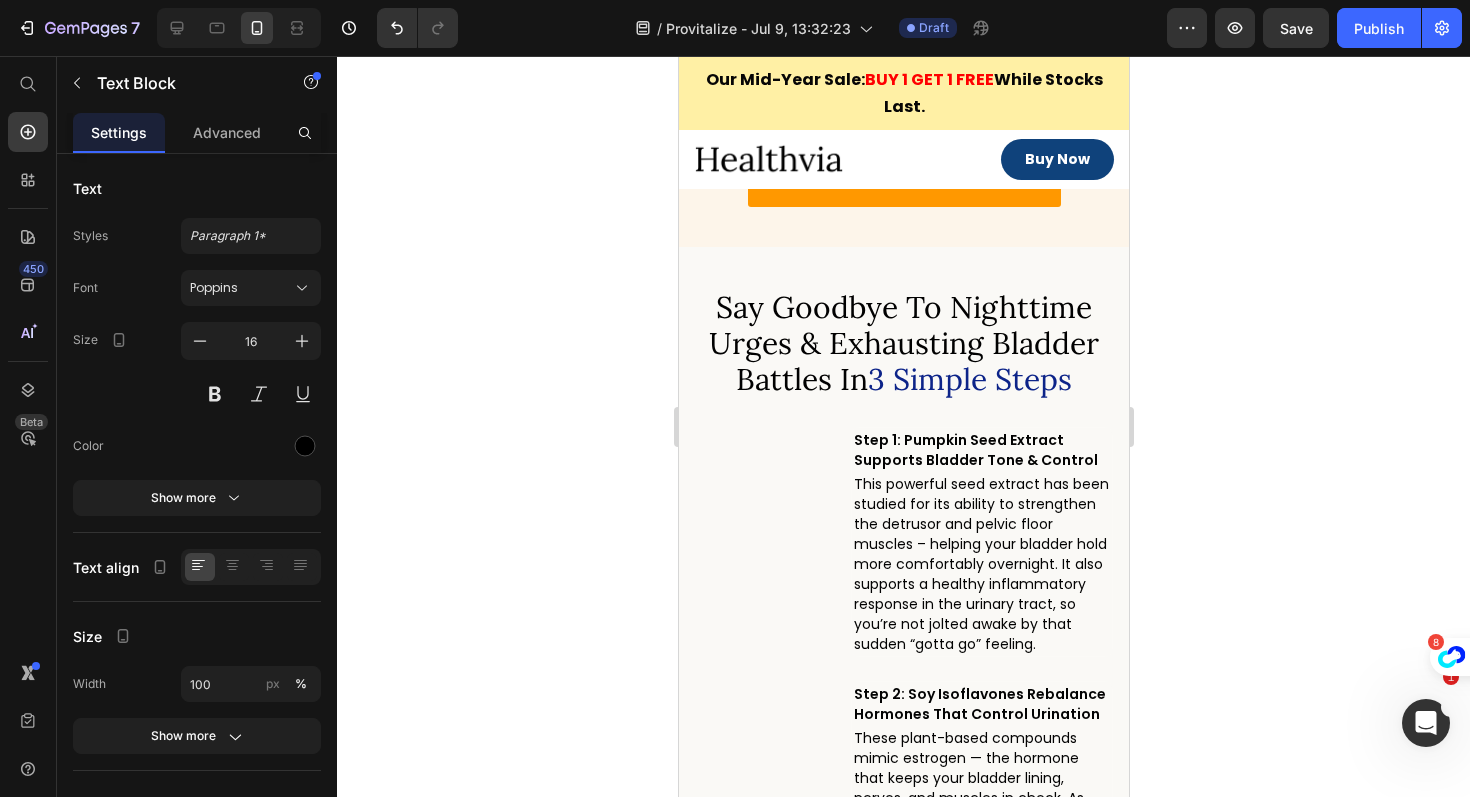 scroll, scrollTop: 4625, scrollLeft: 0, axis: vertical 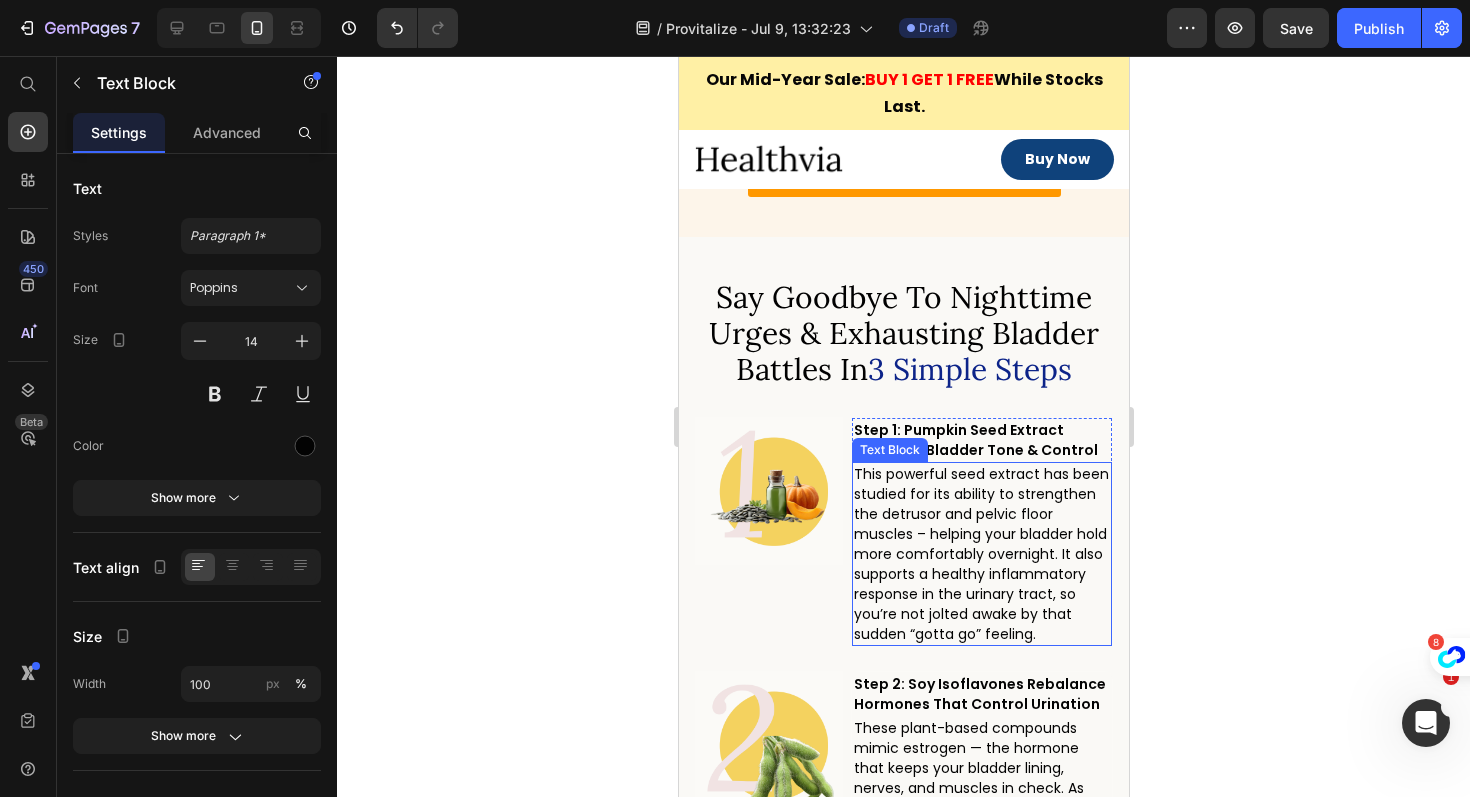 click on "This powerful seed extract has been studied for its ability to strengthen the detrusor and pelvic floor muscles – helping your bladder hold more comfortably overnight. It also supports a healthy inflammatory response in the urinary tract, so you’re not jolted awake by that sudden “gotta go” feeling." at bounding box center (981, 554) 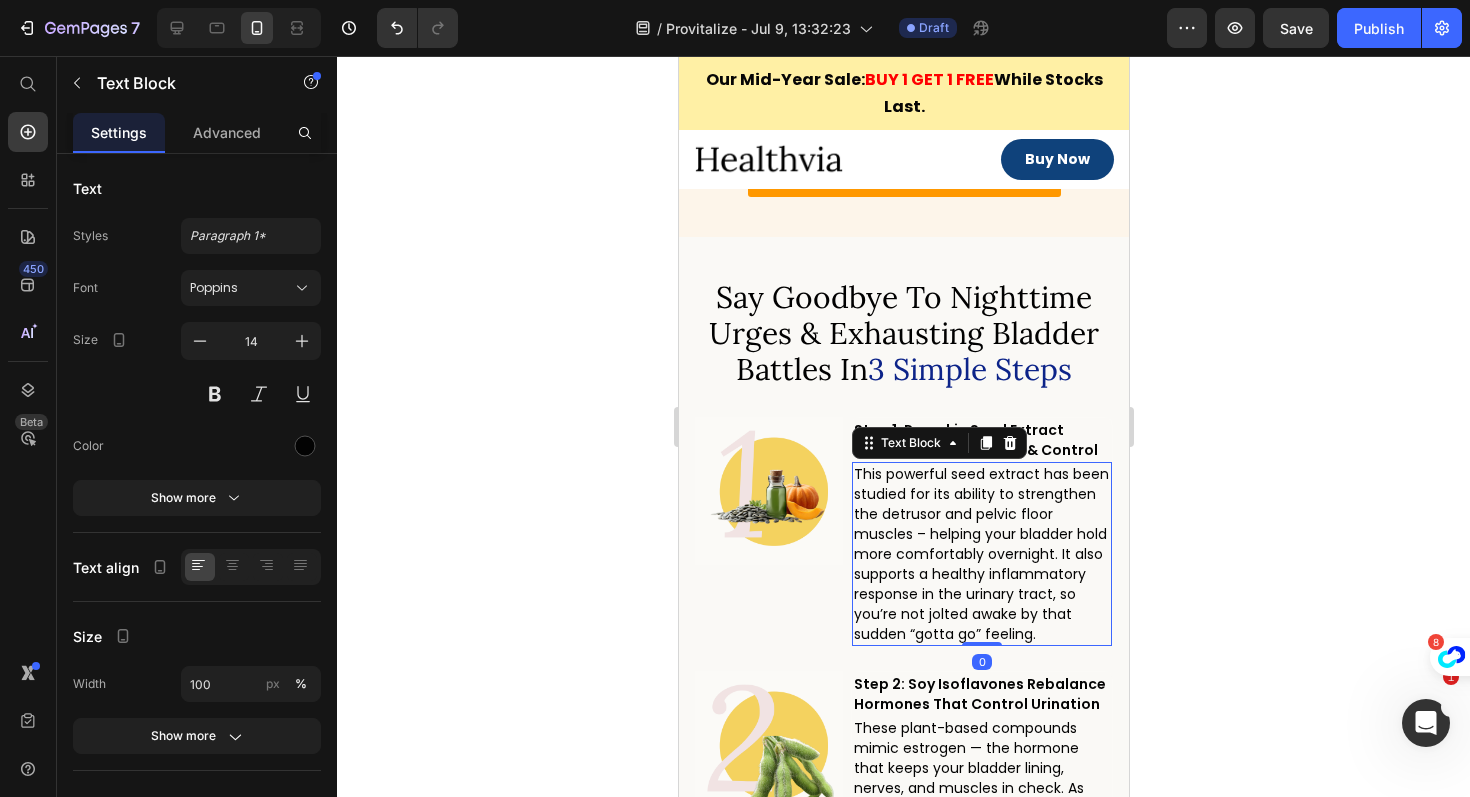 click on "This powerful seed extract has been studied for its ability to strengthen the detrusor and pelvic floor muscles – helping your bladder hold more comfortably overnight. It also supports a healthy inflammatory response in the urinary tract, so you’re not jolted awake by that sudden “gotta go” feeling." at bounding box center (981, 554) 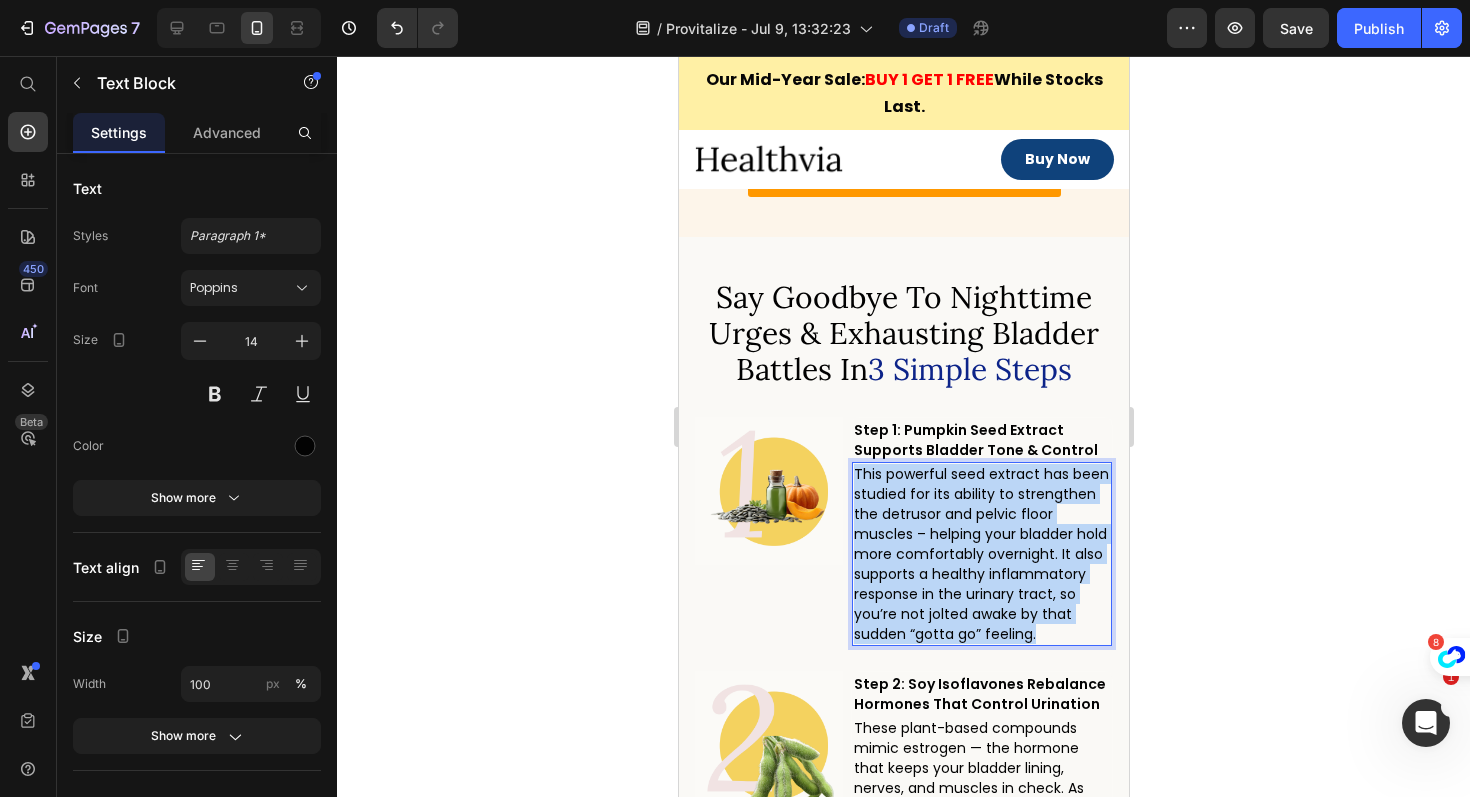 click on "This powerful seed extract has been studied for its ability to strengthen the detrusor and pelvic floor muscles – helping your bladder hold more comfortably overnight. It also supports a healthy inflammatory response in the urinary tract, so you’re not jolted awake by that sudden “gotta go” feeling." at bounding box center (981, 554) 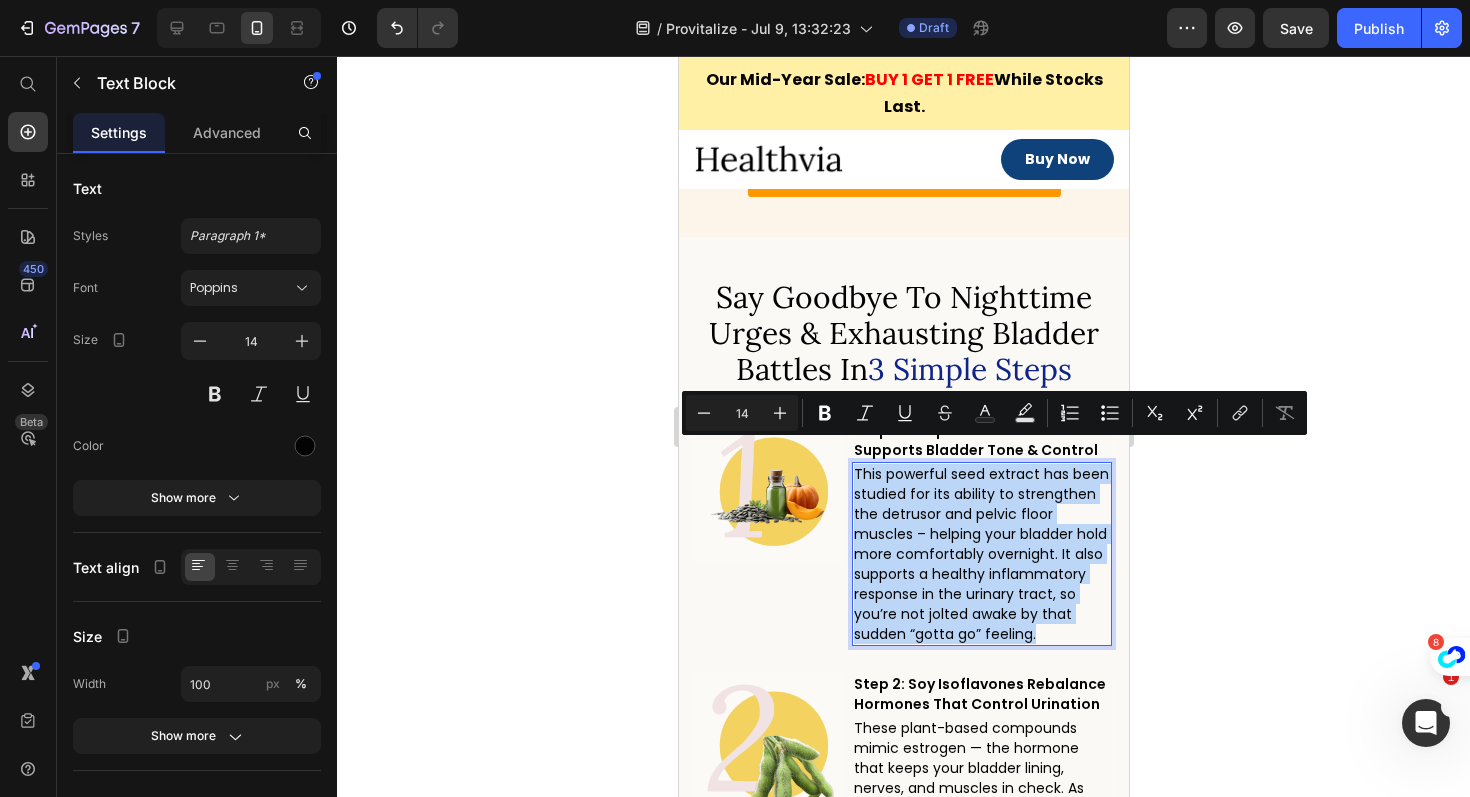 click on "This powerful seed extract has been studied for its ability to strengthen the detrusor and pelvic floor muscles – helping your bladder hold more comfortably overnight. It also supports a healthy inflammatory response in the urinary tract, so you’re not jolted awake by that sudden “gotta go” feeling." at bounding box center [981, 554] 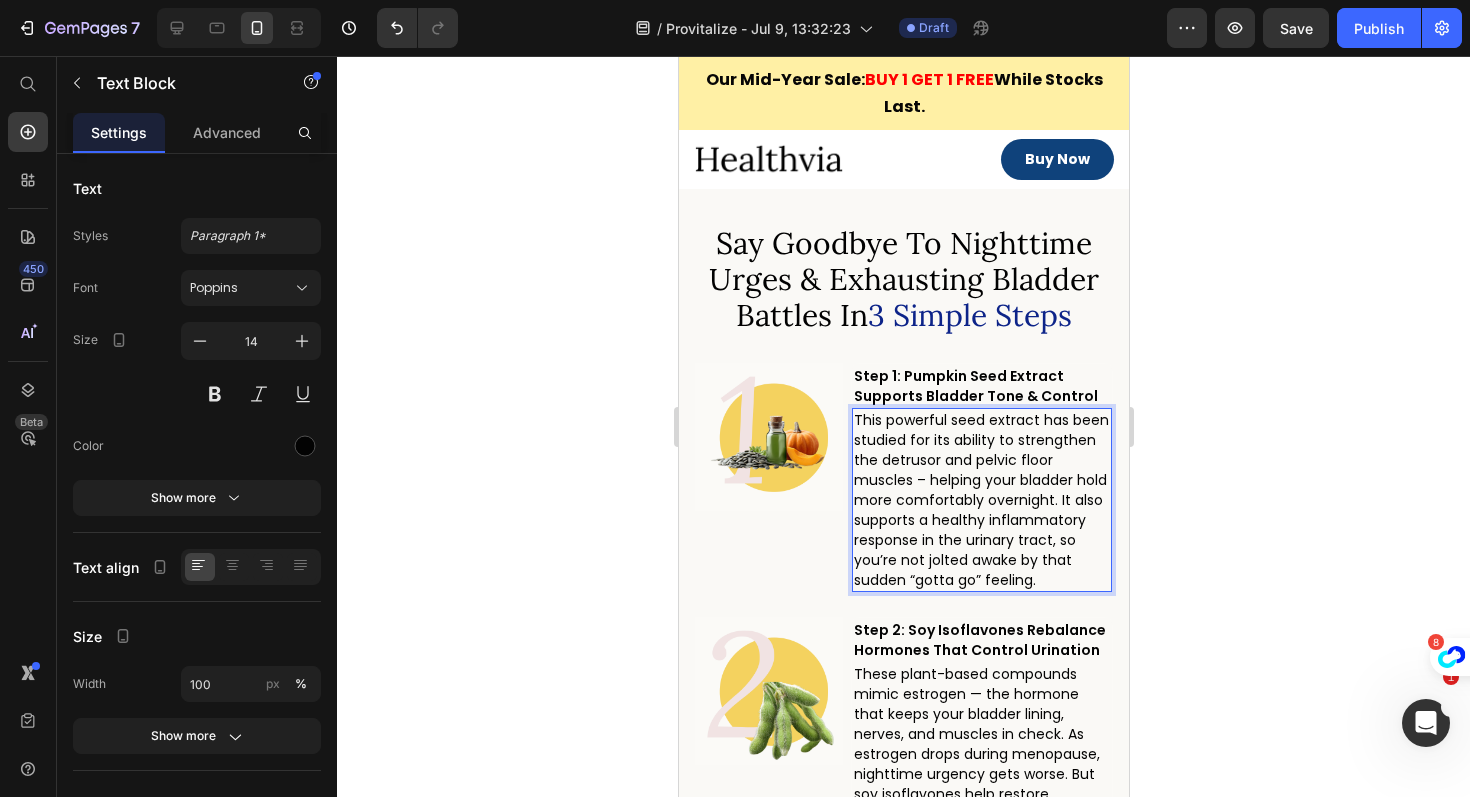 scroll, scrollTop: 4684, scrollLeft: 0, axis: vertical 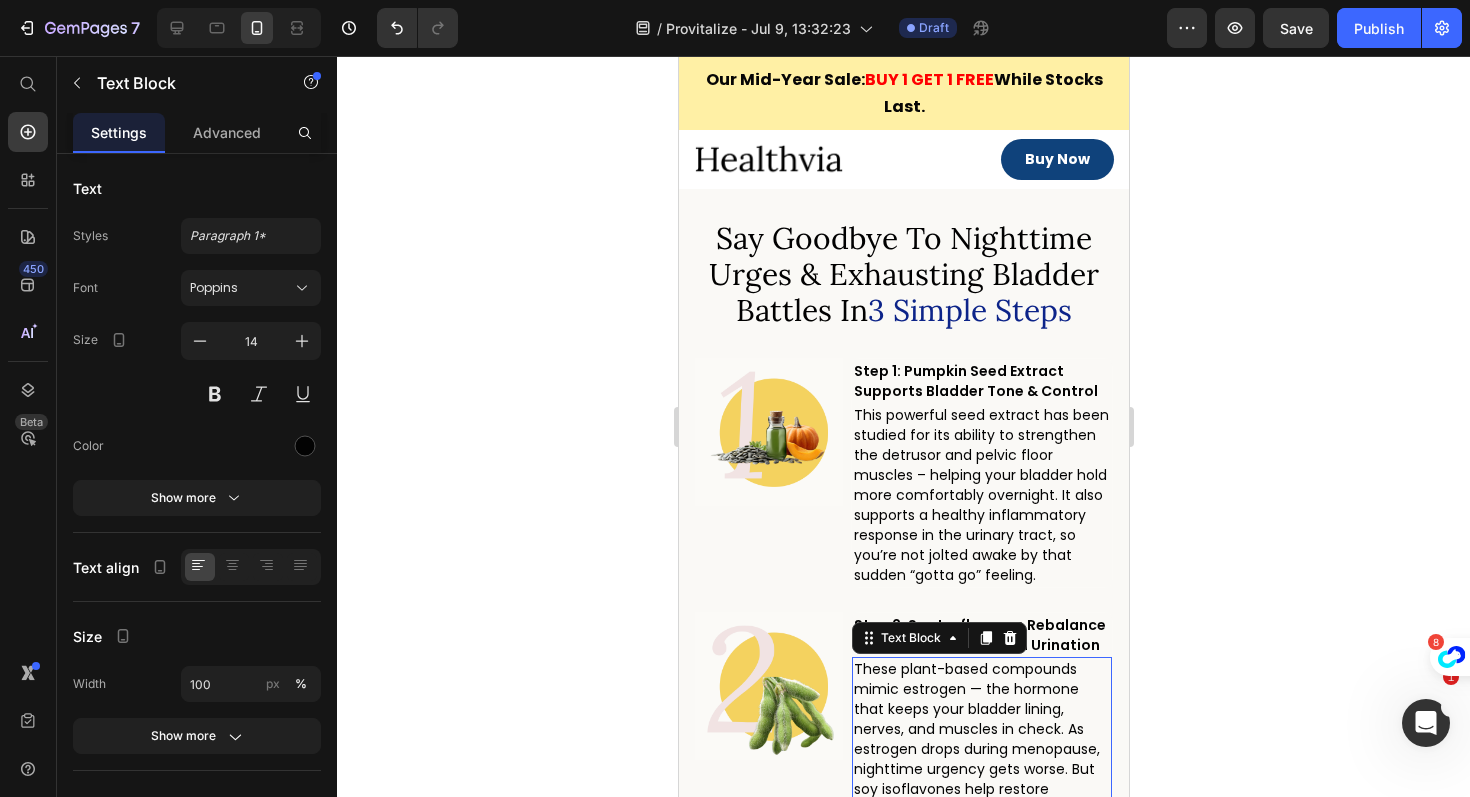 click on "These plant-based compounds mimic estrogen — the hormone that keeps your bladder lining, nerves, and muscles in check. As estrogen drops during menopause, nighttime urgency gets worse. But soy isoflavones help restore hormonal balance… so your bladder can calm down and finally rest." at bounding box center (981, 749) 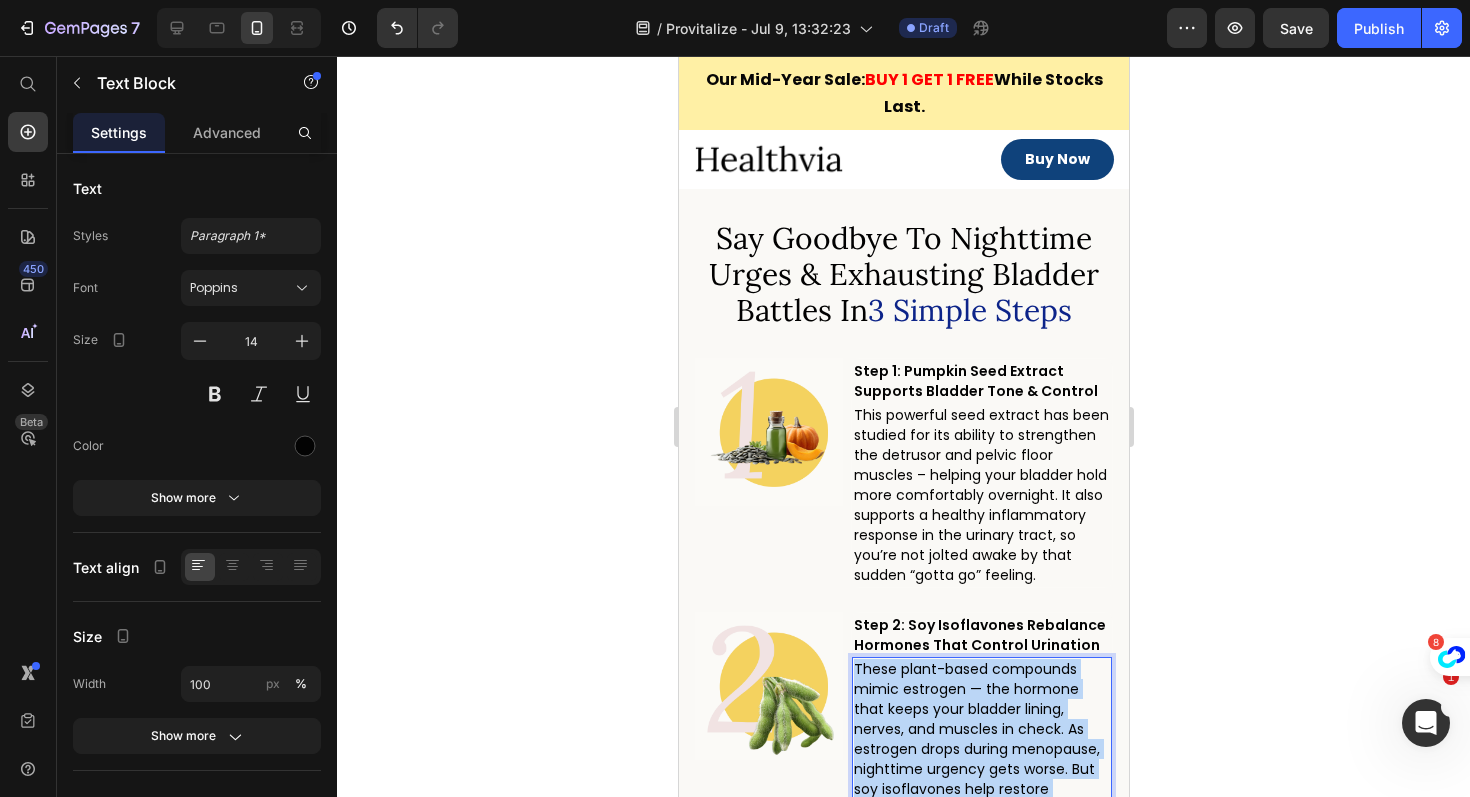 click on "These plant-based compounds mimic estrogen — the hormone that keeps your bladder lining, nerves, and muscles in check. As estrogen drops during menopause, nighttime urgency gets worse. But soy isoflavones help restore hormonal balance… so your bladder can calm down and finally rest." at bounding box center [981, 749] 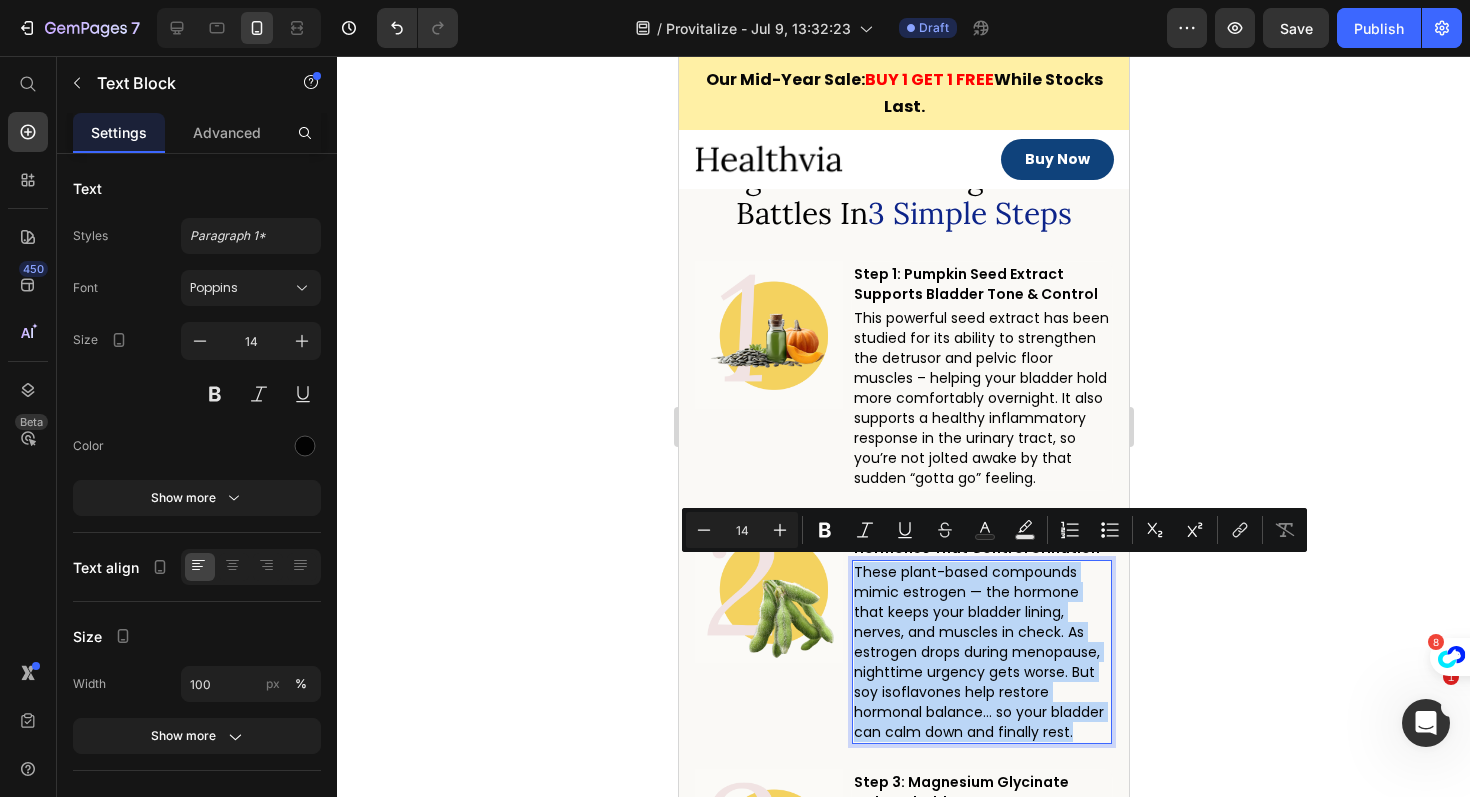 scroll, scrollTop: 4782, scrollLeft: 0, axis: vertical 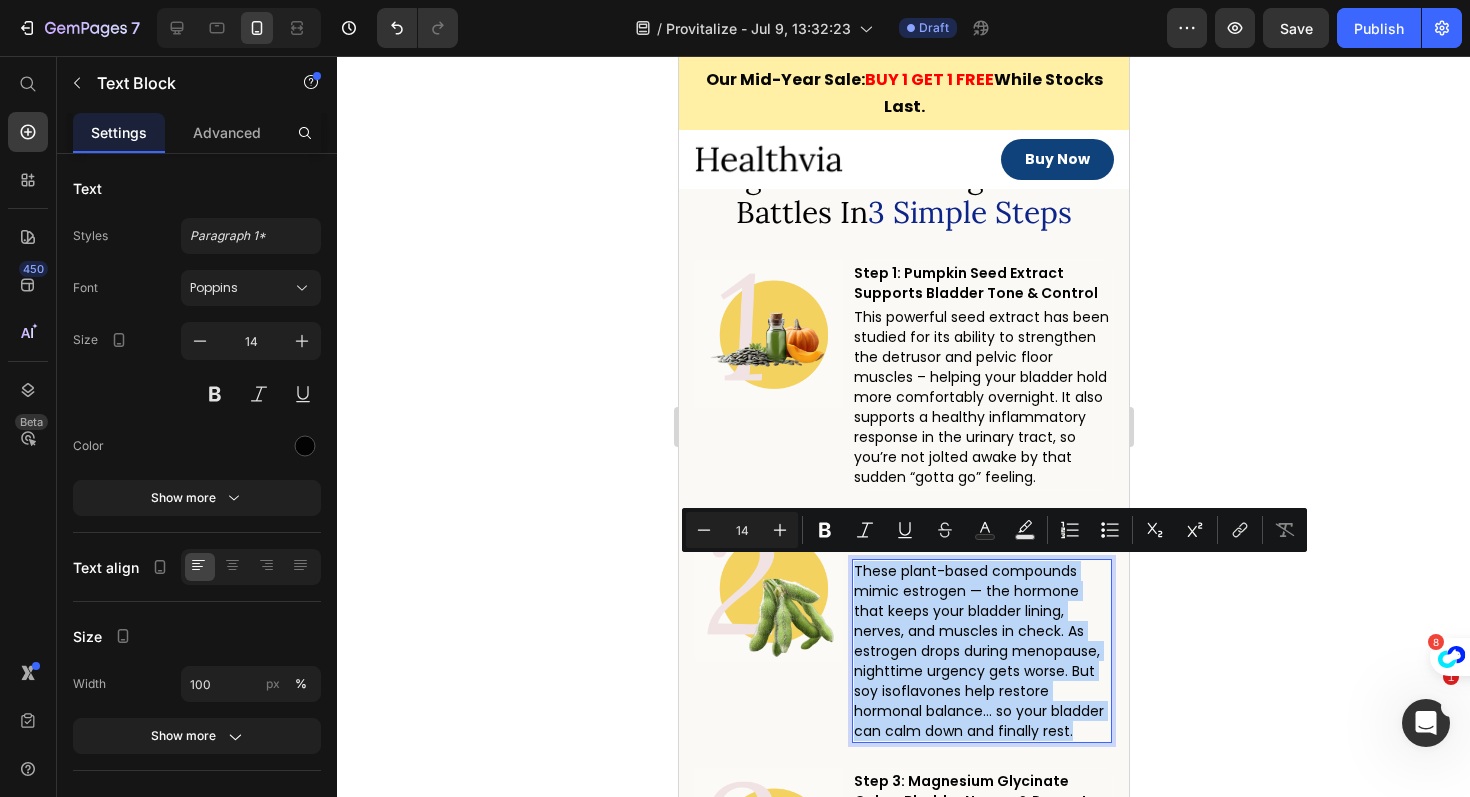 click on "These plant-based compounds mimic estrogen — the hormone that keeps your bladder lining, nerves, and muscles in check. As estrogen drops during menopause, nighttime urgency gets worse. But soy isoflavones help restore hormonal balance… so your bladder can calm down and finally rest." at bounding box center (981, 651) 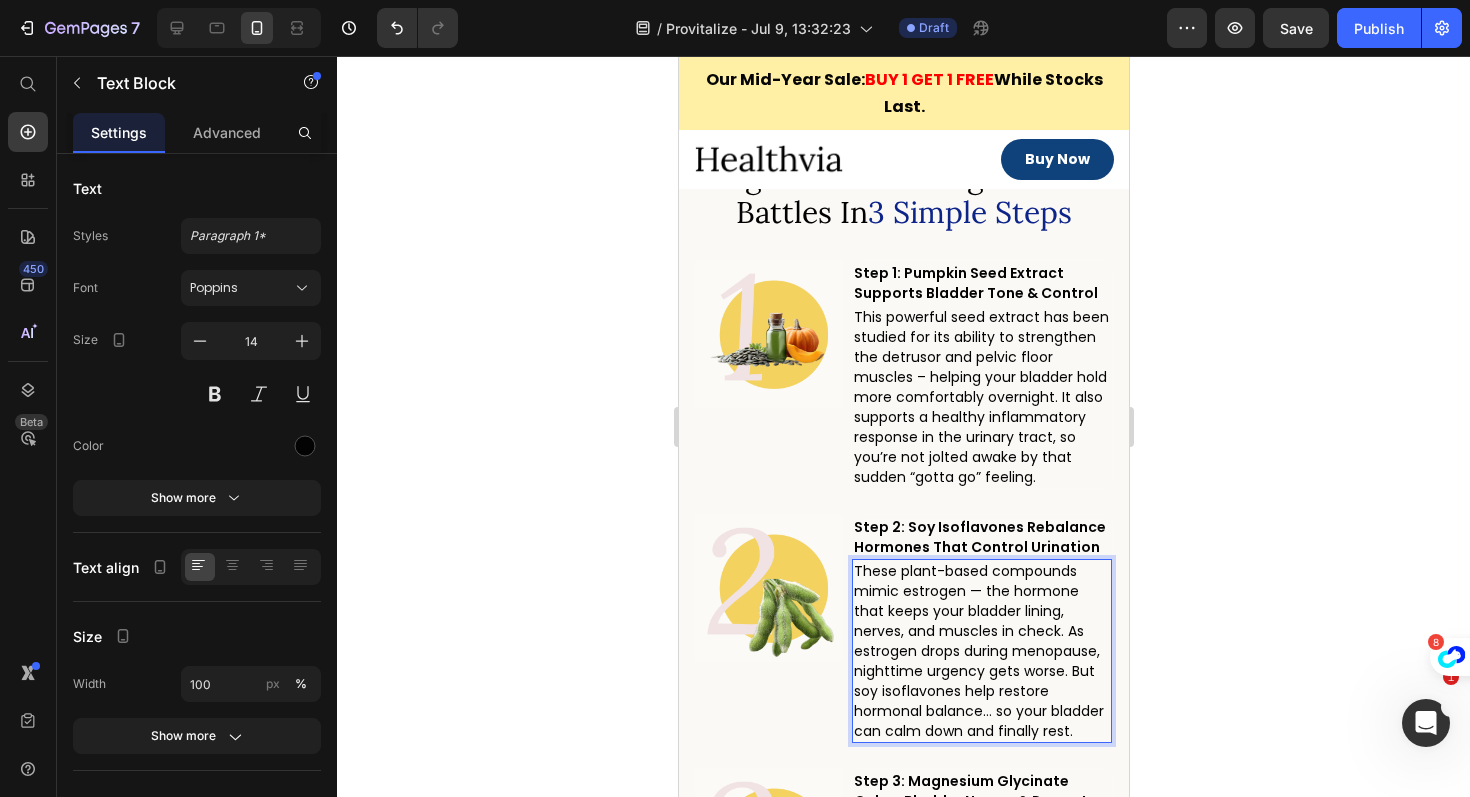 click on "These plant-based compounds mimic estrogen — the hormone that keeps your bladder lining, nerves, and muscles in check. As estrogen drops during menopause, nighttime urgency gets worse. But soy isoflavones help restore hormonal balance… so your bladder can calm down and finally rest." at bounding box center (981, 651) 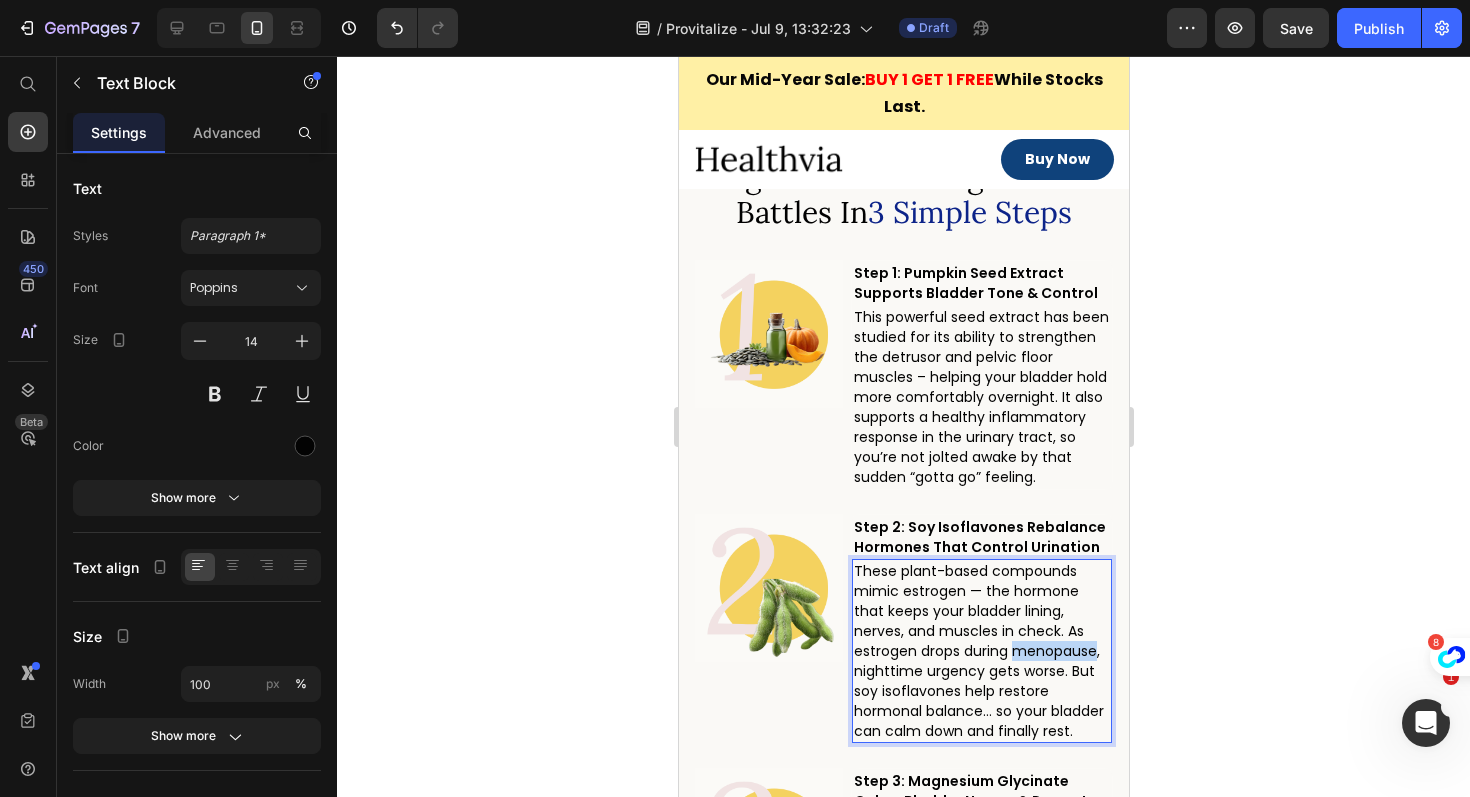 click on "These plant-based compounds mimic estrogen — the hormone that keeps your bladder lining, nerves, and muscles in check. As estrogen drops during menopause, nighttime urgency gets worse. But soy isoflavones help restore hormonal balance… so your bladder can calm down and finally rest." at bounding box center [981, 651] 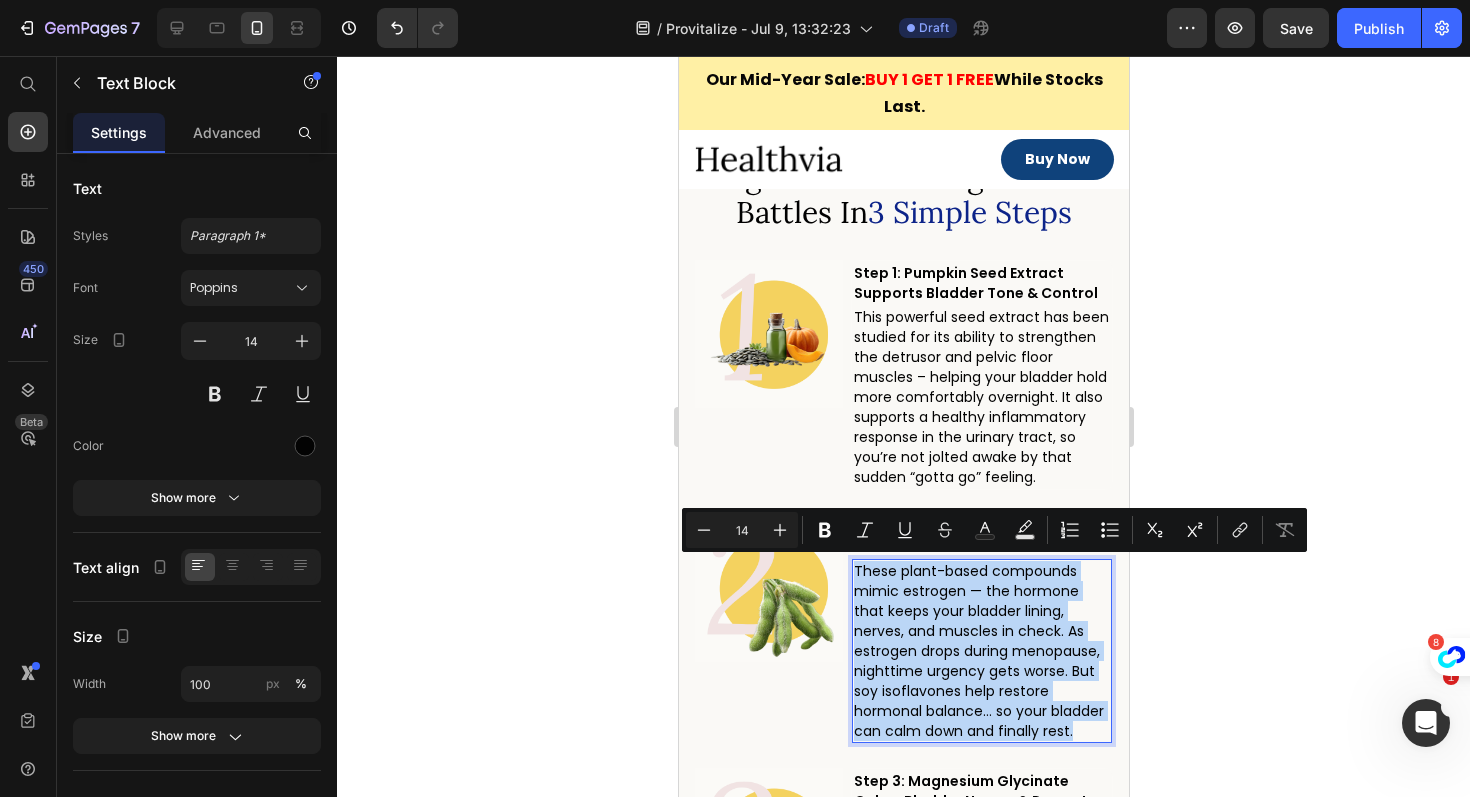 click on "These plant-based compounds mimic estrogen — the hormone that keeps your bladder lining, nerves, and muscles in check. As estrogen drops during menopause, nighttime urgency gets worse. But soy isoflavones help restore hormonal balance… so your bladder can calm down and finally rest." at bounding box center (981, 651) 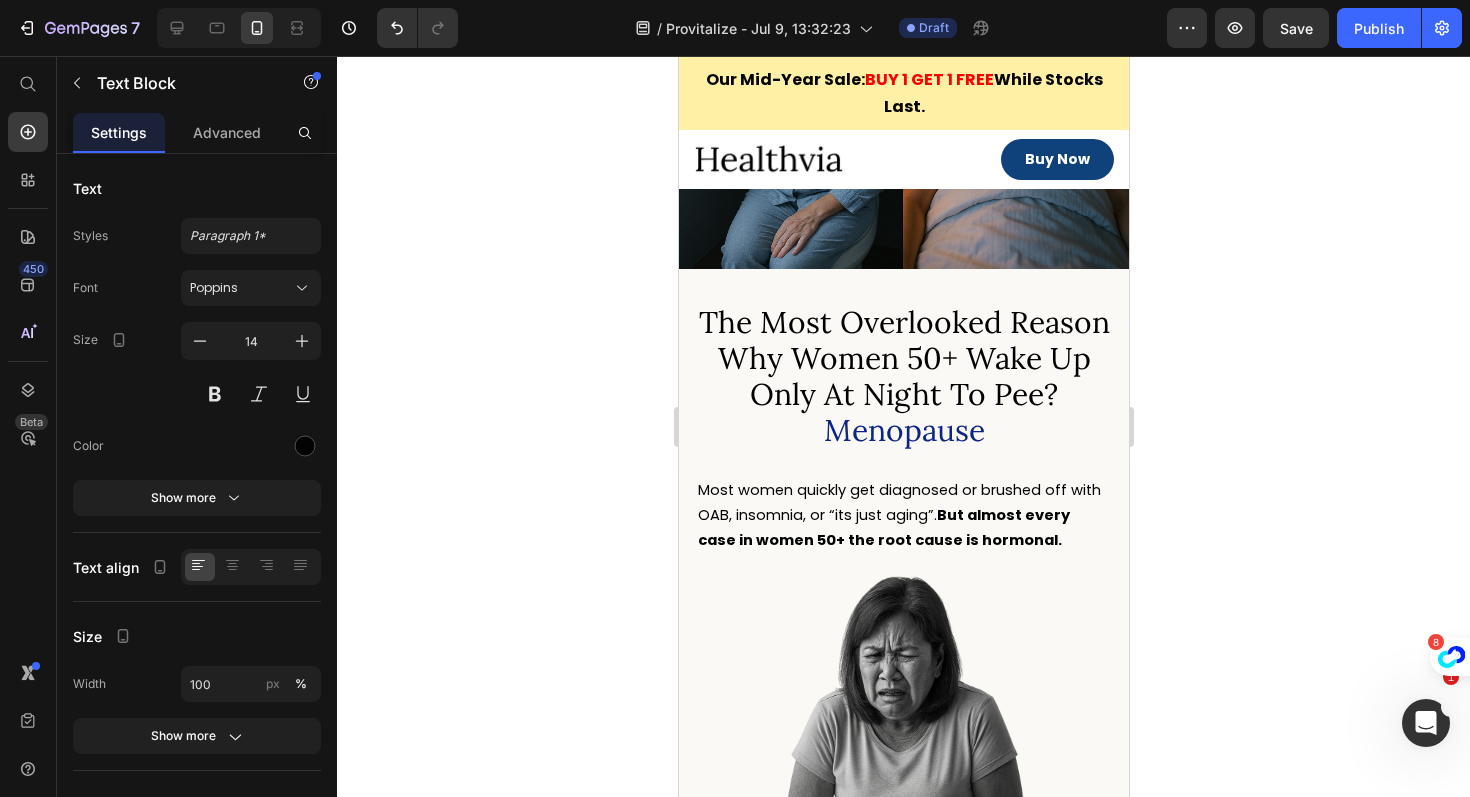 scroll, scrollTop: 724, scrollLeft: 0, axis: vertical 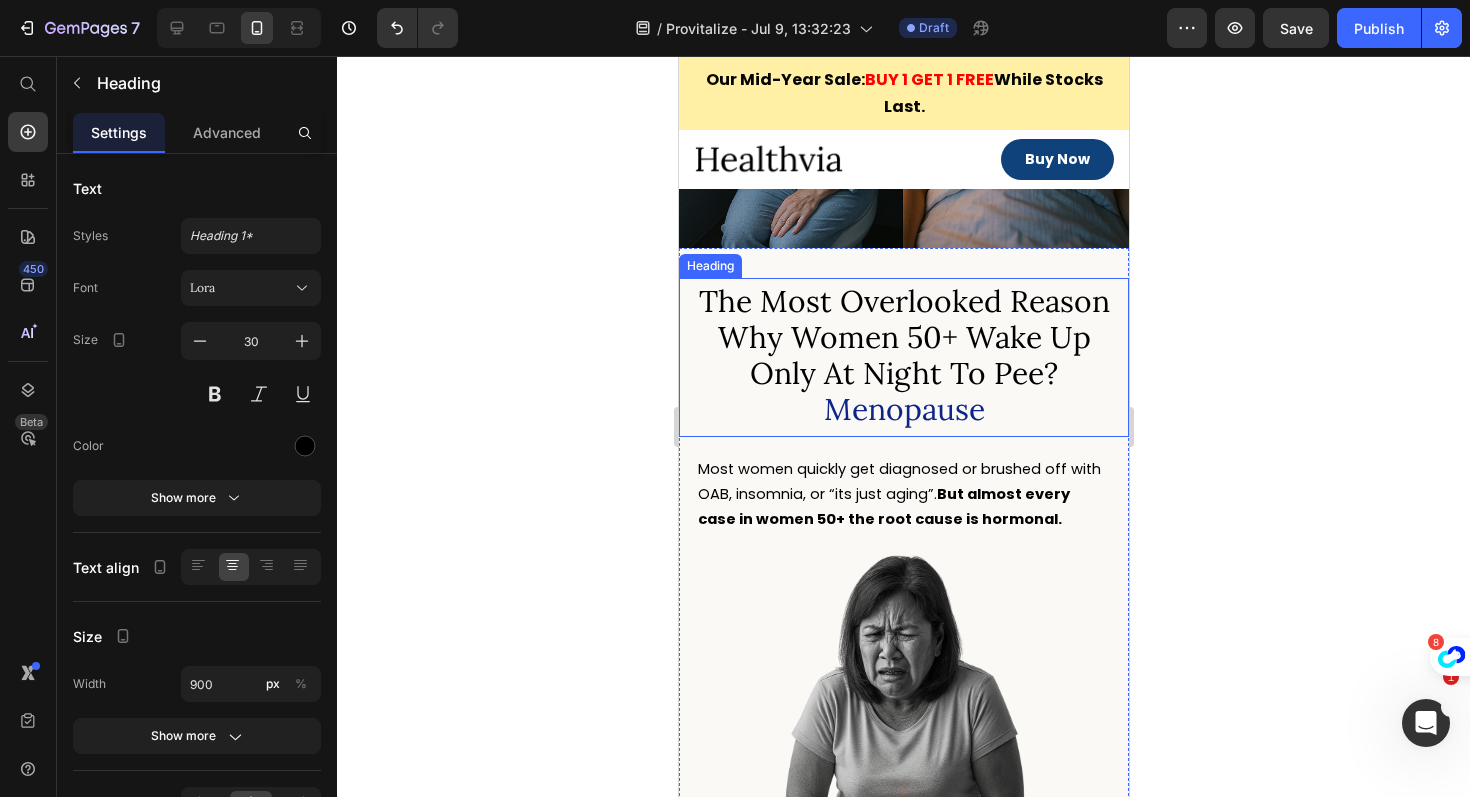 click on "The Most Overlooked Reason Why Women 50+ Wake Up Only At Night To Pee?  Menopause" at bounding box center [903, 357] 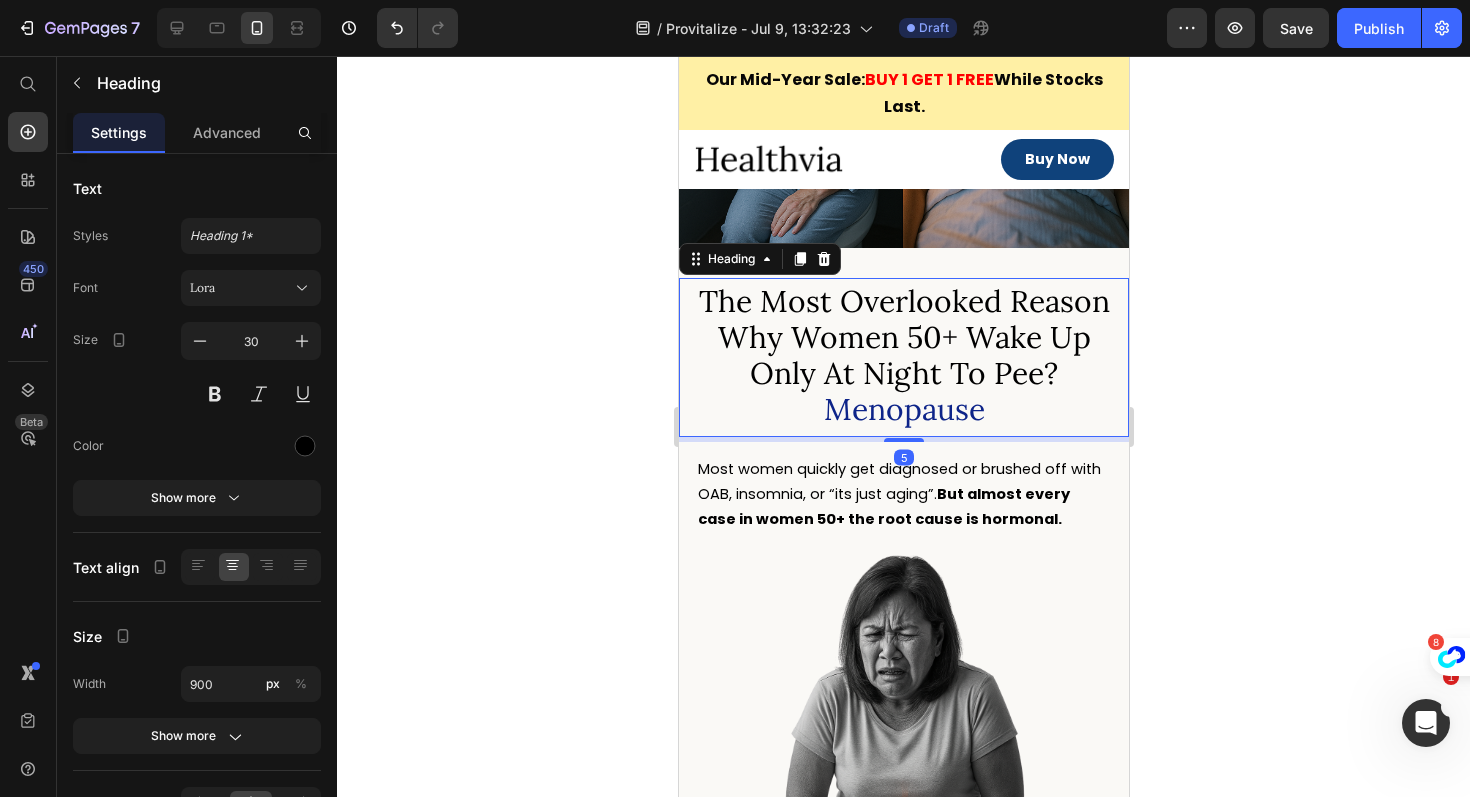 click on "The Most Overlooked Reason Why Women 50+ Wake Up Only At Night To Pee?  Menopause" at bounding box center (903, 357) 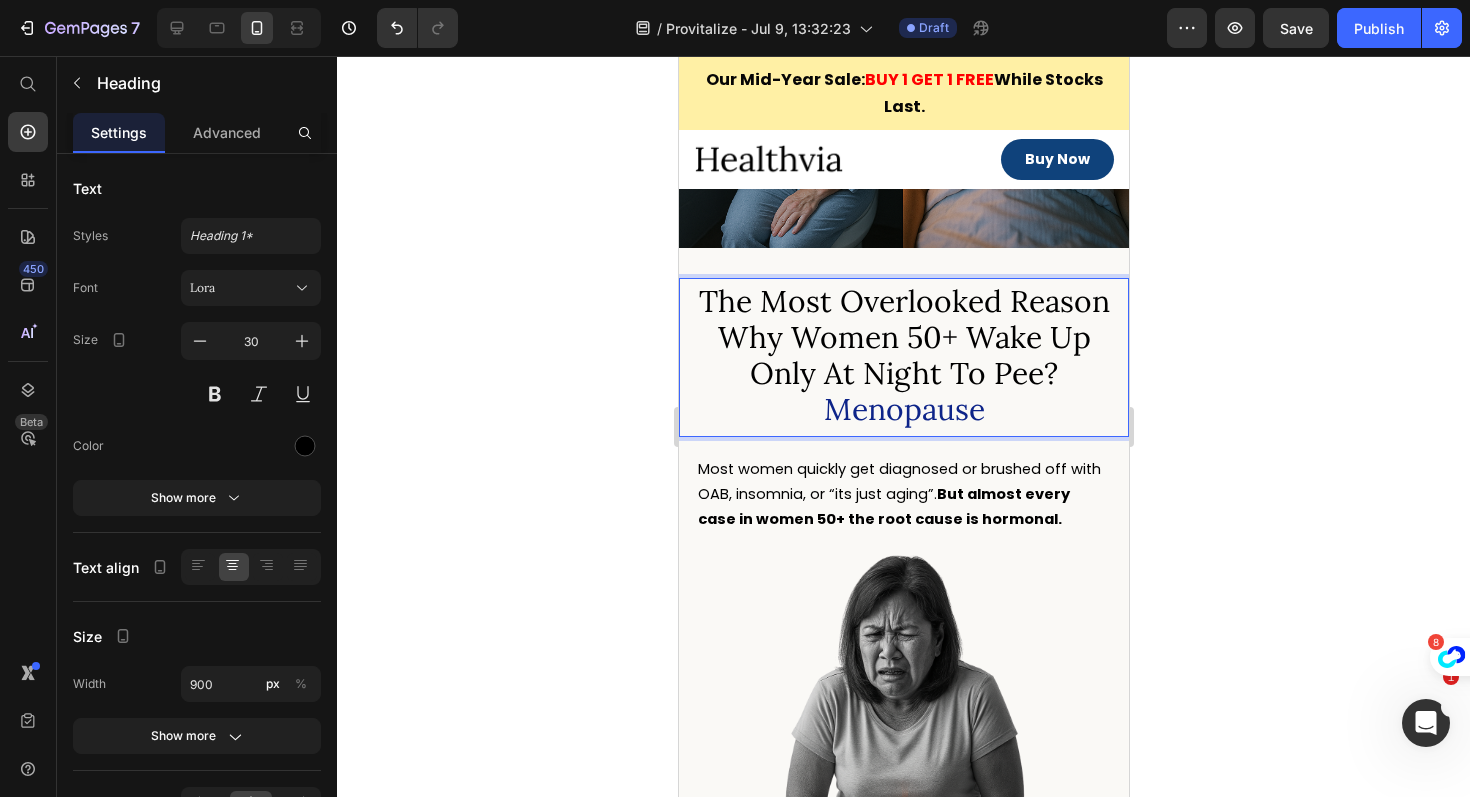 click on "The Most Overlooked Reason Why Women 50+ Wake Up Only At Night To Pee?  Menopause" at bounding box center [903, 355] 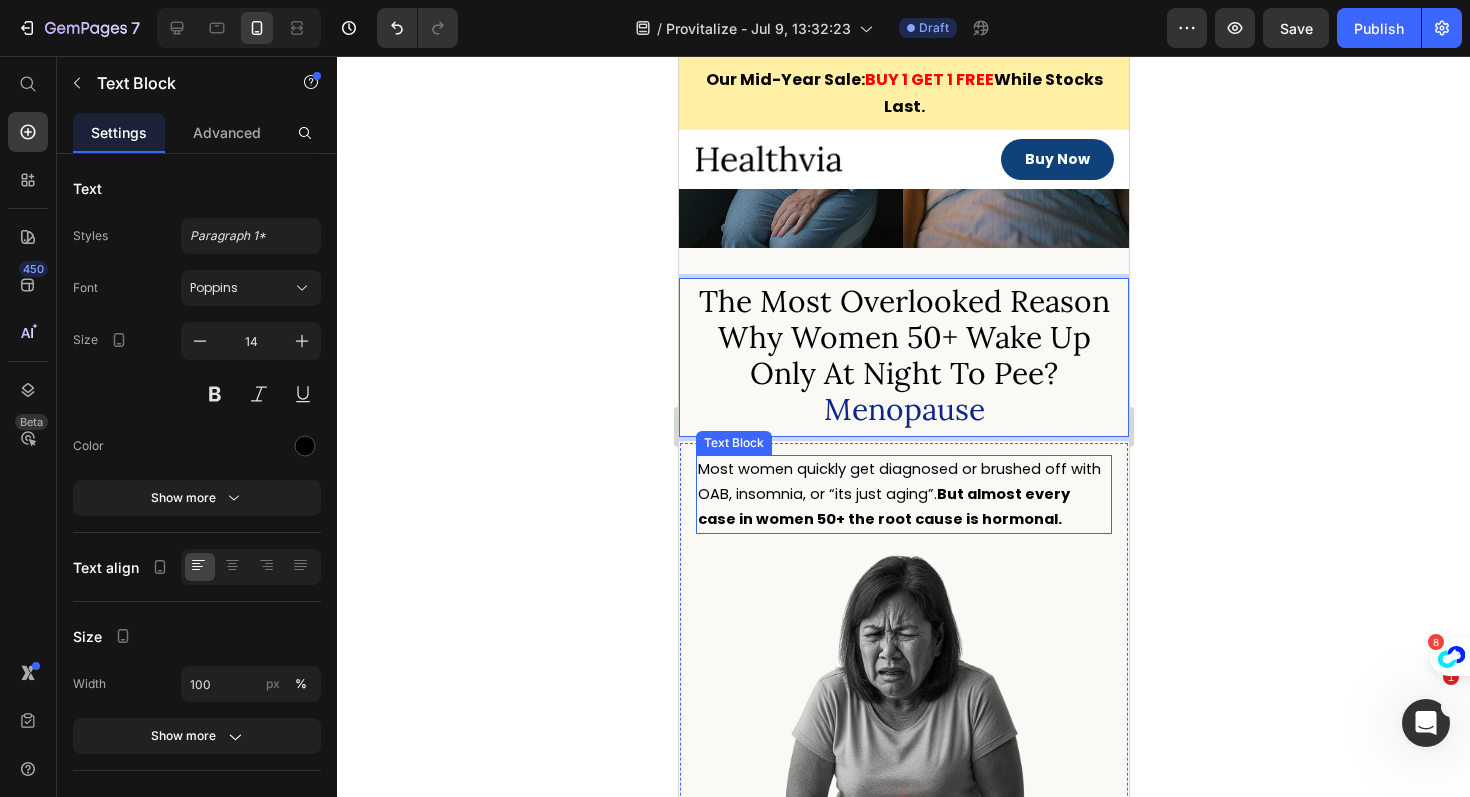 click on "But almost every case in women 50+ the root cause is hormonal." at bounding box center (883, 506) 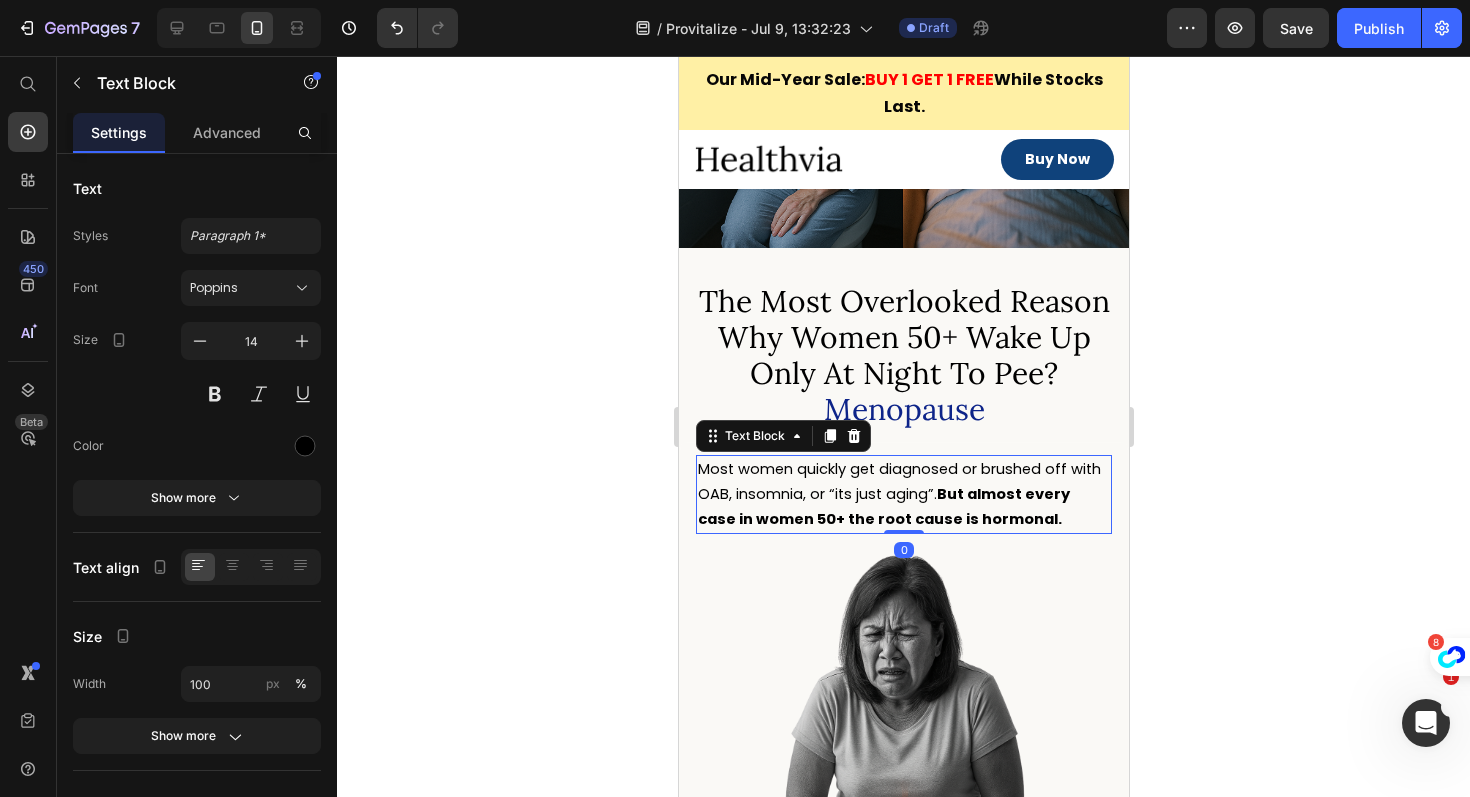 click on "But almost every case in women 50+ the root cause is hormonal." at bounding box center [883, 506] 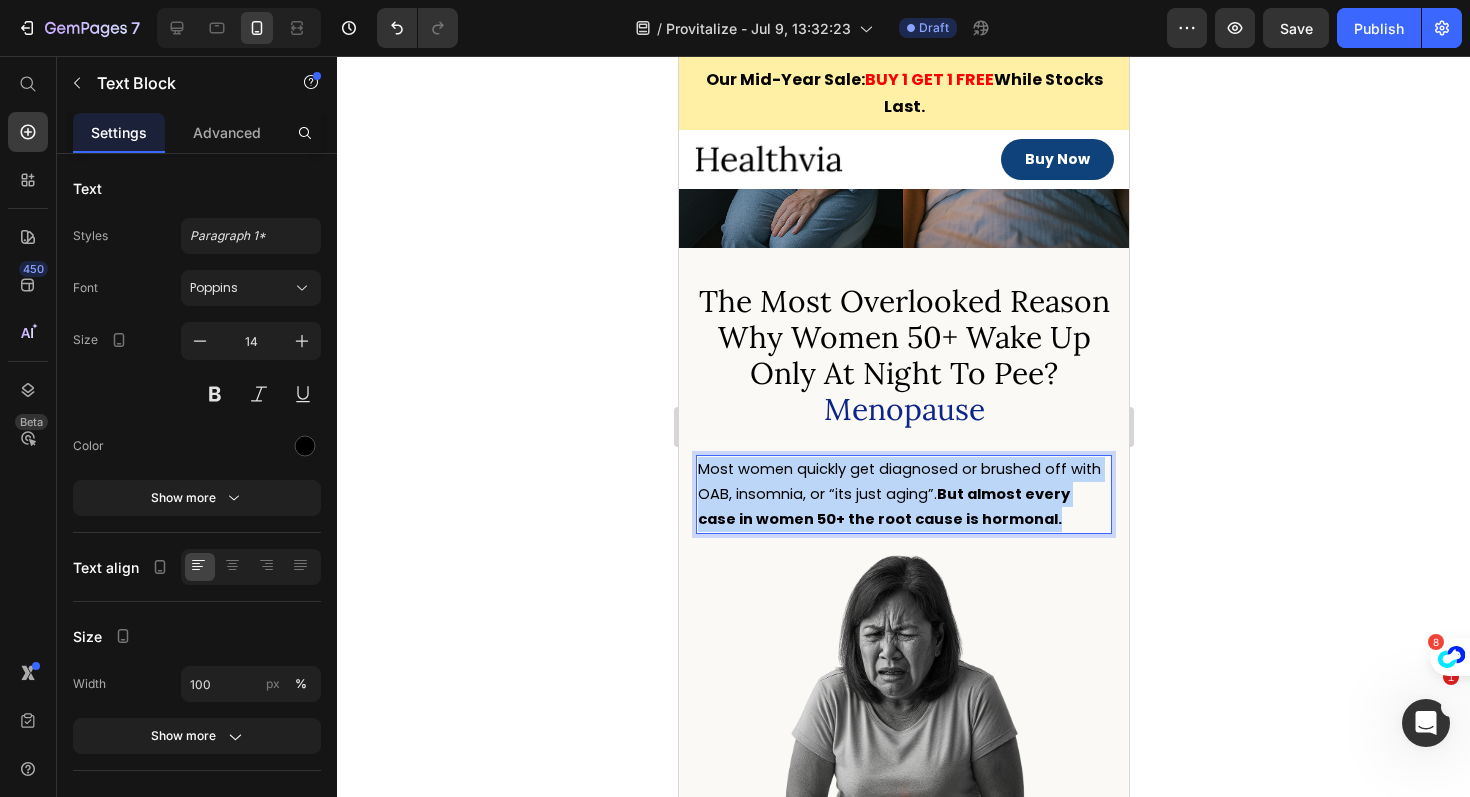 click on "But almost every case in women 50+ the root cause is hormonal." at bounding box center (883, 506) 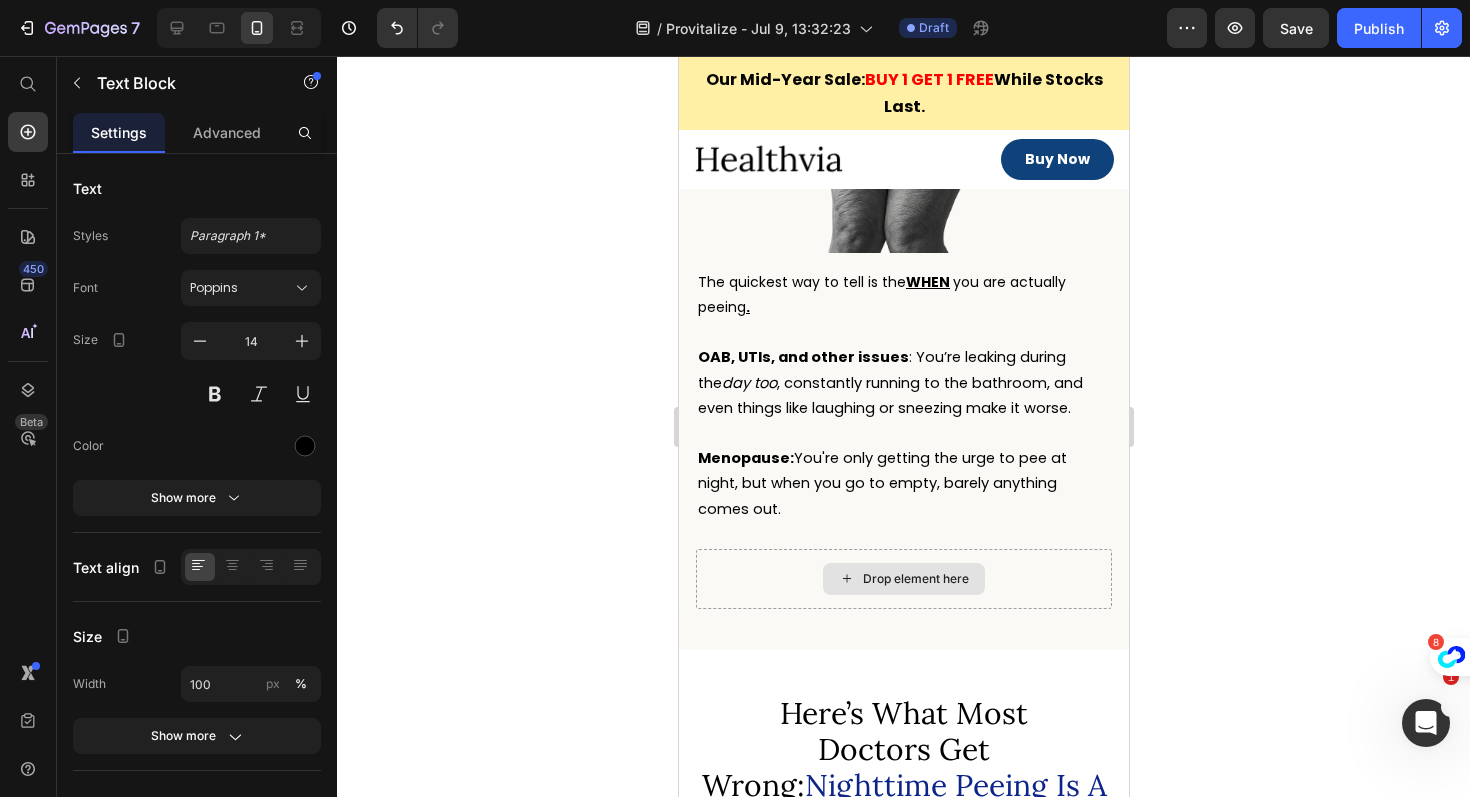 scroll, scrollTop: 1530, scrollLeft: 0, axis: vertical 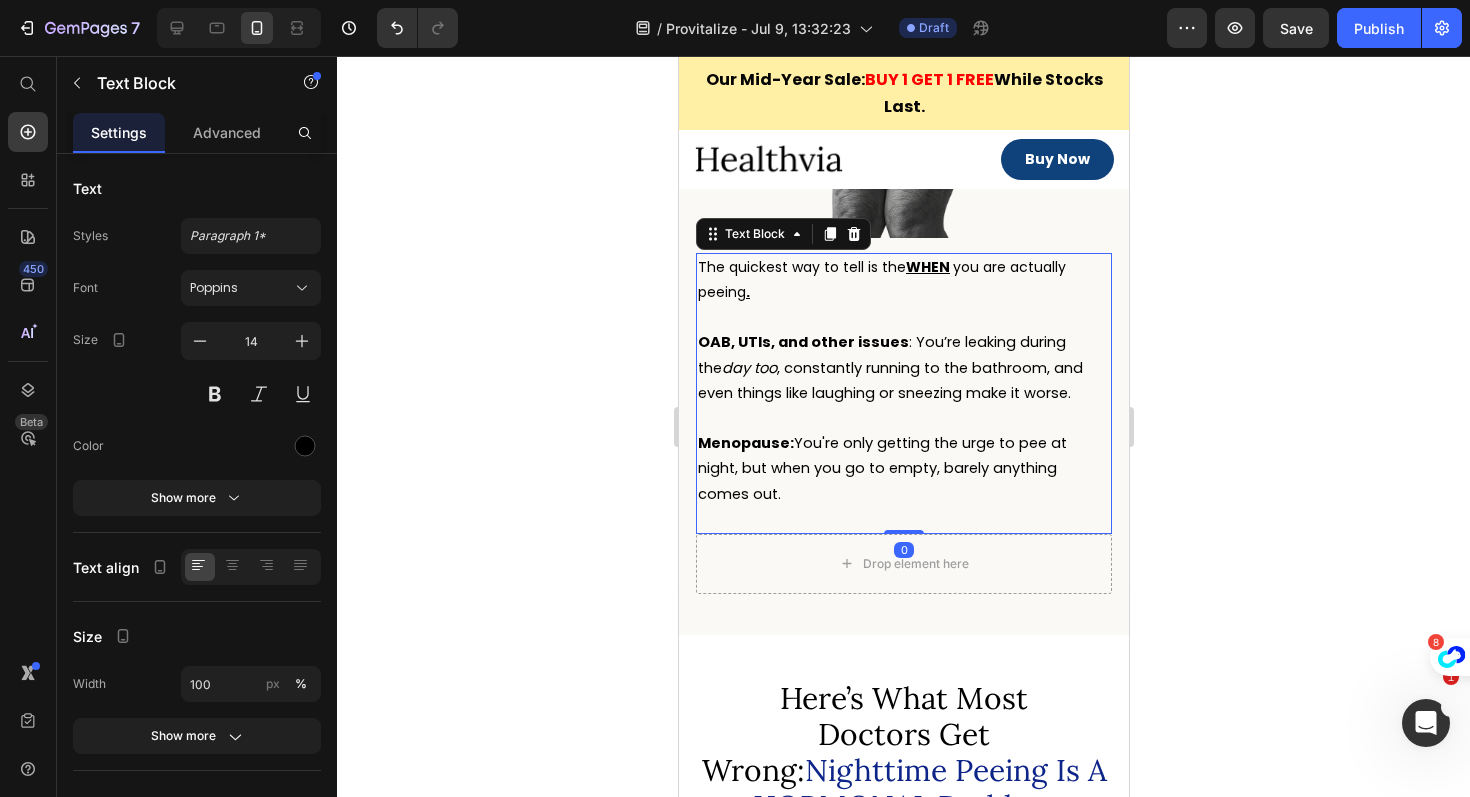 click on "The quickest way to tell is the  WHEN   you are actually peeing ." at bounding box center [881, 279] 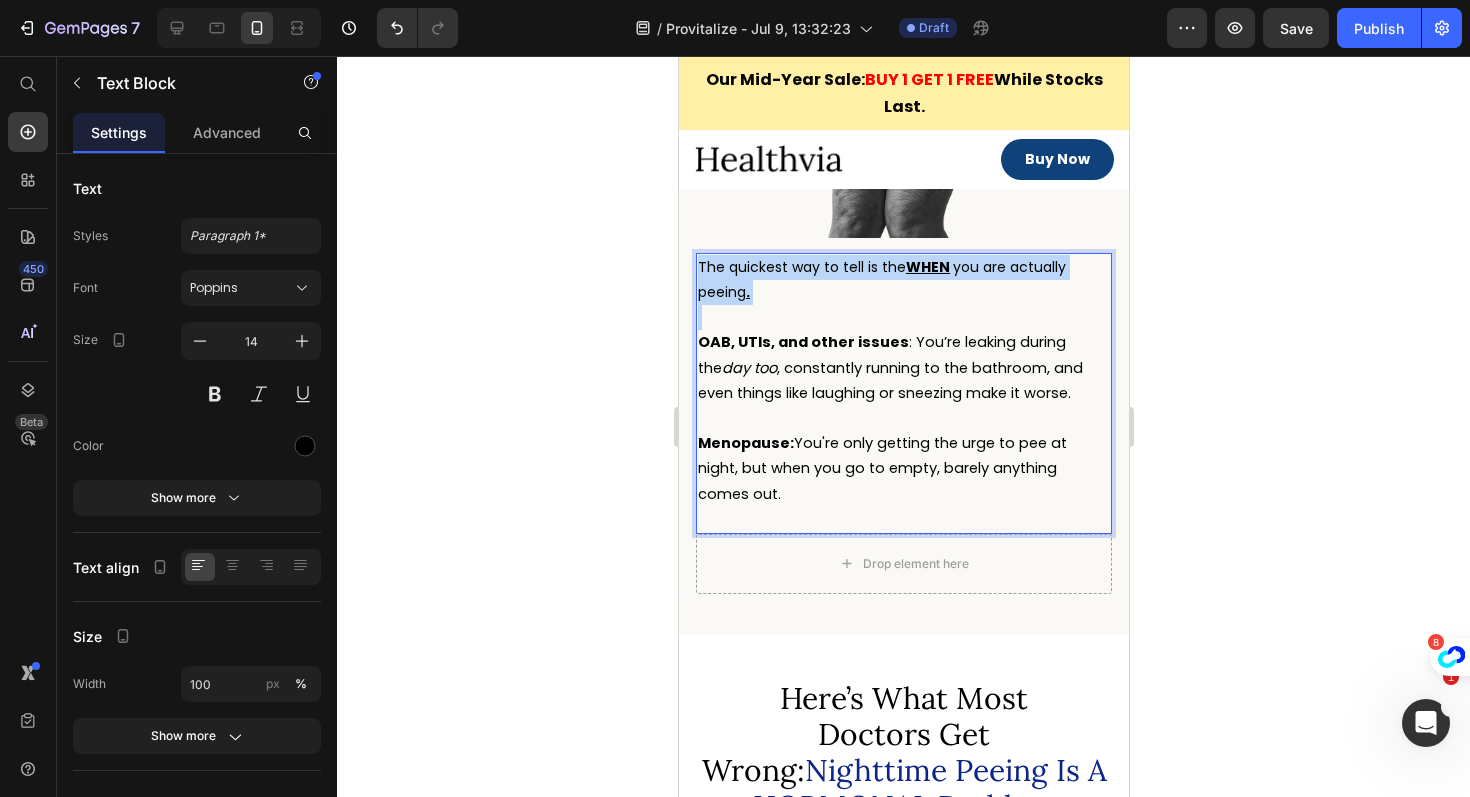 click on "The quickest way to tell is the  WHEN   you are actually peeing ." at bounding box center (881, 279) 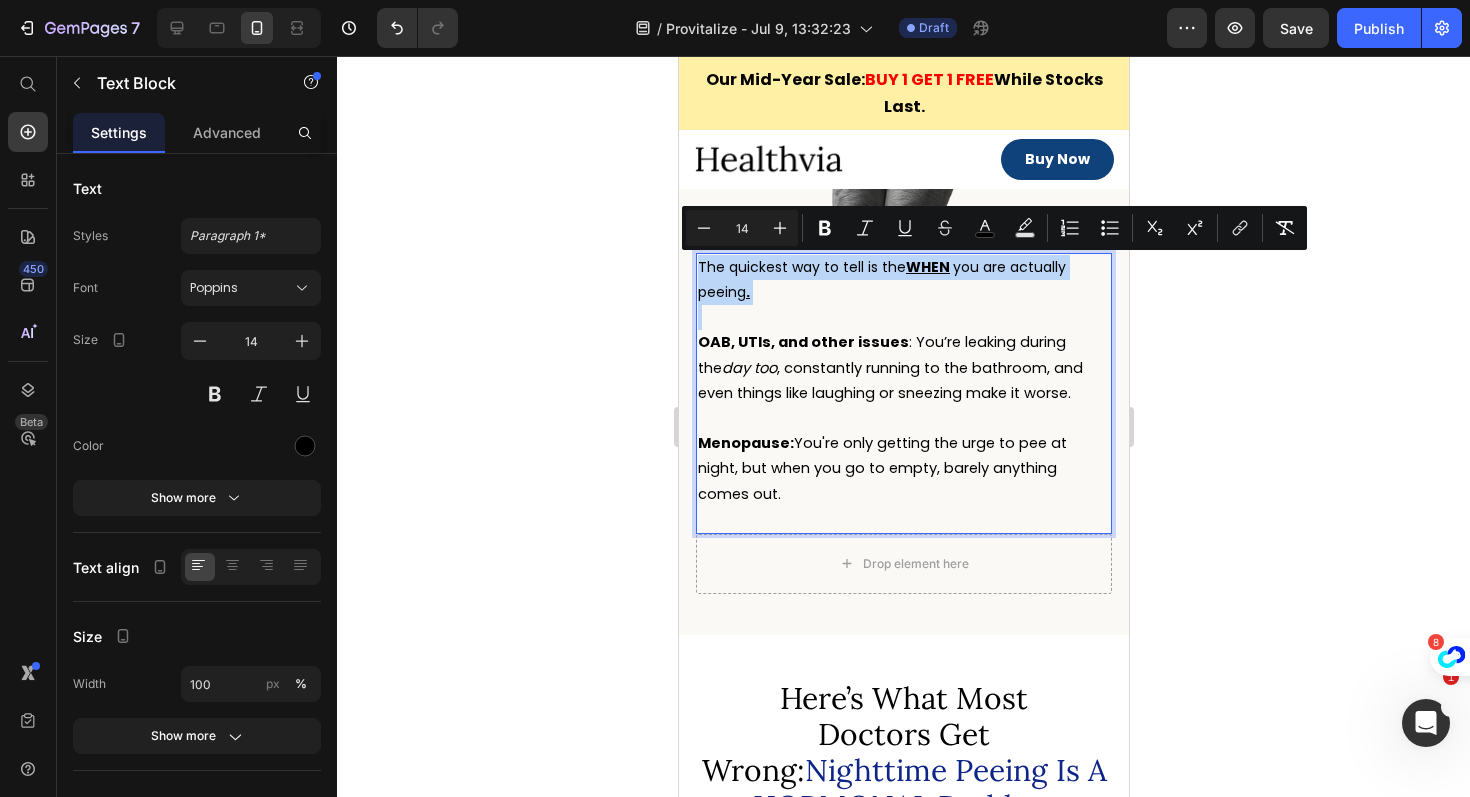 type on "11" 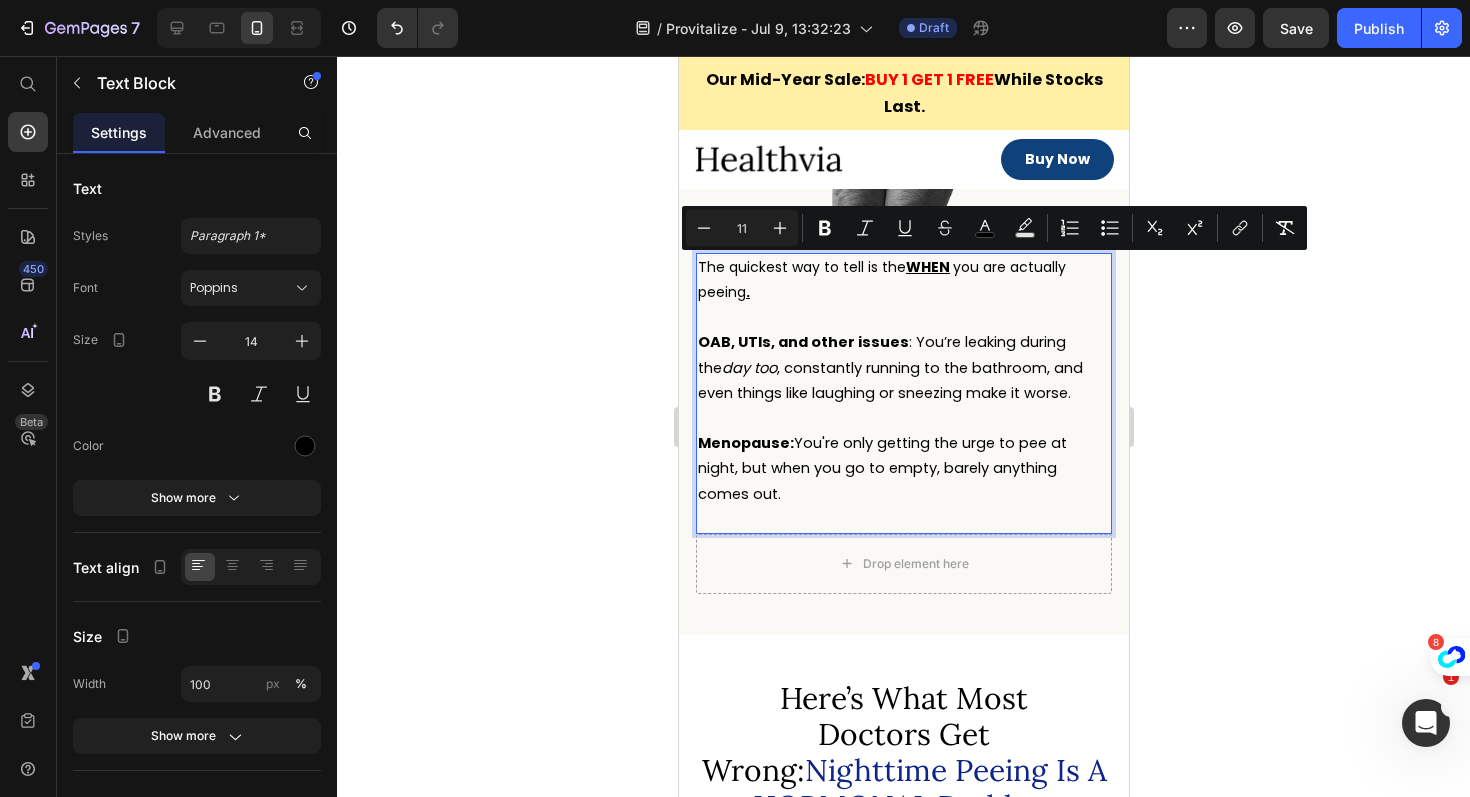 click on "OAB, UTIs, and other issues : You’re leaking during the day too , constantly running to the bathroom, and even things like laughing or sneezing make it worse." at bounding box center (889, 367) 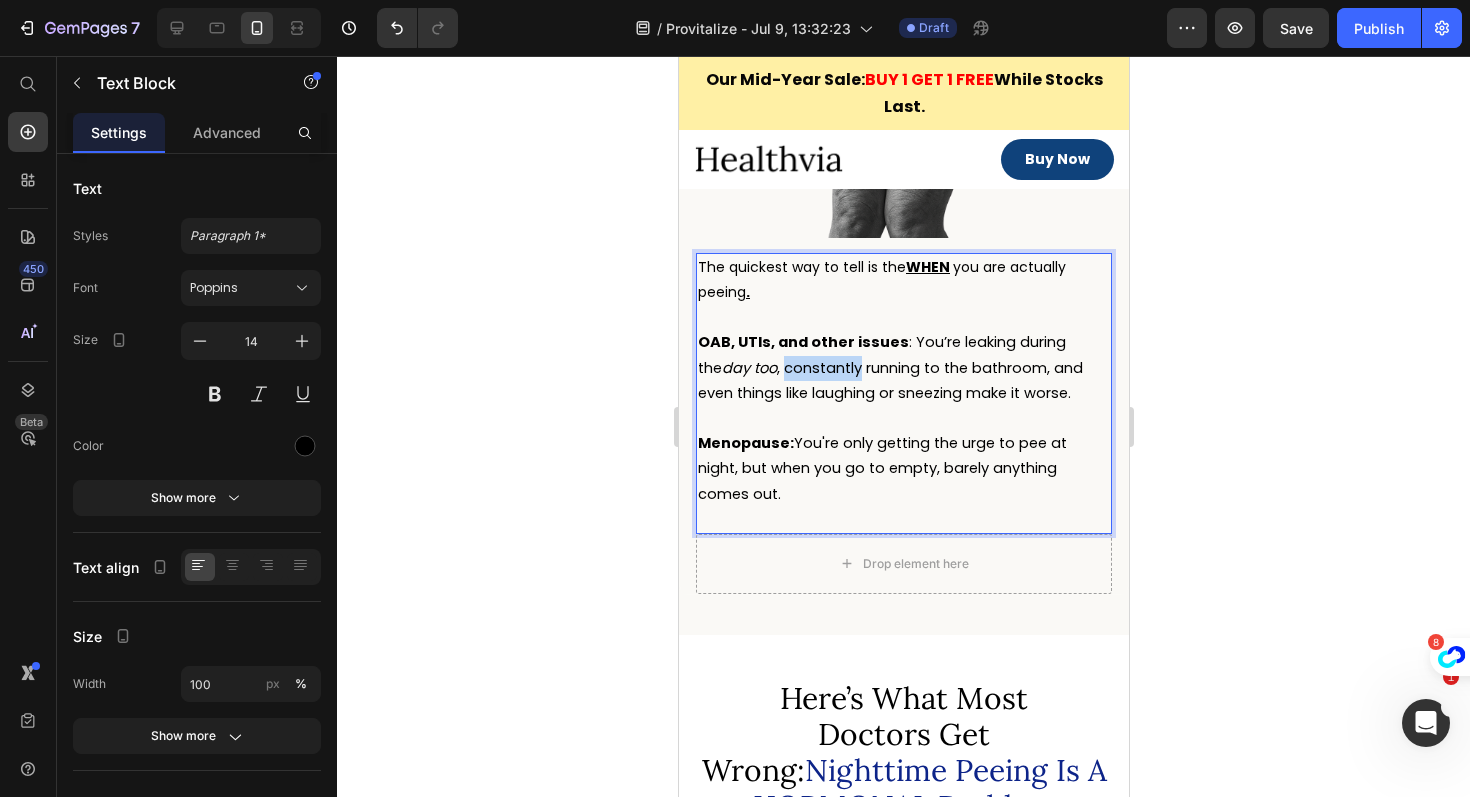 click on "OAB, UTIs, and other issues : You’re leaking during the day too , constantly running to the bathroom, and even things like laughing or sneezing make it worse." at bounding box center [889, 367] 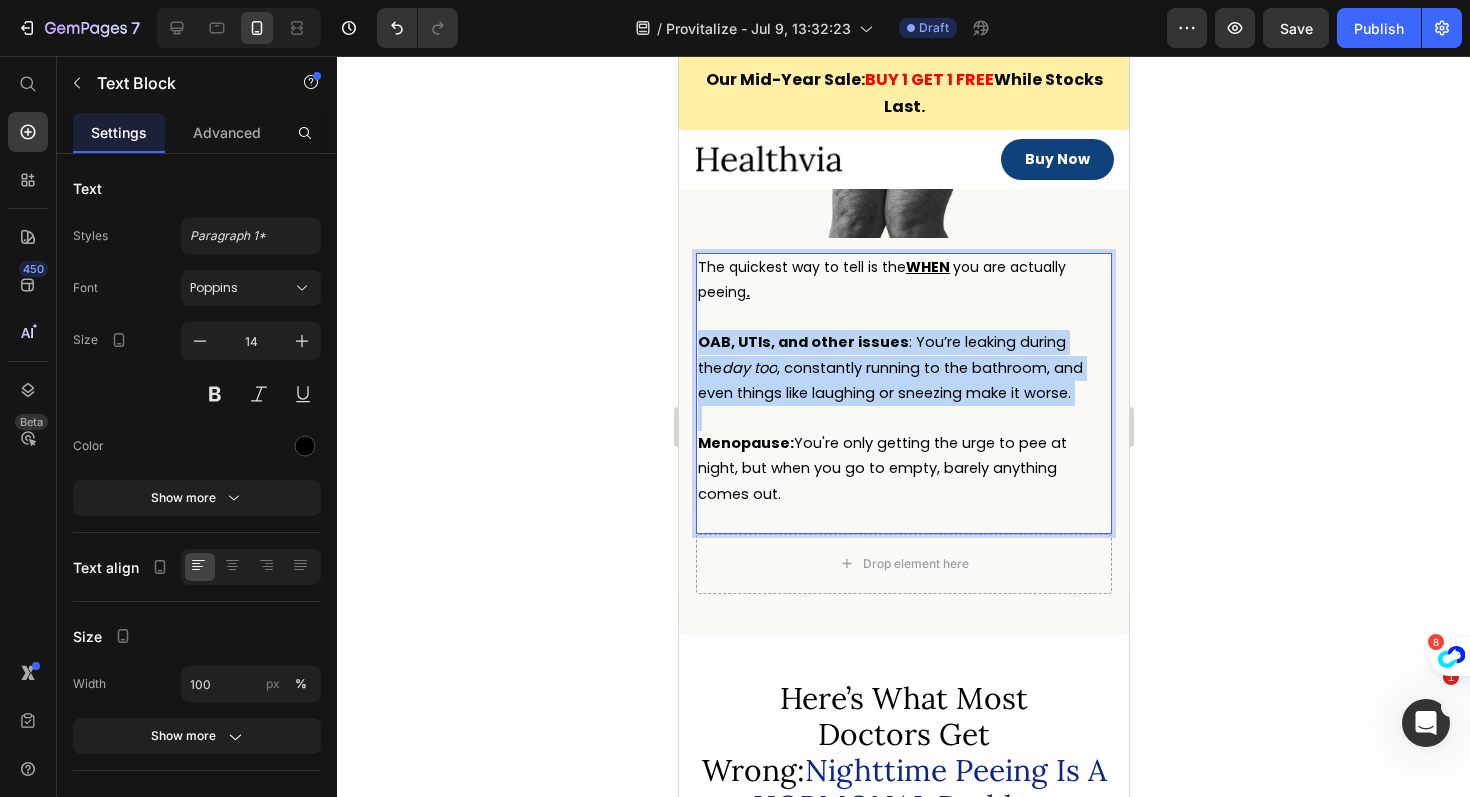 click on "OAB, UTIs, and other issues : You’re leaking during the day too , constantly running to the bathroom, and even things like laughing or sneezing make it worse." at bounding box center (889, 367) 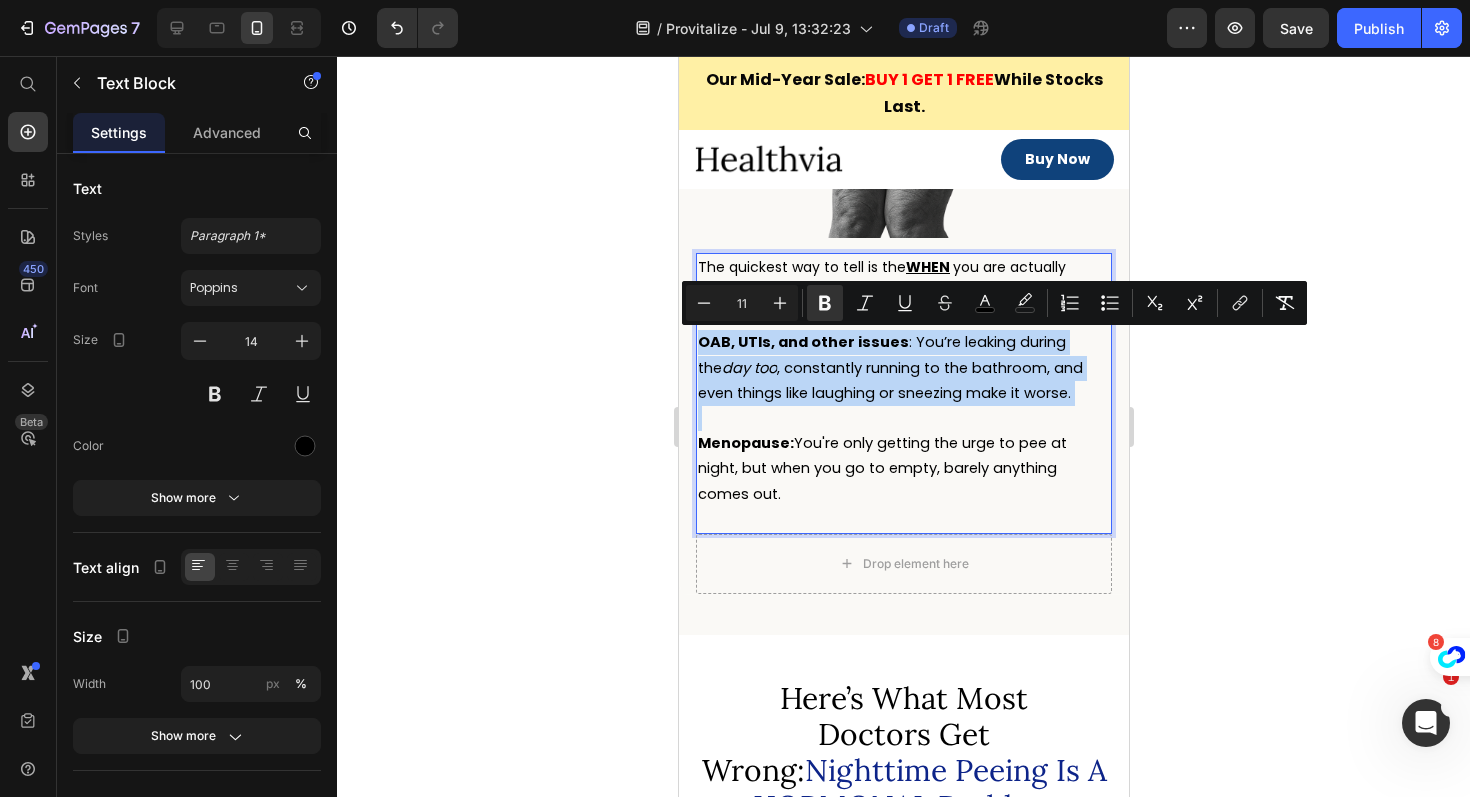 type on "14" 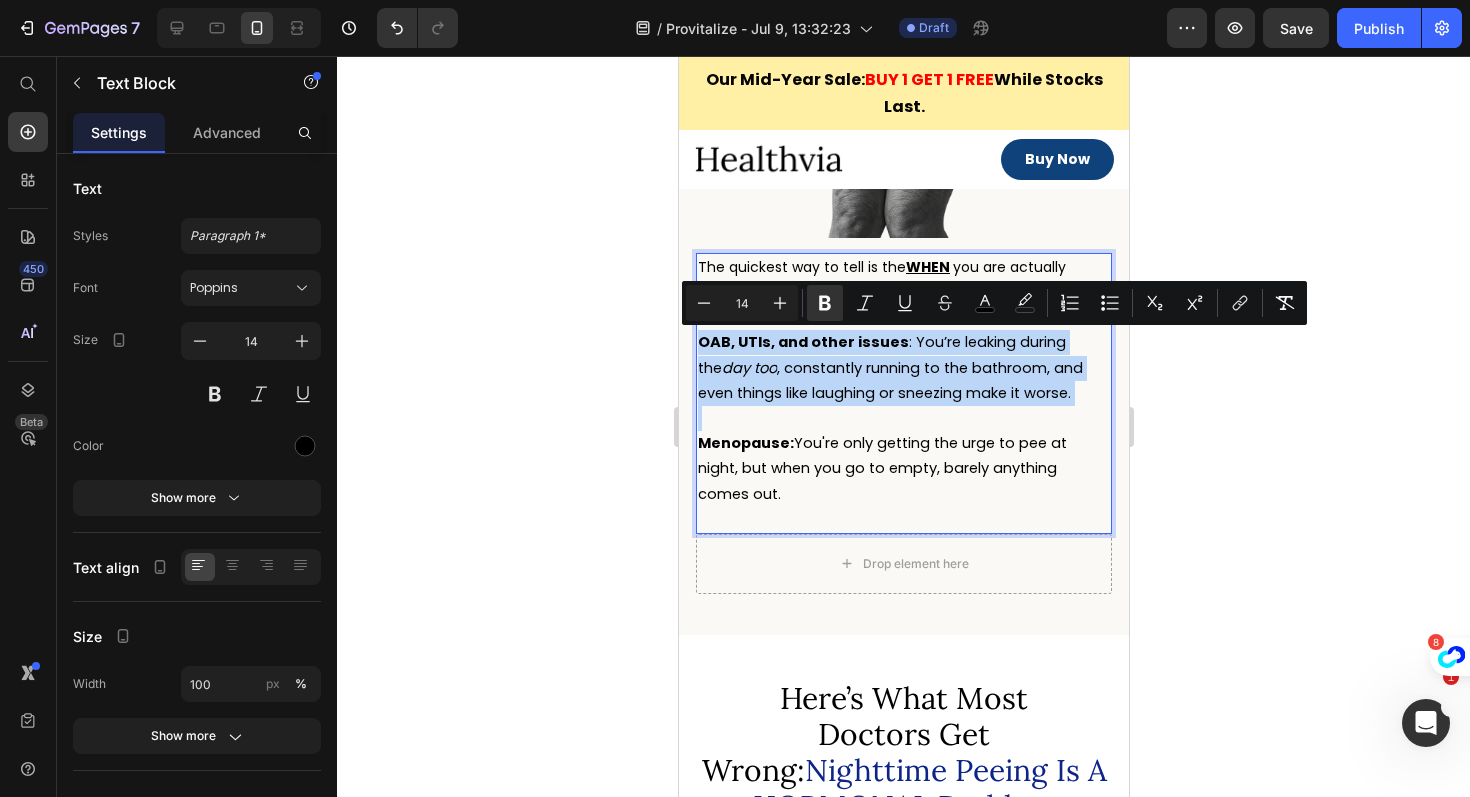 click on "Menopause:  You're only getting the urge to pee at night, but when you go to empty, barely anything comes out." at bounding box center [903, 481] 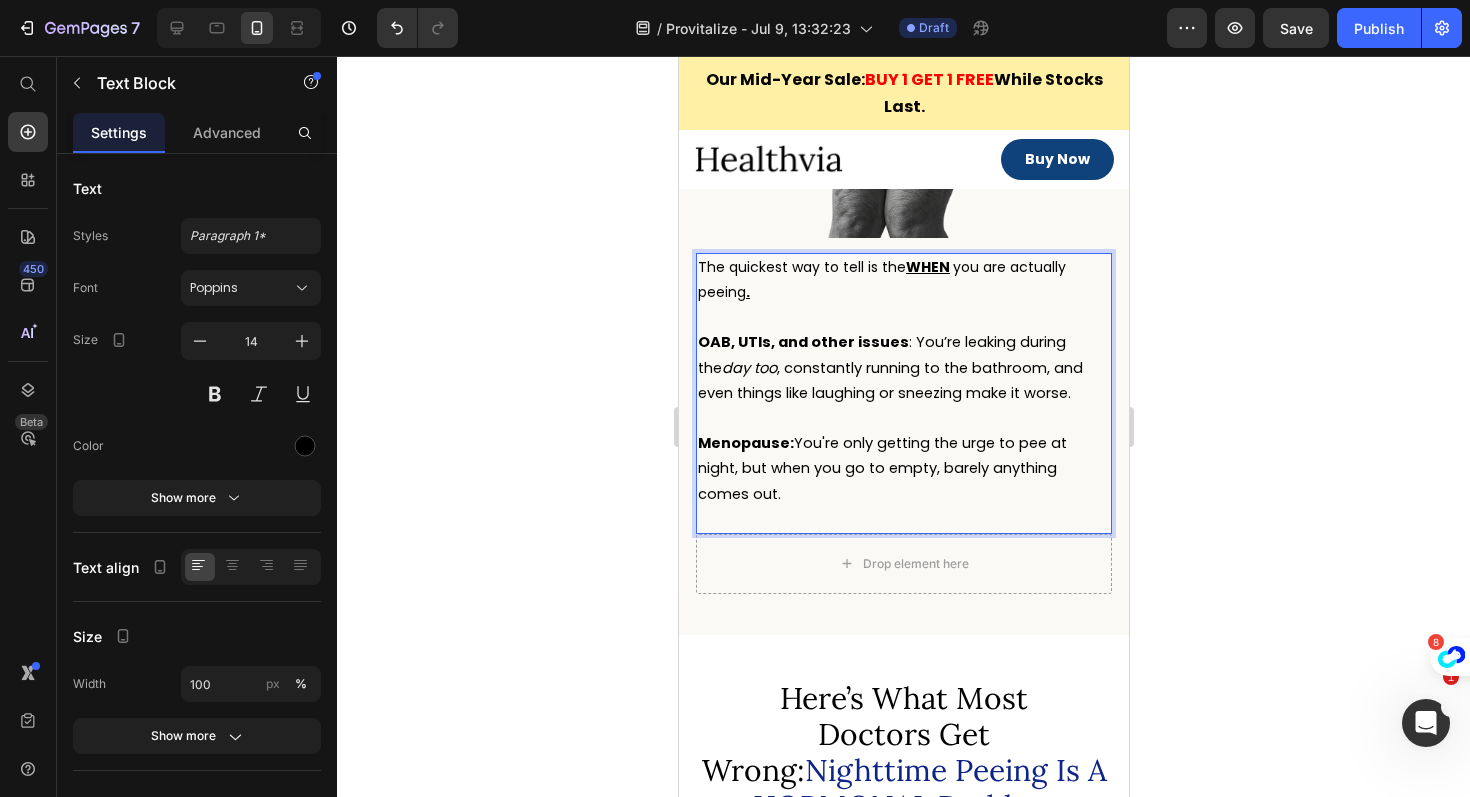 click on "Menopause:  You're only getting the urge to pee at night, but when you go to empty, barely anything comes out." at bounding box center (903, 481) 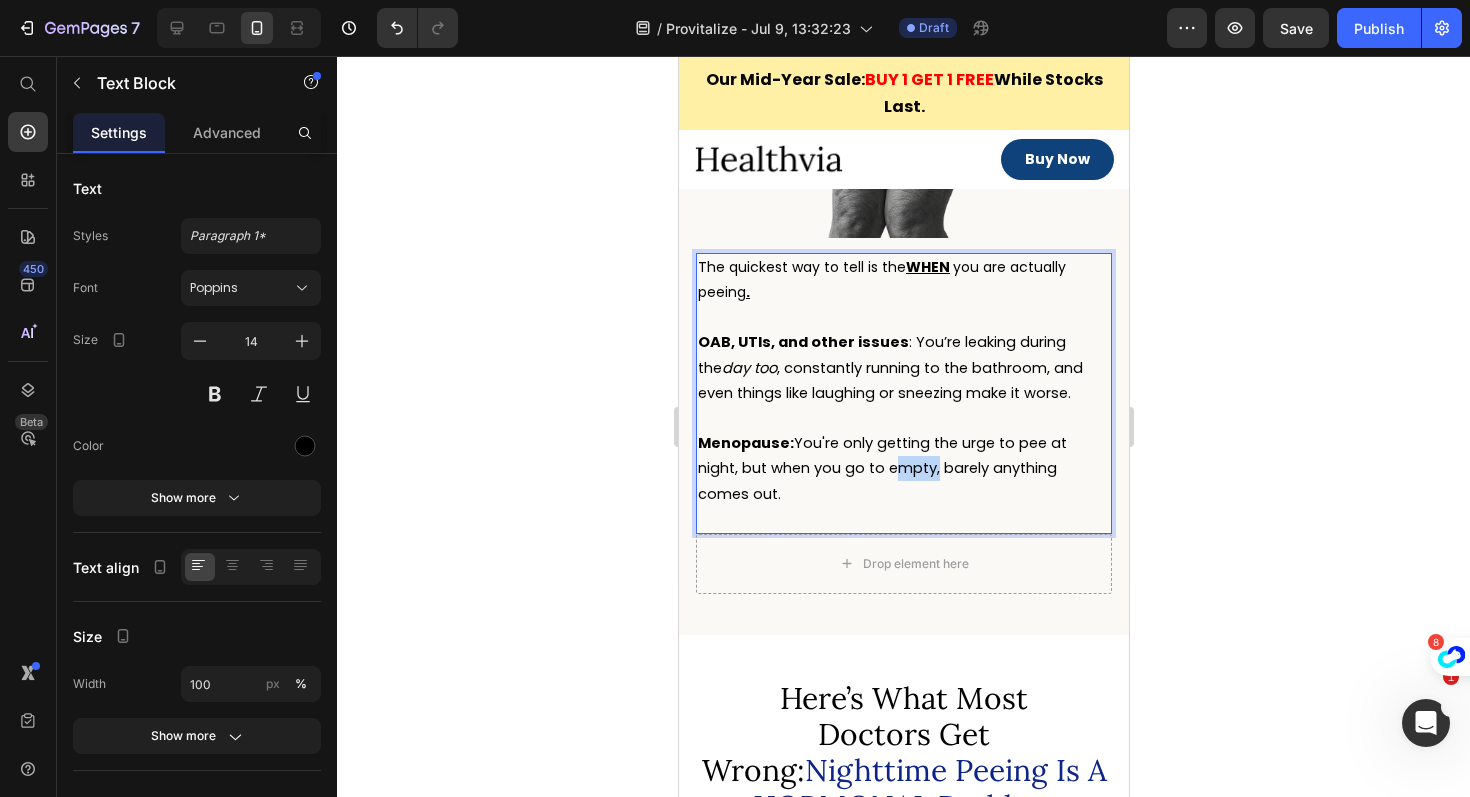 click on "Menopause:  You're only getting the urge to pee at night, but when you go to empty, barely anything comes out." at bounding box center [903, 481] 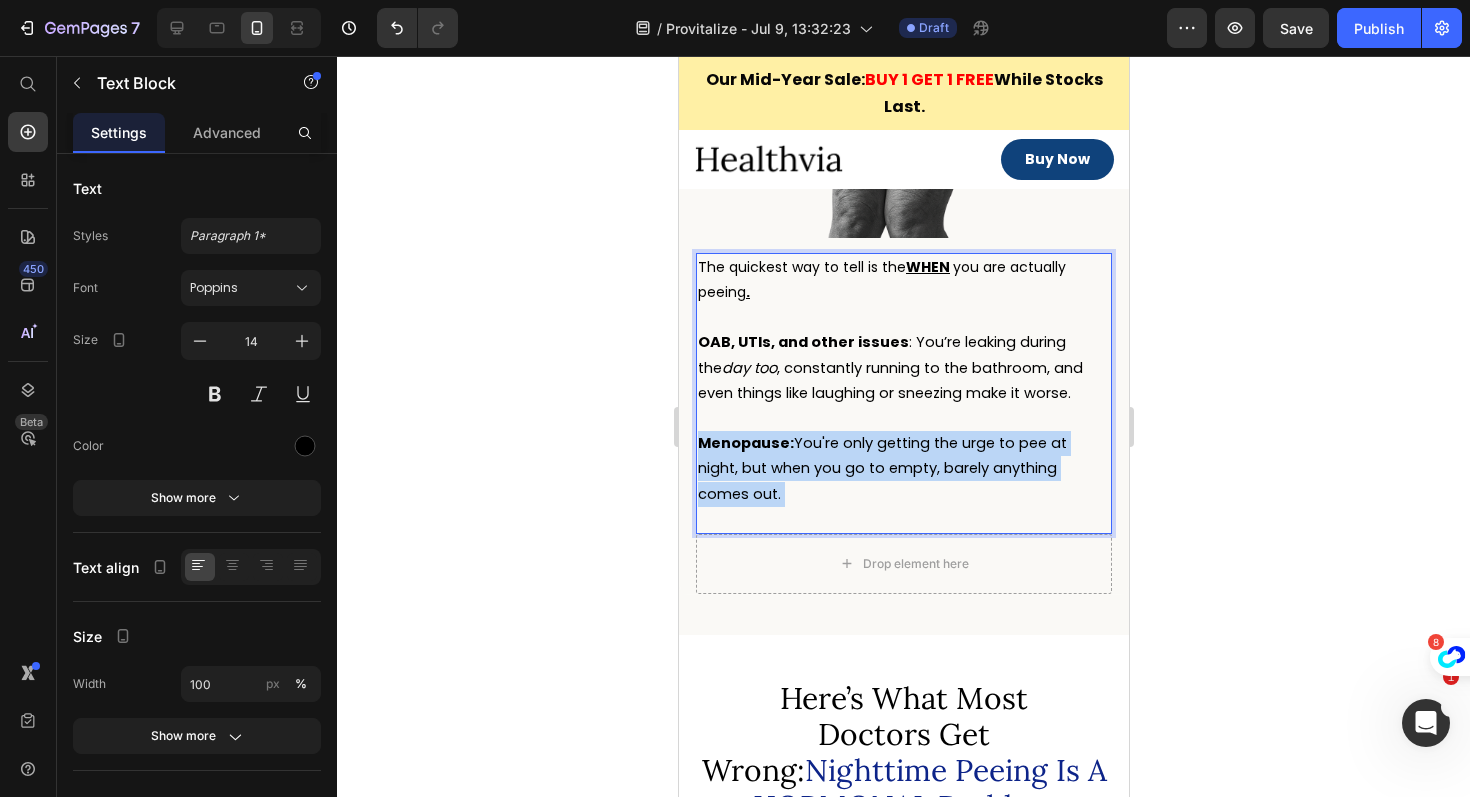 click on "Menopause:  You're only getting the urge to pee at night, but when you go to empty, barely anything comes out." at bounding box center (903, 481) 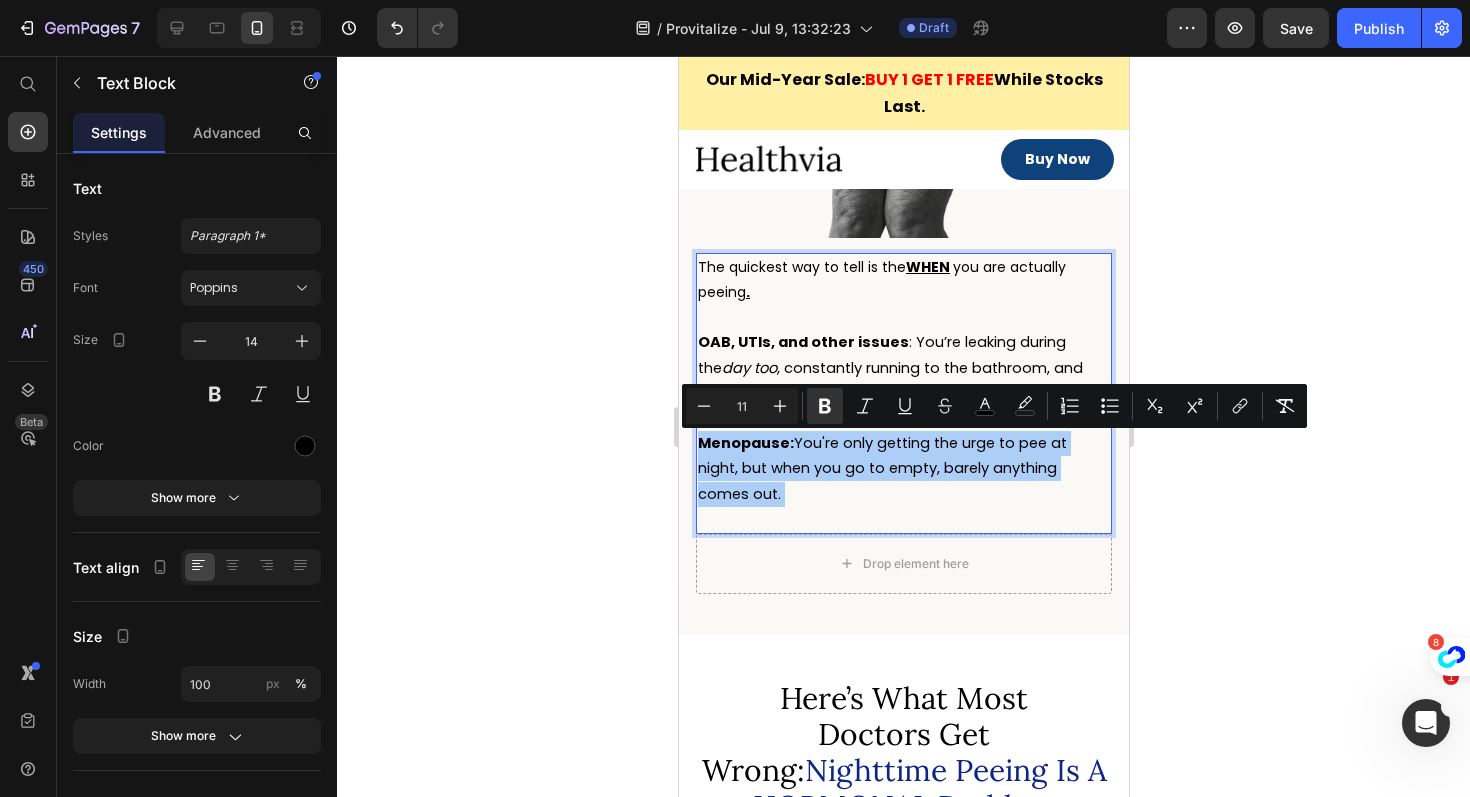 click 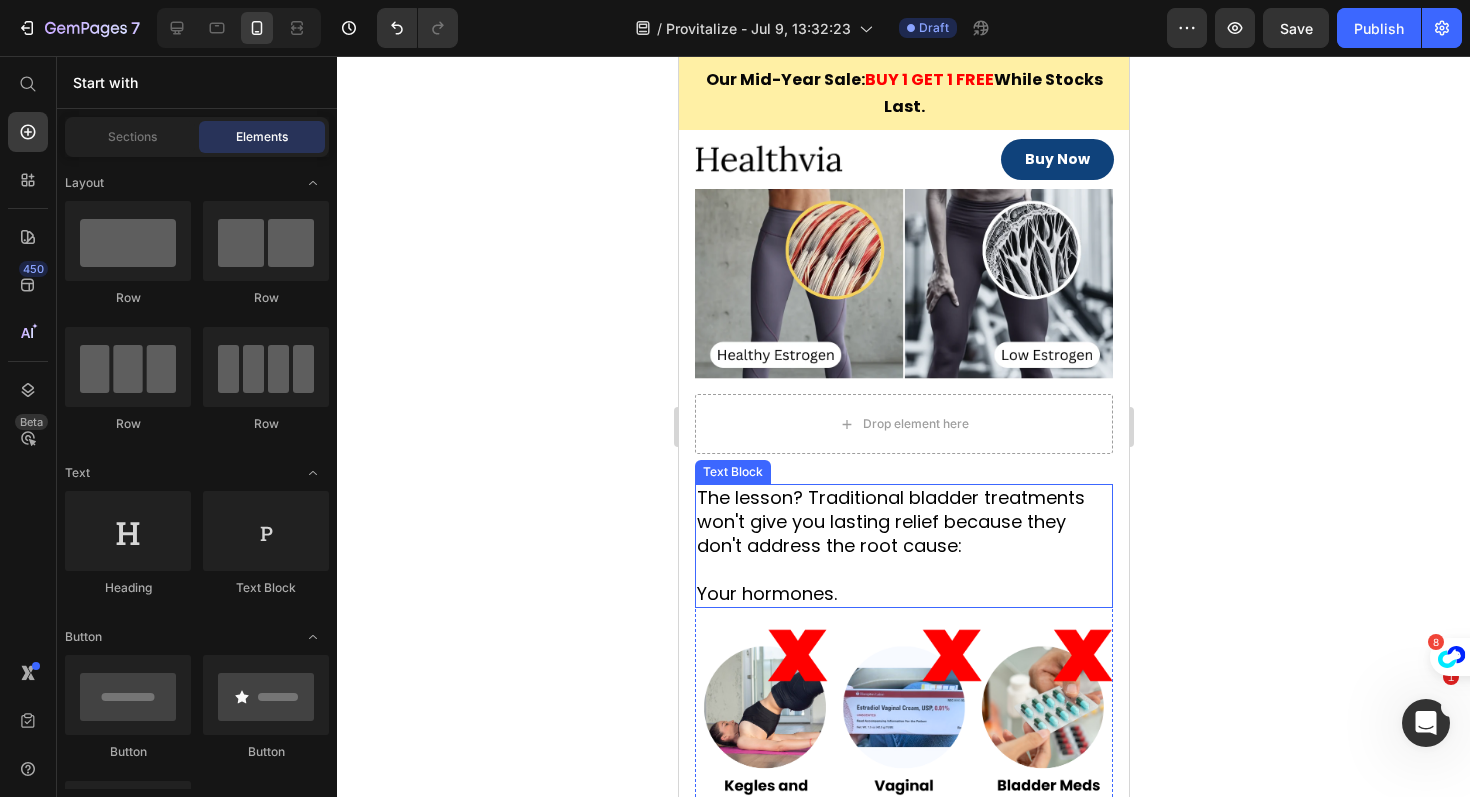 scroll, scrollTop: 2954, scrollLeft: 0, axis: vertical 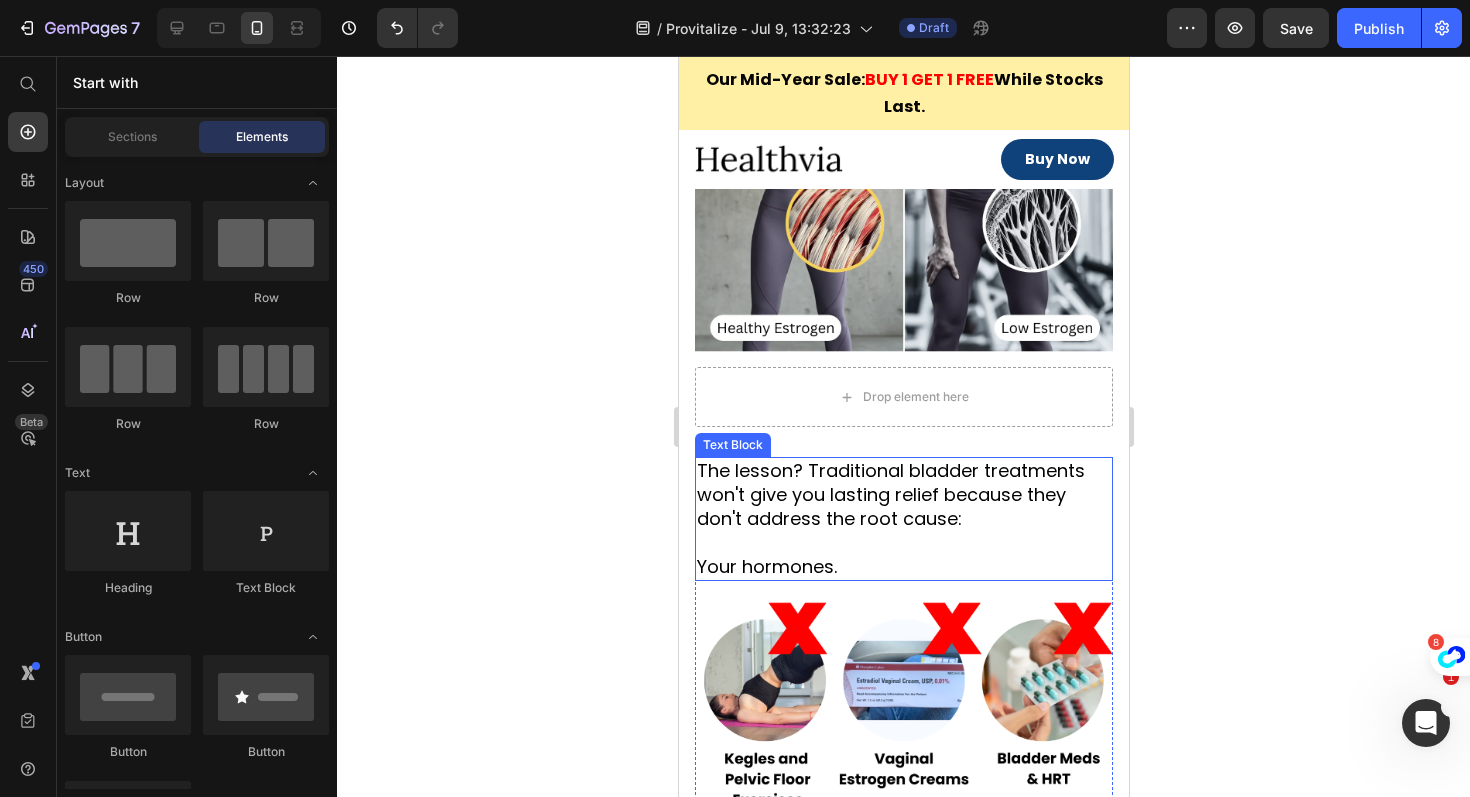click on "The lesson? Traditional bladder treatments won't give you lasting relief because they don't address the root cause:" at bounding box center [903, 495] 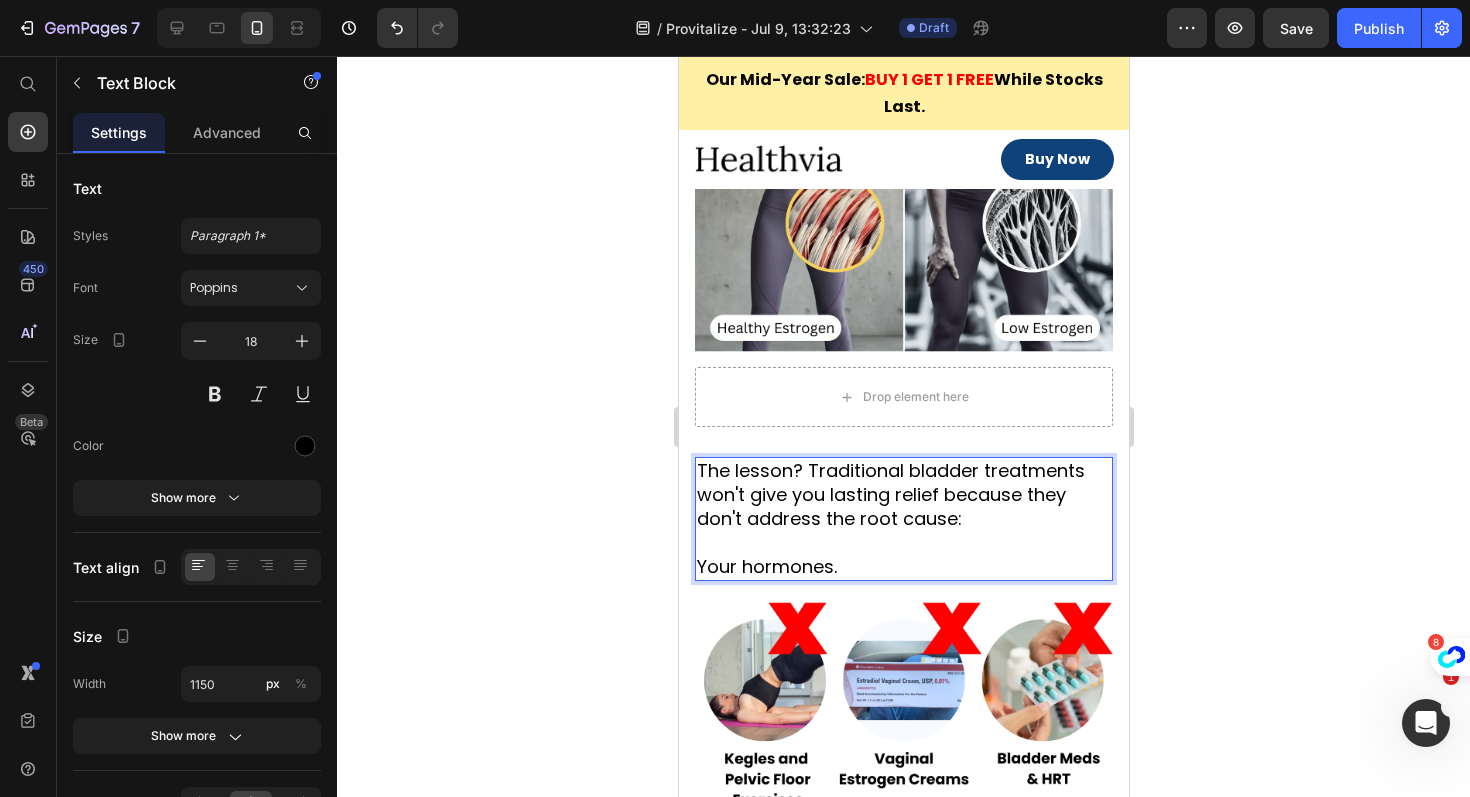 click on "The lesson? Traditional bladder treatments won't give you lasting relief because they don't address the root cause:" at bounding box center (903, 495) 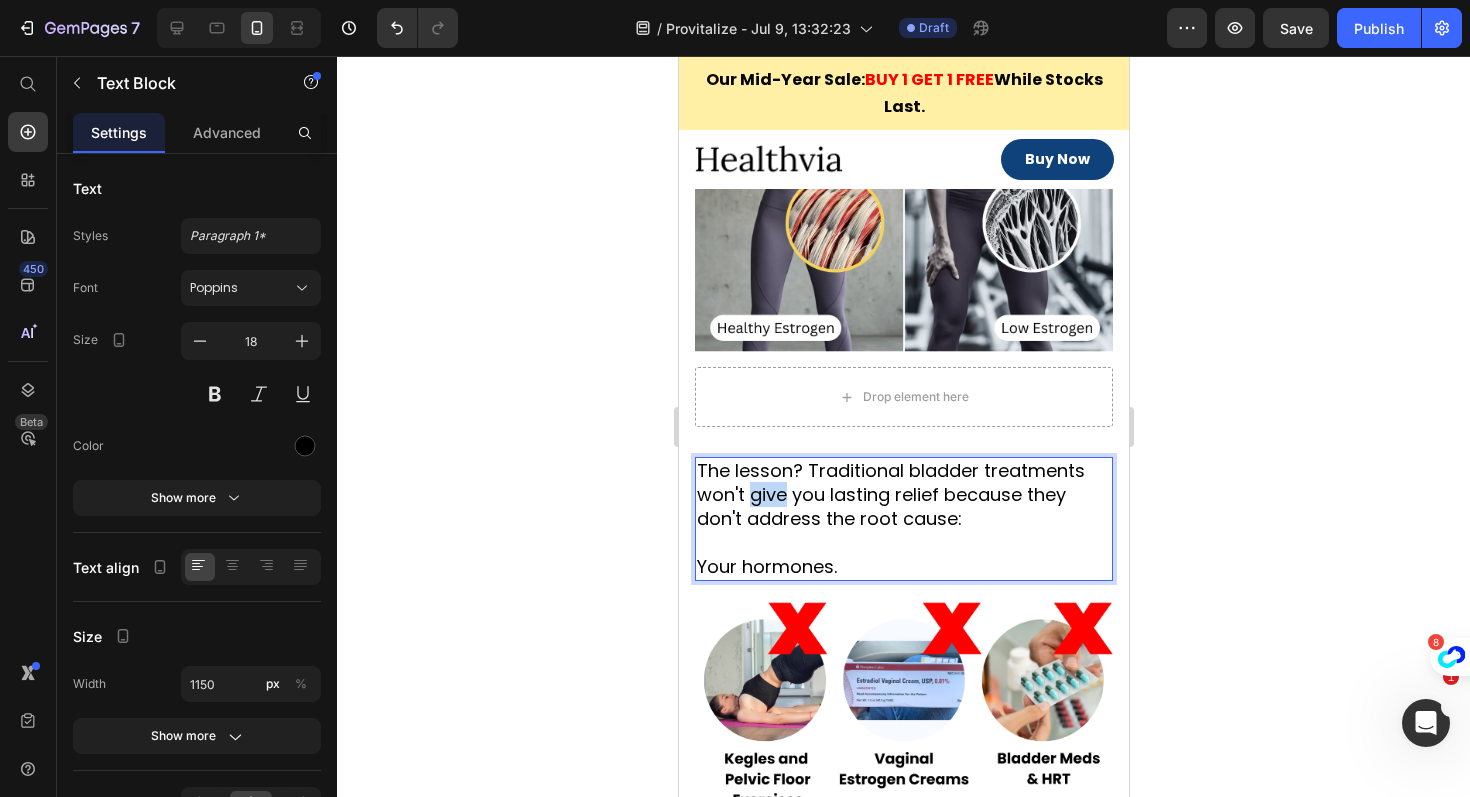 click on "The lesson? Traditional bladder treatments won't give you lasting relief because they don't address the root cause:" at bounding box center (903, 495) 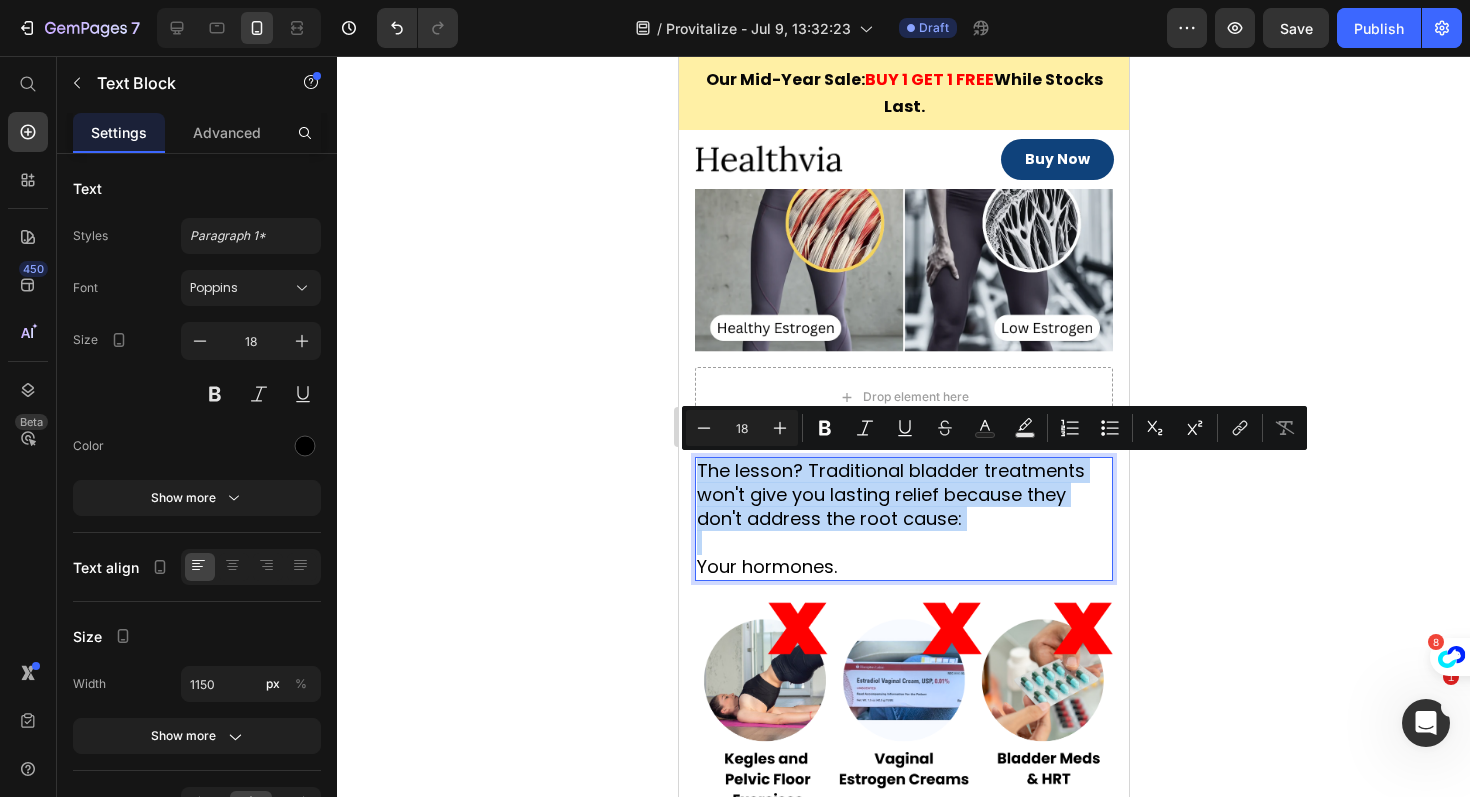 click on "The lesson? Traditional bladder treatments won't give you lasting relief because they don't address the root cause:" at bounding box center (903, 495) 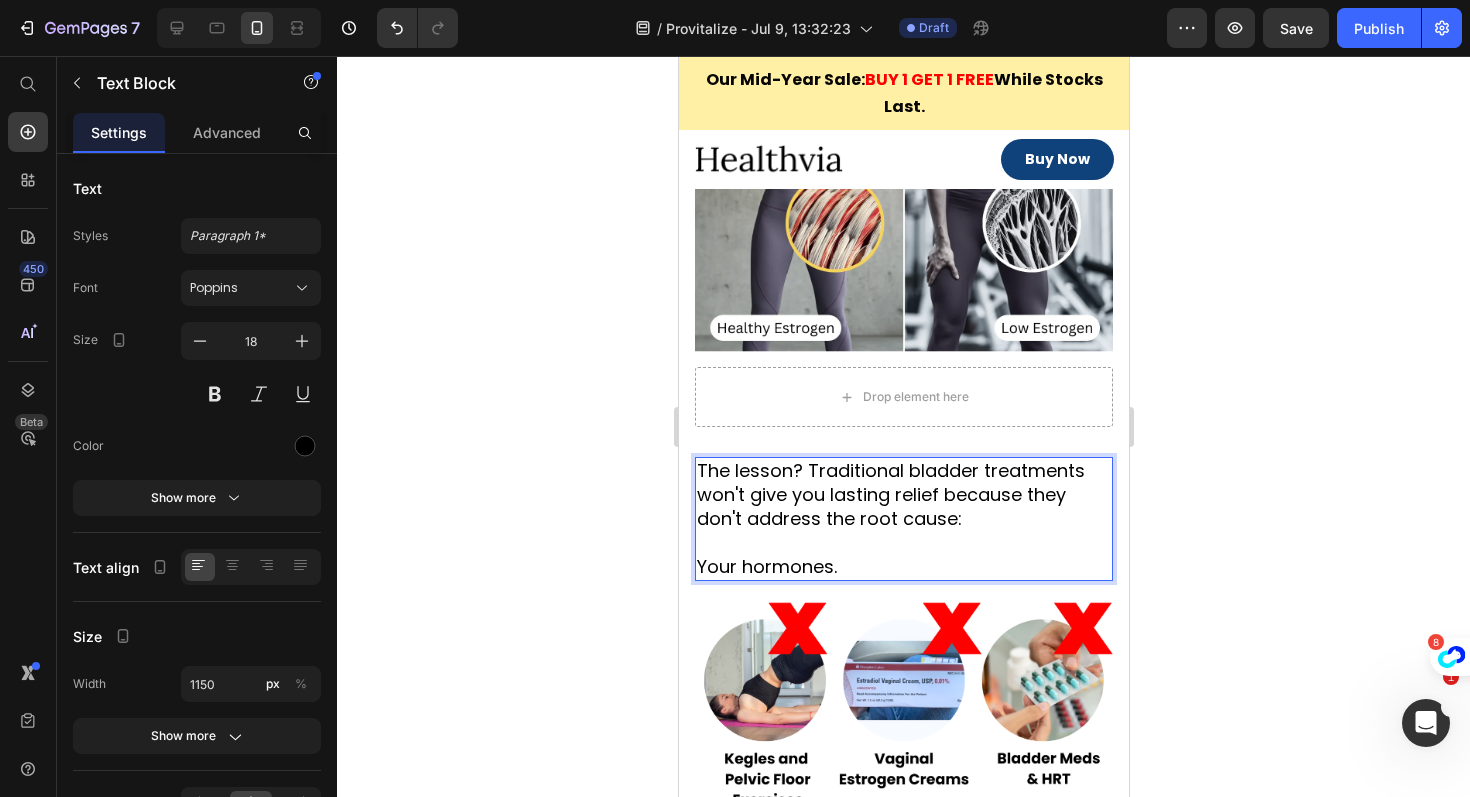 click on "The lesson? Traditional bladder treatments won't give you lasting relief because they don't address the root cause: Your hormones." at bounding box center (903, 519) 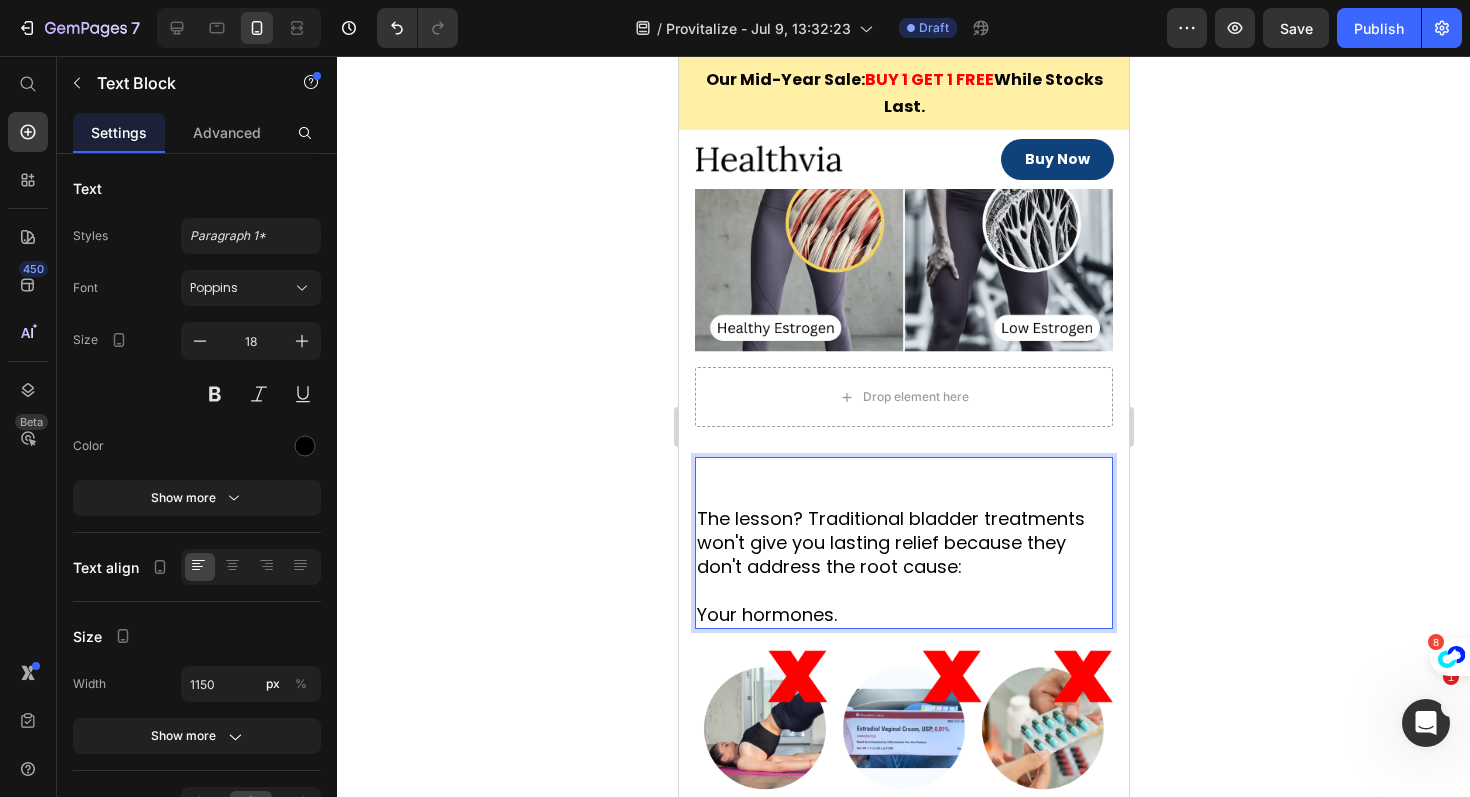 click on "The lesson? Traditional bladder treatments won't give you lasting relief because they don't address the root cause:" at bounding box center (903, 519) 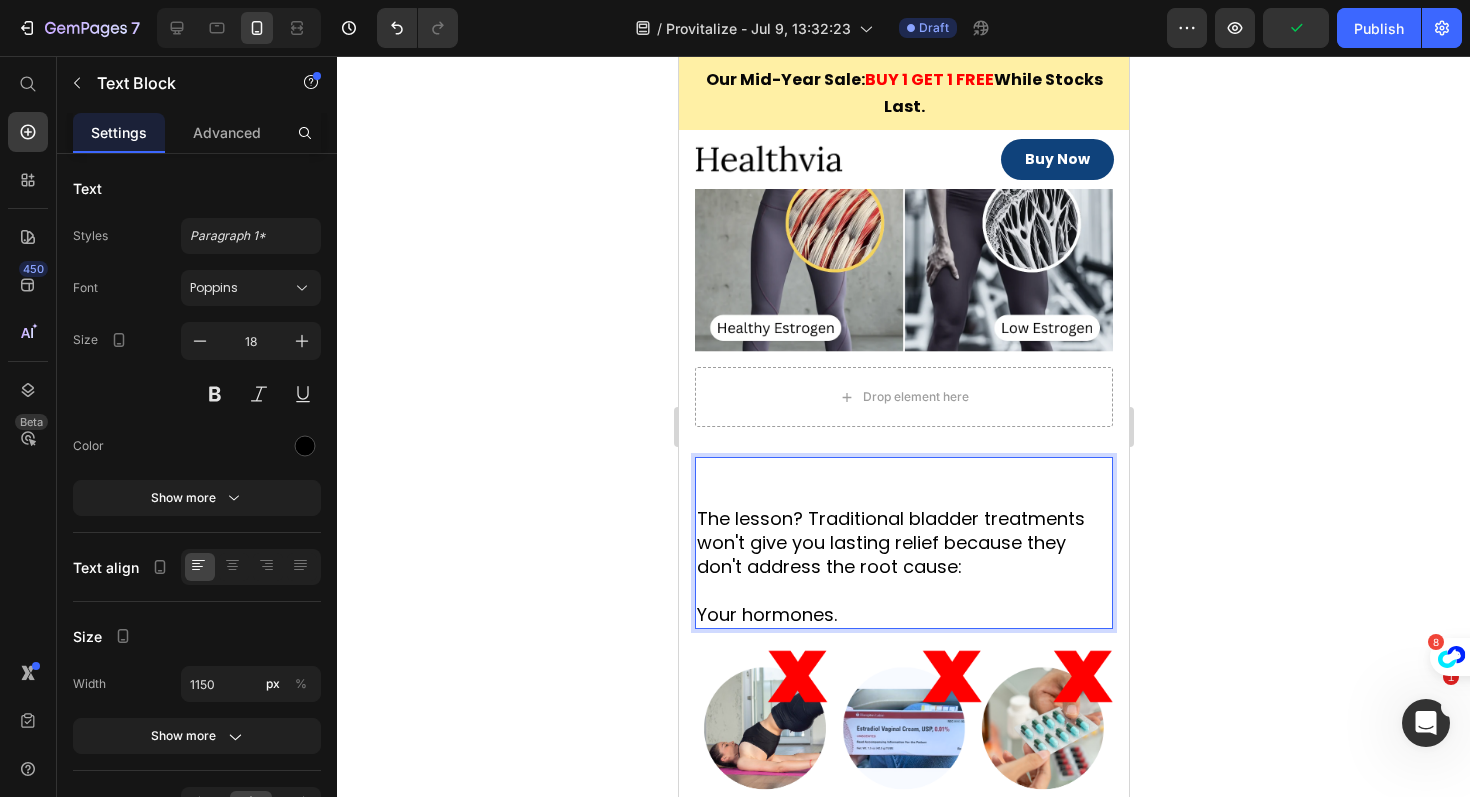 click on "⁠⁠⁠⁠⁠⁠⁠ The lesson? Traditional bladder treatments won't give you lasting relief because they don't address the root cause:" at bounding box center [903, 519] 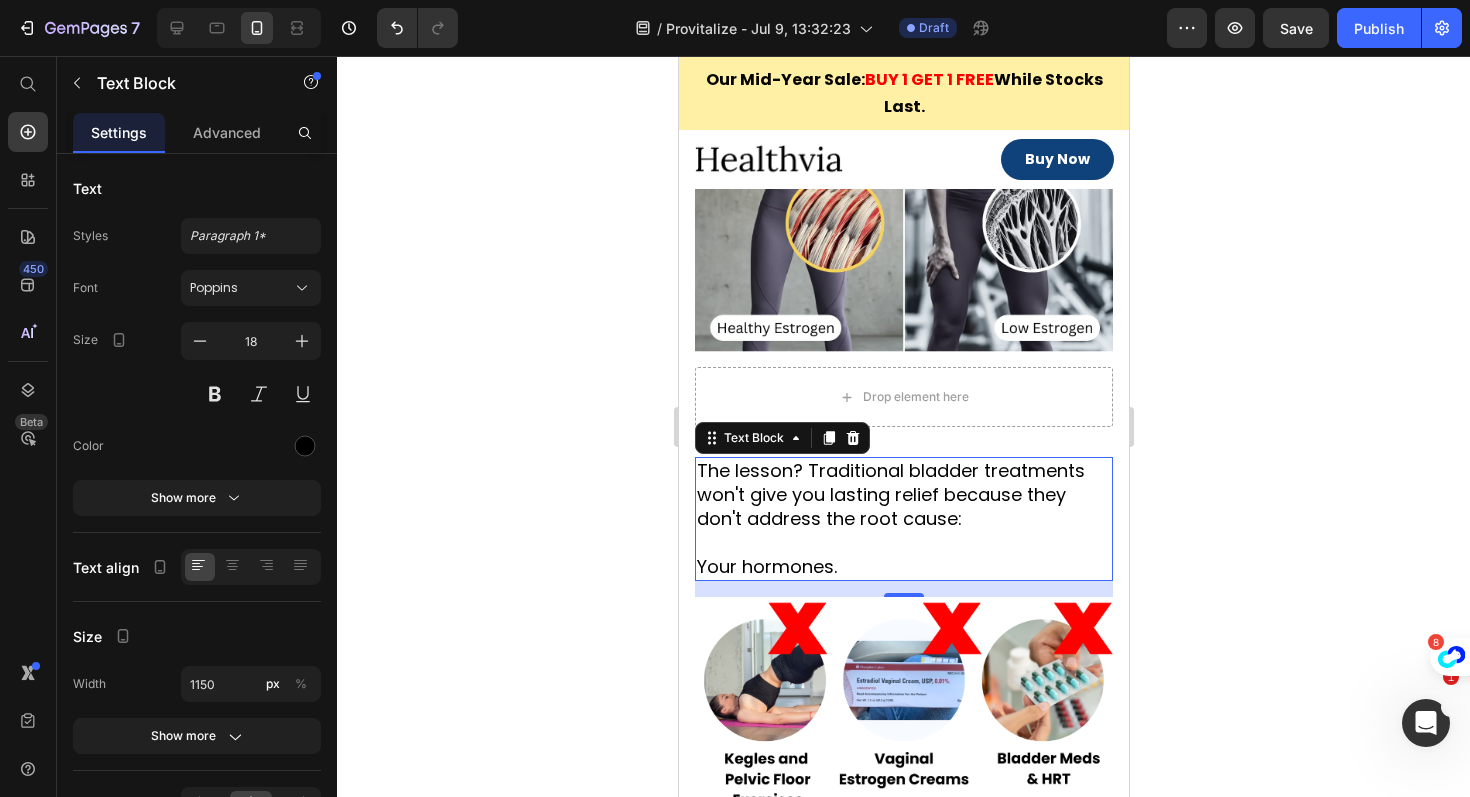 click 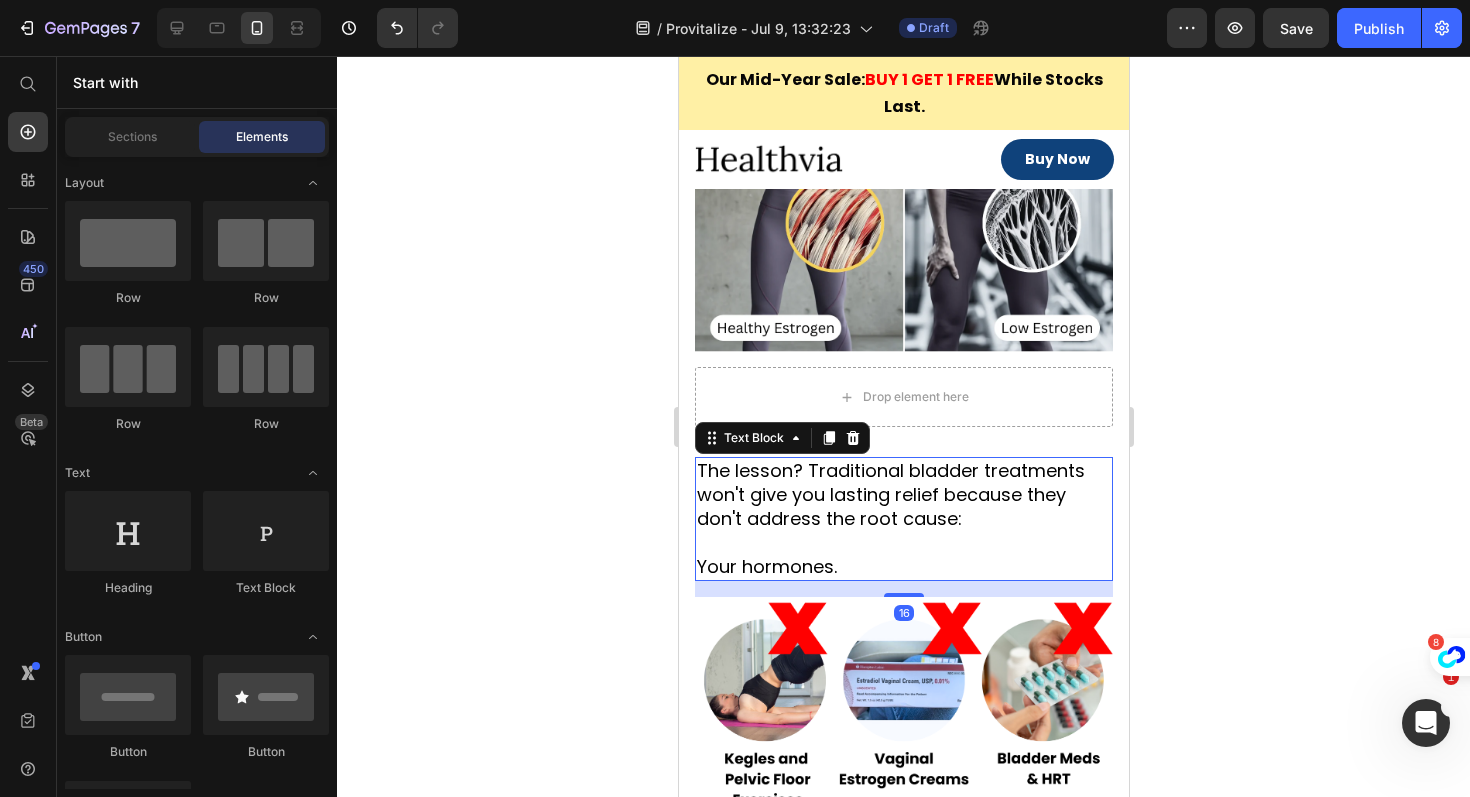 click on "The lesson? Traditional bladder treatments won't give you lasting relief because they don't address the root cause:" at bounding box center [903, 495] 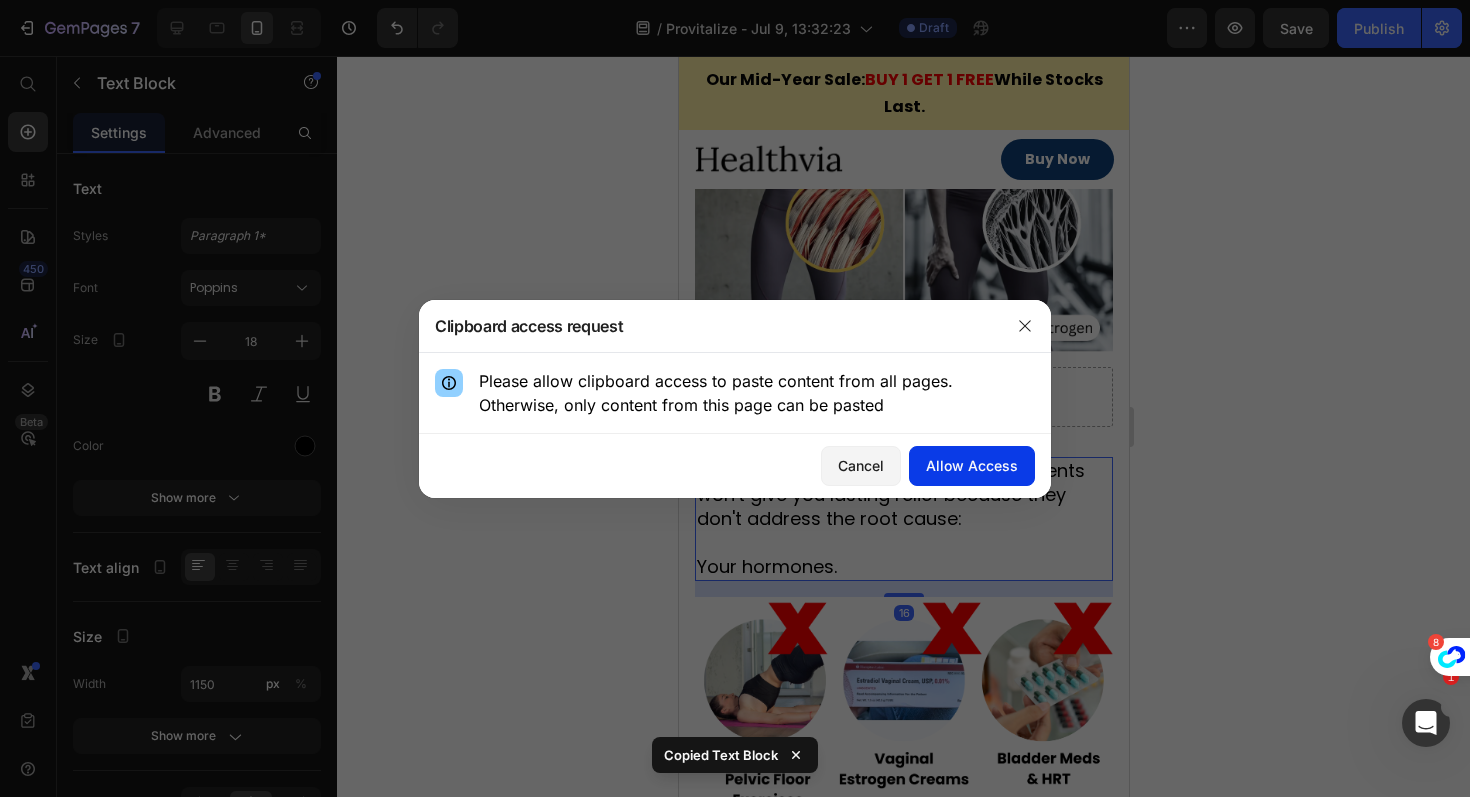 click on "Allow Access" at bounding box center [972, 465] 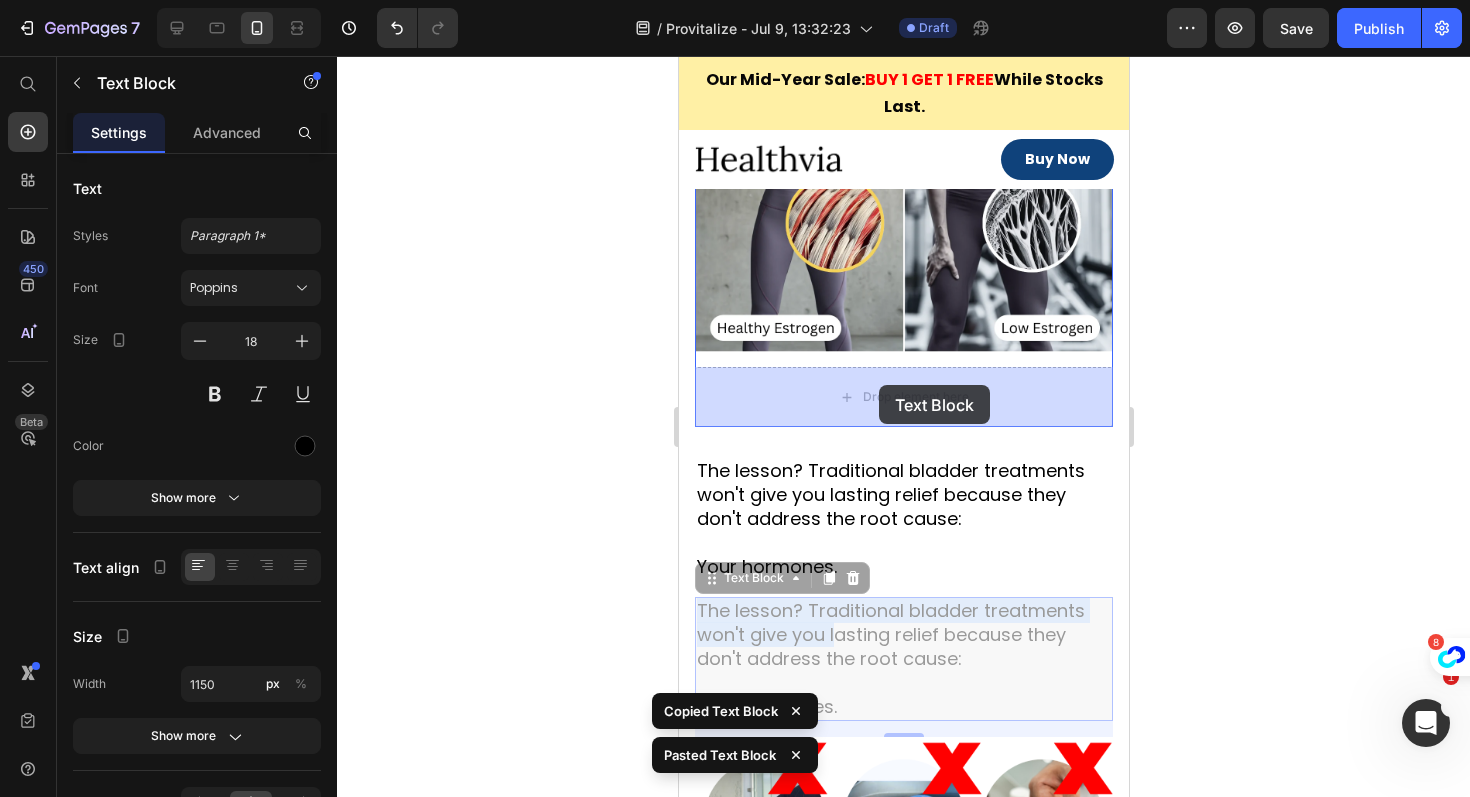 drag, startPoint x: 838, startPoint y: 641, endPoint x: 878, endPoint y: 385, distance: 259.10617 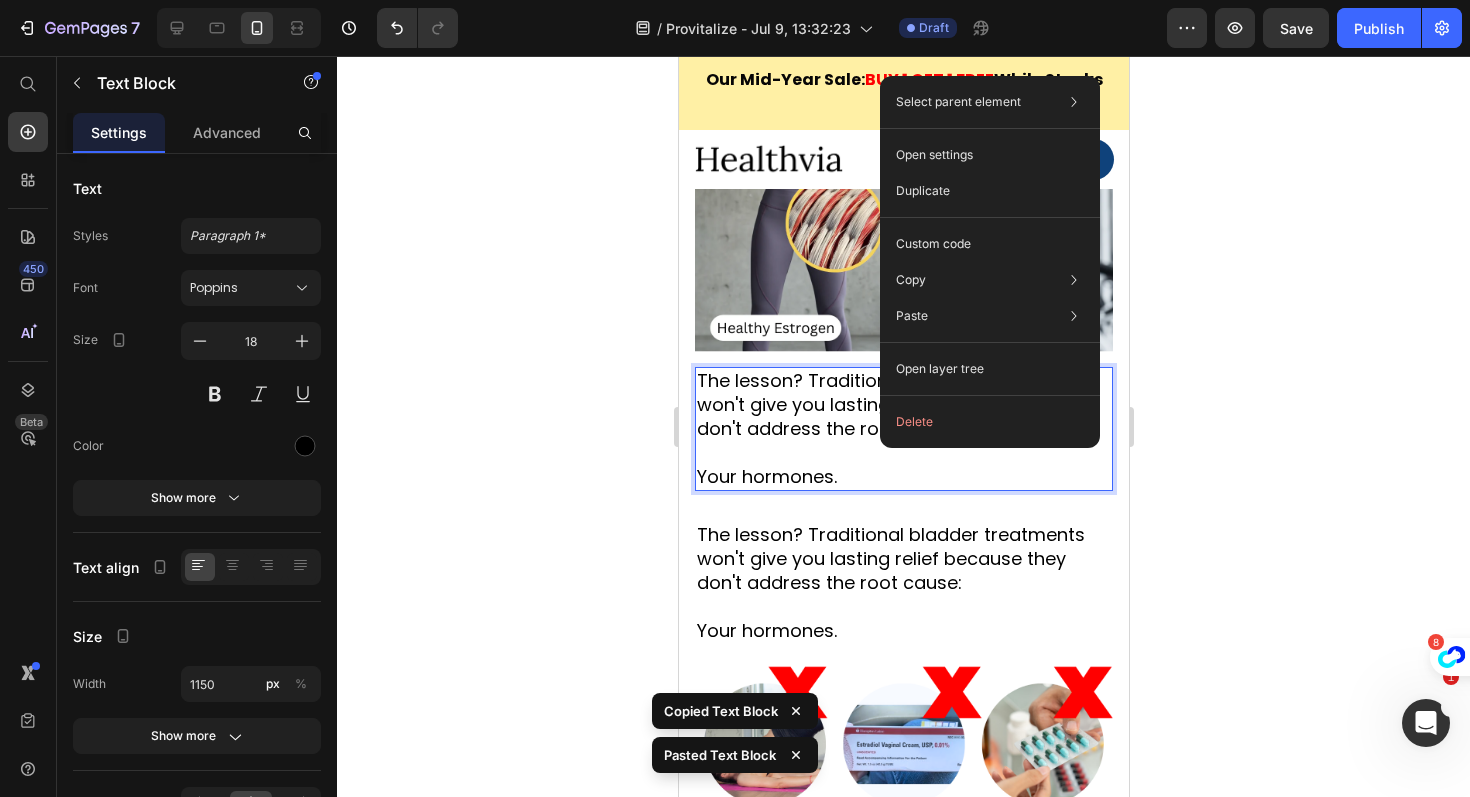 click at bounding box center [903, 453] 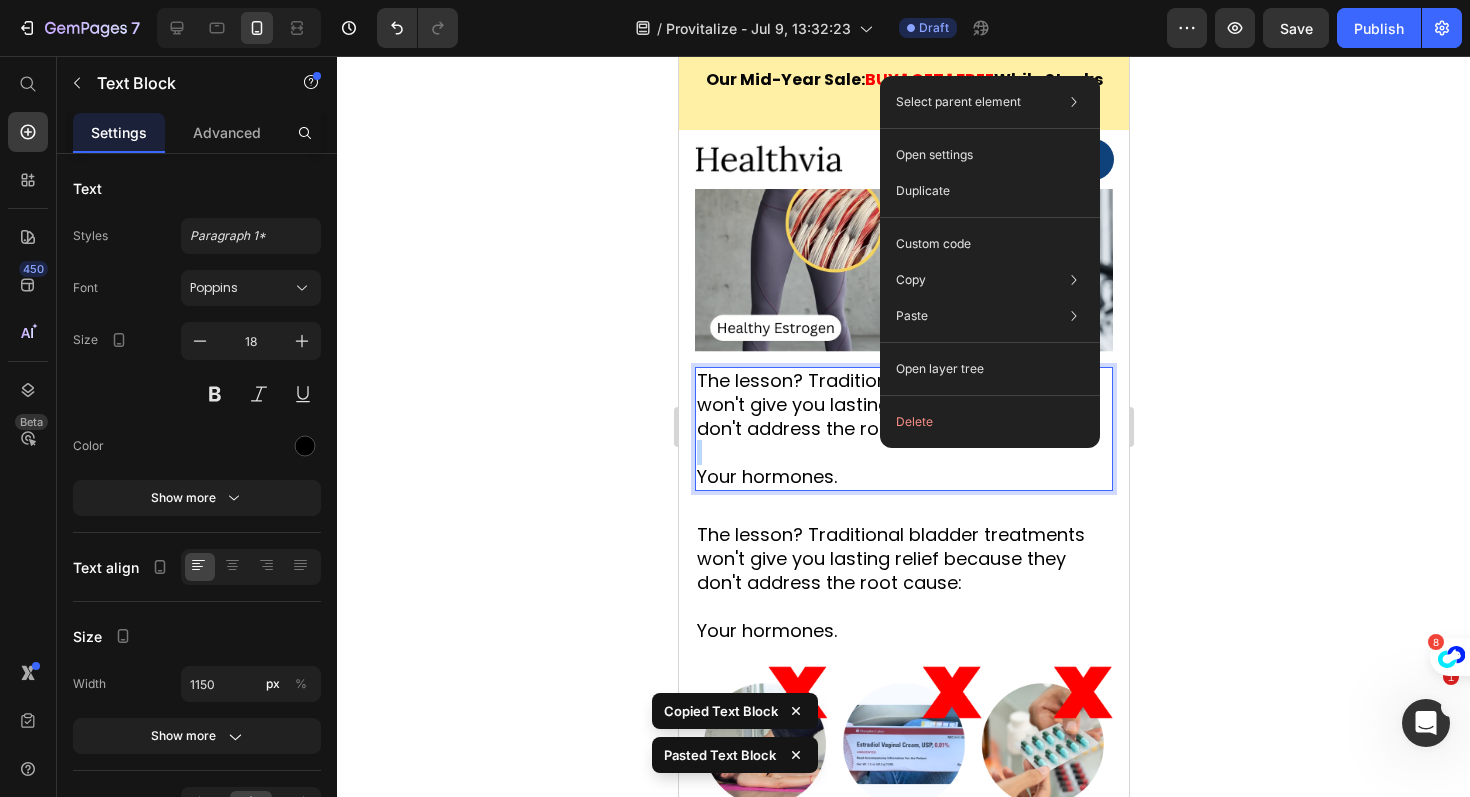 click at bounding box center (903, 453) 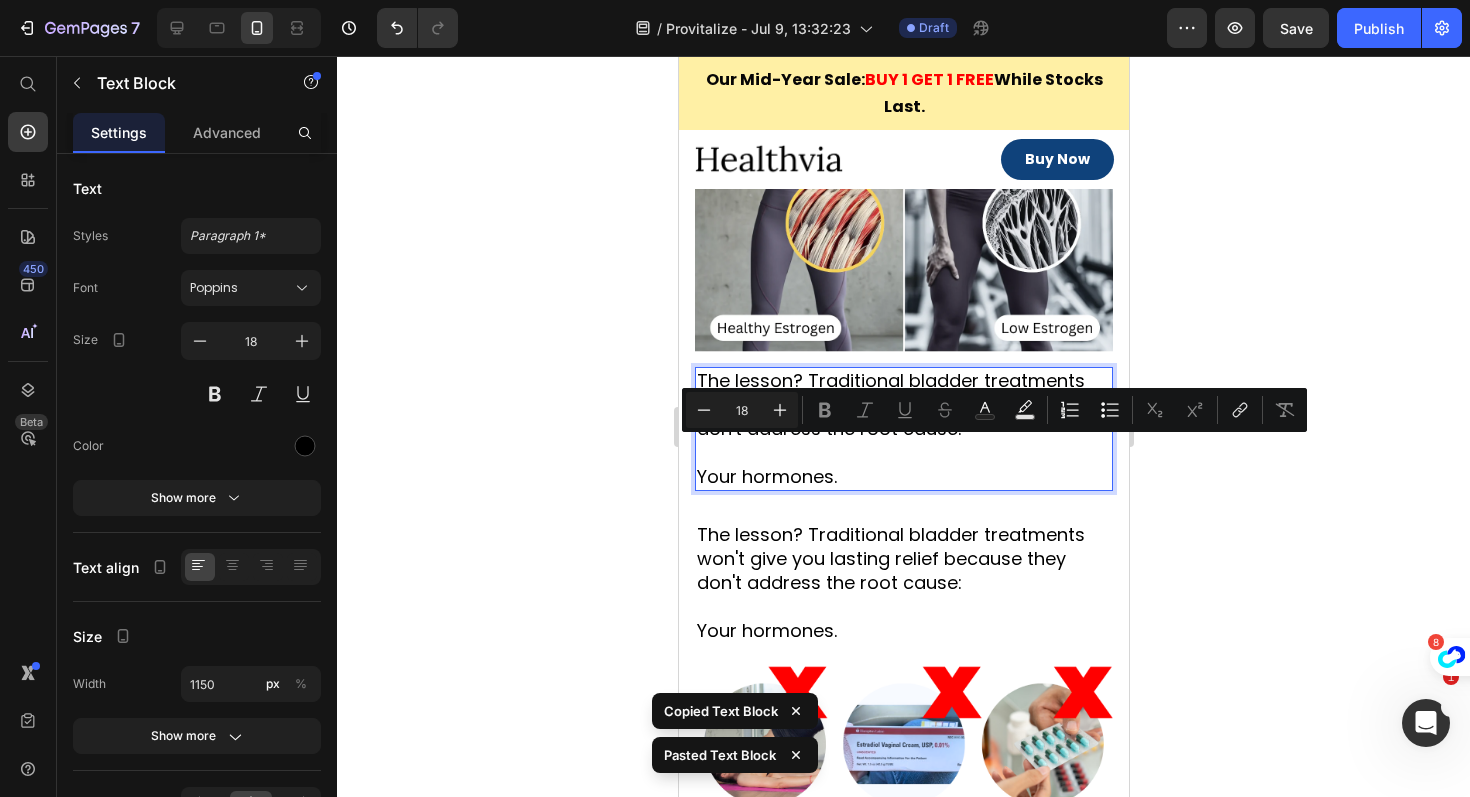 click on "The lesson? Traditional bladder treatments won't give you lasting relief because they don't address the root cause:" at bounding box center [903, 405] 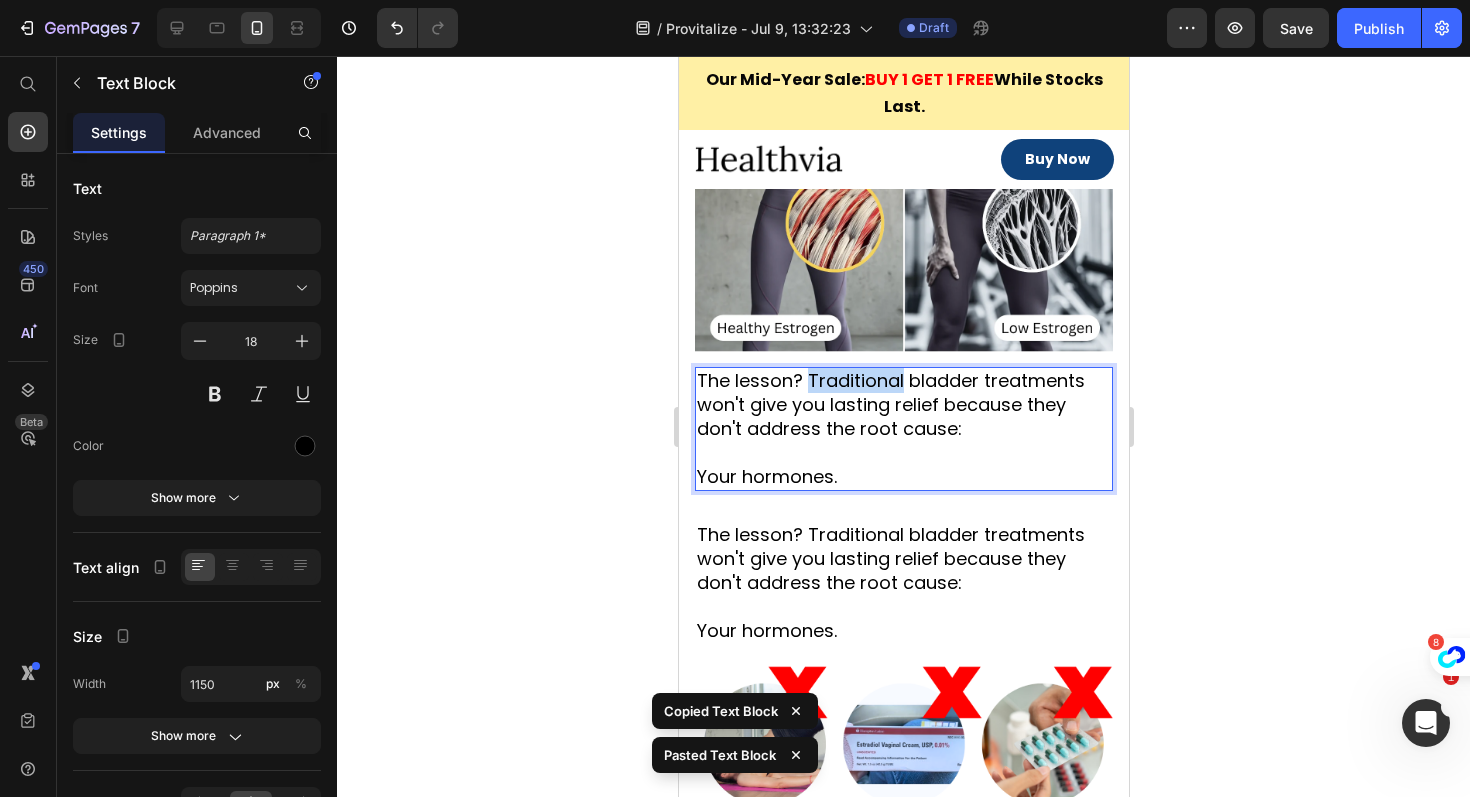 click on "The lesson? Traditional bladder treatments won't give you lasting relief because they don't address the root cause:" at bounding box center [903, 405] 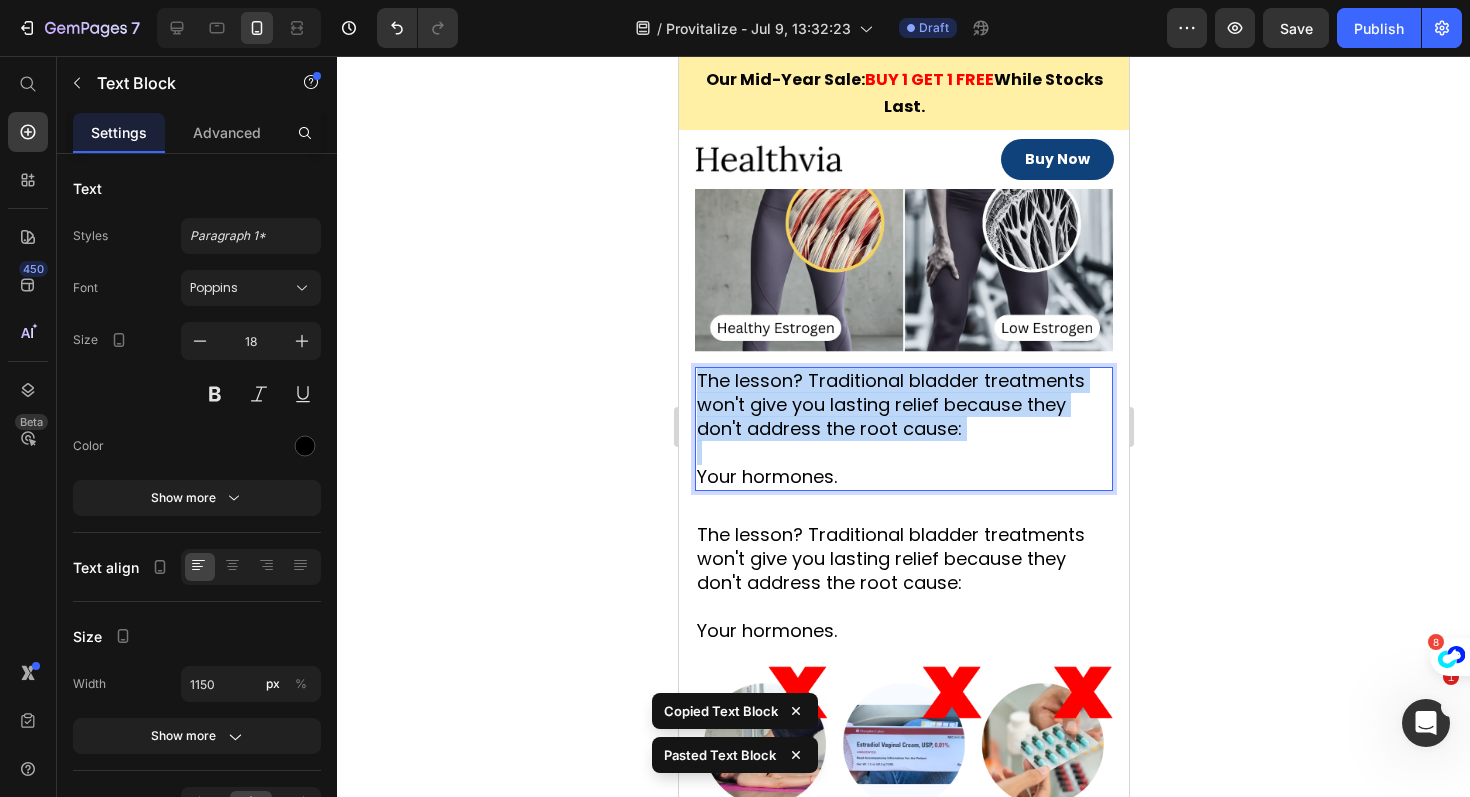 click on "The lesson? Traditional bladder treatments won't give you lasting relief because they don't address the root cause:" at bounding box center (903, 405) 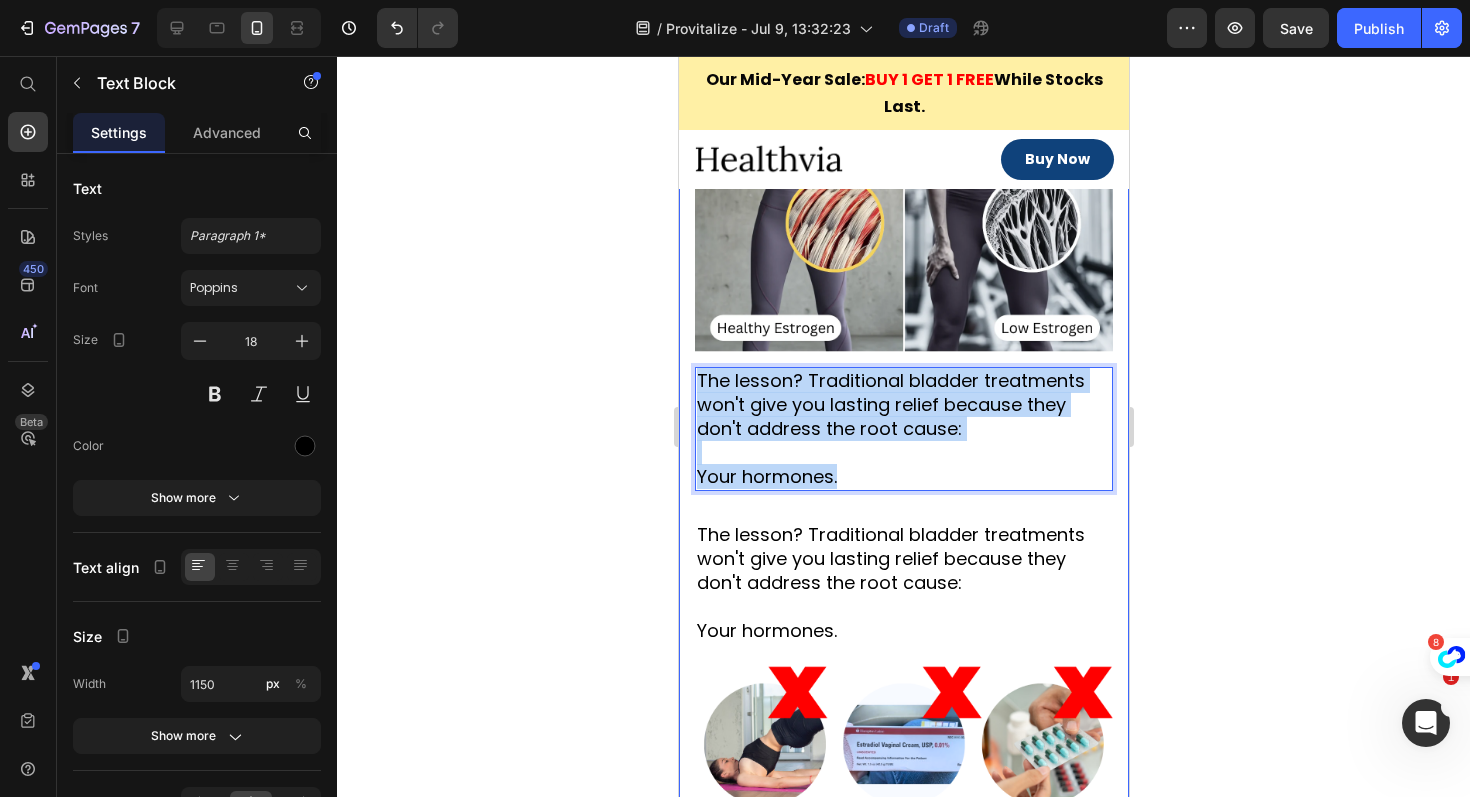 drag, startPoint x: 857, startPoint y: 486, endPoint x: 679, endPoint y: 356, distance: 220.41779 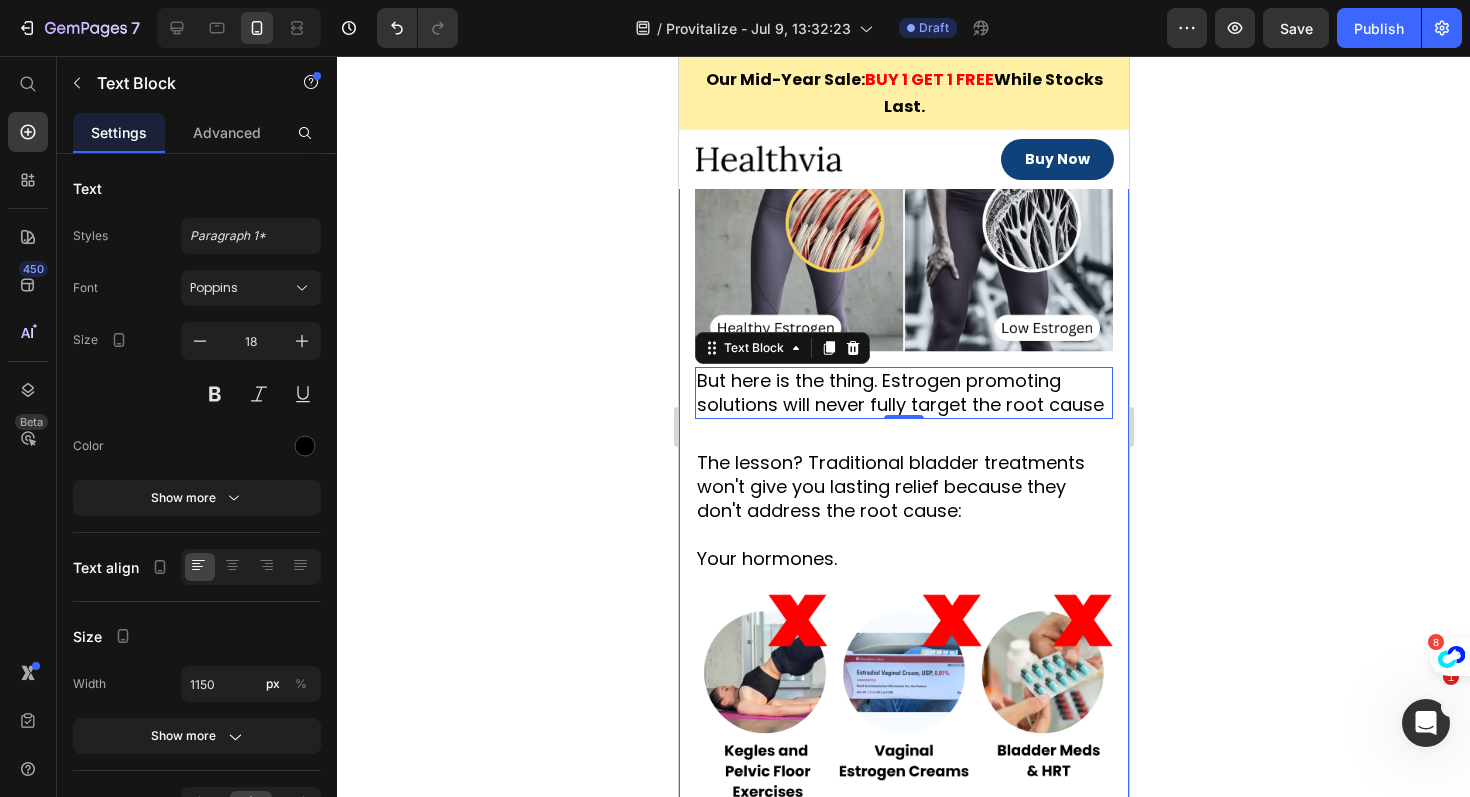 click 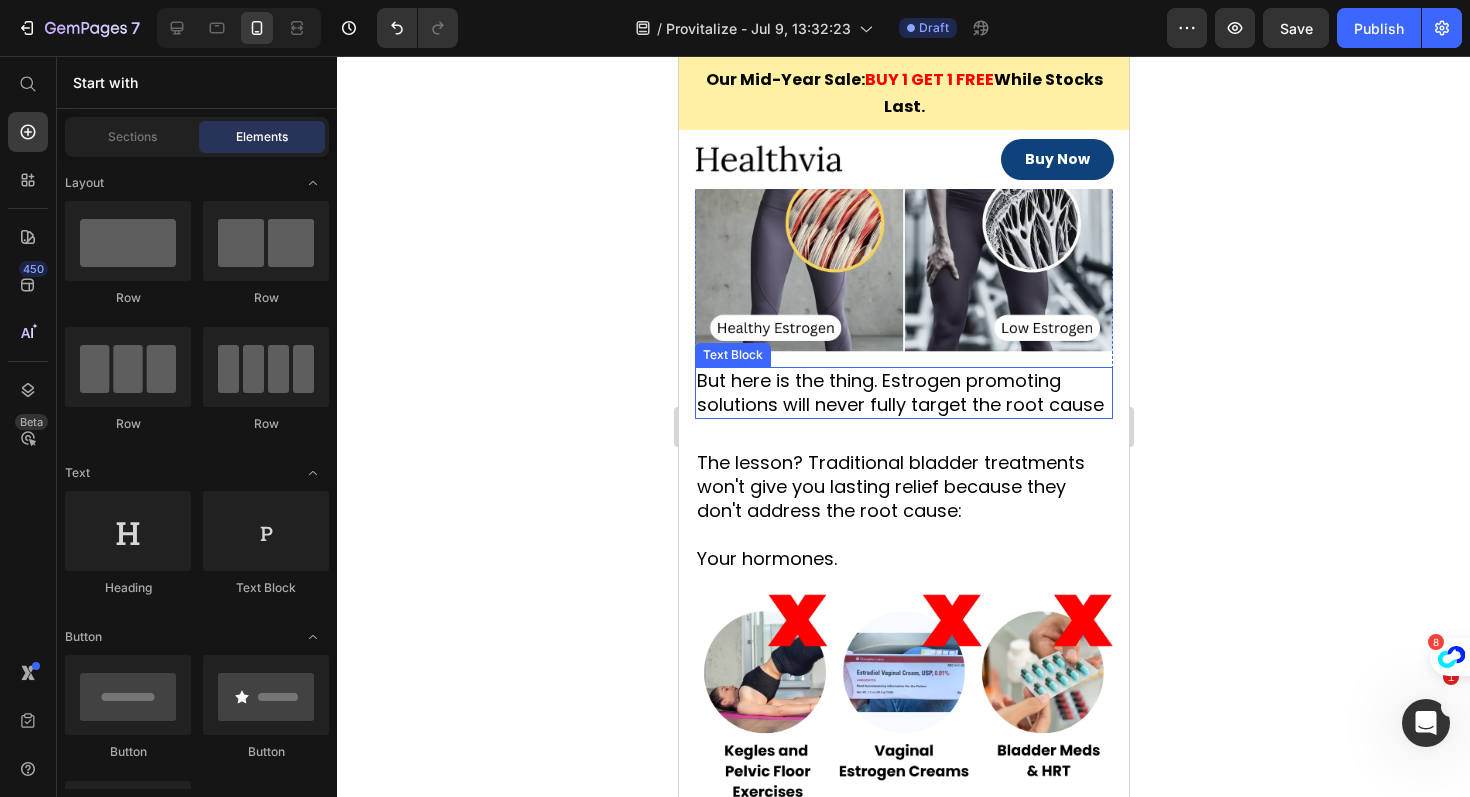 click on "But here is the thing. Estrogen promoting solutions will never fully target the root cause" at bounding box center [903, 393] 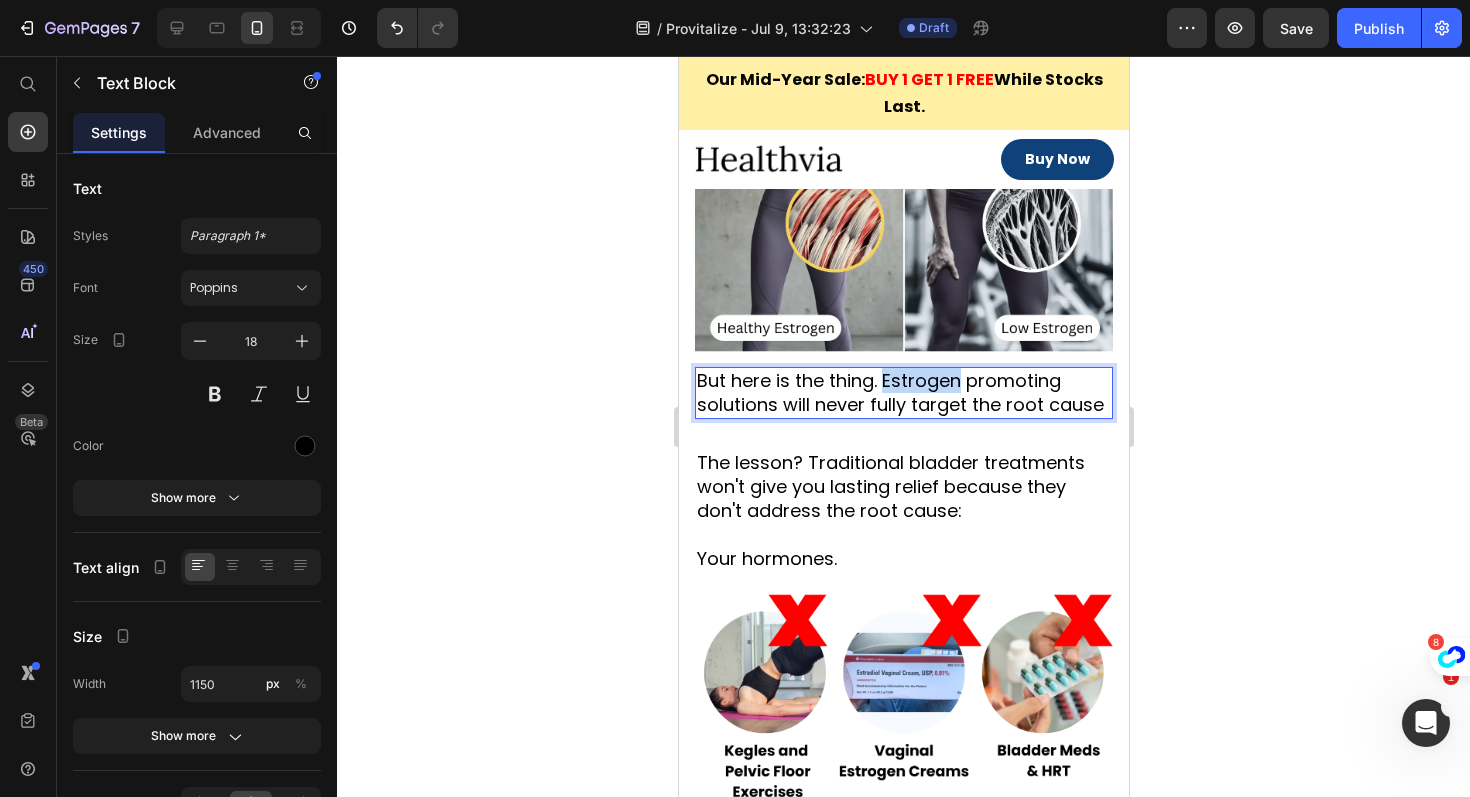 click on "But here is the thing. Estrogen promoting solutions will never fully target the root cause" at bounding box center [903, 393] 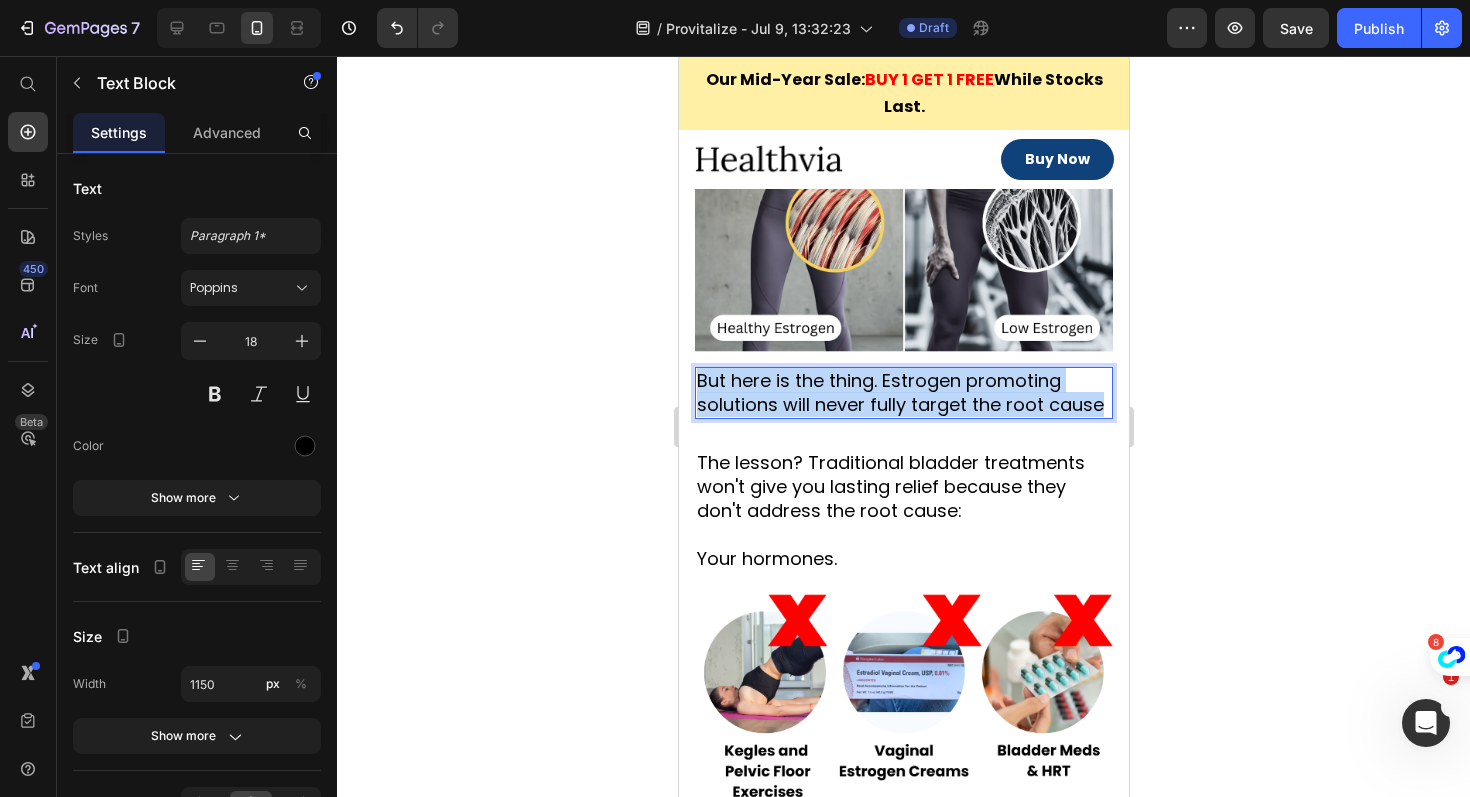 click on "But here is the thing. Estrogen promoting solutions will never fully target the root cause" at bounding box center [903, 393] 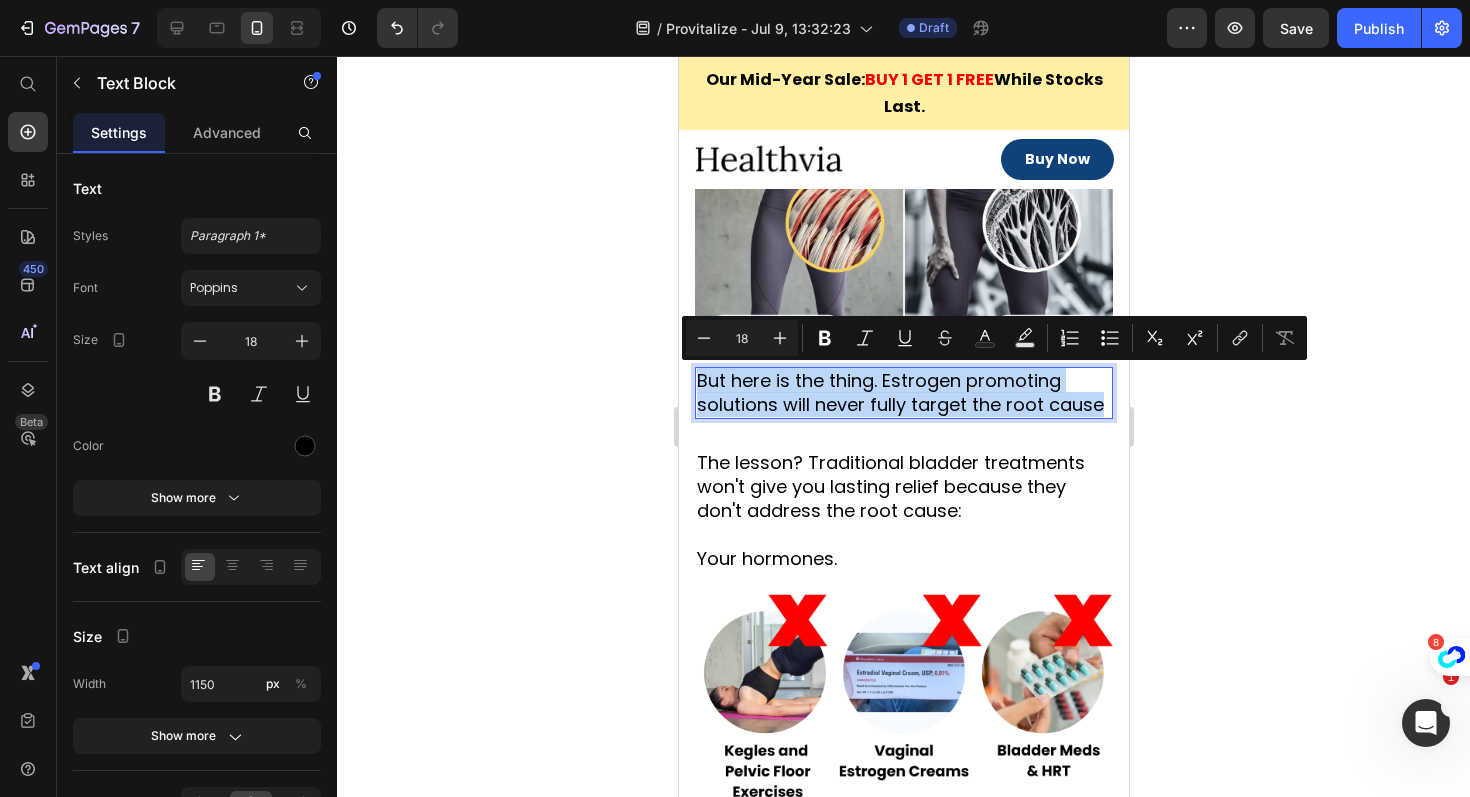 click on "But here is the thing. Estrogen promoting solutions will never fully target the root cause" at bounding box center [903, 393] 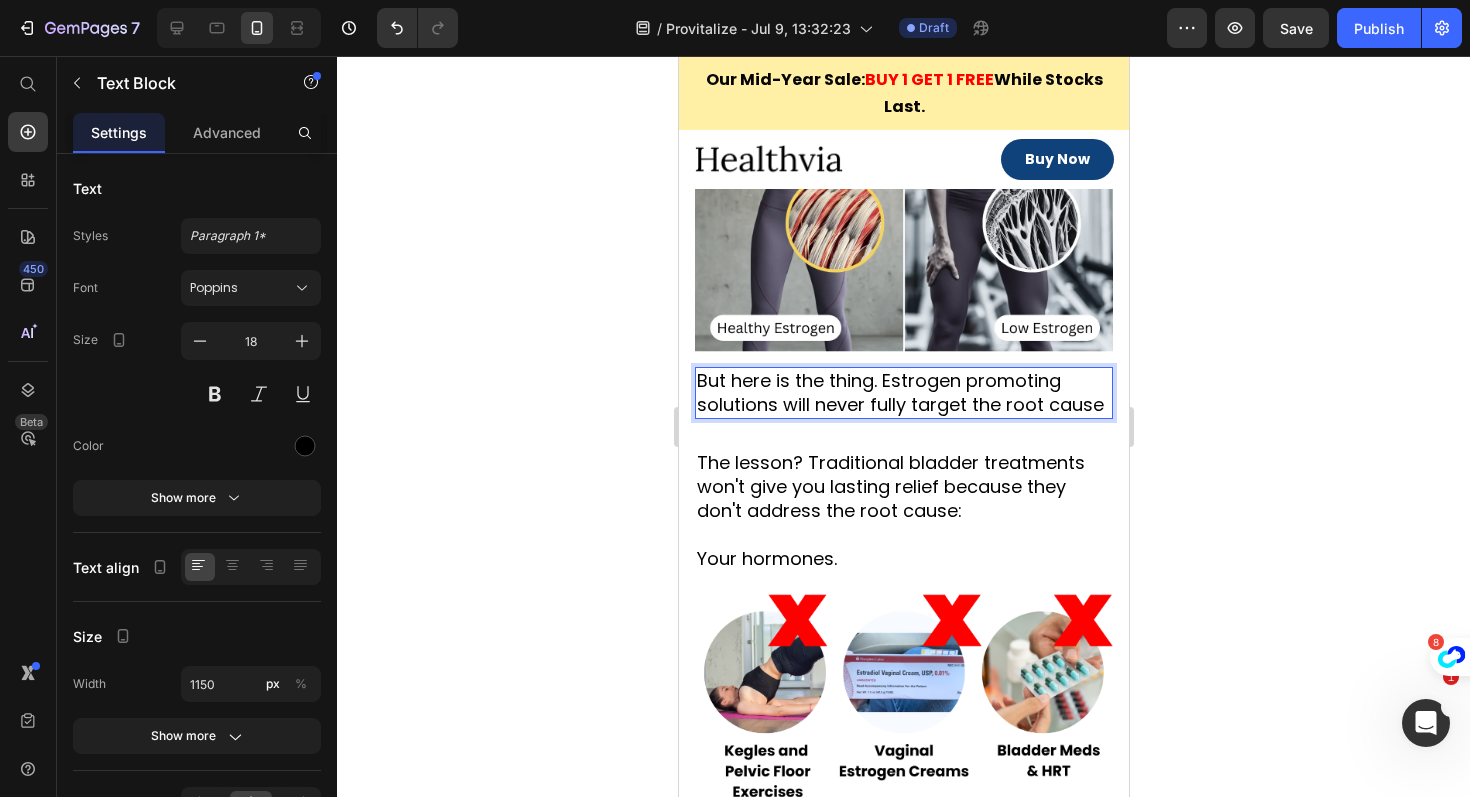 click on "But here is the thing. Estrogen promoting solutions will never fully target the root cause" at bounding box center [903, 393] 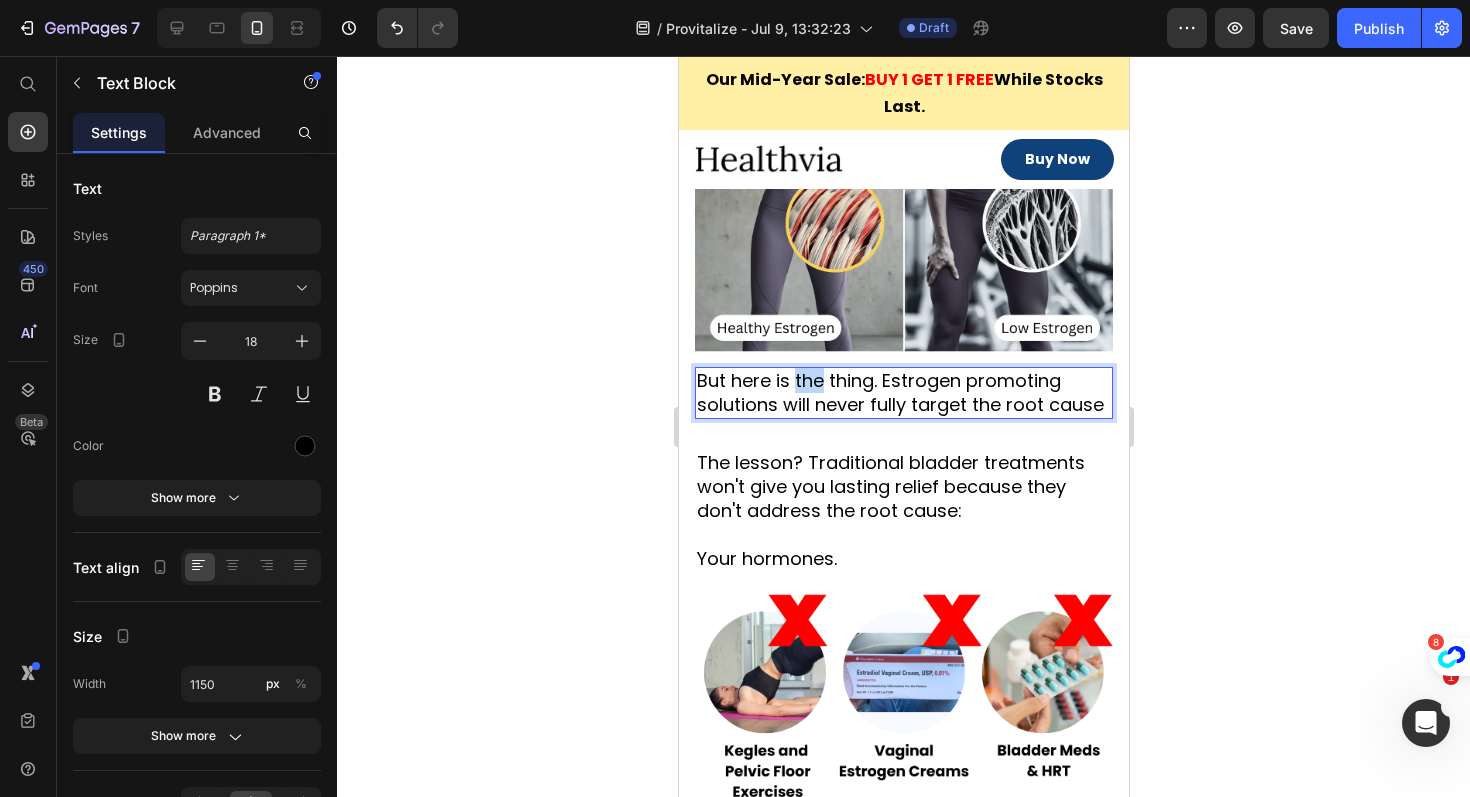 click on "But here is the thing. Estrogen promoting solutions will never fully target the root cause" at bounding box center [903, 393] 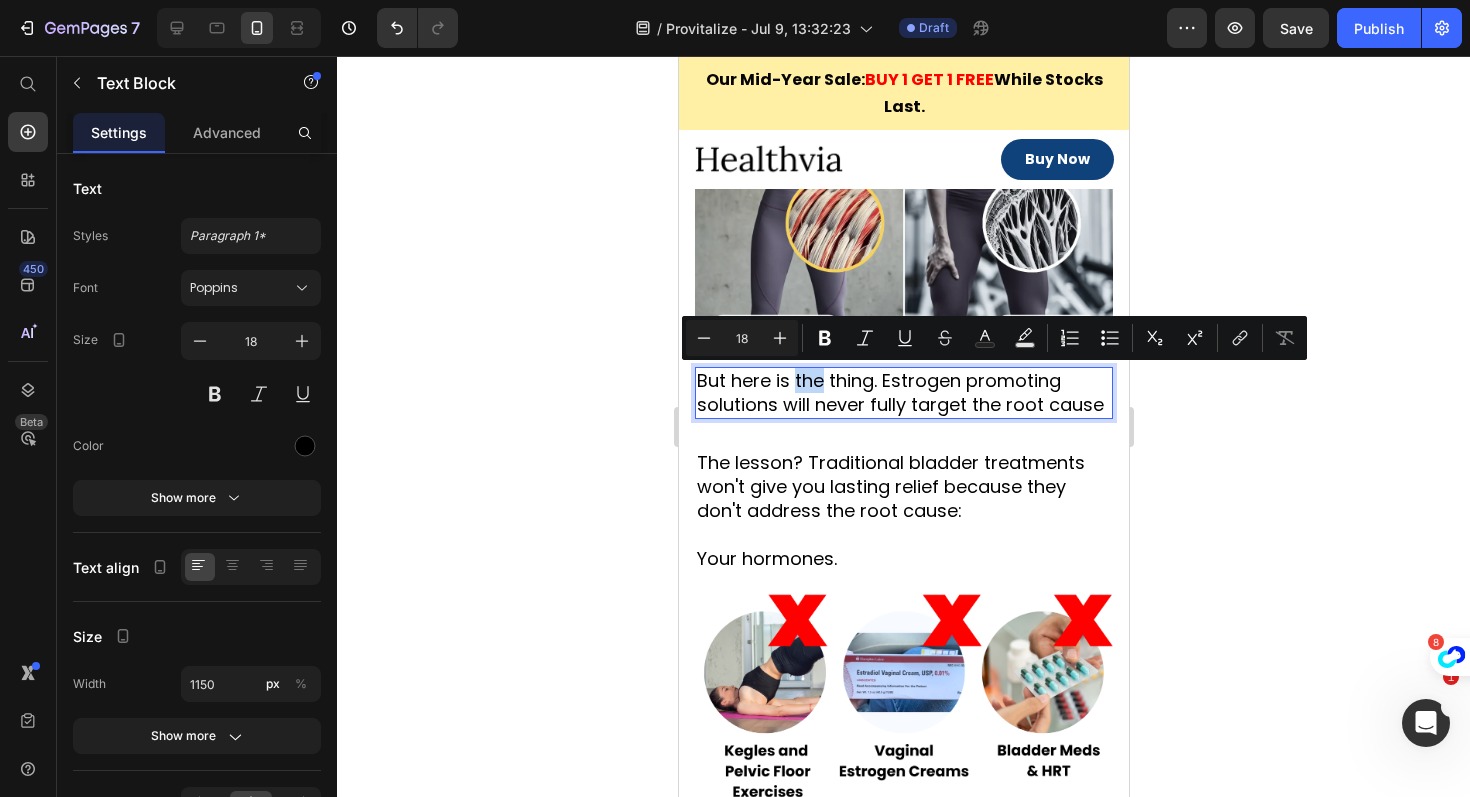 click on "But here is the thing. Estrogen promoting solutions will never fully target the root cause" at bounding box center [903, 393] 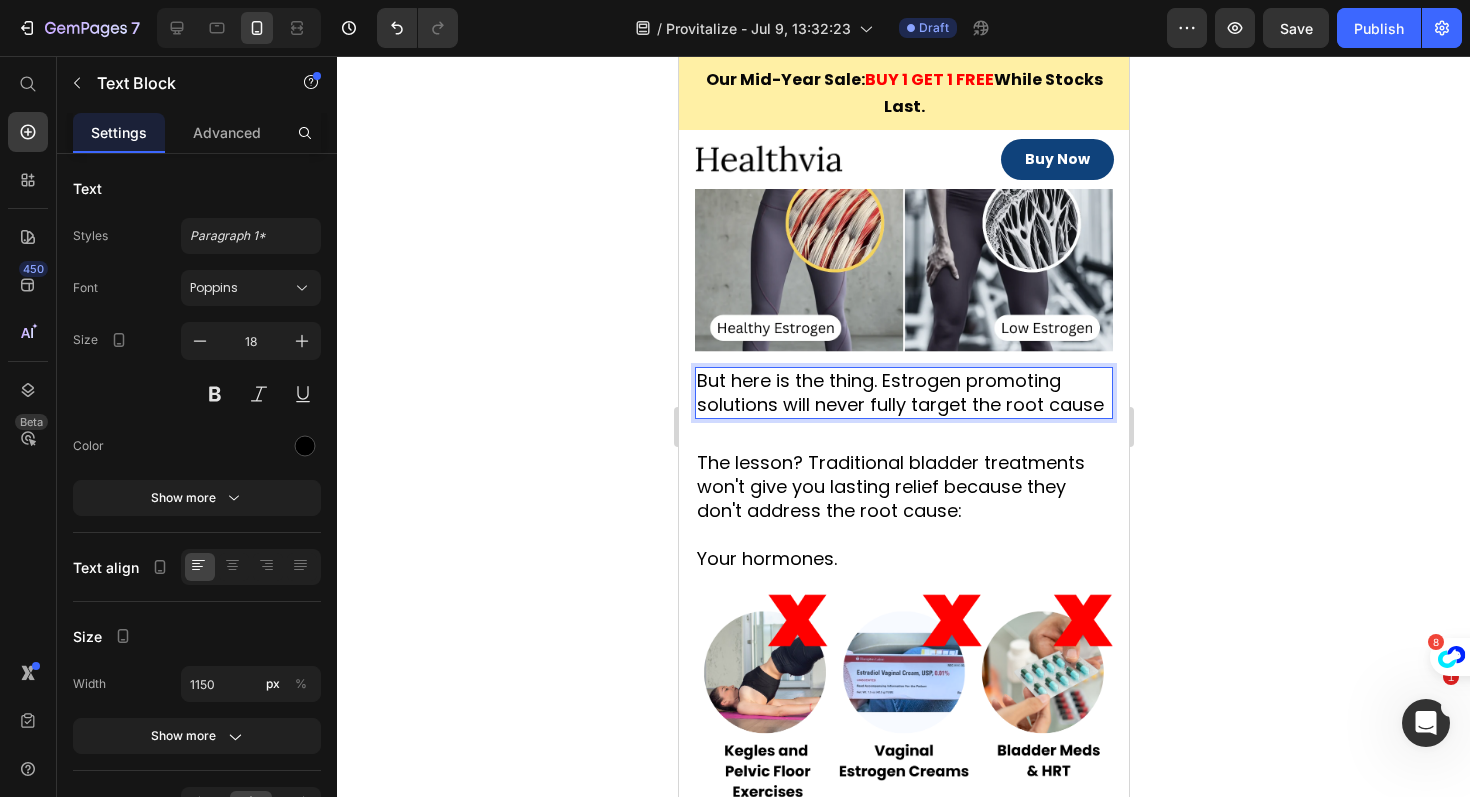 click on "But here is the thing. Estrogen promoting solutions will never fully target the root cause" at bounding box center (903, 393) 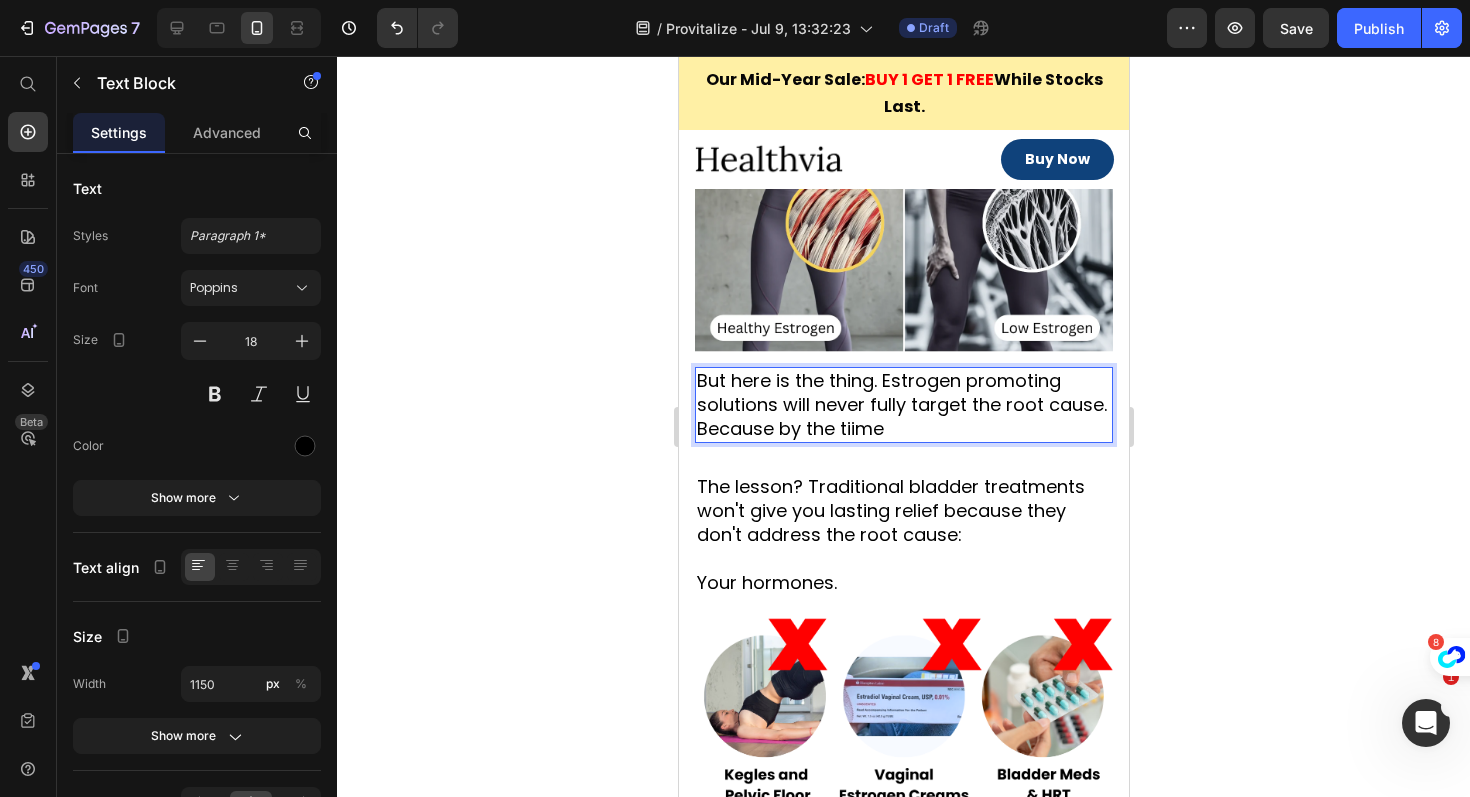click on "But here is the thing. Estrogen promoting solutions will never fully target the root cause. Because by the tiime" at bounding box center (903, 405) 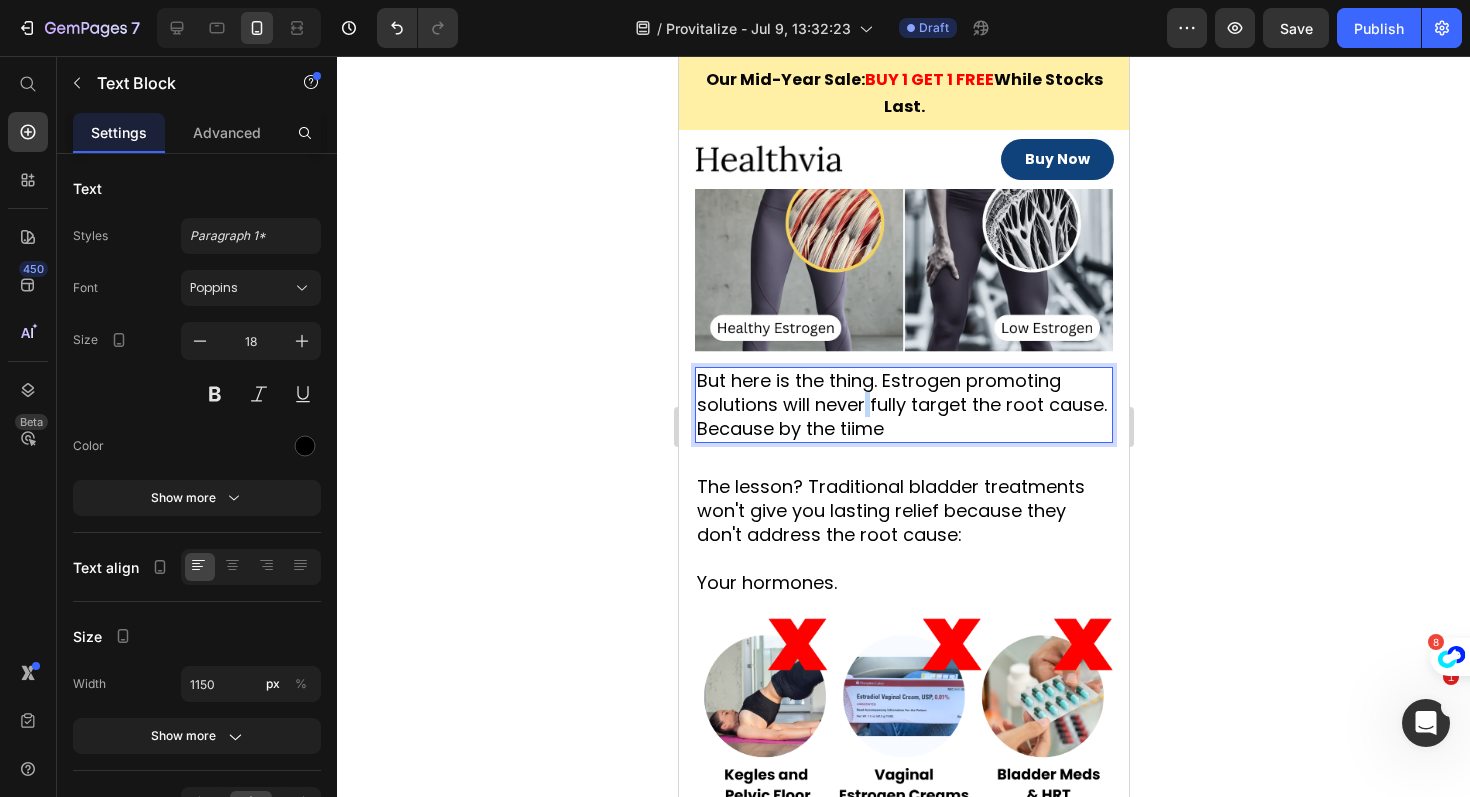click on "But here is the thing. Estrogen promoting solutions will never fully target the root cause. Because by the tiime" at bounding box center [903, 405] 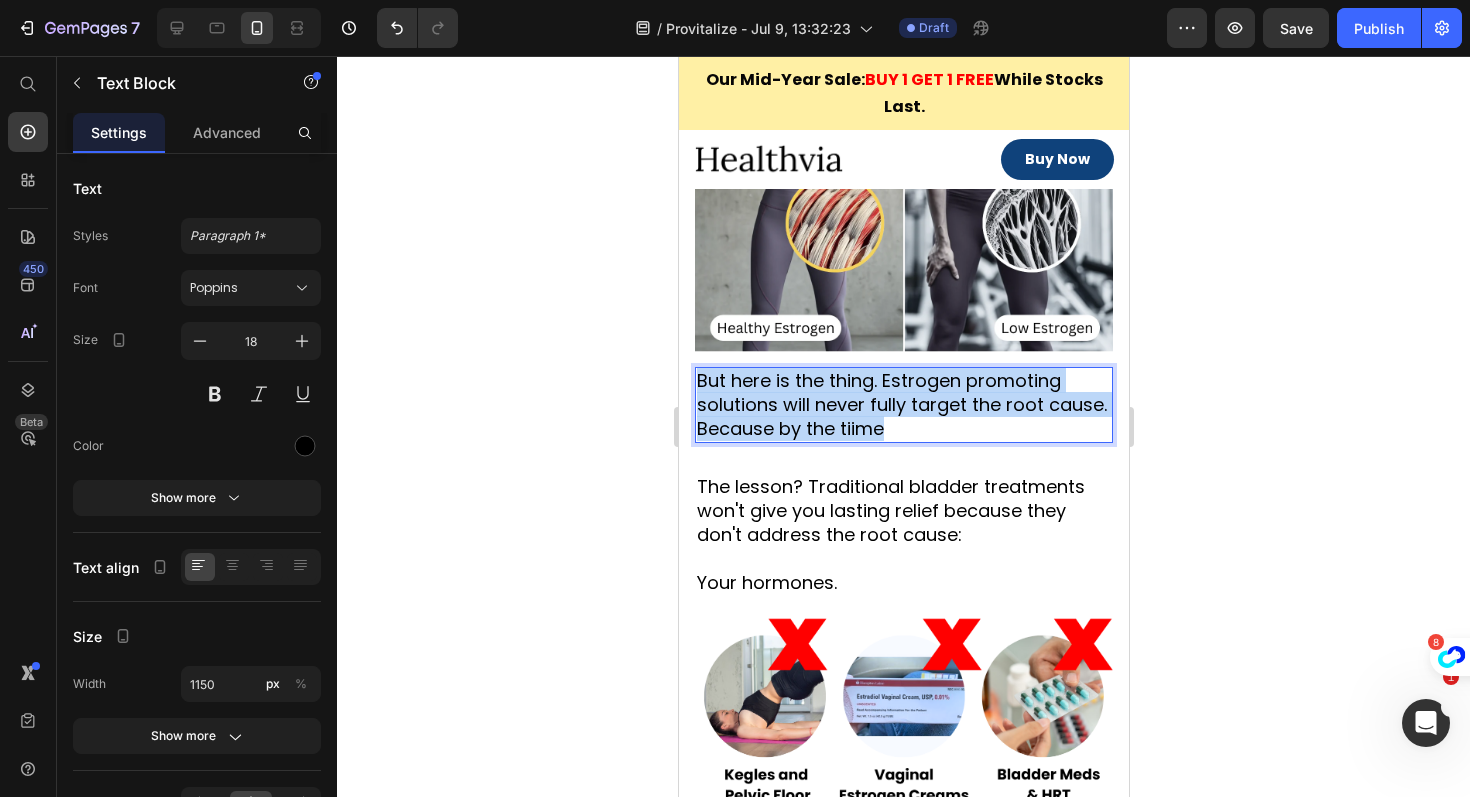 click on "But here is the thing. Estrogen promoting solutions will never fully target the root cause. Because by the tiime" at bounding box center (903, 405) 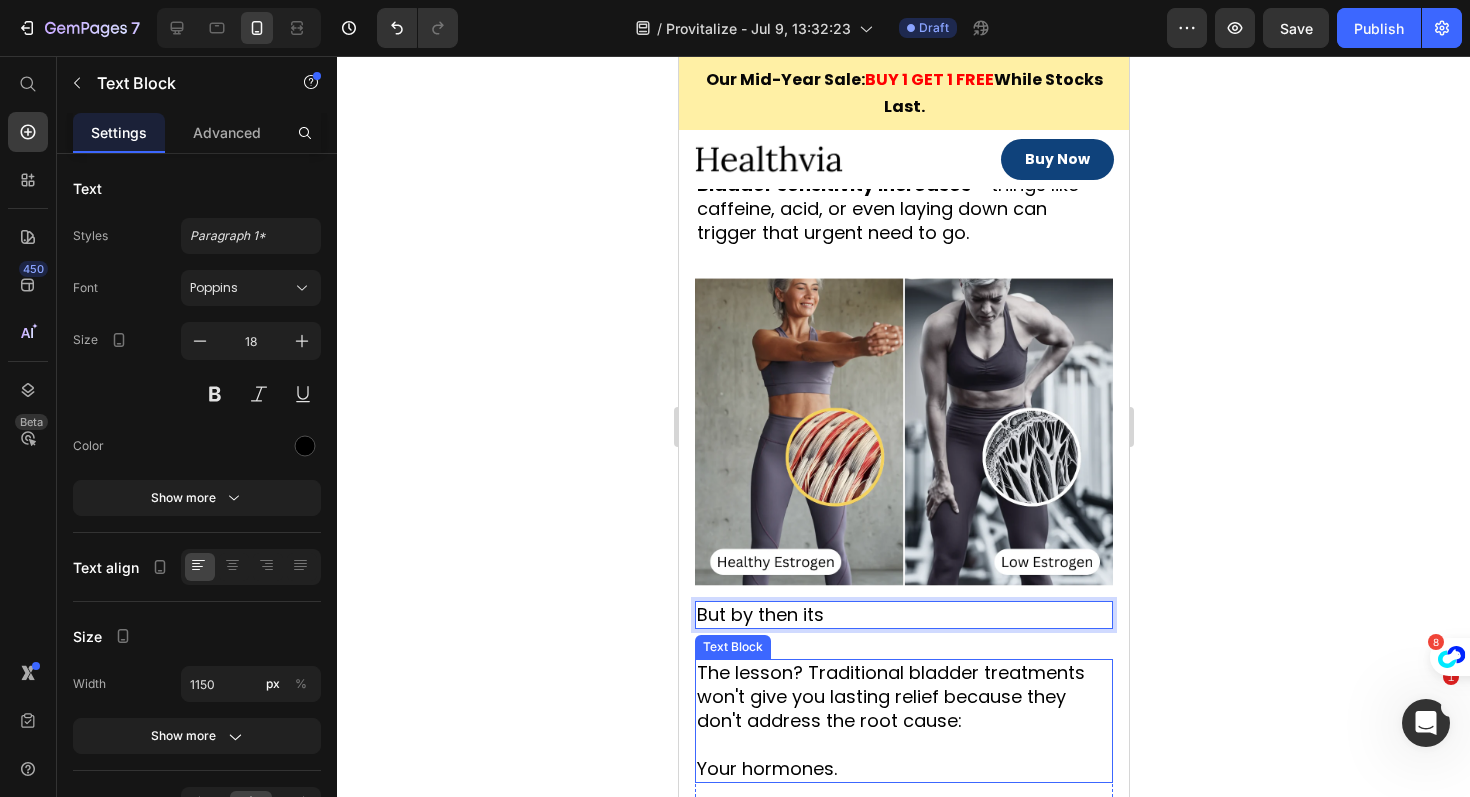scroll, scrollTop: 2805, scrollLeft: 0, axis: vertical 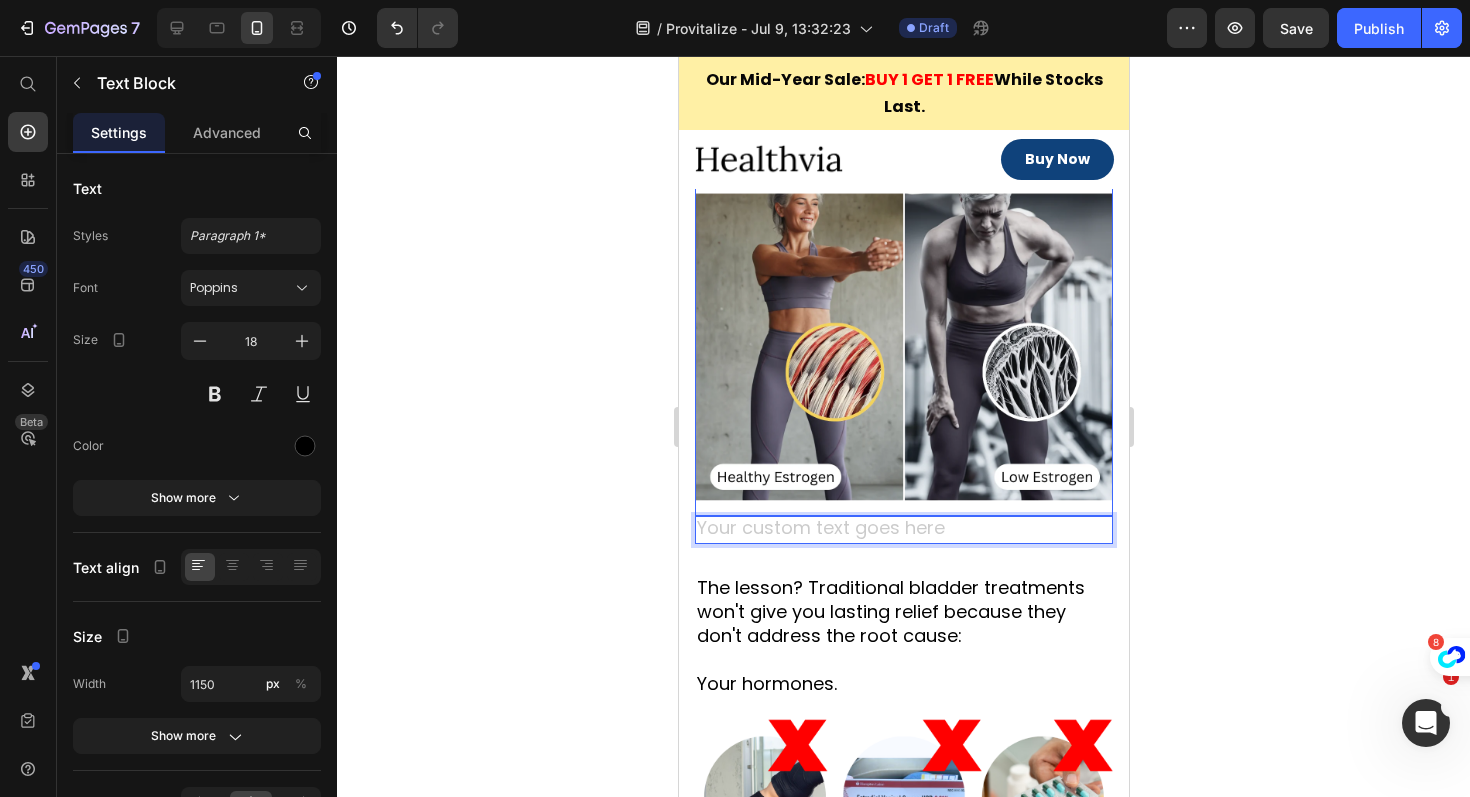 click 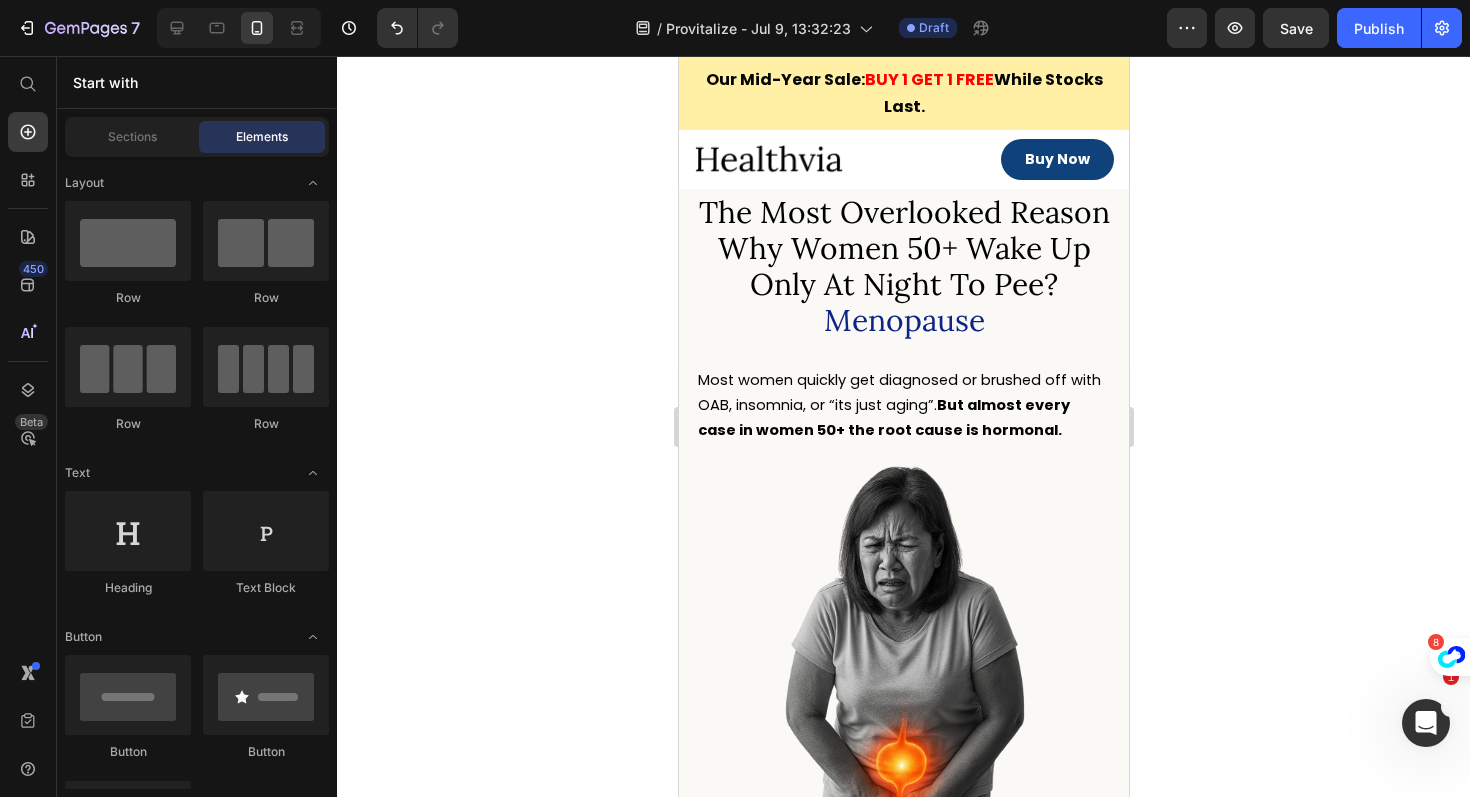 scroll, scrollTop: 835, scrollLeft: 0, axis: vertical 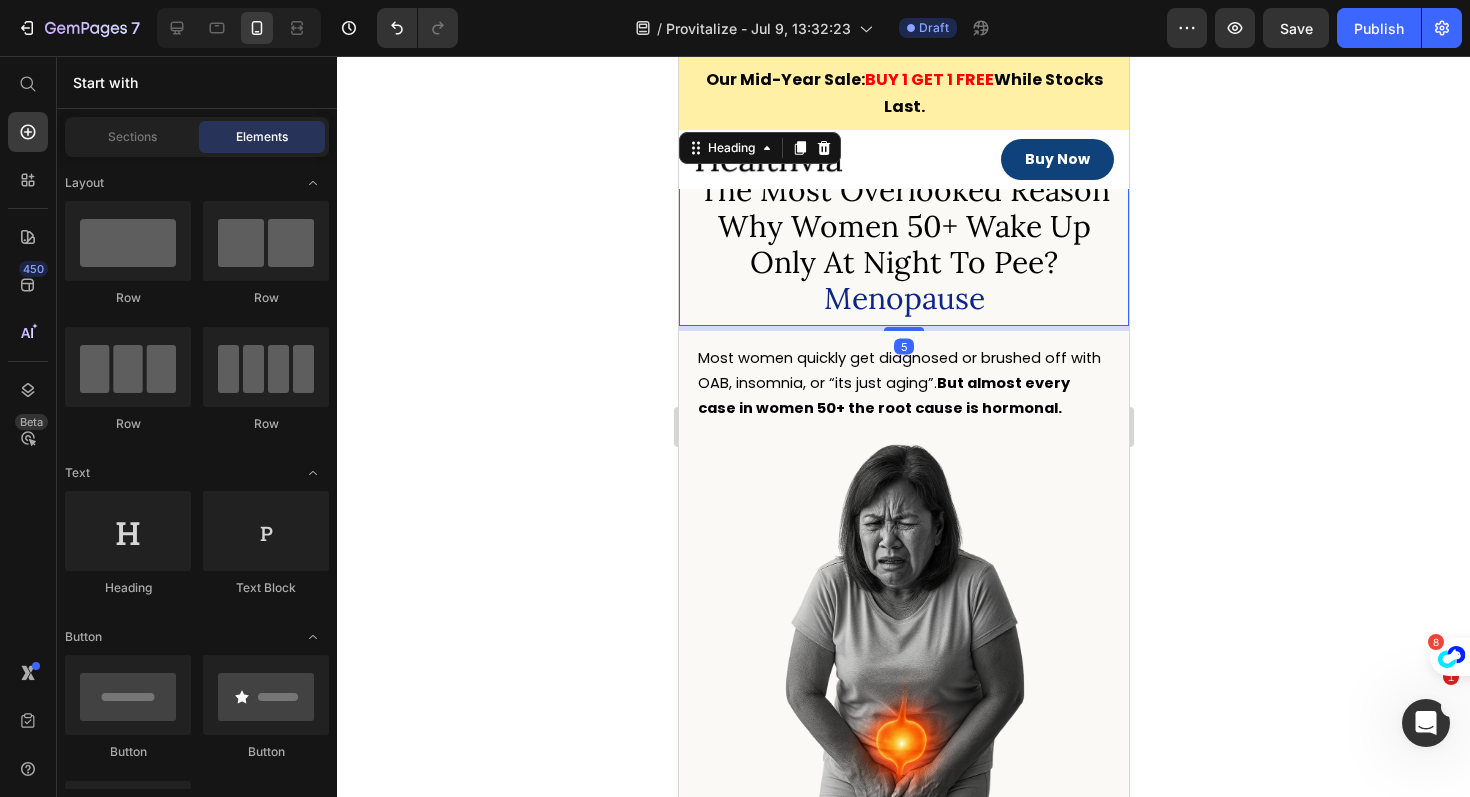 click on "The Most Overlooked Reason Why Women 50+ Wake Up Only At Night To Pee?  Menopause" at bounding box center (903, 246) 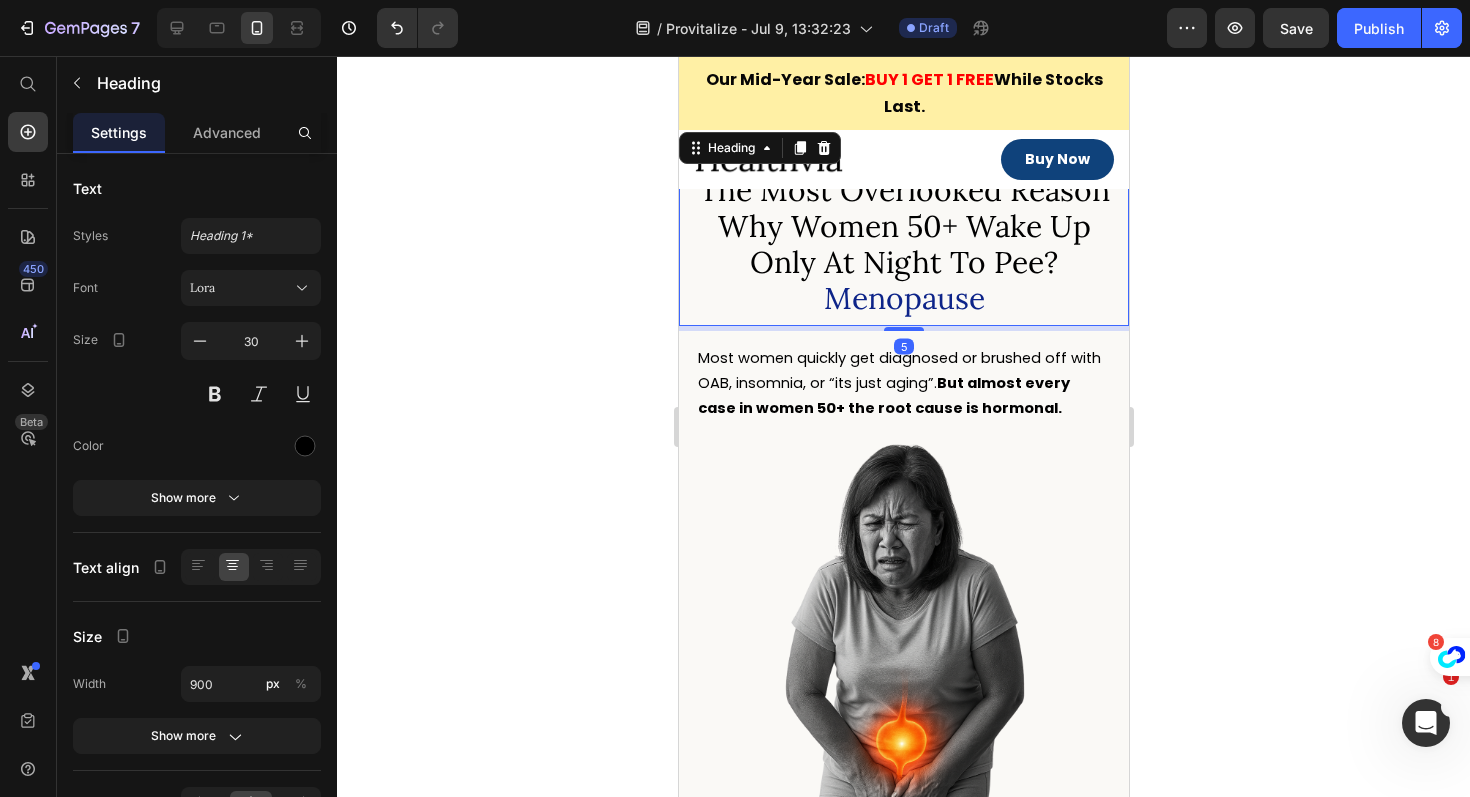 click on "The Most Overlooked Reason Why Women 50+ Wake Up Only At Night To Pee?  Menopause" at bounding box center (903, 246) 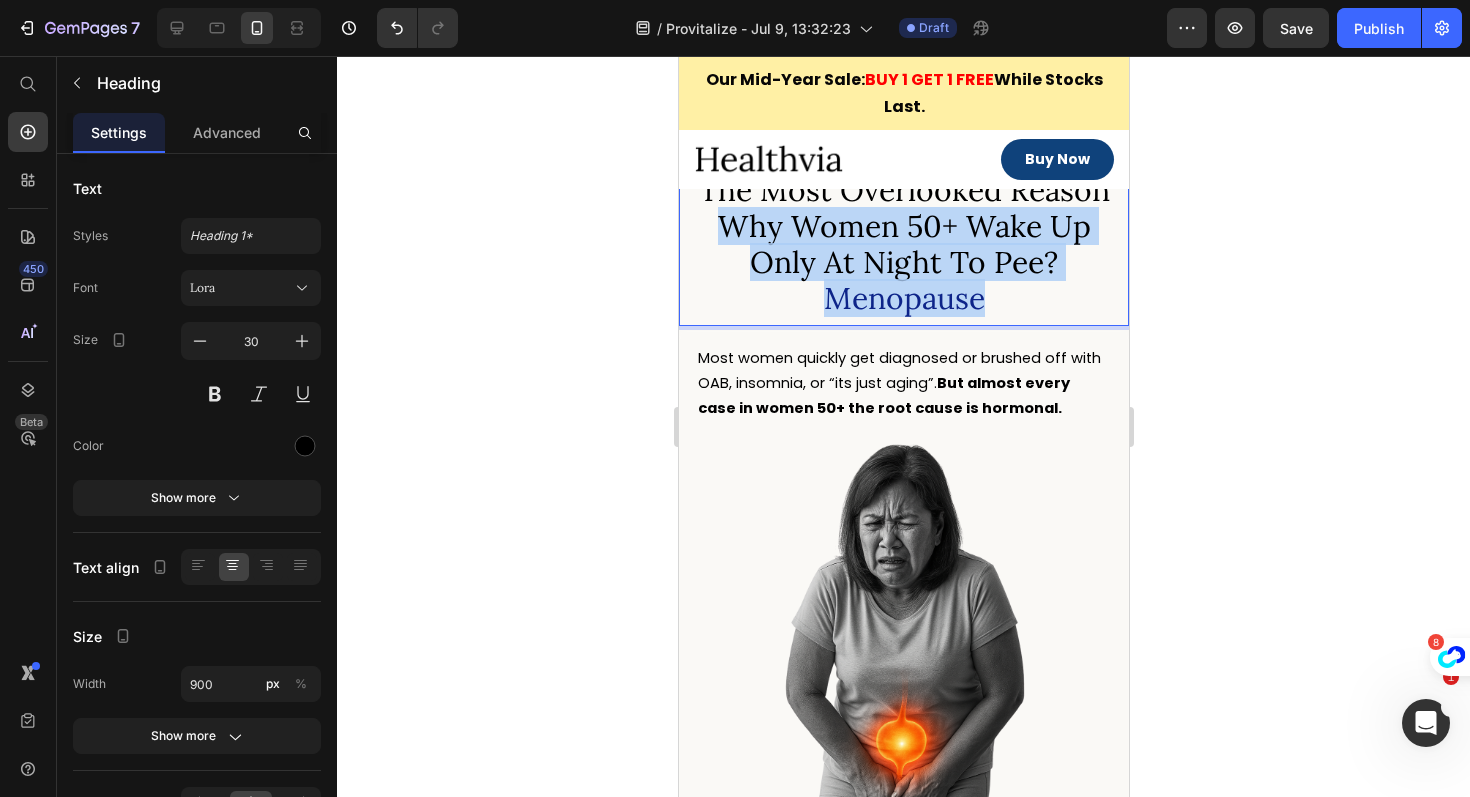 click on "The Most Overlooked Reason Why Women 50+ Wake Up Only At Night To Pee?  Menopause" at bounding box center [903, 244] 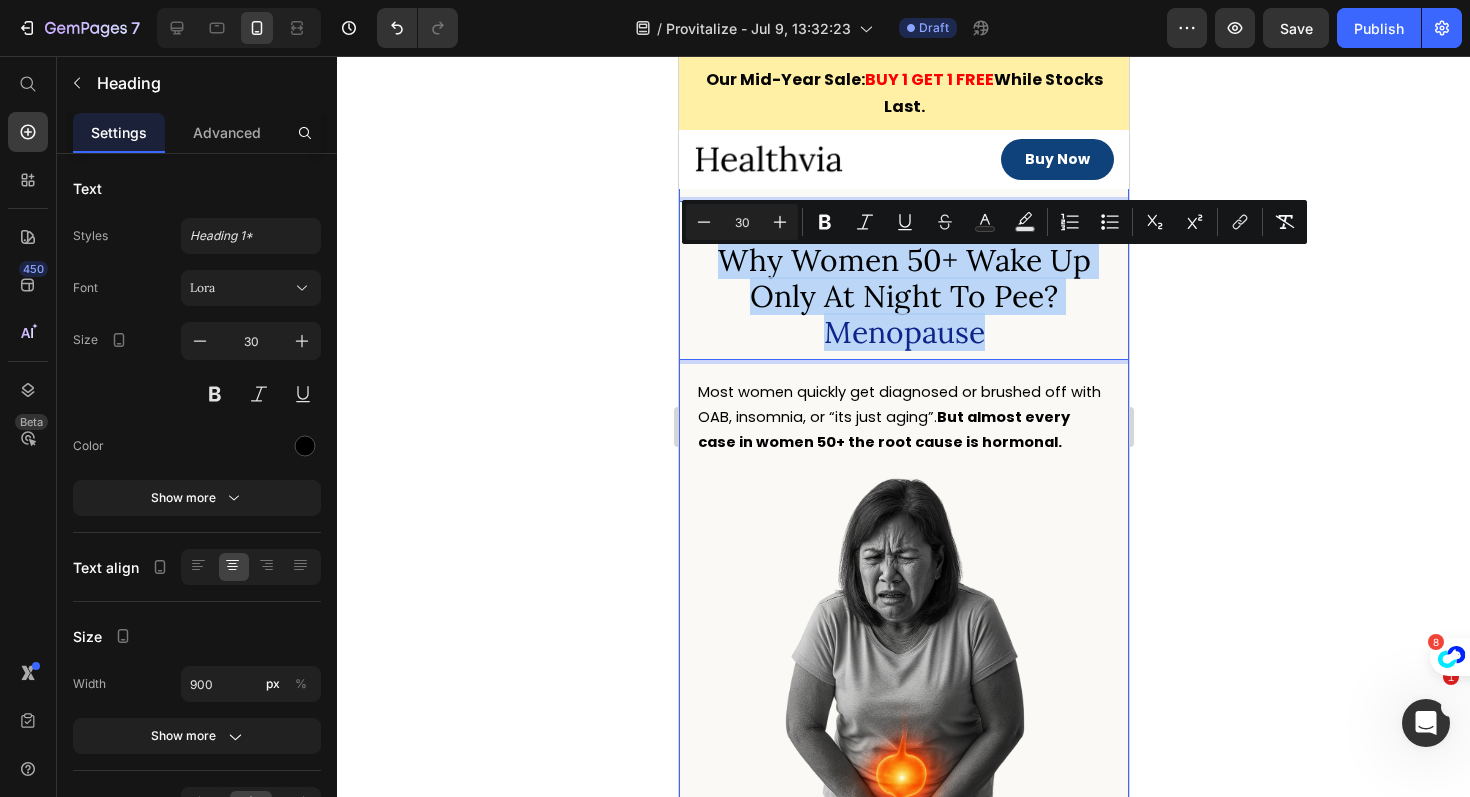 scroll, scrollTop: 759, scrollLeft: 0, axis: vertical 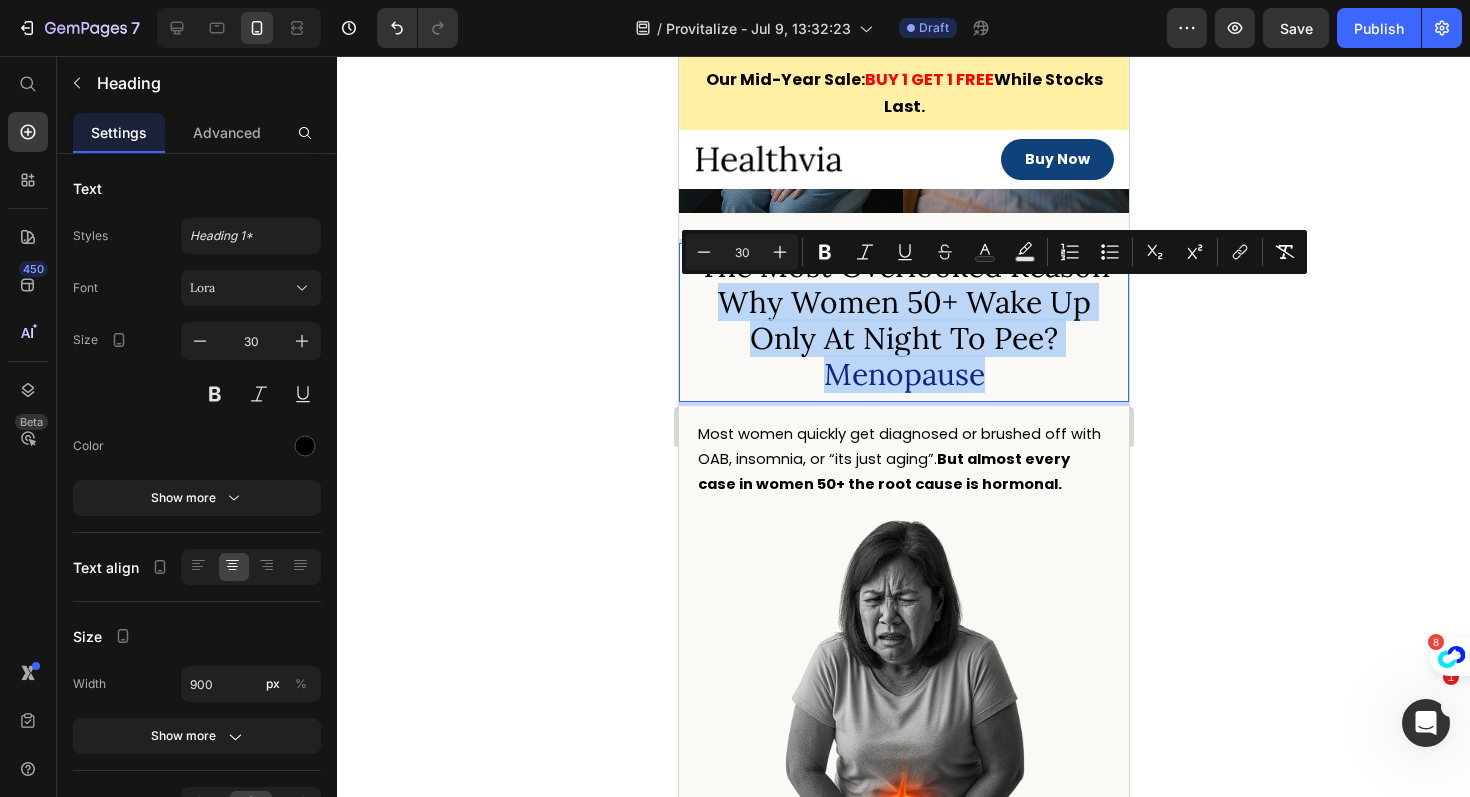 click on "The Most Overlooked Reason Why Women 50+ Wake Up Only At Night To Pee?  Menopause" at bounding box center (903, 320) 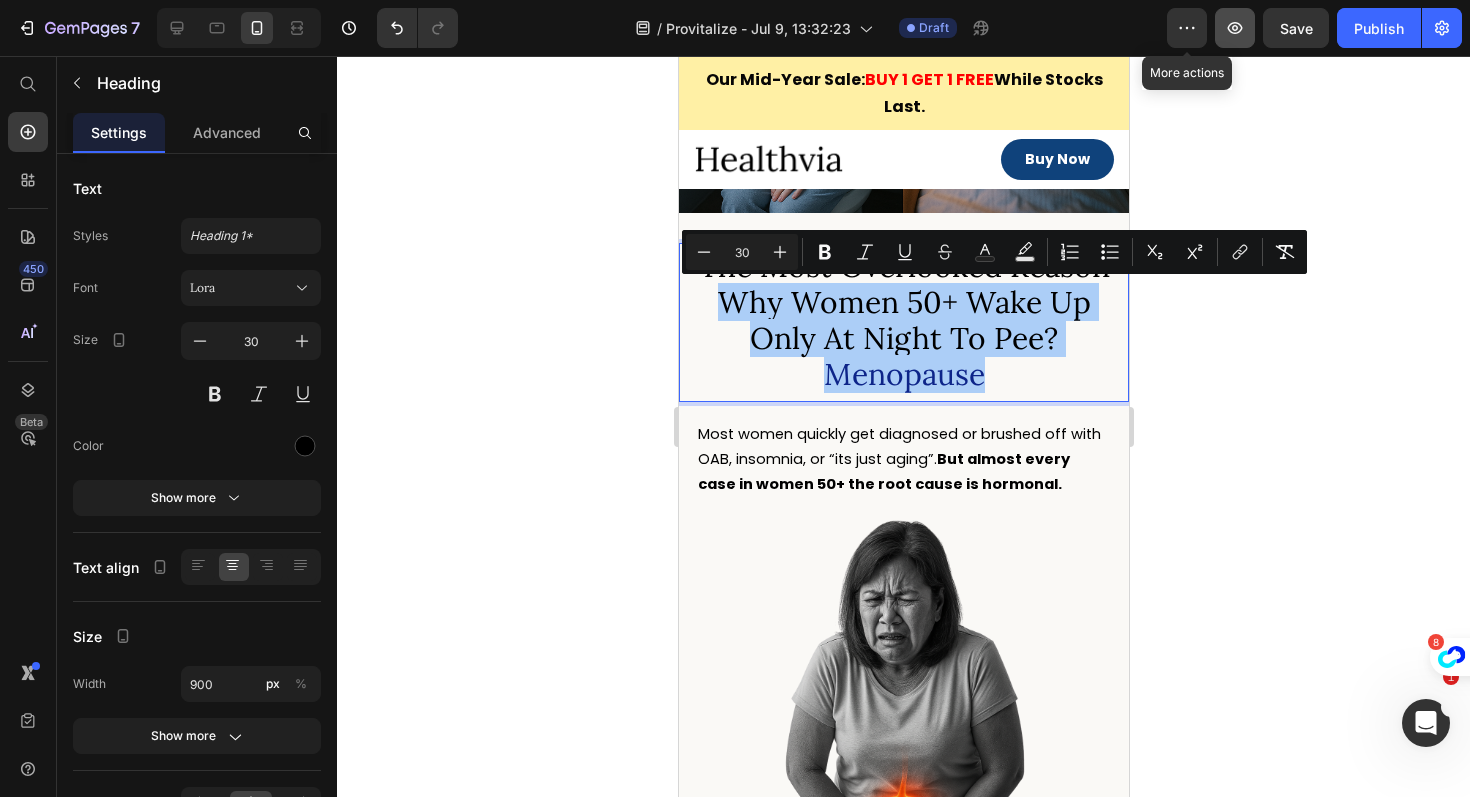 click 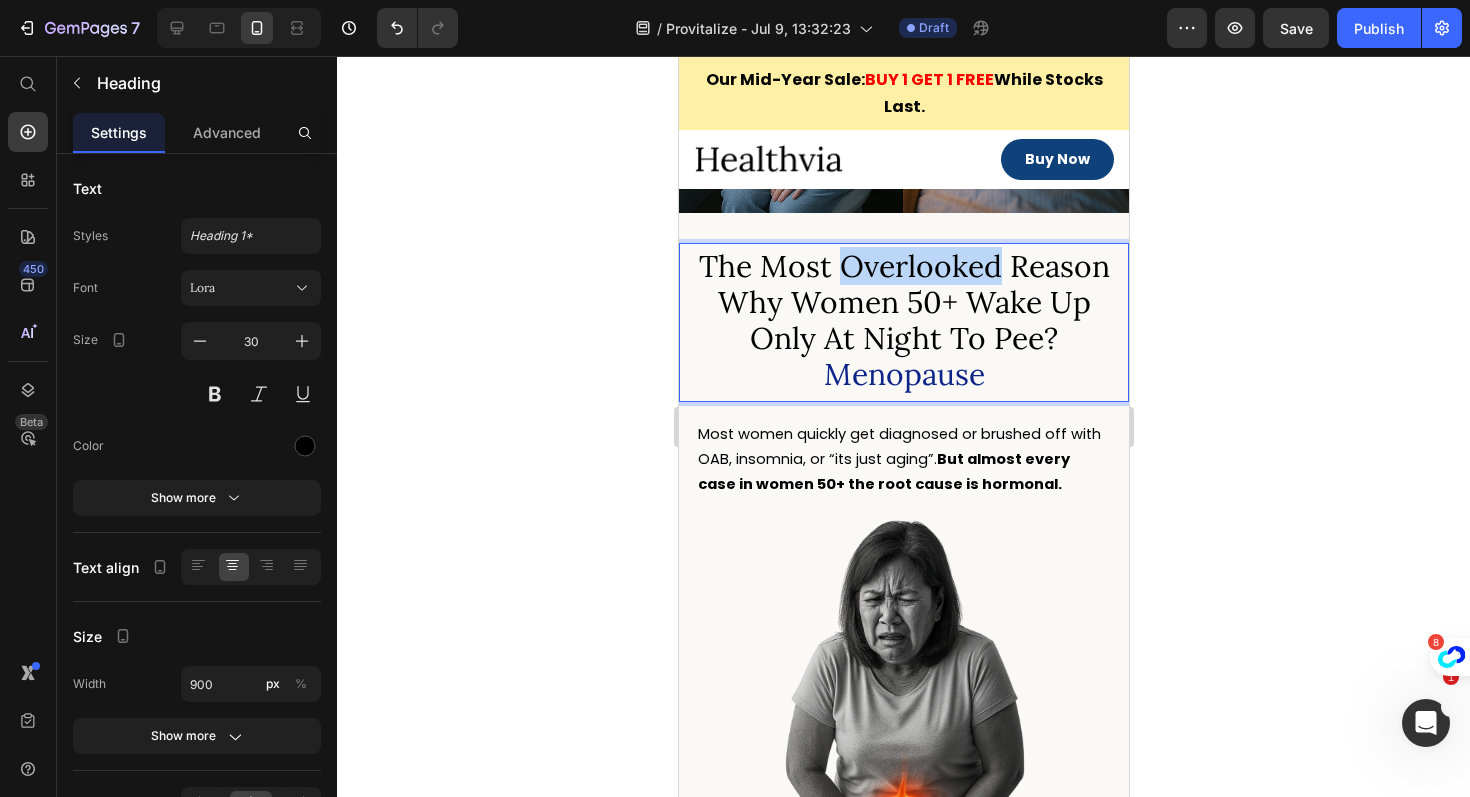 click on "The Most Overlooked Reason Why Women 50+ Wake Up Only At Night To Pee?  Menopause" at bounding box center (903, 320) 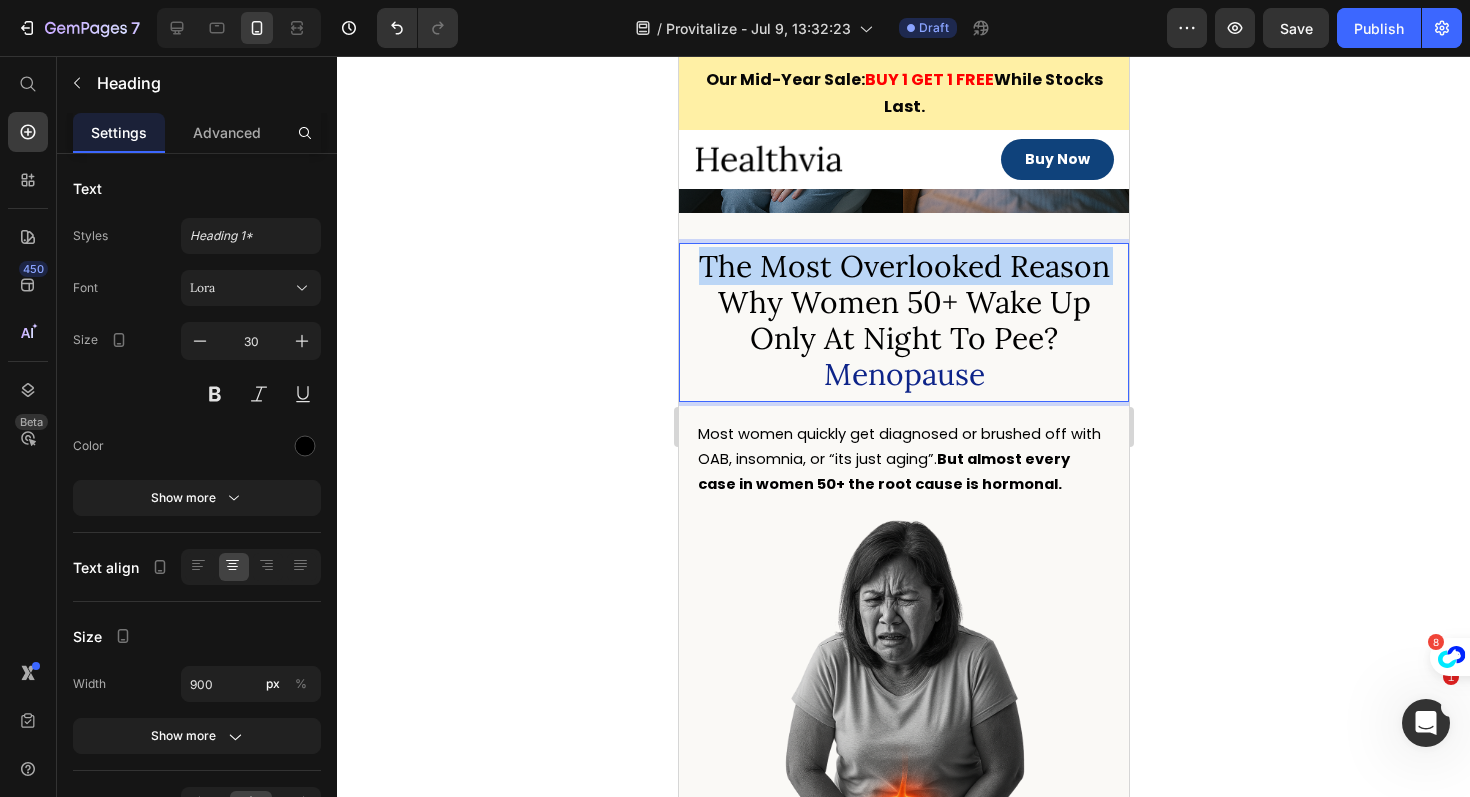 click on "The Most Overlooked Reason Why Women 50+ Wake Up Only At Night To Pee?  Menopause" at bounding box center [903, 320] 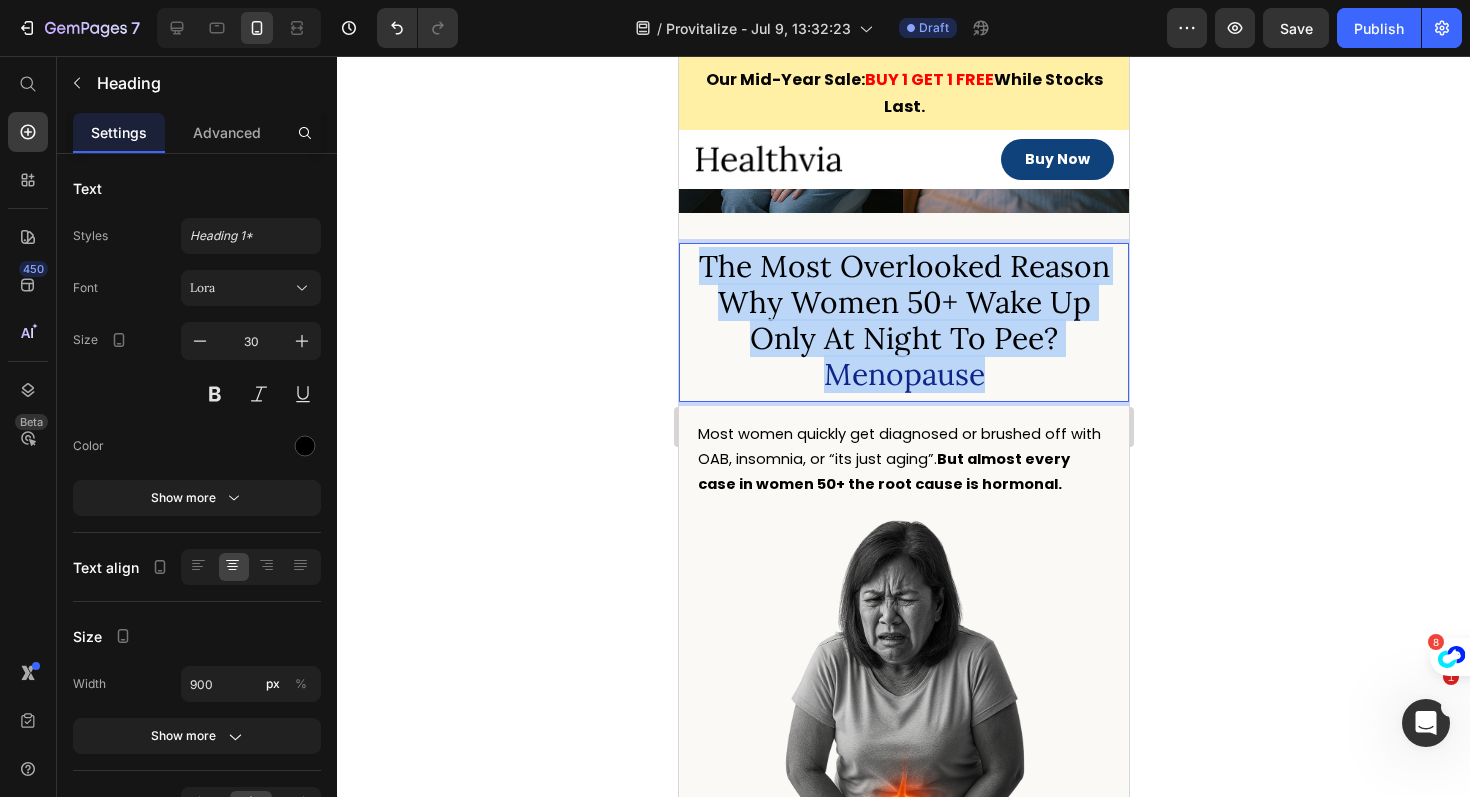 drag, startPoint x: 979, startPoint y: 367, endPoint x: 672, endPoint y: 266, distance: 323.18726 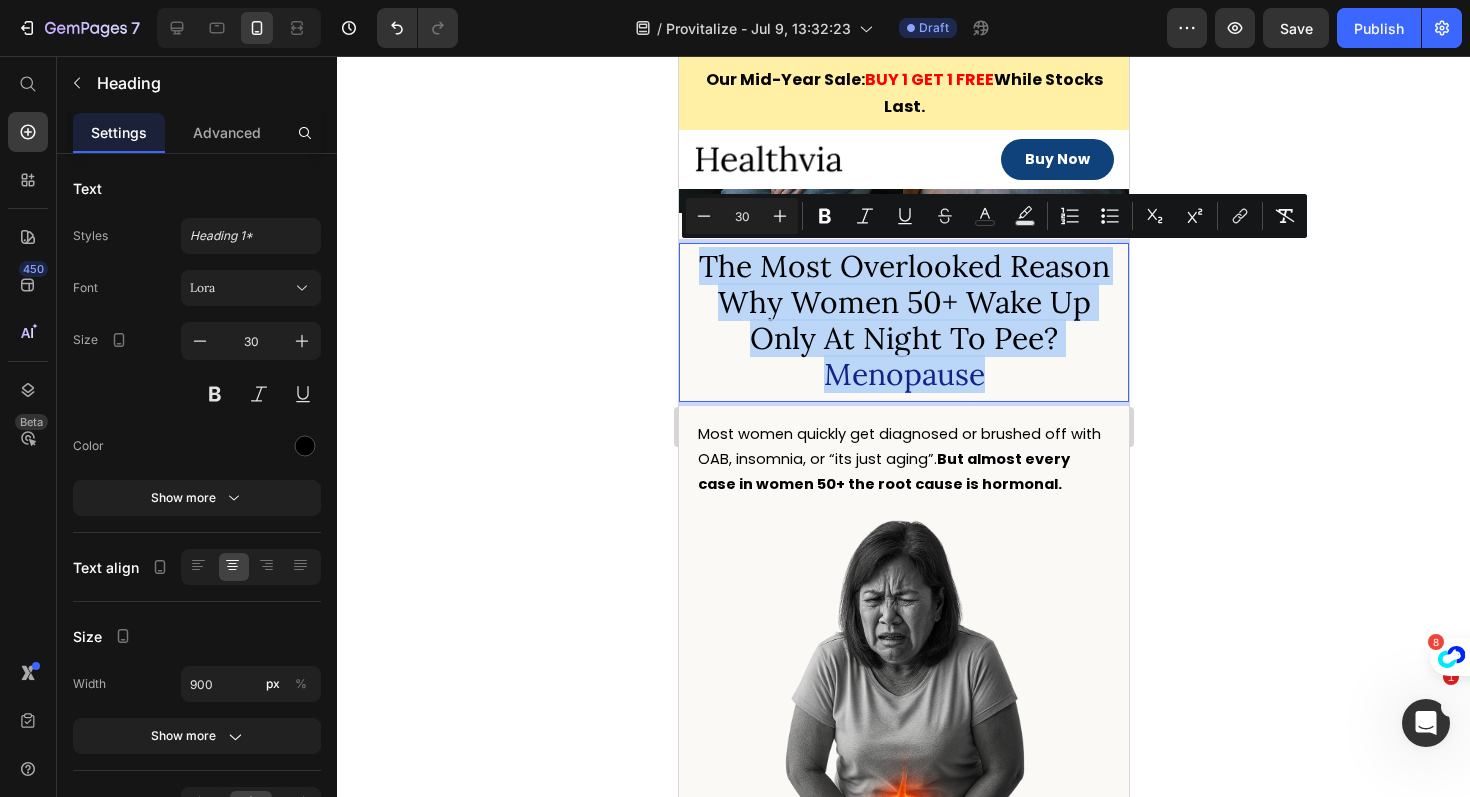 copy on "The Most Overlooked Reason Why Women 50+ Wake Up Only At Night To Pee?  Menopause" 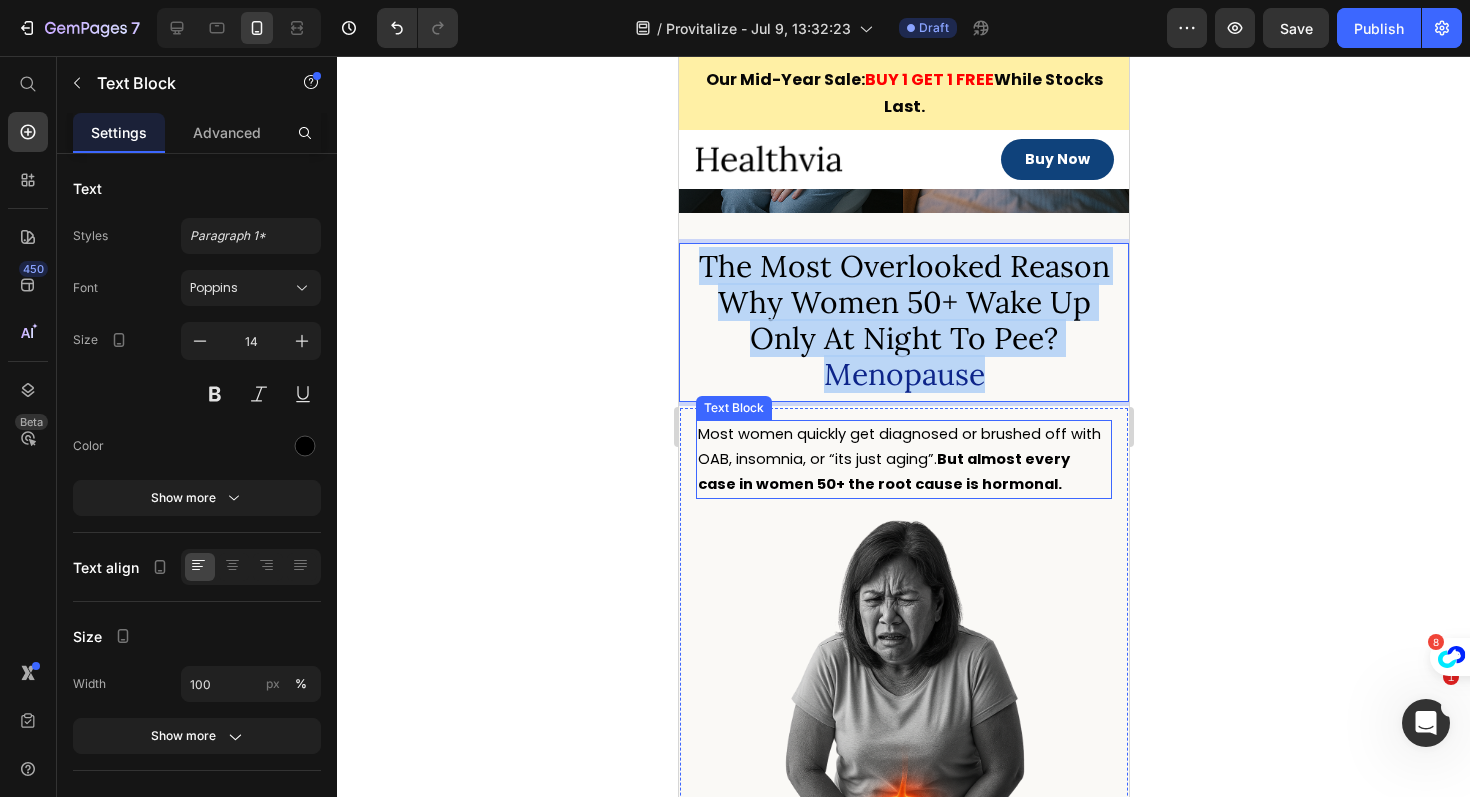 click on "Most women quickly get diagnosed or brushed off with OAB, insomnia, or “its just aging”.  But almost every case in women 50+ the root cause is hormonal." at bounding box center [898, 459] 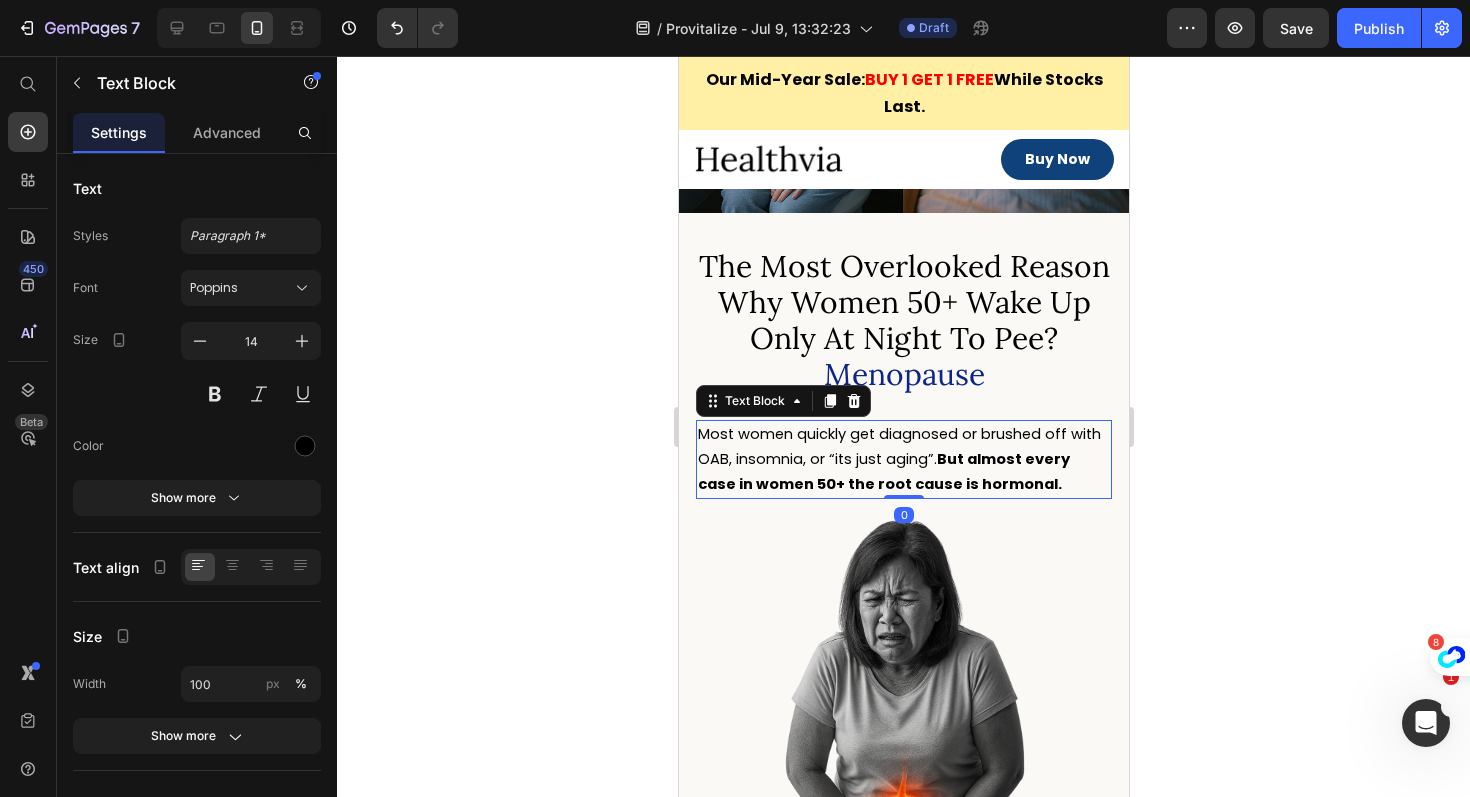 click on "Most women quickly get diagnosed or brushed off with OAB, insomnia, or “its just aging”.  But almost every case in women 50+ the root cause is hormonal." at bounding box center [898, 459] 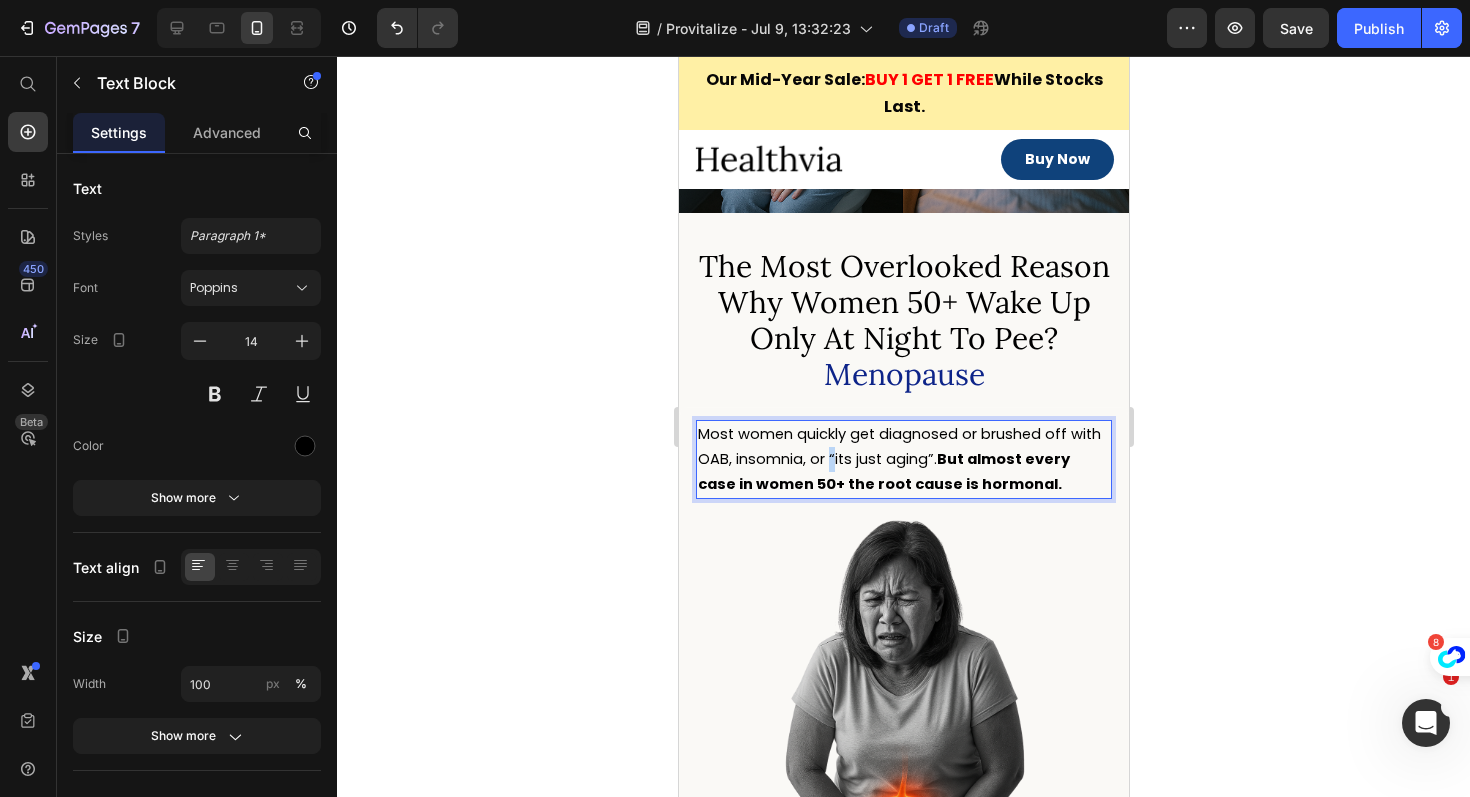click on "Most women quickly get diagnosed or brushed off with OAB, insomnia, or “its just aging”.  But almost every case in women 50+ the root cause is hormonal." at bounding box center (898, 459) 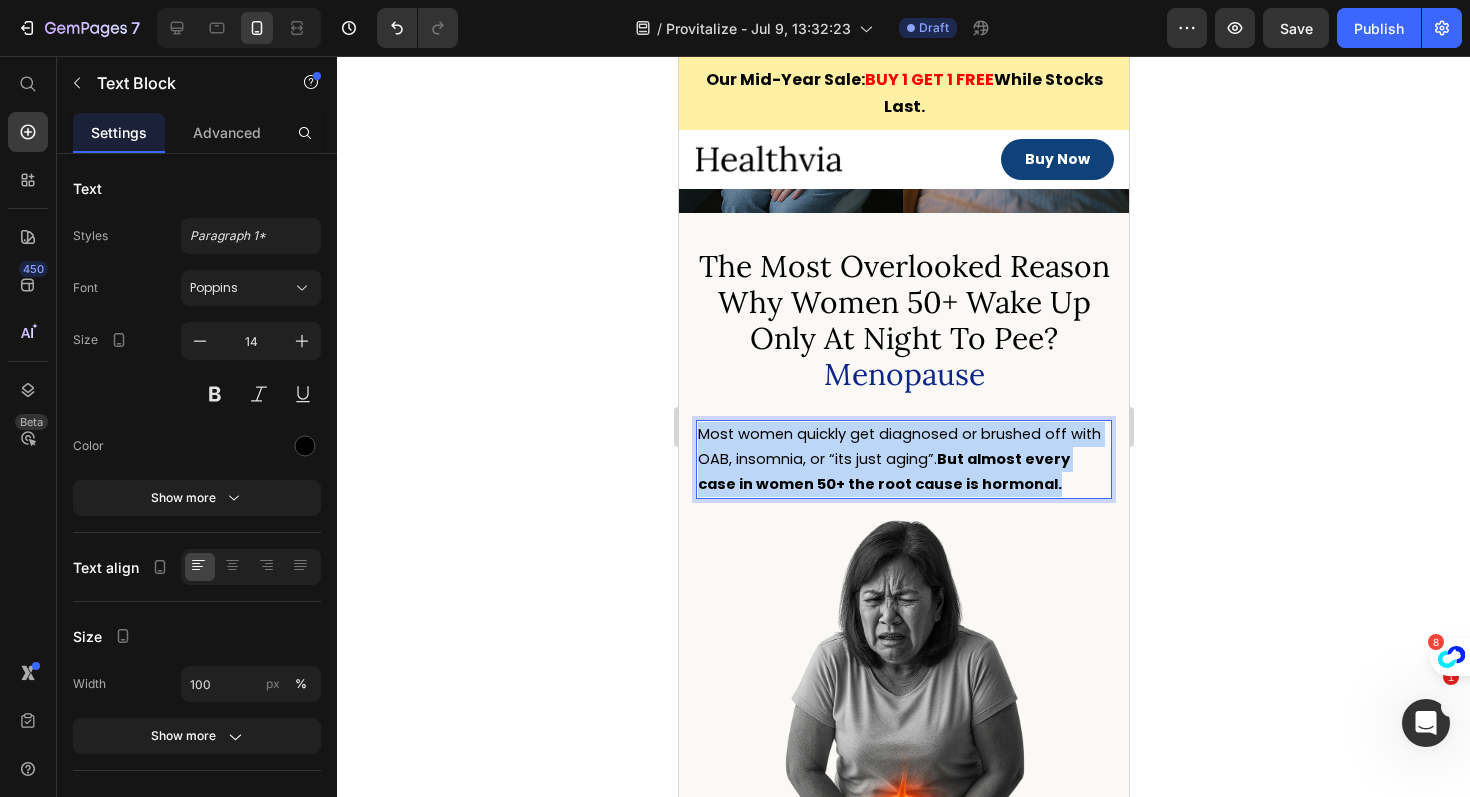 copy on "Most women quickly get diagnosed or brushed off with OAB, insomnia, or “its just aging”.  But almost every case in women 50+ the root cause is hormonal." 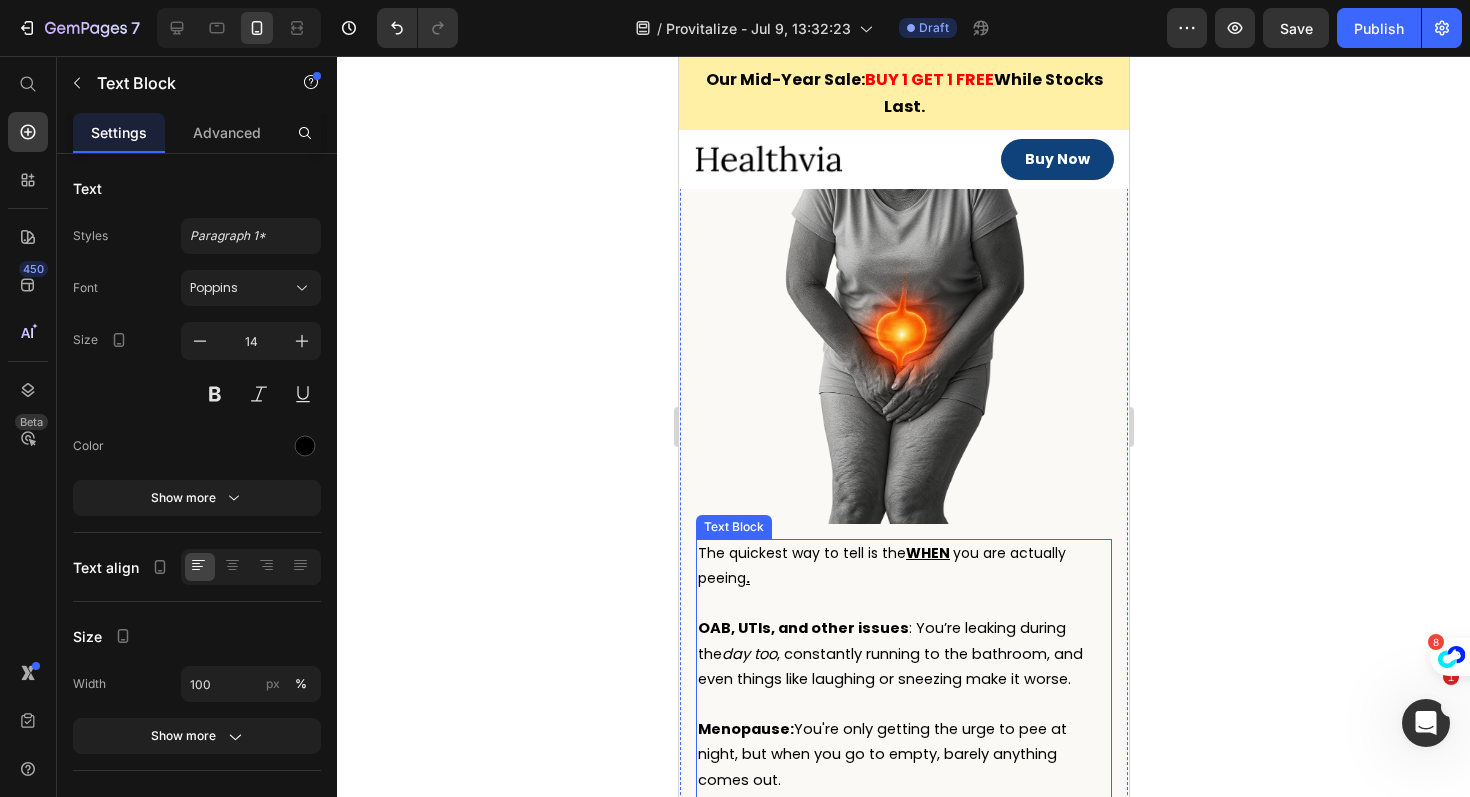 click on "The quickest way to tell is the  WHEN   you are actually peeing ." at bounding box center (881, 565) 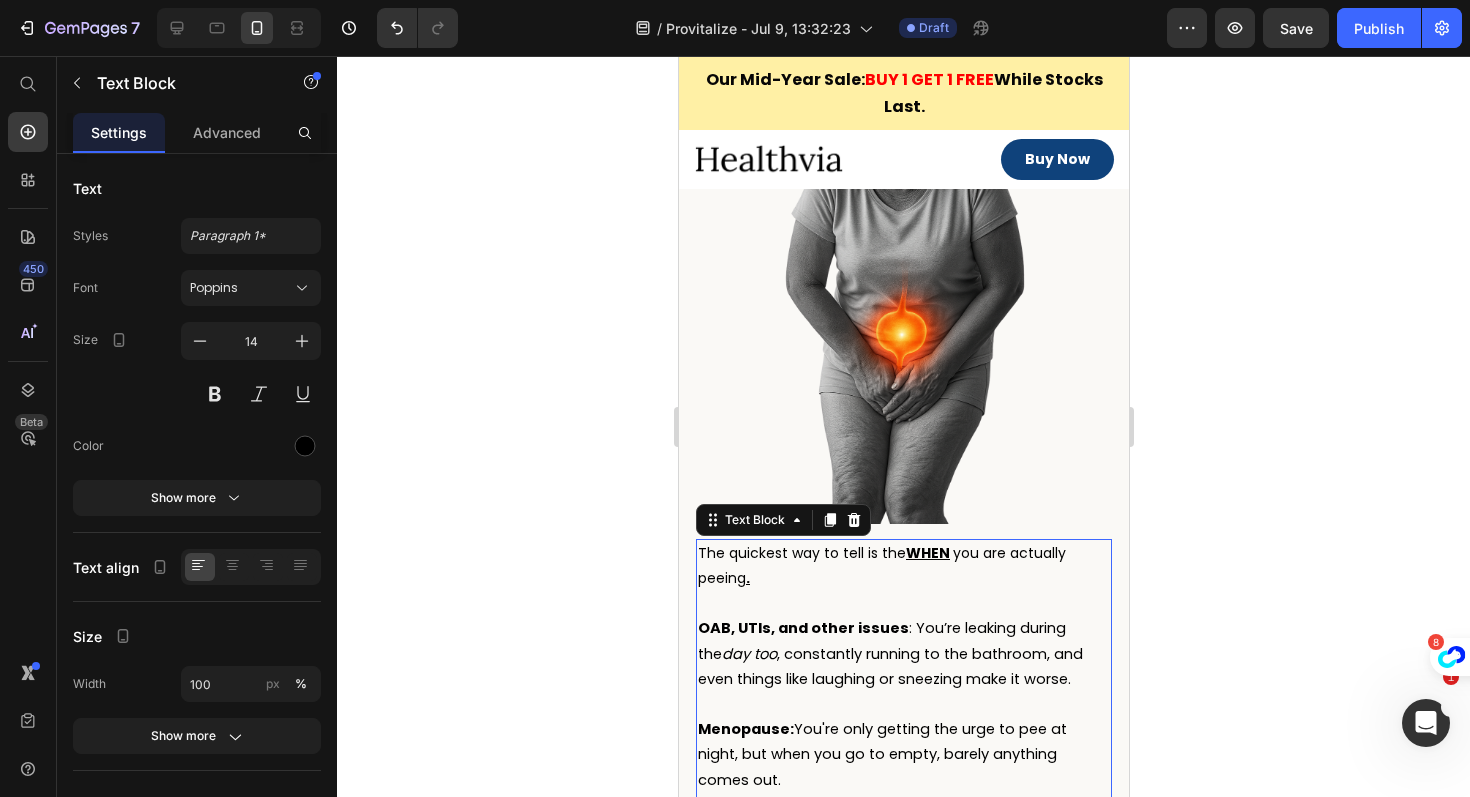click on "The quickest way to tell is the  WHEN   you are actually peeing ." at bounding box center (881, 565) 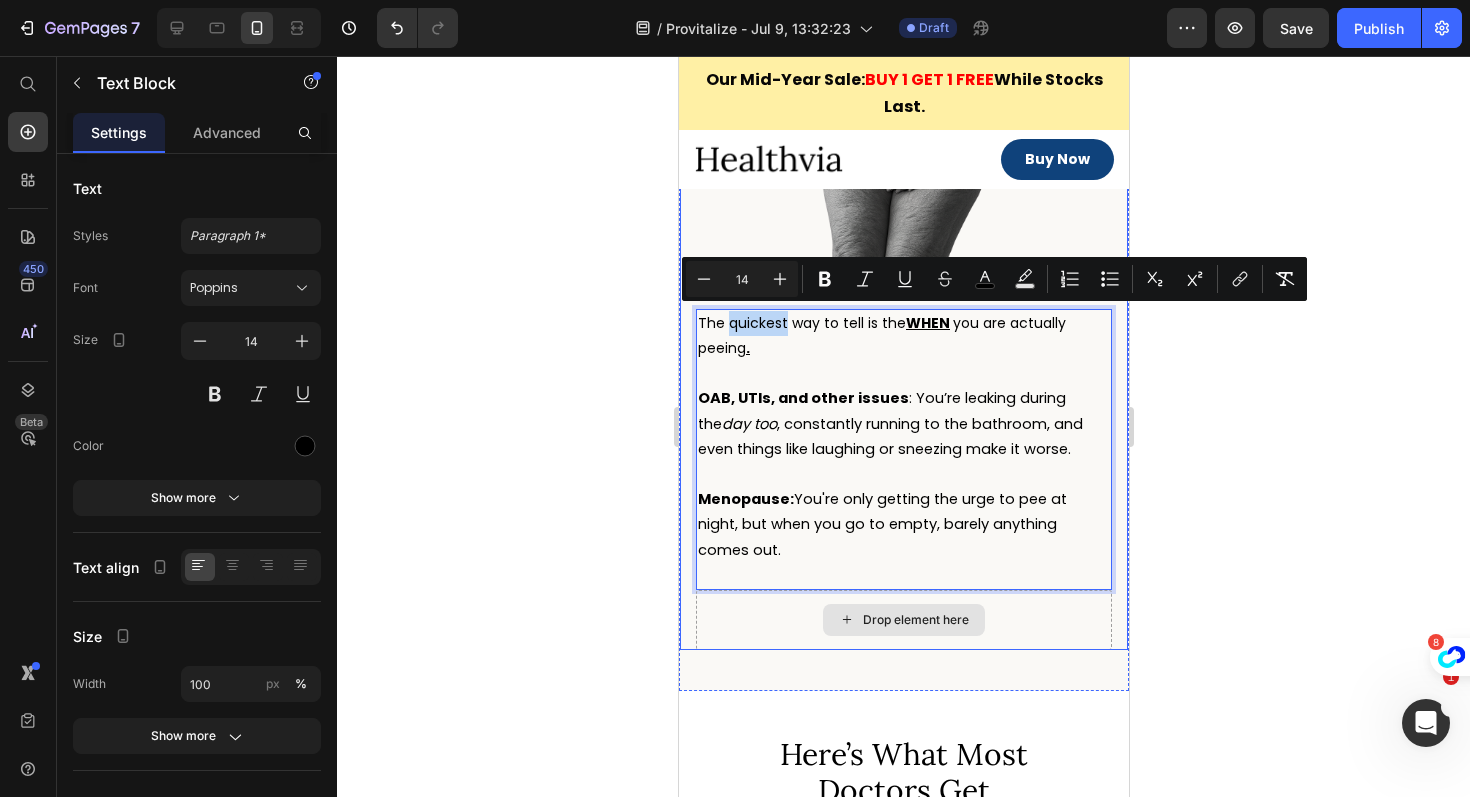 scroll, scrollTop: 1479, scrollLeft: 0, axis: vertical 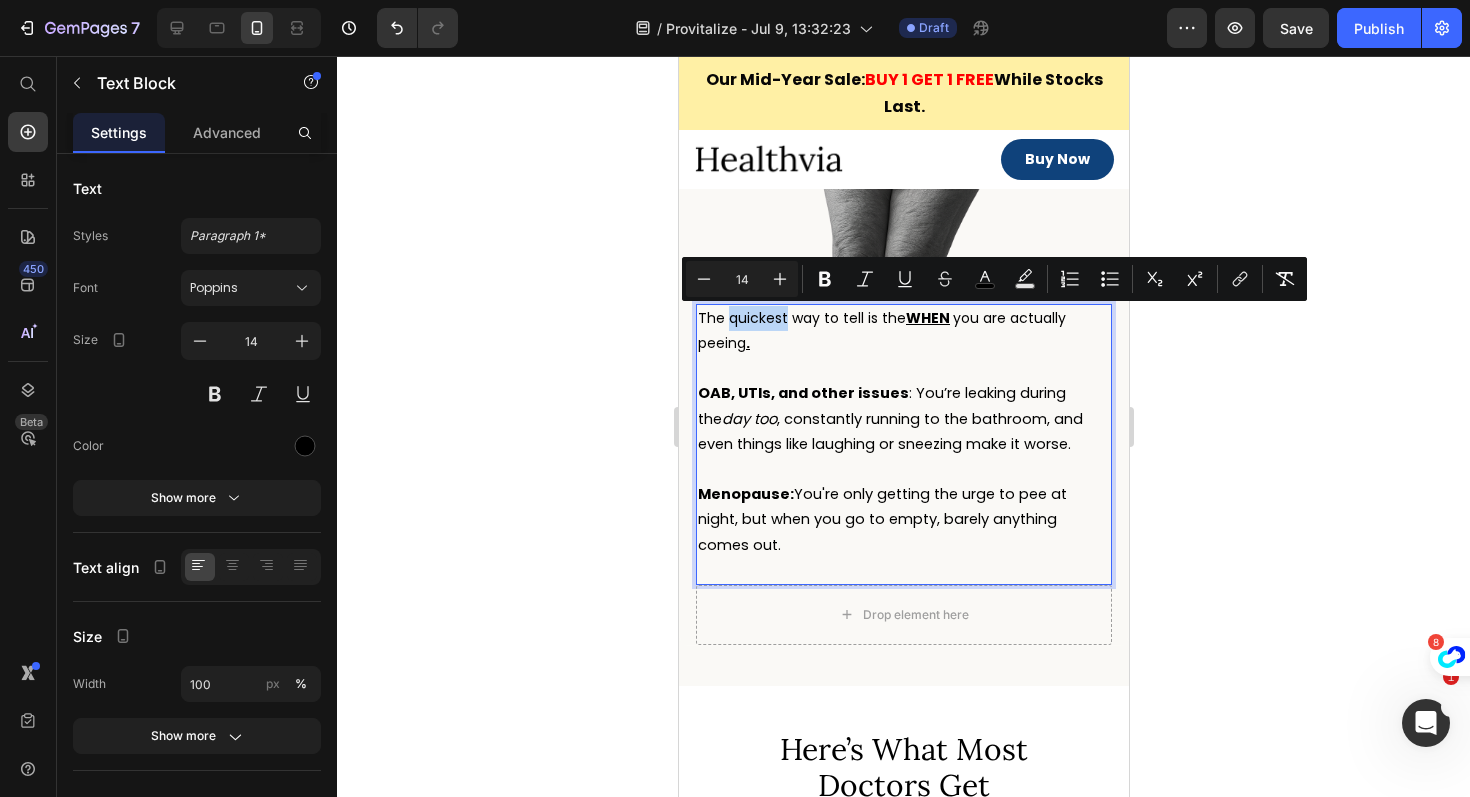 type on "11" 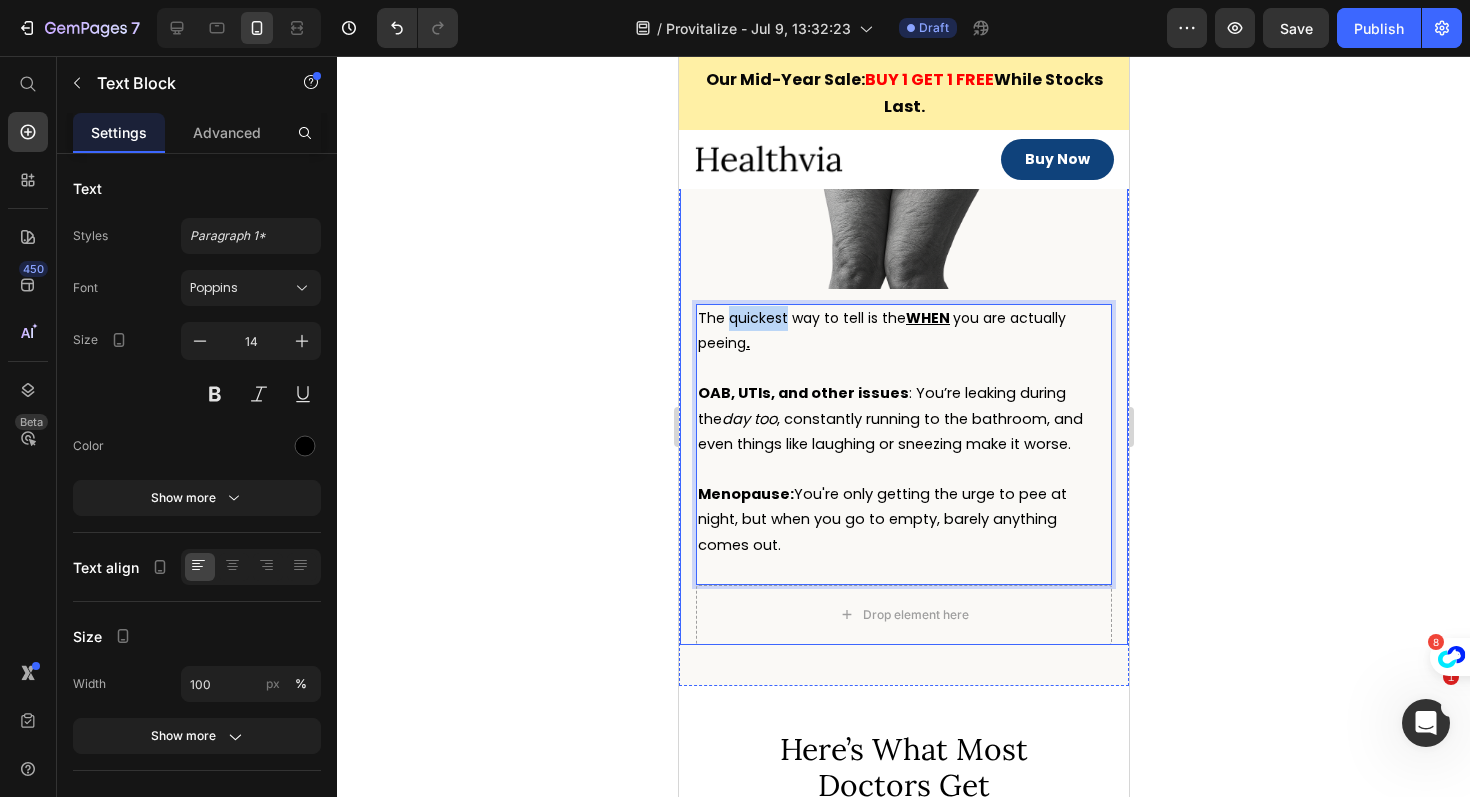 drag, startPoint x: 1105, startPoint y: 522, endPoint x: 688, endPoint y: 319, distance: 463.7866 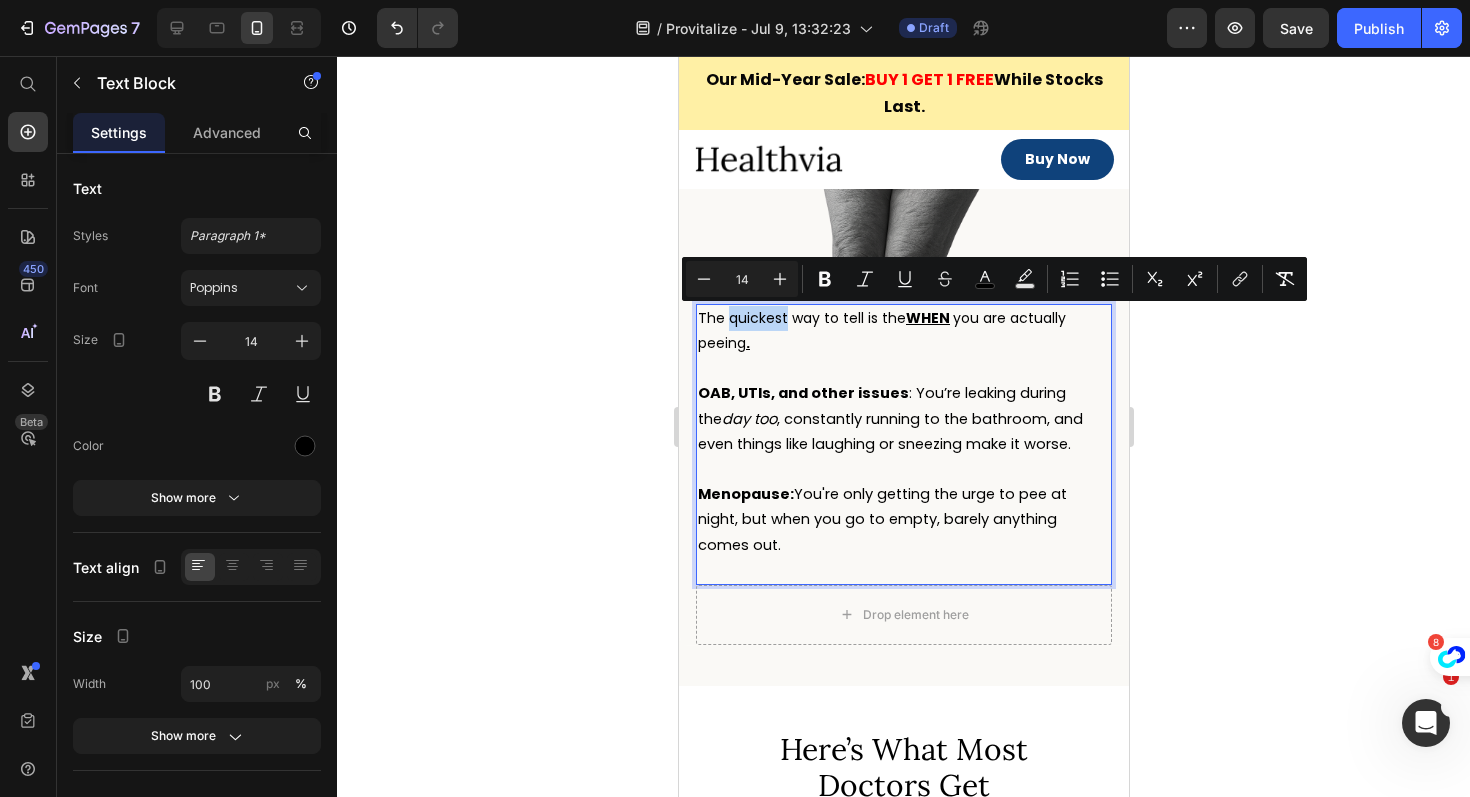 copy on "Most people think restoring estrogen is the fix. But thats just one of the parts. by the time symptoms show up, multiple systems are already out of balance. The quickest way to tell is the  WHEN   you are actually peeing . OAB, UTIs, and other issues : You’re leaking during the  day too , constantly running to the bathroom, and even things like laughing or sneezing make it worse. Menopause:  You're only getting the urge to pee at night, but when you go to empty, barely anything comes out." 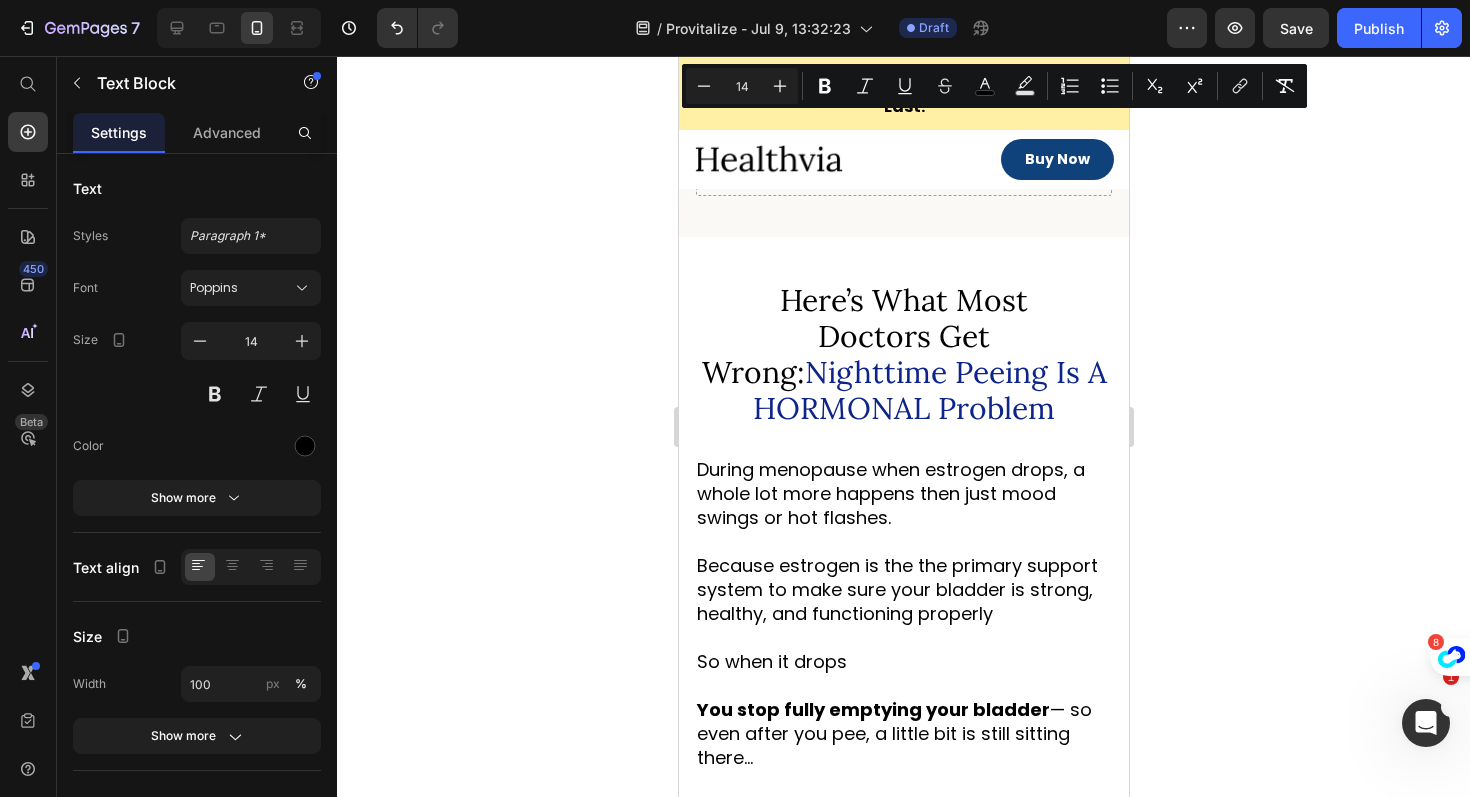 scroll, scrollTop: 1945, scrollLeft: 0, axis: vertical 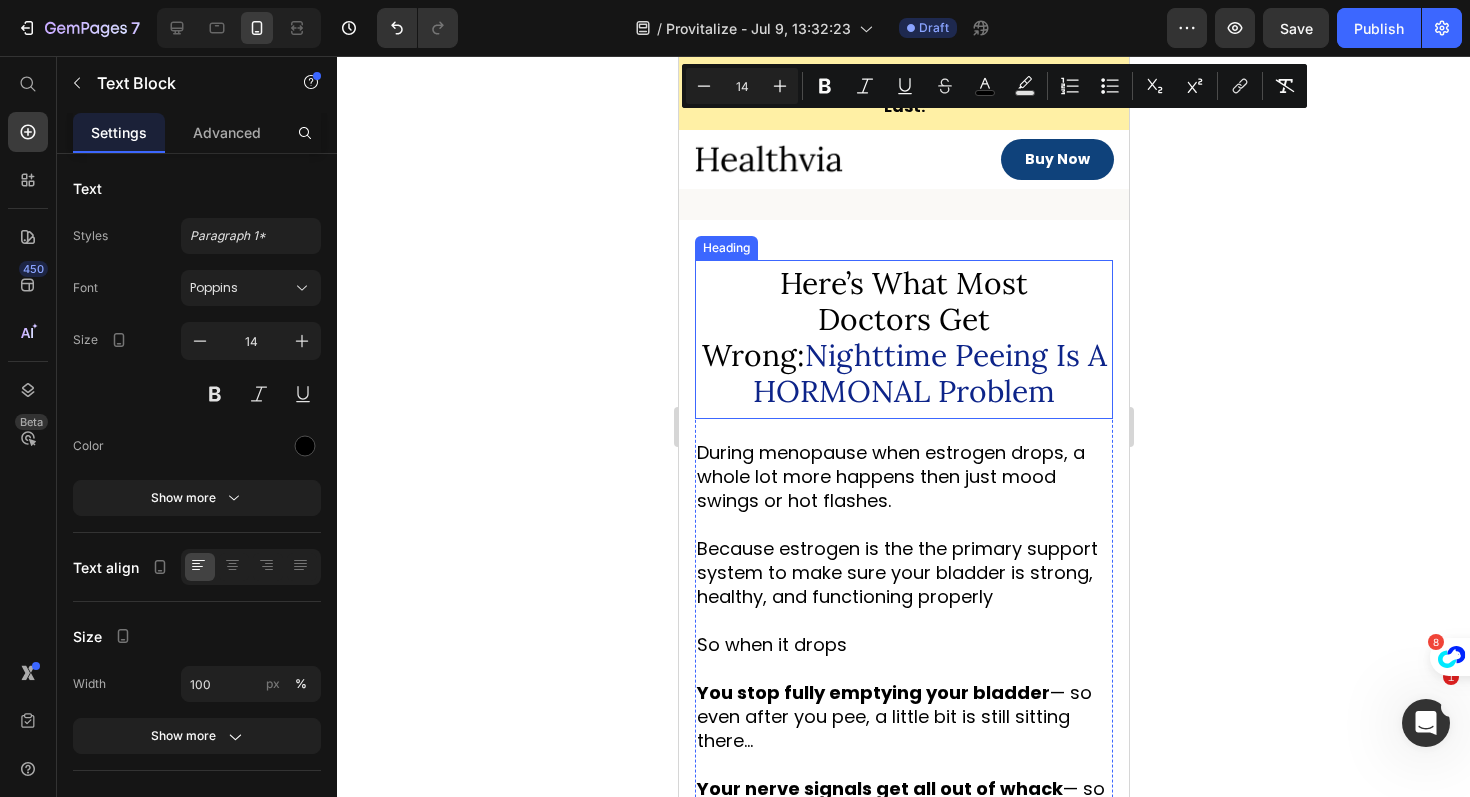 click on "Nighttime Peeing Is A HORMONAL Problem" at bounding box center (929, 373) 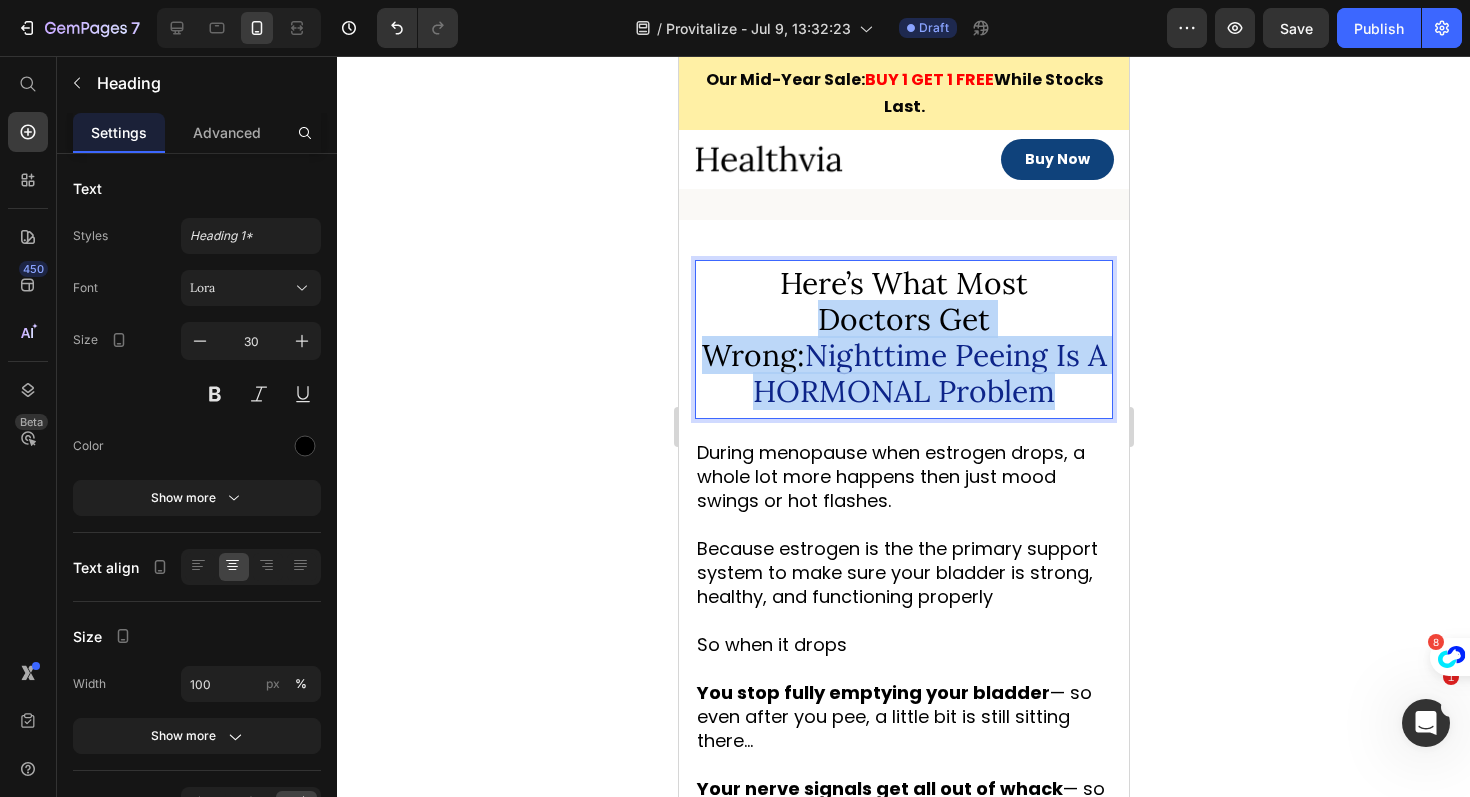 click on "Nighttime Peeing Is A HORMONAL Problem" at bounding box center (929, 373) 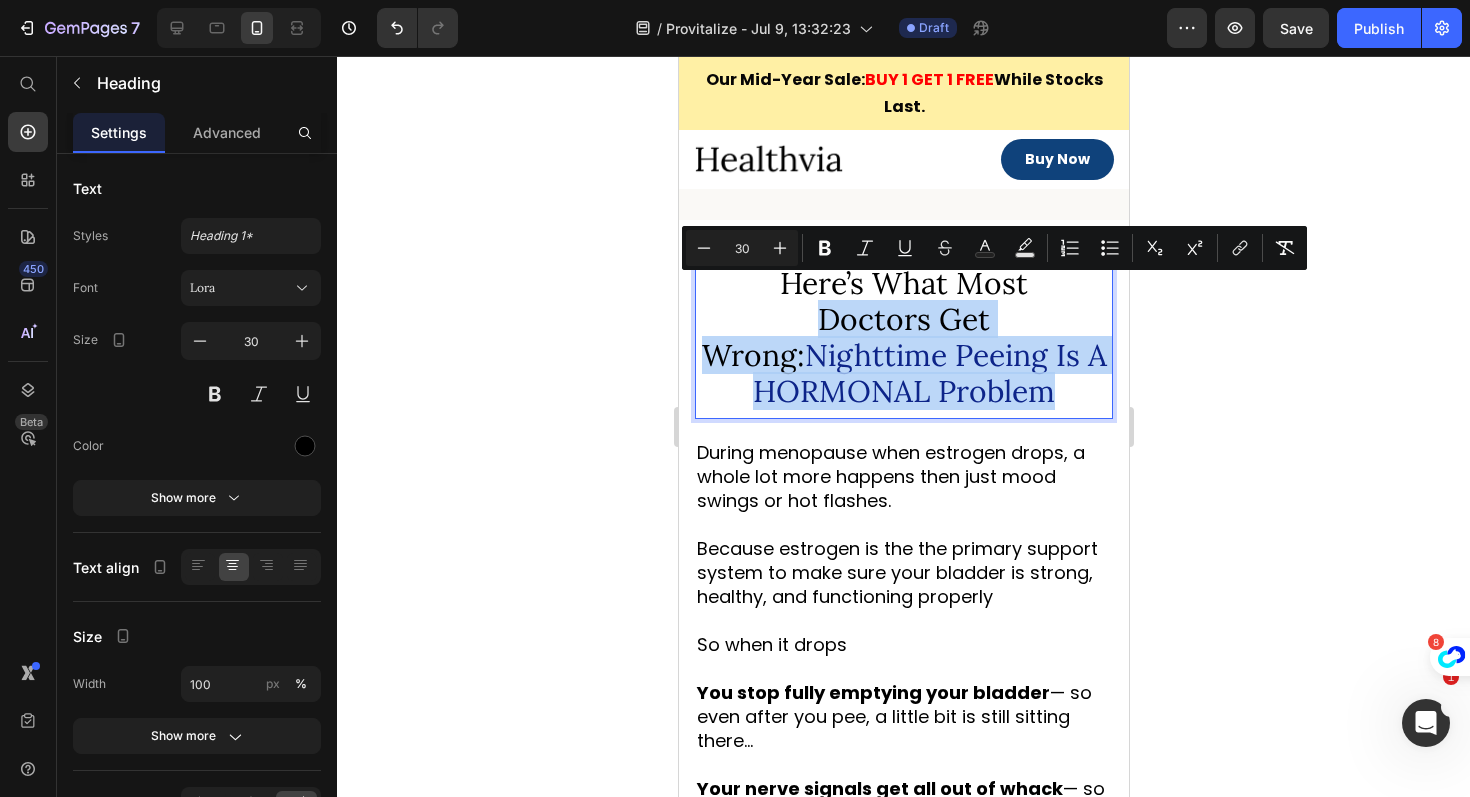 click on "Nighttime Peeing Is A HORMONAL Problem" at bounding box center [929, 373] 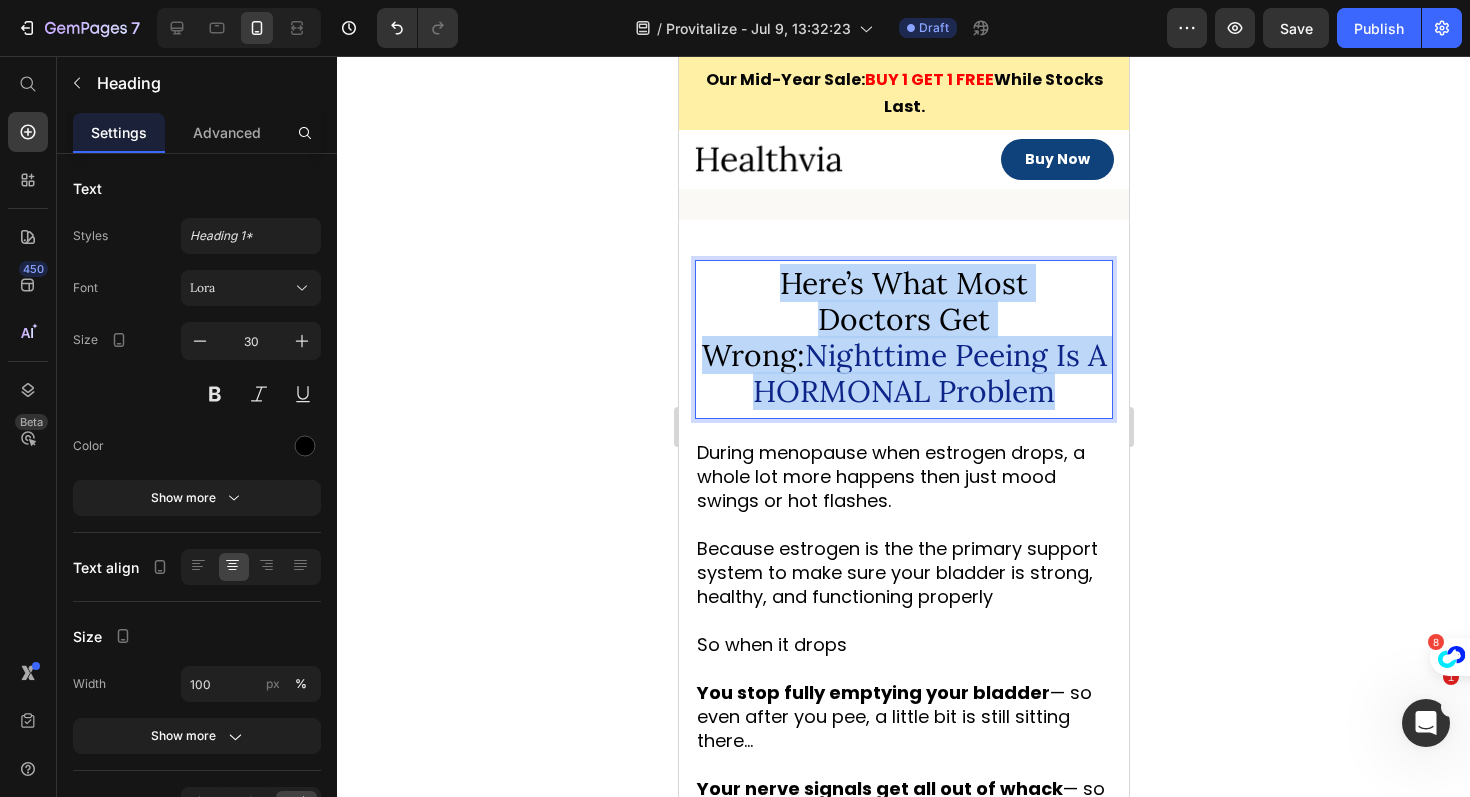 drag, startPoint x: 1059, startPoint y: 366, endPoint x: 782, endPoint y: 273, distance: 292.19513 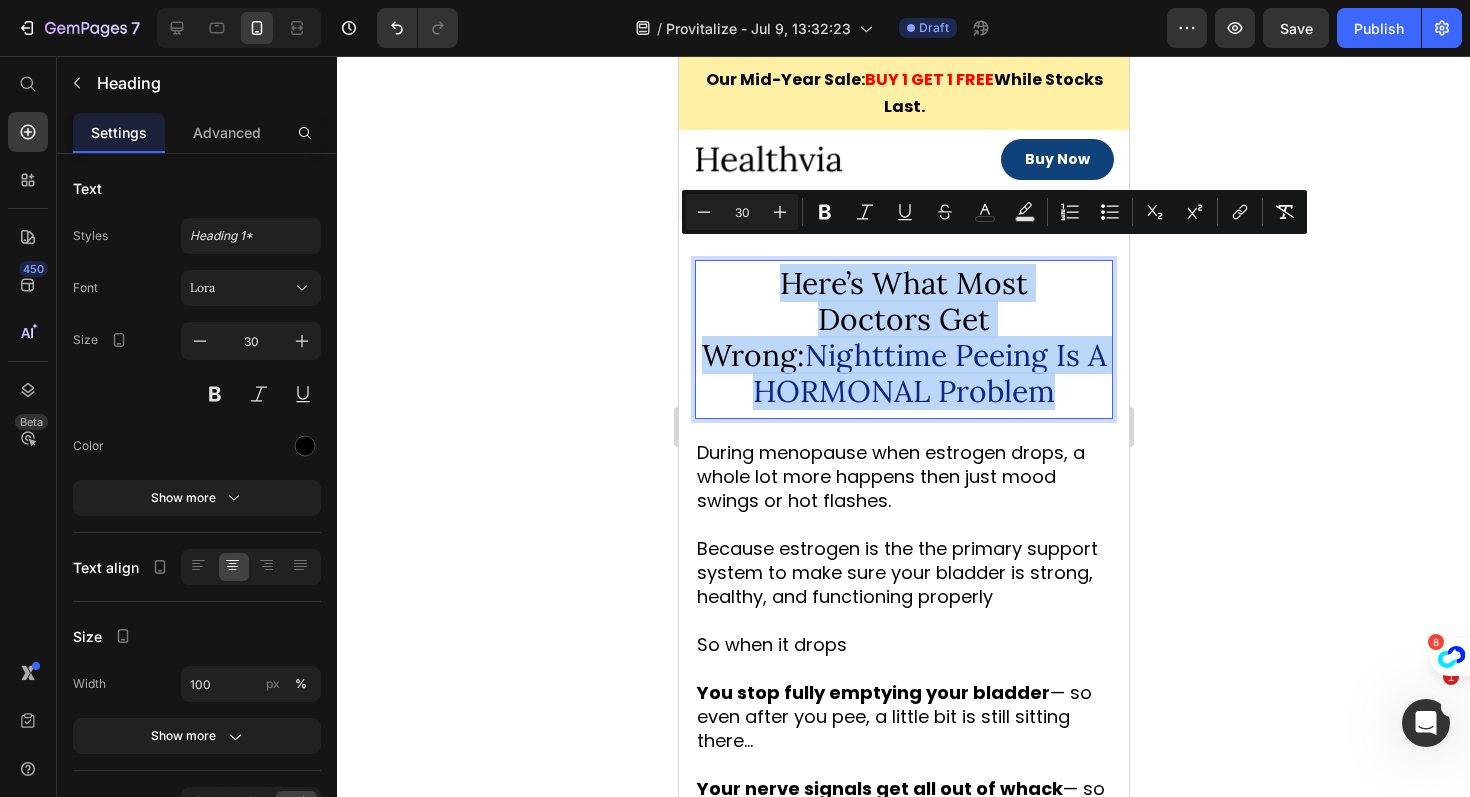 copy on "Here’s What Most  Doctors Get Wrong:  Nighttime Peeing Is A HORMONAL Problem" 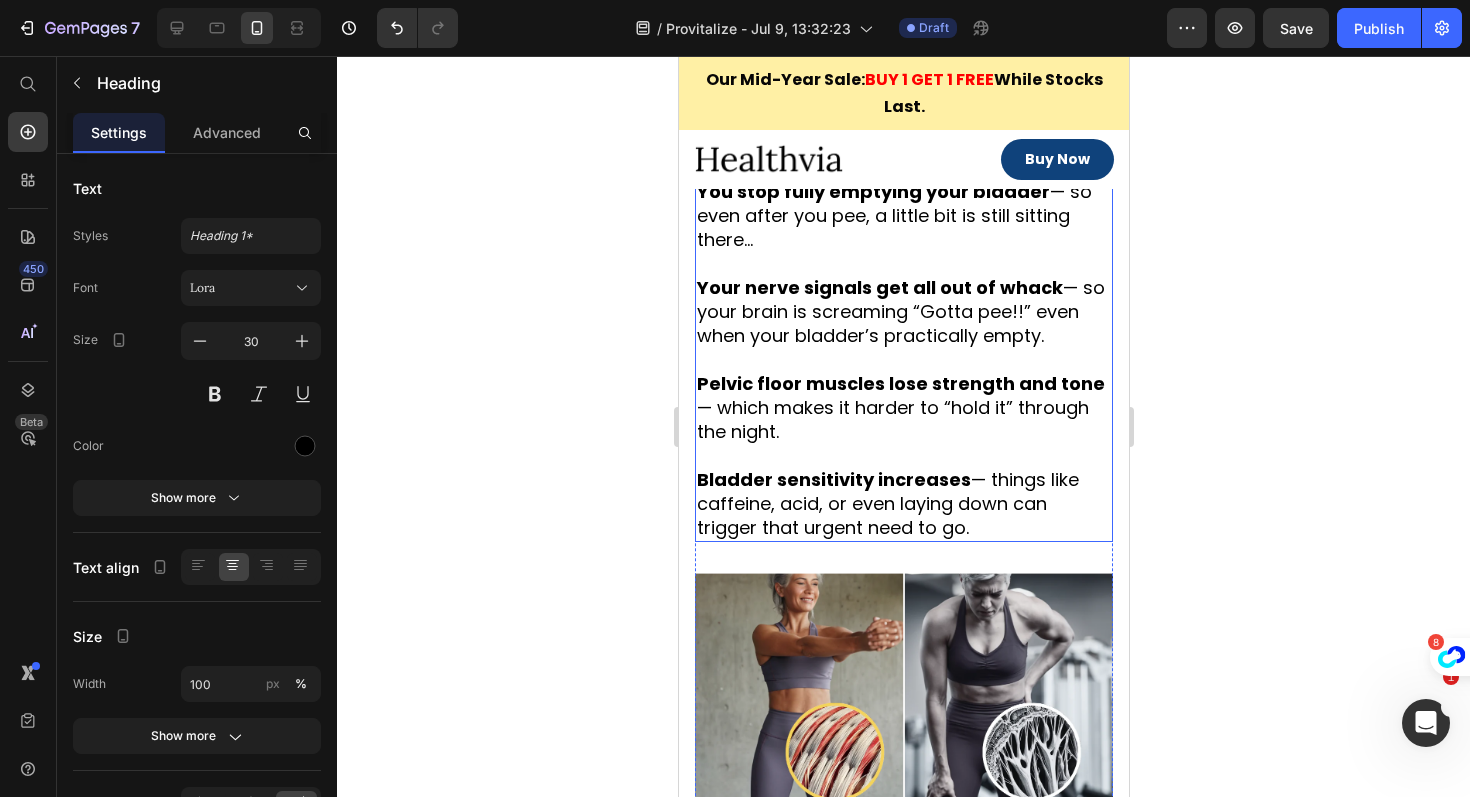 scroll, scrollTop: 2455, scrollLeft: 0, axis: vertical 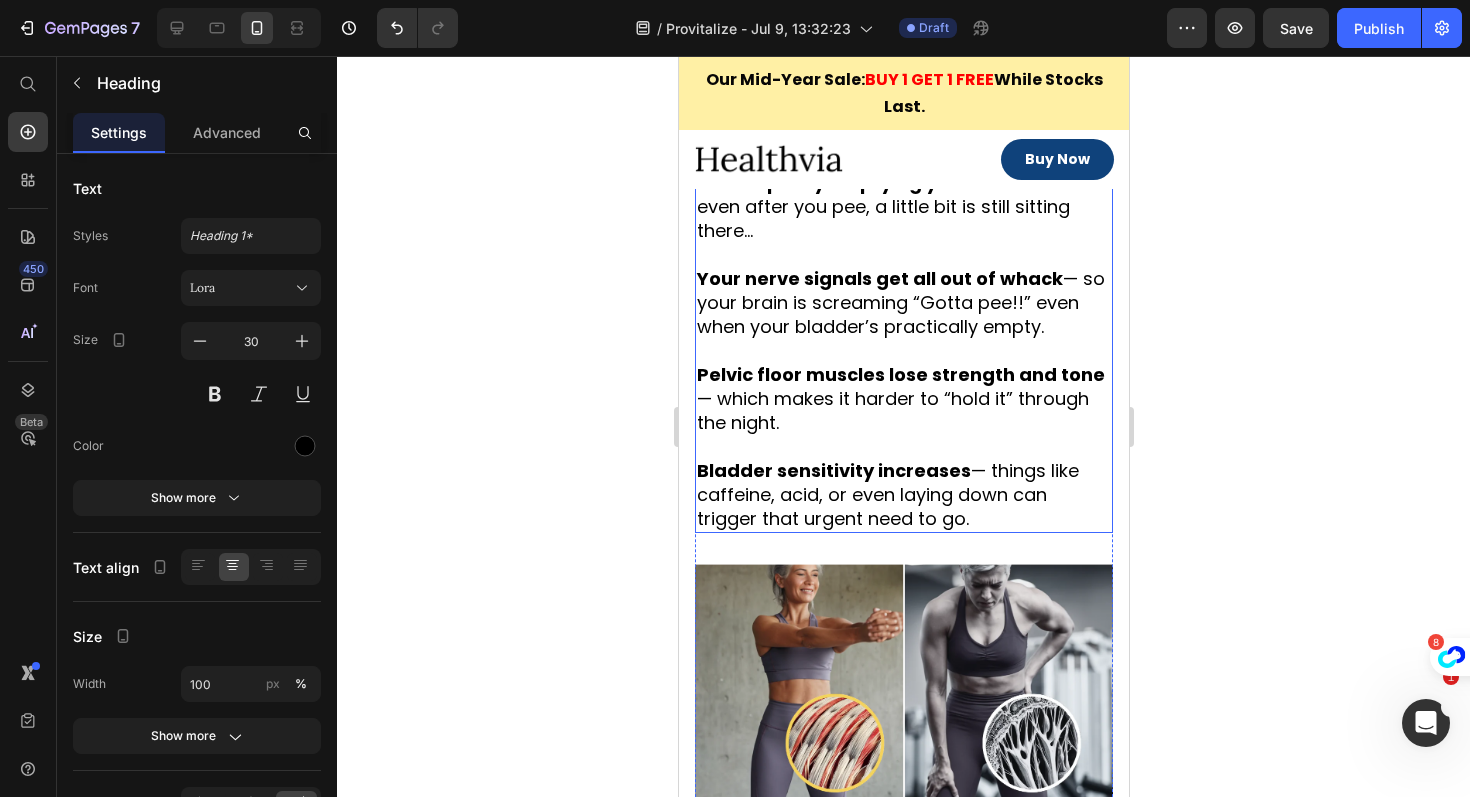 click on "Bladder sensitivity increases  — things like caffeine, acid, or even laying down can trigger that urgent need to go." at bounding box center (887, 494) 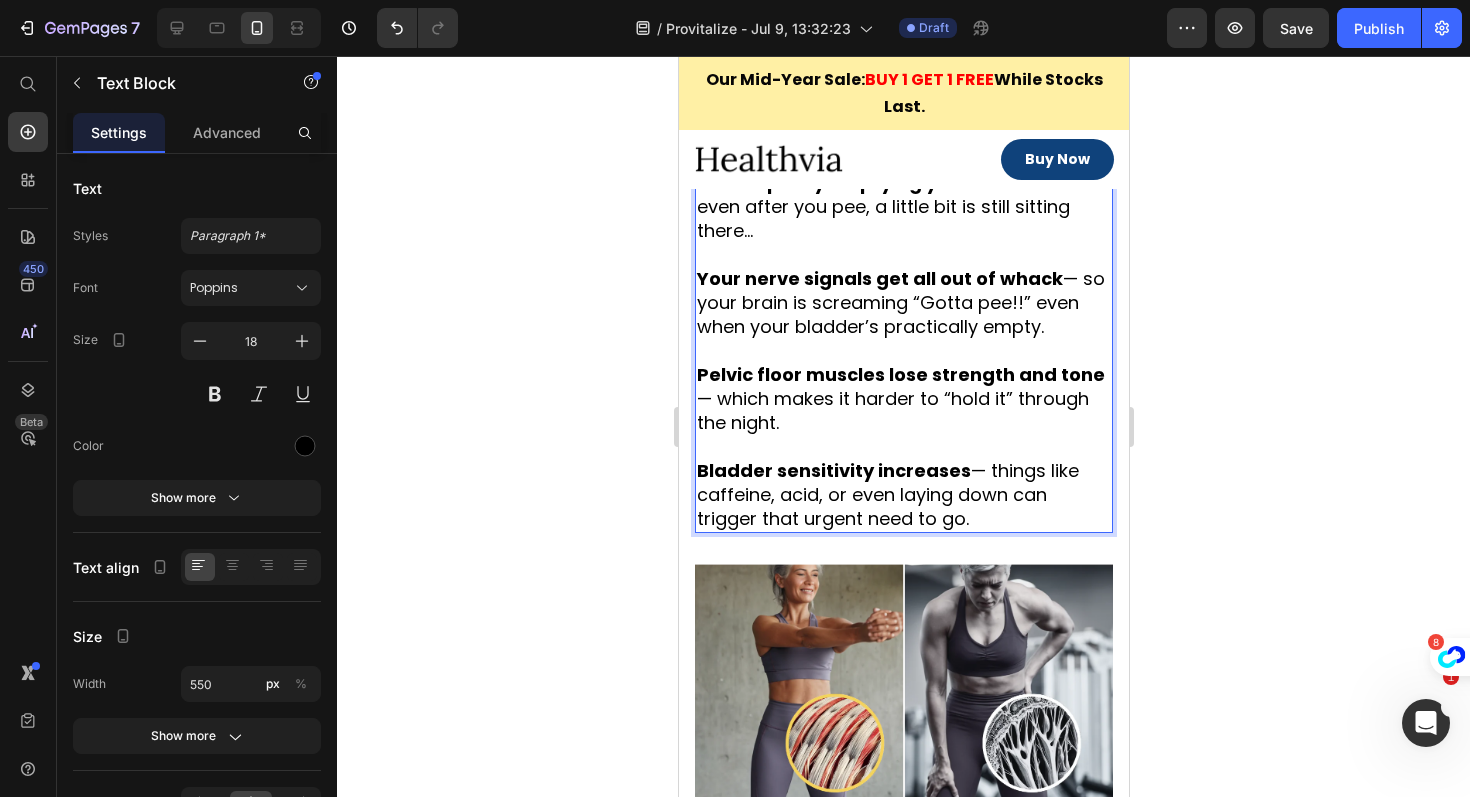 click on "Bladder sensitivity increases  — things like caffeine, acid, or even laying down can trigger that urgent need to go." at bounding box center (887, 494) 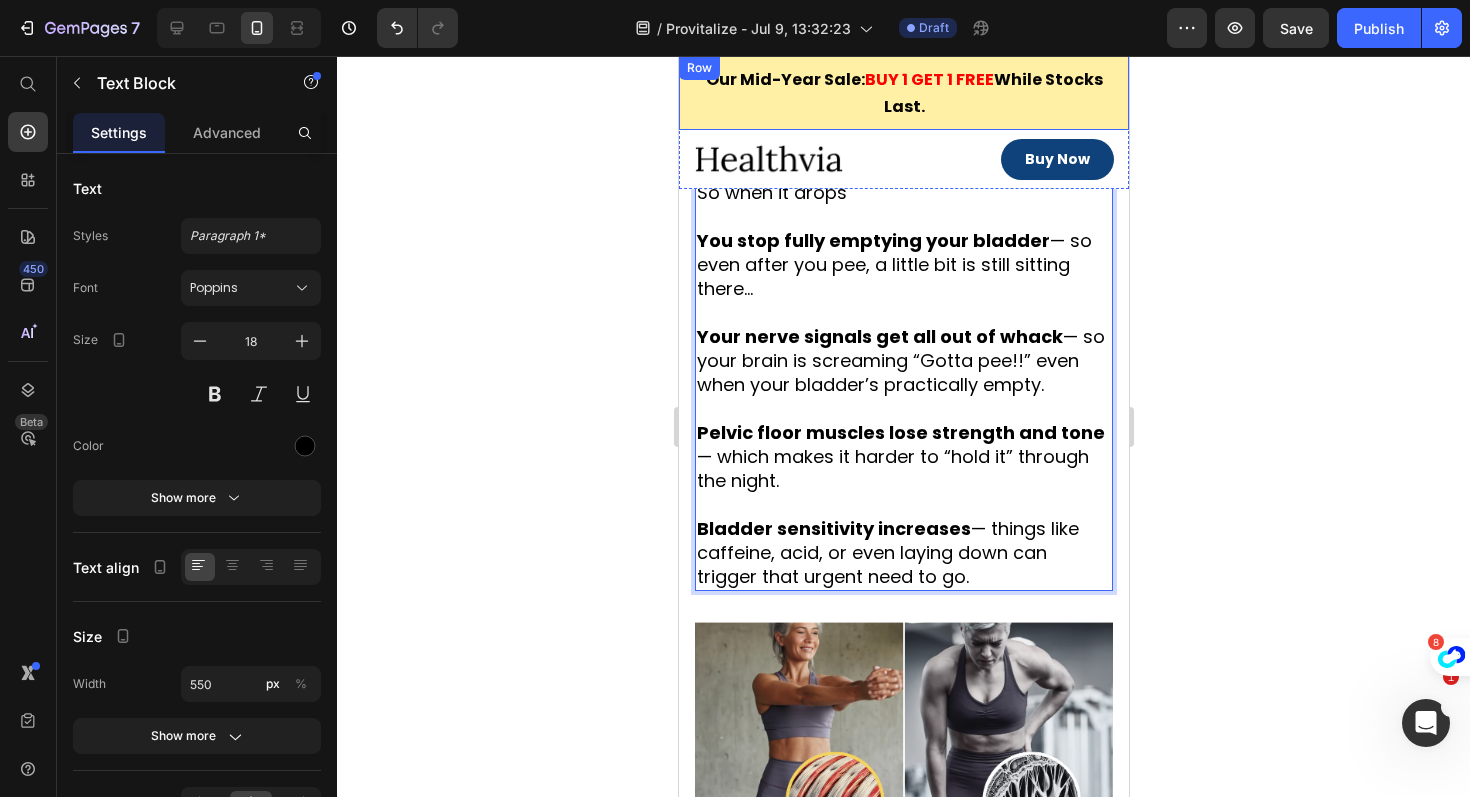 scroll, scrollTop: 2395, scrollLeft: 0, axis: vertical 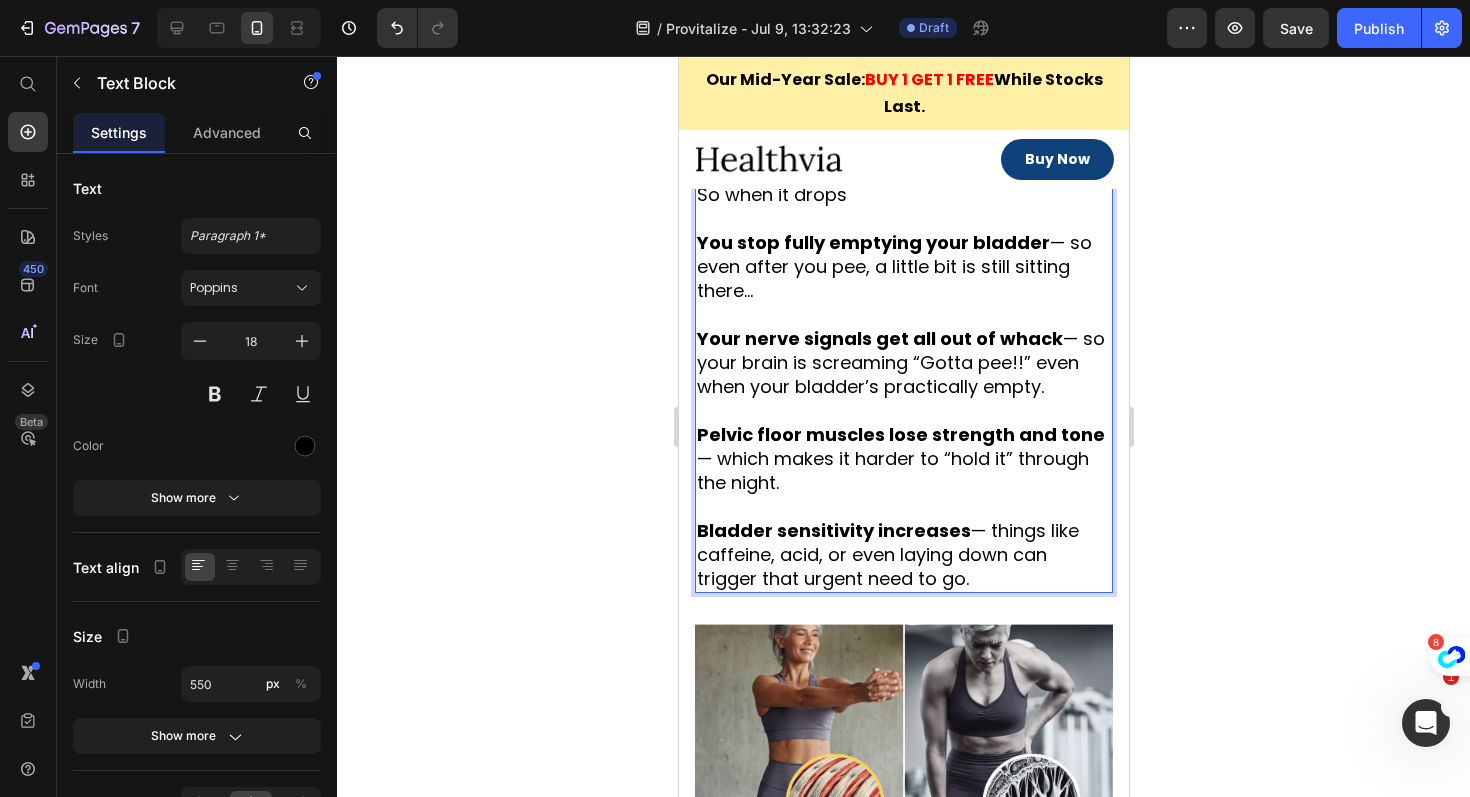 drag, startPoint x: 991, startPoint y: 492, endPoint x: 693, endPoint y: 218, distance: 404.82095 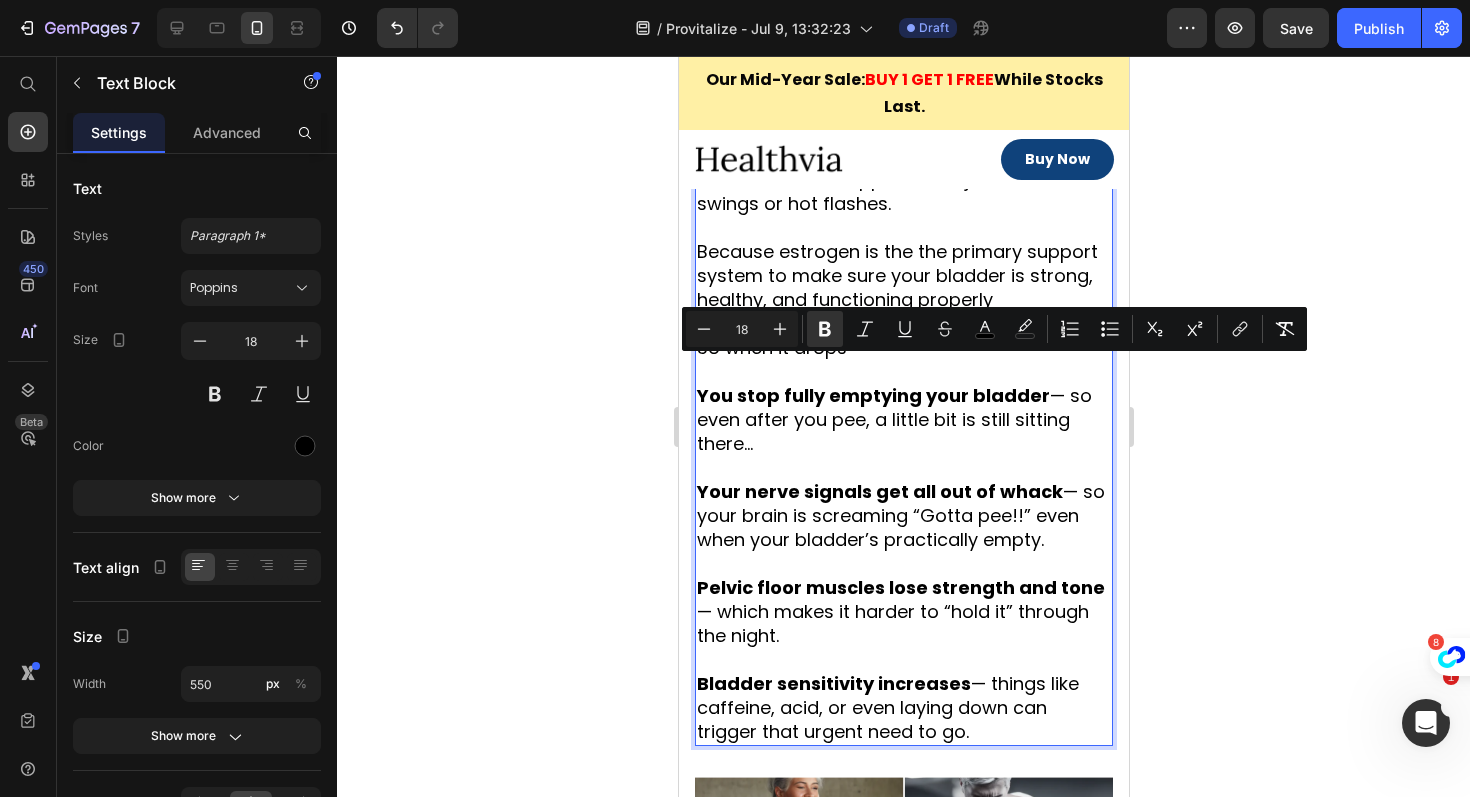 scroll, scrollTop: 2244, scrollLeft: 0, axis: vertical 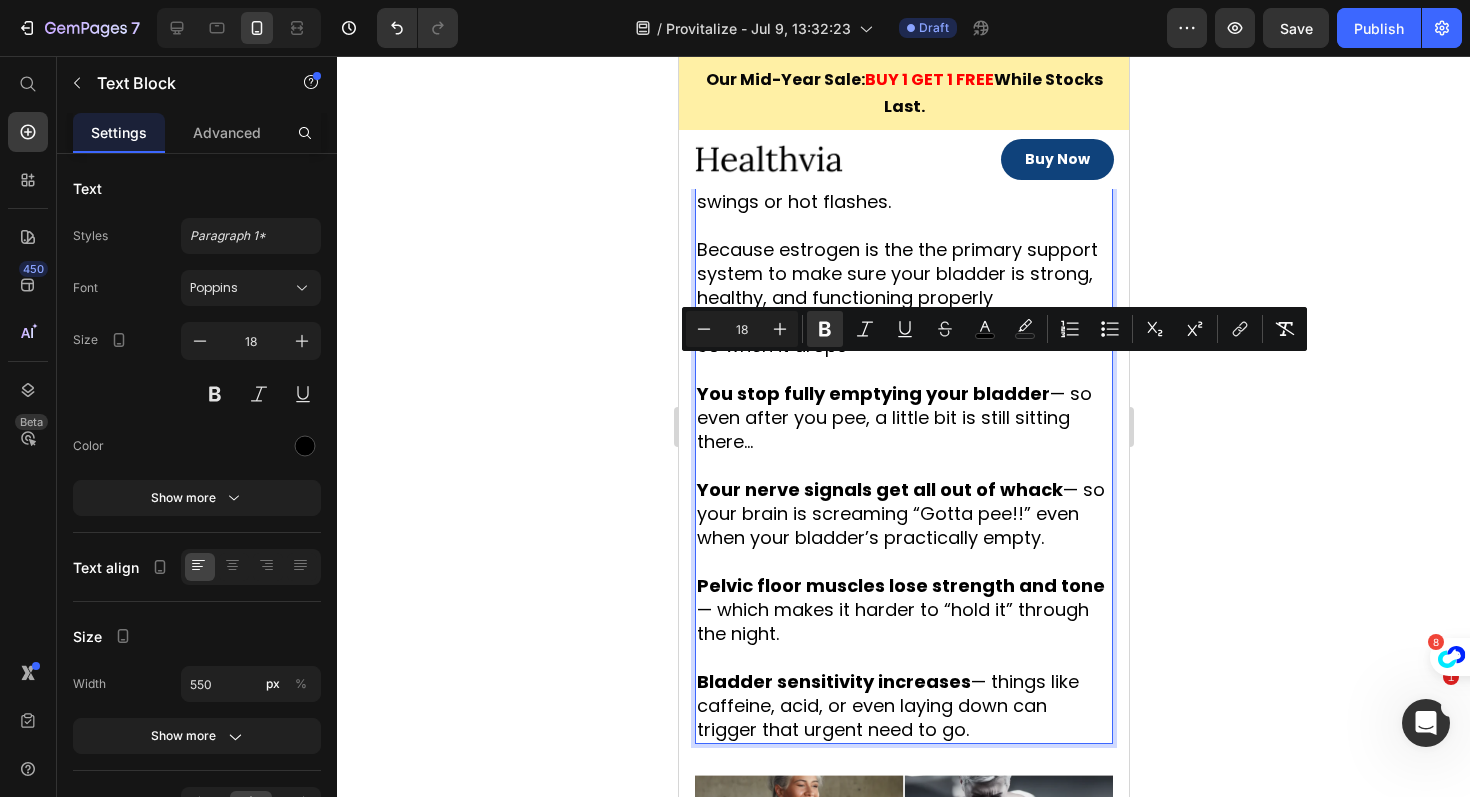 click on "You stop fully emptying your bladder  — so even after you pee, a little bit is still sitting there…" at bounding box center [893, 417] 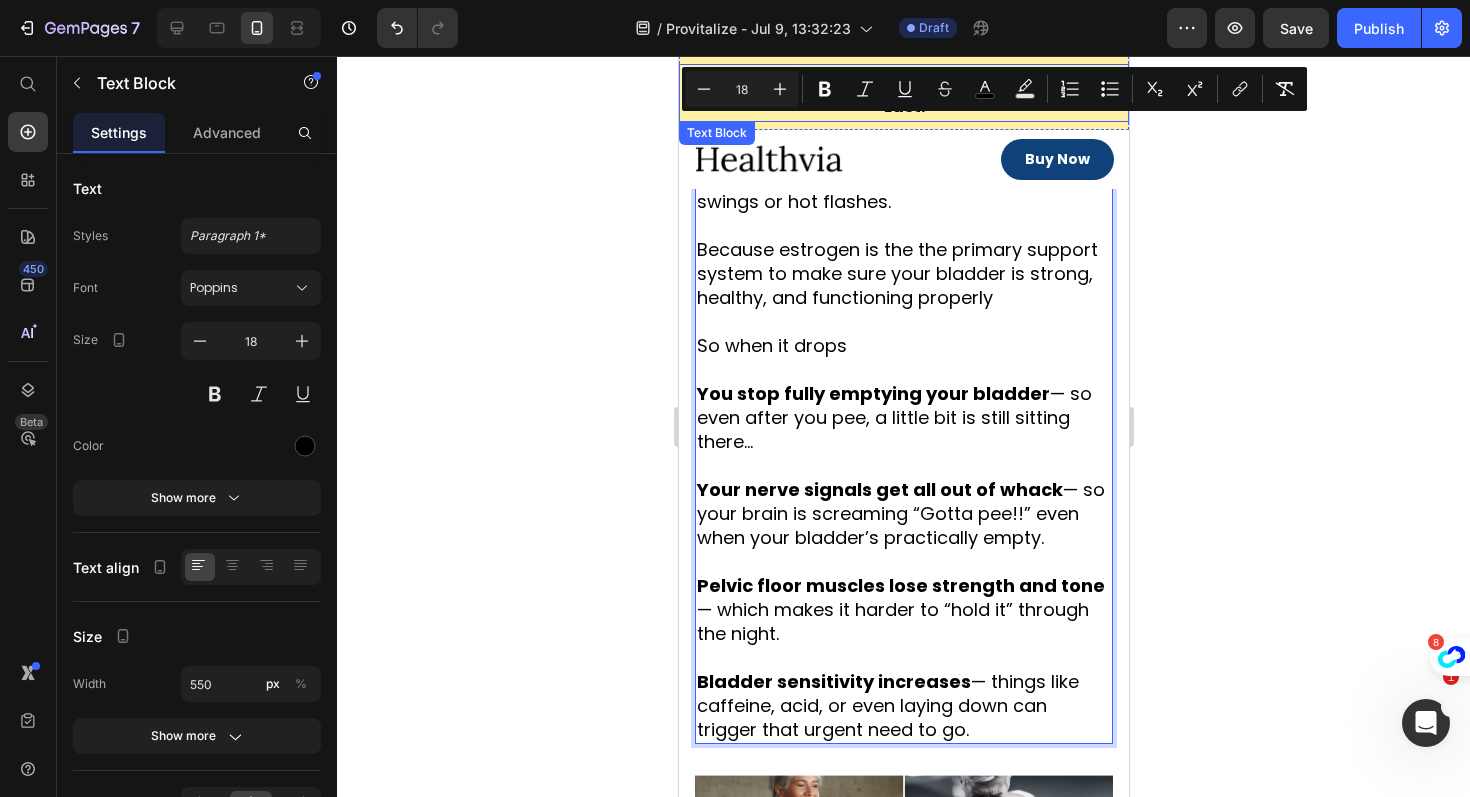 drag, startPoint x: 1010, startPoint y: 716, endPoint x: 1723, endPoint y: 156, distance: 906.62506 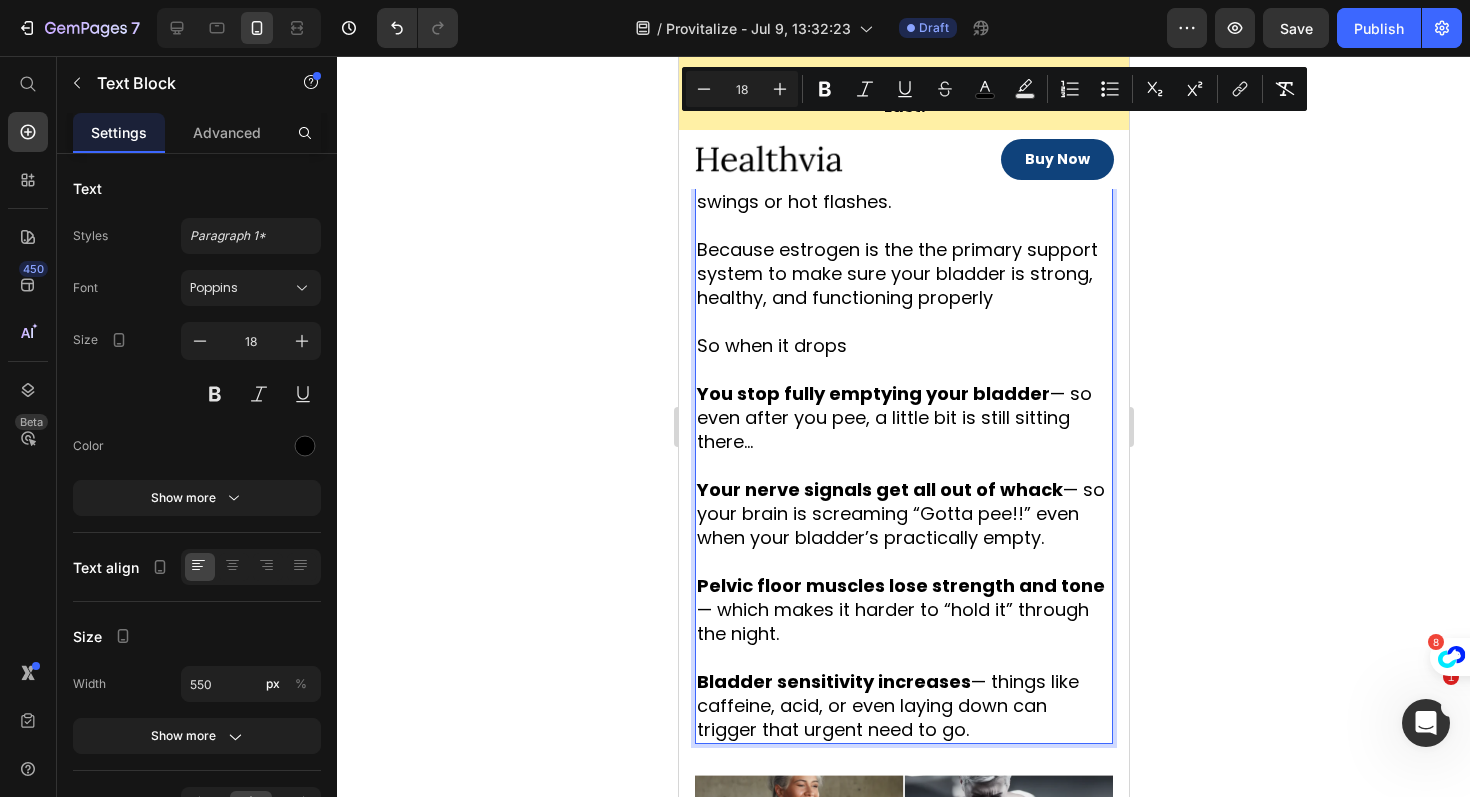 click on "Bladder sensitivity increases  — things like caffeine, acid, or even laying down can trigger that urgent need to go." at bounding box center (903, 694) 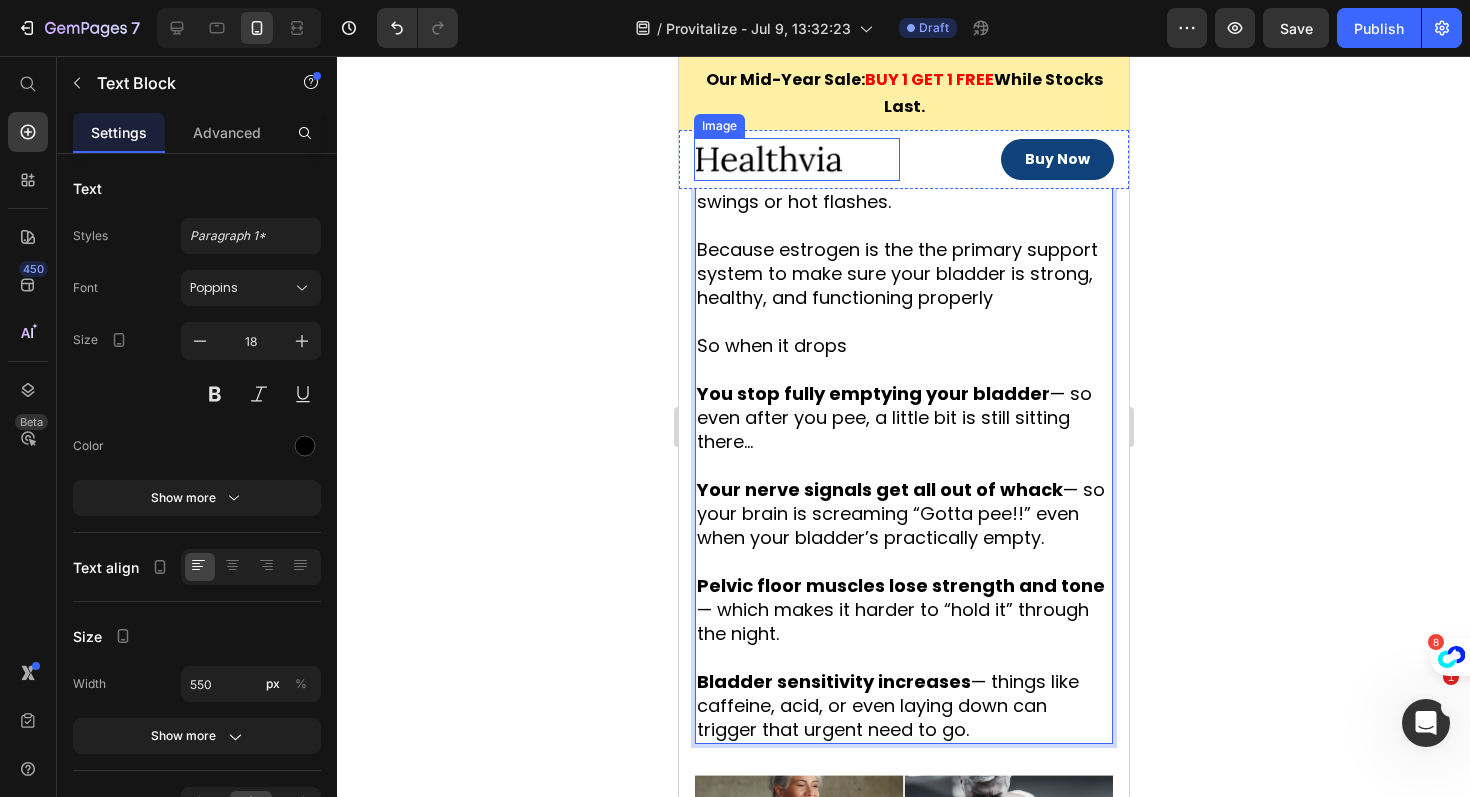 drag, startPoint x: 988, startPoint y: 712, endPoint x: 828, endPoint y: 166, distance: 568.96045 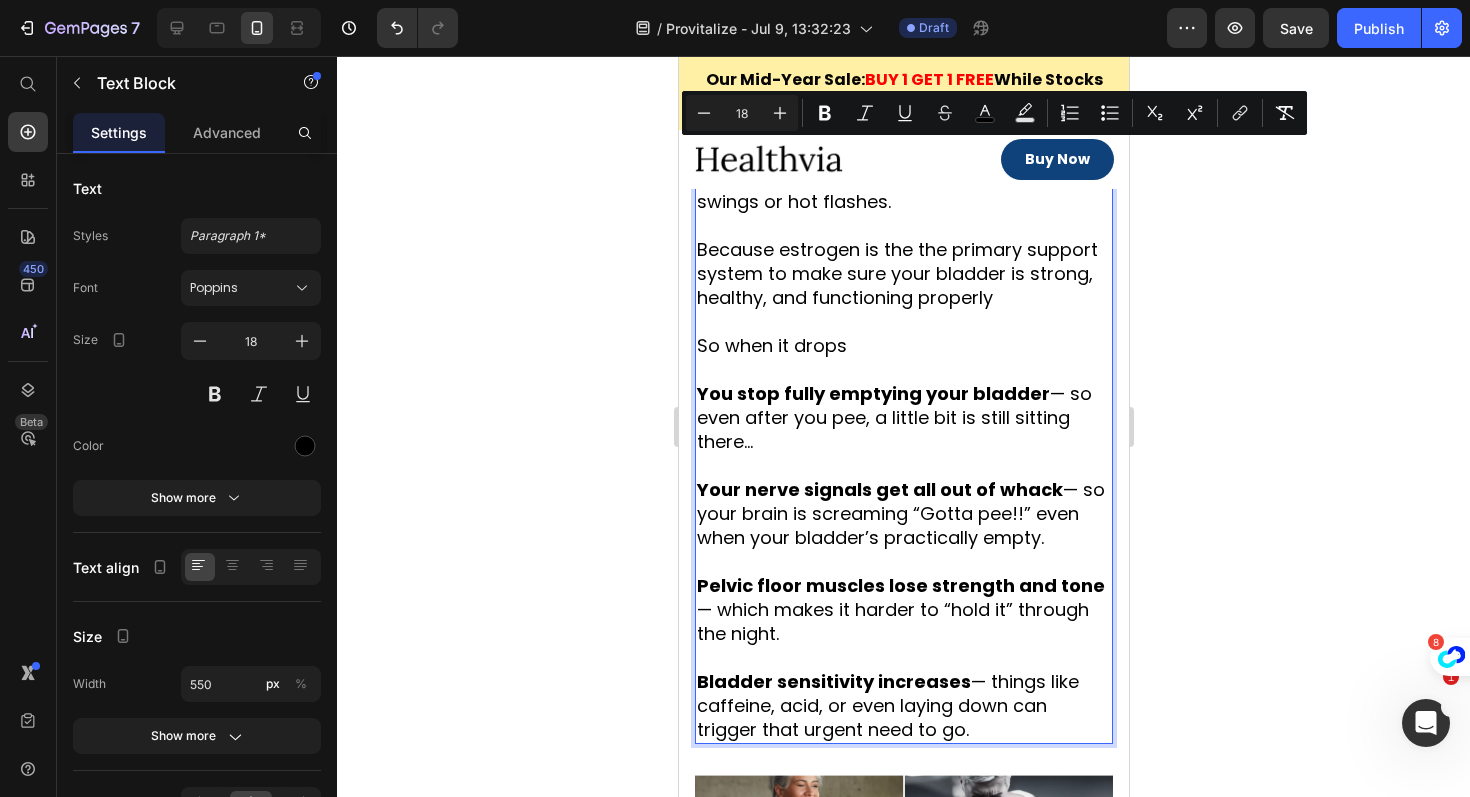 click on "During menopause when estrogen drops, a whole lot more happens then just mood swings or hot flashes. Because estrogen is the the primary support system to make sure your bladder is strong, healthy, and functioning properly So when it drops You stop fully emptying your bladder — so even after you pee, a little bit is still sitting there… Your nerve signals get all out of whack — so your brain is screaming “Gotta pee!!” even when your bladder’s practically empty. Pelvic floor muscles lose strength and tone — which makes it harder to “hold it” through the night. Bladder sensitivity increases — things like caffeine, acid, or even laying down can trigger that urgent need to go." at bounding box center (903, 442) 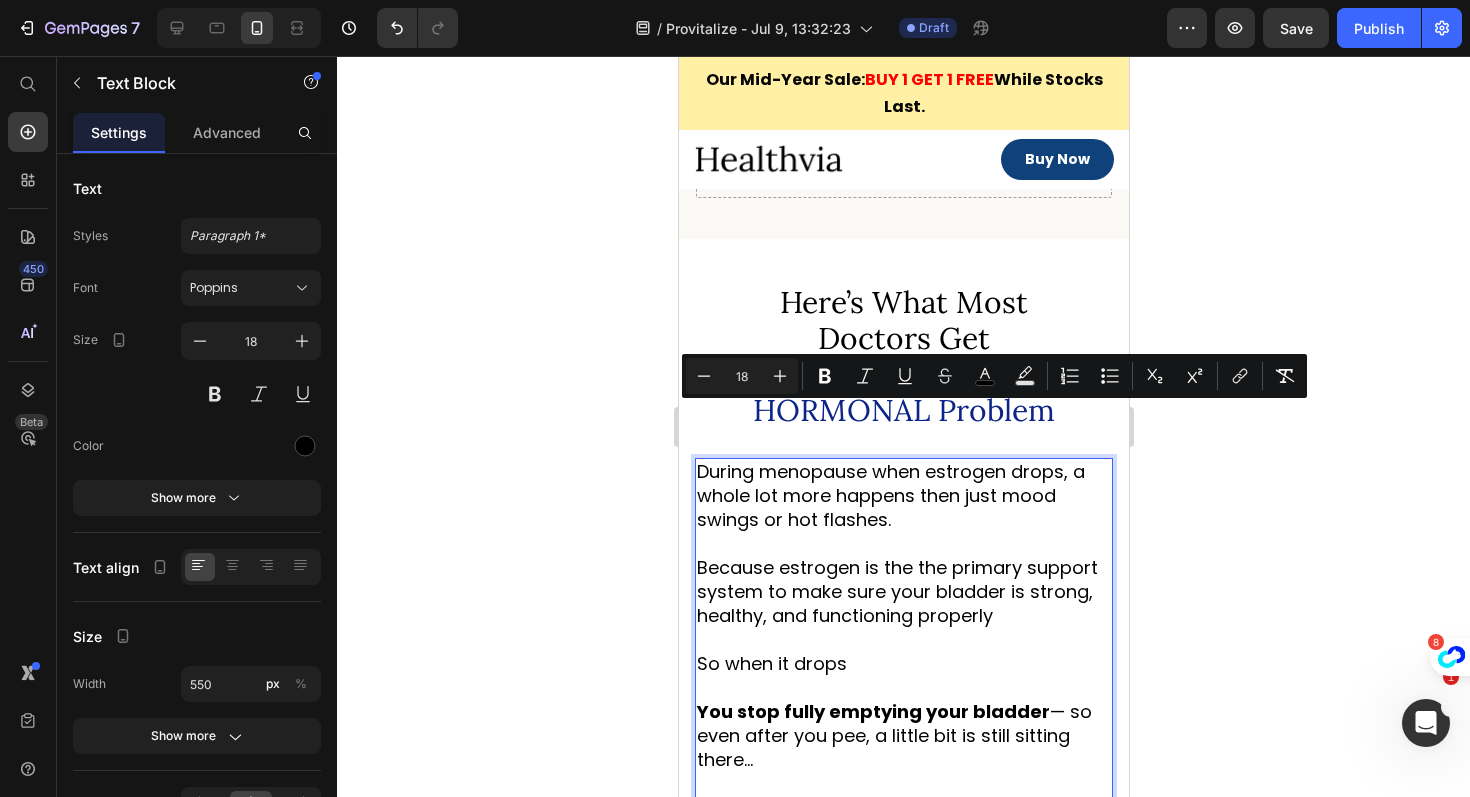 scroll, scrollTop: 1868, scrollLeft: 0, axis: vertical 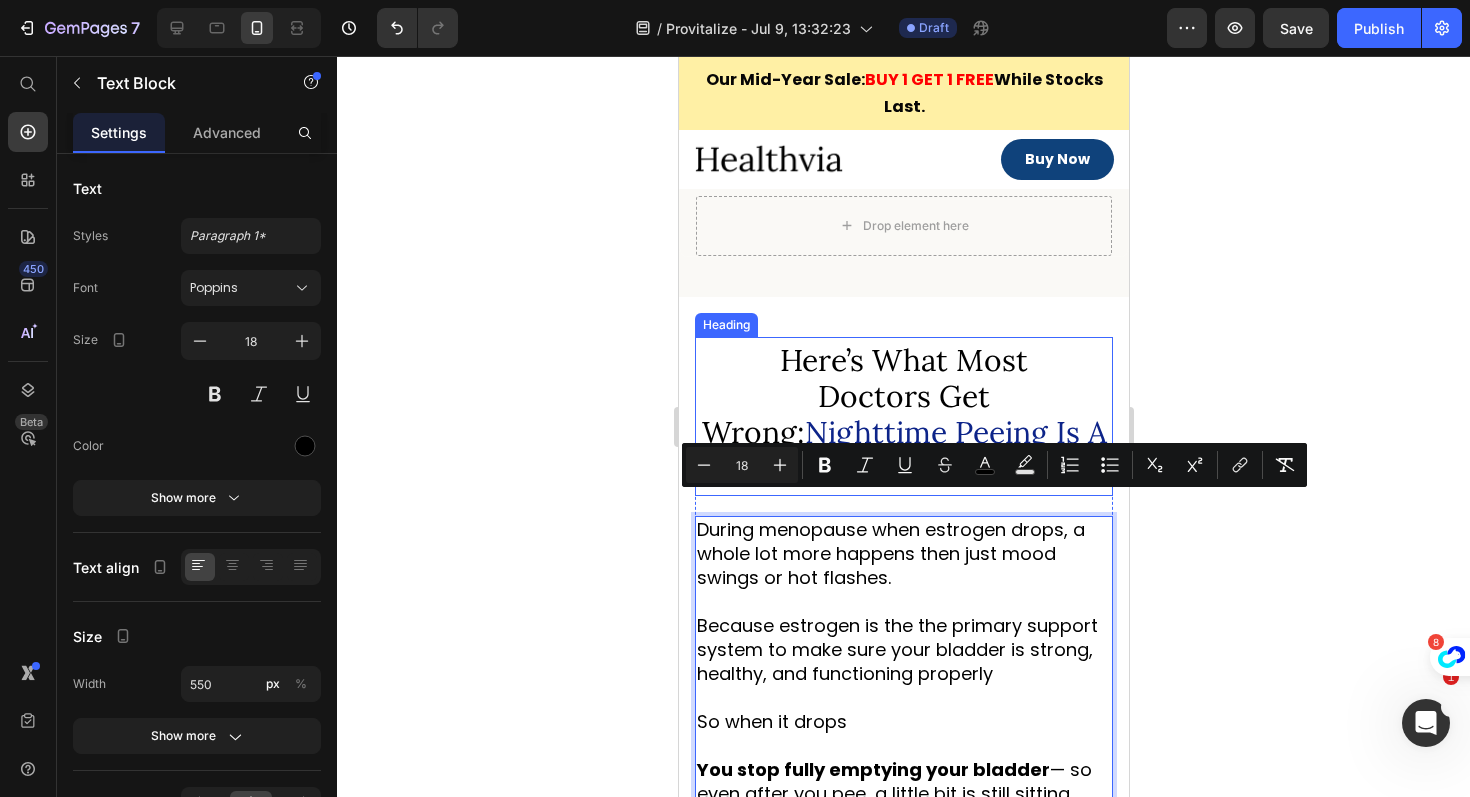 drag, startPoint x: 989, startPoint y: 721, endPoint x: 720, endPoint y: 341, distance: 465.576 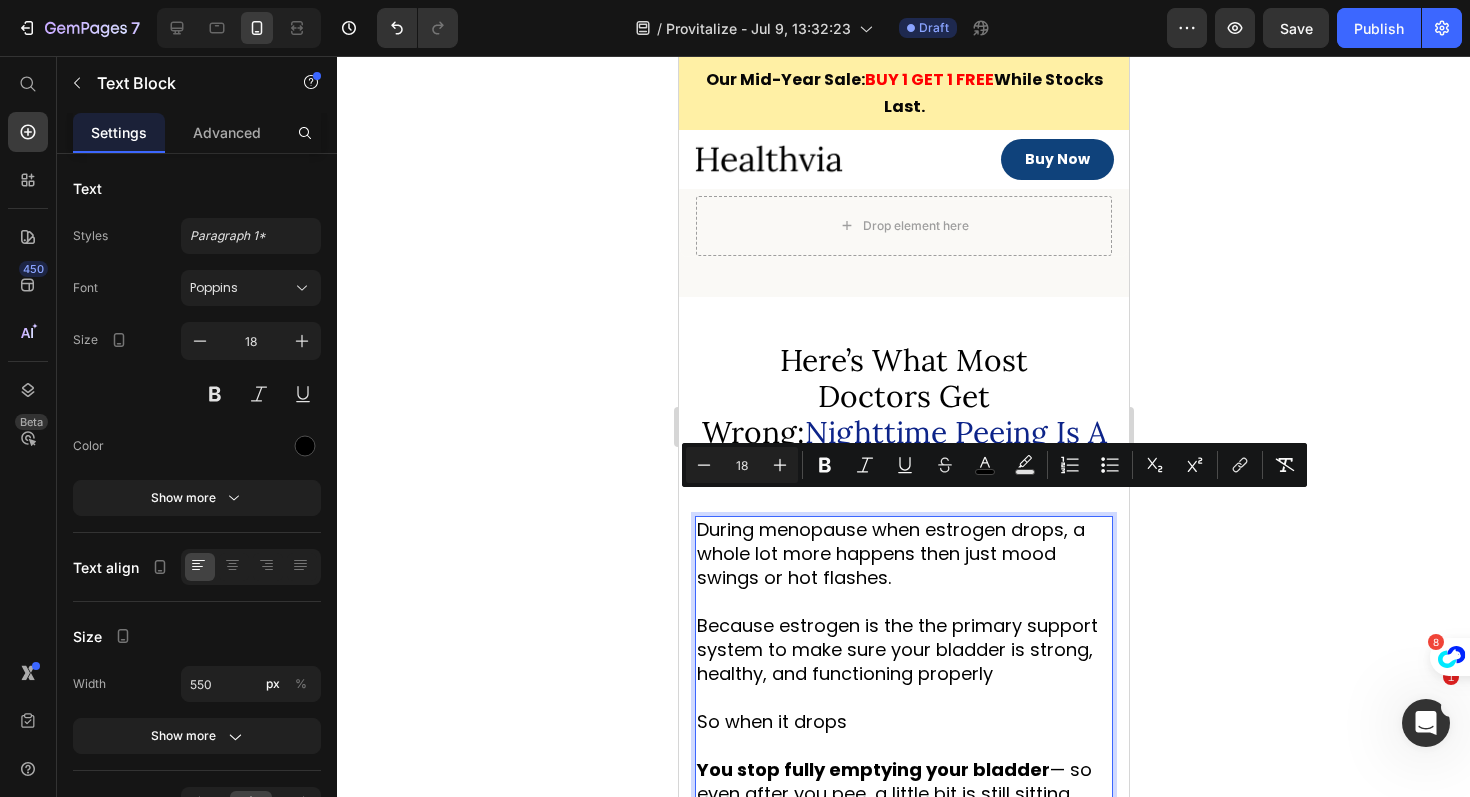 copy on "During menopause when estrogen drops, a whole lot more happens then just mood swings or hot flashes. Because estrogen is the the primary support system to make sure your bladder is strong, healthy, and functioning properly So when it drops You stop fully emptying your bladder — so even after you pee, a little bit is still sitting there… Your nerve signals get all out of whack — so your brain is screaming “Gotta pee!!” even when your bladder’s practically empty. Pelvic floor muscles lose strength and tone — which makes it harder to “hold it” through the night. Bladder sensitivity increases — things like caffeine, acid, or even laying down can trigger that urgent need to go." 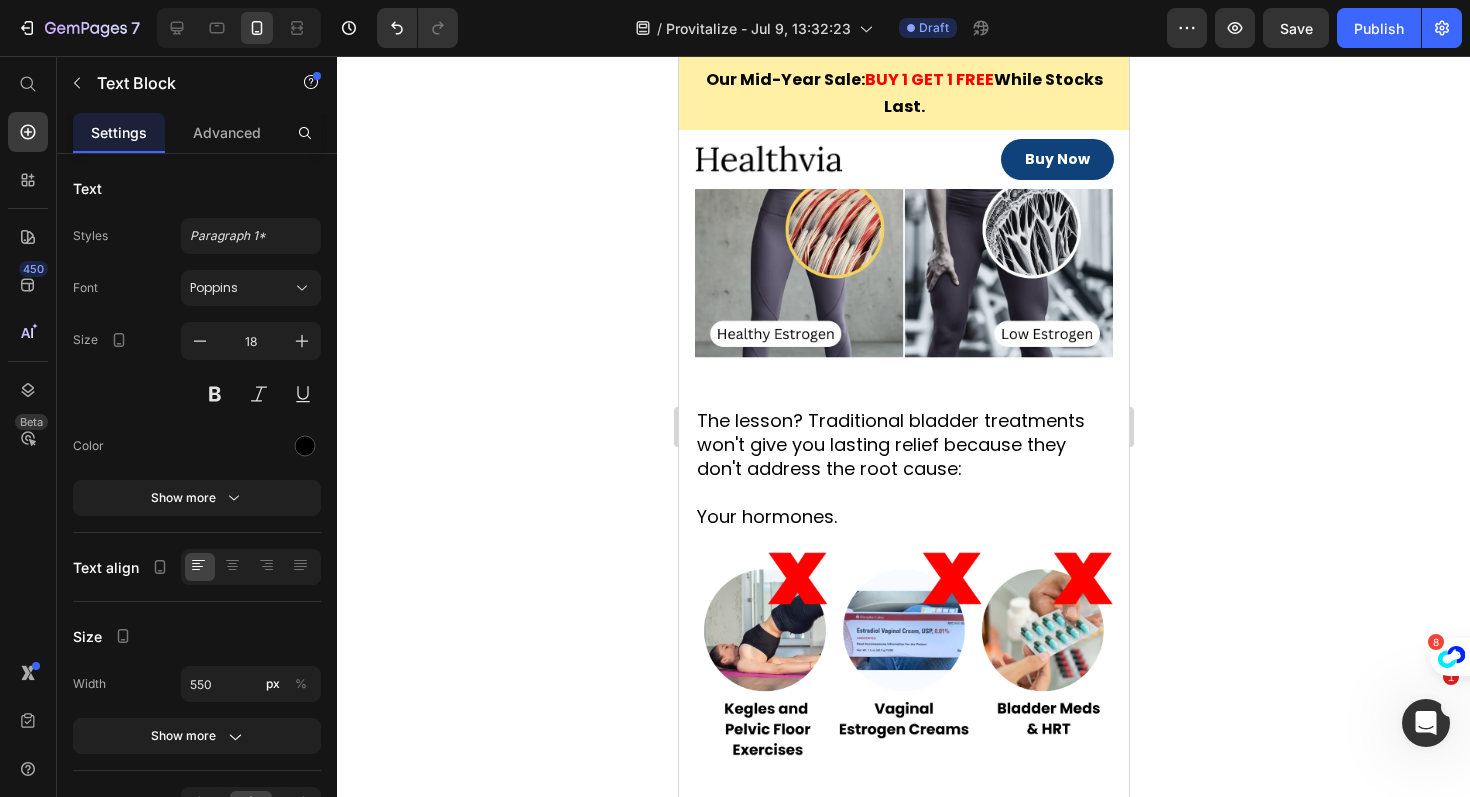 scroll, scrollTop: 2918, scrollLeft: 0, axis: vertical 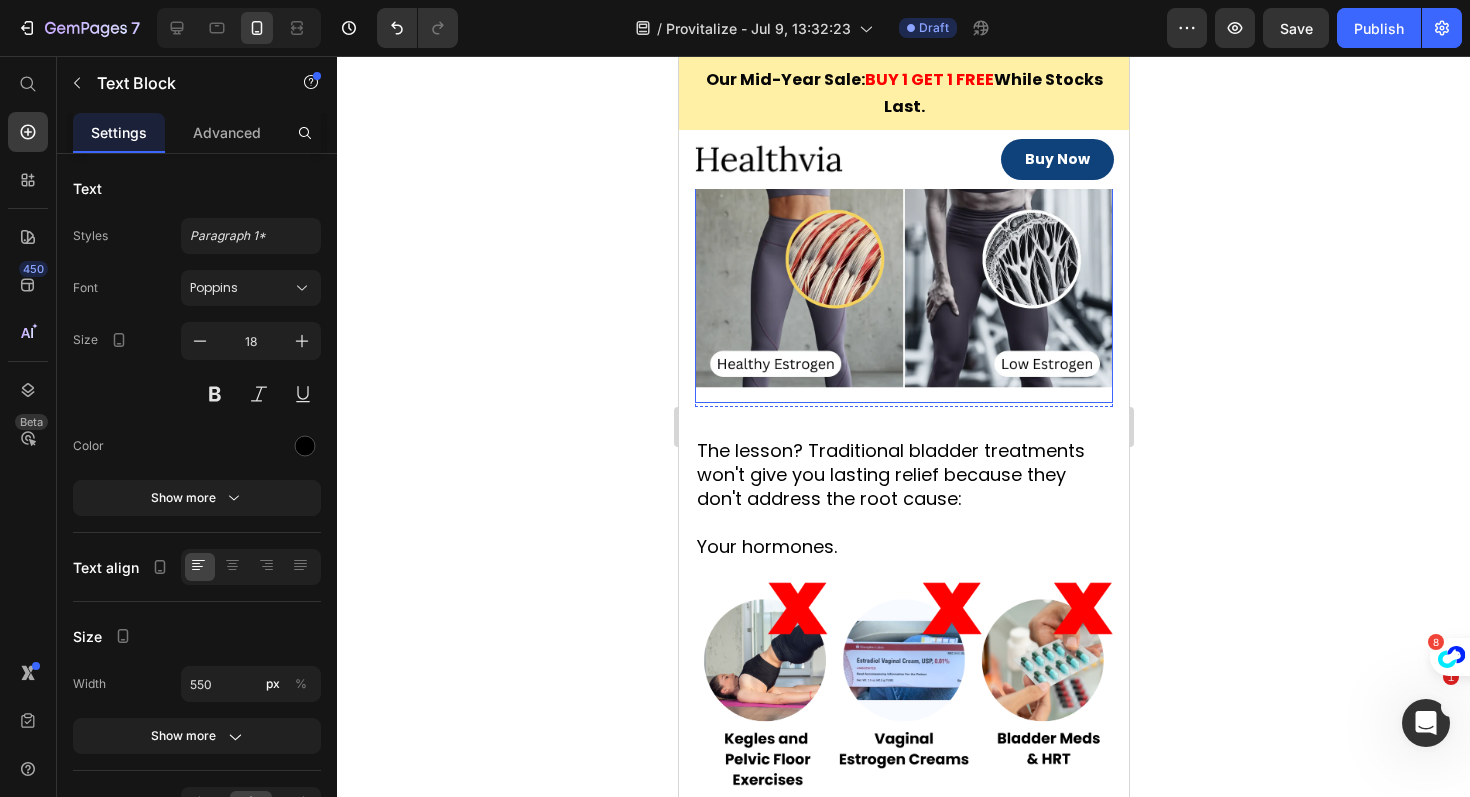 click on "The lesson? Traditional bladder treatments won't give you lasting relief because they don't address the root cause:" at bounding box center [903, 475] 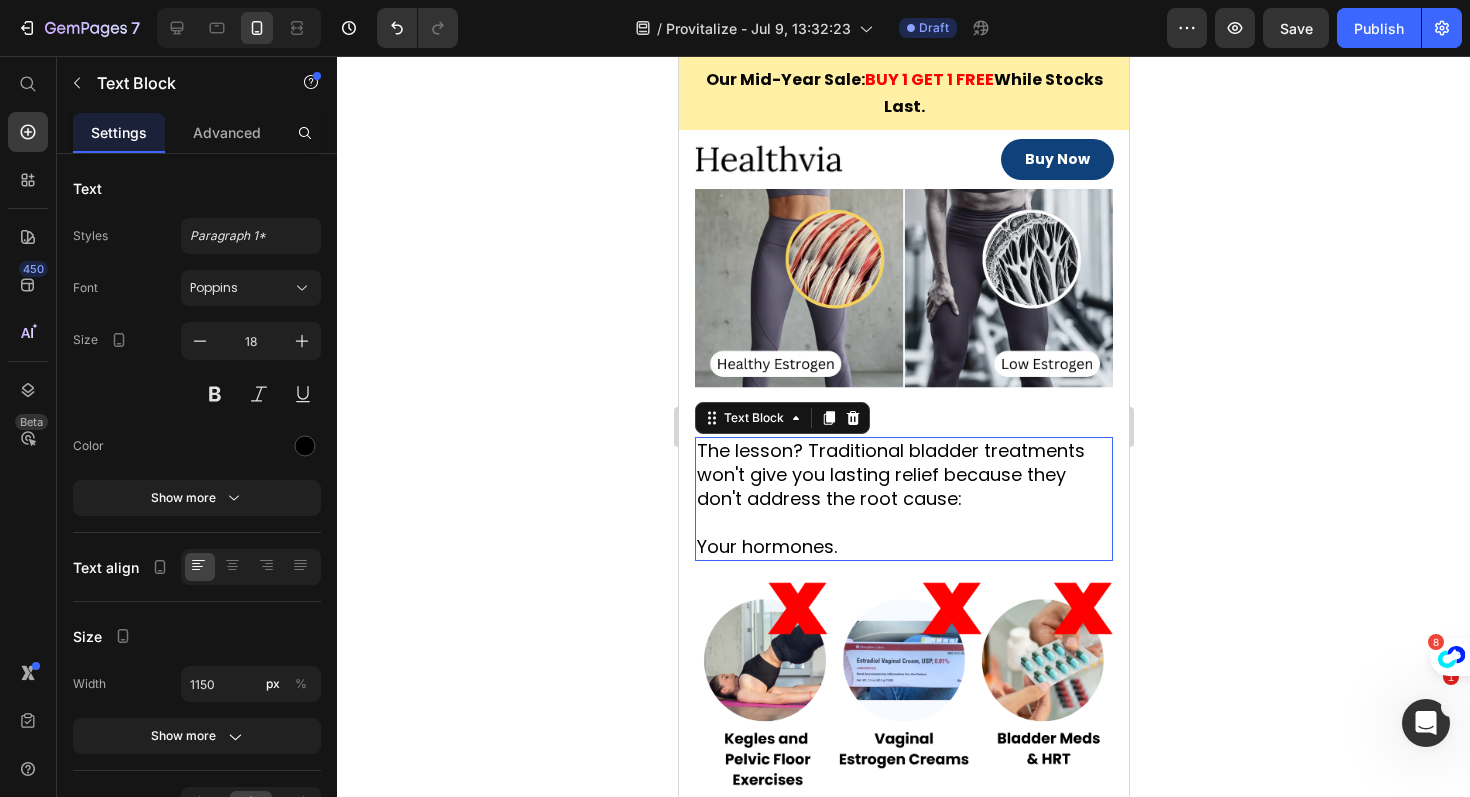 click on "The lesson? Traditional bladder treatments won't give you lasting relief because they don't address the root cause:" at bounding box center (903, 475) 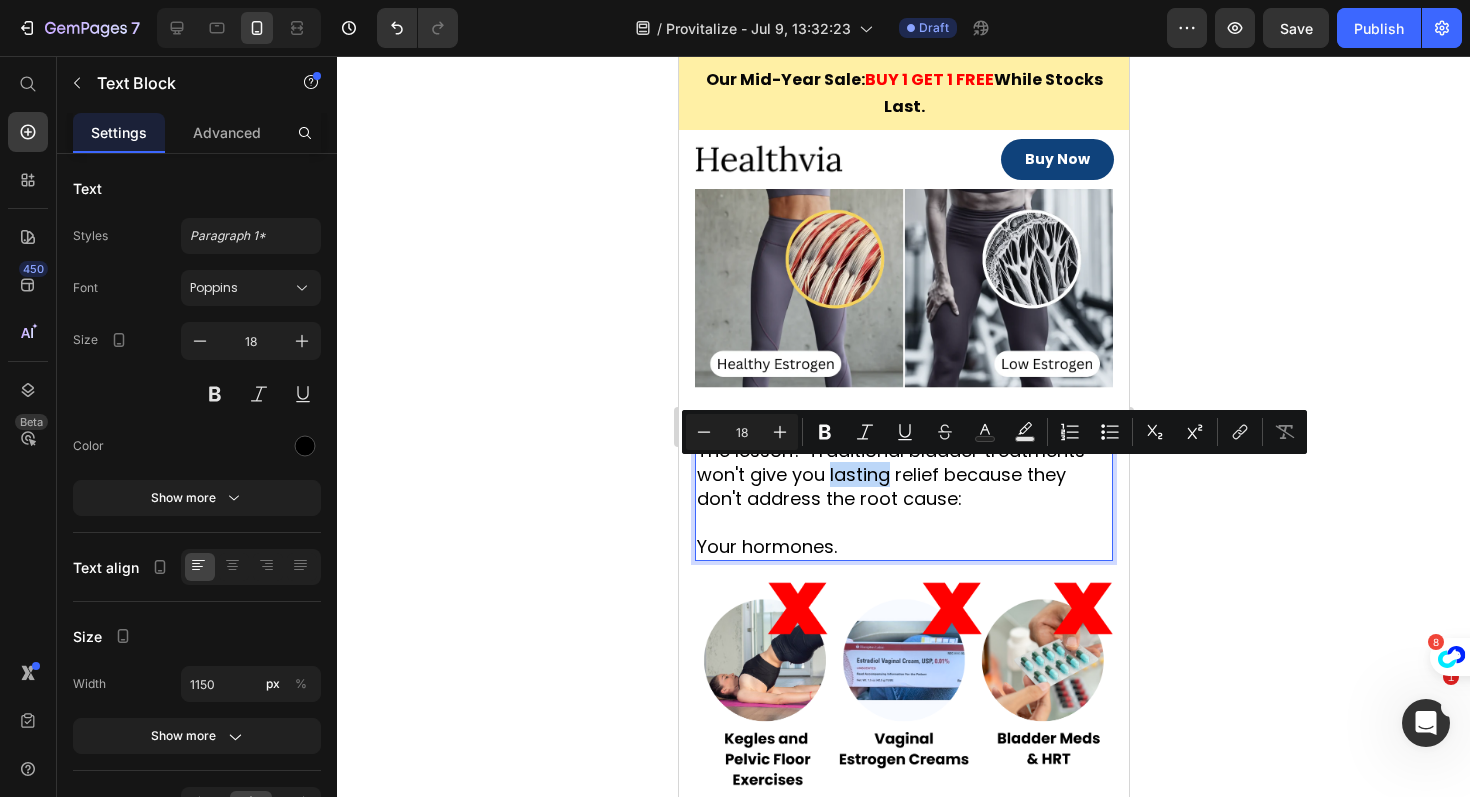 click at bounding box center (903, 688) 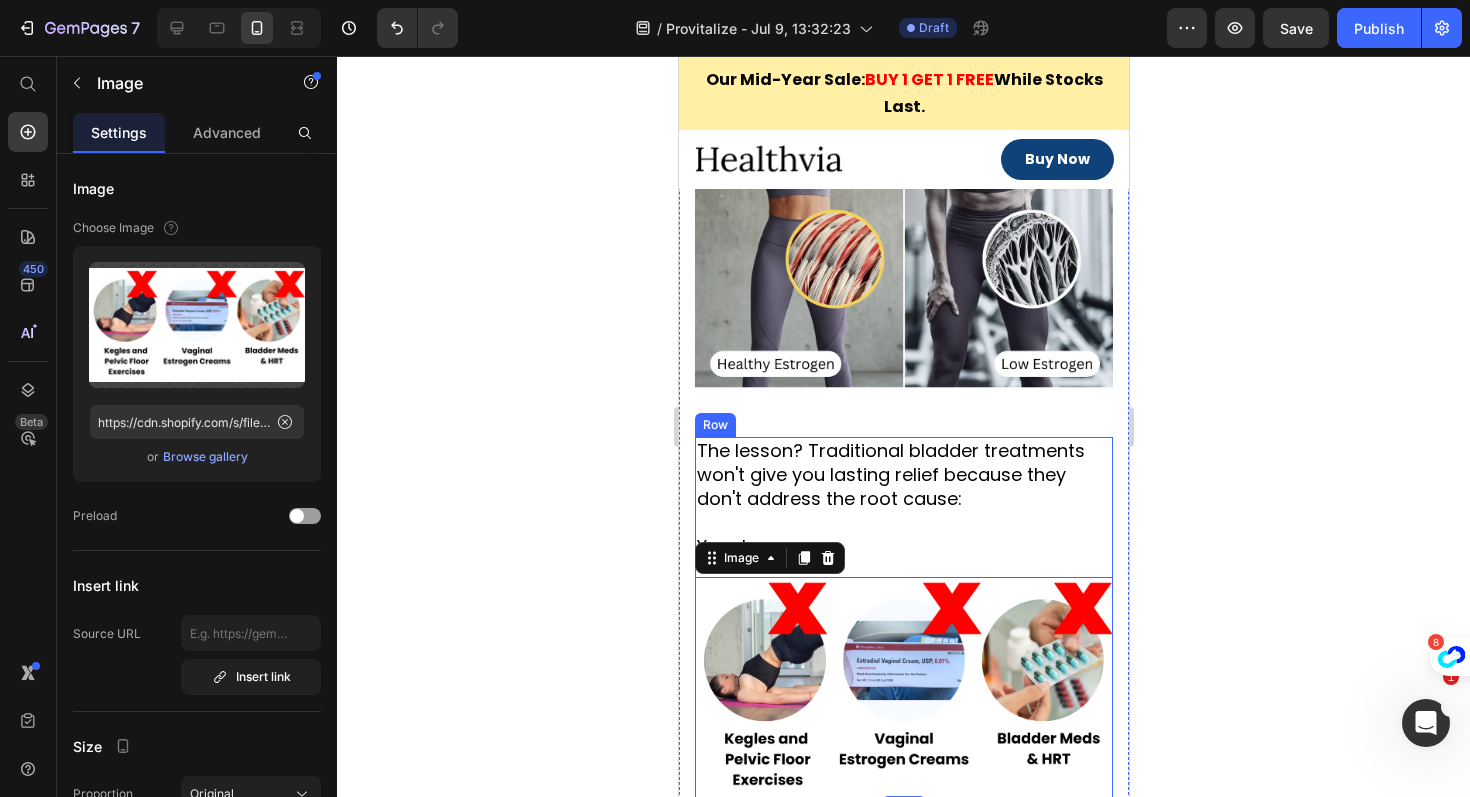 click at bounding box center (903, 523) 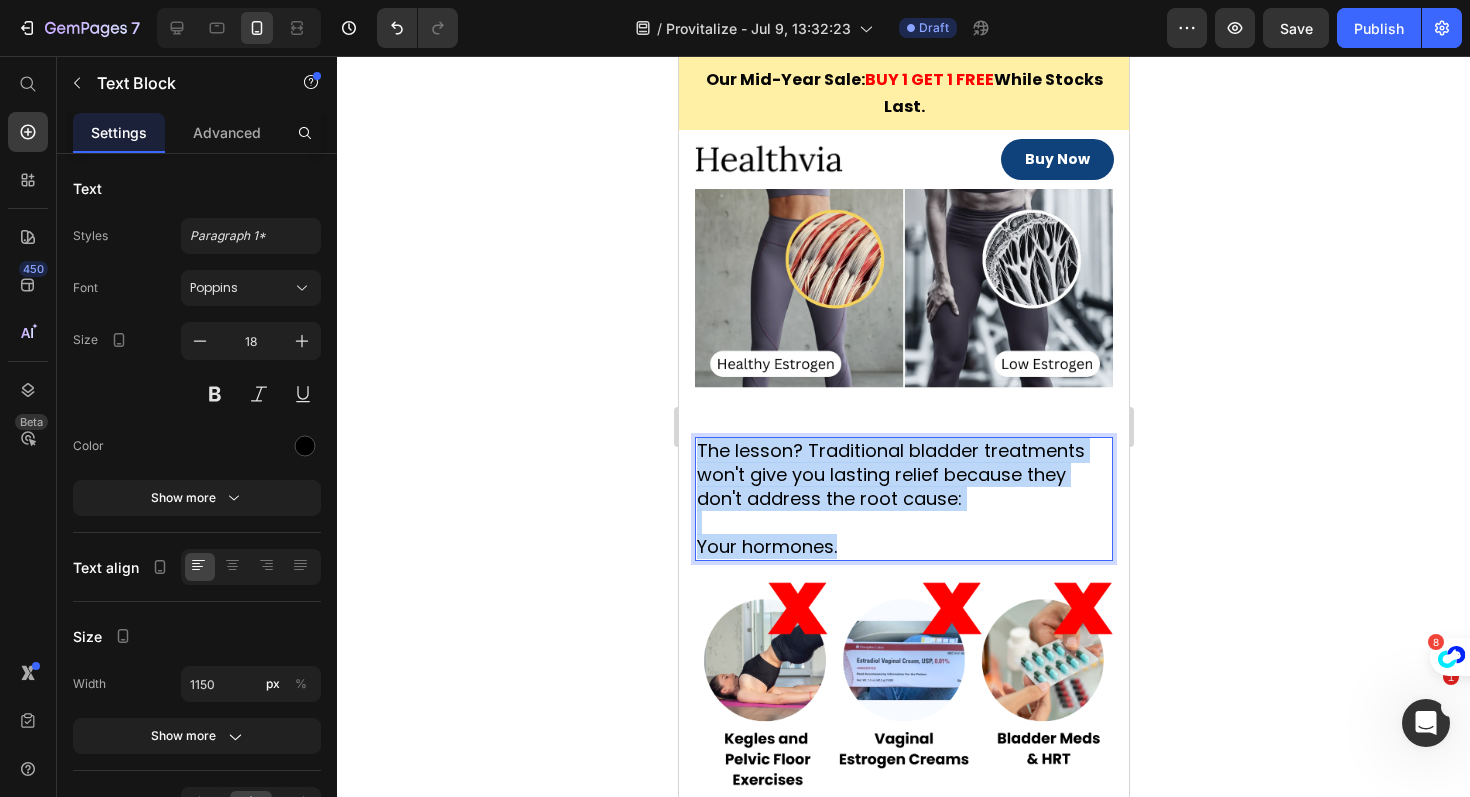 drag, startPoint x: 852, startPoint y: 542, endPoint x: 693, endPoint y: 443, distance: 187.3019 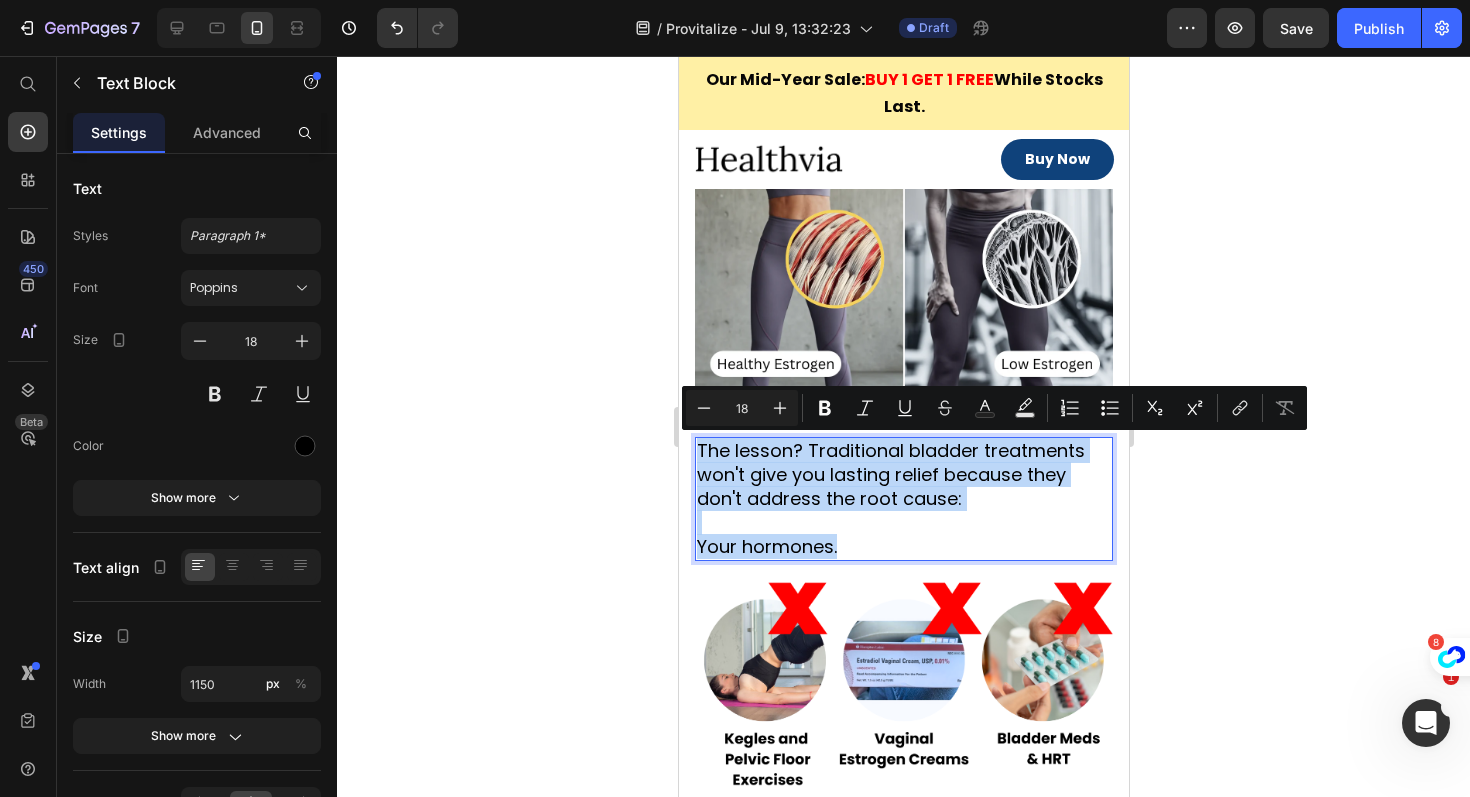 copy on "The lesson? Traditional bladder treatments won't give you lasting relief because they don't address the root cause: Your hormones." 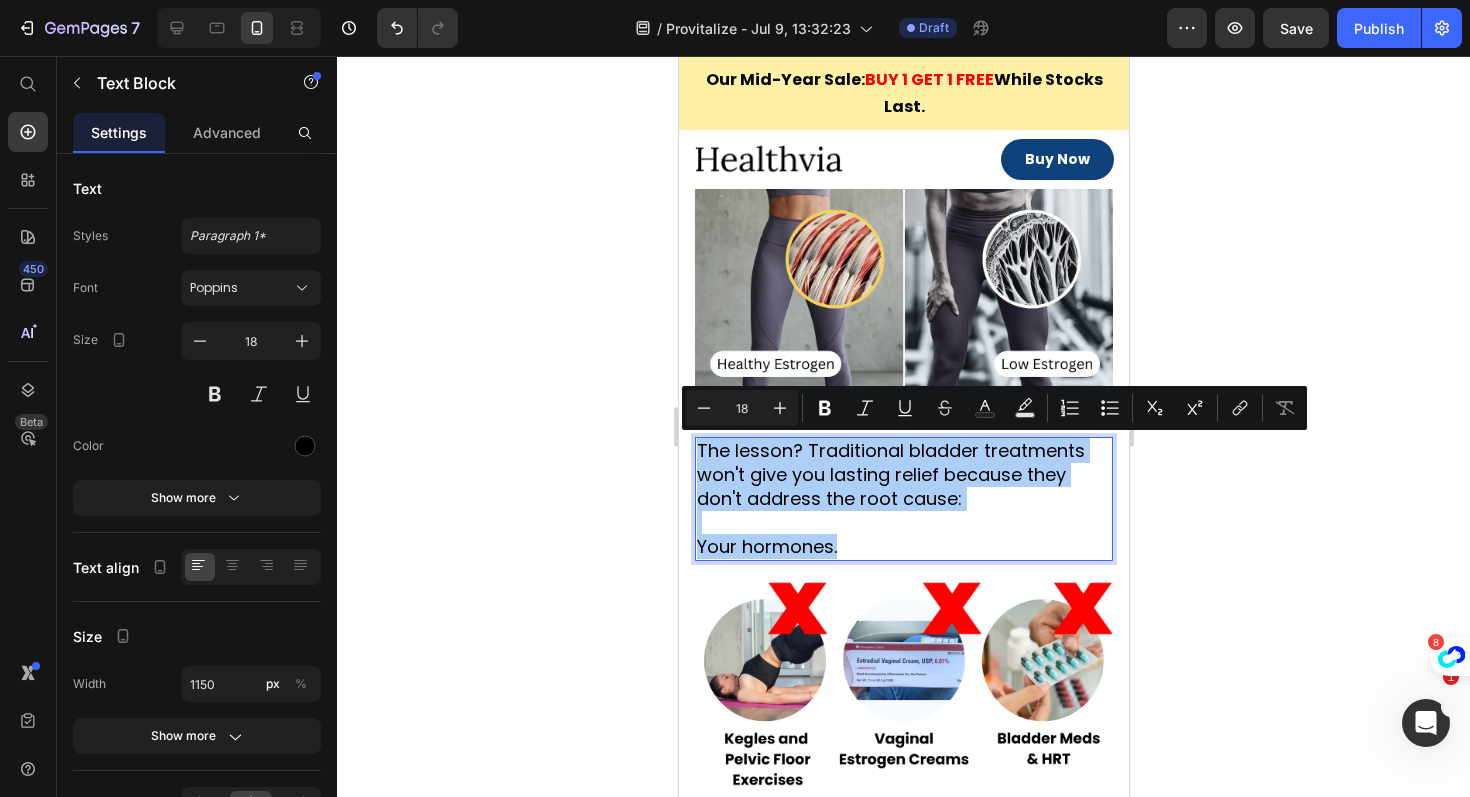 drag, startPoint x: 11, startPoint y: 273, endPoint x: 572, endPoint y: 356, distance: 567.1067 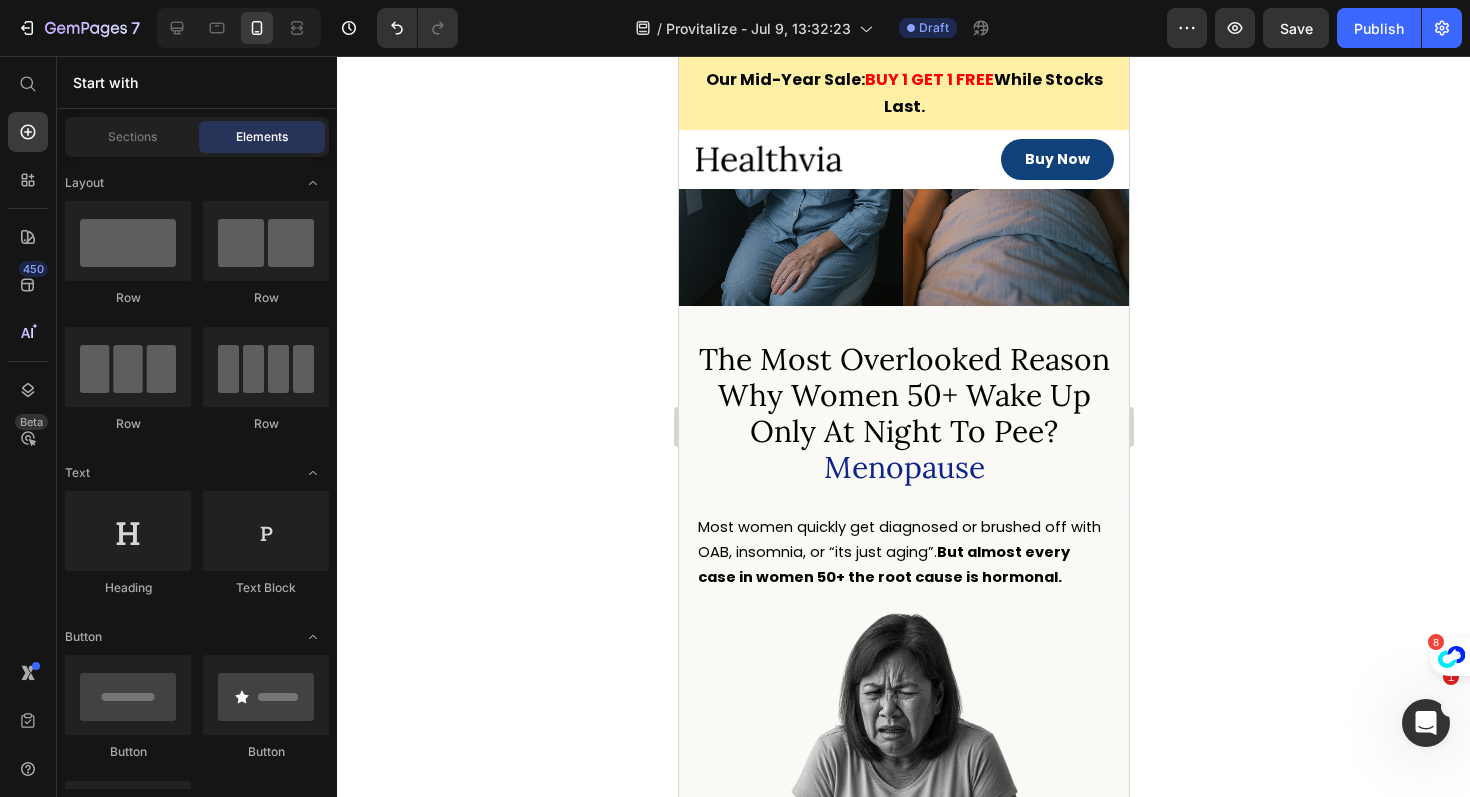 scroll, scrollTop: 698, scrollLeft: 0, axis: vertical 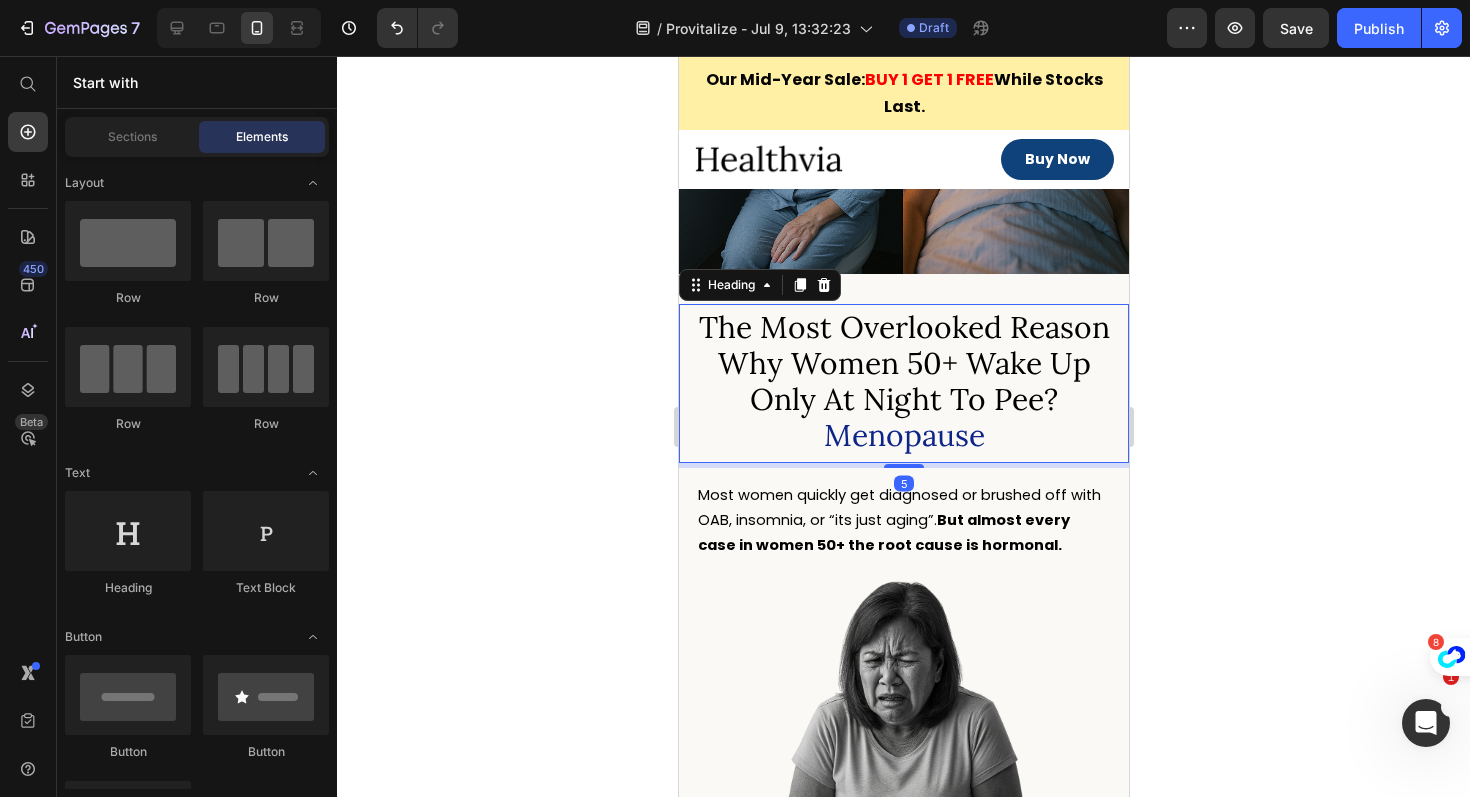 click on "The Most Overlooked Reason Why Women 50+ Wake Up Only At Night To Pee?  Menopause" at bounding box center [903, 383] 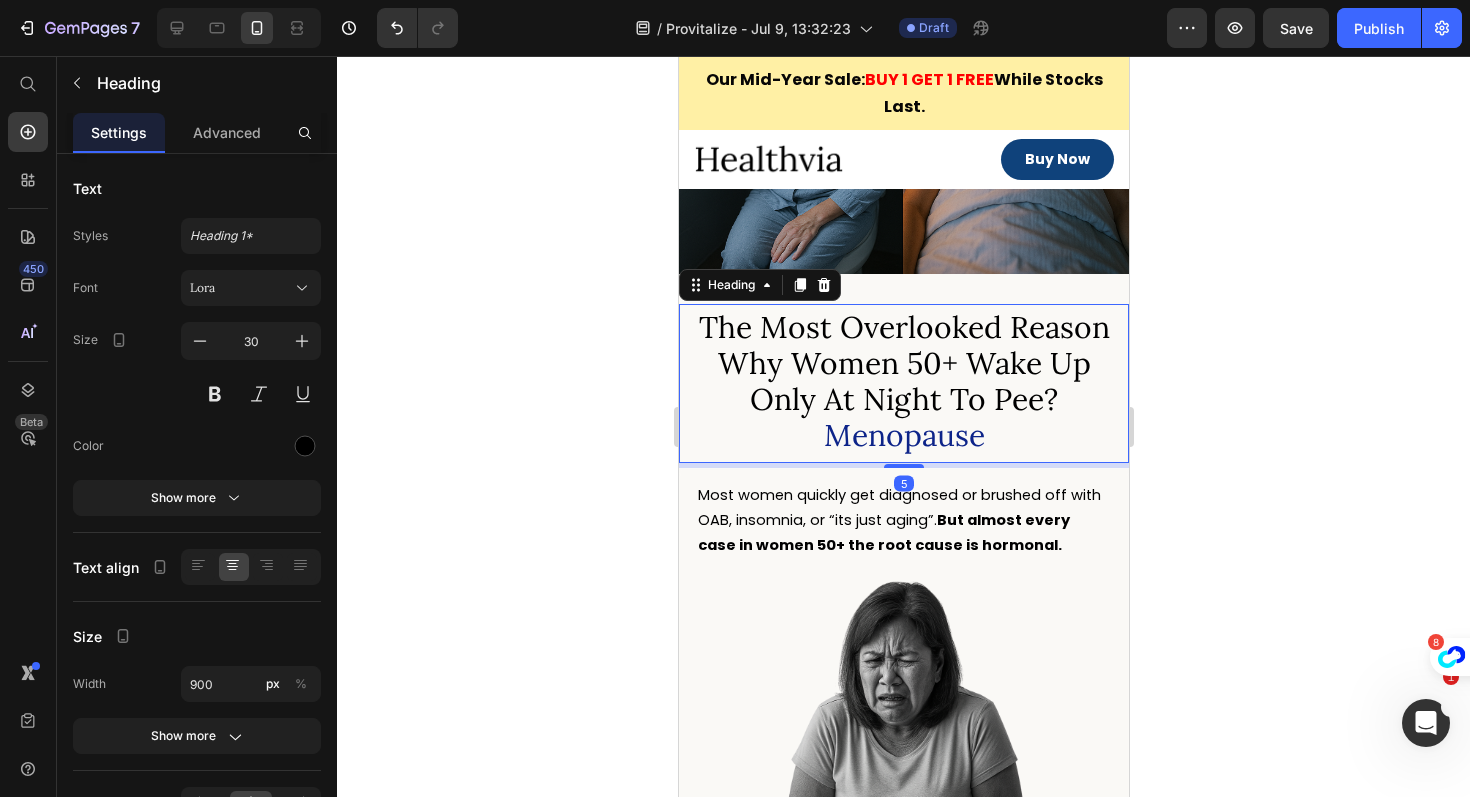 click on "The Most Overlooked Reason Why Women 50+ Wake Up Only At Night To Pee?  Menopause" at bounding box center [903, 383] 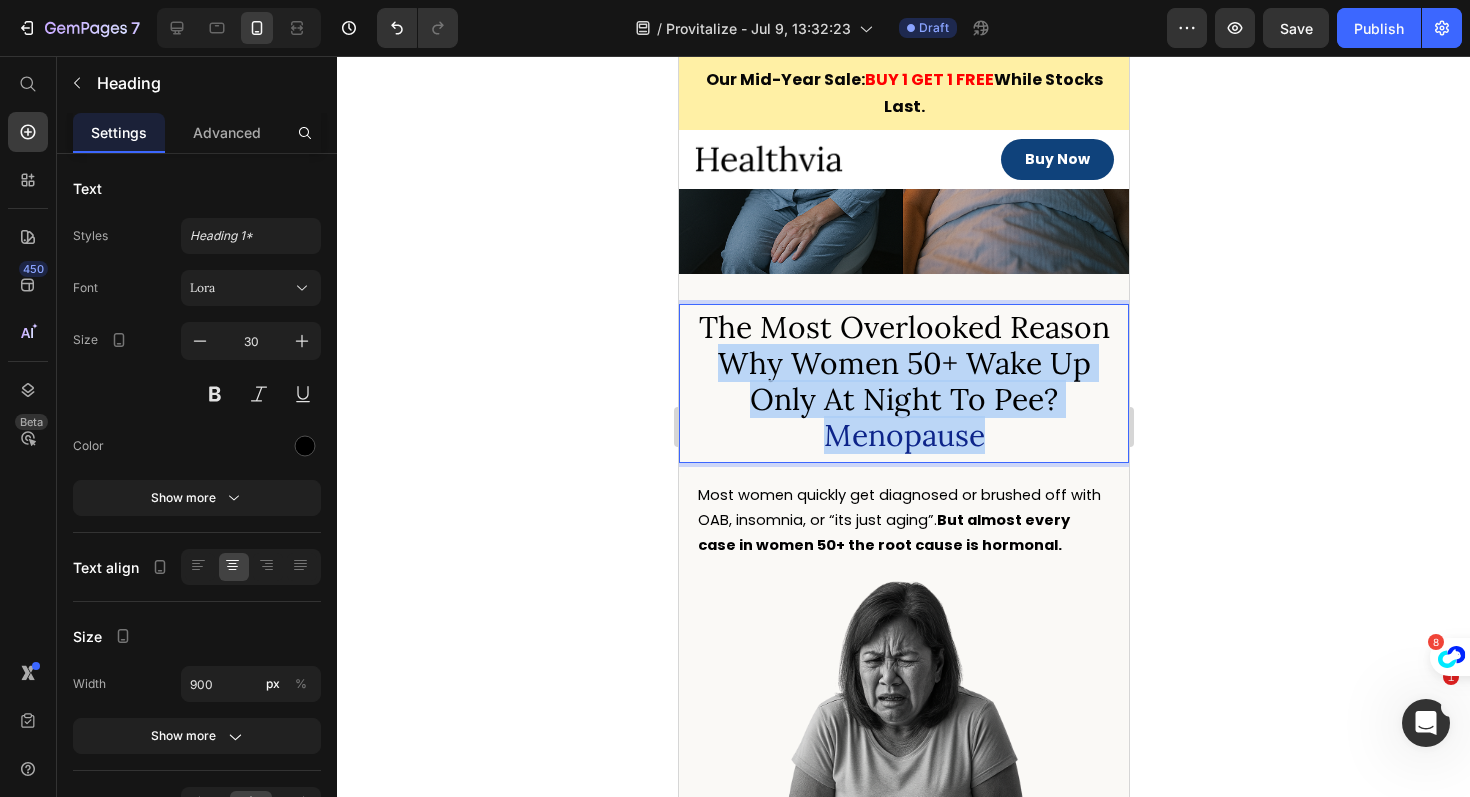 click on "The Most Overlooked Reason Why Women 50+ Wake Up Only At Night To Pee?  Menopause" at bounding box center (903, 381) 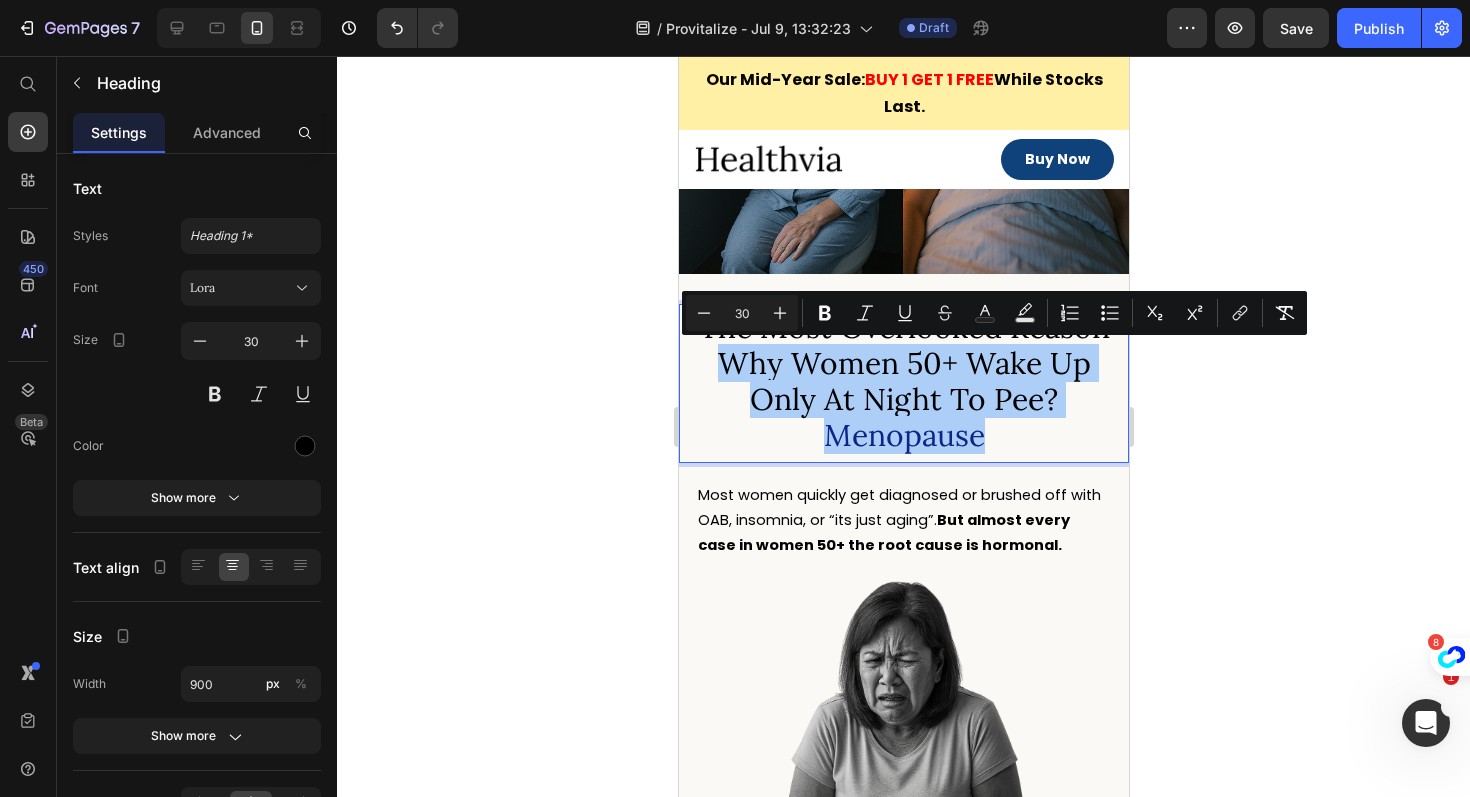 click 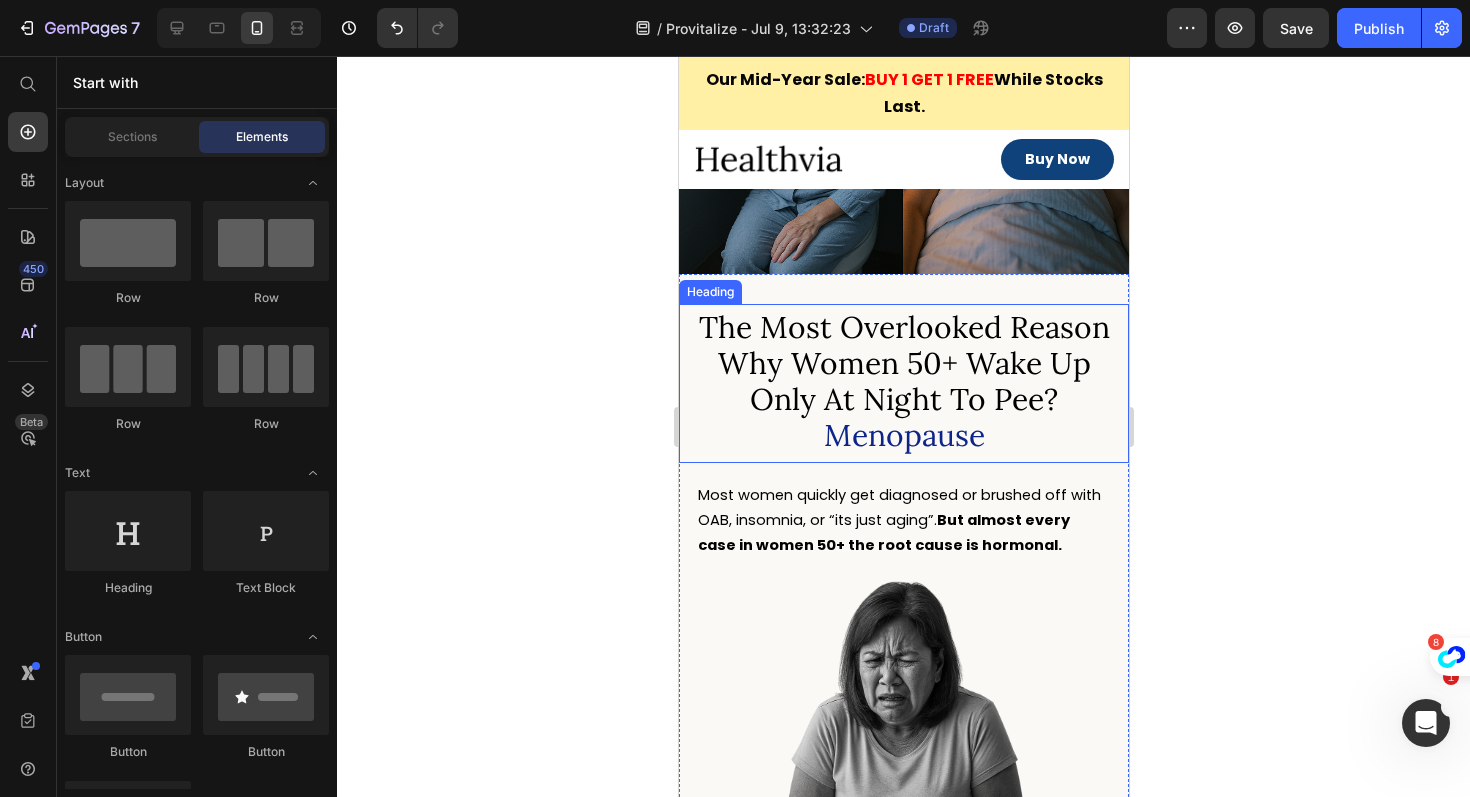 scroll, scrollTop: 724, scrollLeft: 0, axis: vertical 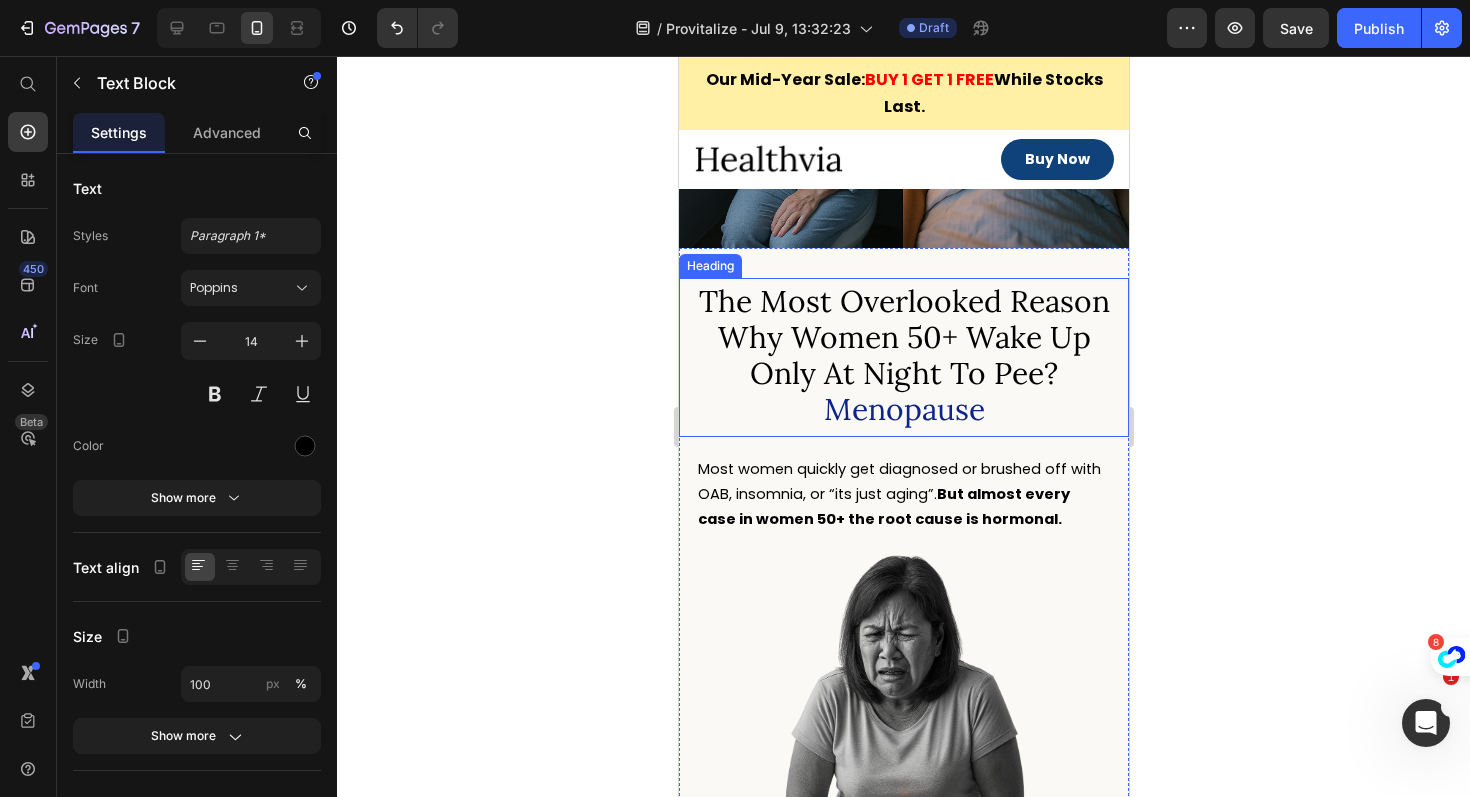 click on "Most women quickly get diagnosed or brushed off with OAB, insomnia, or “its just aging”.  But almost every case in women 50+ the root cause is hormonal." at bounding box center (898, 494) 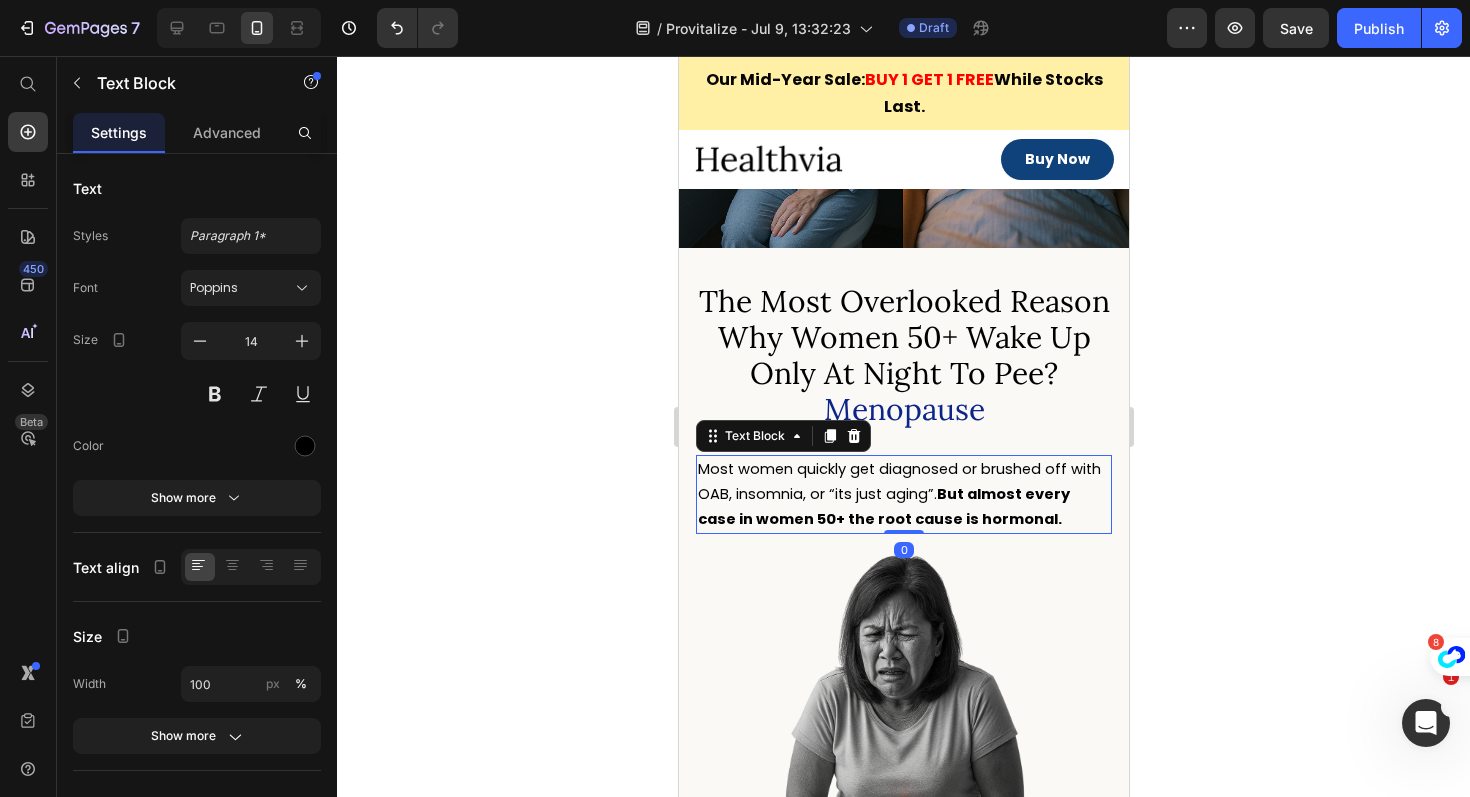 click on "Most women quickly get diagnosed or brushed off with OAB, insomnia, or “its just aging”.  But almost every case in women 50+ the root cause is hormonal." at bounding box center (898, 494) 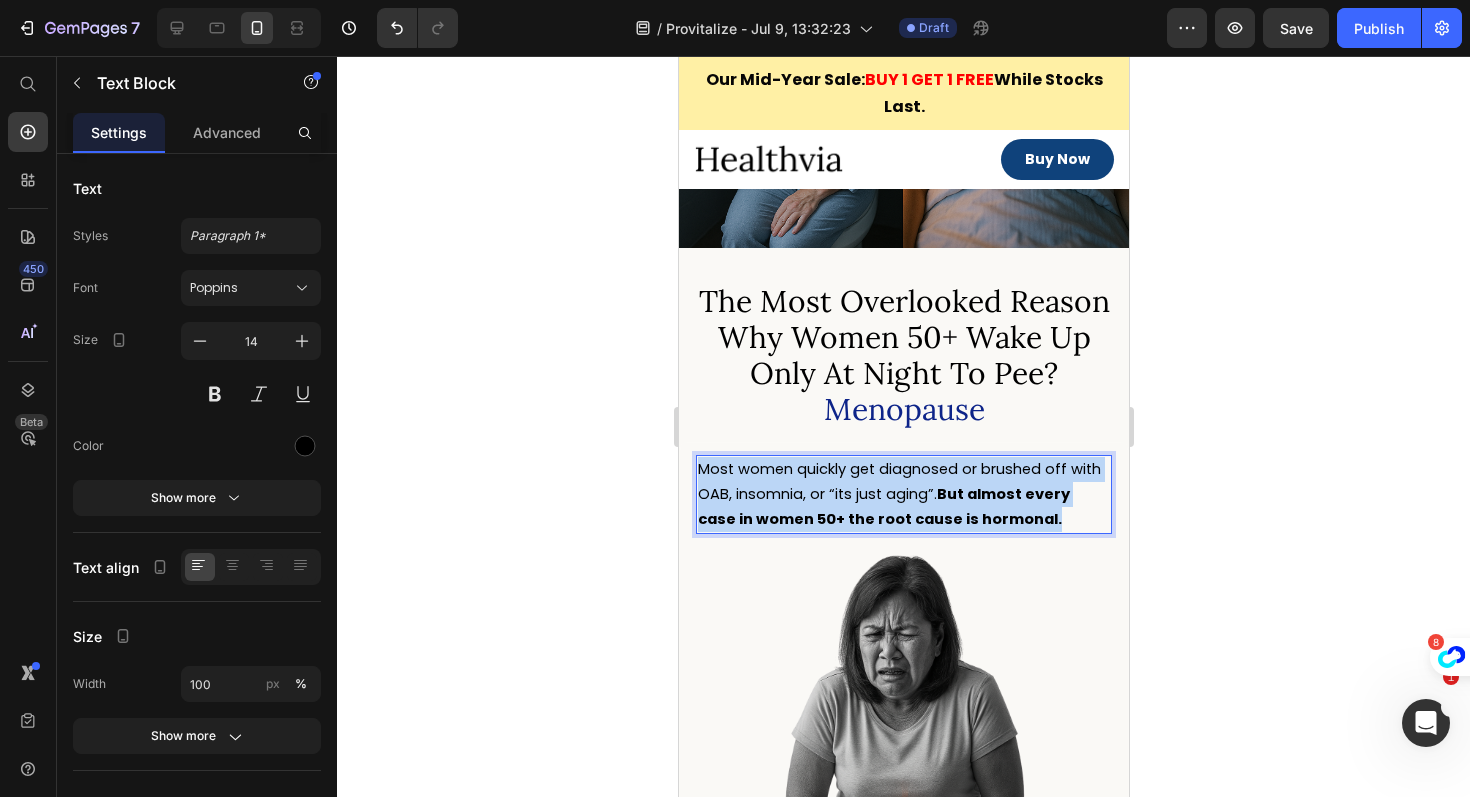 click on "Most women quickly get diagnosed or brushed off with OAB, insomnia, or “its just aging”.  But almost every case in women 50+ the root cause is hormonal." at bounding box center (898, 494) 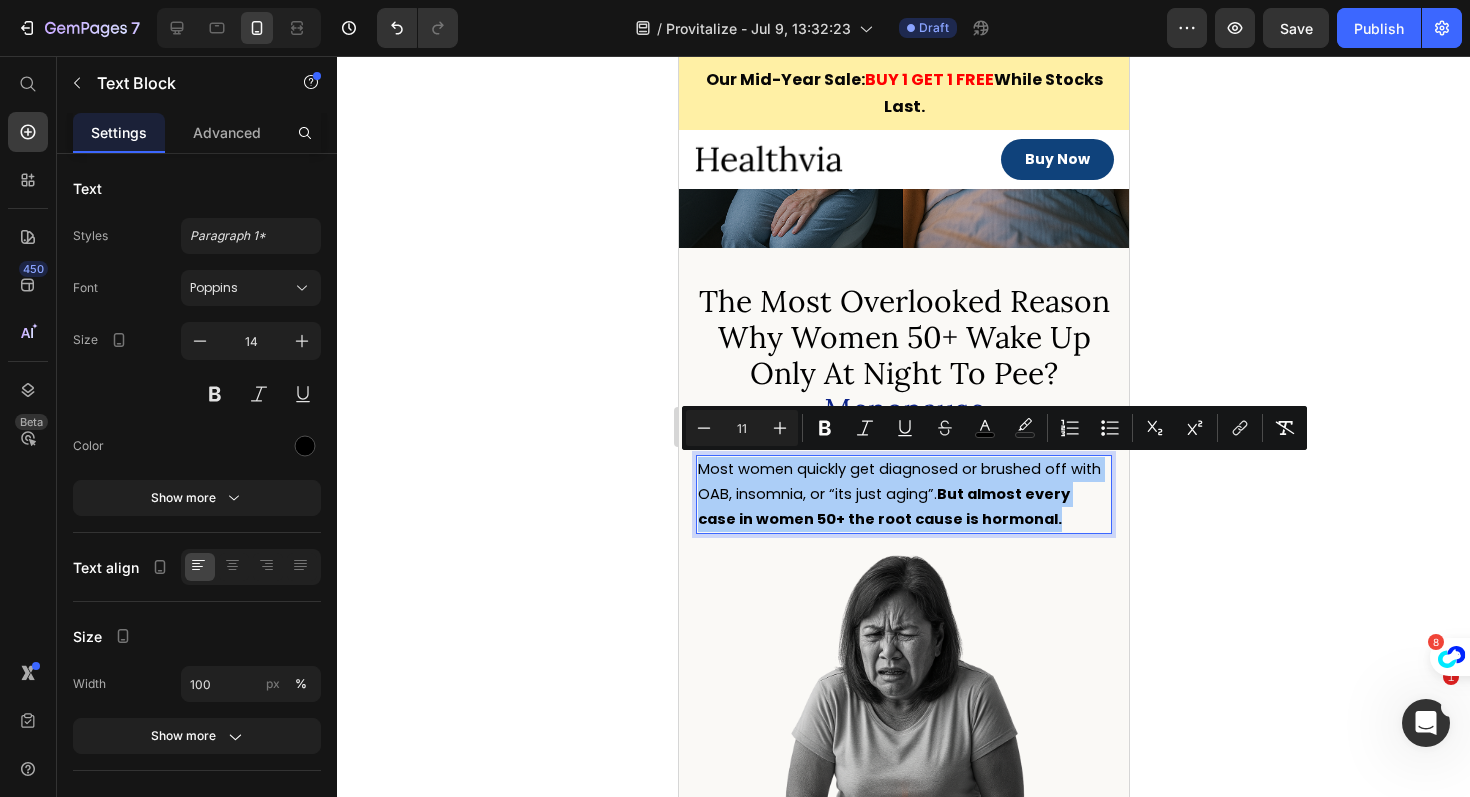 click 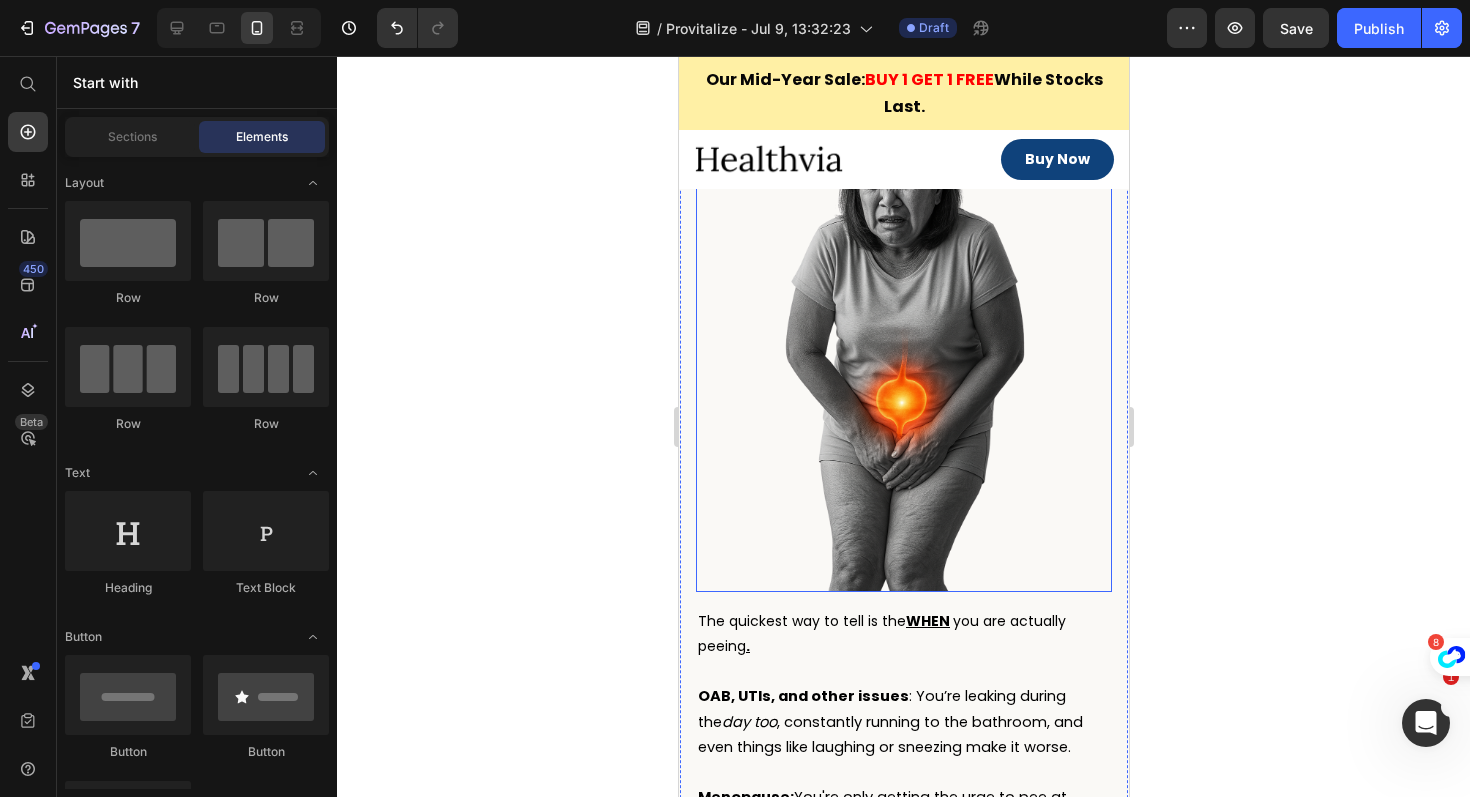 scroll, scrollTop: 1240, scrollLeft: 0, axis: vertical 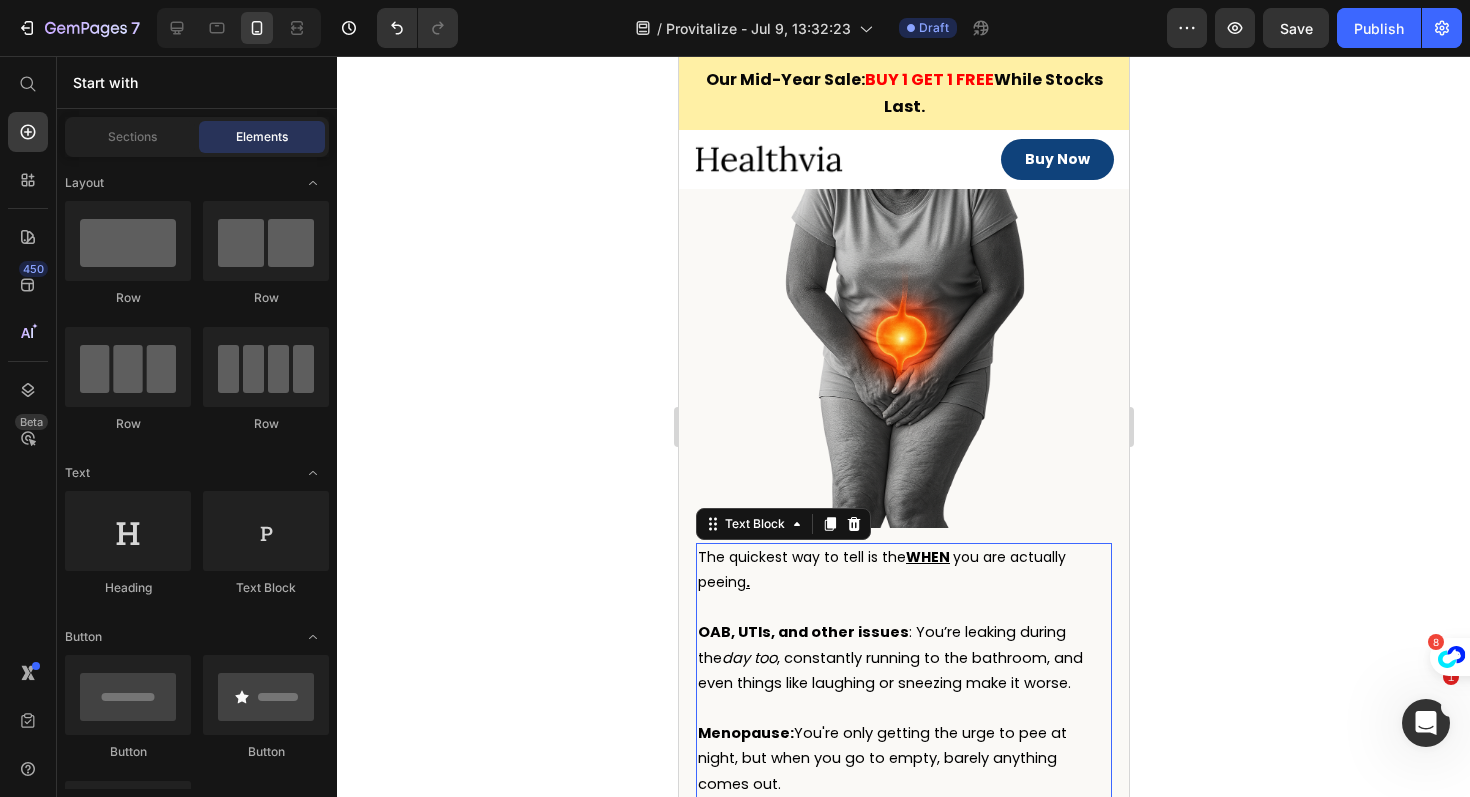click on "The quickest way to tell is the  WHEN   you are actually peeing ." at bounding box center [903, 570] 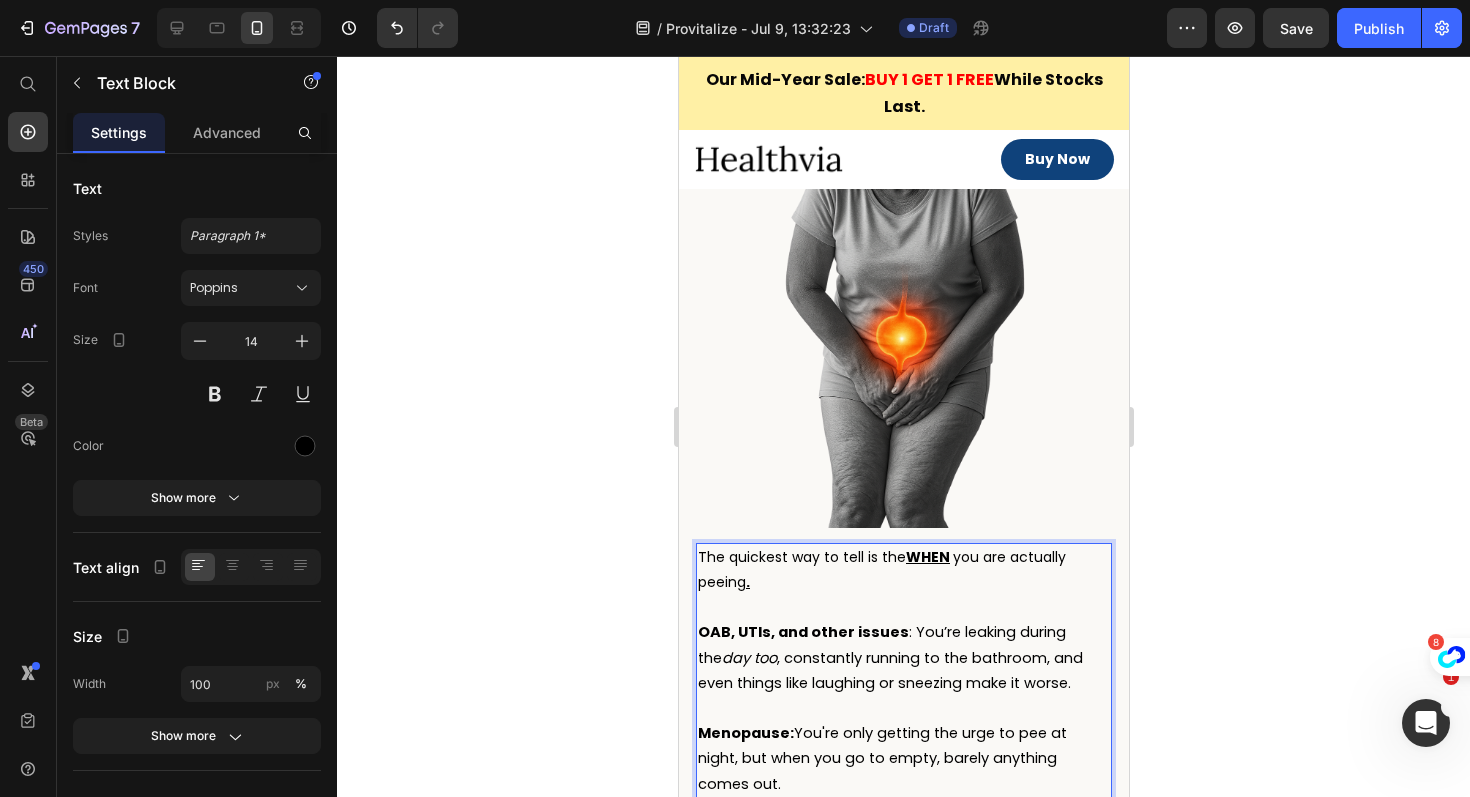 click on "The quickest way to tell is the  WHEN   you are actually peeing ." at bounding box center [903, 570] 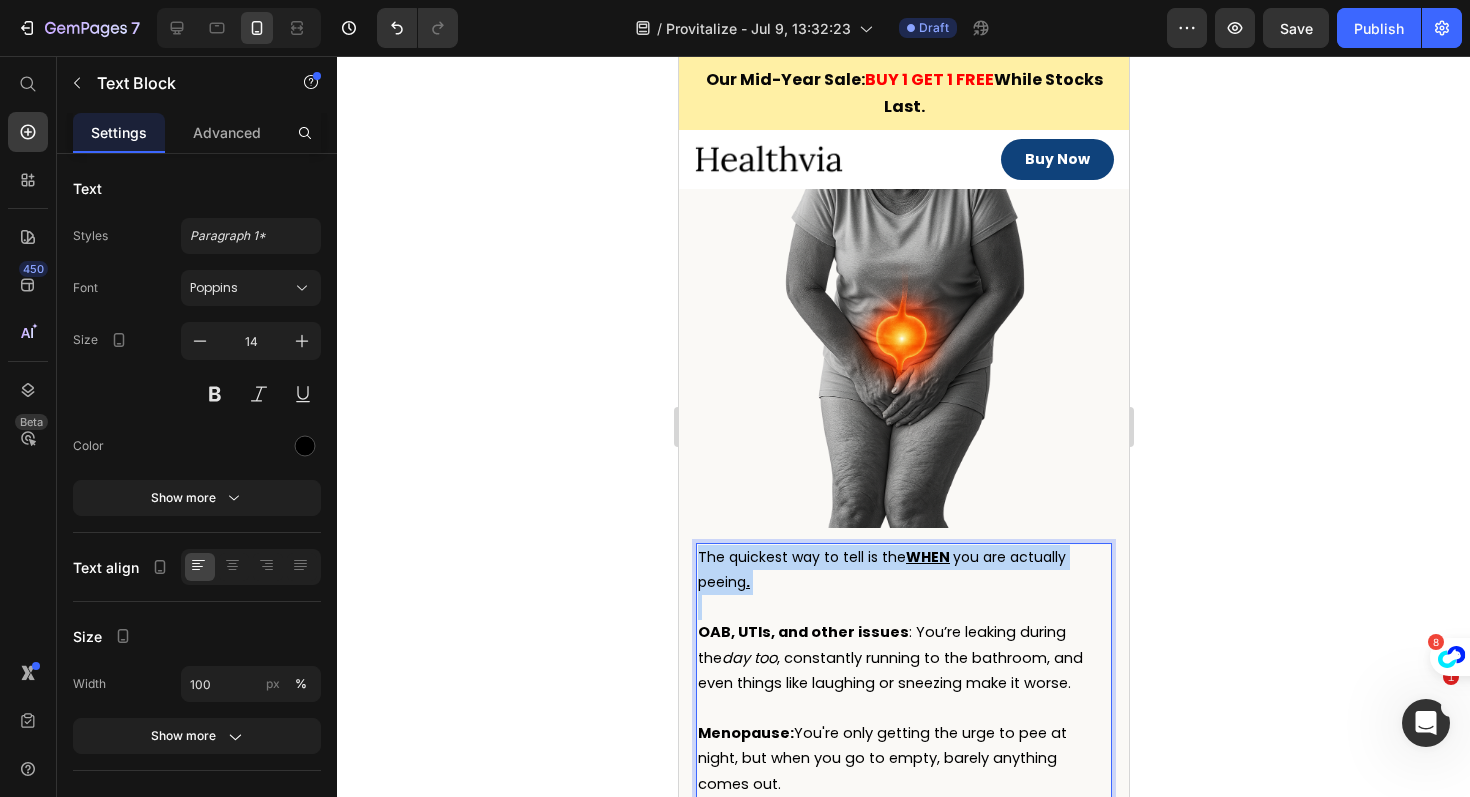 click on "The quickest way to tell is the  WHEN   you are actually peeing ." at bounding box center (903, 570) 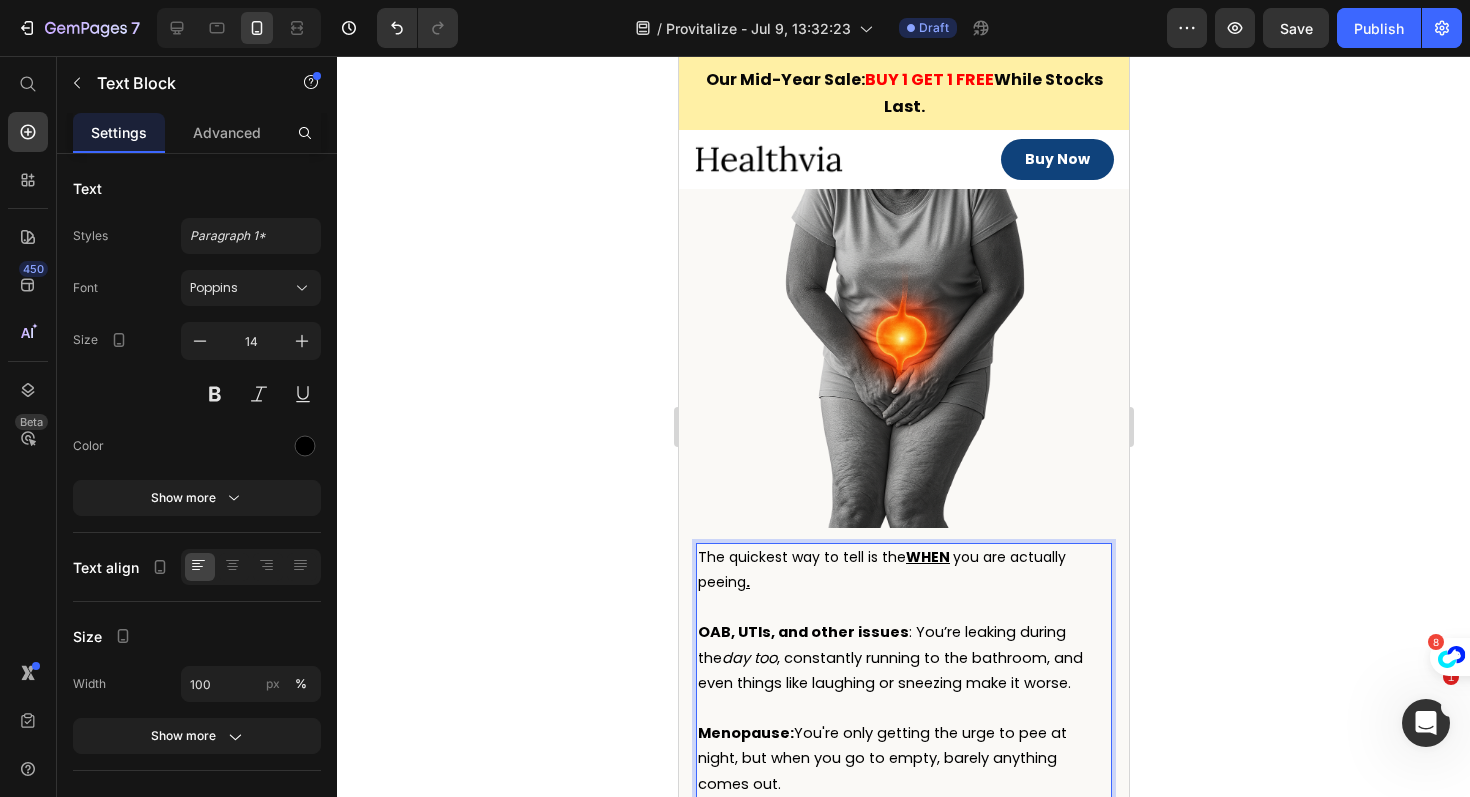 click on "OAB, UTIs, and other issues" at bounding box center [802, 632] 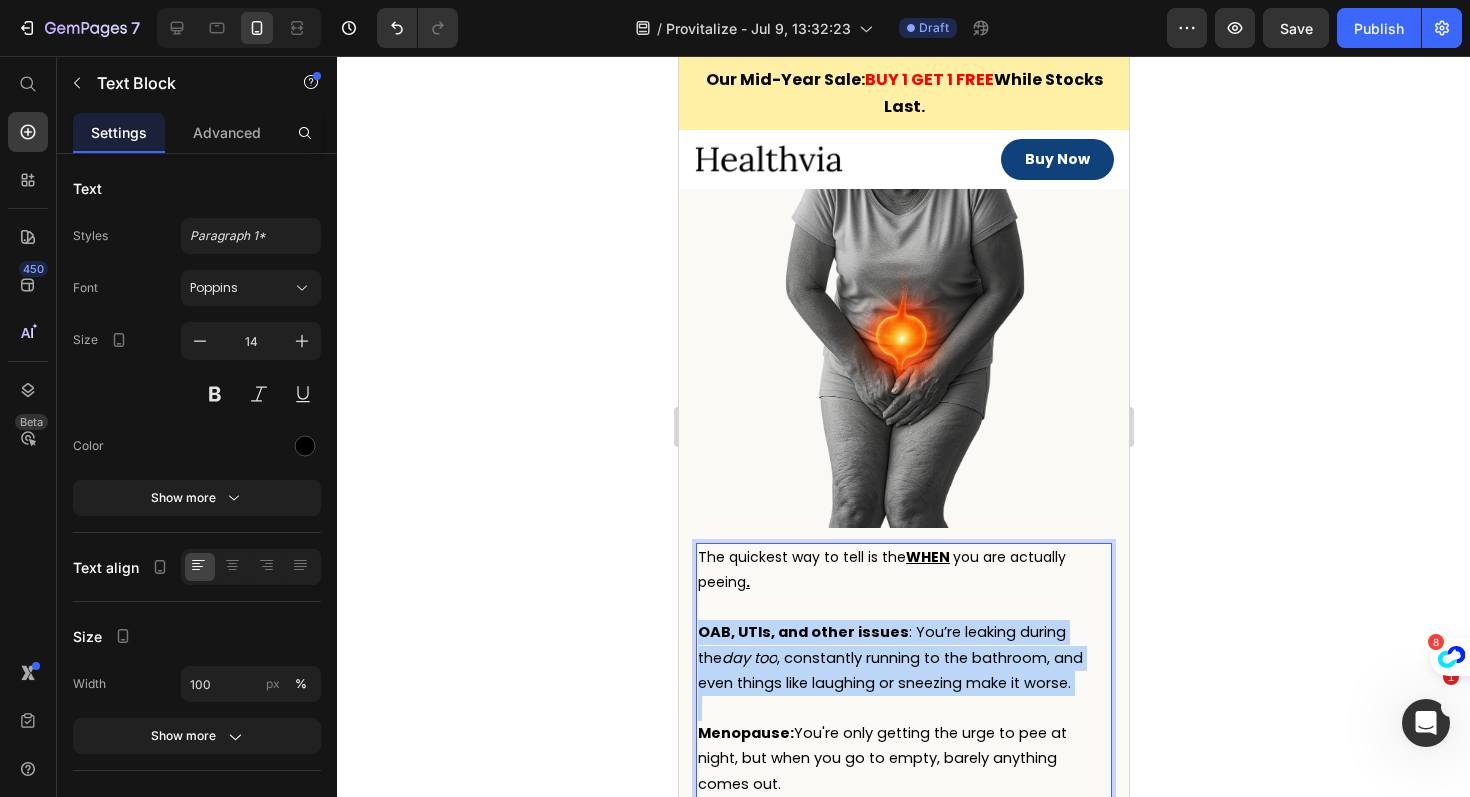 click on "OAB, UTIs, and other issues" at bounding box center [802, 632] 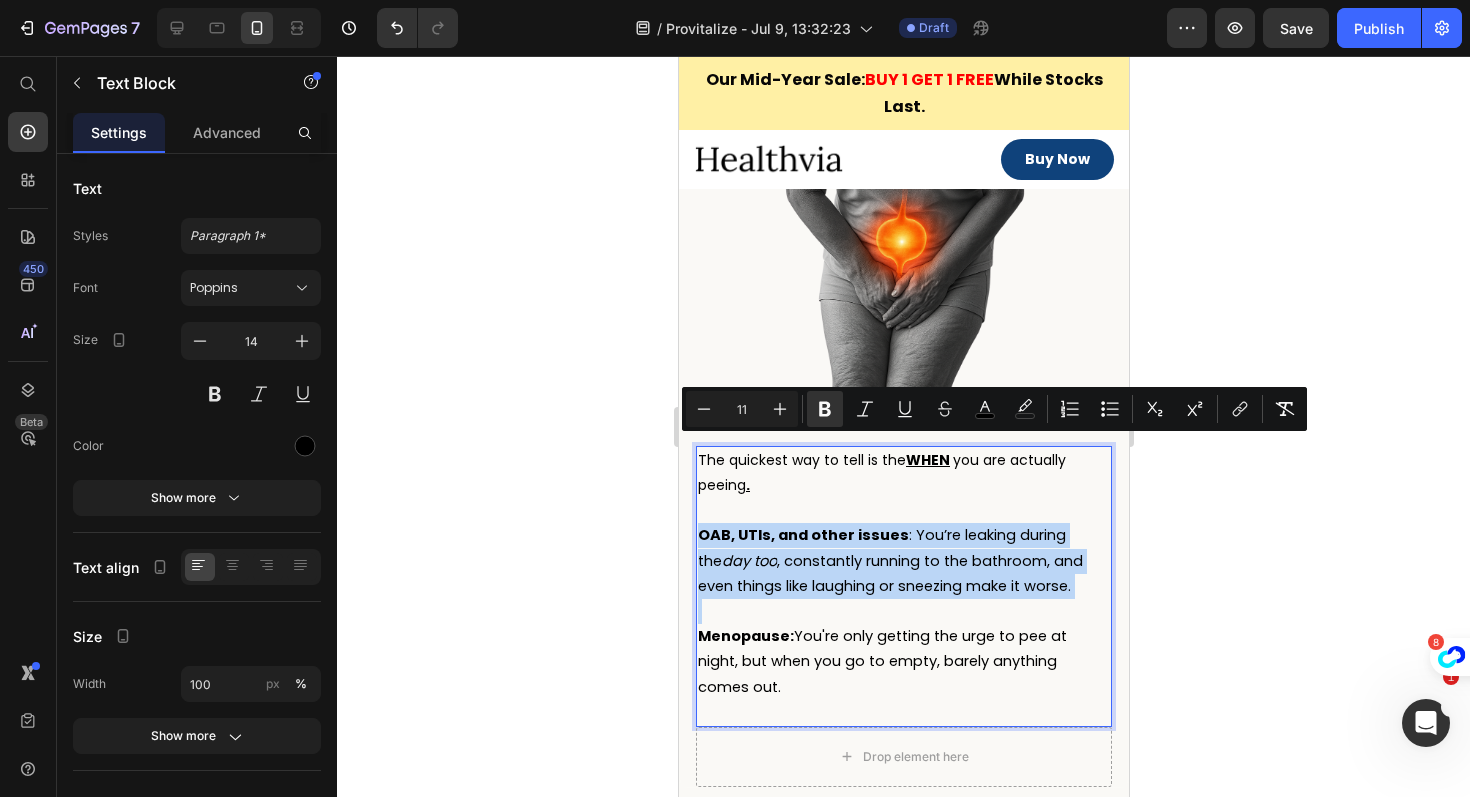 scroll, scrollTop: 1437, scrollLeft: 0, axis: vertical 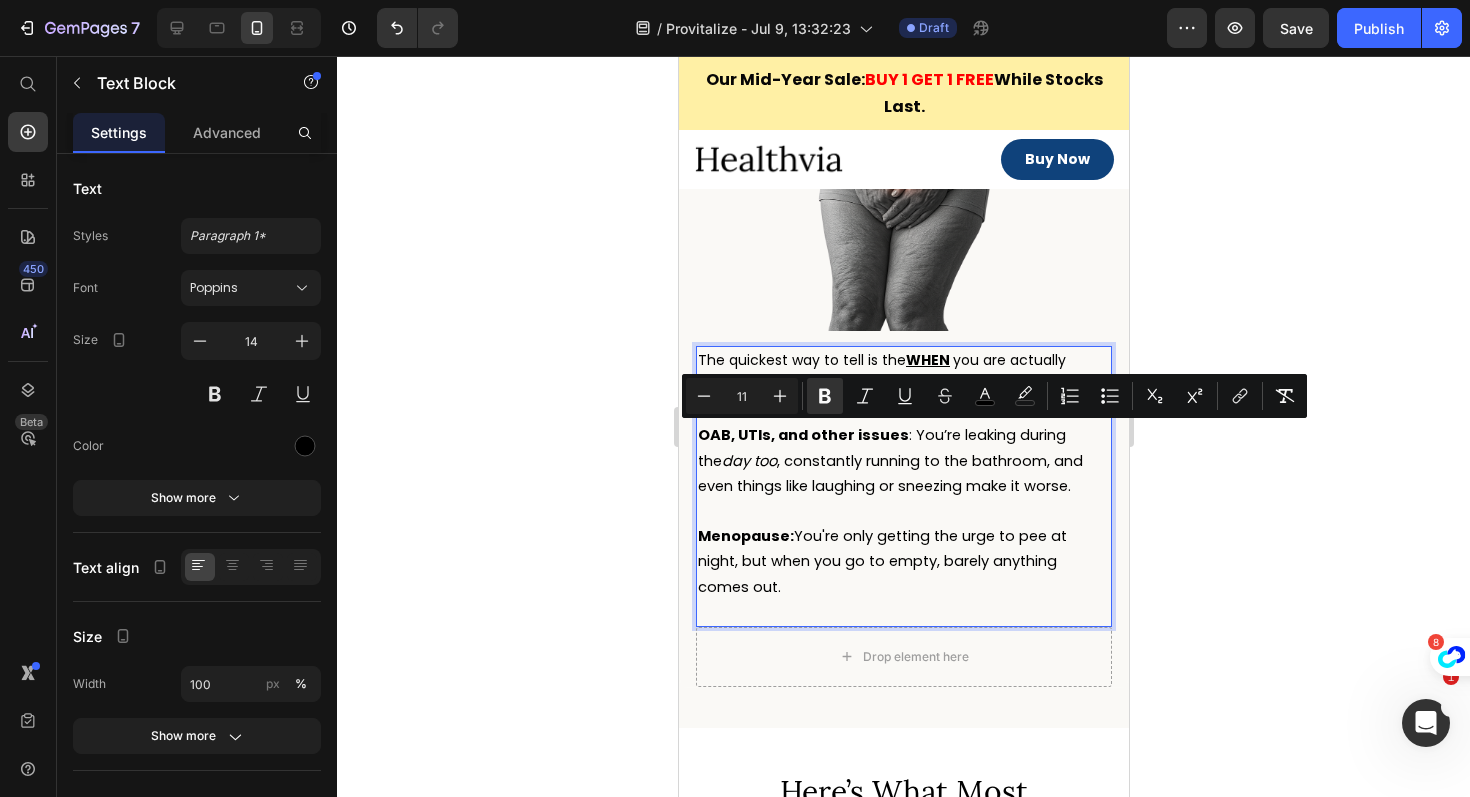 click on "Menopause:  You're only getting the urge to pee at night, but when you go to empty, barely anything comes out." at bounding box center [881, 561] 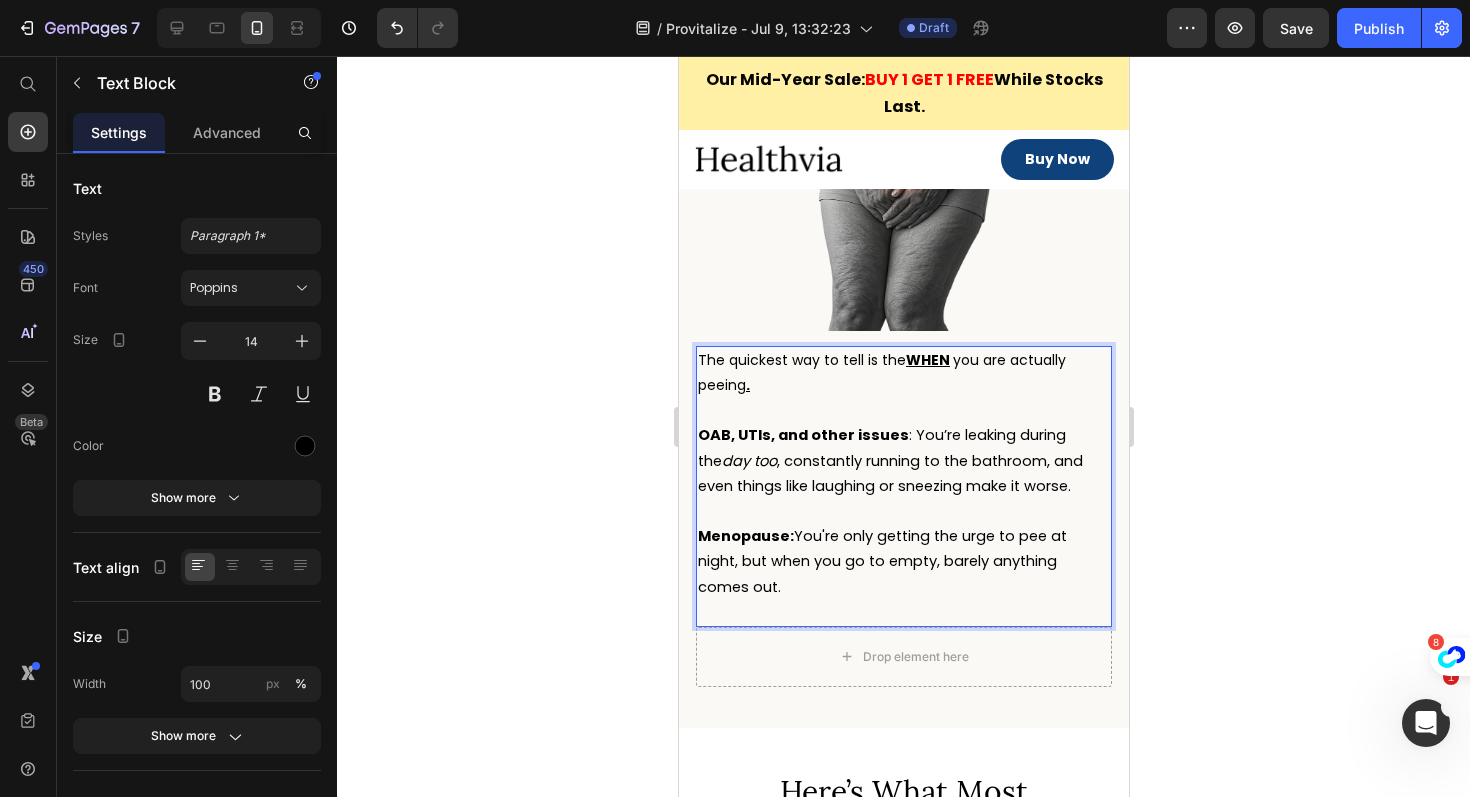 click on "Menopause:  You're only getting the urge to pee at night, but when you go to empty, barely anything comes out." at bounding box center [881, 561] 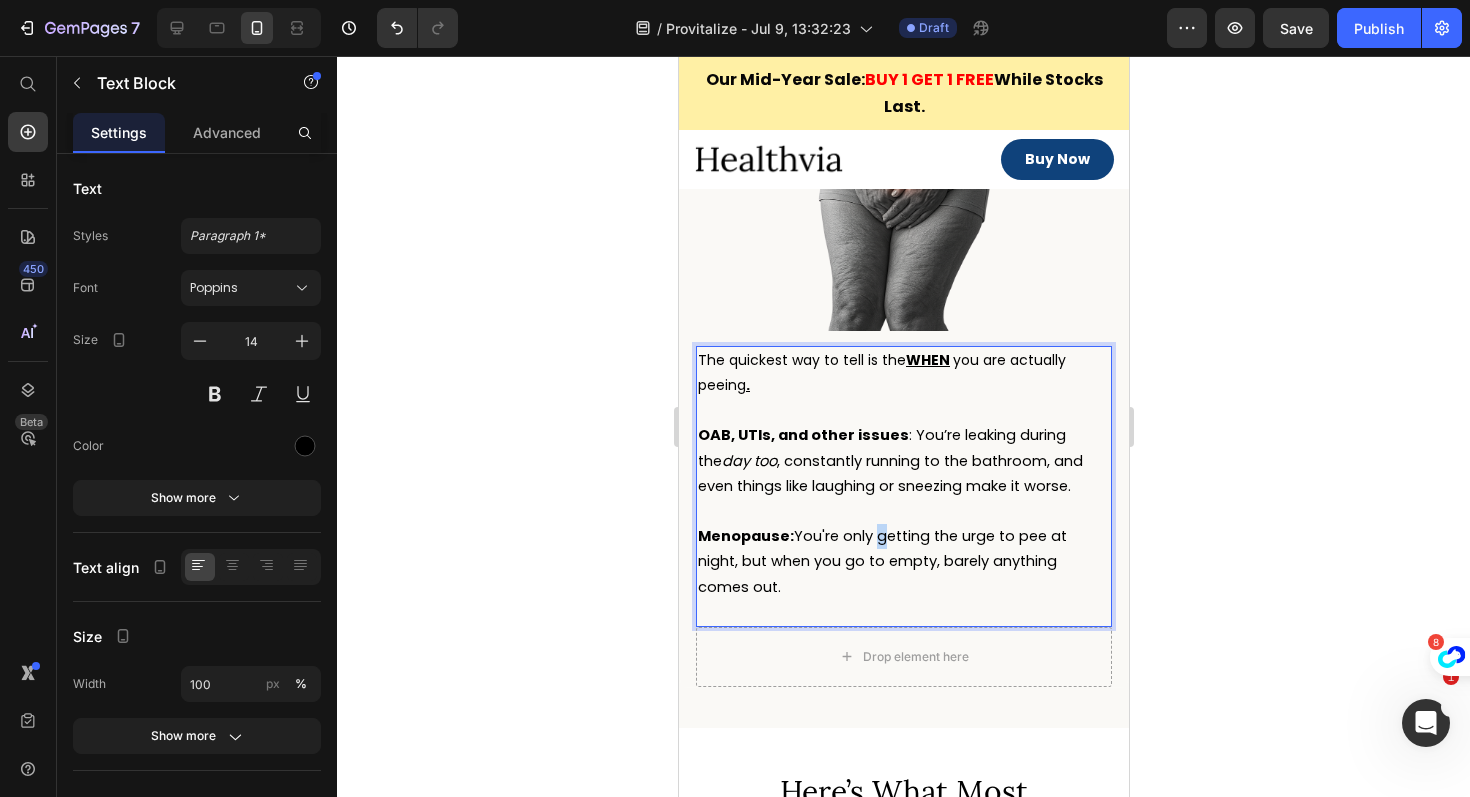click on "Menopause:  You're only getting the urge to pee at night, but when you go to empty, barely anything comes out." at bounding box center (881, 561) 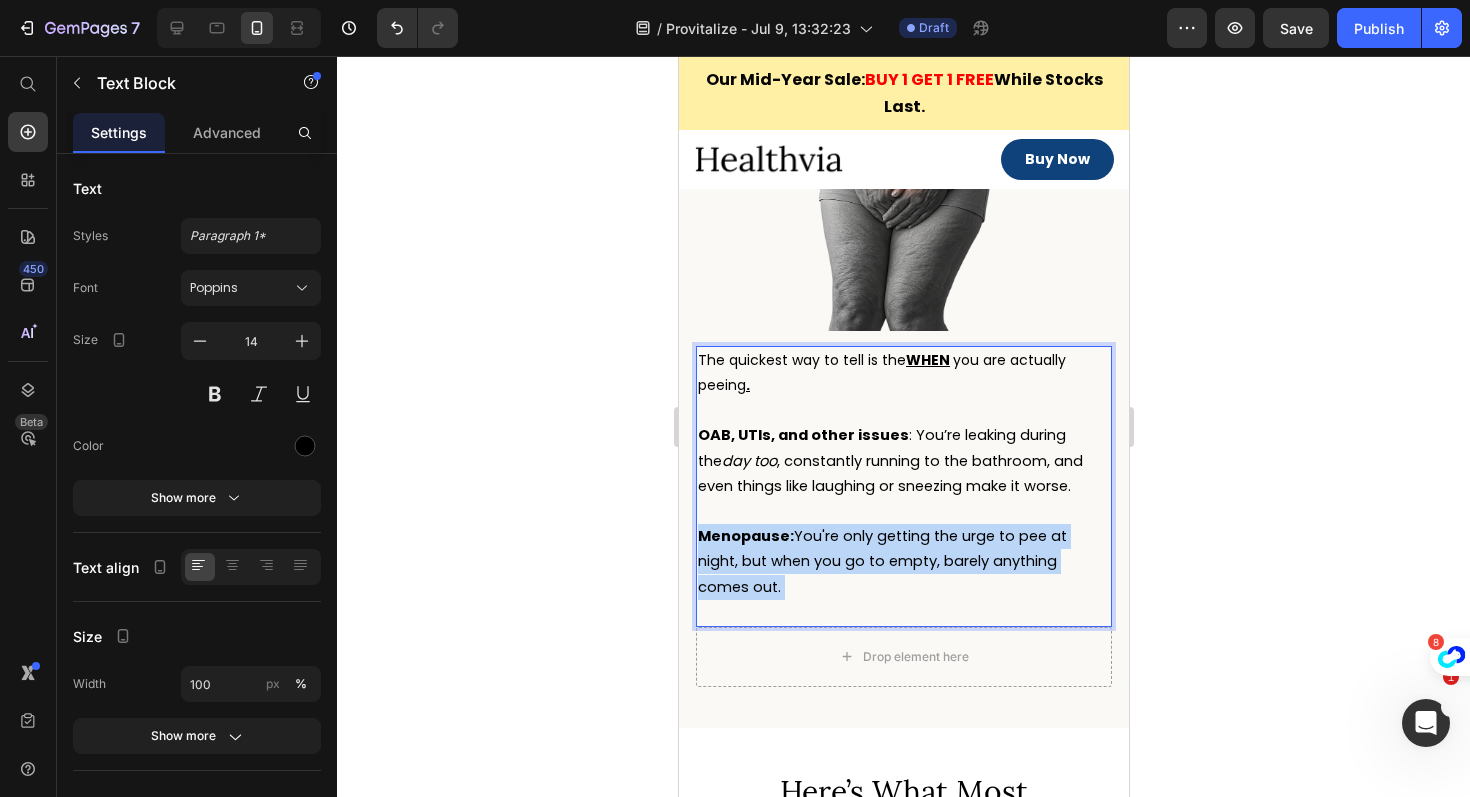 click on "Menopause:  You're only getting the urge to pee at night, but when you go to empty, barely anything comes out." at bounding box center (881, 561) 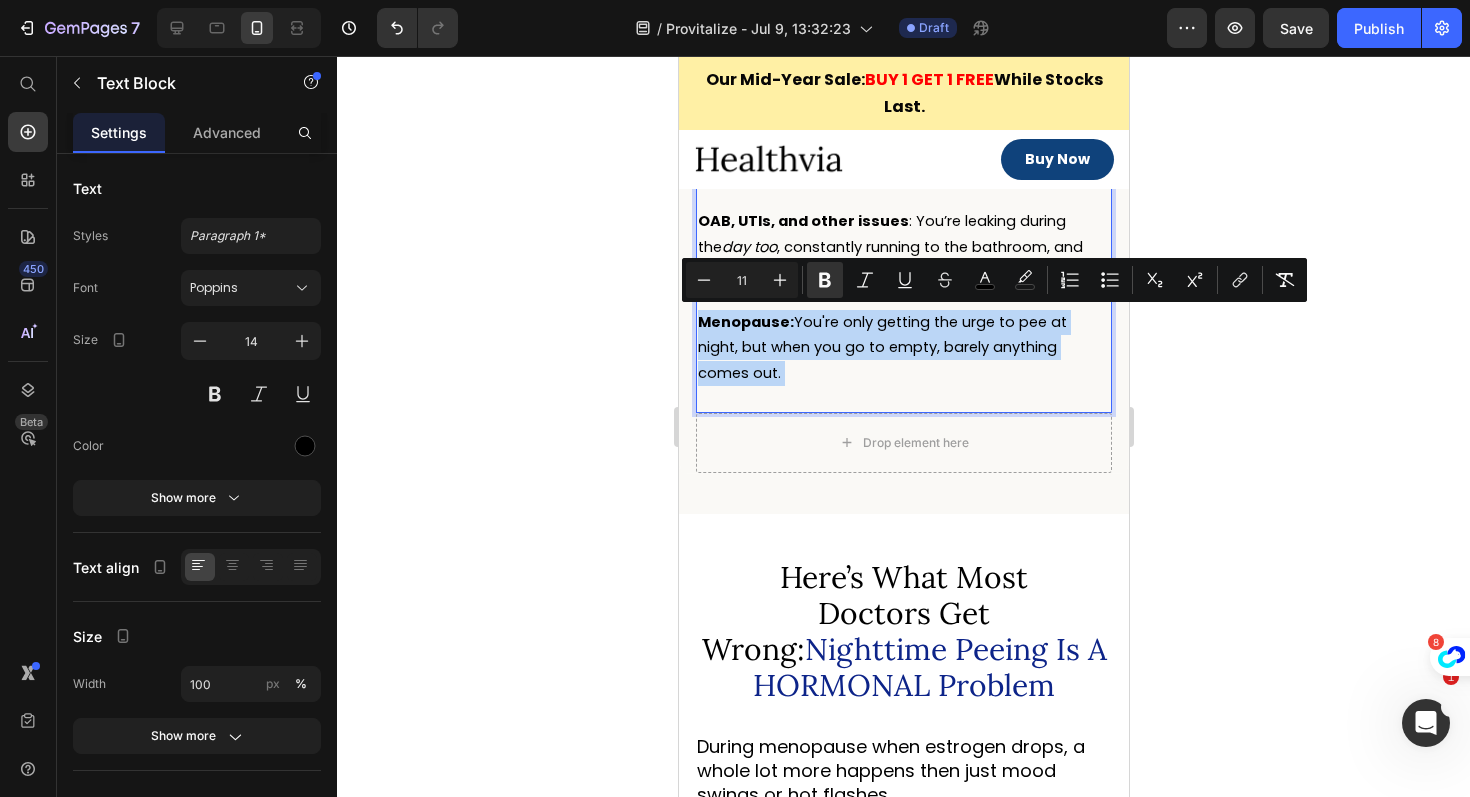 scroll, scrollTop: 1695, scrollLeft: 0, axis: vertical 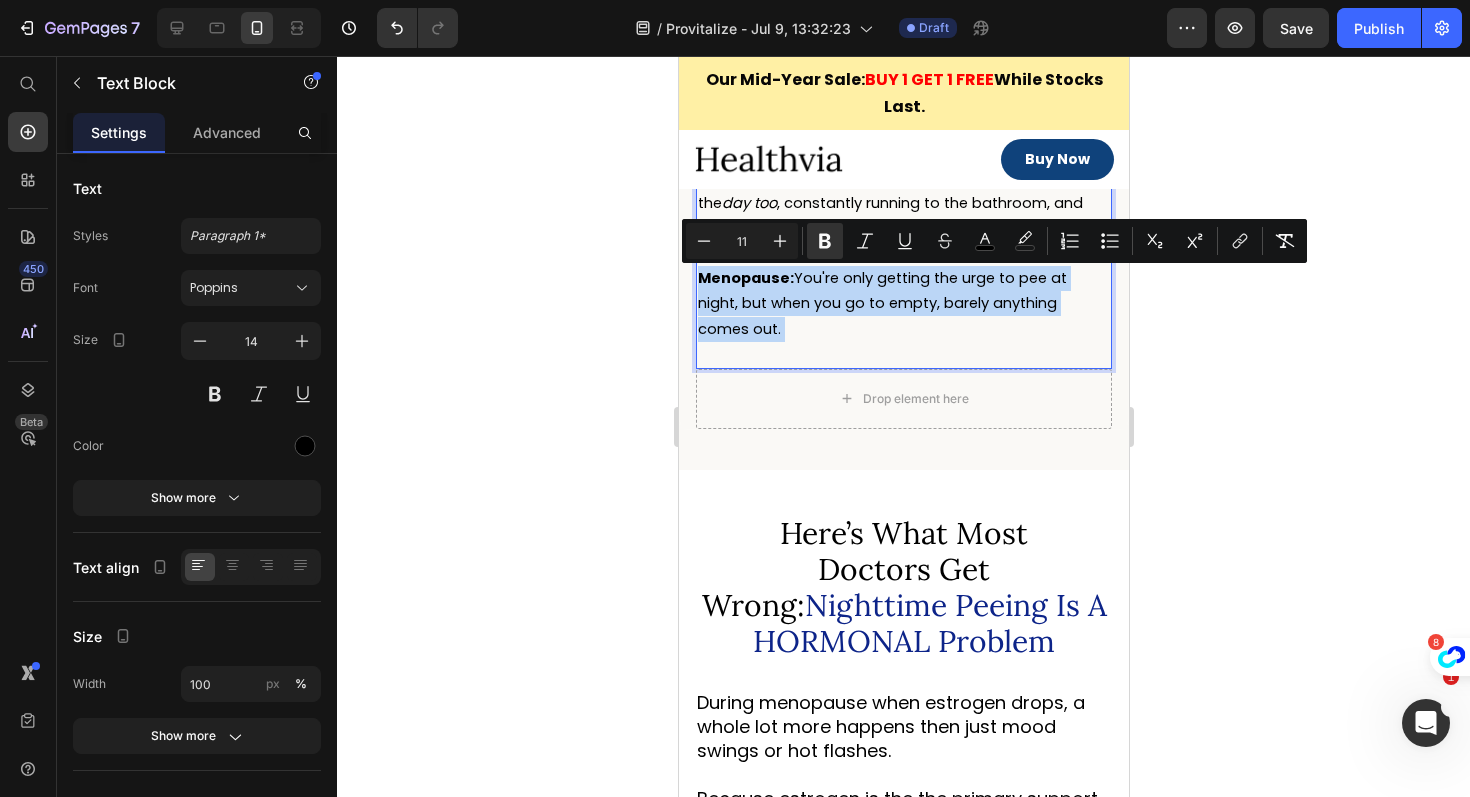 click on "Here’s What Most  Doctors Get Wrong:  Nighttime Peeing Is A HORMONAL Problem" at bounding box center (903, 589) 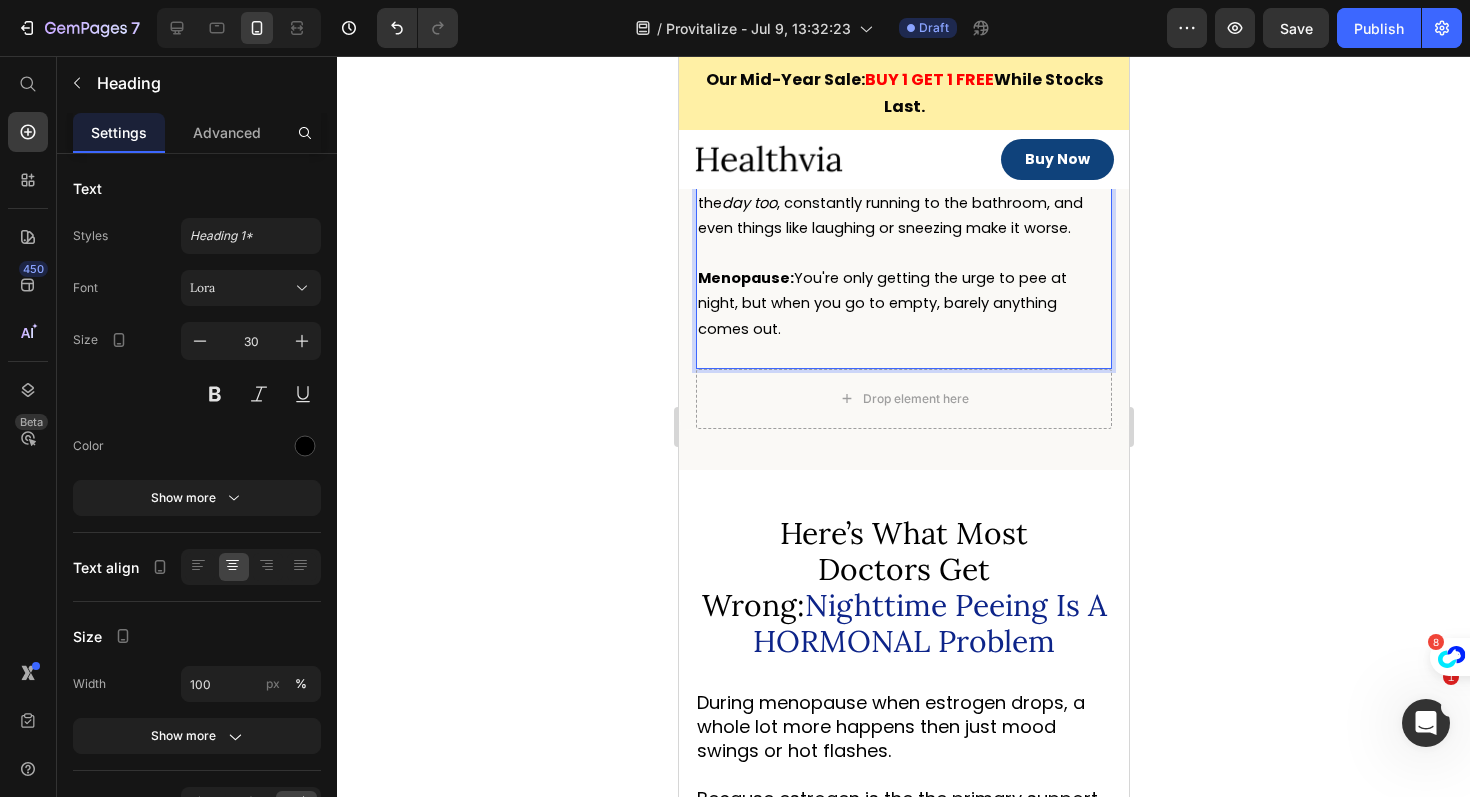 click on "Here’s What Most  Doctors Get Wrong:  Nighttime Peeing Is A HORMONAL Problem" at bounding box center [903, 589] 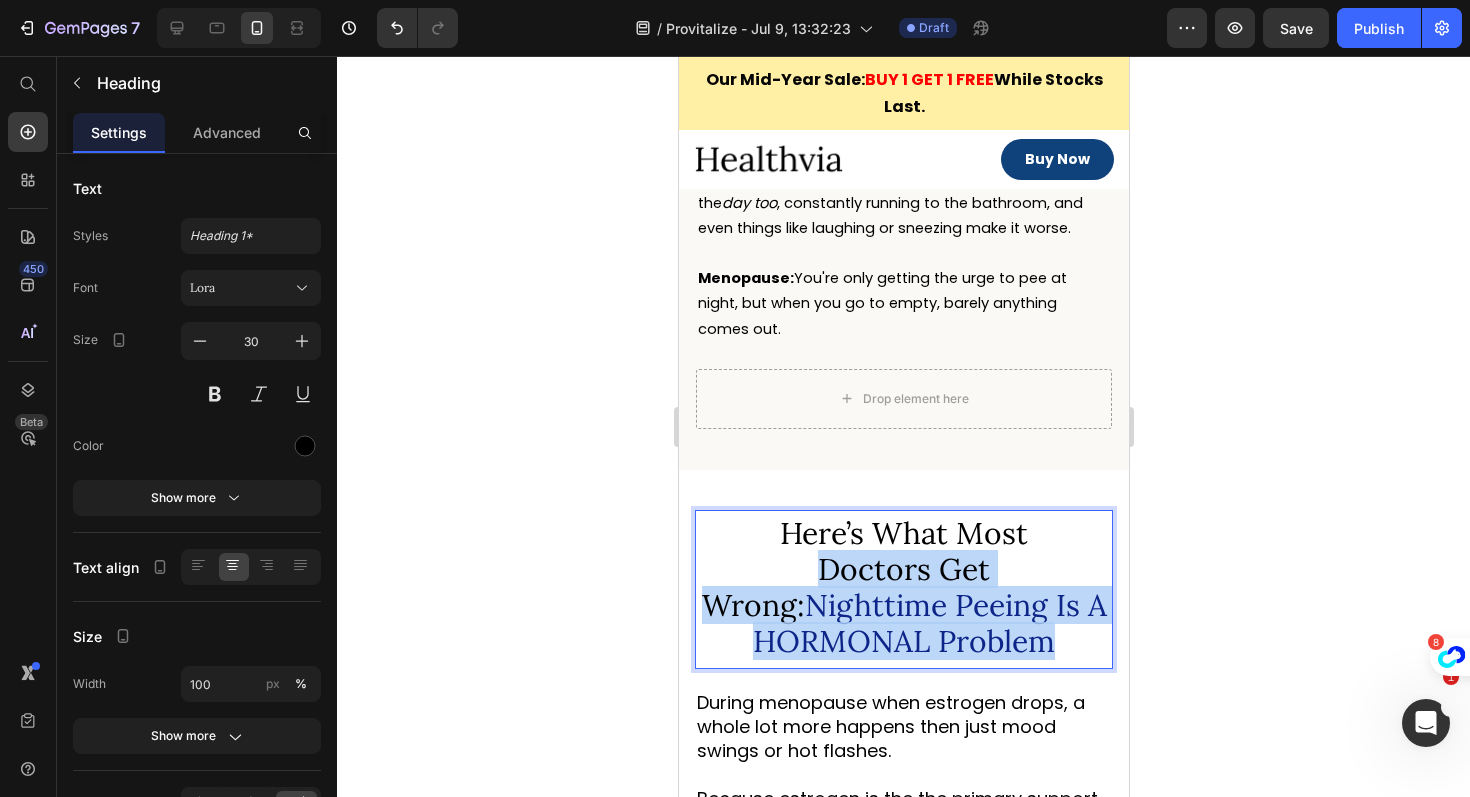 click on "Here’s What Most  Doctors Get Wrong:  Nighttime Peeing Is A HORMONAL Problem" at bounding box center [903, 587] 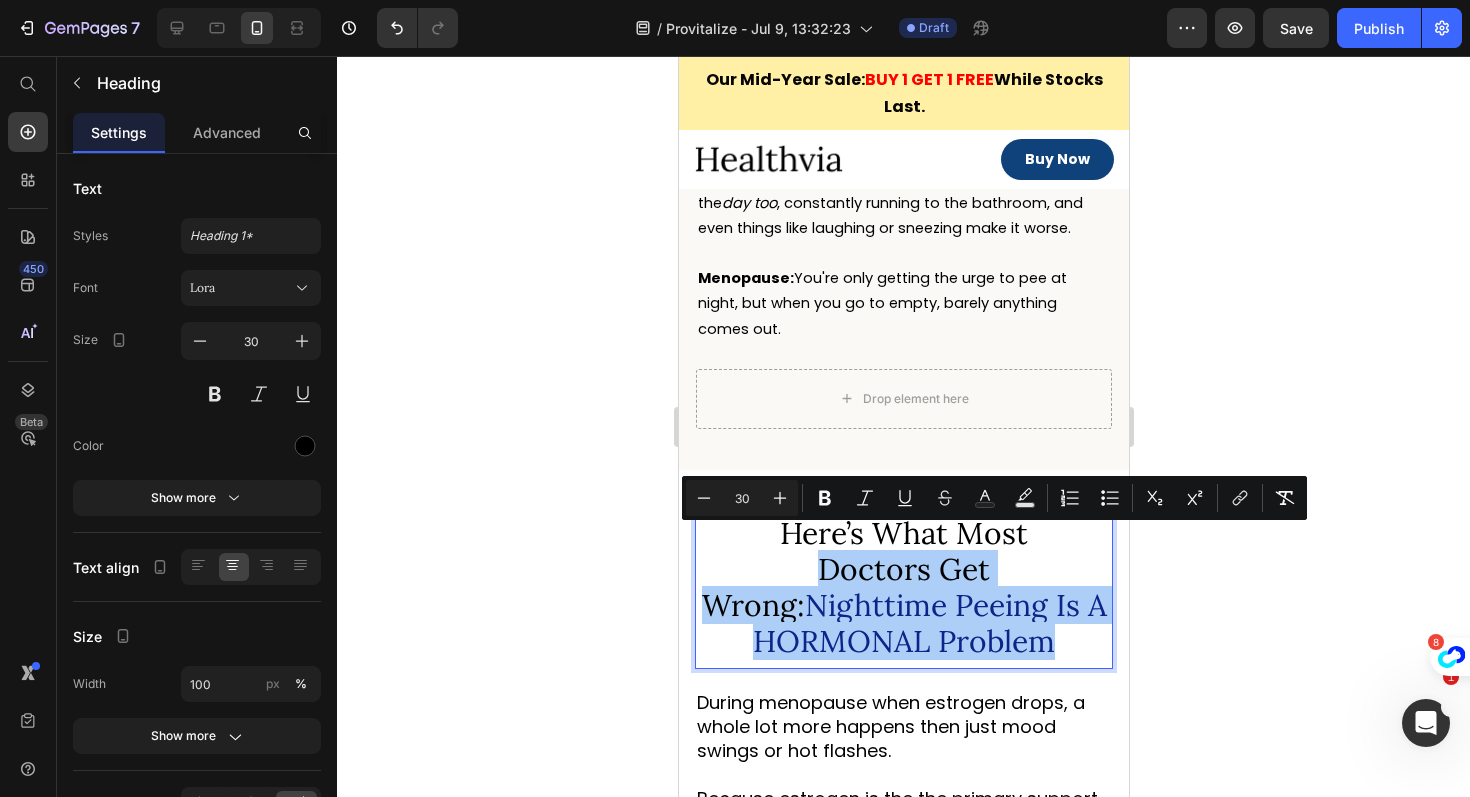 click 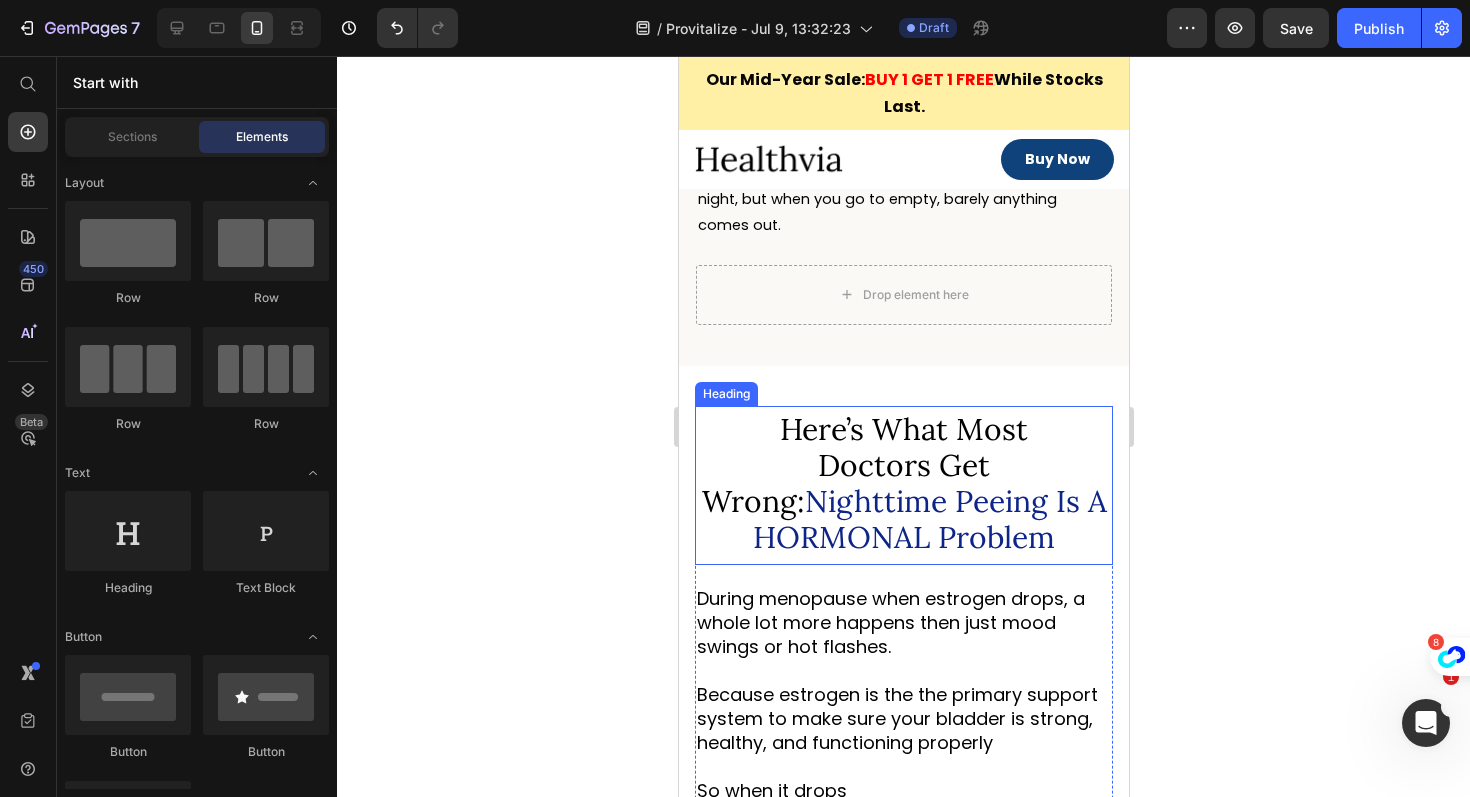 scroll, scrollTop: 1849, scrollLeft: 0, axis: vertical 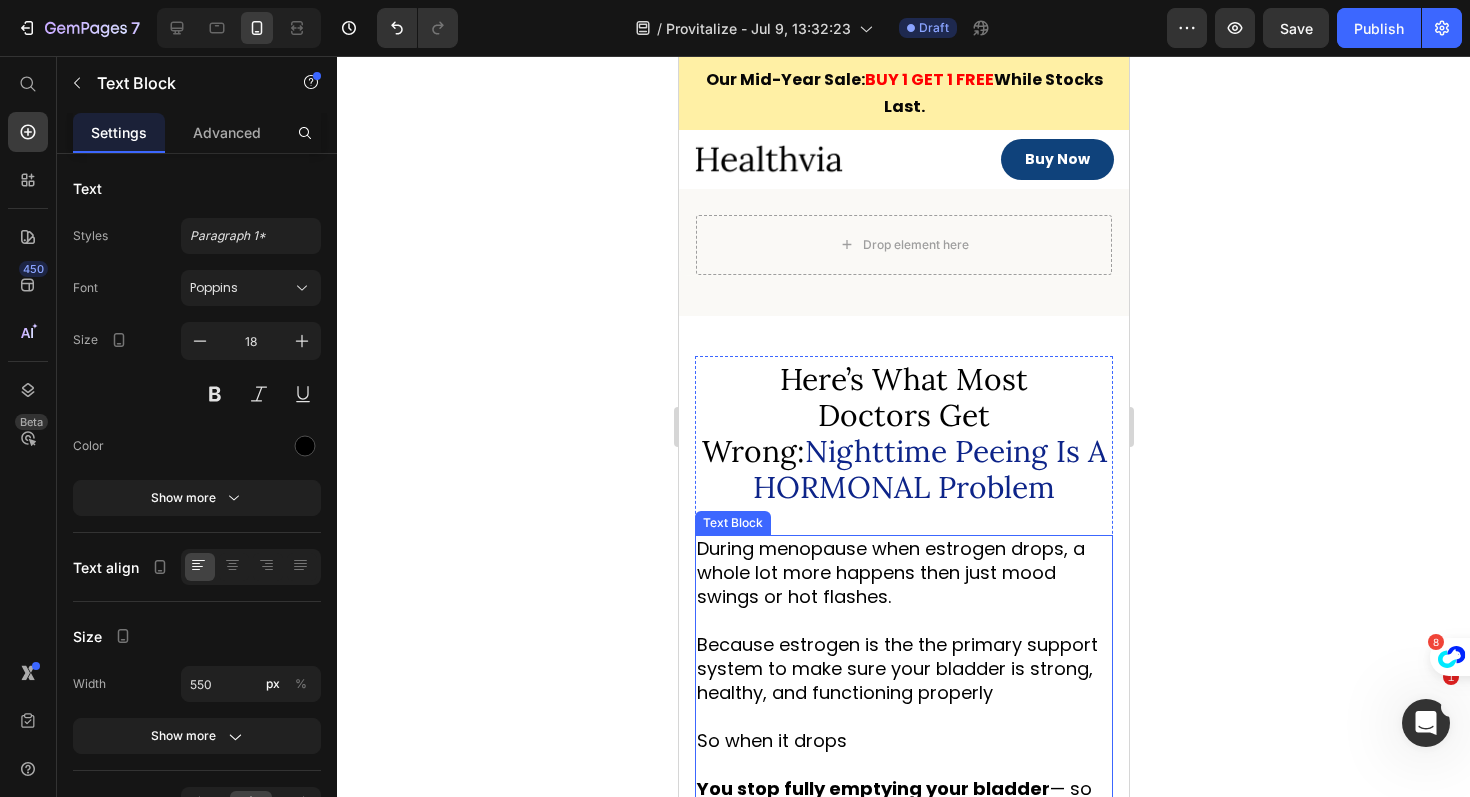 click on "During menopause when estrogen drops, a whole lot more happens then just mood swings or hot flashes." at bounding box center [890, 572] 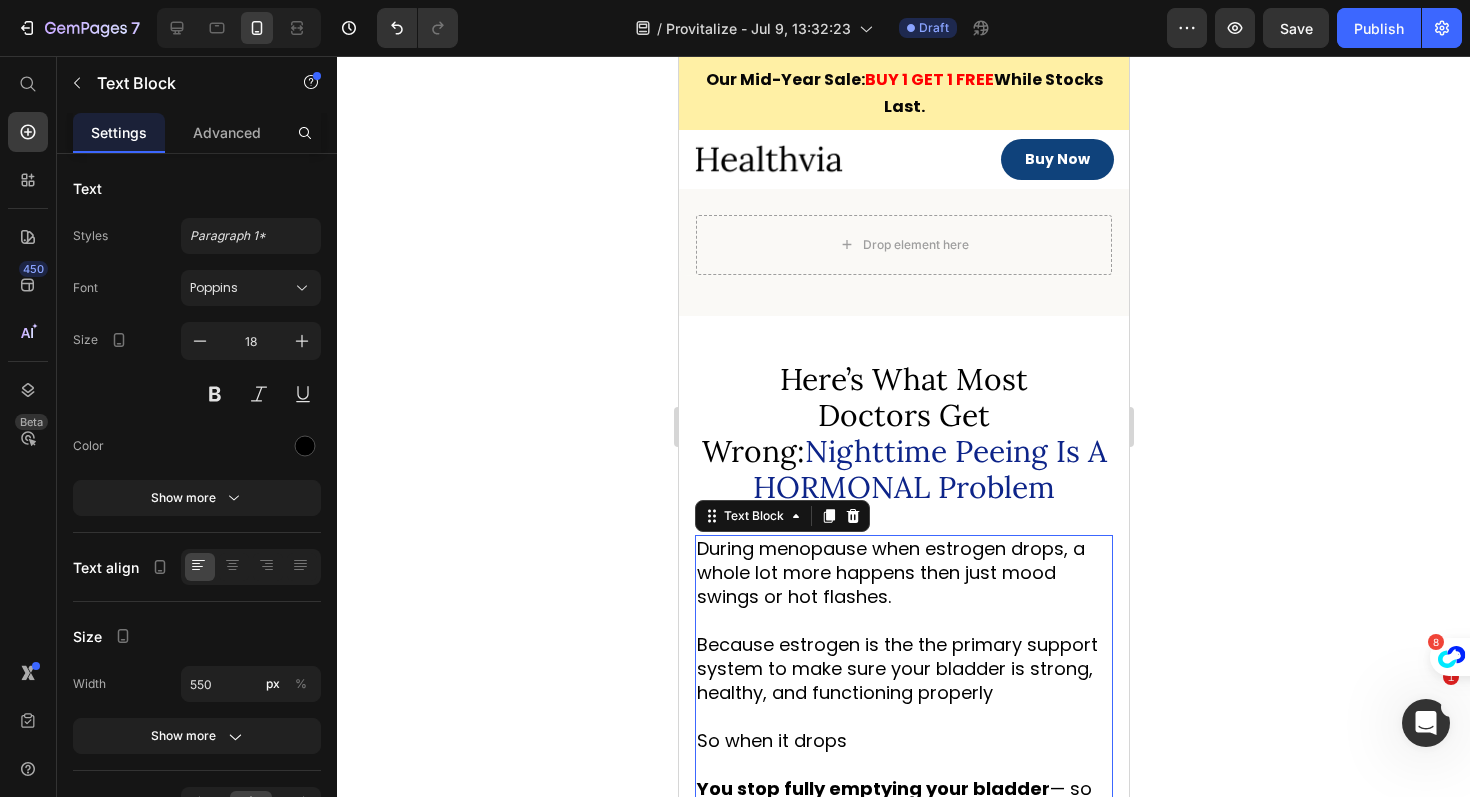 click on "During menopause when estrogen drops, a whole lot more happens then just mood swings or hot flashes." at bounding box center [890, 572] 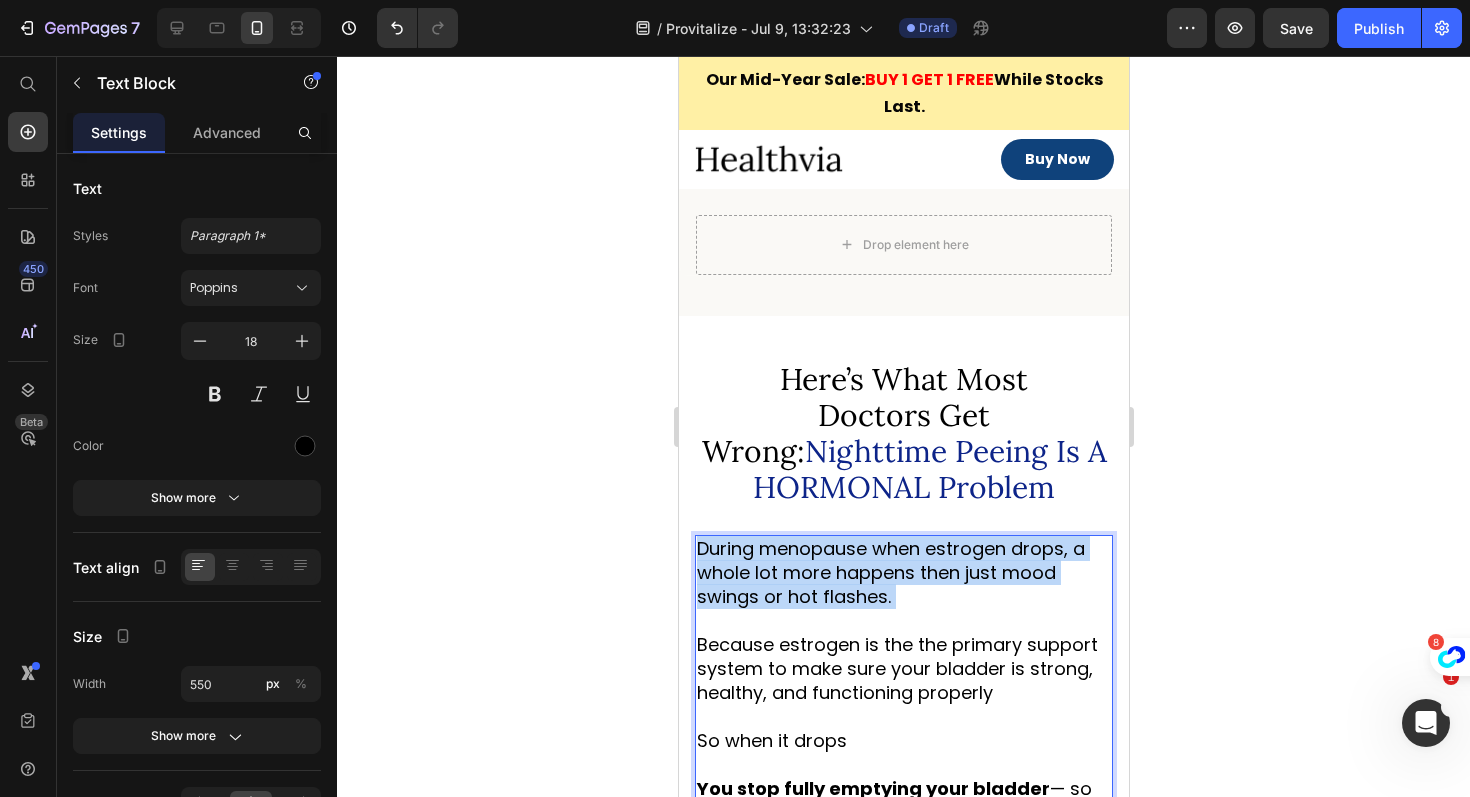 click on "During menopause when estrogen drops, a whole lot more happens then just mood swings or hot flashes." at bounding box center (890, 572) 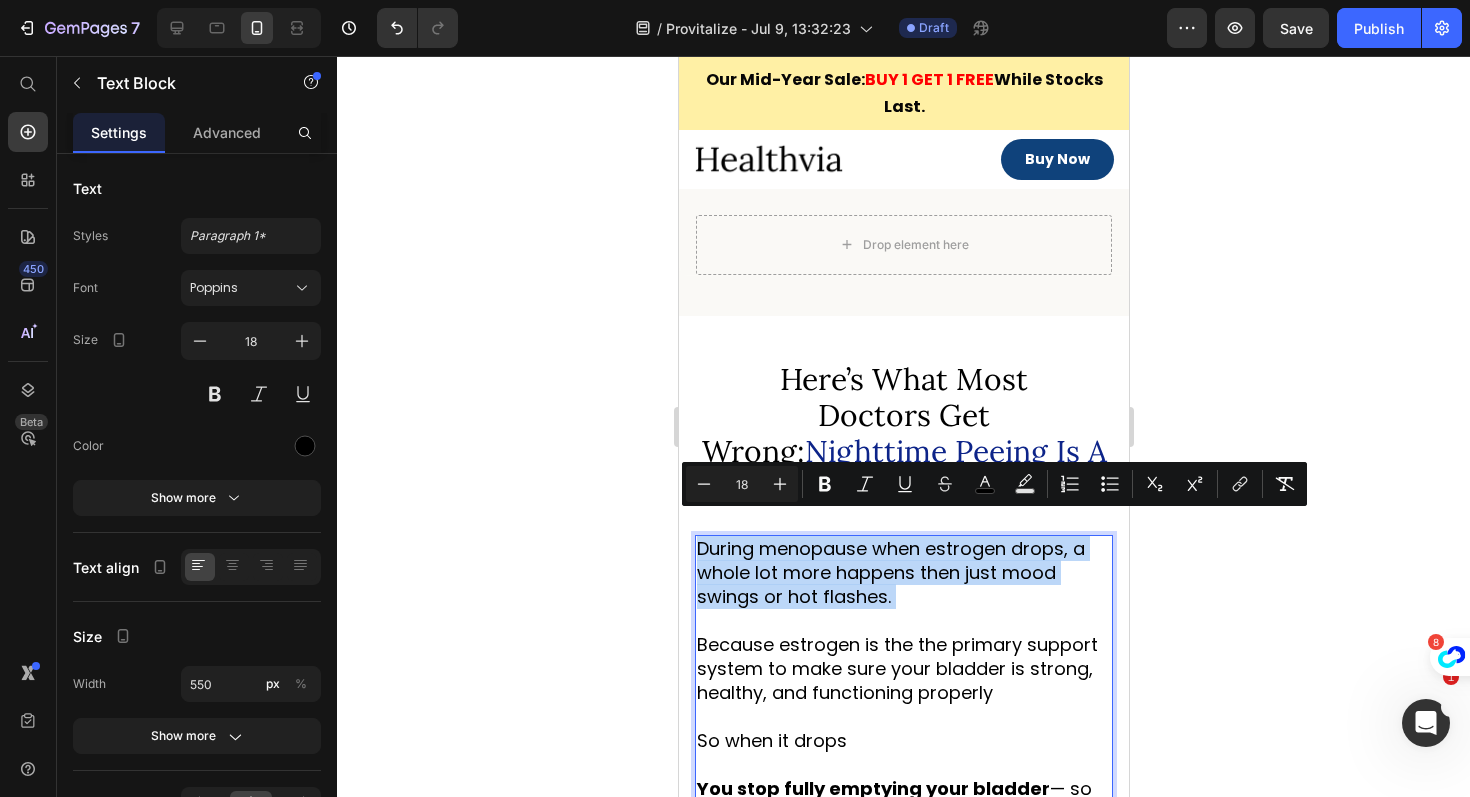click on "During menopause when estrogen drops, a whole lot more happens then just mood swings or hot flashes." at bounding box center [890, 572] 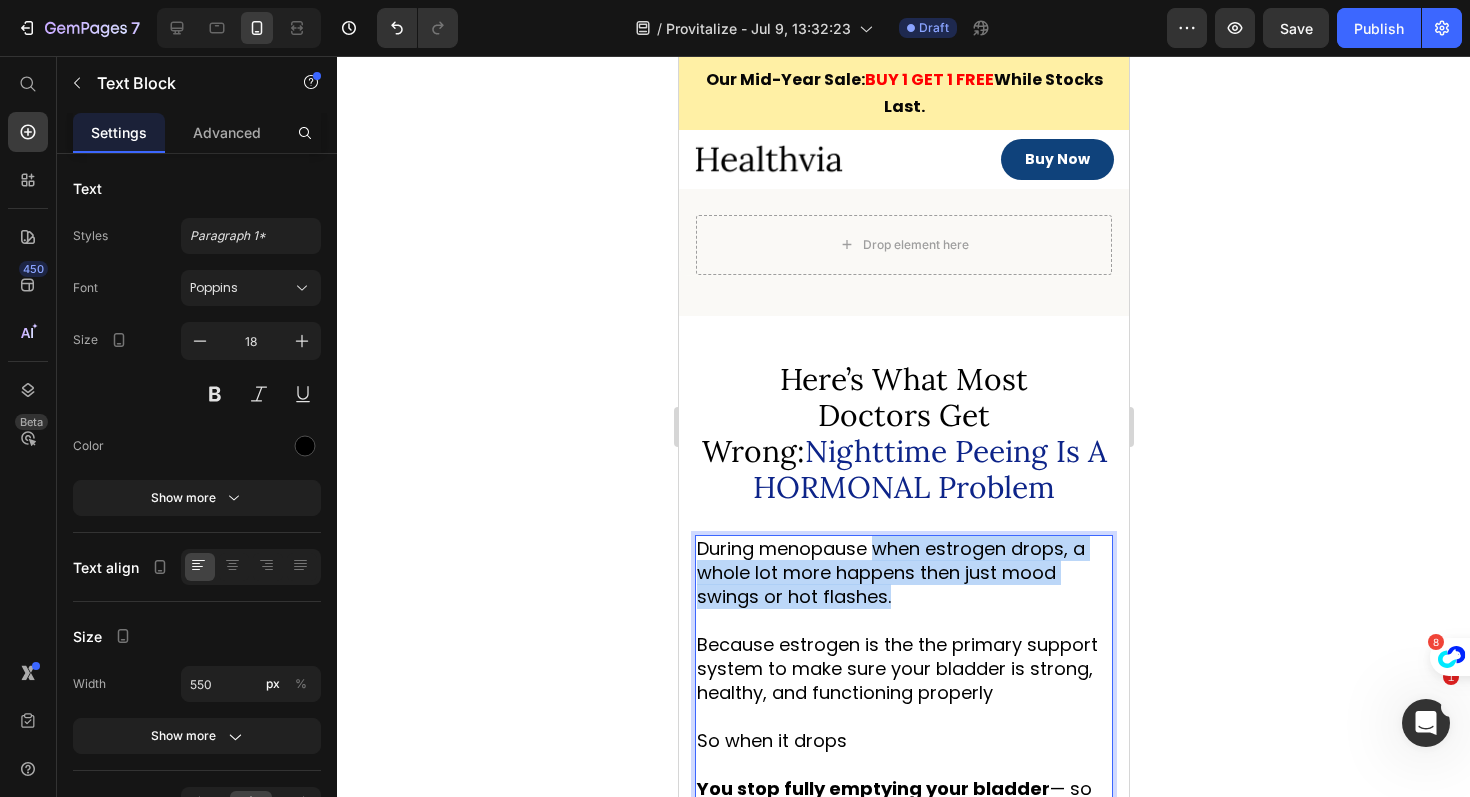 drag, startPoint x: 914, startPoint y: 574, endPoint x: 874, endPoint y: 530, distance: 59.464275 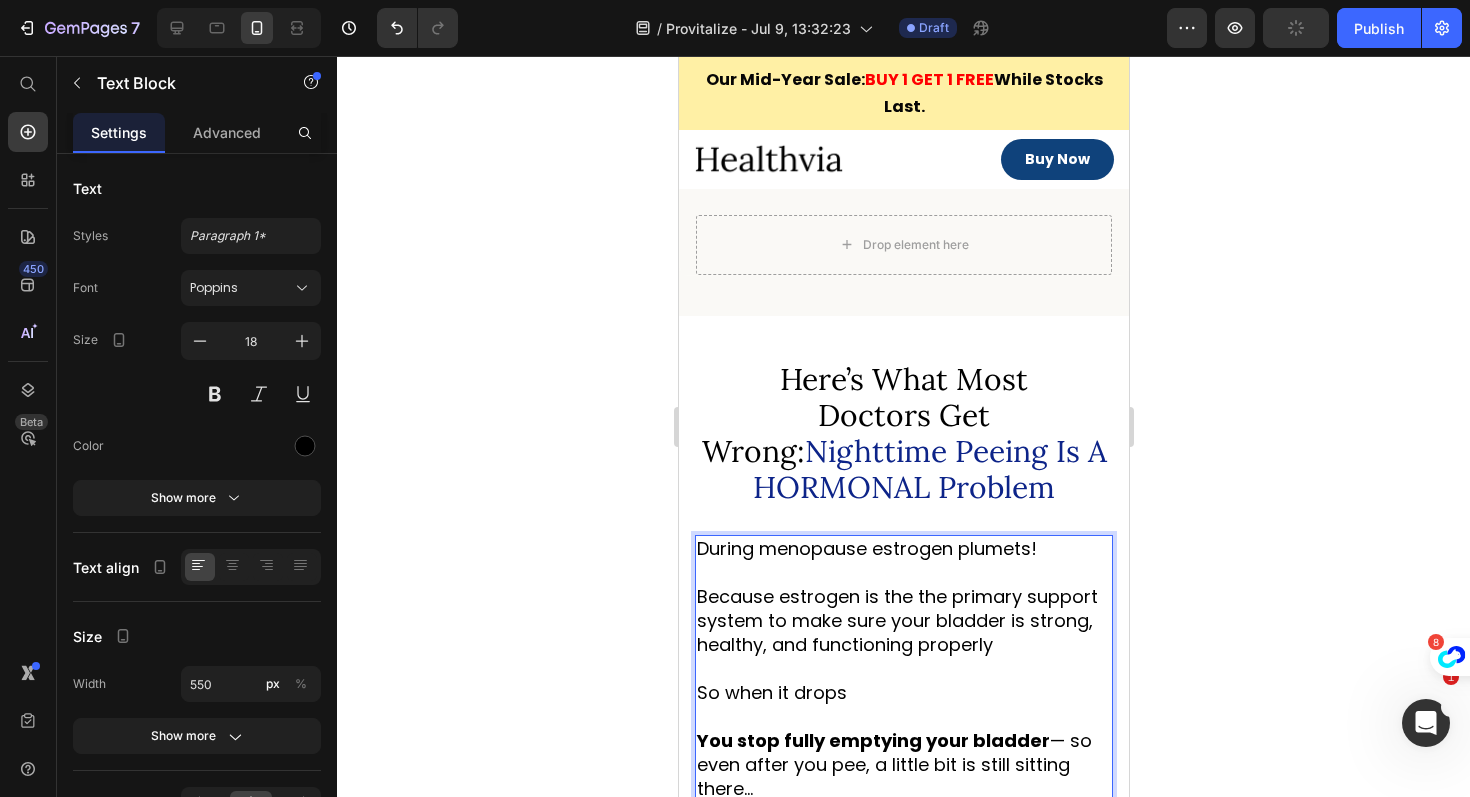 click on "Because estrogen is the the primary support system to make sure your bladder is strong, healthy, and functioning properly" at bounding box center (896, 620) 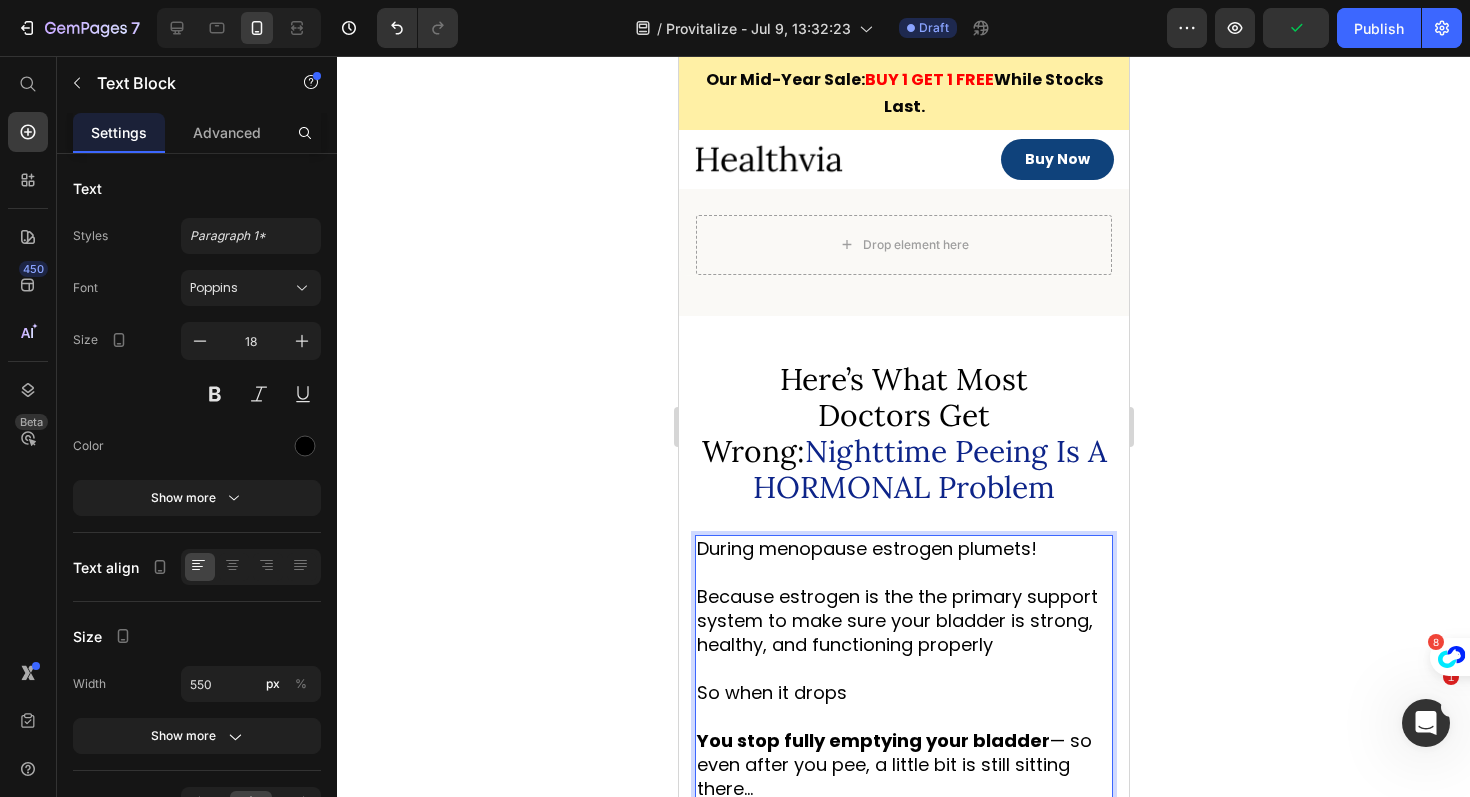 click on "Because estrogen is the the primary support system to make sure your bladder is strong, healthy, and functioning properly" at bounding box center [896, 620] 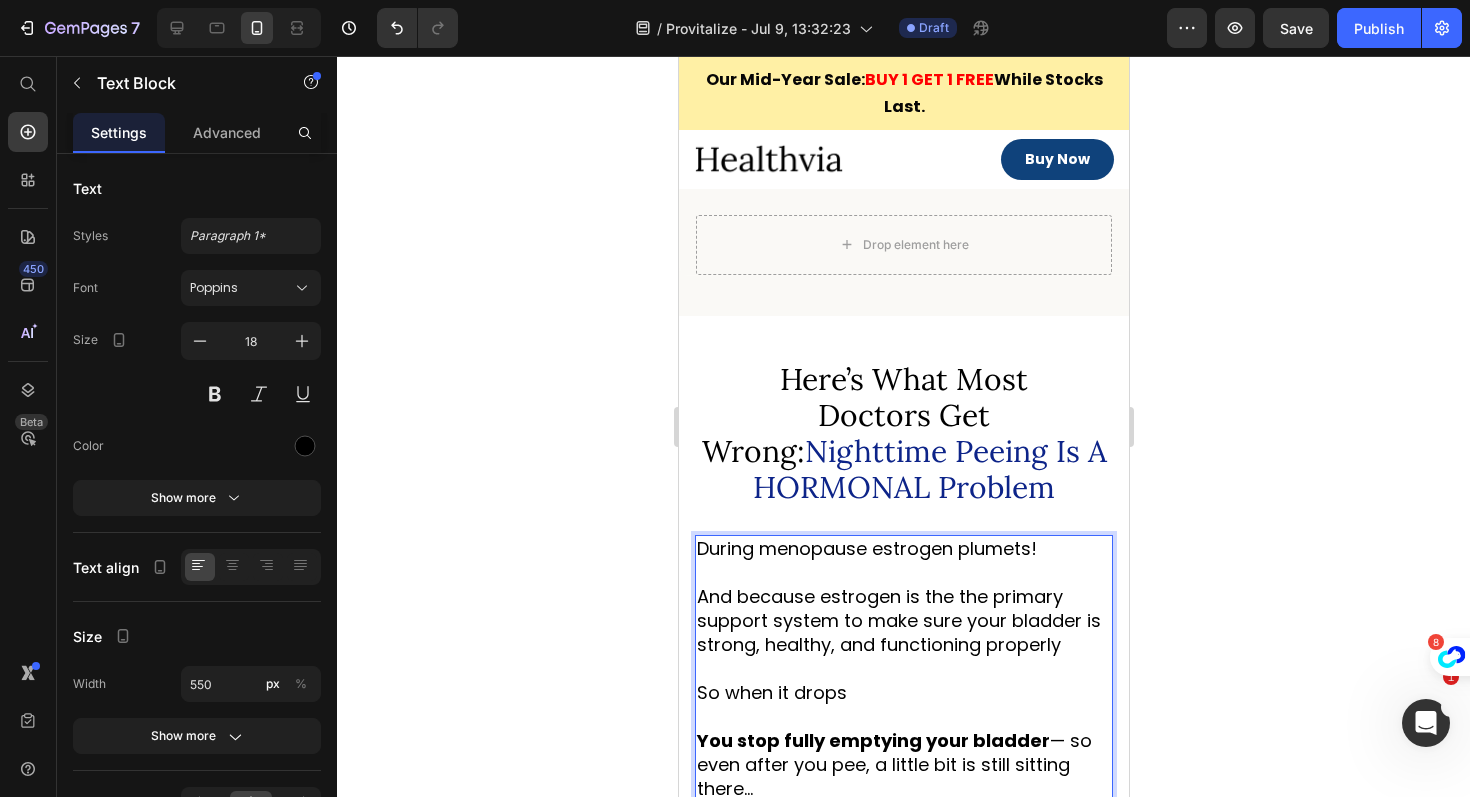 click on "And because estrogen is the the primary support system to make sure your bladder is strong, healthy, and functioning properly" at bounding box center (898, 620) 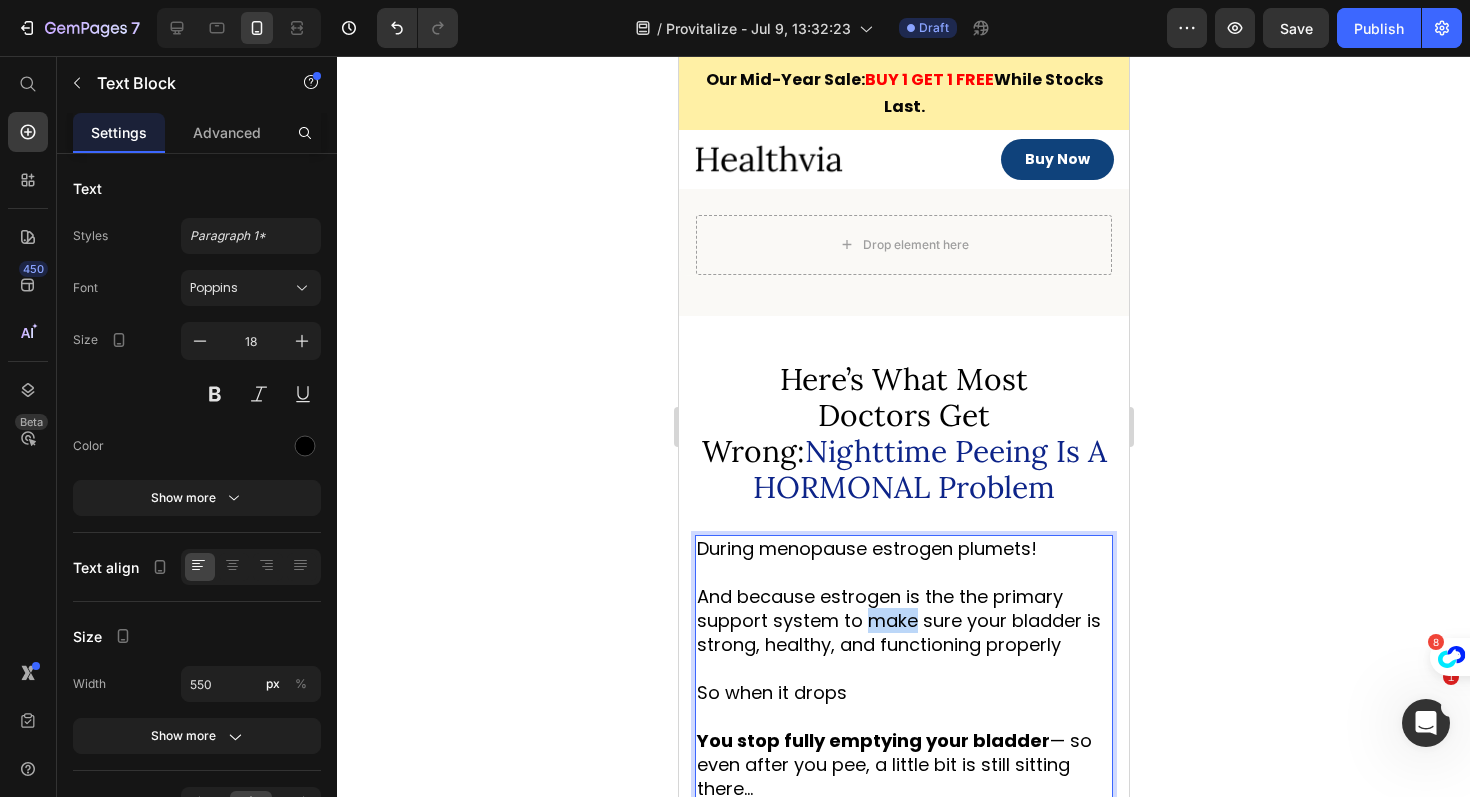 click on "And because estrogen is the the primary support system to make sure your bladder is strong, healthy, and functioning properly" at bounding box center [898, 620] 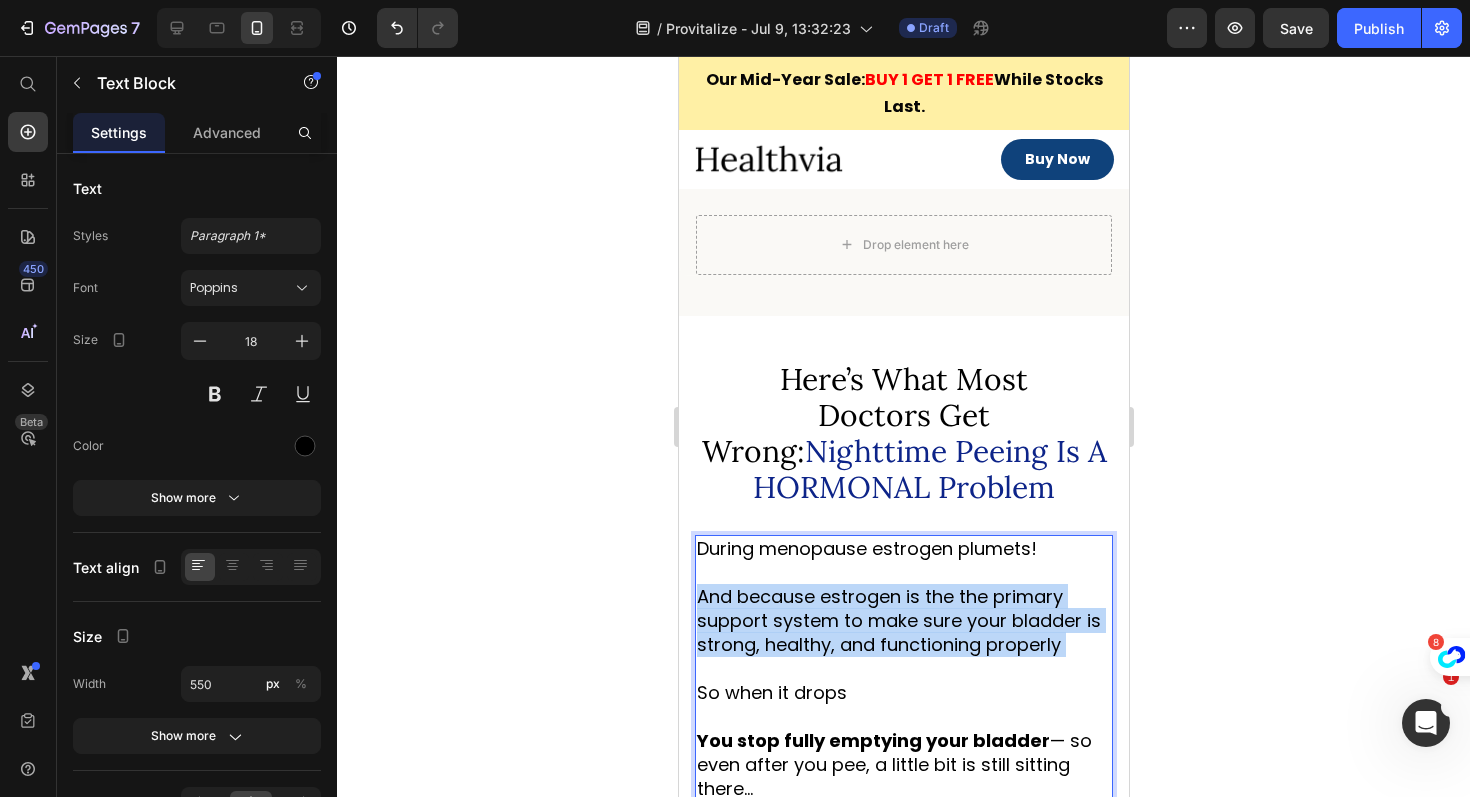 click on "And because estrogen is the the primary support system to make sure your bladder is strong, healthy, and functioning properly" at bounding box center (898, 620) 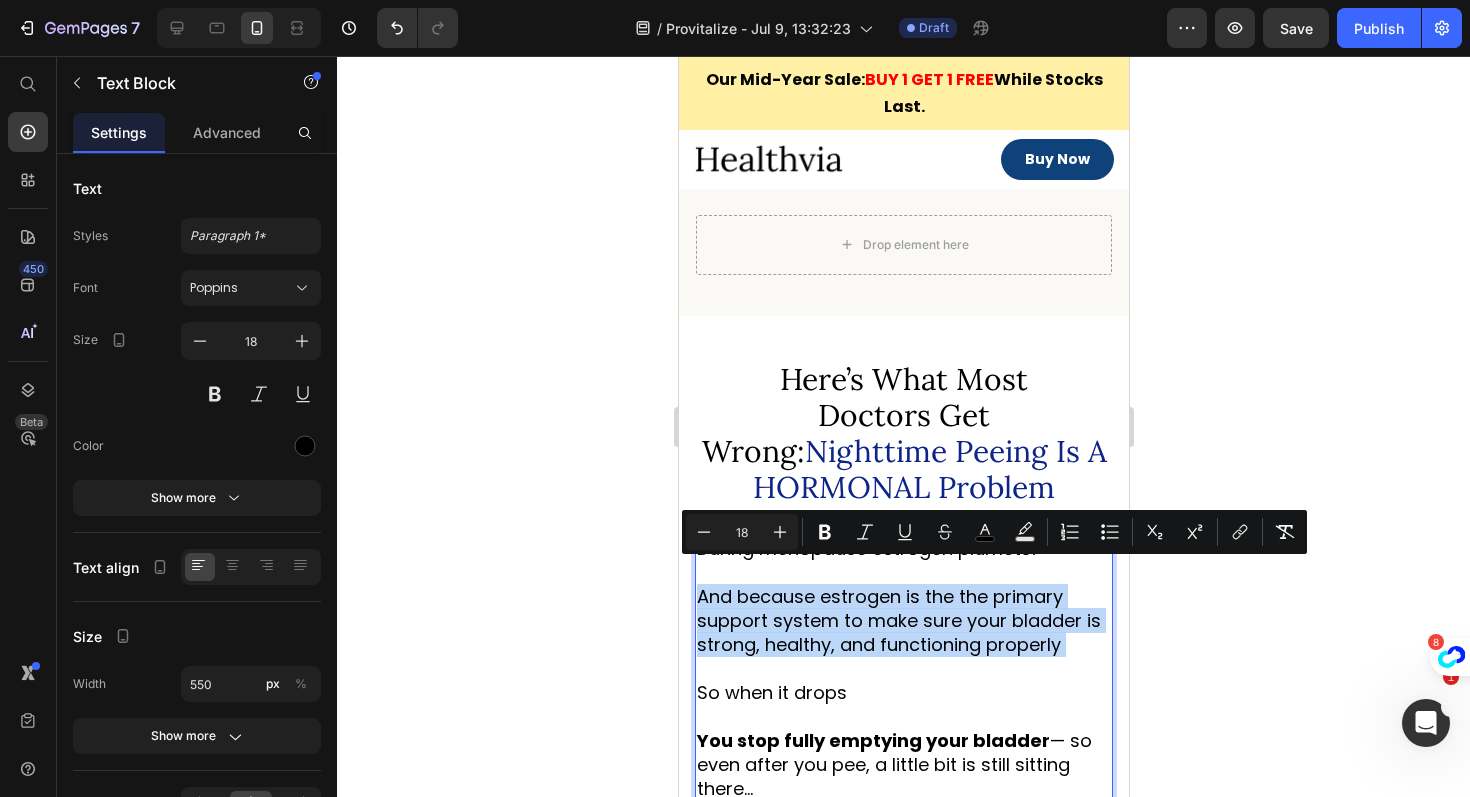 click on "And because estrogen is the the primary support system to make sure your bladder is strong, healthy, and functioning properly" at bounding box center [898, 620] 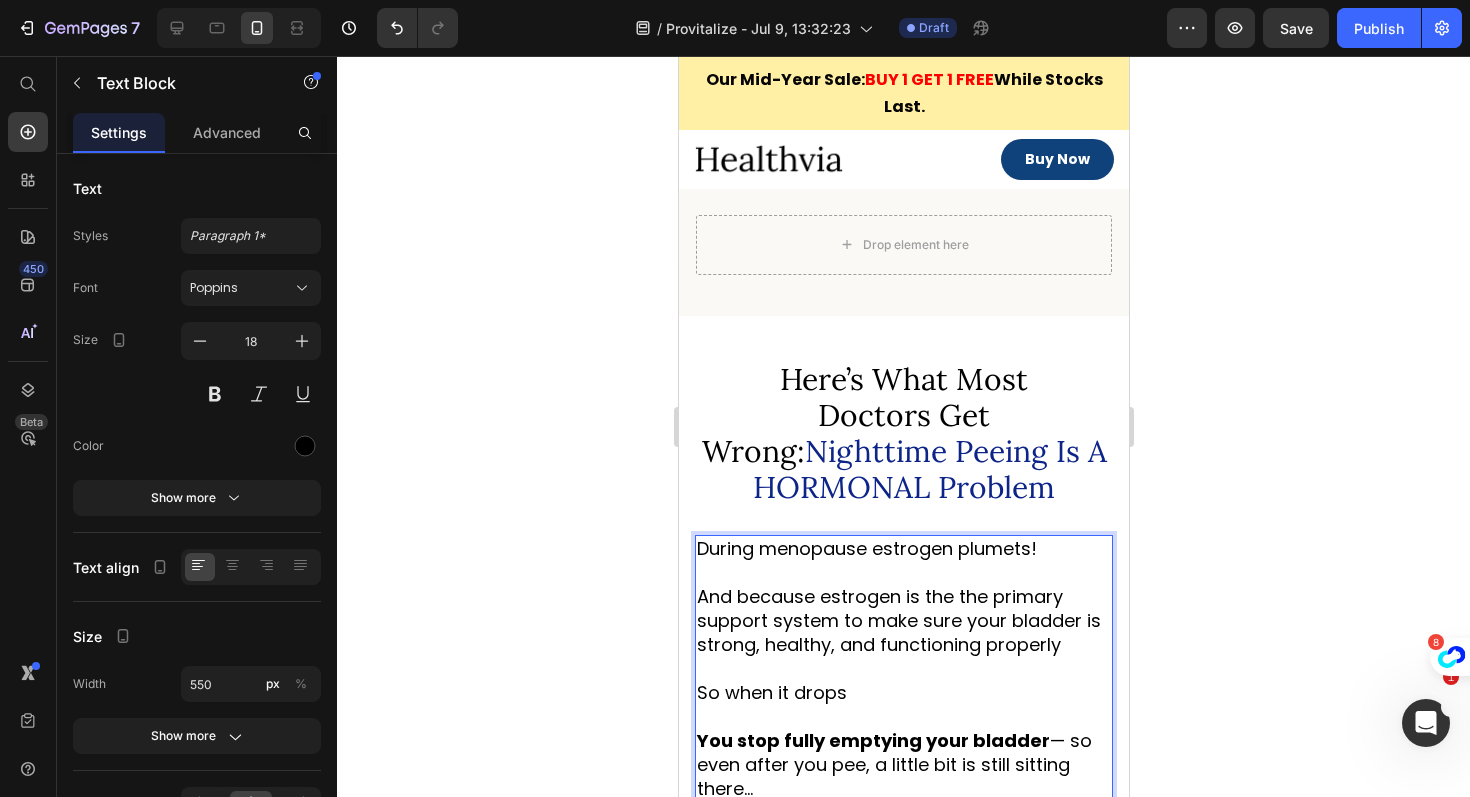 click on "And because estrogen is the the primary support system to make sure your bladder is strong, healthy, and functioning properly" at bounding box center [898, 620] 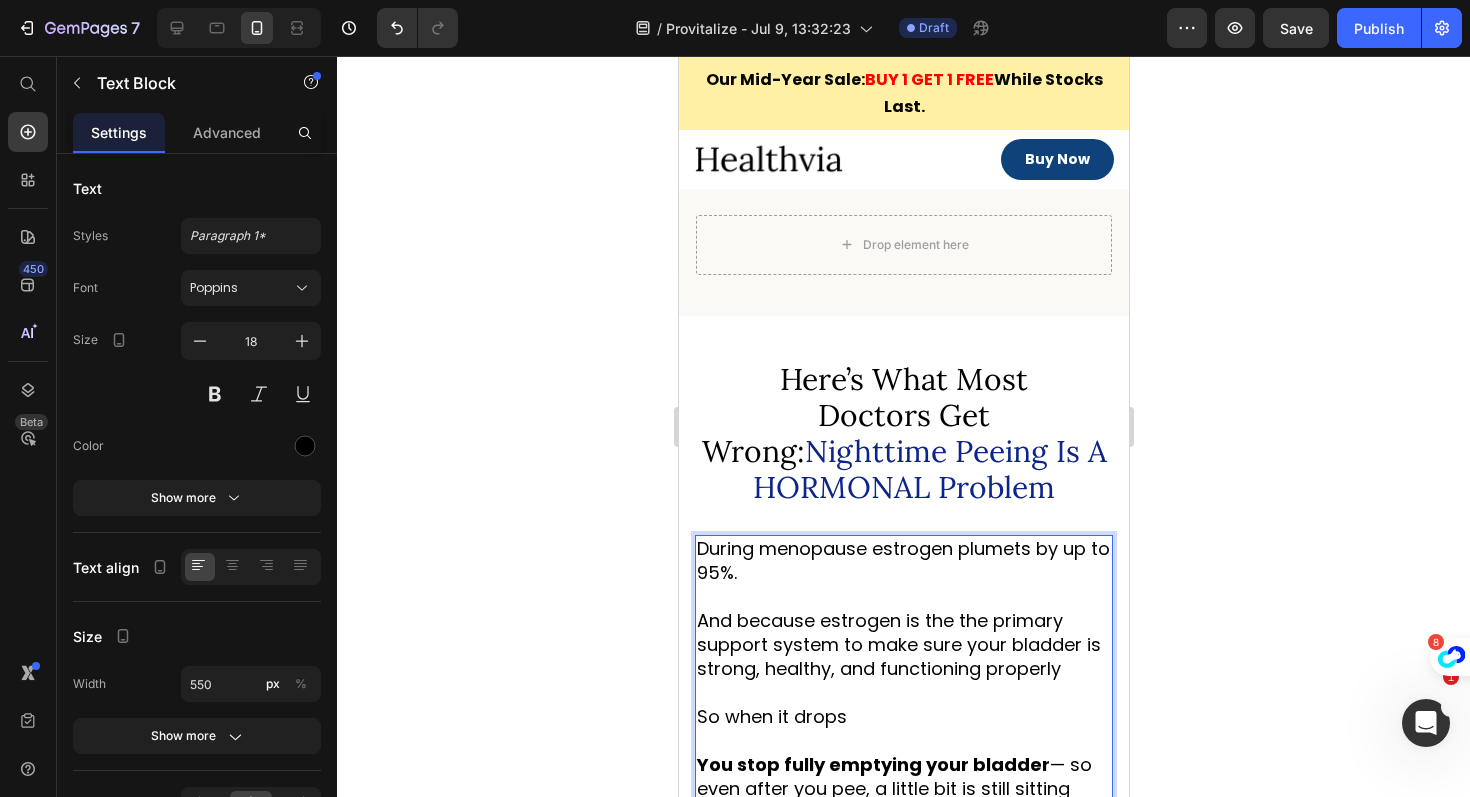 click on "And because estrogen is the the primary support system to make sure your bladder is strong, healthy, and functioning properly" at bounding box center [898, 644] 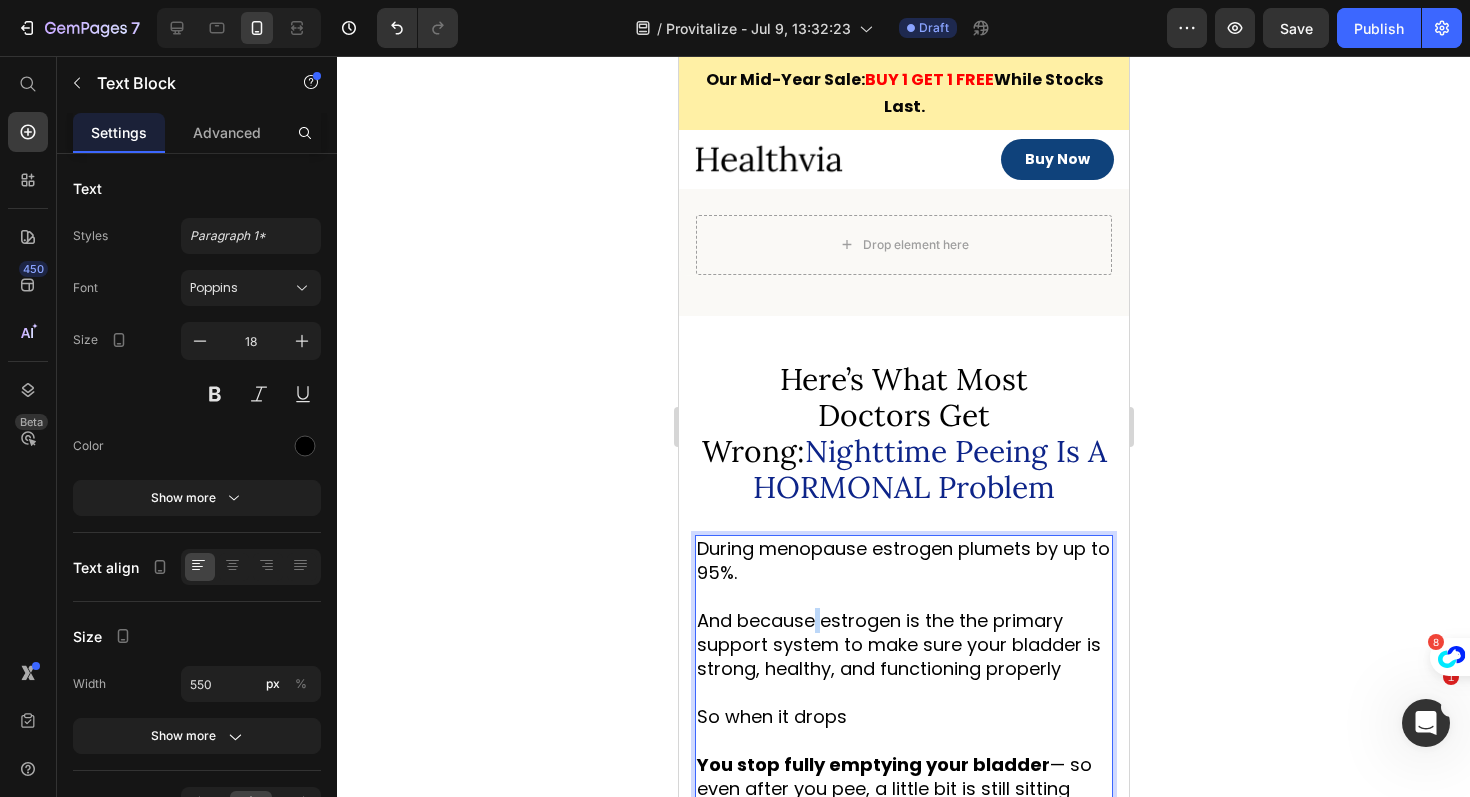click on "And because estrogen is the the primary support system to make sure your bladder is strong, healthy, and functioning properly" at bounding box center [898, 644] 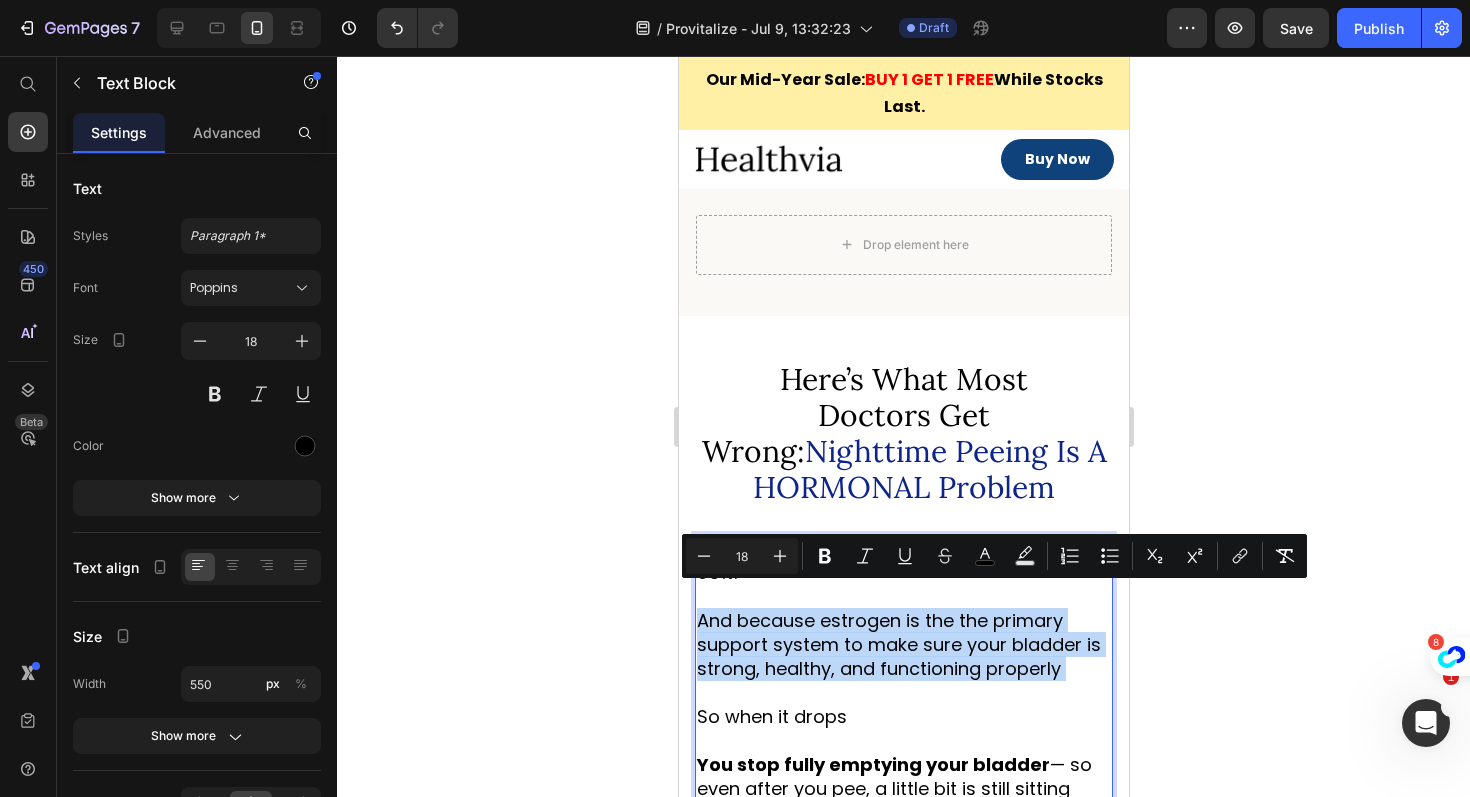 click on "And because estrogen is the the primary support system to make sure your bladder is strong, healthy, and functioning properly" at bounding box center [898, 644] 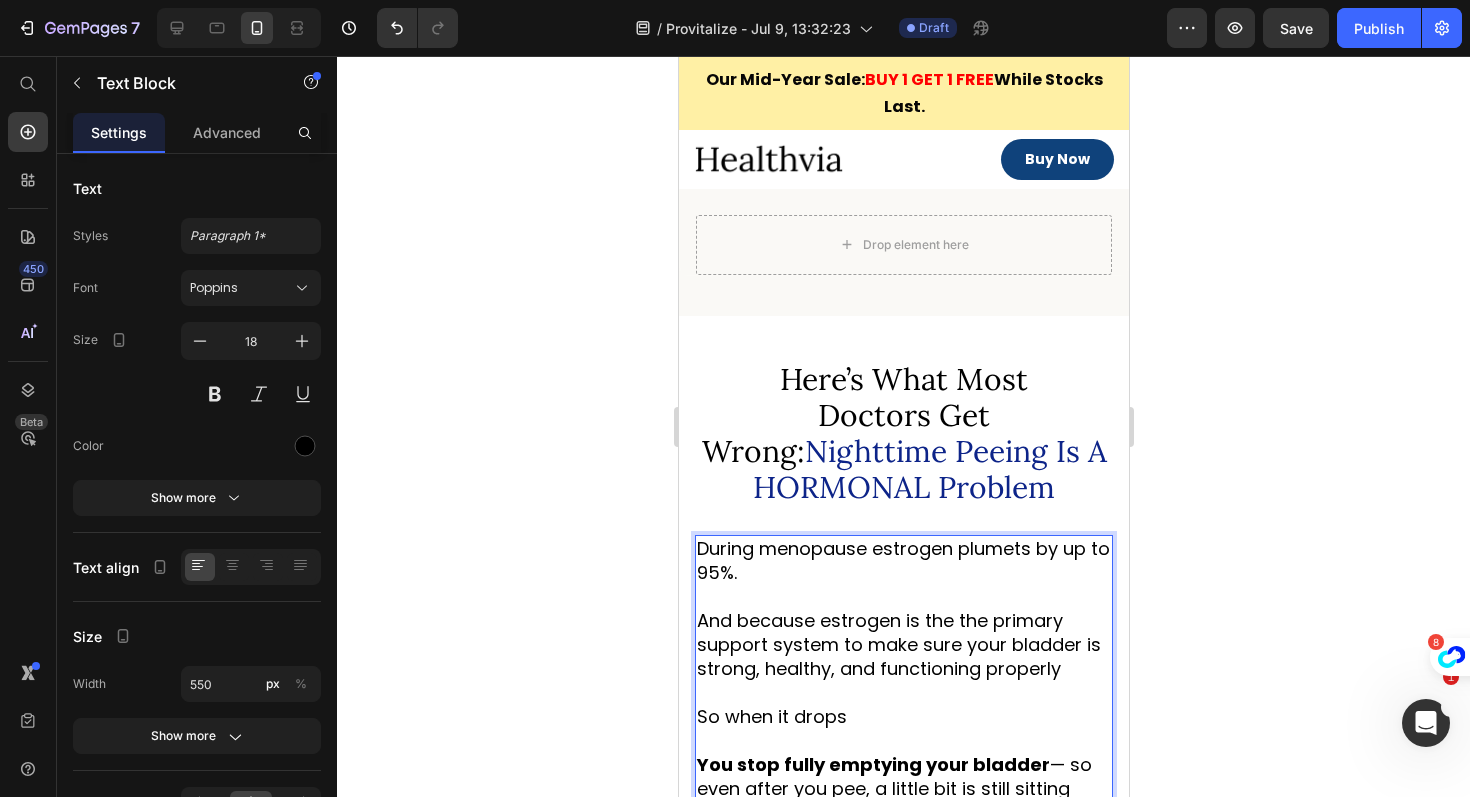 click on "And because estrogen is the the primary support system to make sure your bladder is strong, healthy, and functioning properly" at bounding box center (898, 644) 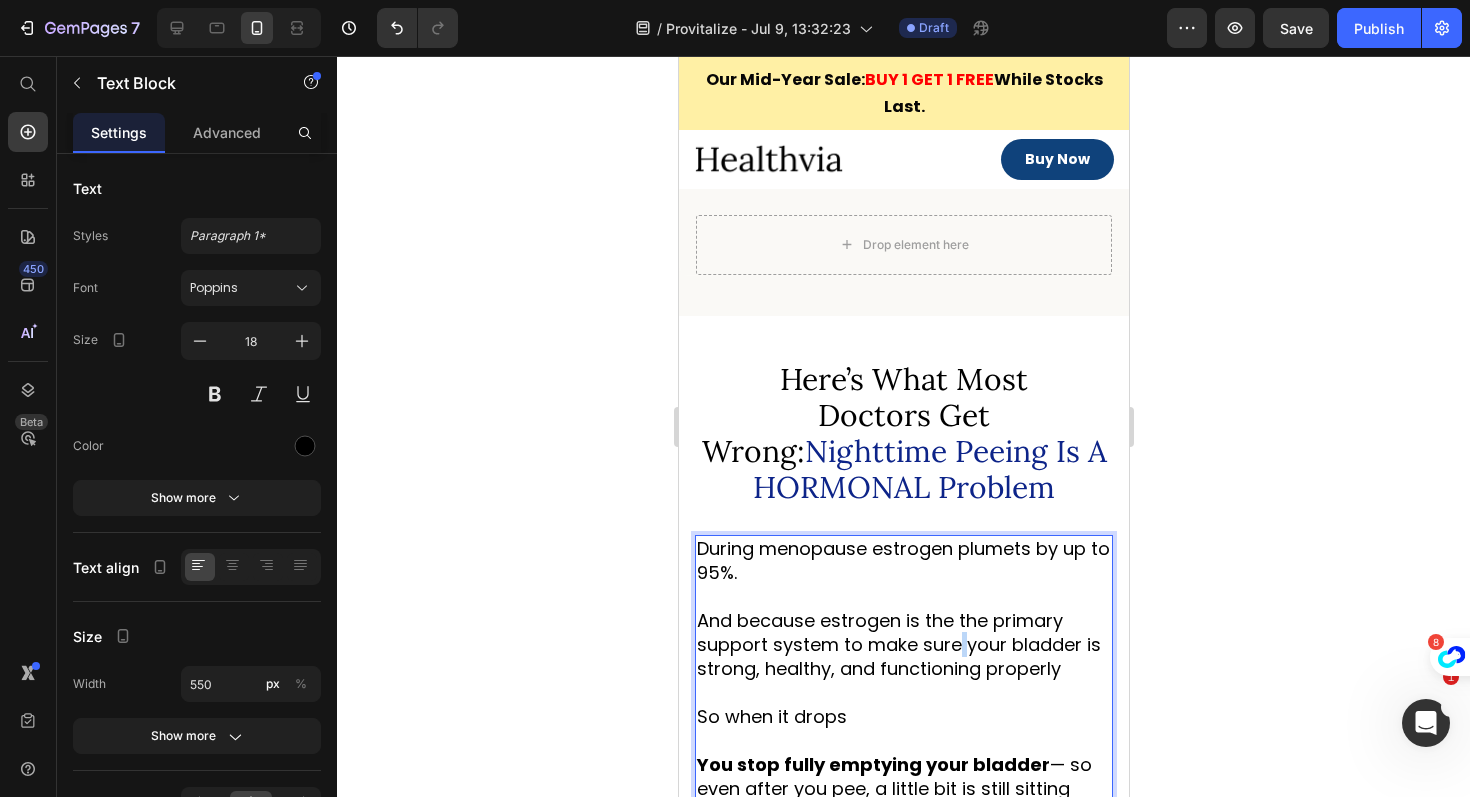 click on "And because estrogen is the the primary support system to make sure your bladder is strong, healthy, and functioning properly" at bounding box center (898, 644) 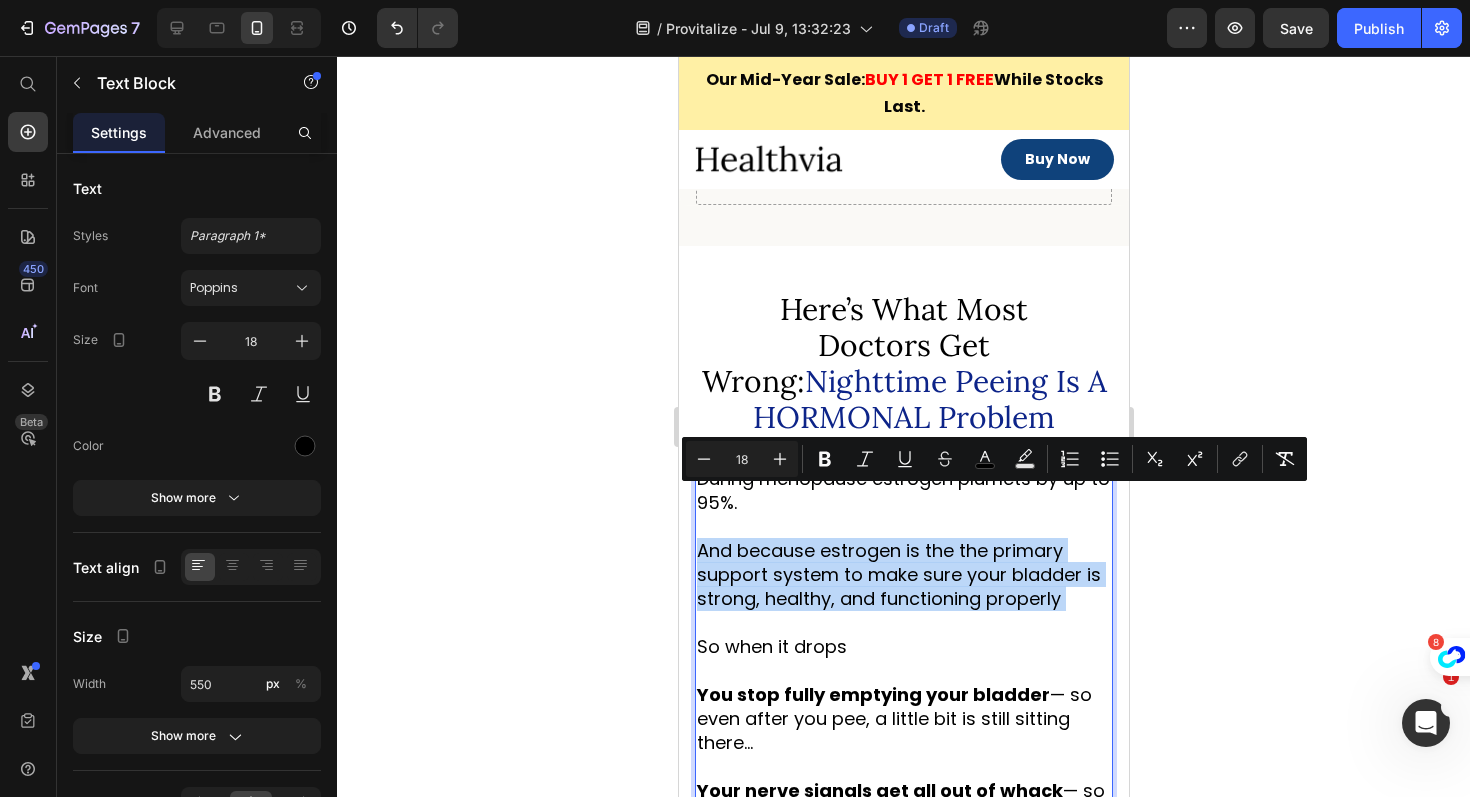 scroll, scrollTop: 1945, scrollLeft: 0, axis: vertical 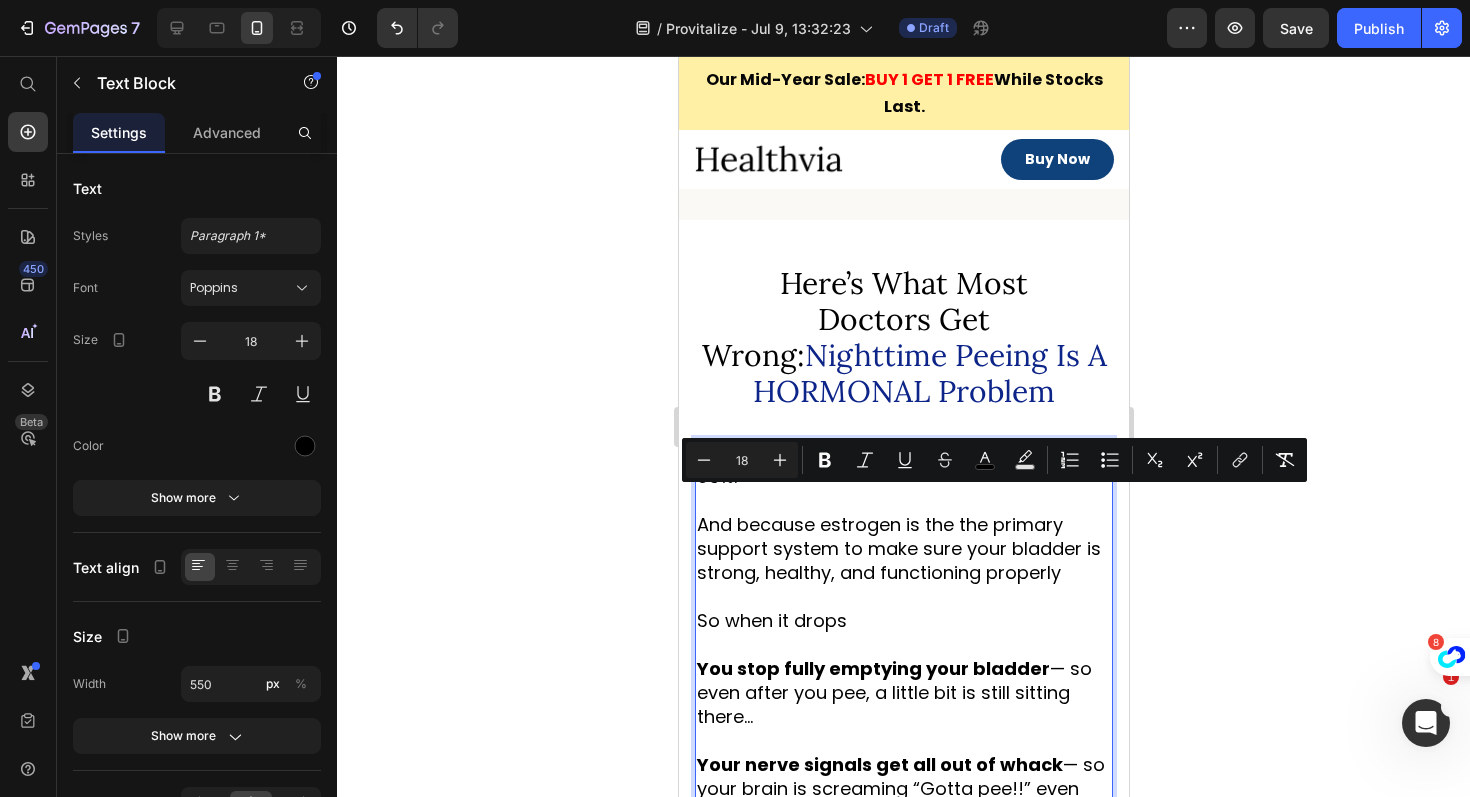 click on "So when it drops" at bounding box center (771, 620) 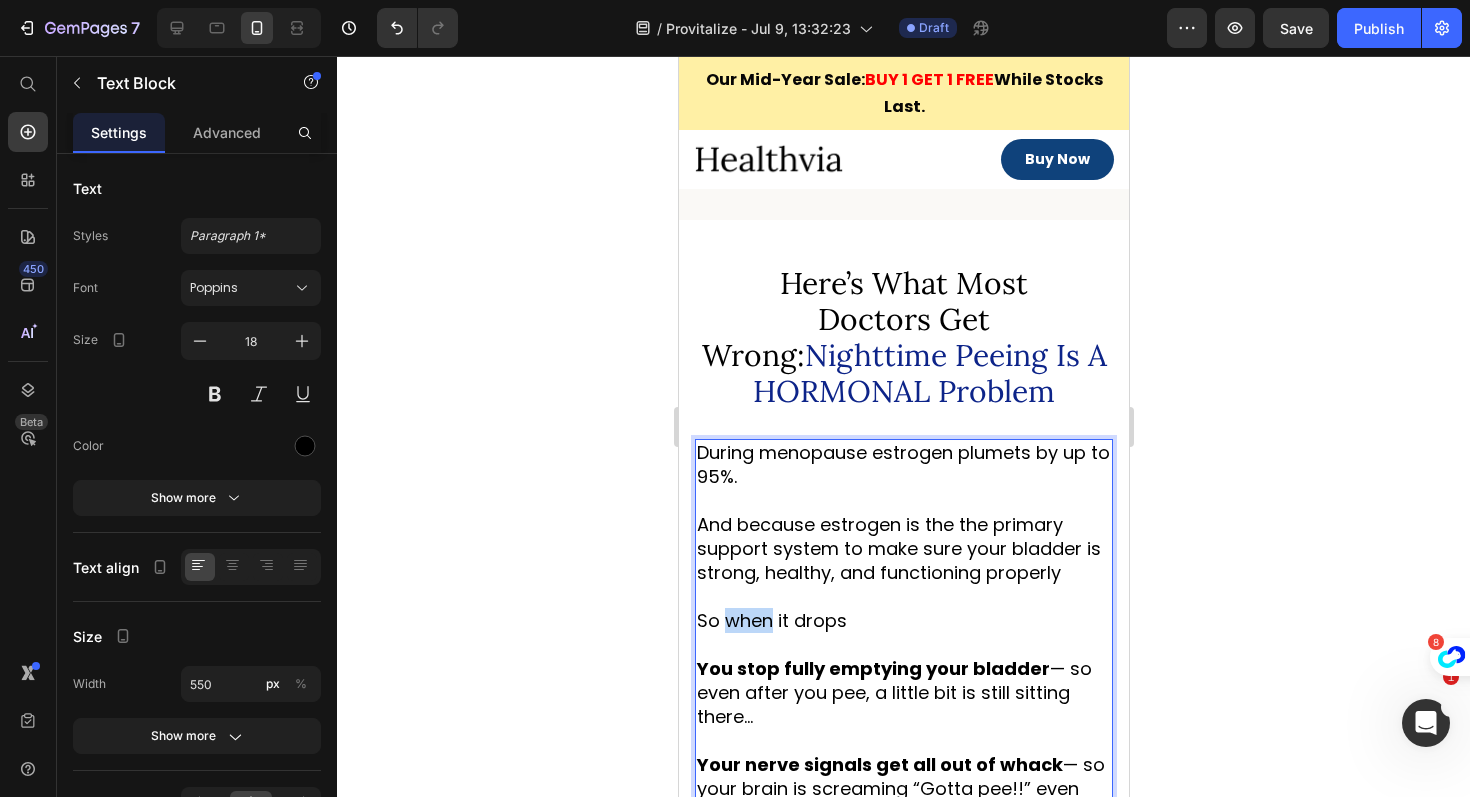 click on "So when it drops" at bounding box center (771, 620) 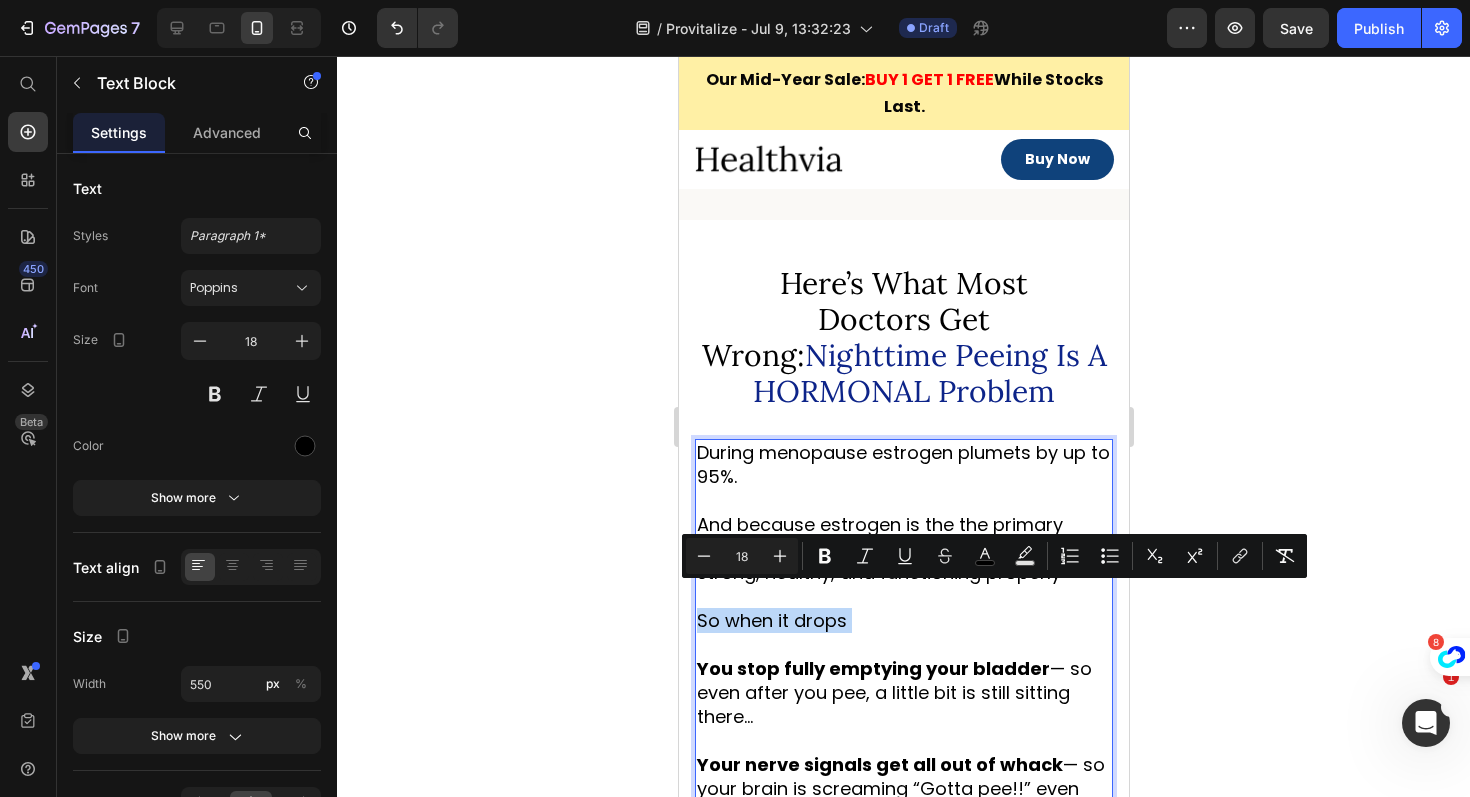 click on "During menopause estrogen plumets by up to 95%. And because estrogen is the the primary support system to make sure your bladder is strong, healthy, and functioning properly So when it drops You stop fully emptying your bladder  — so even after you pee, a little bit is still sitting there… Your nerve signals get all out of whack  — so your brain is screaming “Gotta pee!!” even when your bladder’s practically empty. Pelvic floor muscles lose strength and tone  — which makes it harder to “hold it” through the night." at bounding box center [903, 681] 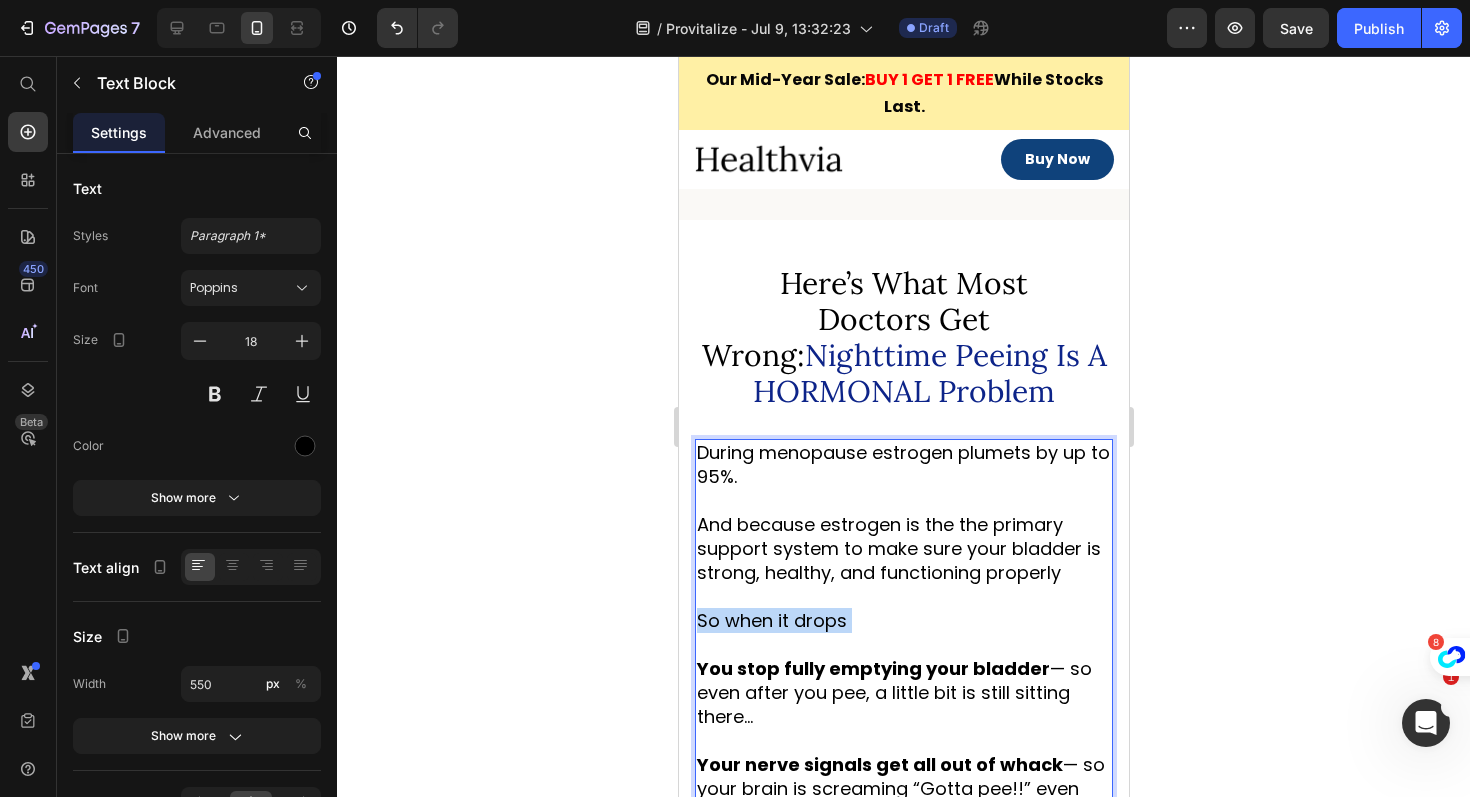 drag, startPoint x: 846, startPoint y: 597, endPoint x: 638, endPoint y: 614, distance: 208.69356 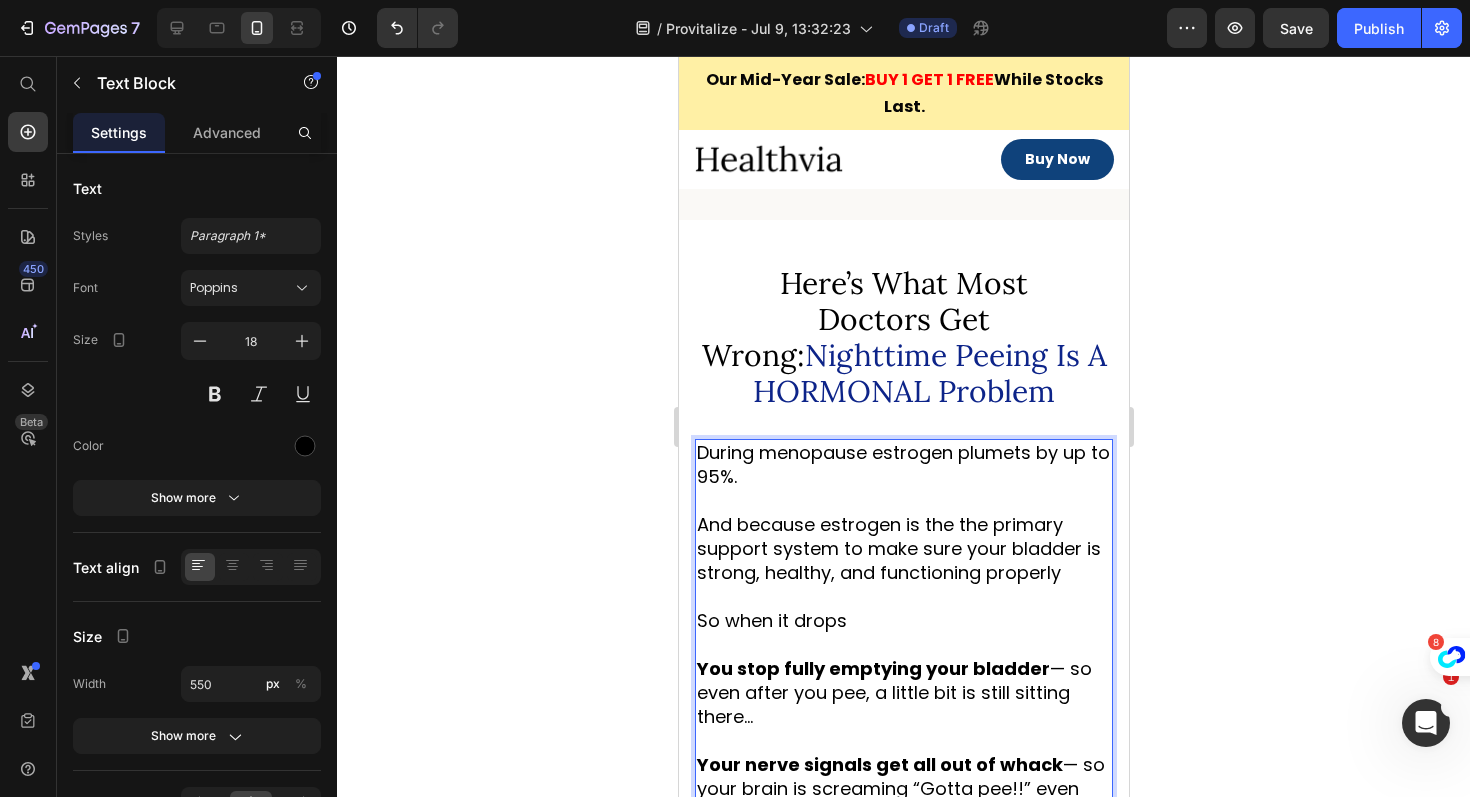 click on "So when it drops" at bounding box center [771, 620] 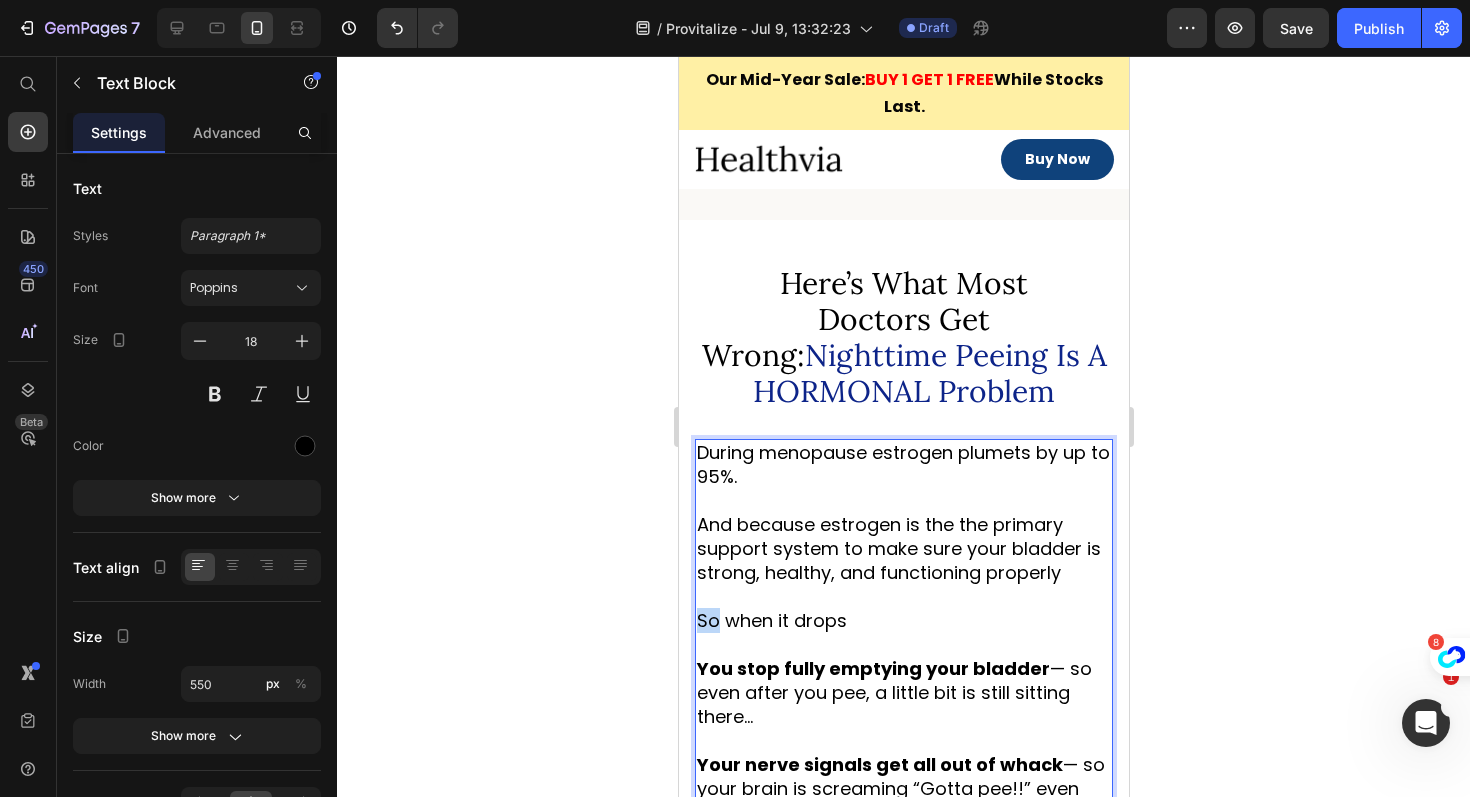 click on "So when it drops" at bounding box center (771, 620) 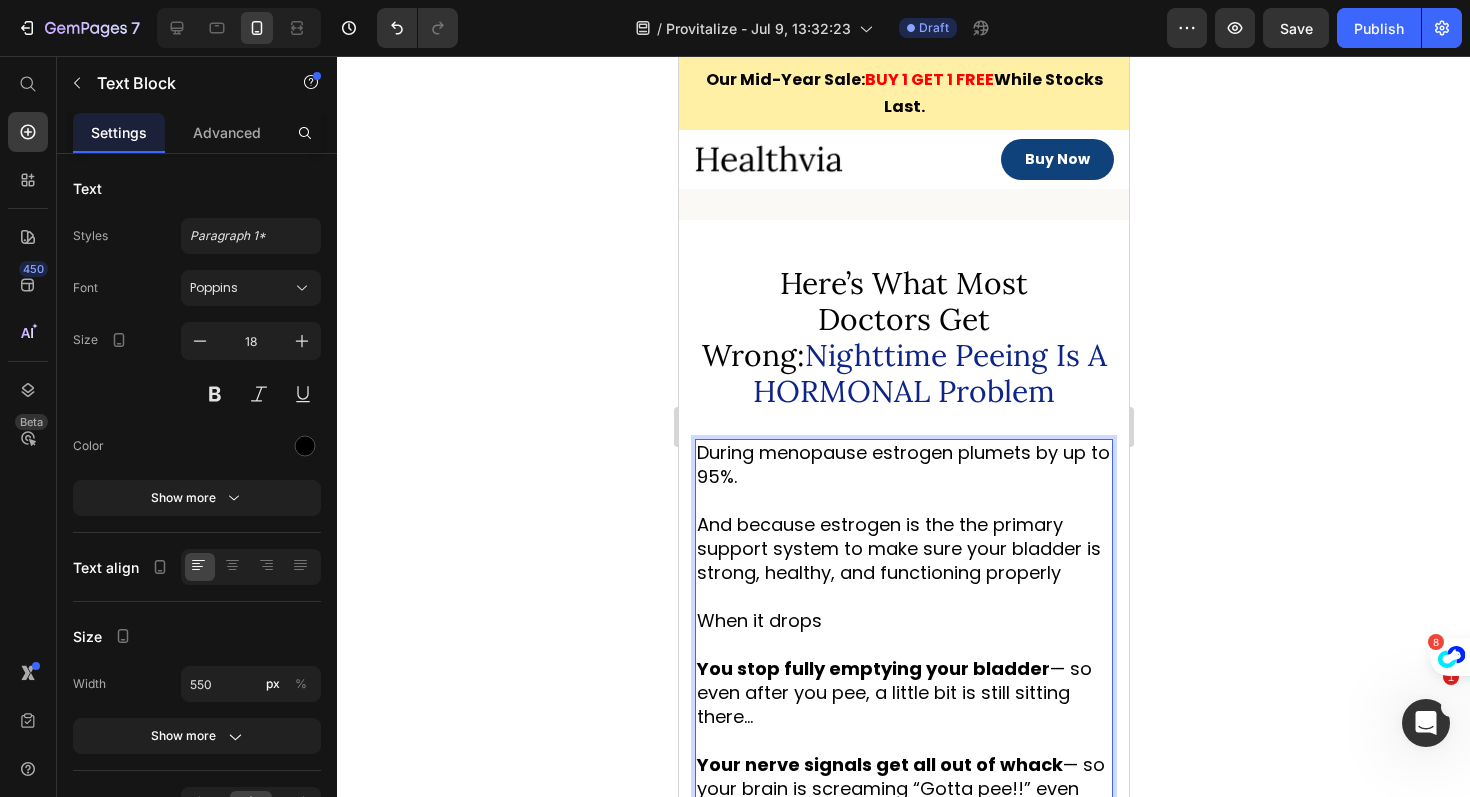 click on "And because estrogen is the the primary support system to make sure your bladder is strong, healthy, and functioning properly" at bounding box center (898, 548) 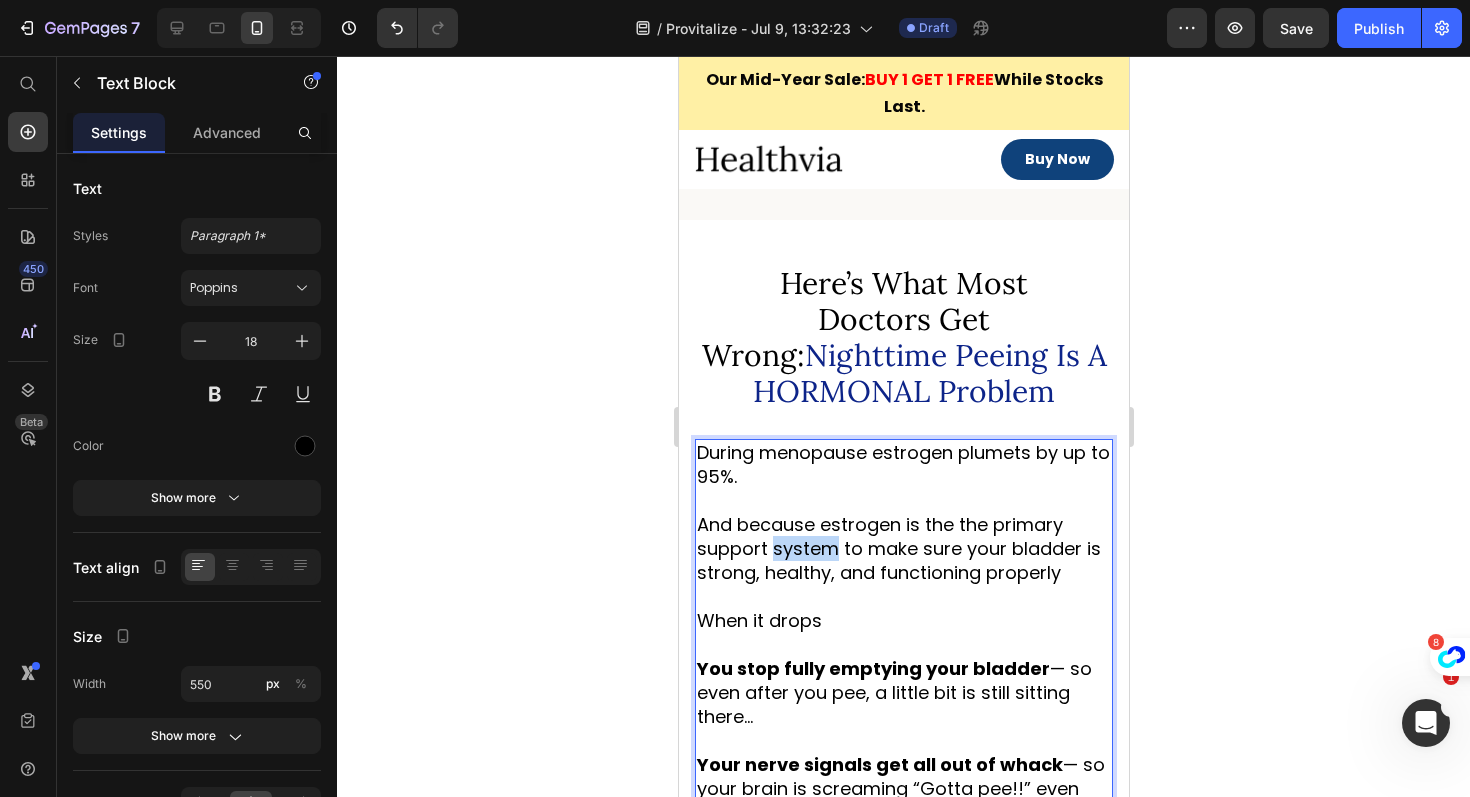 click on "And because estrogen is the the primary support system to make sure your bladder is strong, healthy, and functioning properly" at bounding box center (898, 548) 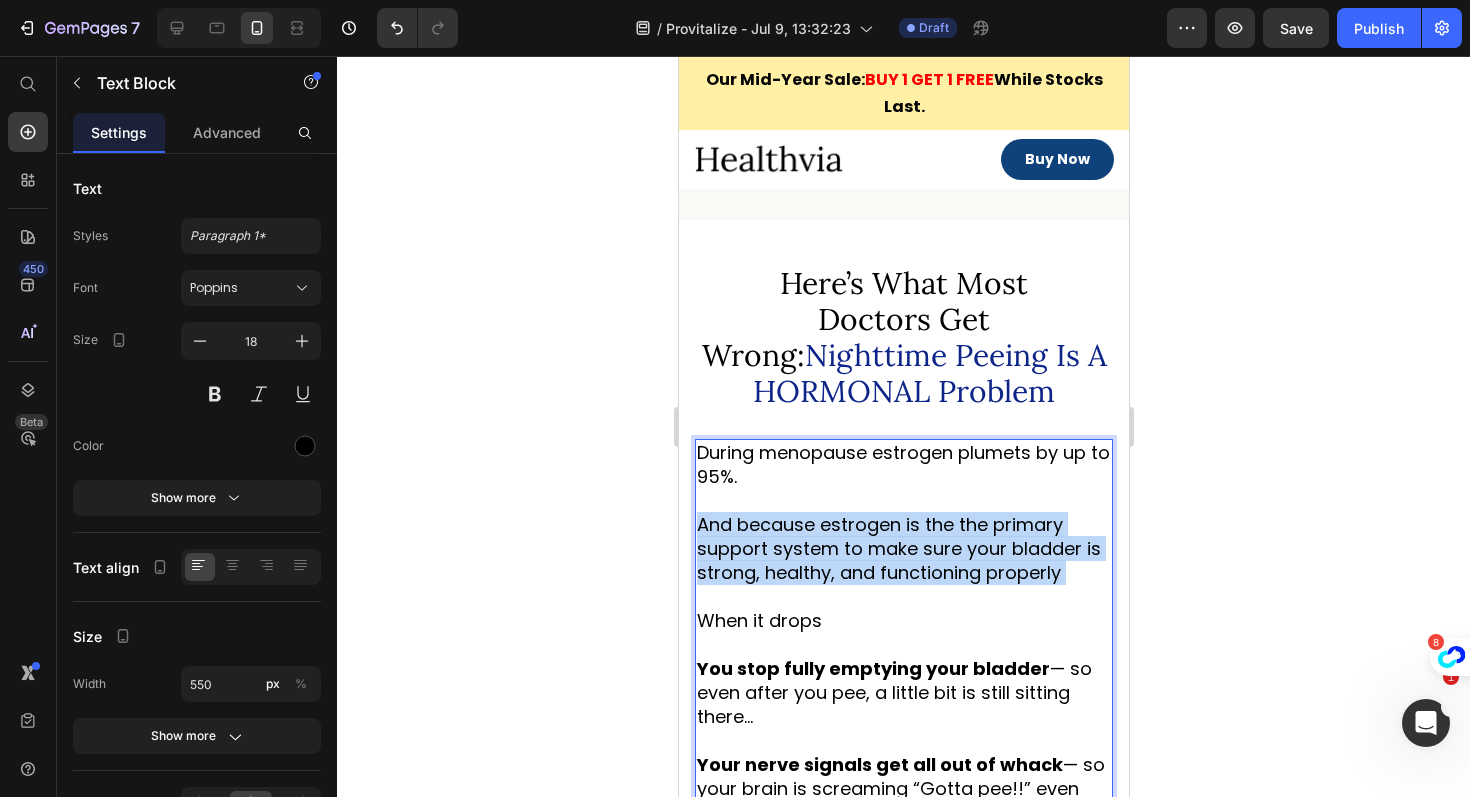 click on "And because estrogen is the the primary support system to make sure your bladder is strong, healthy, and functioning properly" at bounding box center [898, 548] 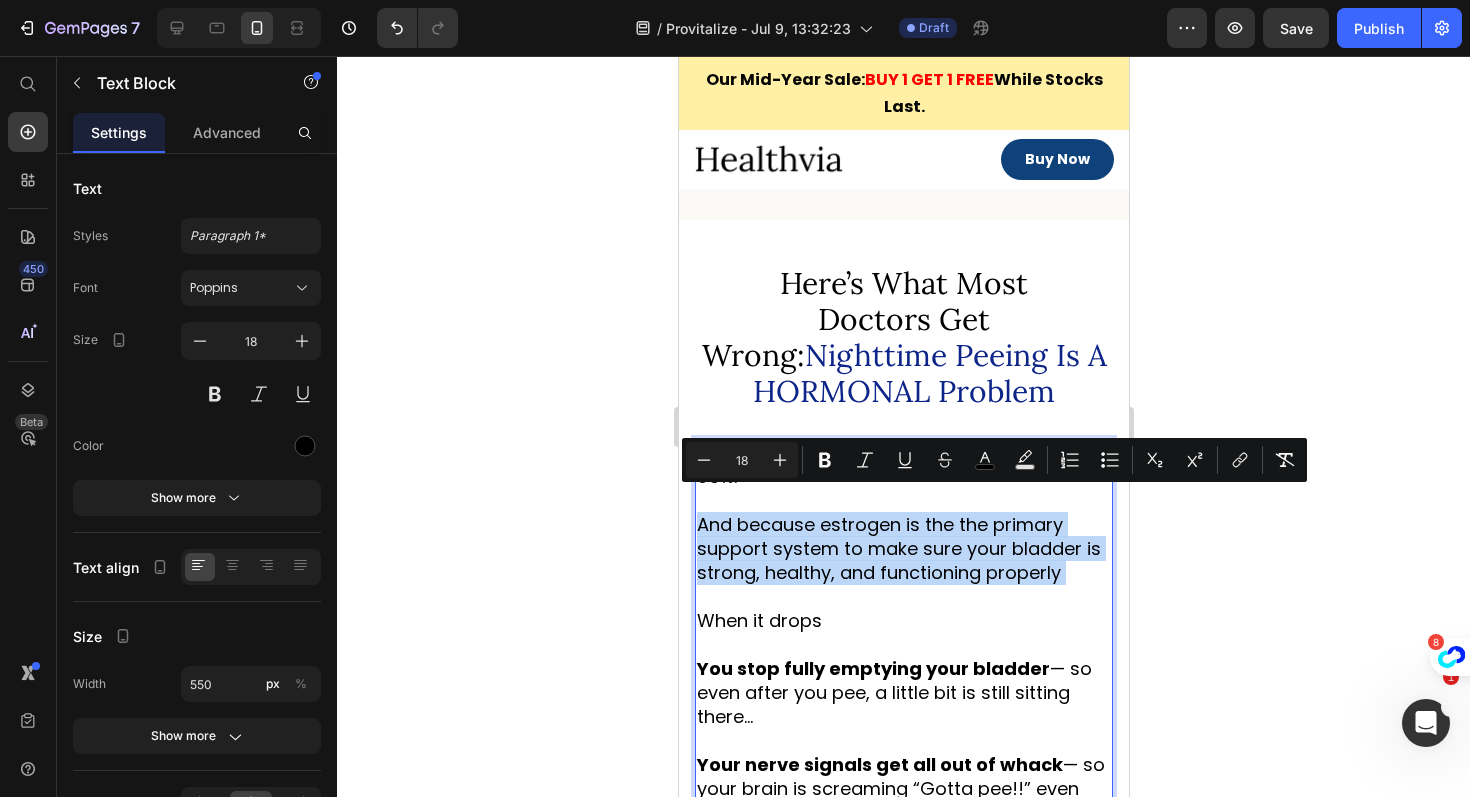 click on "When it drops" at bounding box center [758, 620] 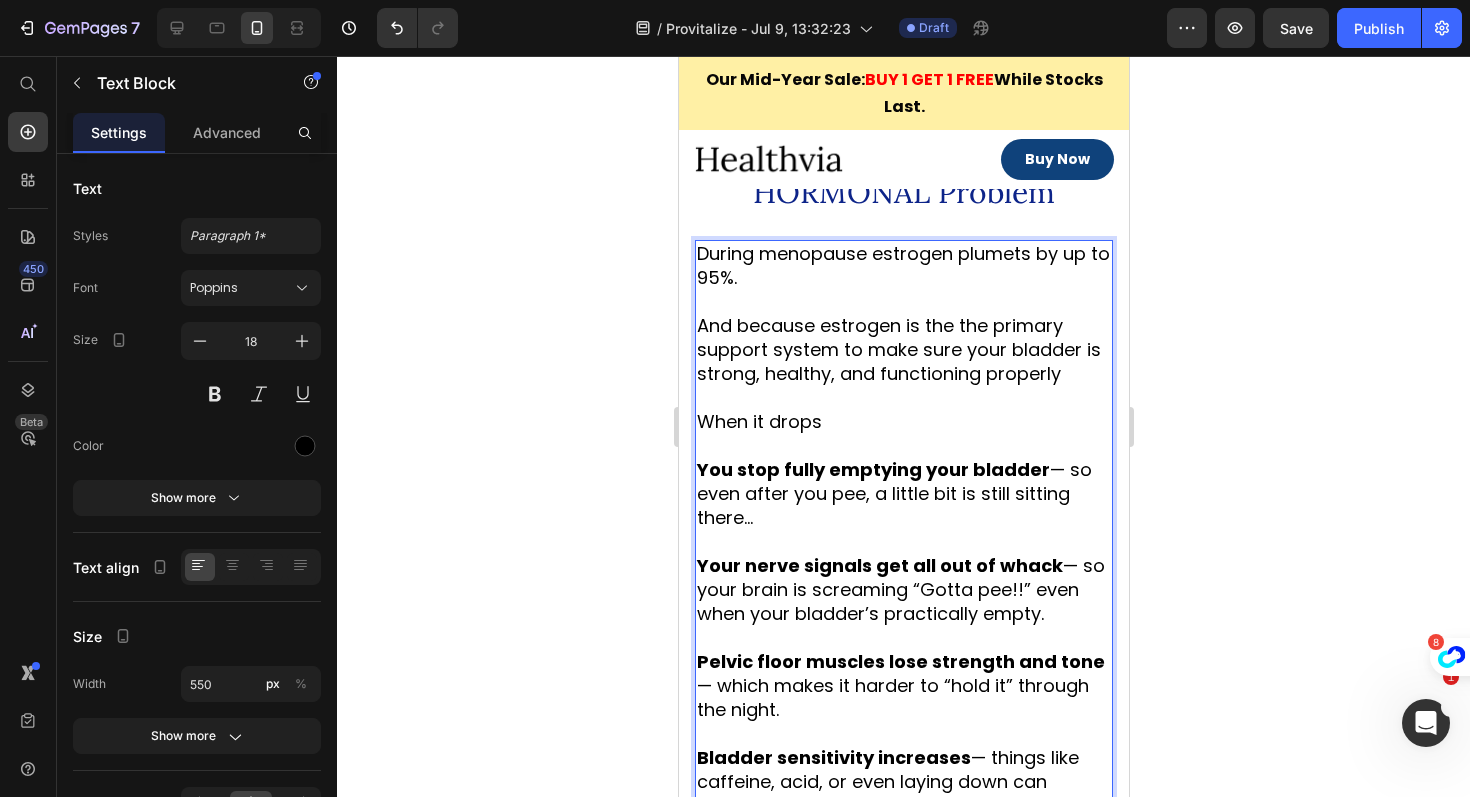 scroll, scrollTop: 2145, scrollLeft: 0, axis: vertical 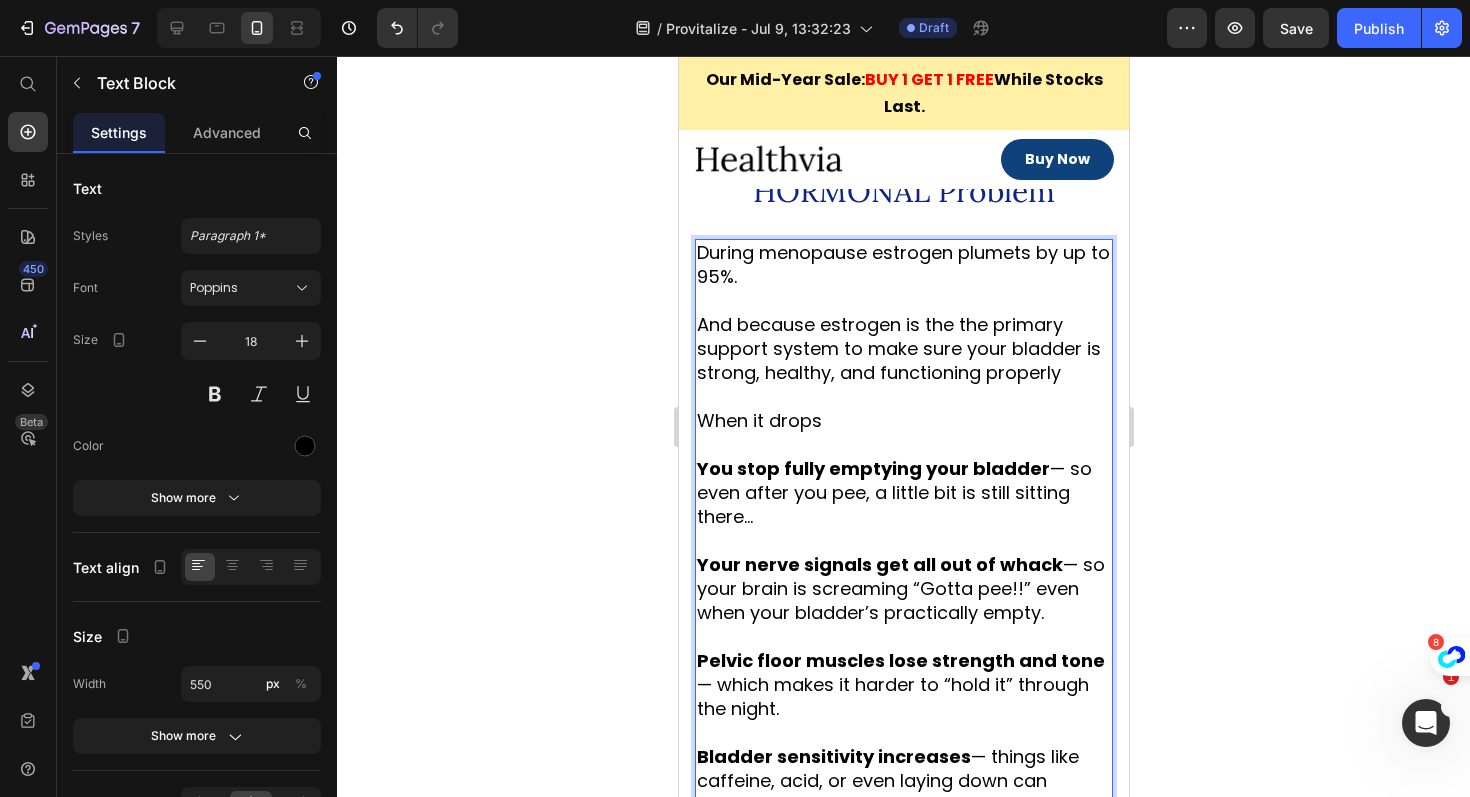 click on "During menopause estrogen plumets by up to 95%. And because estrogen is the the primary support system to make sure your bladder is strong, healthy, and functioning properly When it drops You stop fully emptying your bladder — so even after you pee, a little bit is still sitting there… Your nerve signals get all out of whack — so your brain is screaming “Gotta pee!!” even when your bladder’s practically empty. Pelvic floor muscles lose strength and tone — which makes it harder to “hold it” through the night." at bounding box center [903, 481] 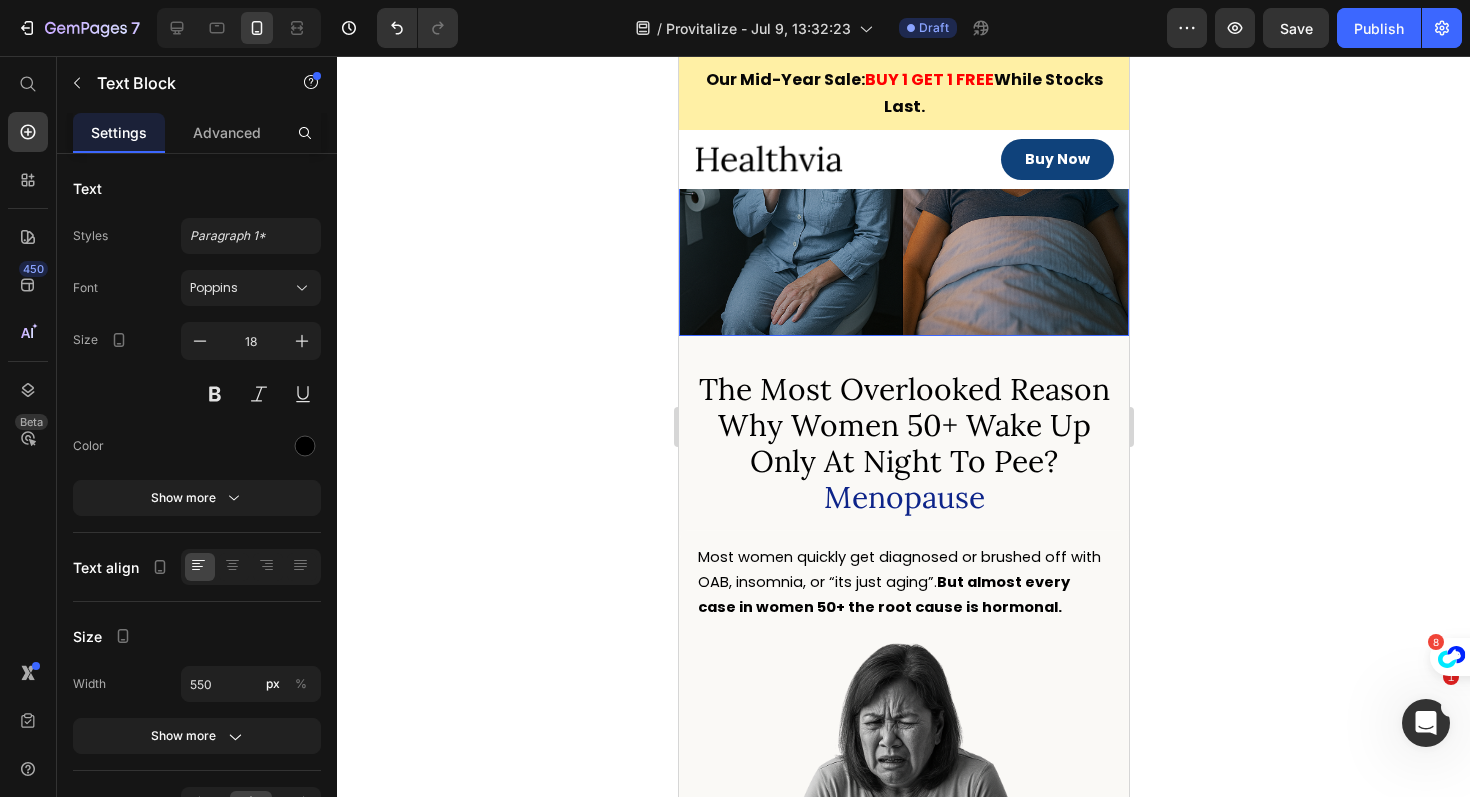 scroll, scrollTop: 643, scrollLeft: 0, axis: vertical 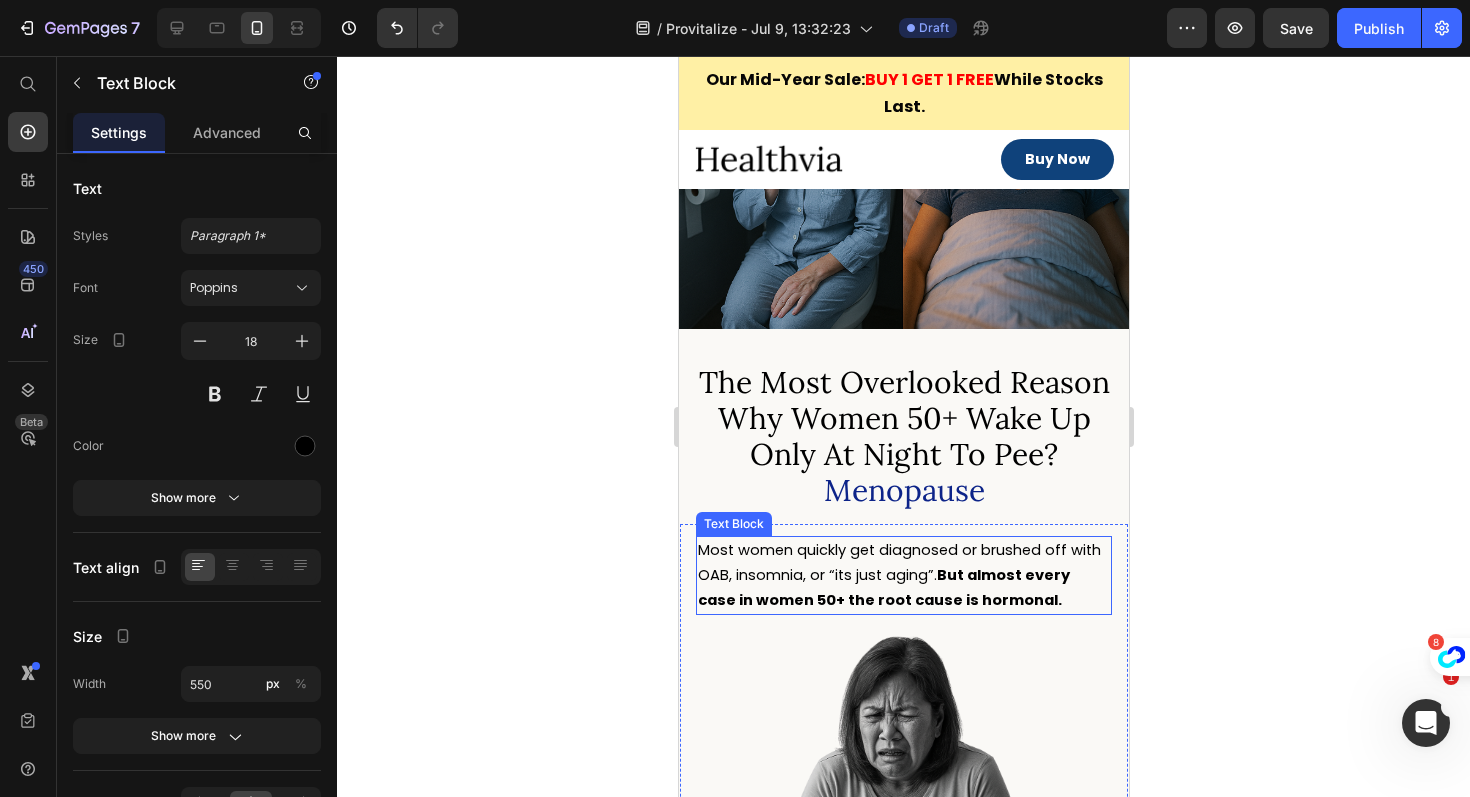 click on "Most women quickly get diagnosed or brushed off with OAB, insomnia, or “its just aging”.  But almost every case in women 50+ the root cause is hormonal." at bounding box center (903, 576) 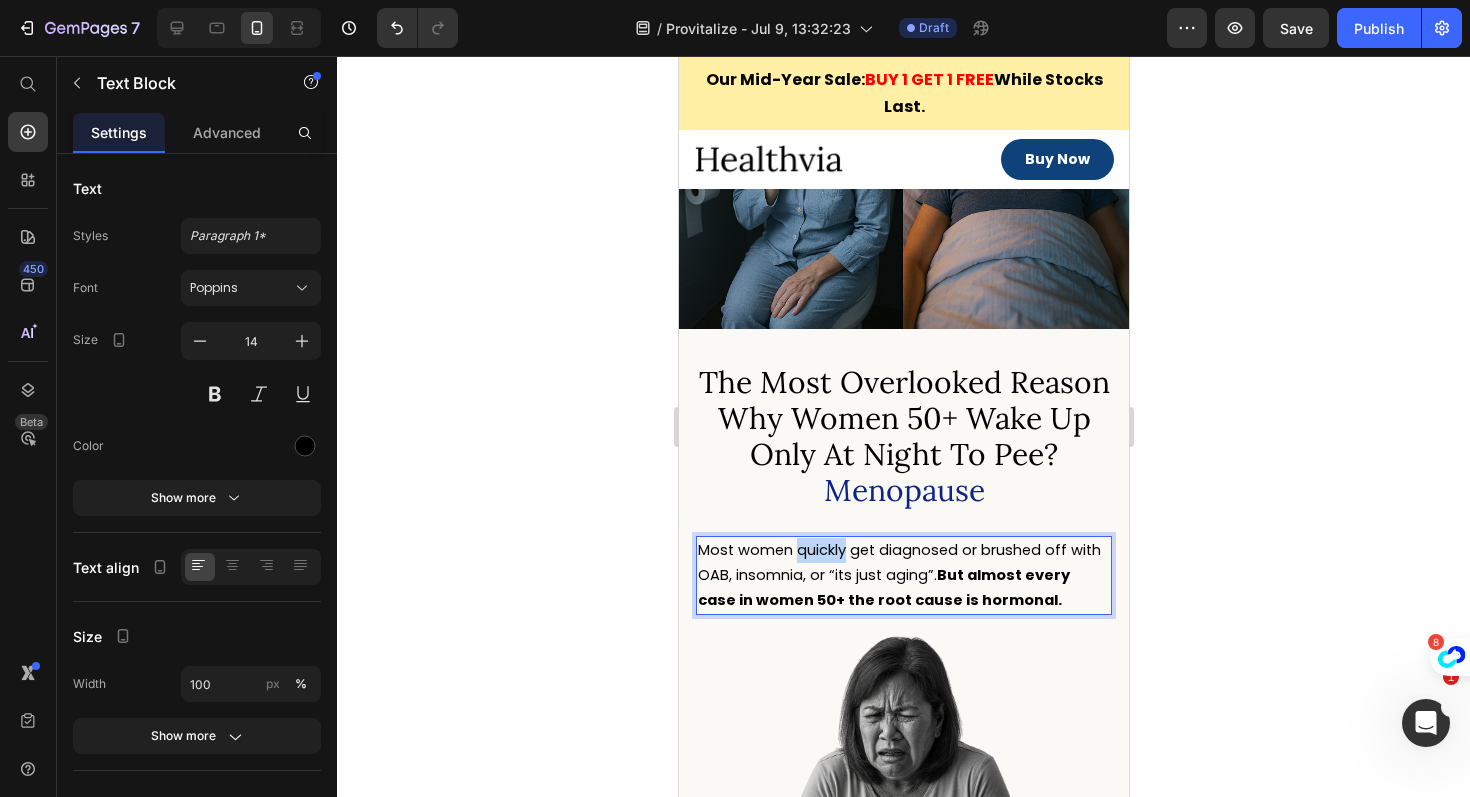 click on "Most women quickly get diagnosed or brushed off with OAB, insomnia, or “its just aging”.  But almost every case in women 50+ the root cause is hormonal." at bounding box center (903, 576) 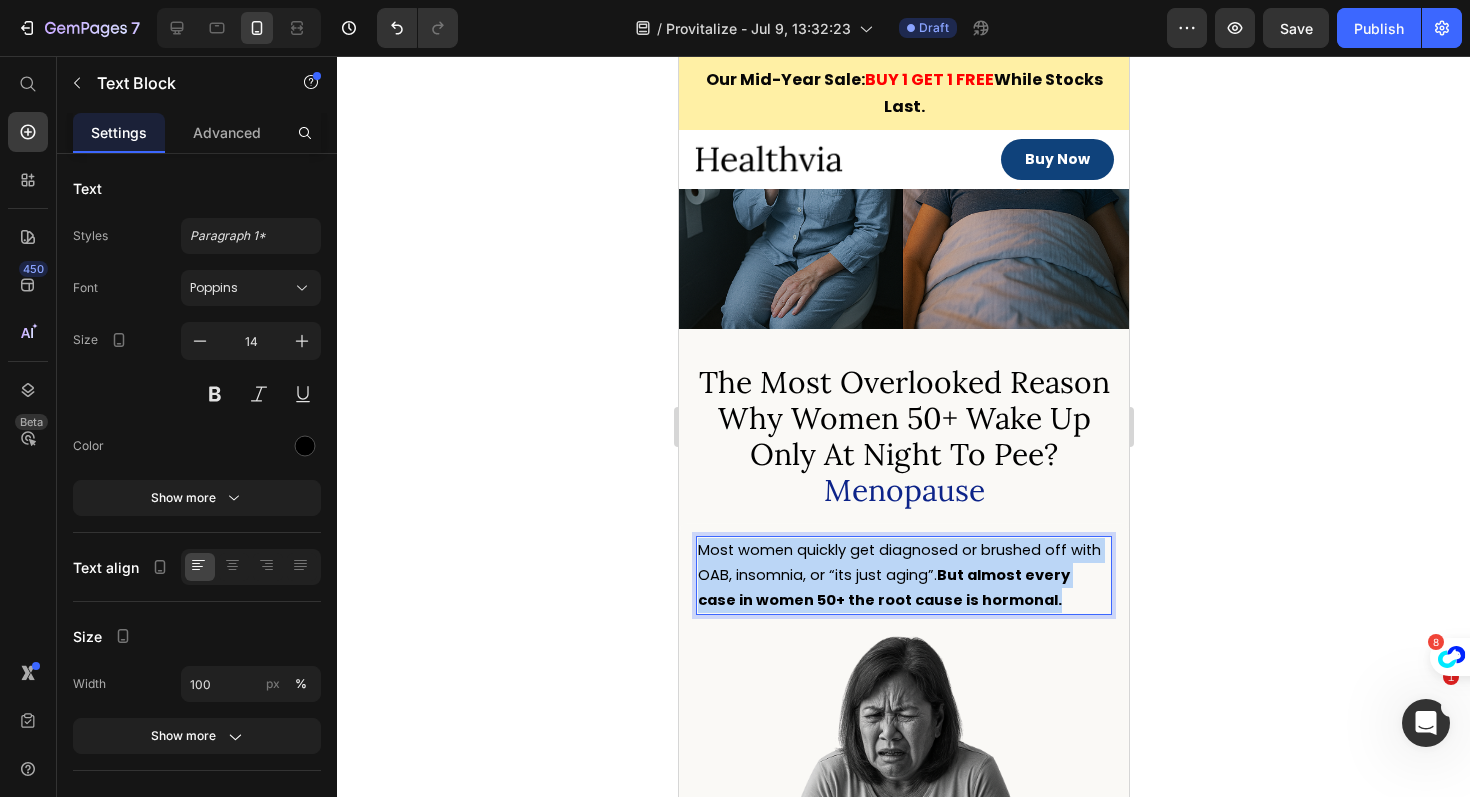 click on "Most women quickly get diagnosed or brushed off with OAB, insomnia, or “its just aging”.  But almost every case in women 50+ the root cause is hormonal." at bounding box center (903, 576) 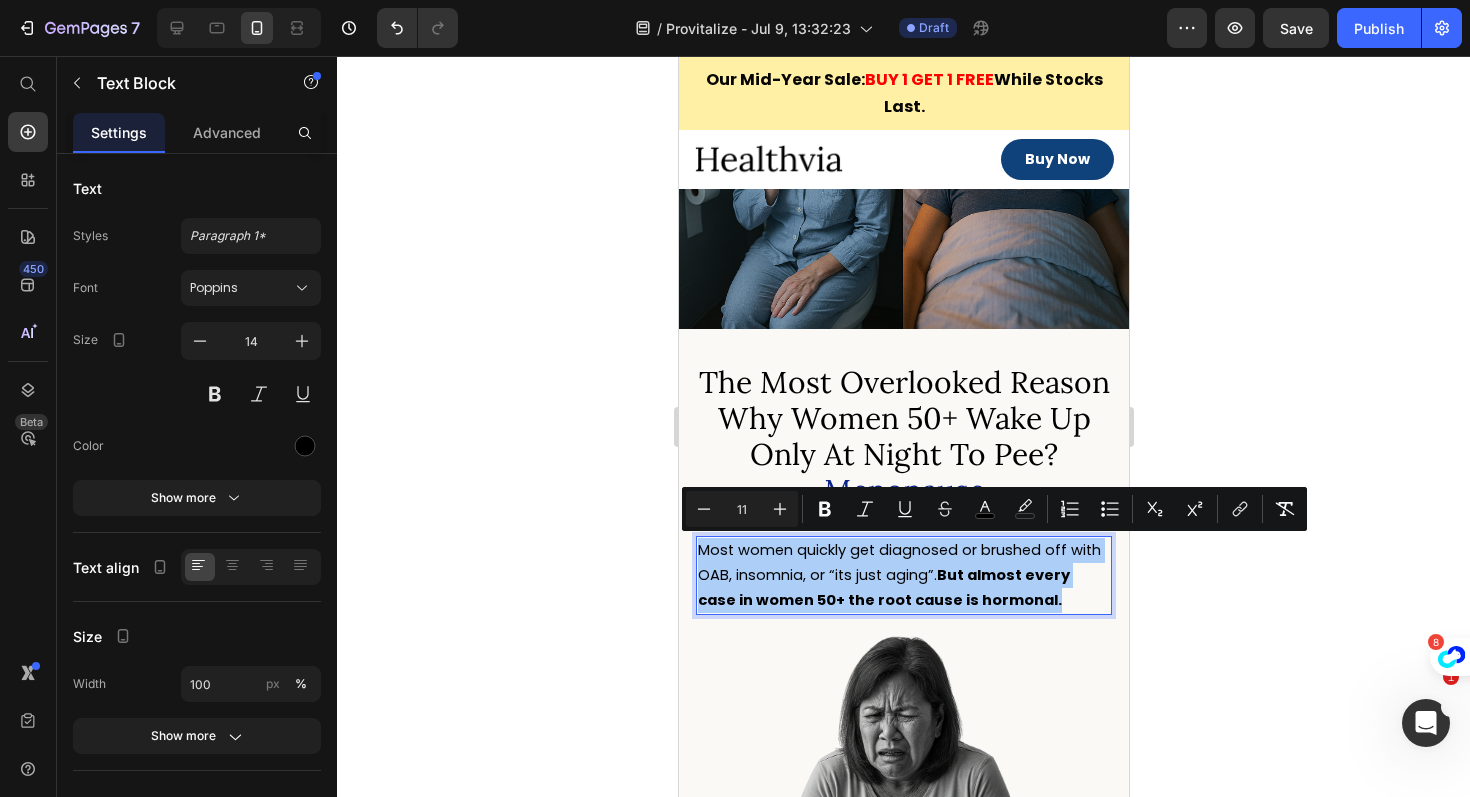 click 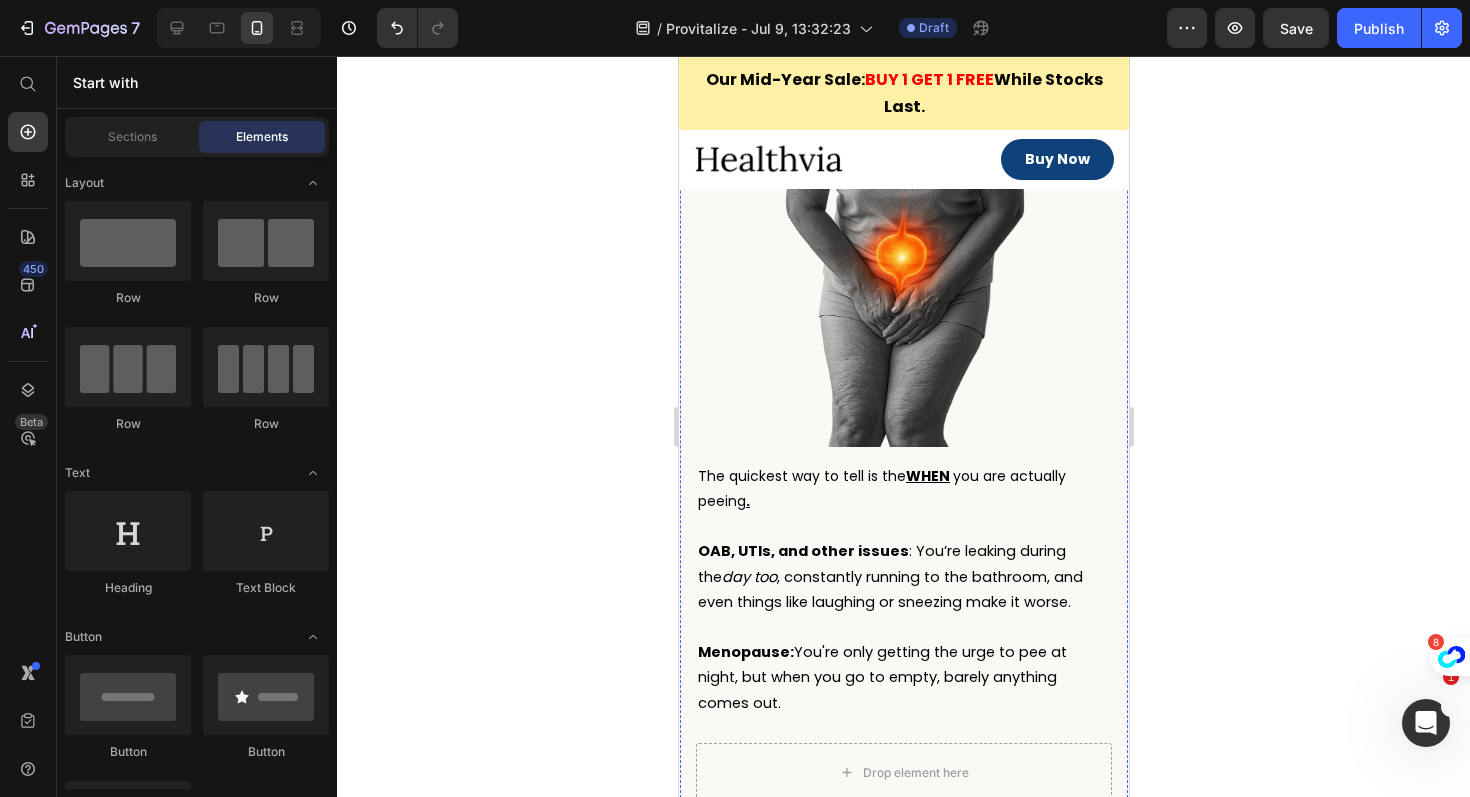 scroll, scrollTop: 1346, scrollLeft: 0, axis: vertical 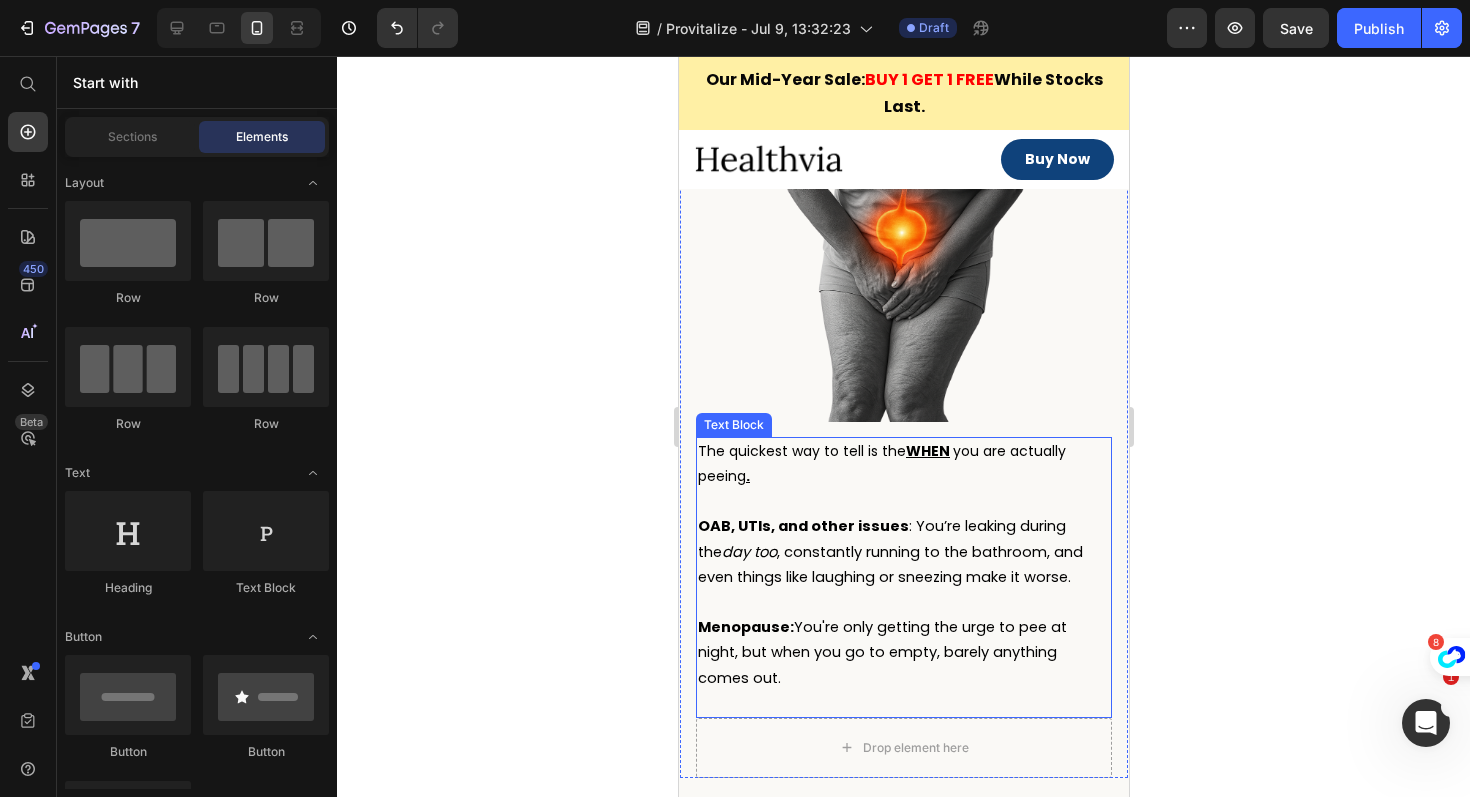 click on "The quickest way to tell is the  WHEN   you are actually peeing ." at bounding box center [881, 463] 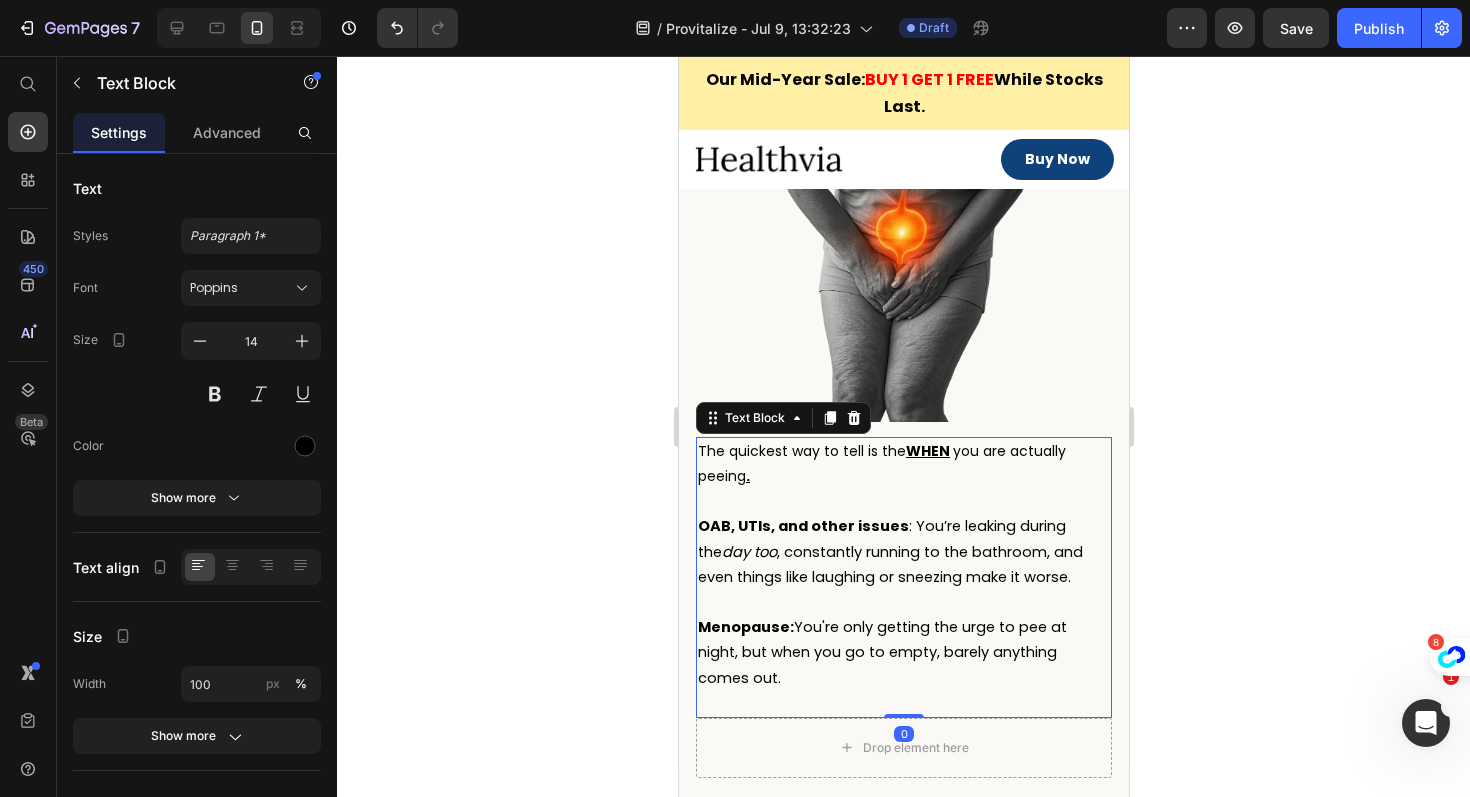 click on "The quickest way to tell is the  WHEN   you are actually peeing ." at bounding box center [881, 463] 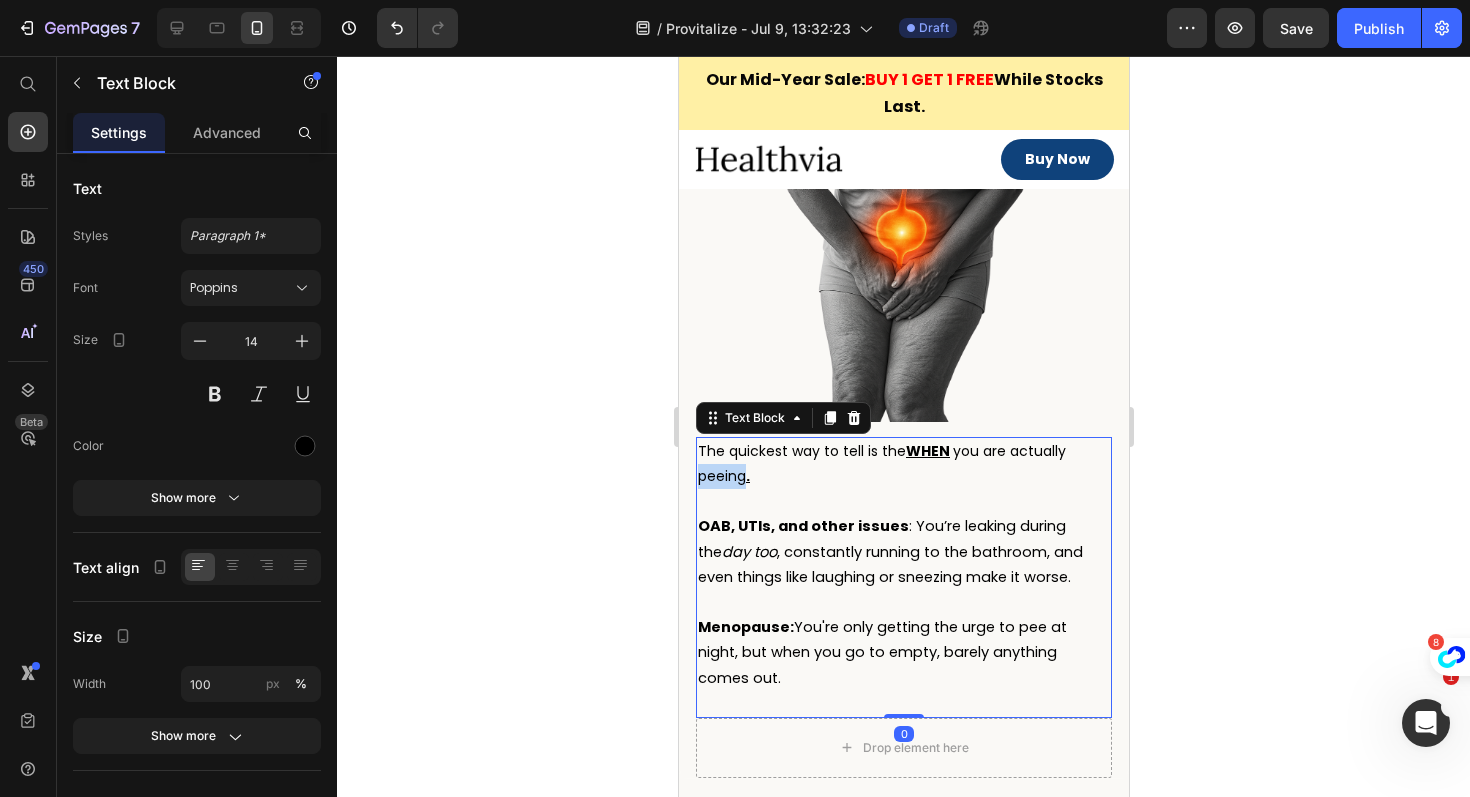click on "The quickest way to tell is the  WHEN   you are actually peeing ." at bounding box center [881, 463] 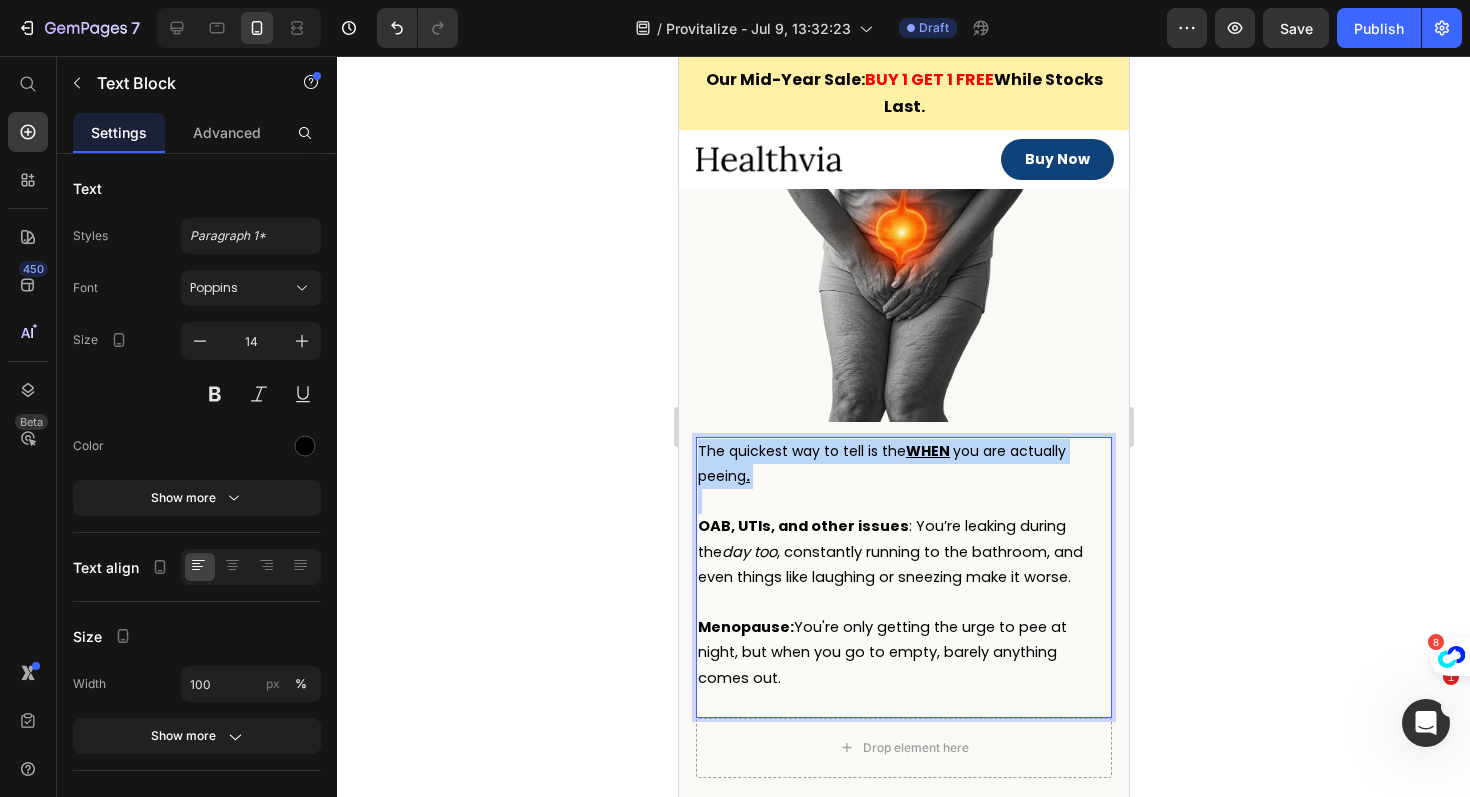 click on "The quickest way to tell is the  WHEN   you are actually peeing ." at bounding box center [881, 463] 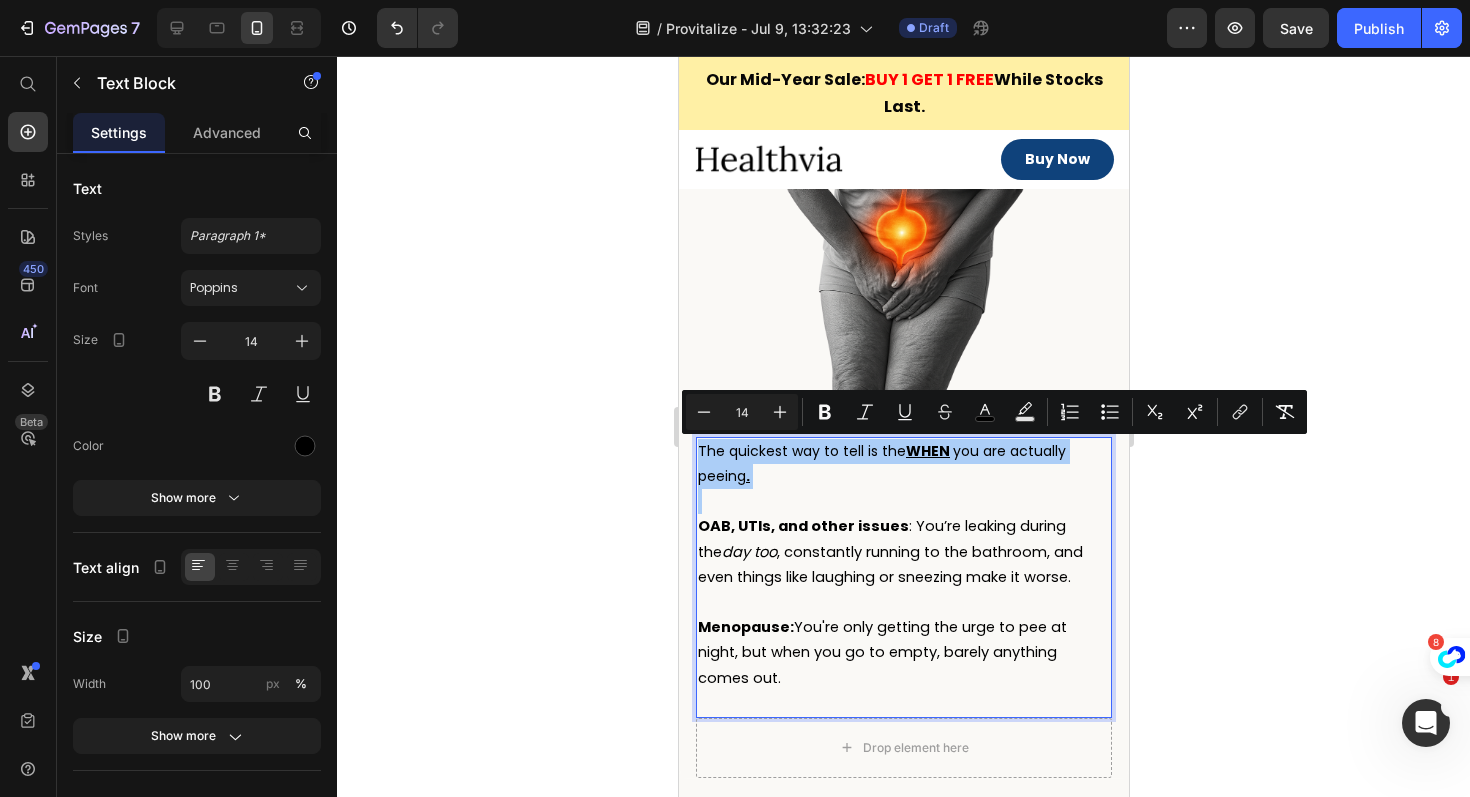click 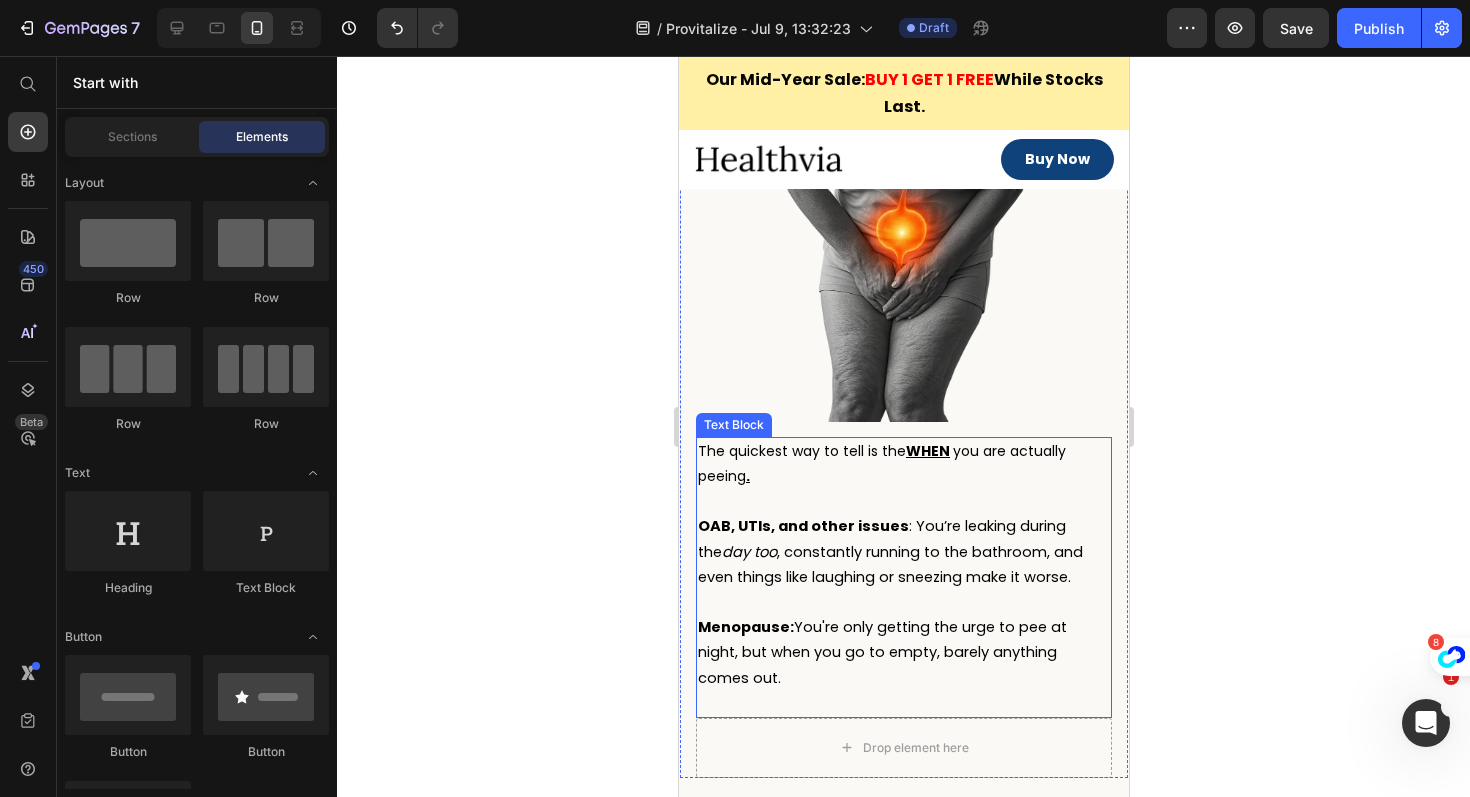click on "OAB, UTIs, and other issues : You’re leaking during the day too , constantly running to the bathroom, and even things like laughing or sneezing make it worse." at bounding box center [889, 551] 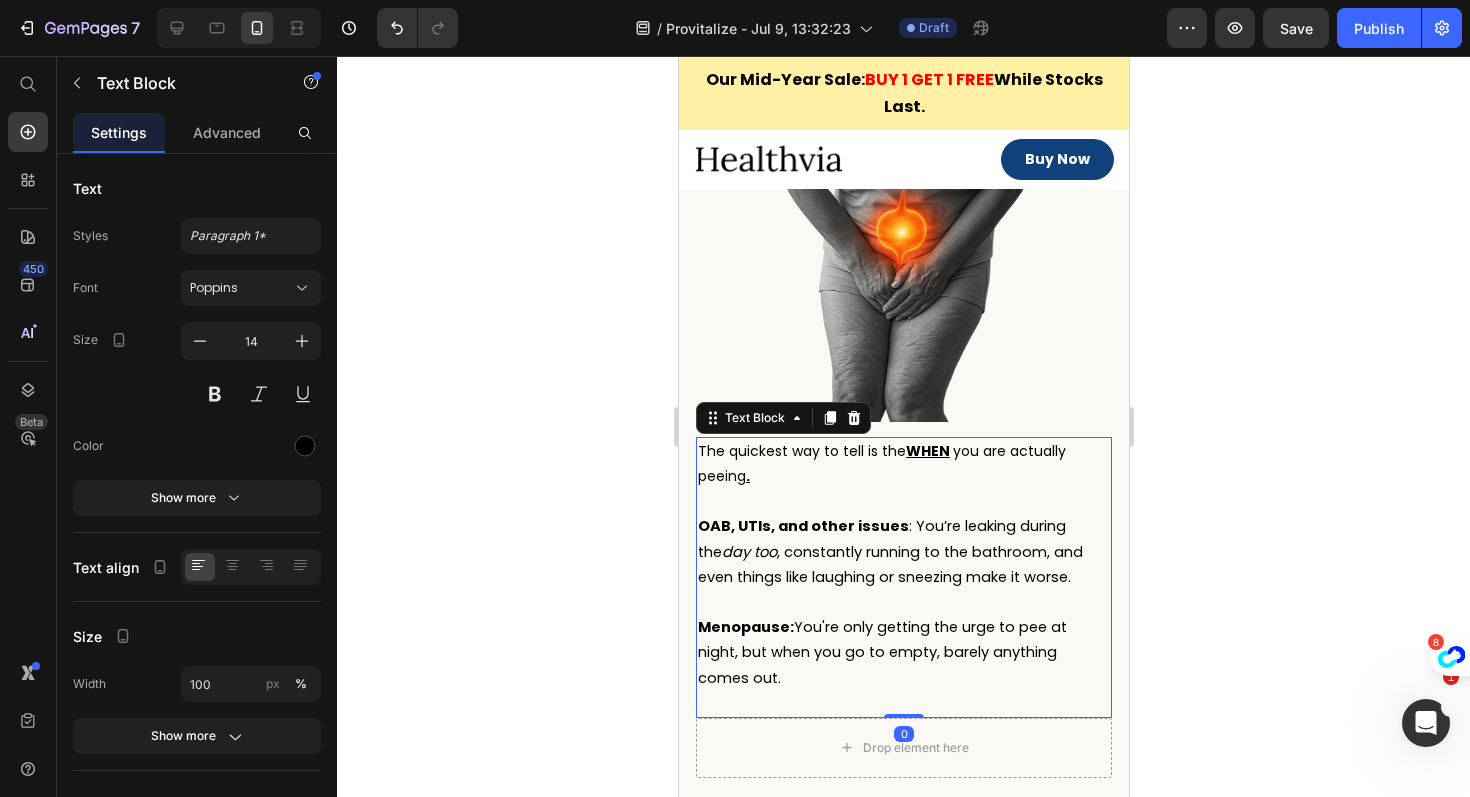 click on "OAB, UTIs, and other issues : You’re leaking during the day too , constantly running to the bathroom, and even things like laughing or sneezing make it worse." at bounding box center [889, 551] 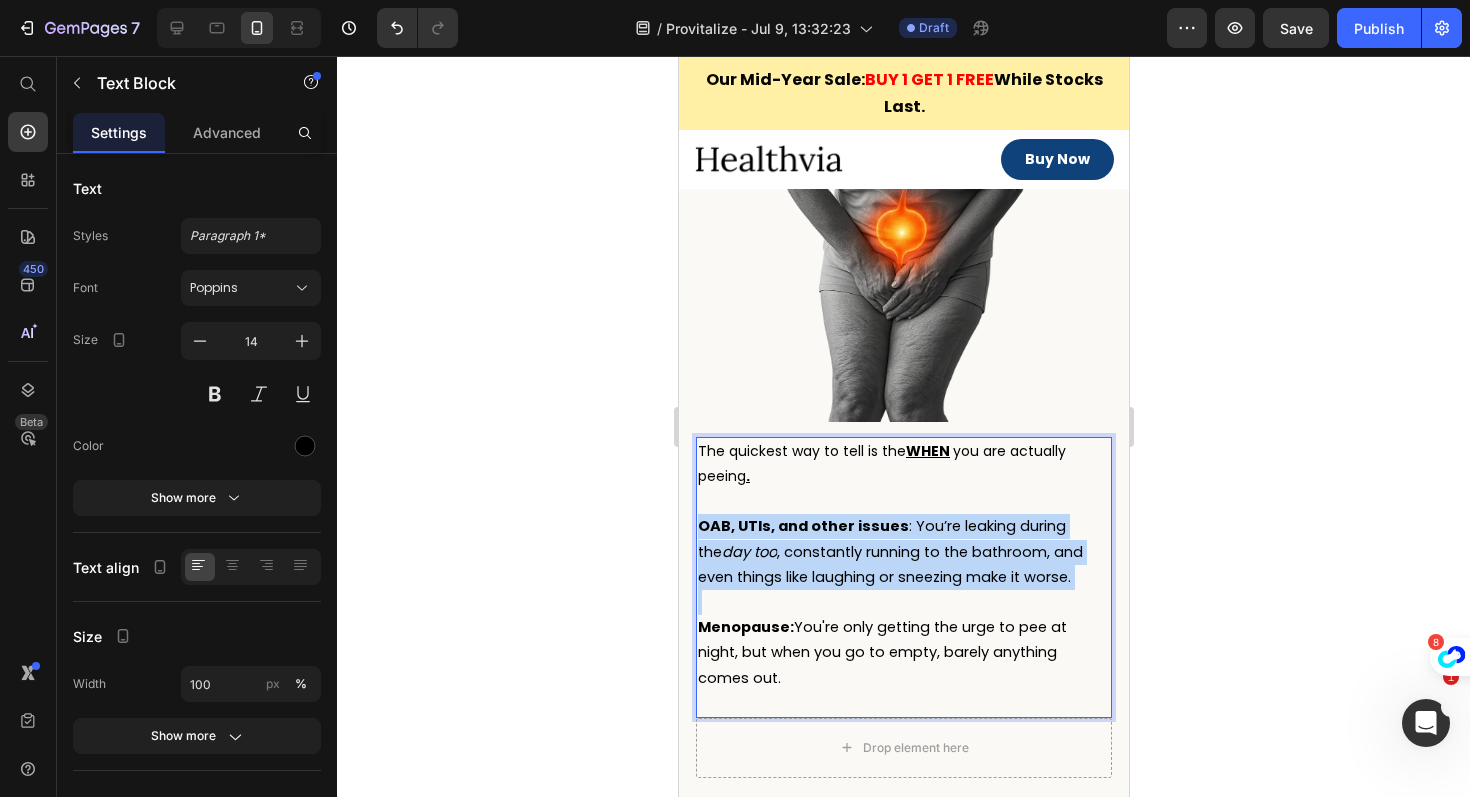 click on "OAB, UTIs, and other issues : You’re leaking during the day too , constantly running to the bathroom, and even things like laughing or sneezing make it worse." at bounding box center (889, 551) 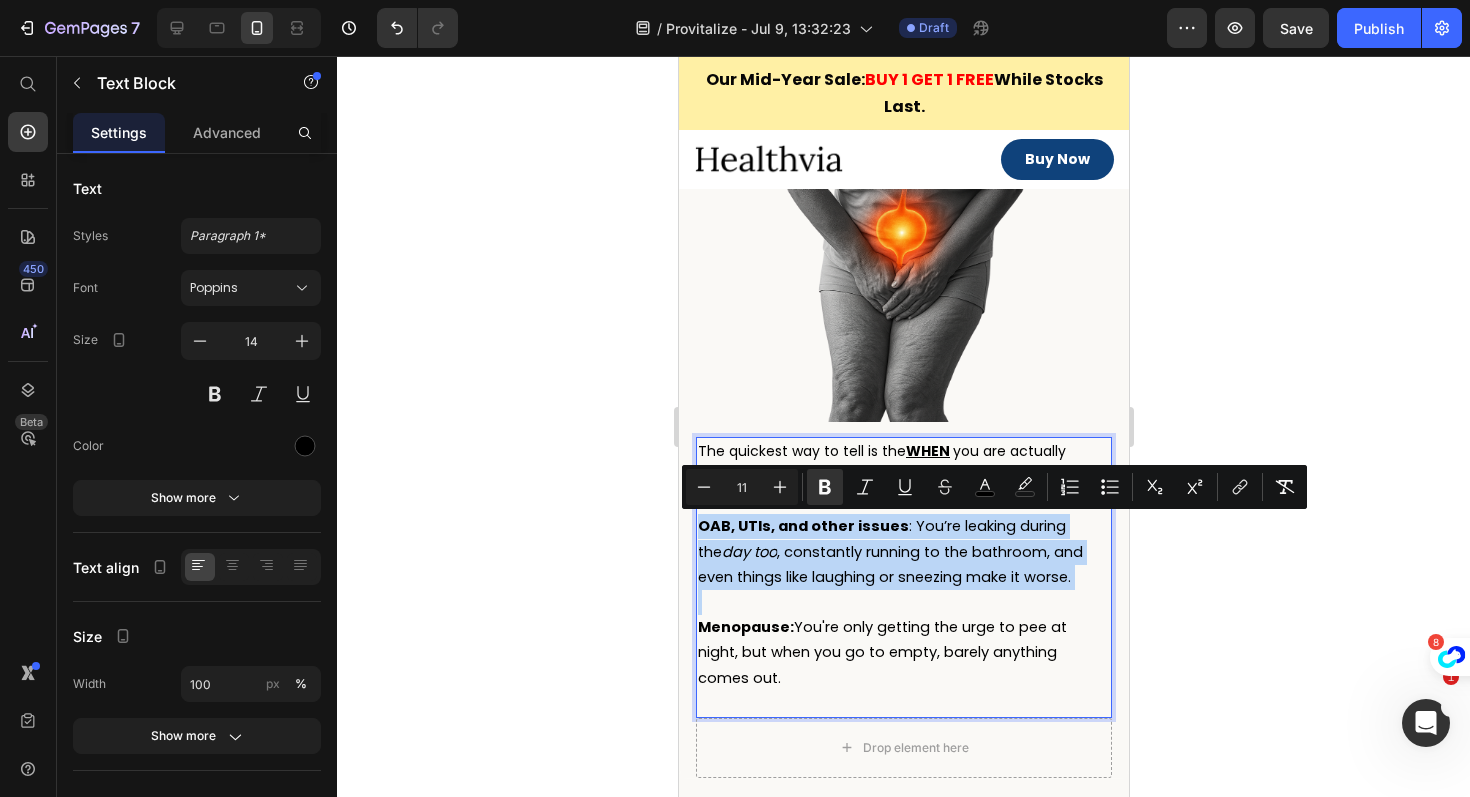 click on "OAB, UTIs, and other issues : You’re leaking during the day too , constantly running to the bathroom, and even things like laughing or sneezing make it worse." at bounding box center [889, 551] 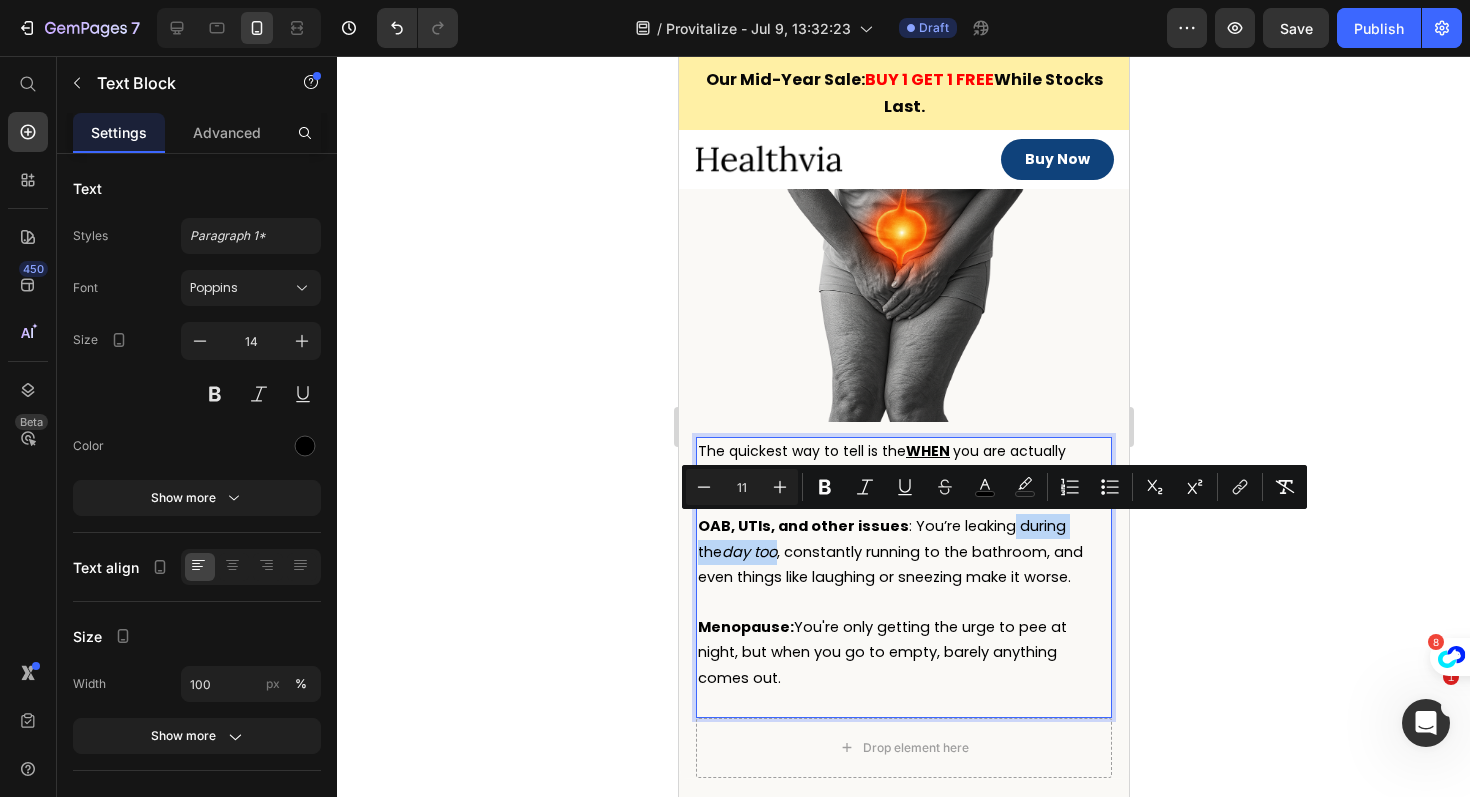 drag, startPoint x: 1010, startPoint y: 531, endPoint x: 776, endPoint y: 560, distance: 235.79016 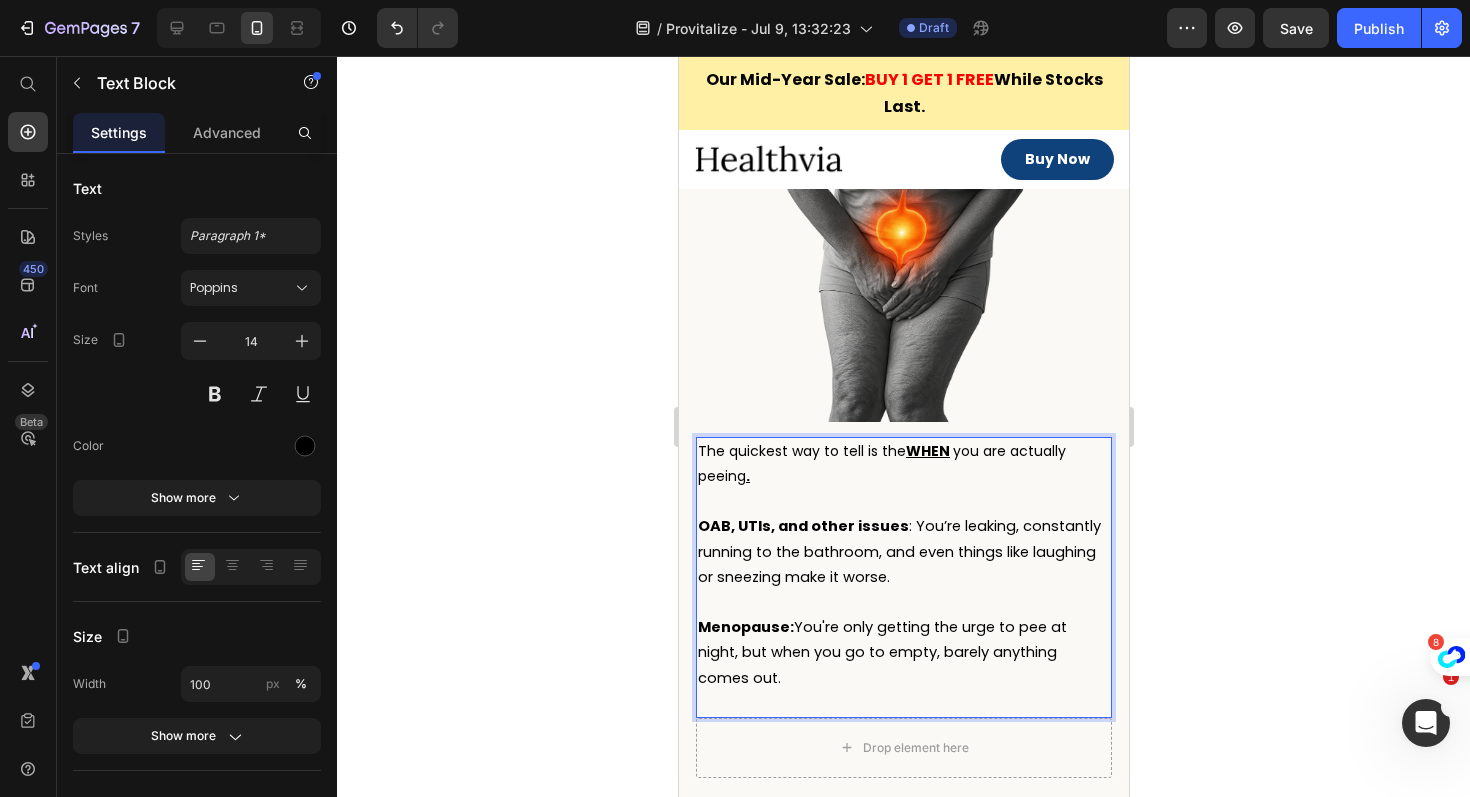 click on "OAB, UTIs, and other issues : You’re leaking, constantly running to the bathroom, and even things like laughing or sneezing make it worse." at bounding box center [898, 551] 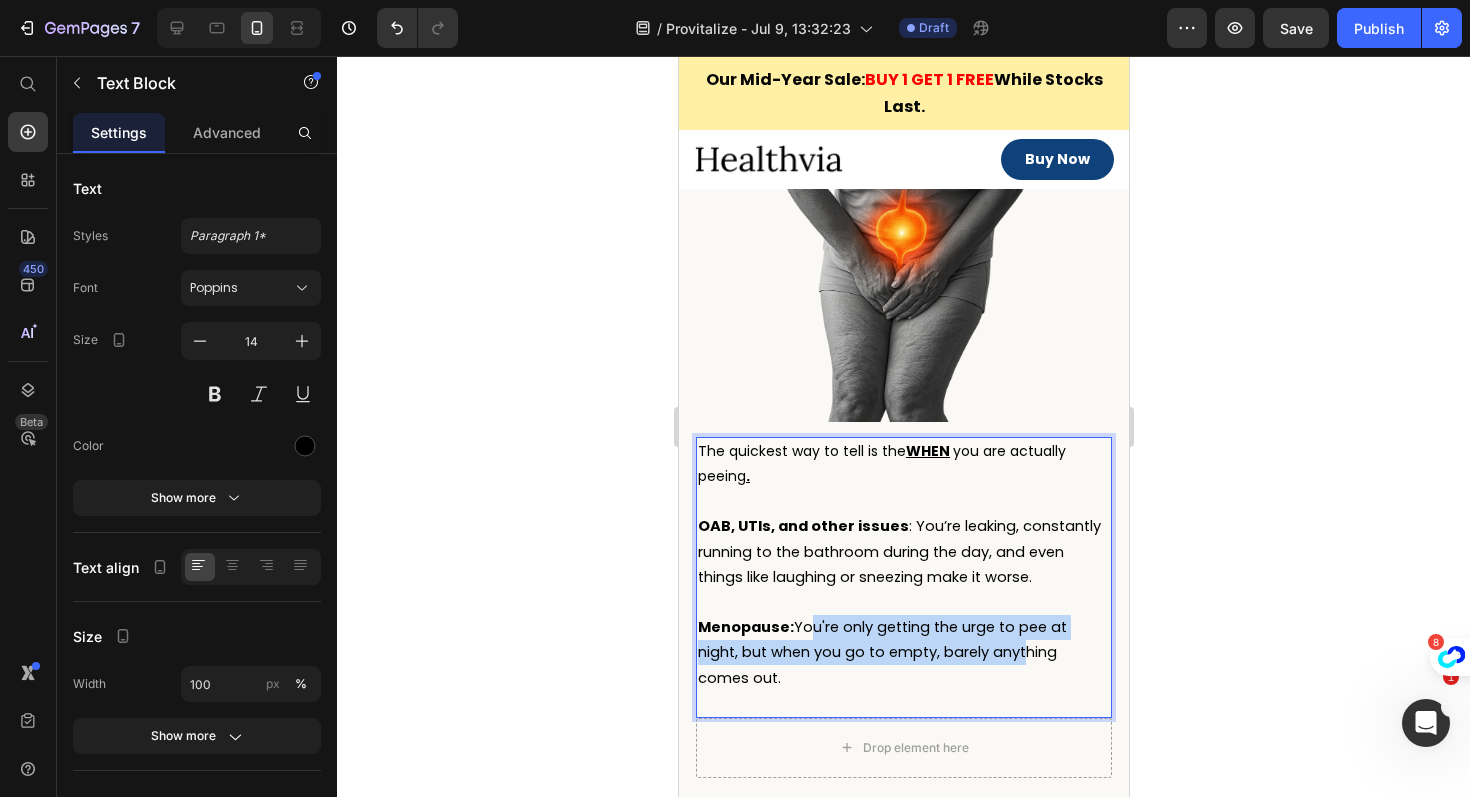 drag, startPoint x: 804, startPoint y: 632, endPoint x: 976, endPoint y: 662, distance: 174.59668 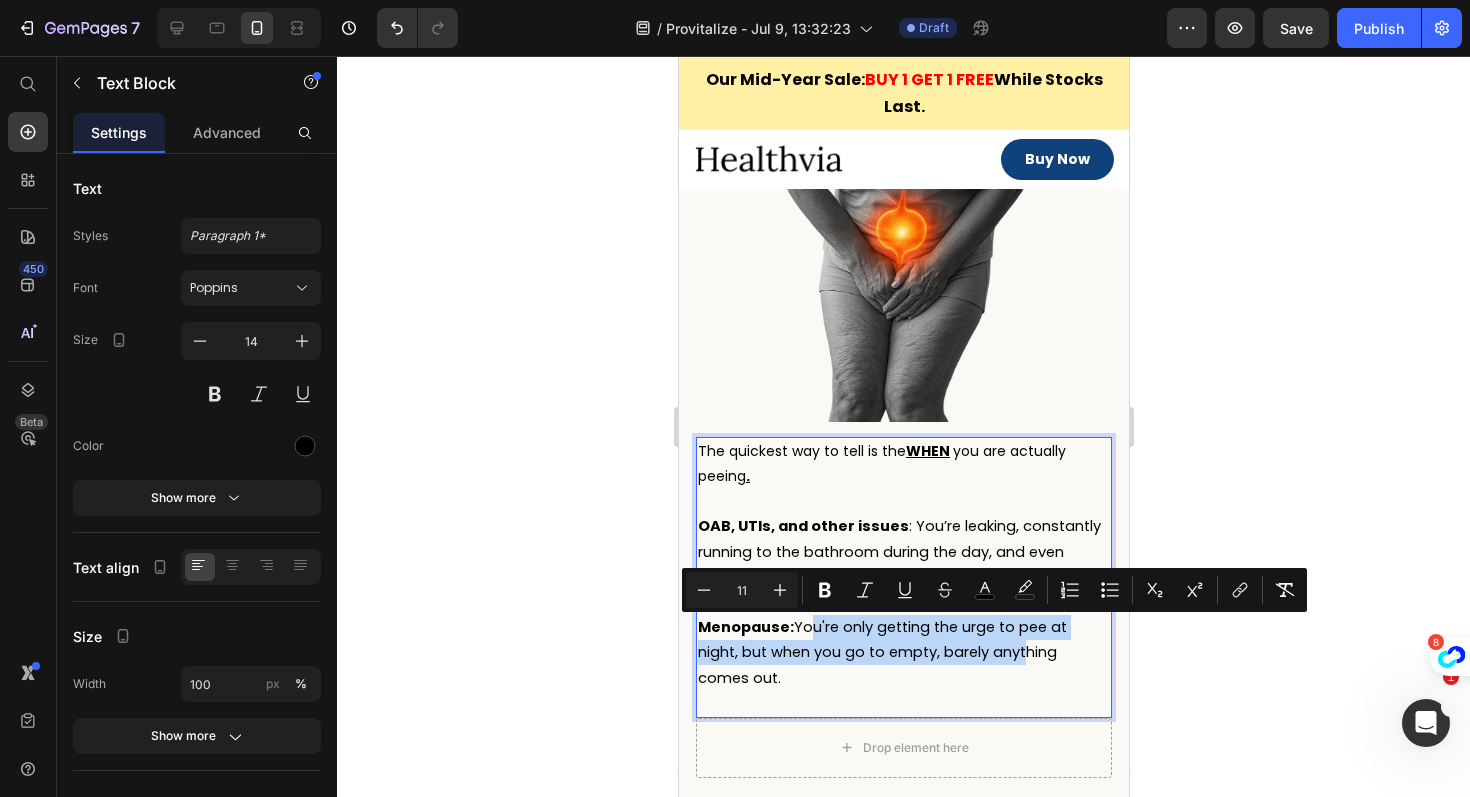 click on "Menopause:  You're only getting the urge to pee at night, but when you go to empty, barely anything comes out." at bounding box center [881, 652] 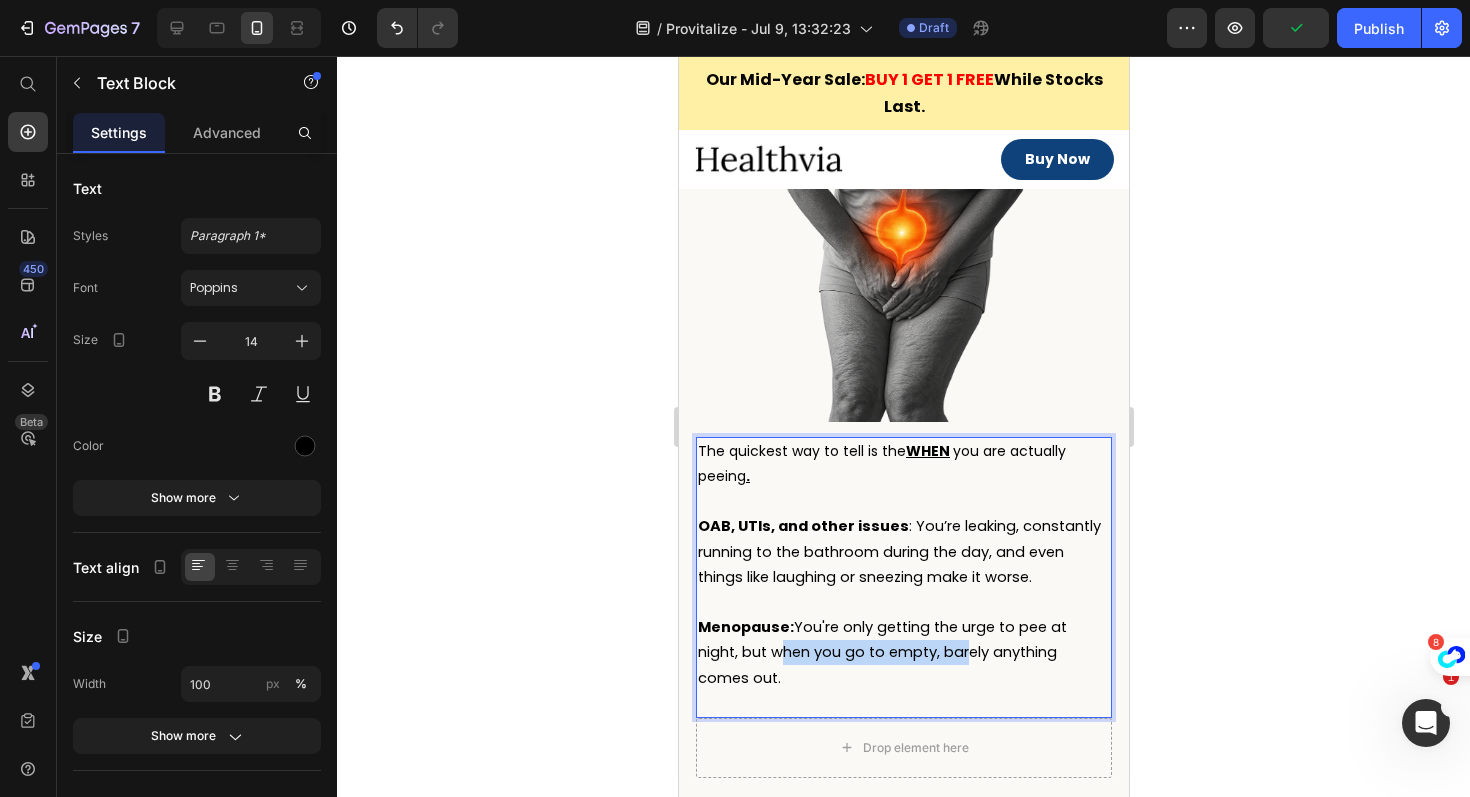 drag, startPoint x: 726, startPoint y: 661, endPoint x: 913, endPoint y: 664, distance: 187.02406 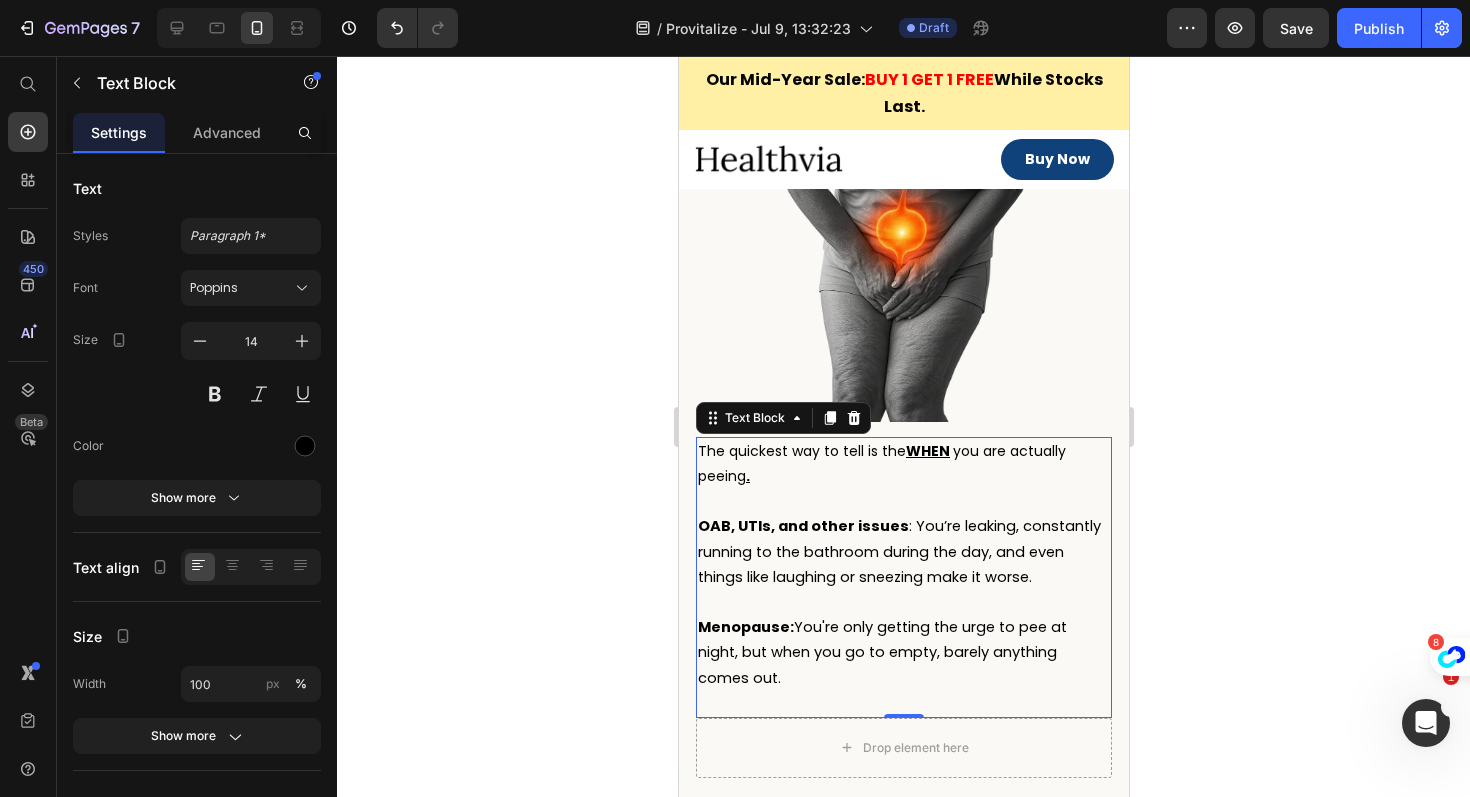 click 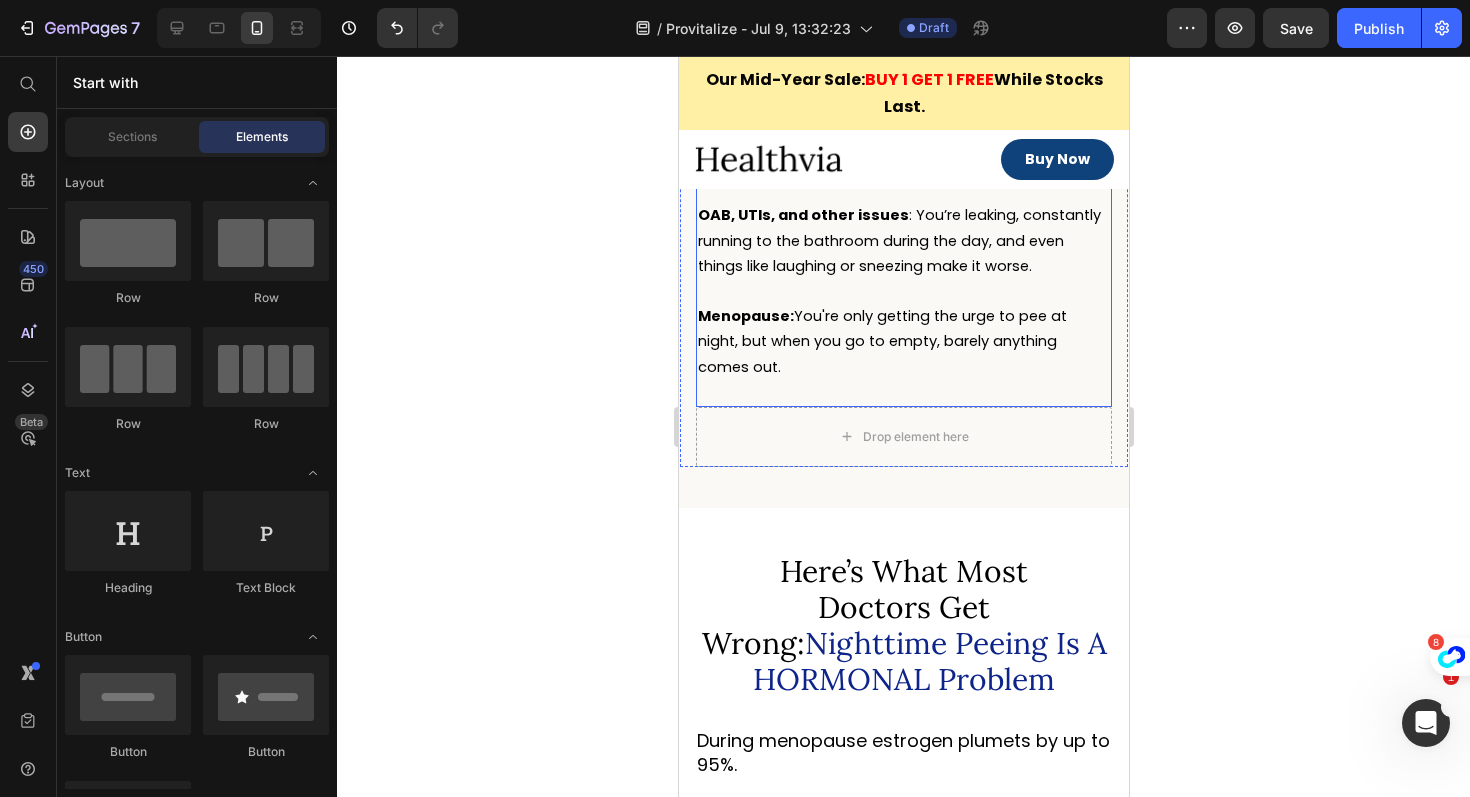 scroll, scrollTop: 1726, scrollLeft: 0, axis: vertical 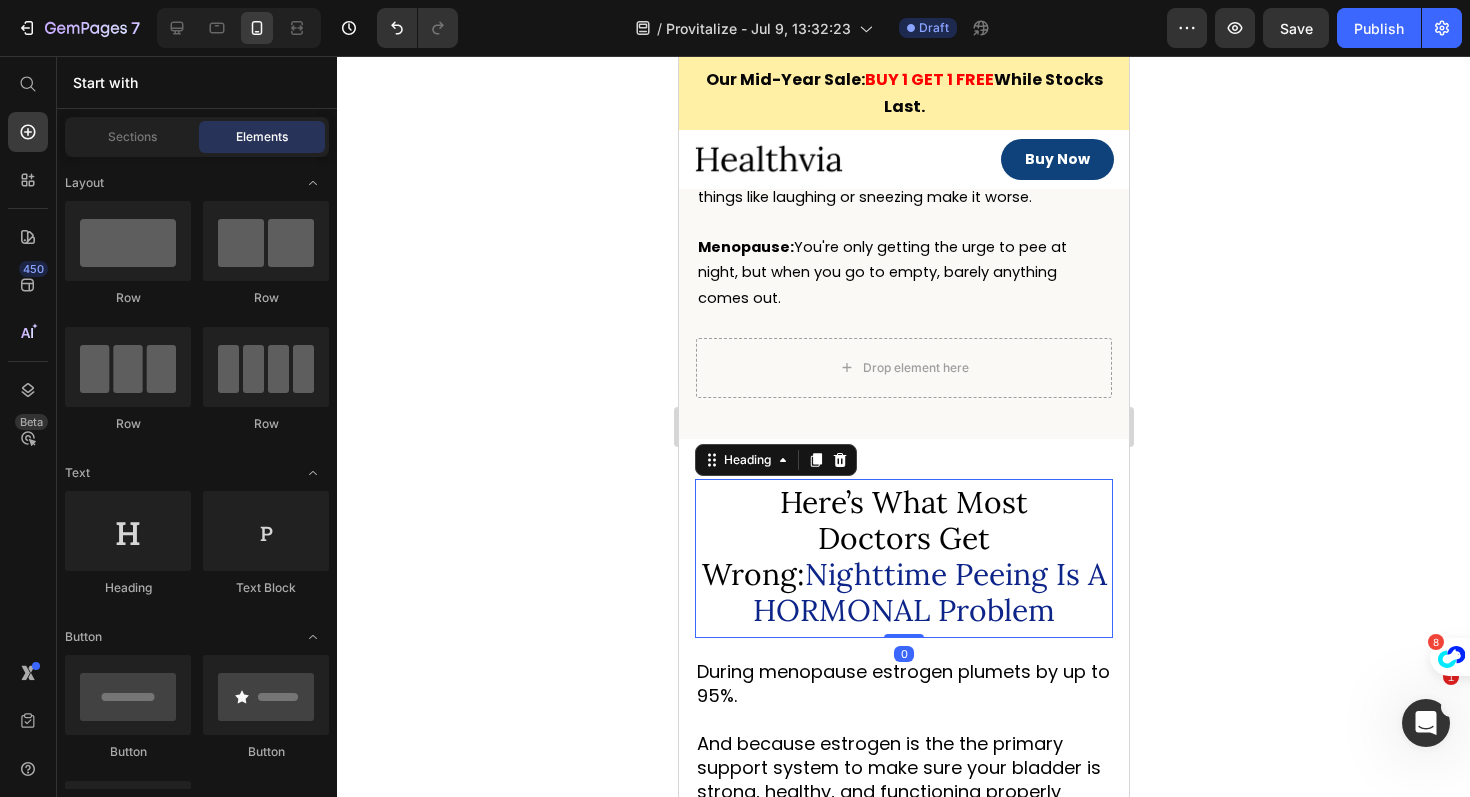 click on "Nighttime Peeing Is A HORMONAL Problem" at bounding box center [929, 592] 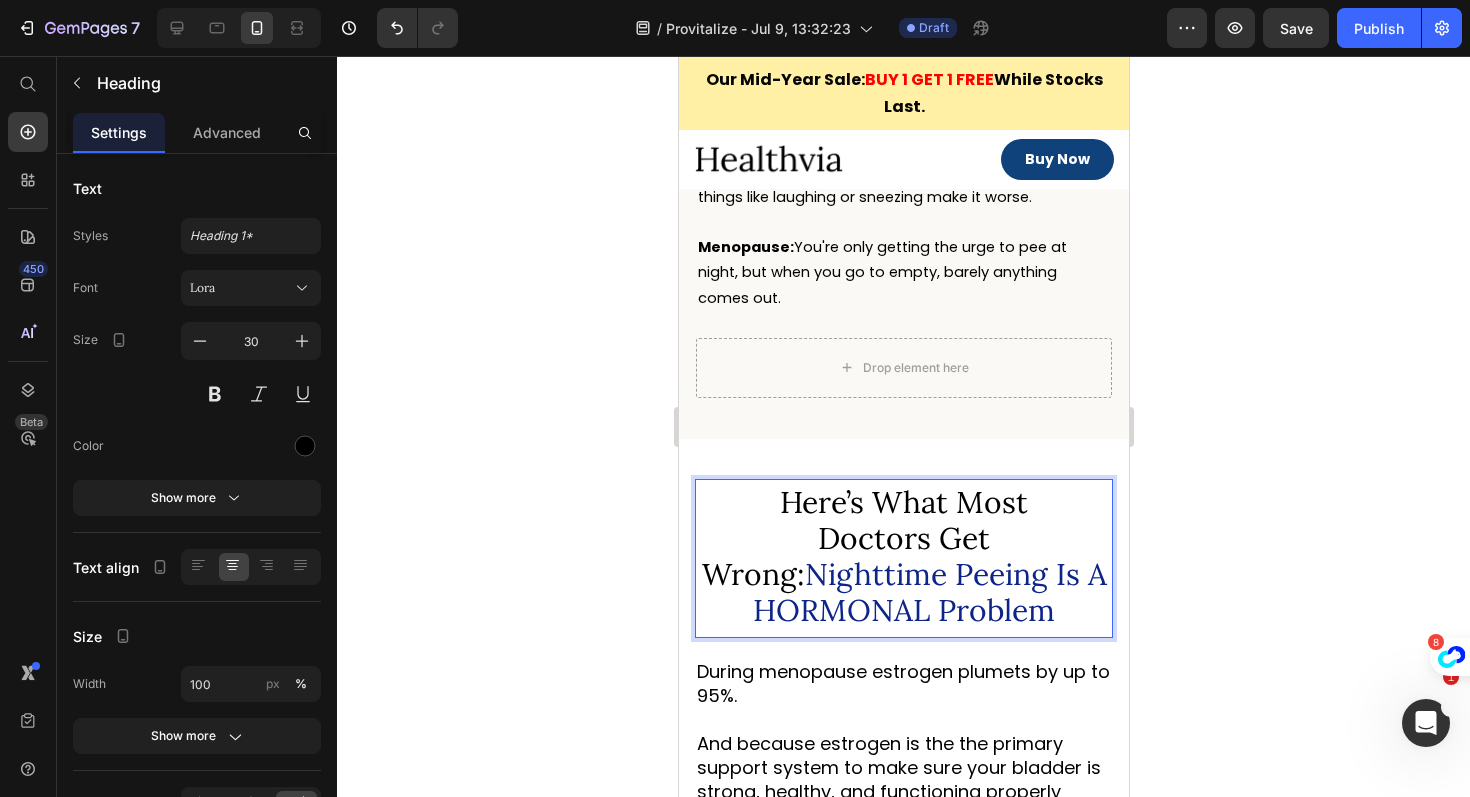 click on "Nighttime Peeing Is A HORMONAL Problem" at bounding box center [929, 592] 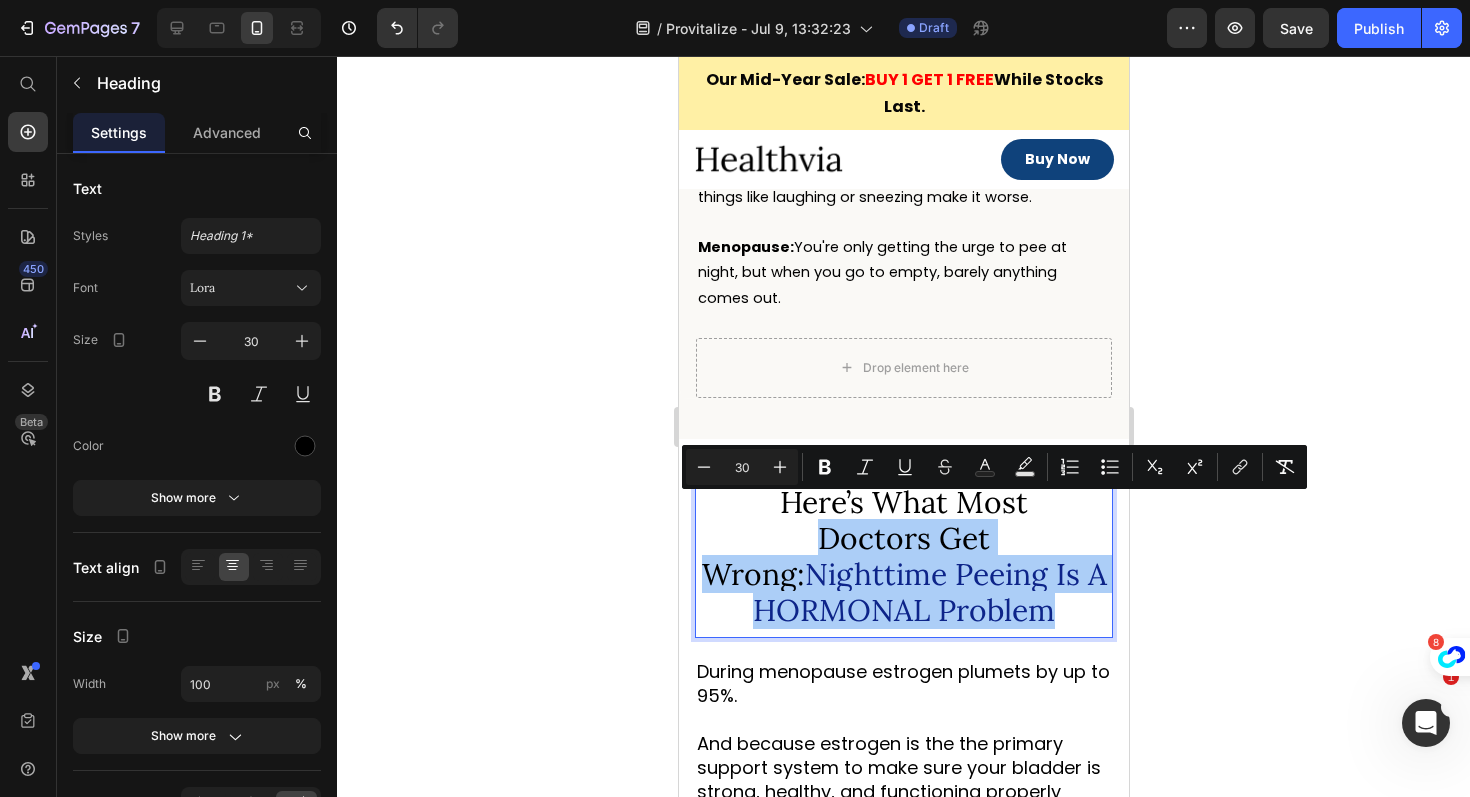 click 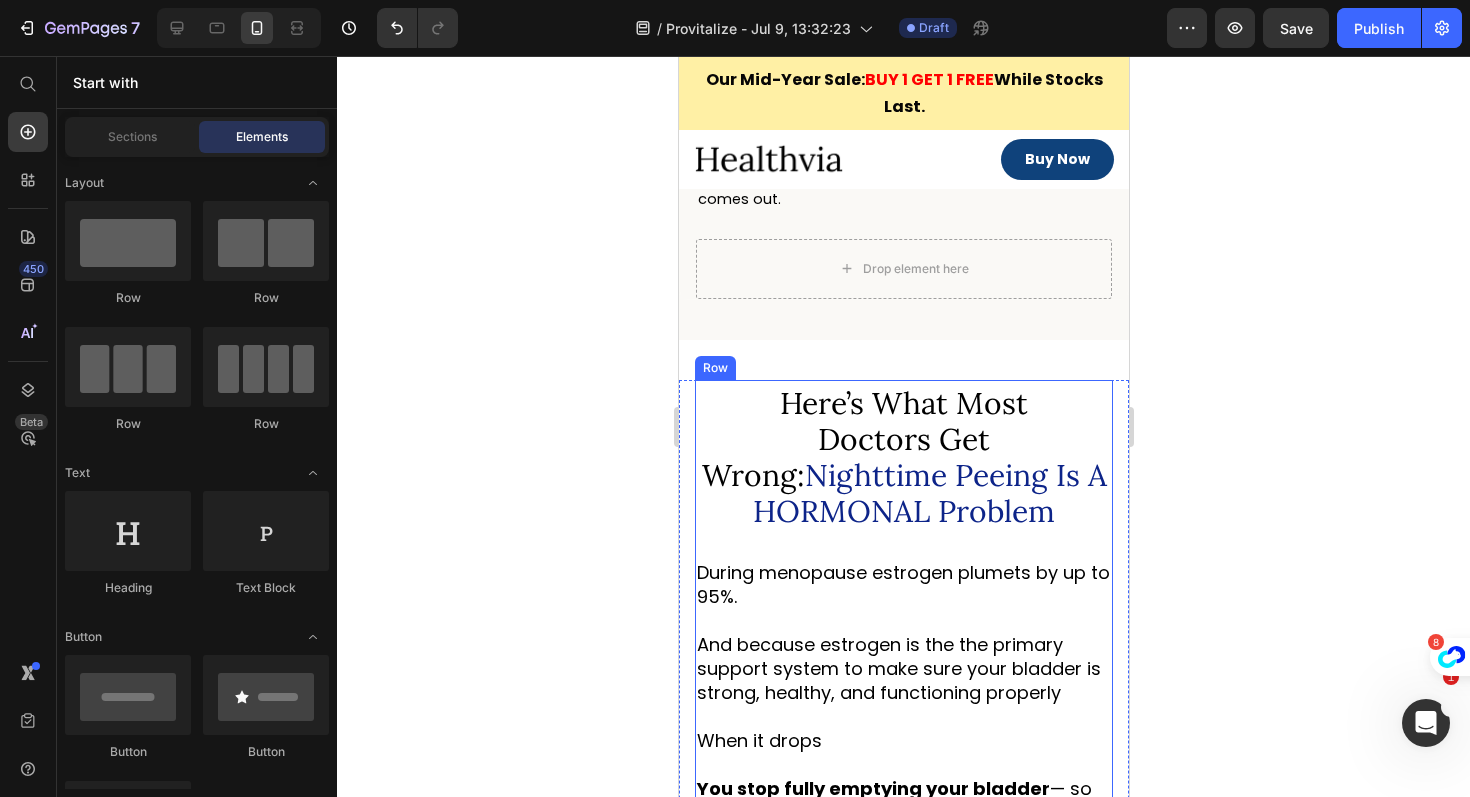 scroll, scrollTop: 1840, scrollLeft: 0, axis: vertical 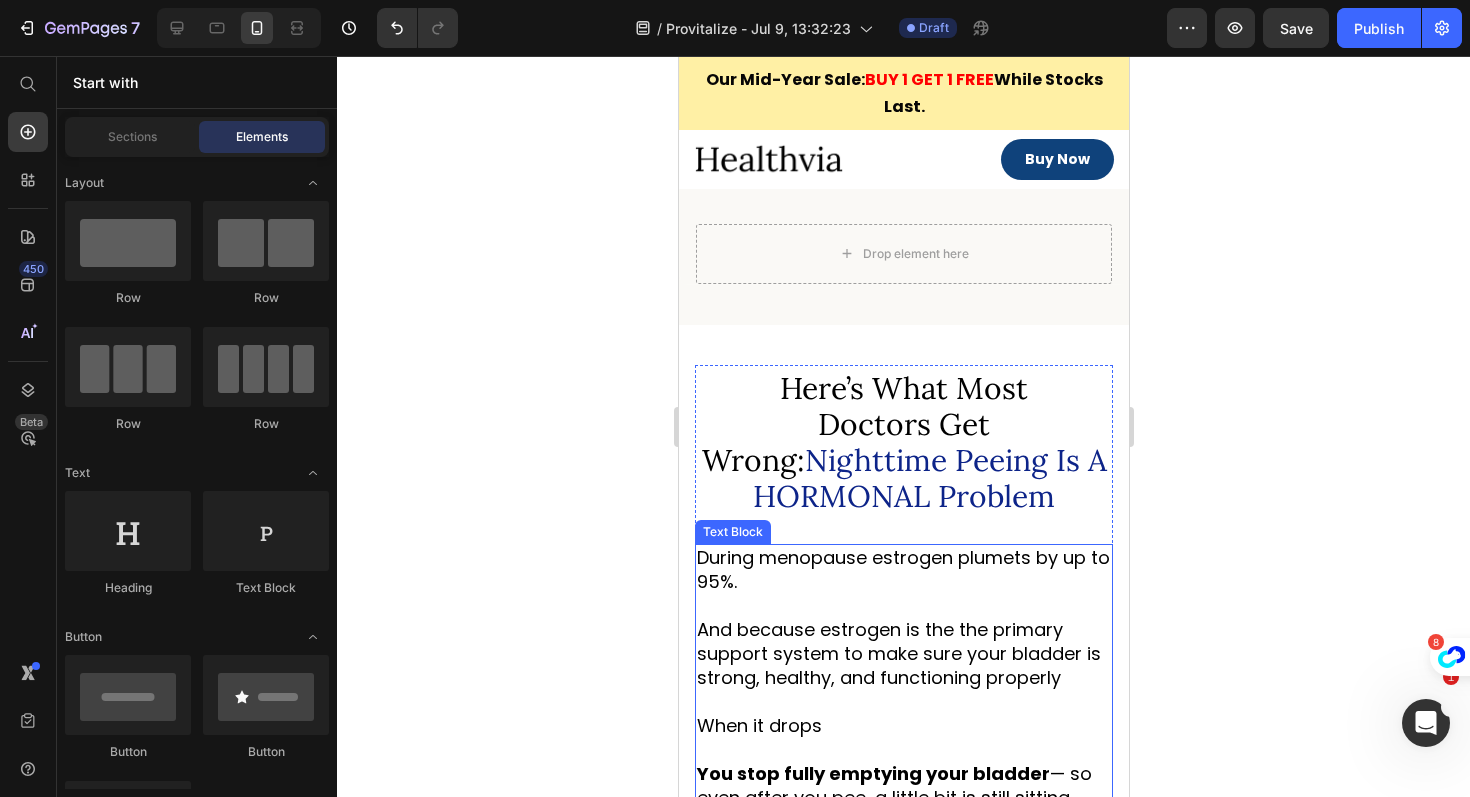 click on "During menopause estrogen plumets by up to 95%." at bounding box center [902, 569] 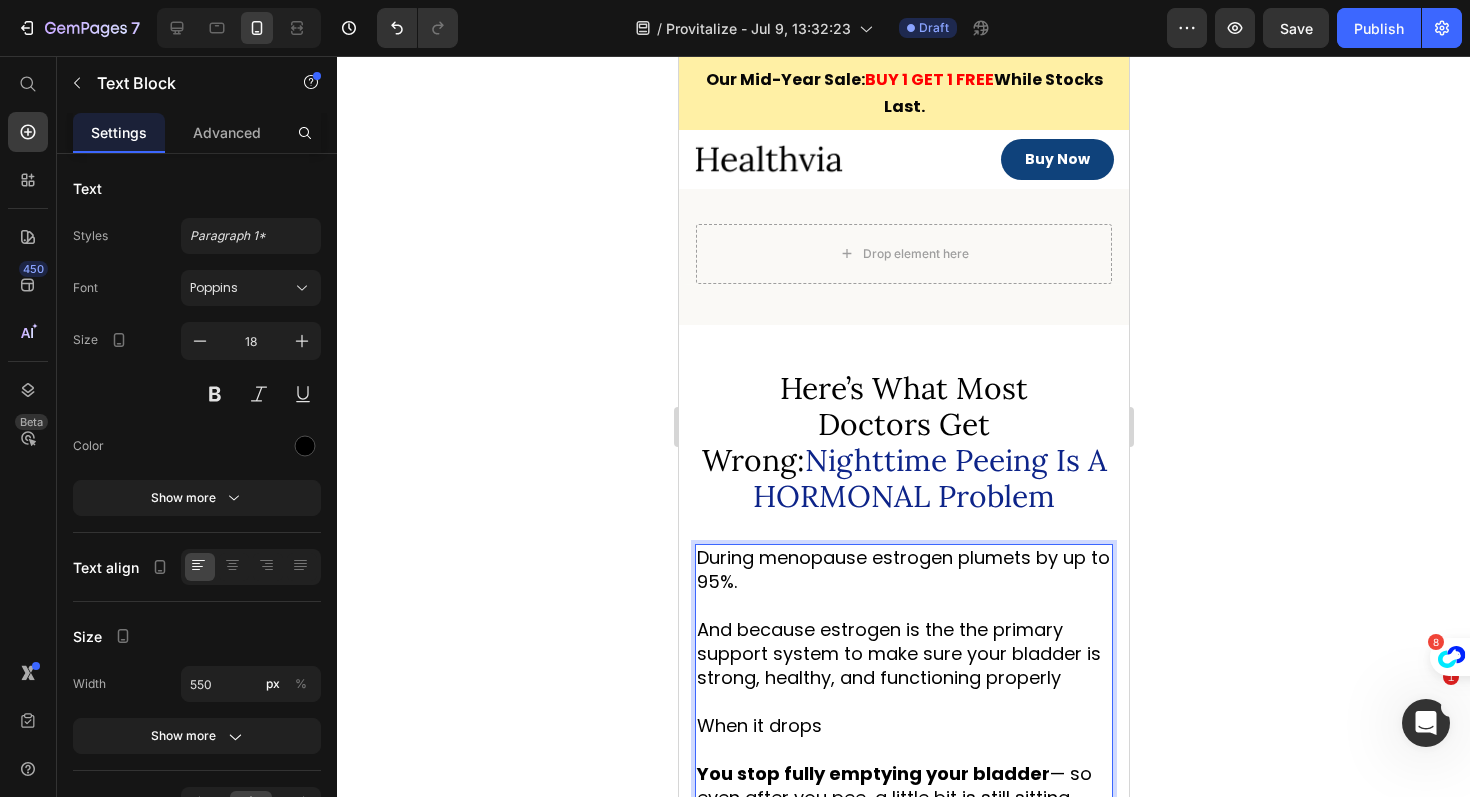 click on "During menopause estrogen plumets by up to 95%." at bounding box center (902, 569) 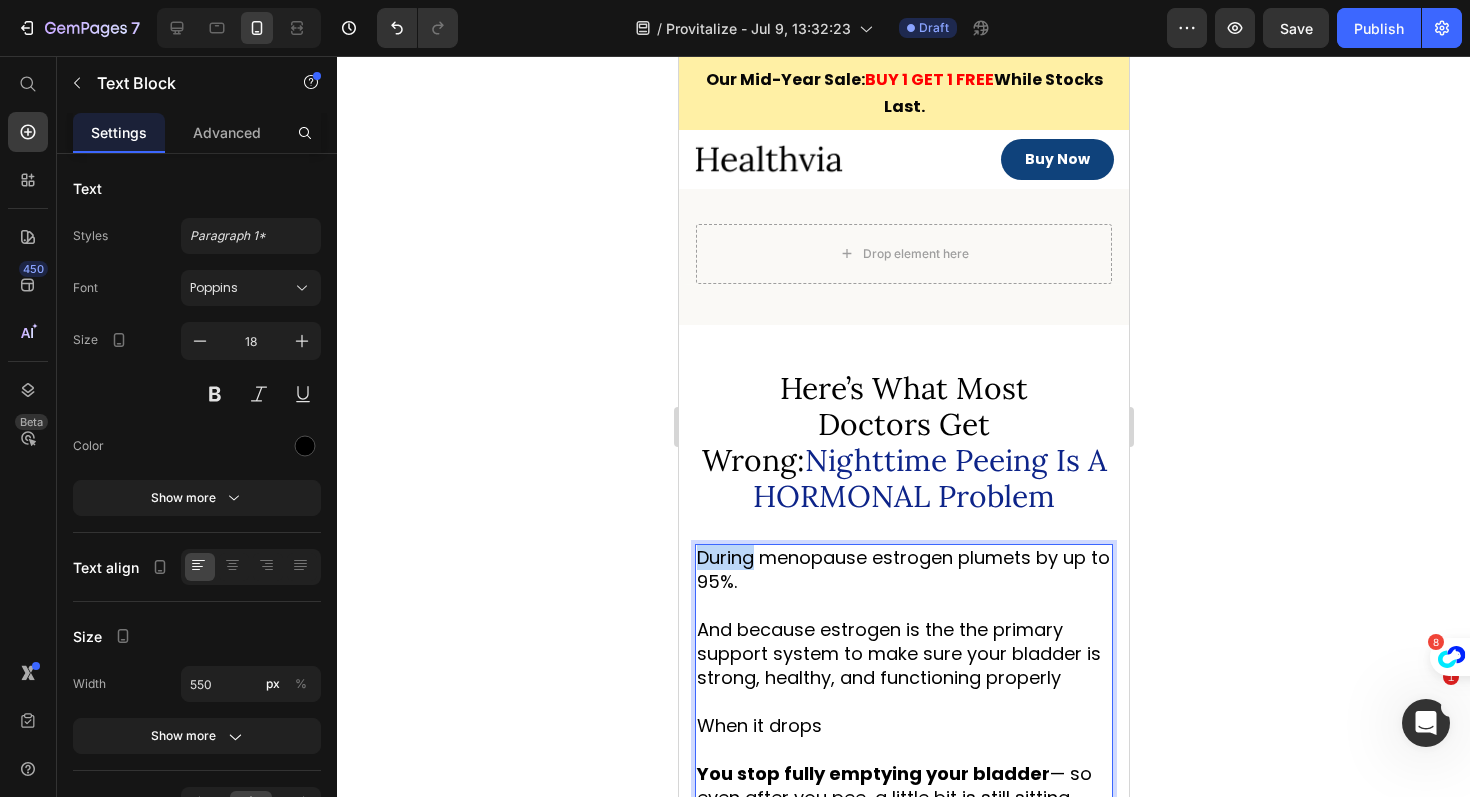 click on "During menopause estrogen plumets by up to 95%." at bounding box center (902, 569) 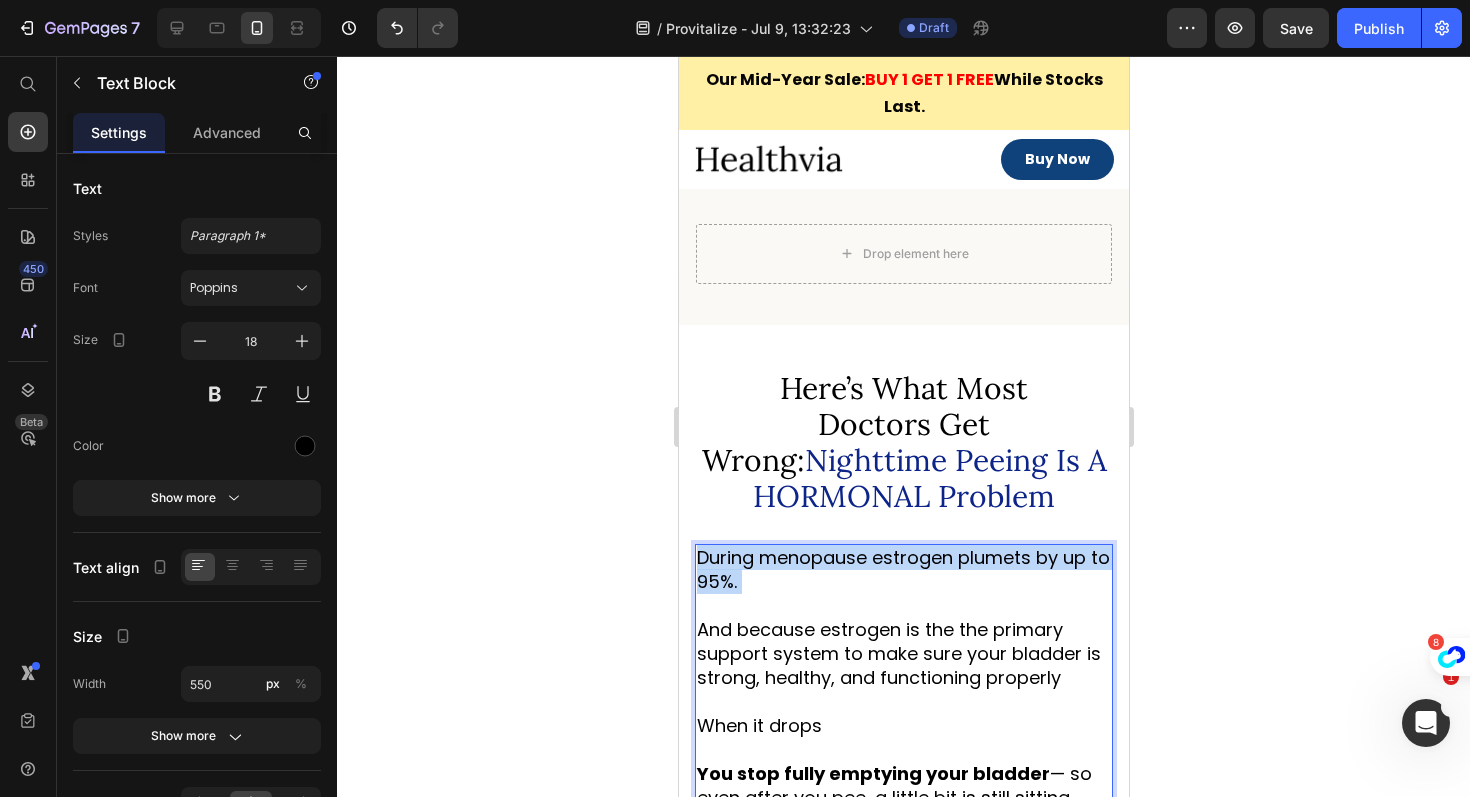 click on "During menopause estrogen plumets by up to 95%." at bounding box center (902, 569) 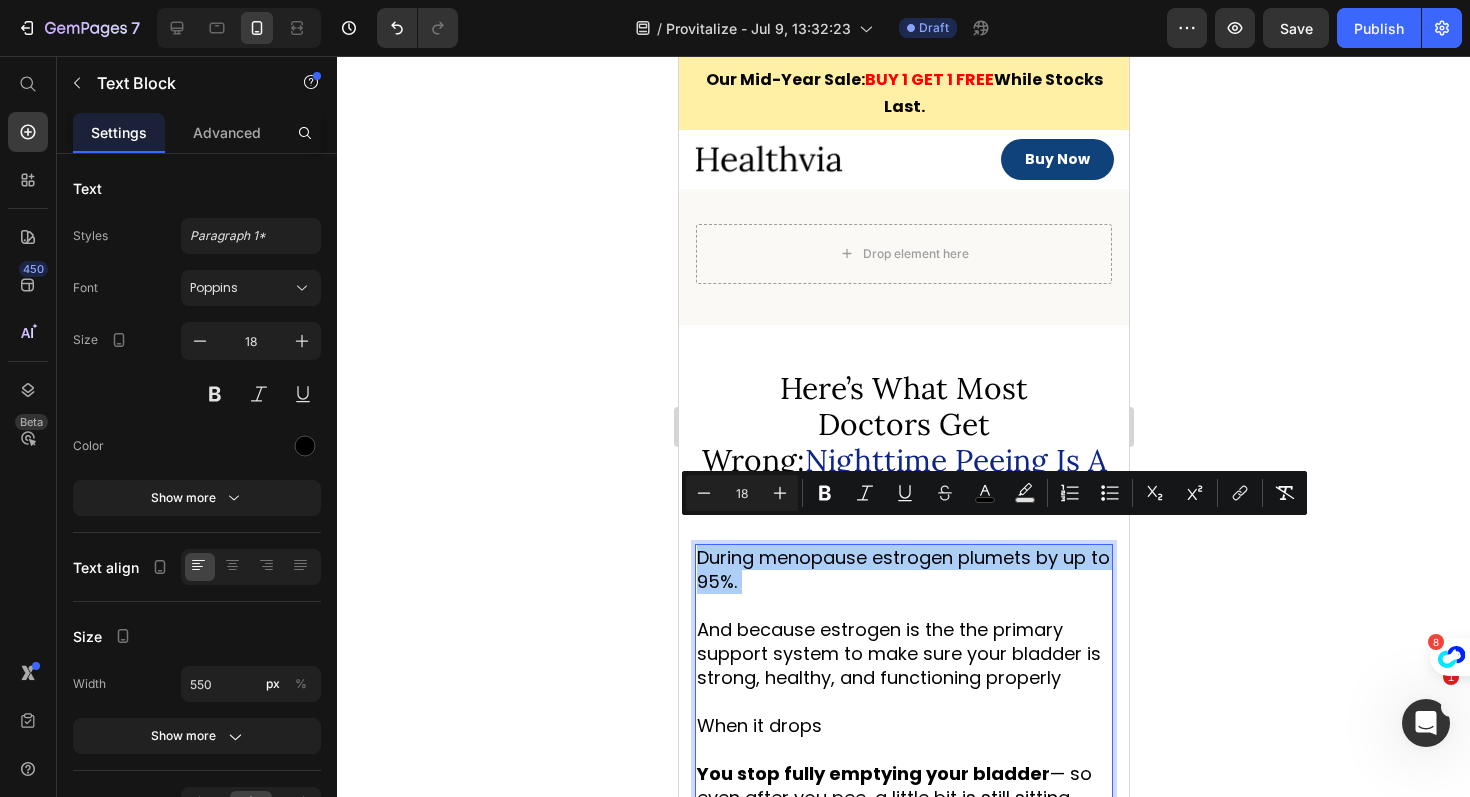click 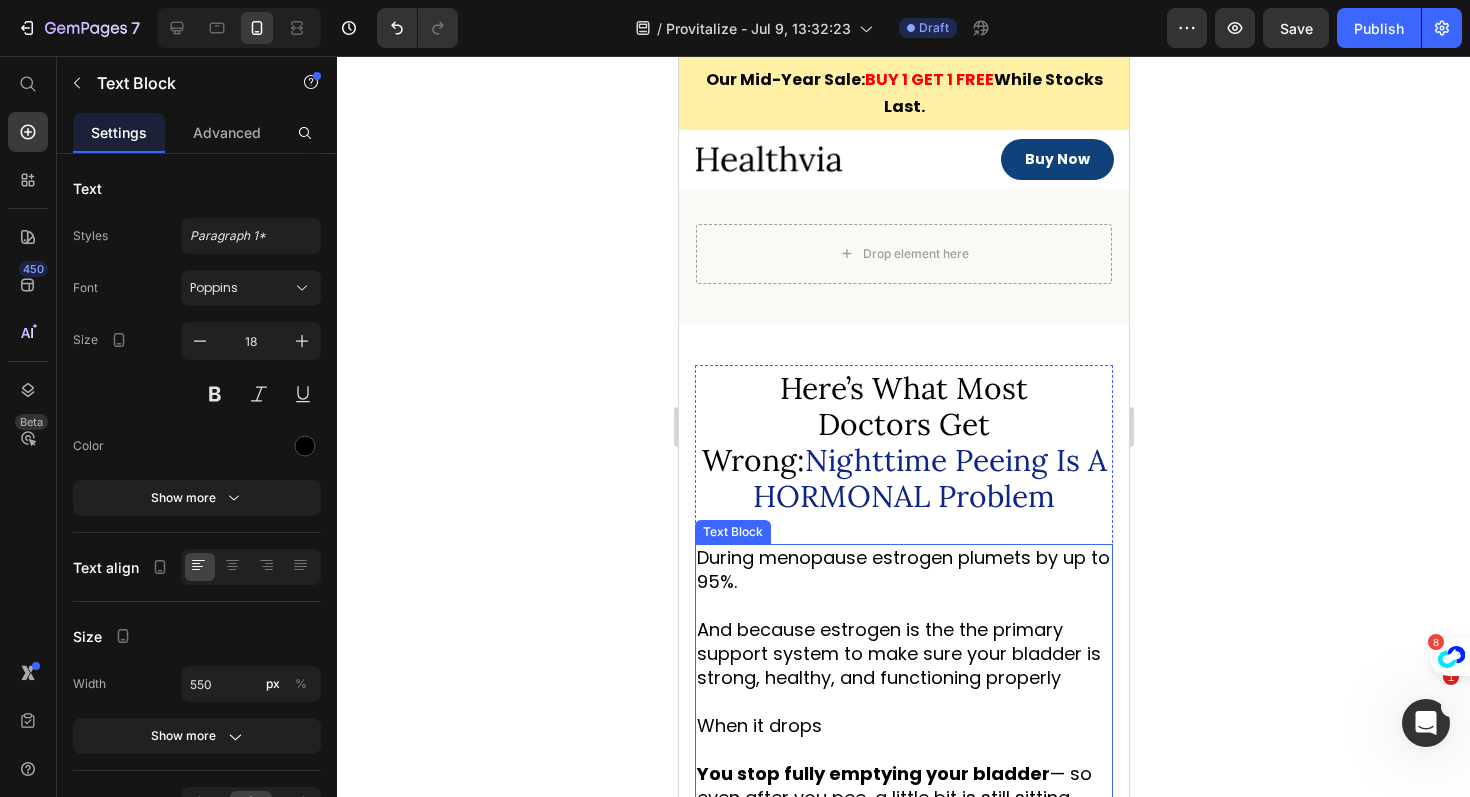 click on "During menopause estrogen plumets by up to 95%." at bounding box center (902, 569) 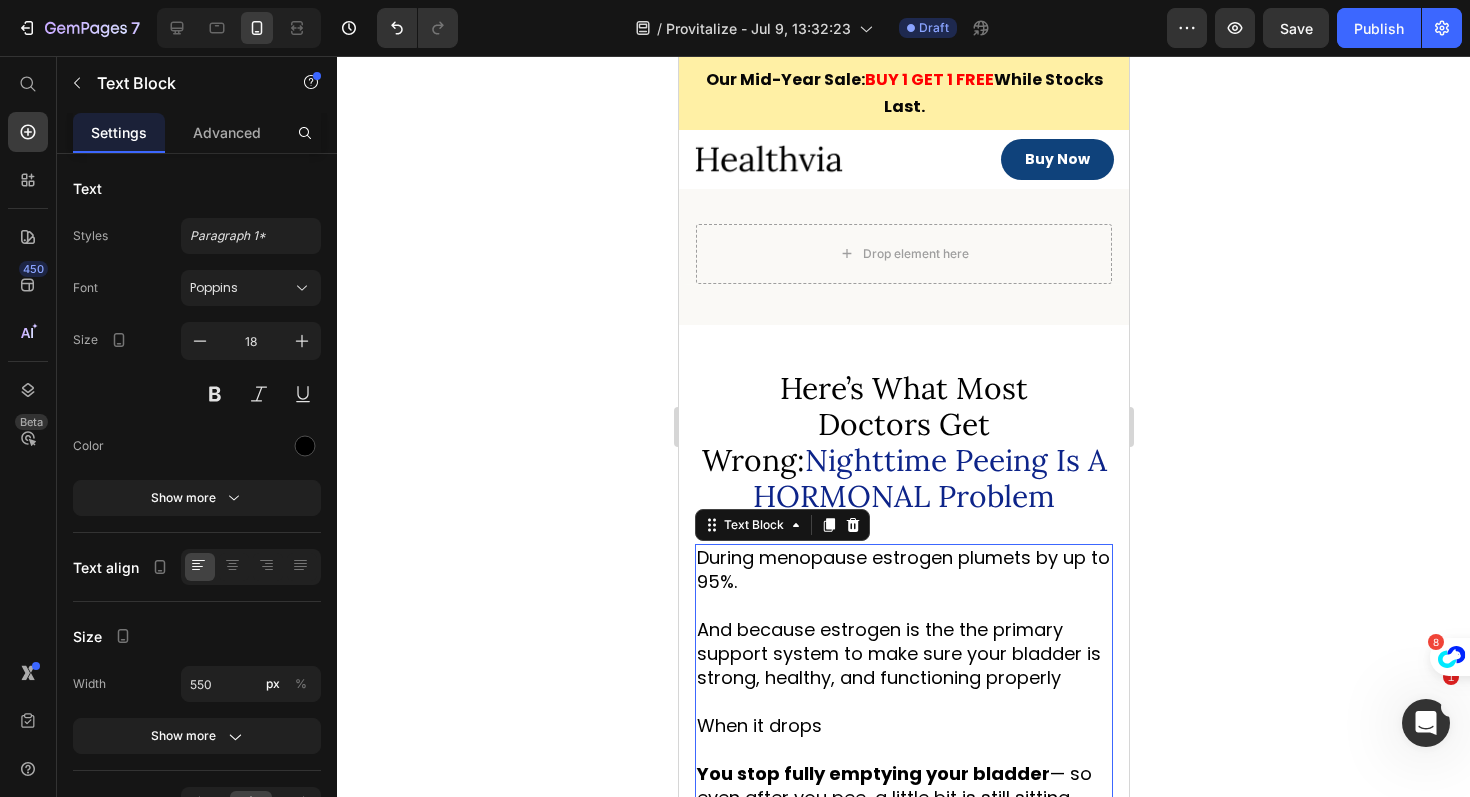 click on "During menopause estrogen plumets by up to 95%." at bounding box center [902, 569] 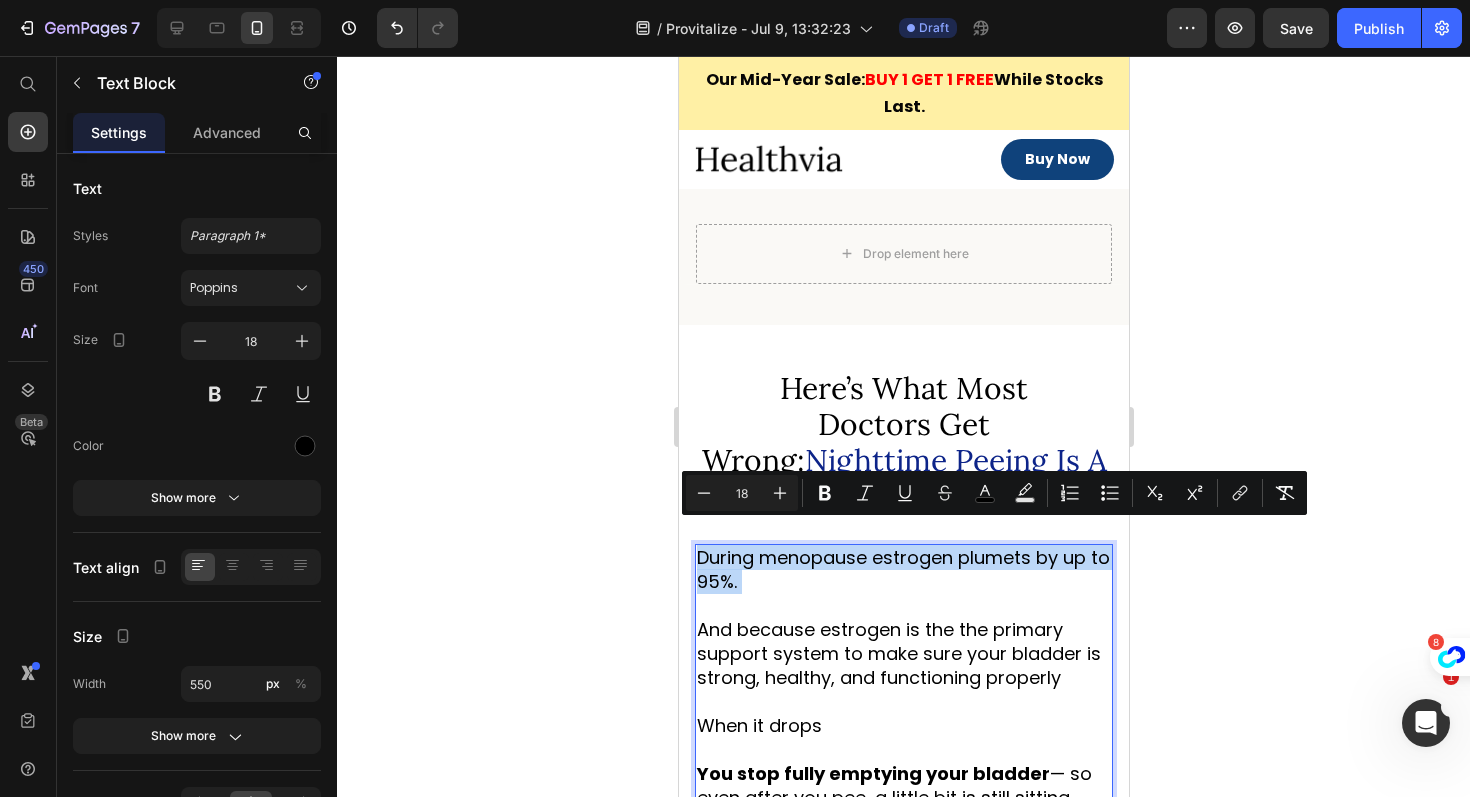 click on "During menopause estrogen plumets by up to 95%." at bounding box center (902, 569) 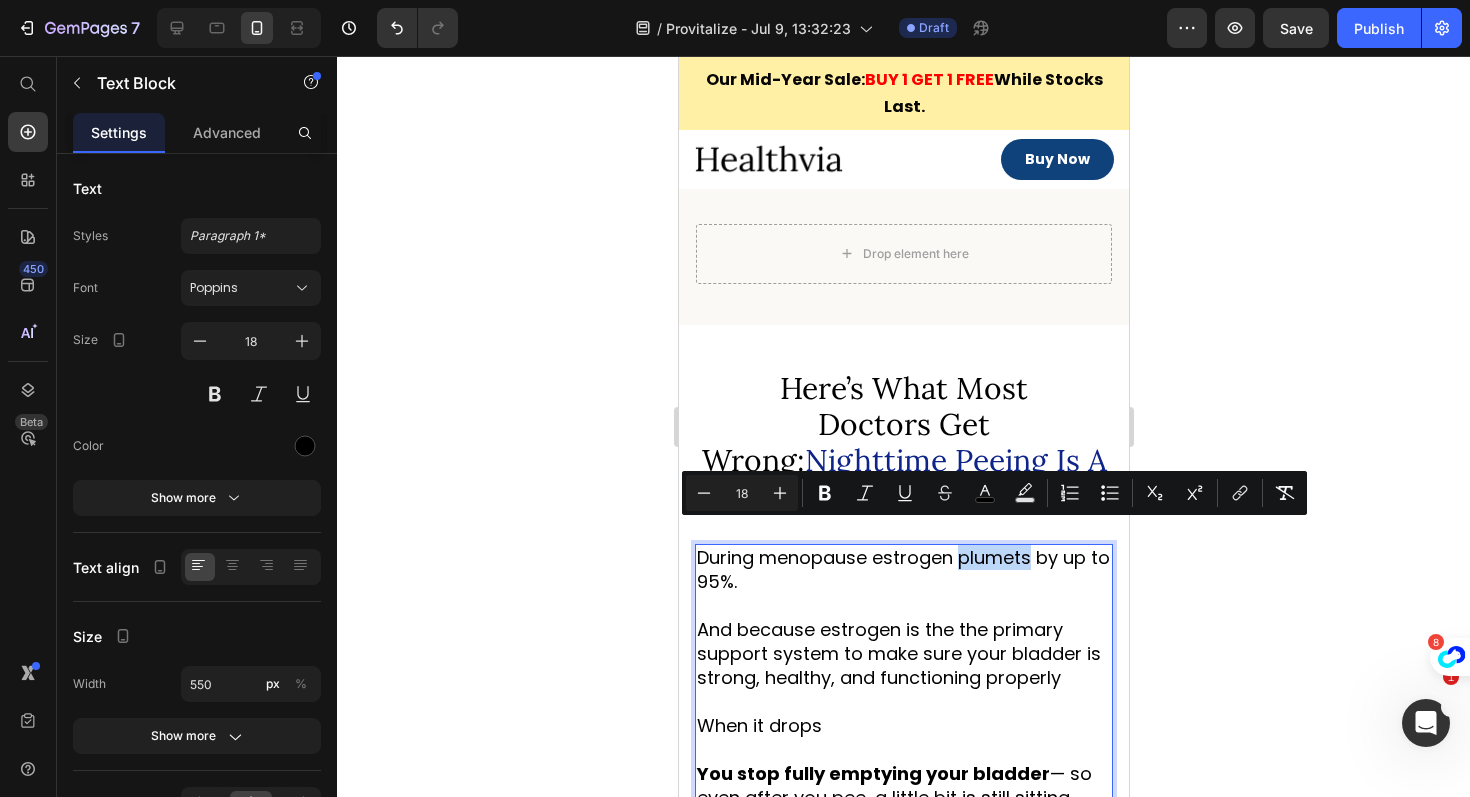 click on "During menopause estrogen plumets by up to 95%." at bounding box center (902, 569) 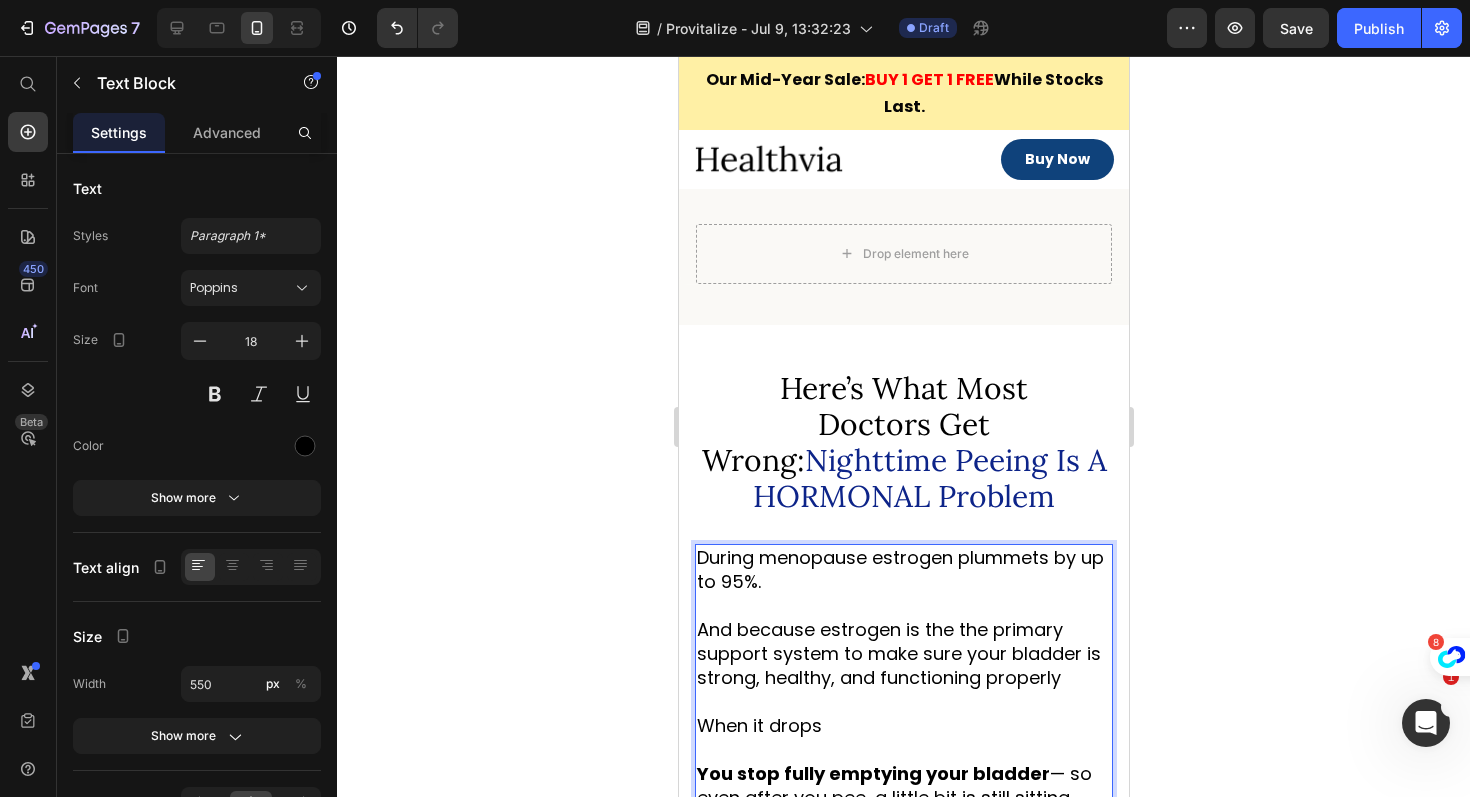 click on "During menopause estrogen plummets by up to 95%." at bounding box center (899, 569) 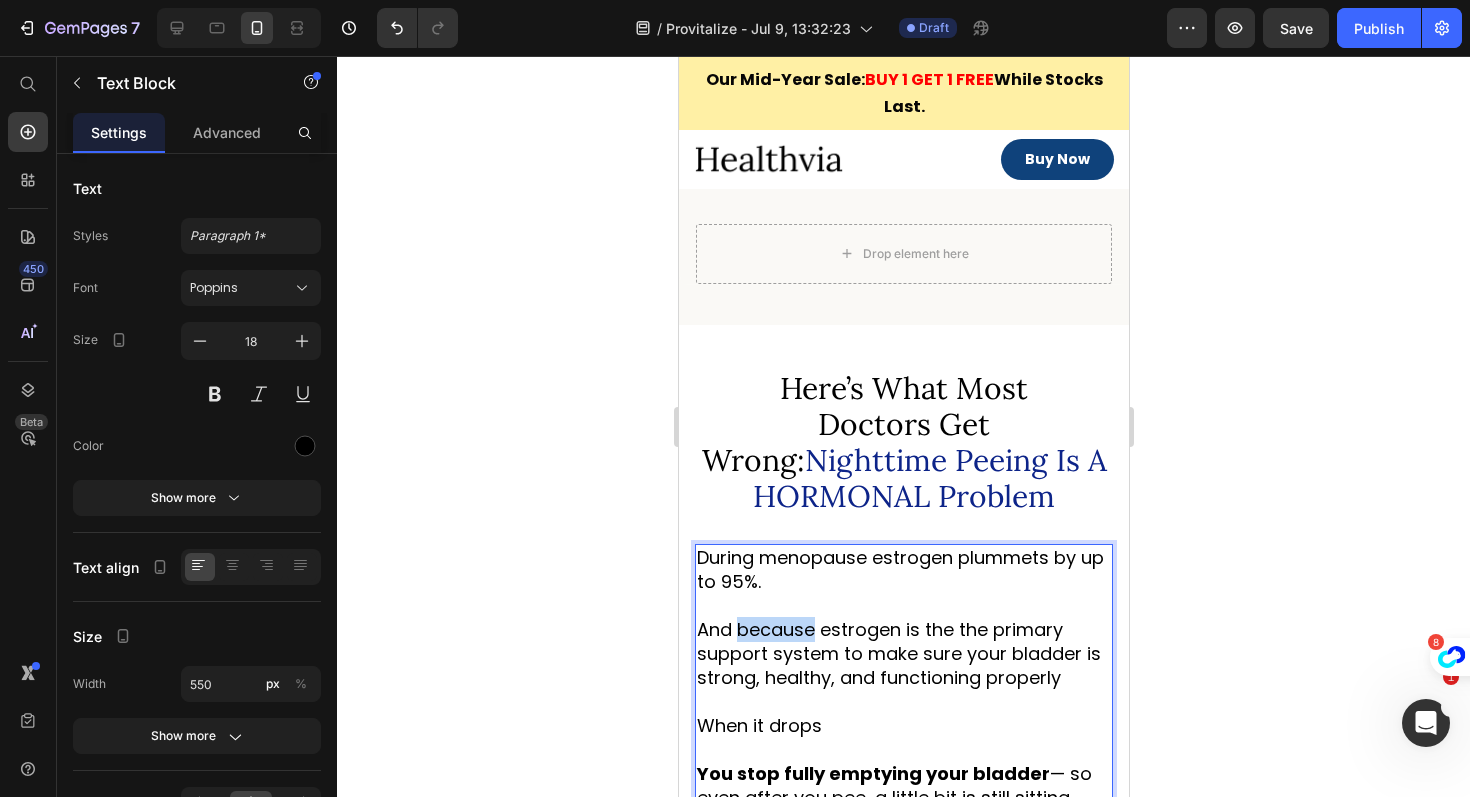 click on "And because estrogen is the the primary support system to make sure your bladder is strong, healthy, and functioning properly" at bounding box center [898, 653] 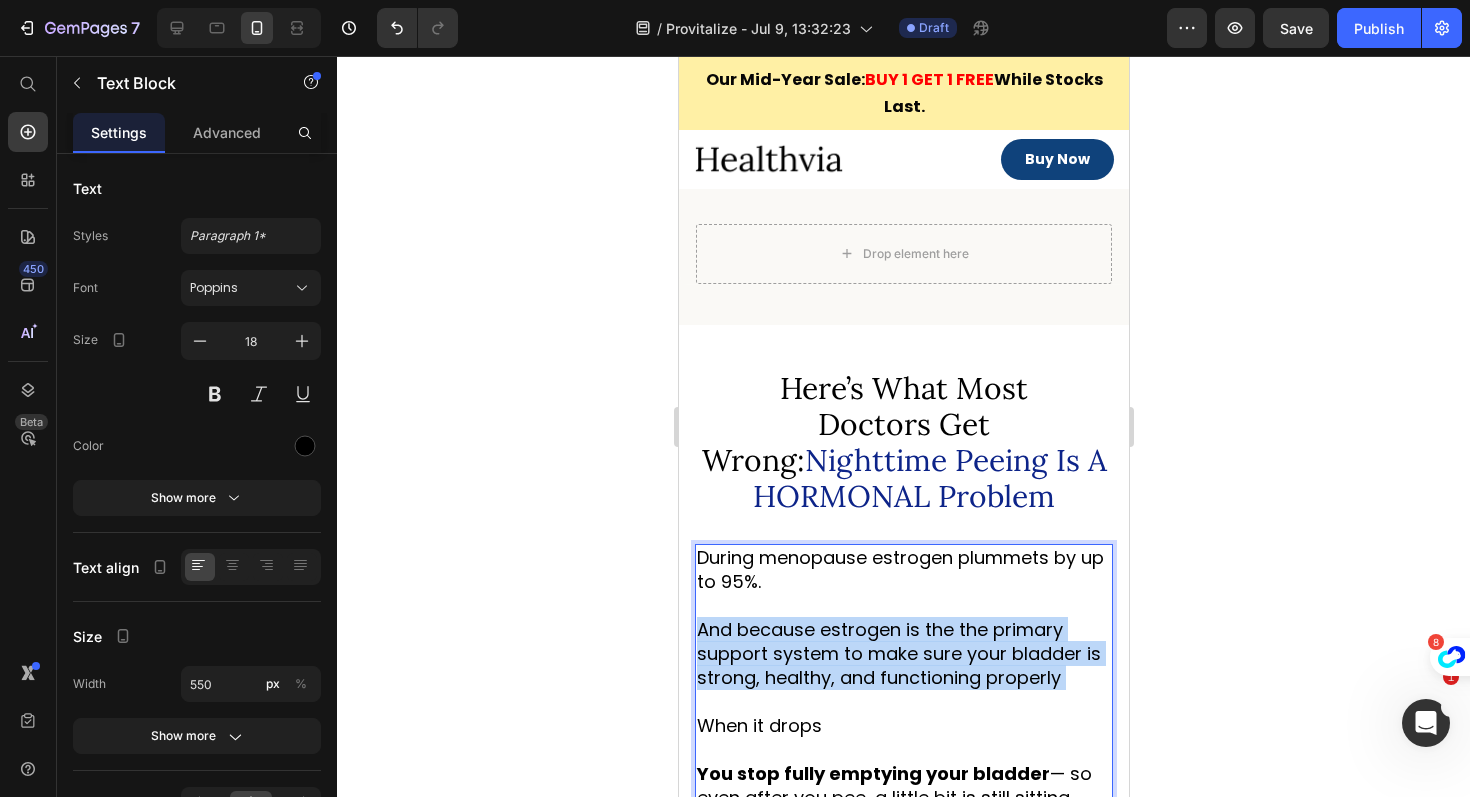 click on "And because estrogen is the the primary support system to make sure your bladder is strong, healthy, and functioning properly" at bounding box center (898, 653) 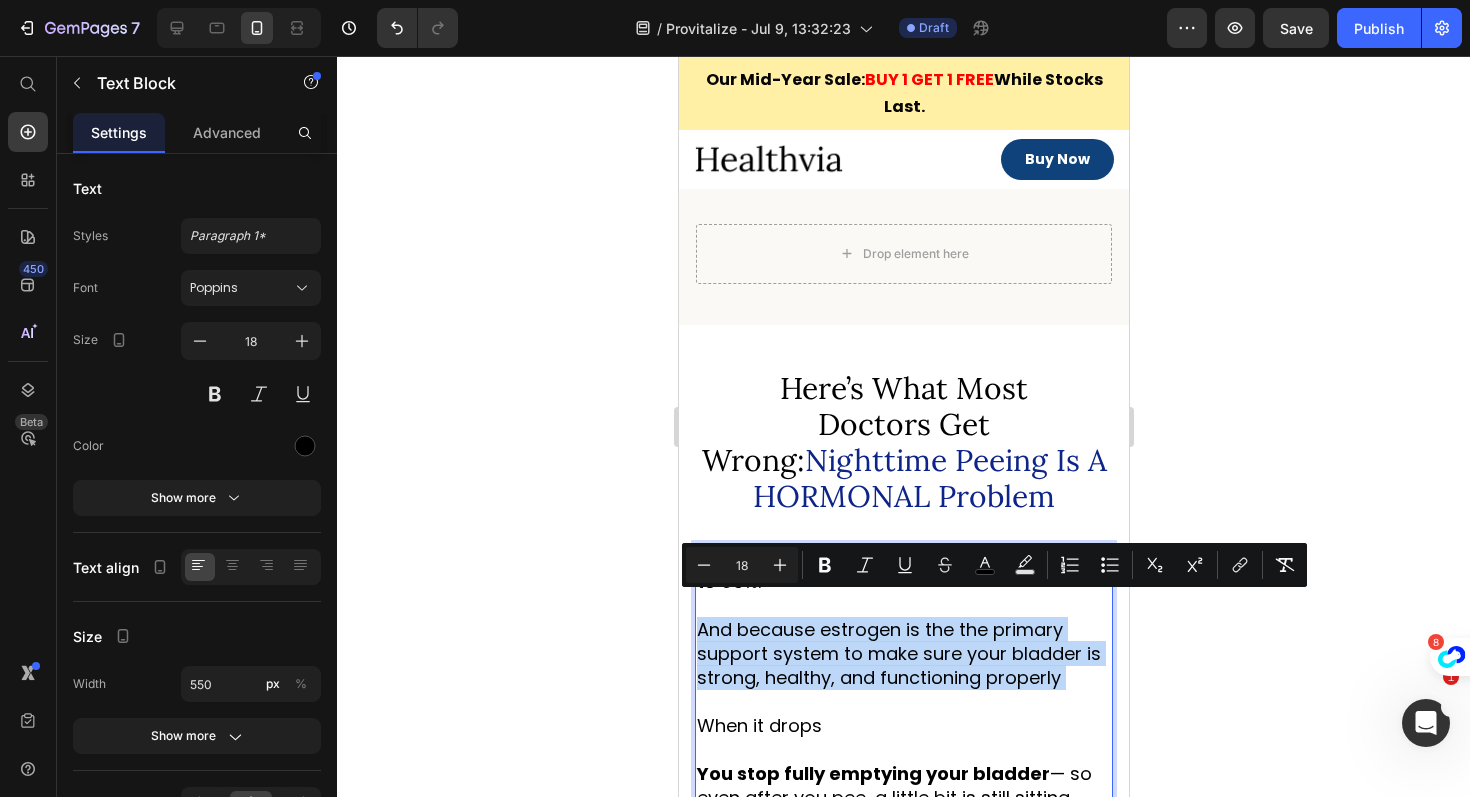 click on "And because estrogen is the the primary support system to make sure your bladder is strong, healthy, and functioning properly" at bounding box center [898, 653] 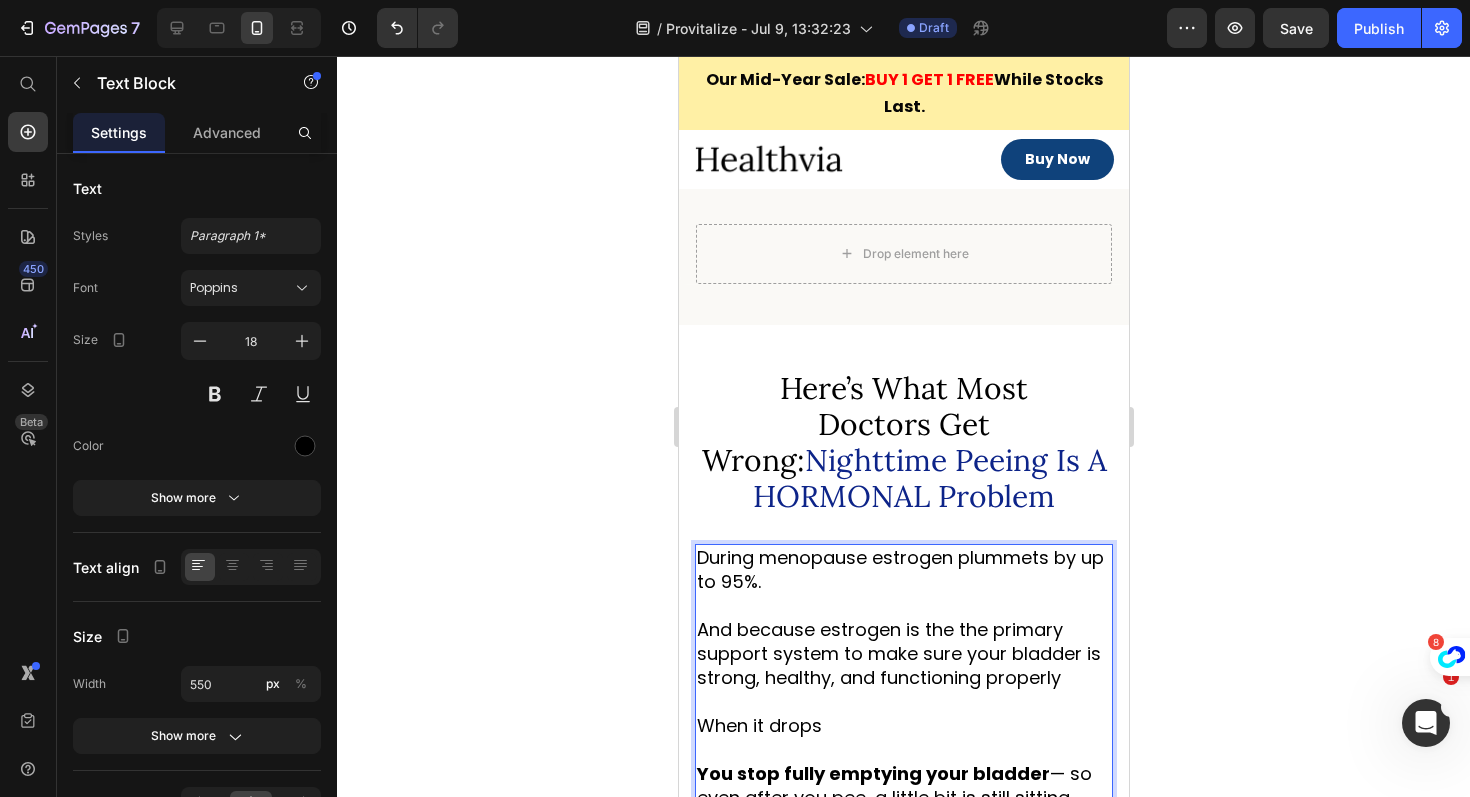 click on "And because estrogen is the the primary support system to make sure your bladder is strong, healthy, and functioning properly" at bounding box center [898, 653] 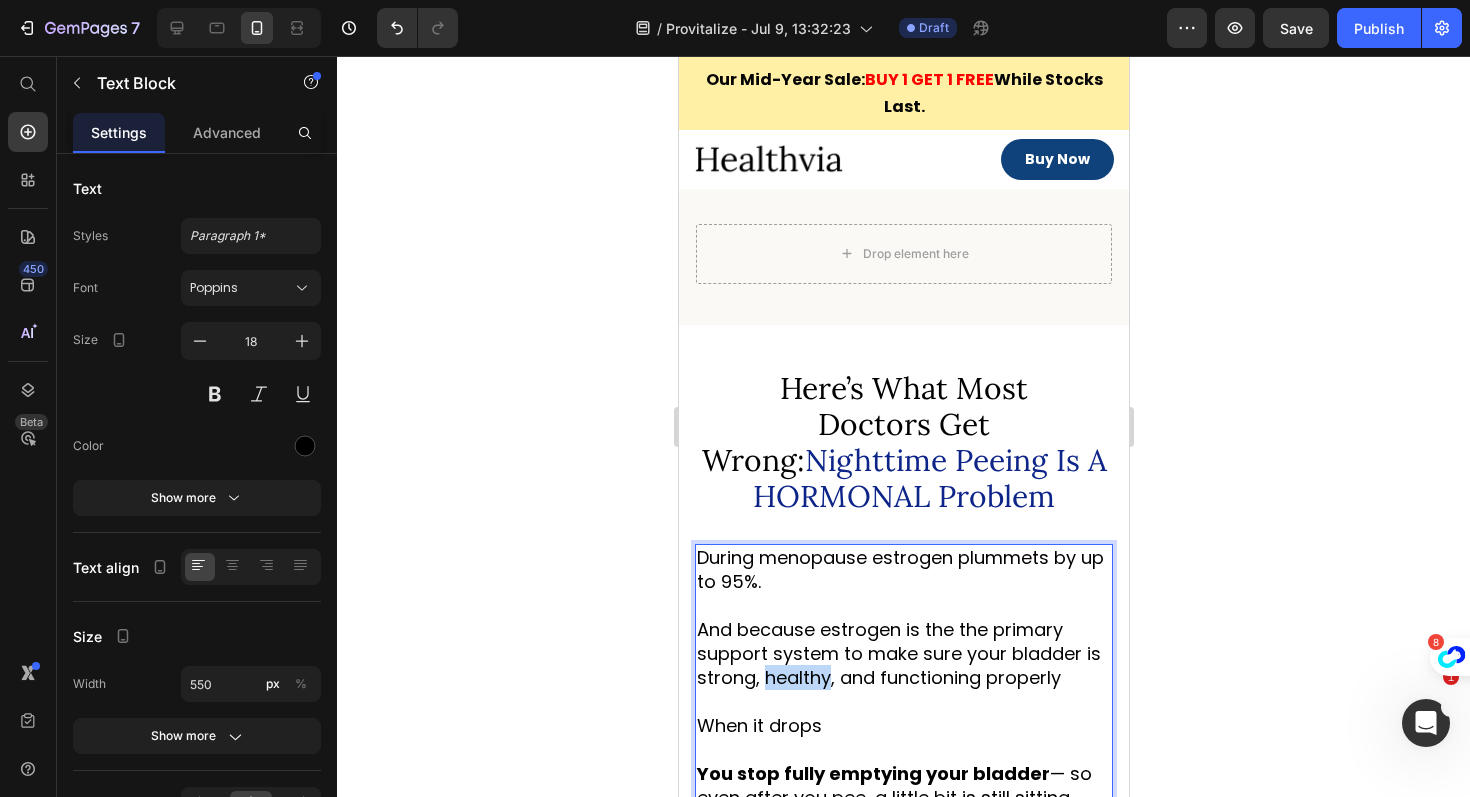 click on "And because estrogen is the the primary support system to make sure your bladder is strong, healthy, and functioning properly" at bounding box center [898, 653] 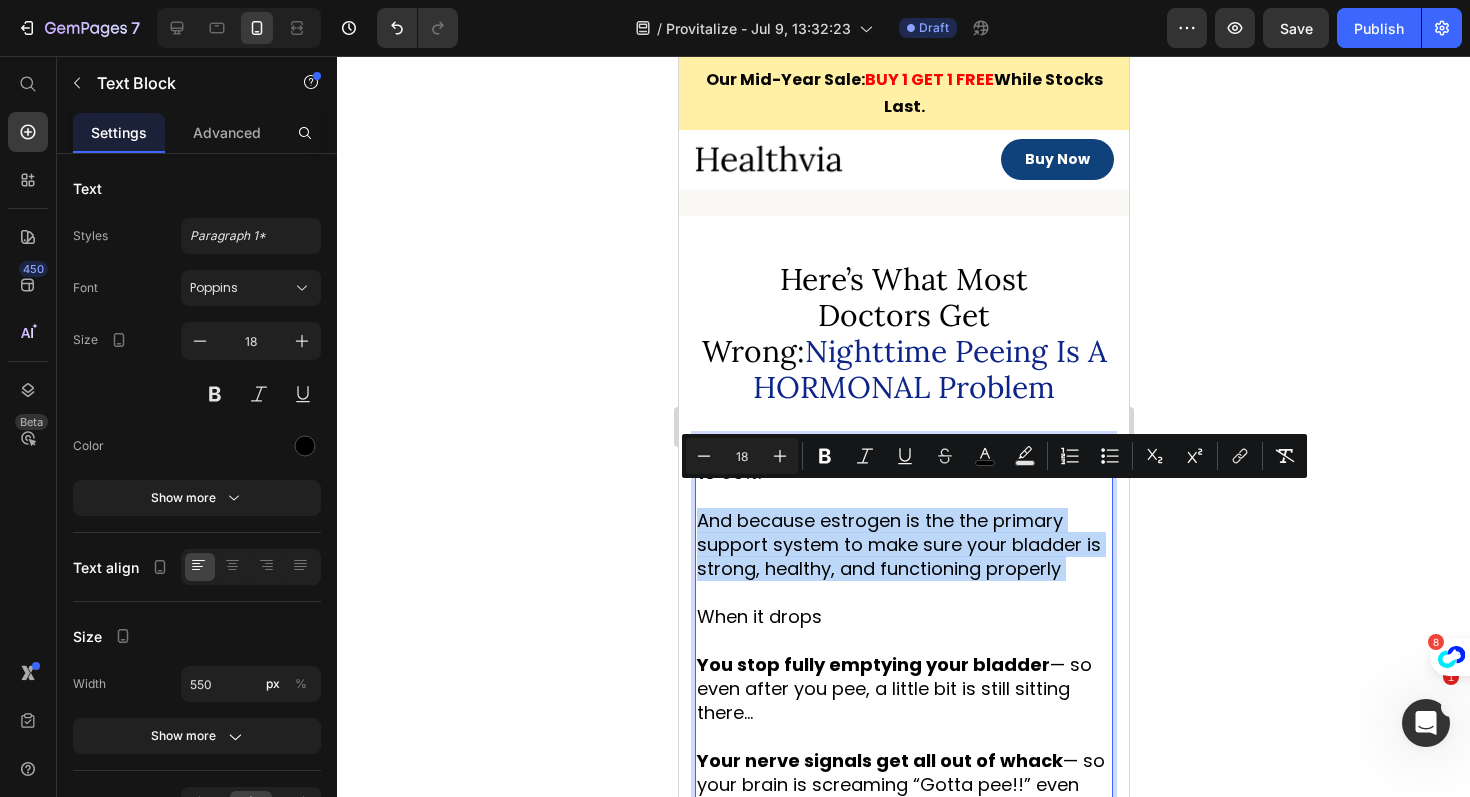 scroll, scrollTop: 1946, scrollLeft: 0, axis: vertical 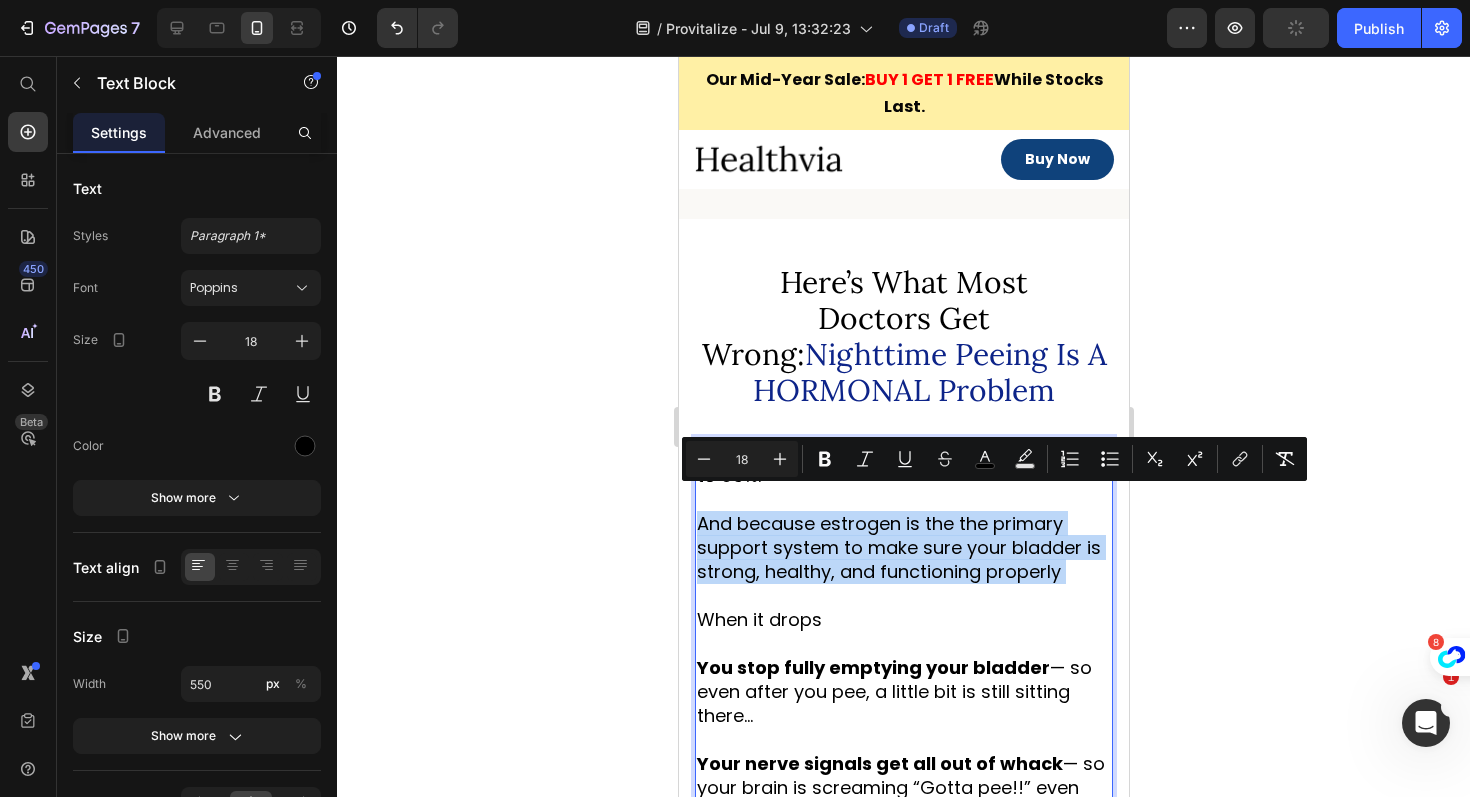 click on "You stop fully emptying your bladder" at bounding box center (872, 667) 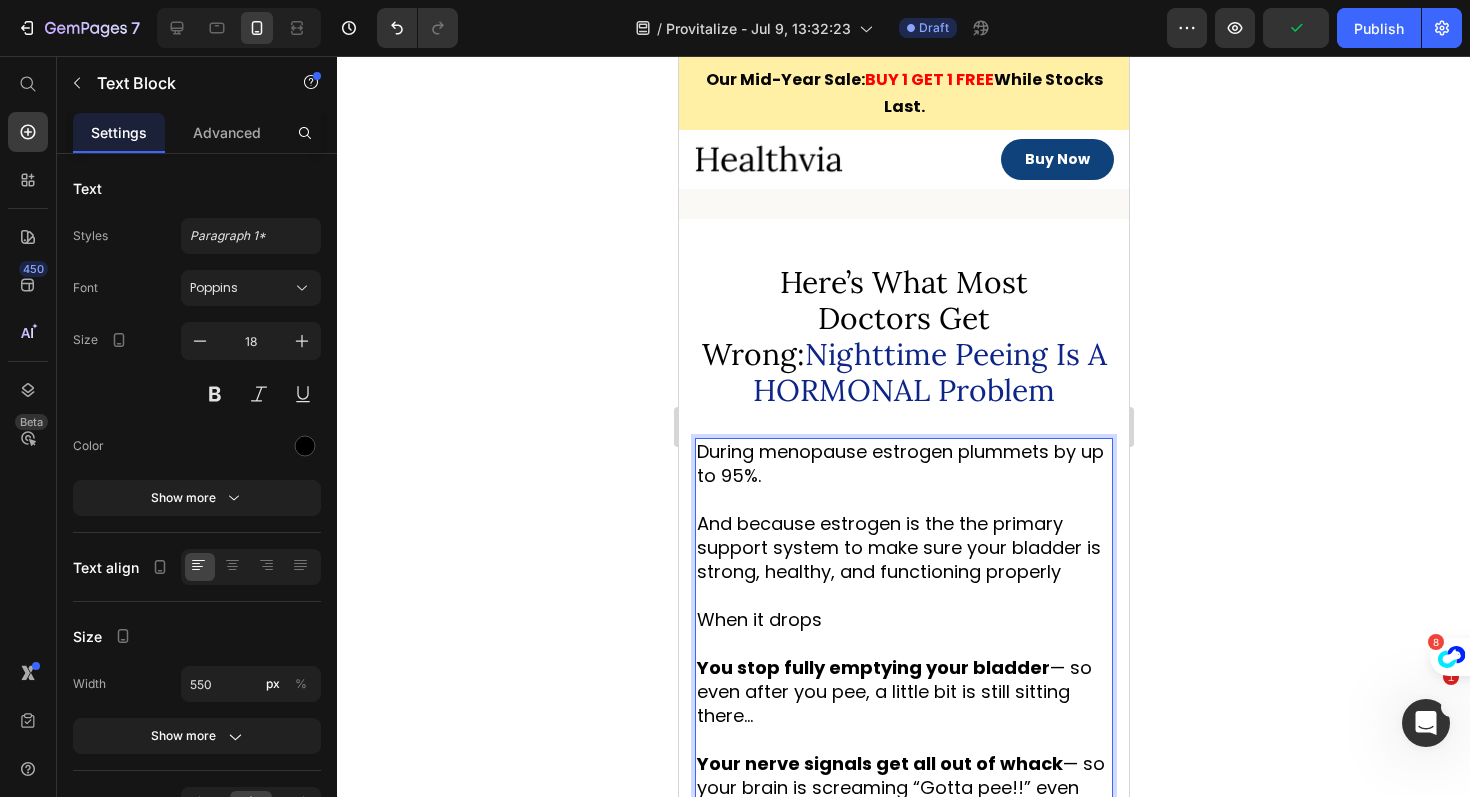 click on "You stop fully emptying your bladder" at bounding box center [872, 667] 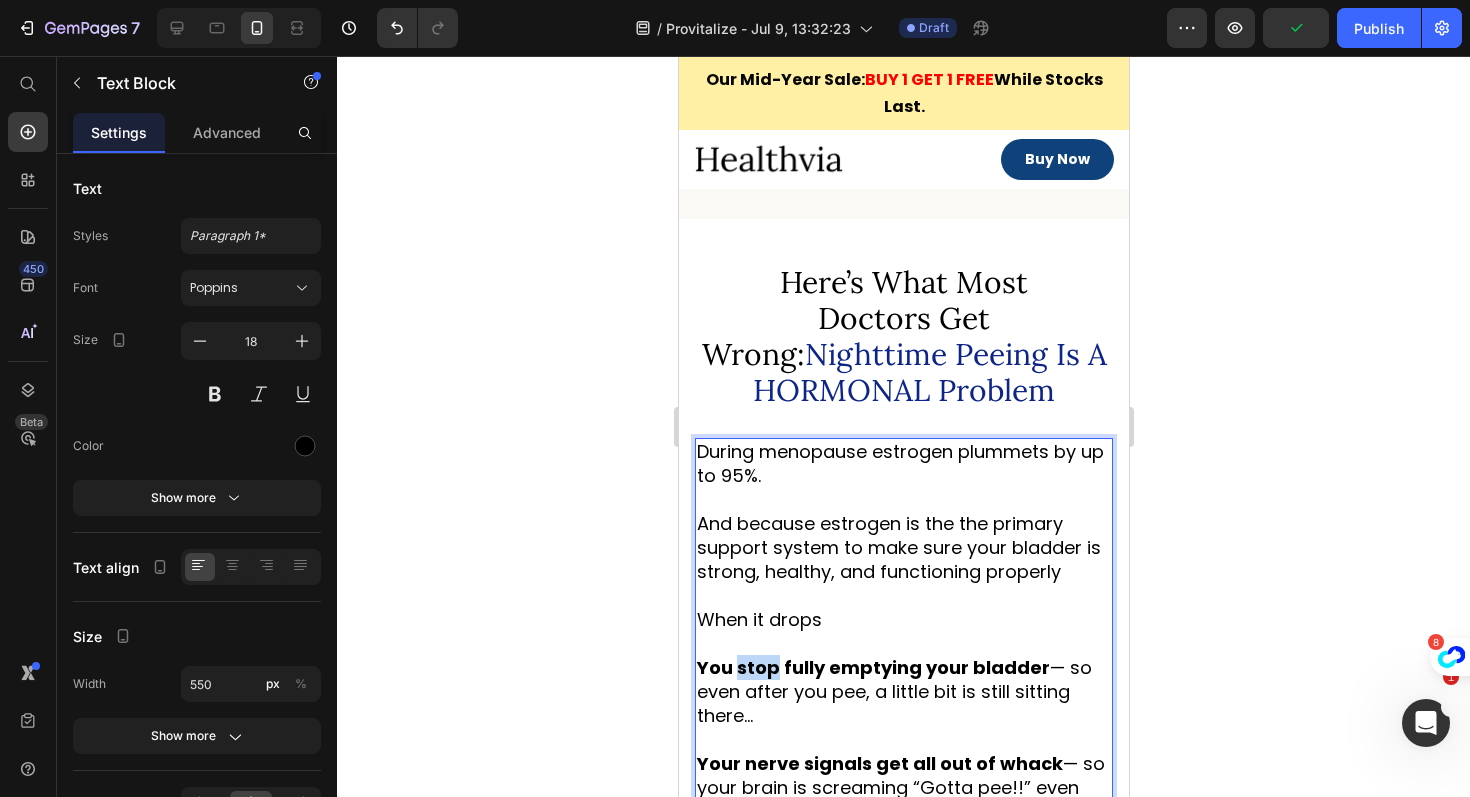 click on "You stop fully emptying your bladder" at bounding box center (872, 667) 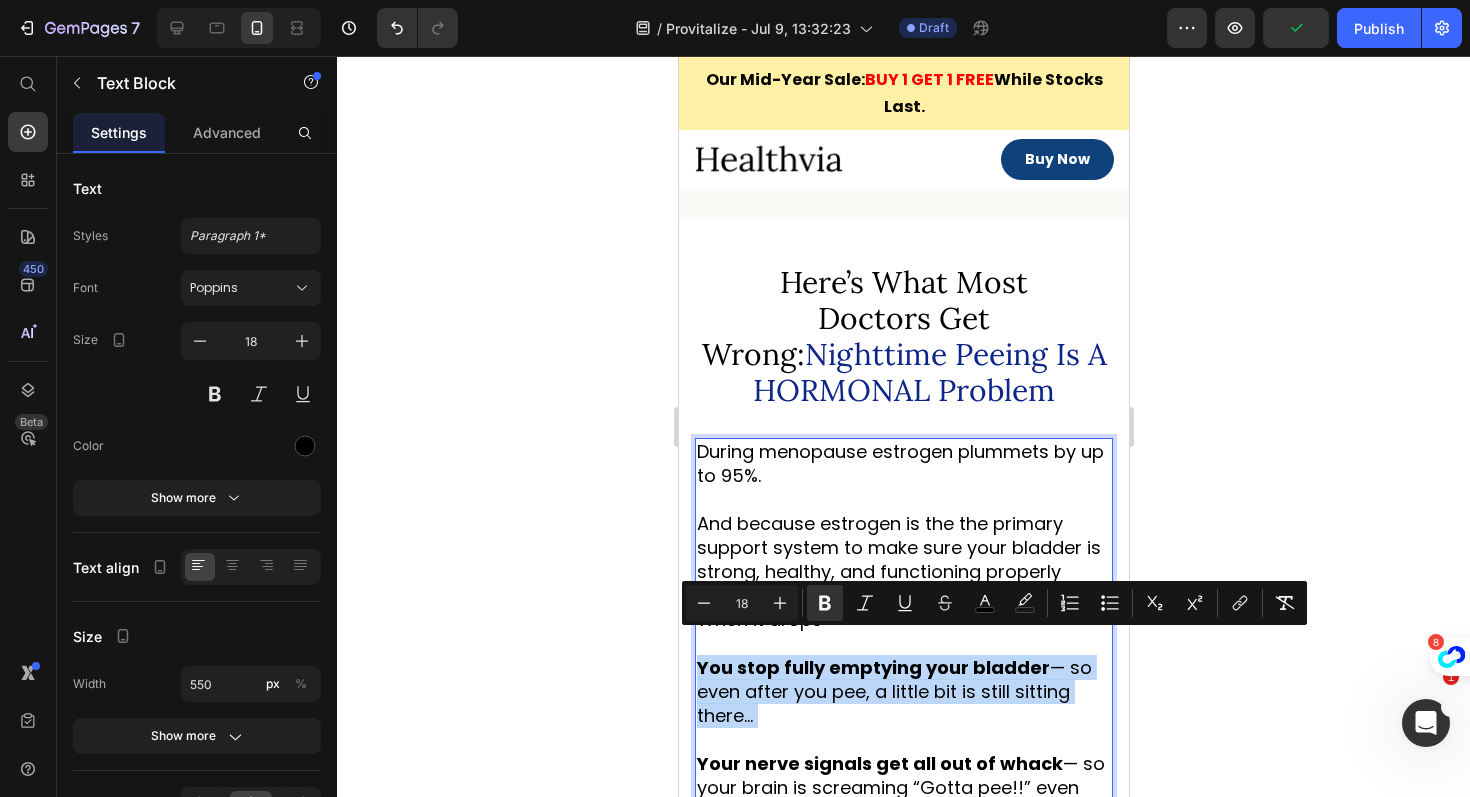 click on "You stop fully emptying your bladder" at bounding box center [872, 667] 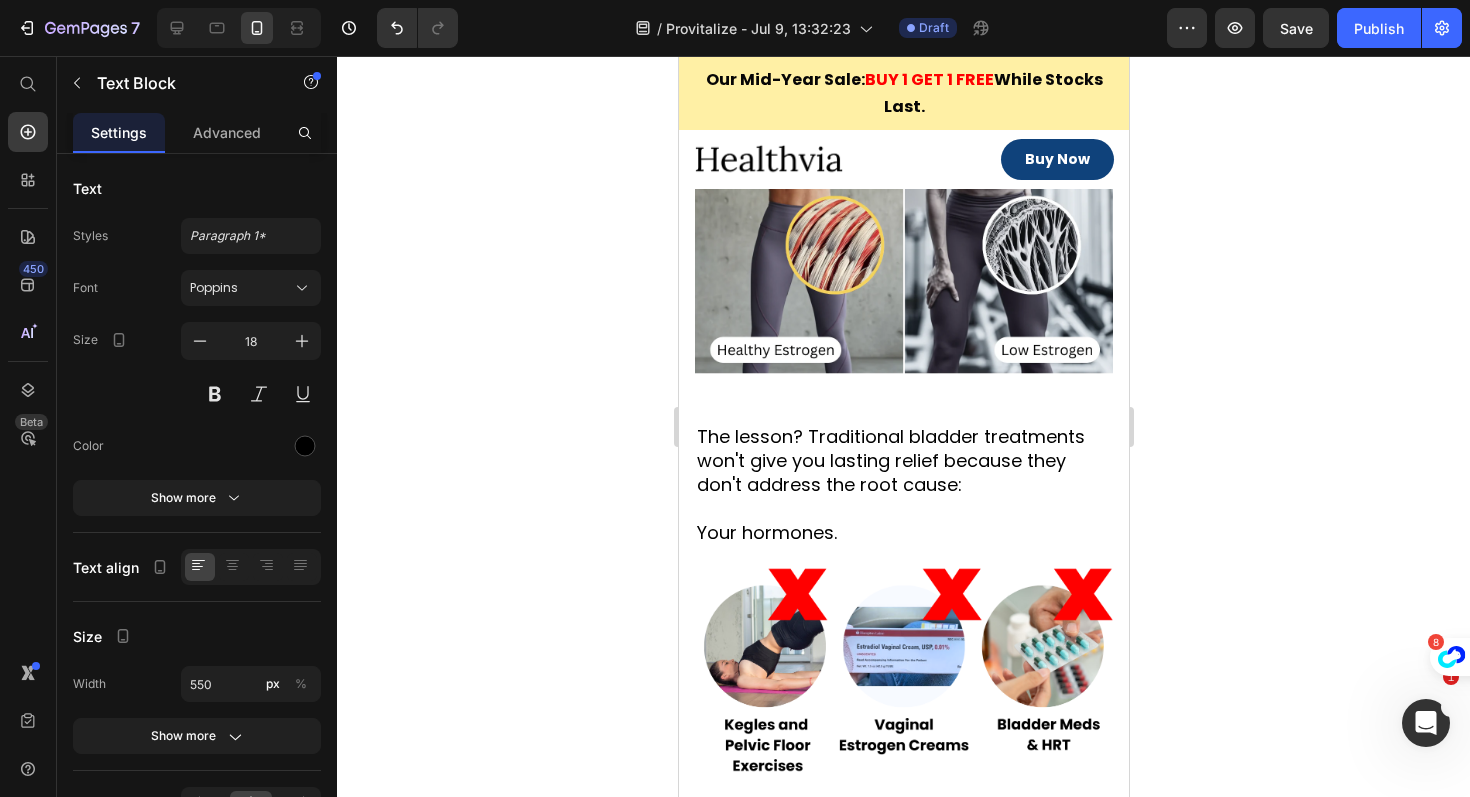scroll, scrollTop: 2897, scrollLeft: 0, axis: vertical 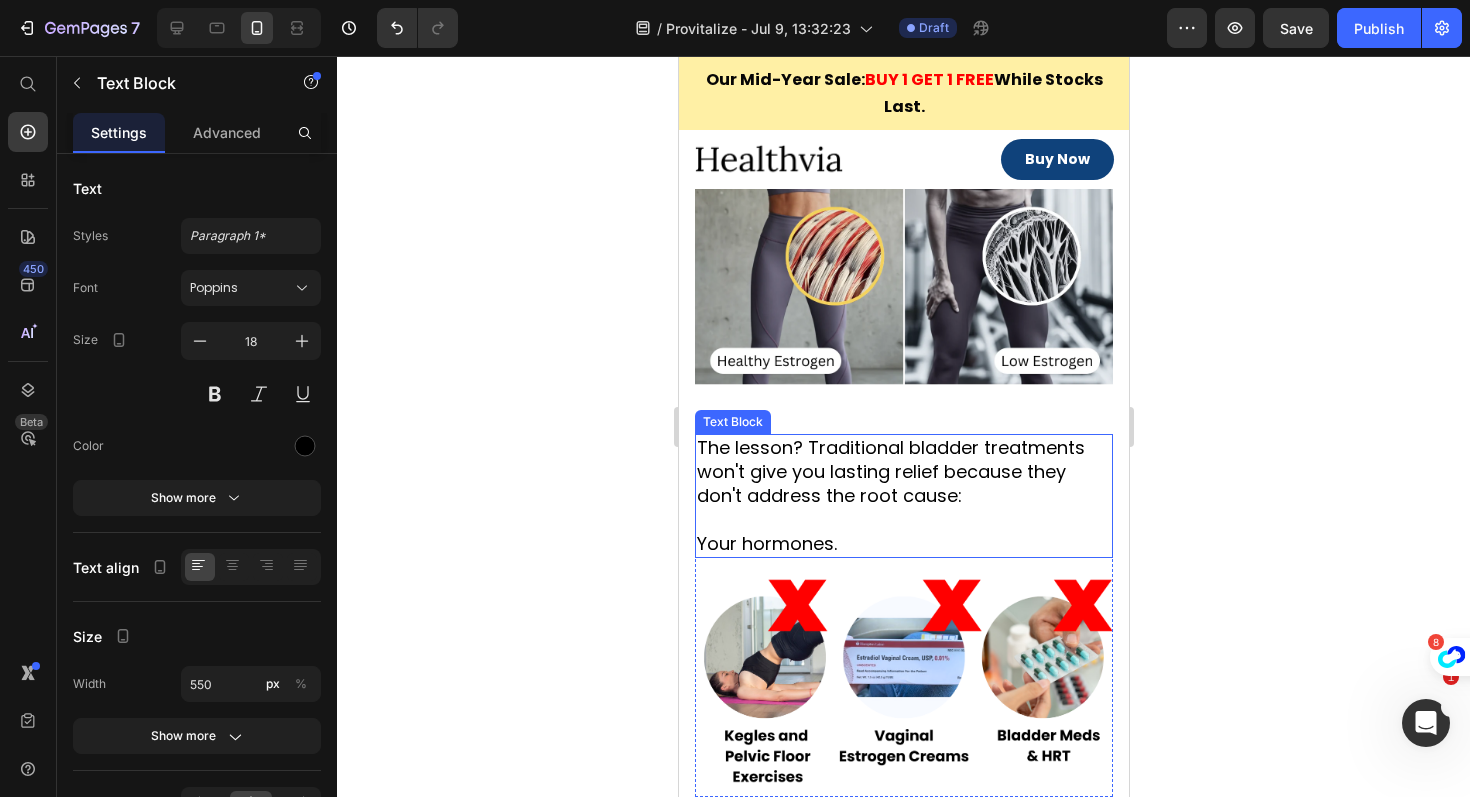 click at bounding box center [903, 520] 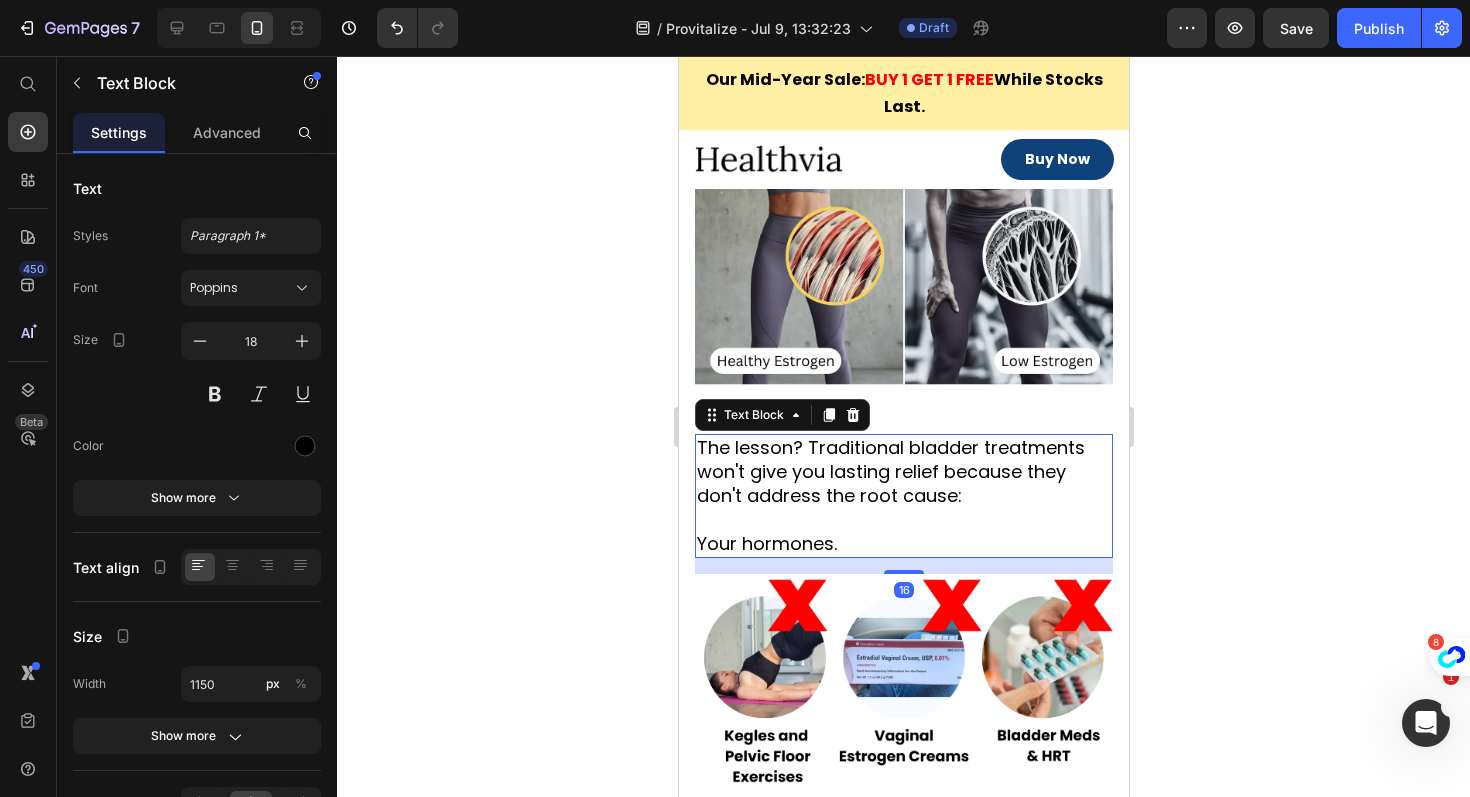 click at bounding box center [903, 520] 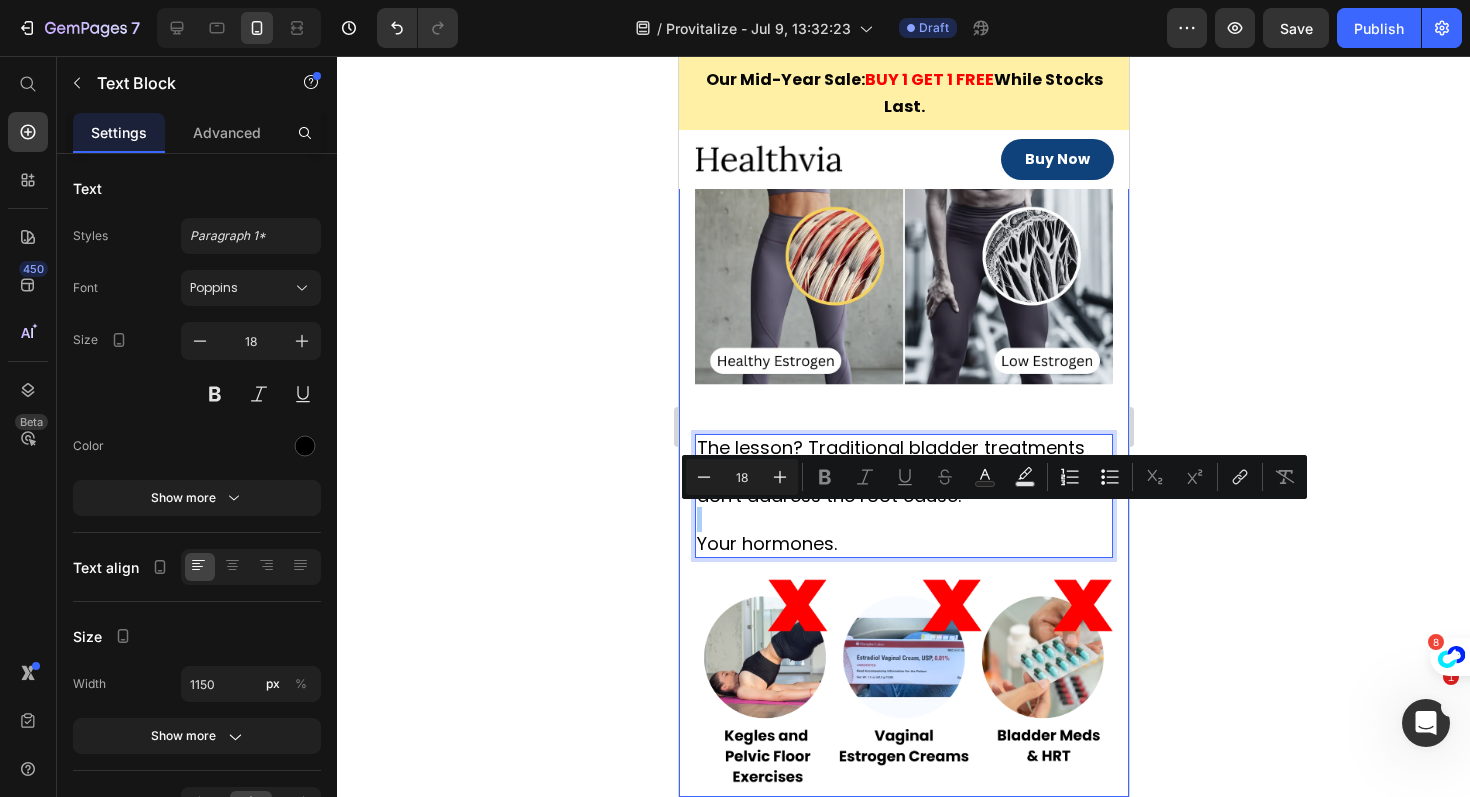 click 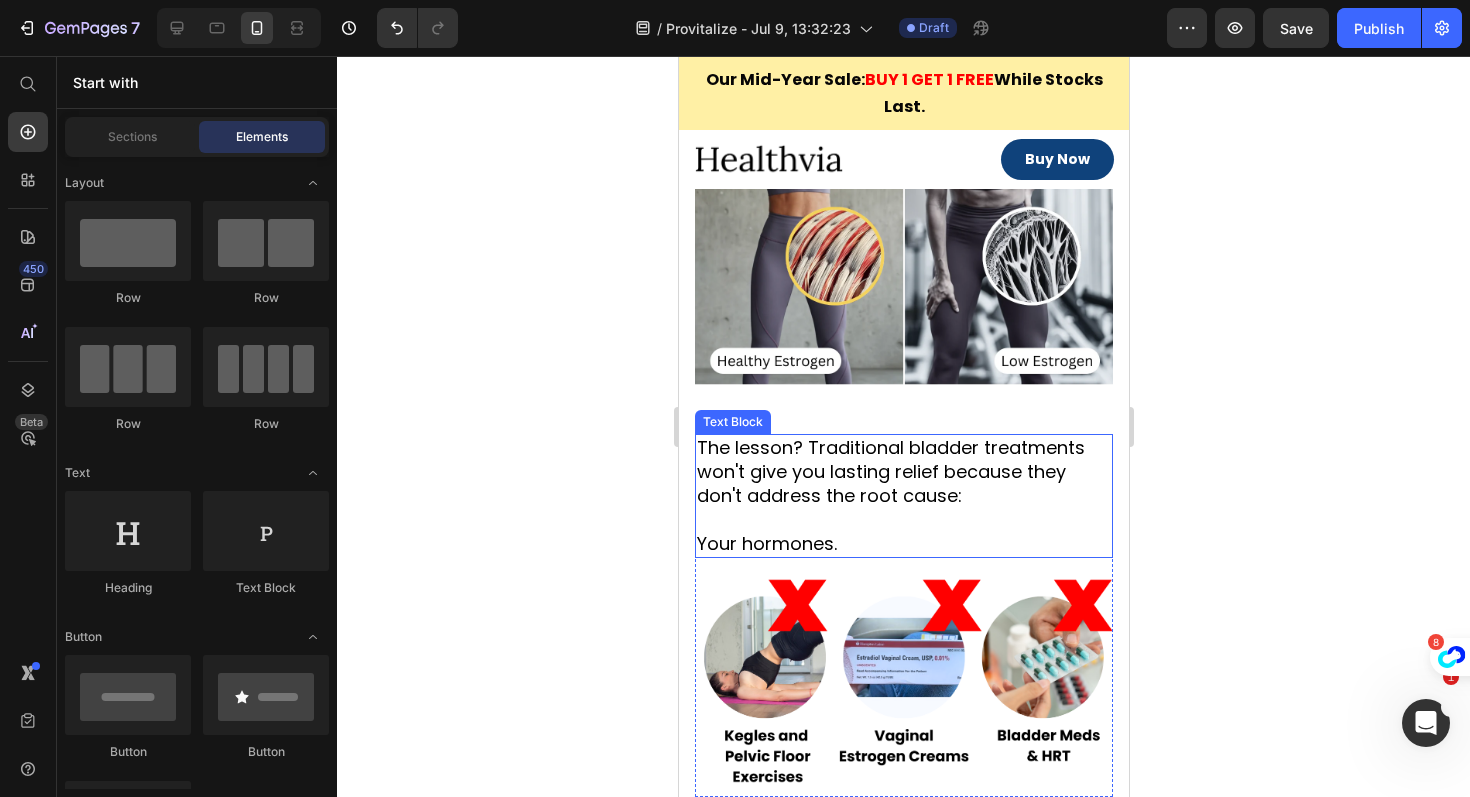 click on "The lesson? Traditional bladder treatments won't give you lasting relief because they don't address the root cause:" at bounding box center [903, 472] 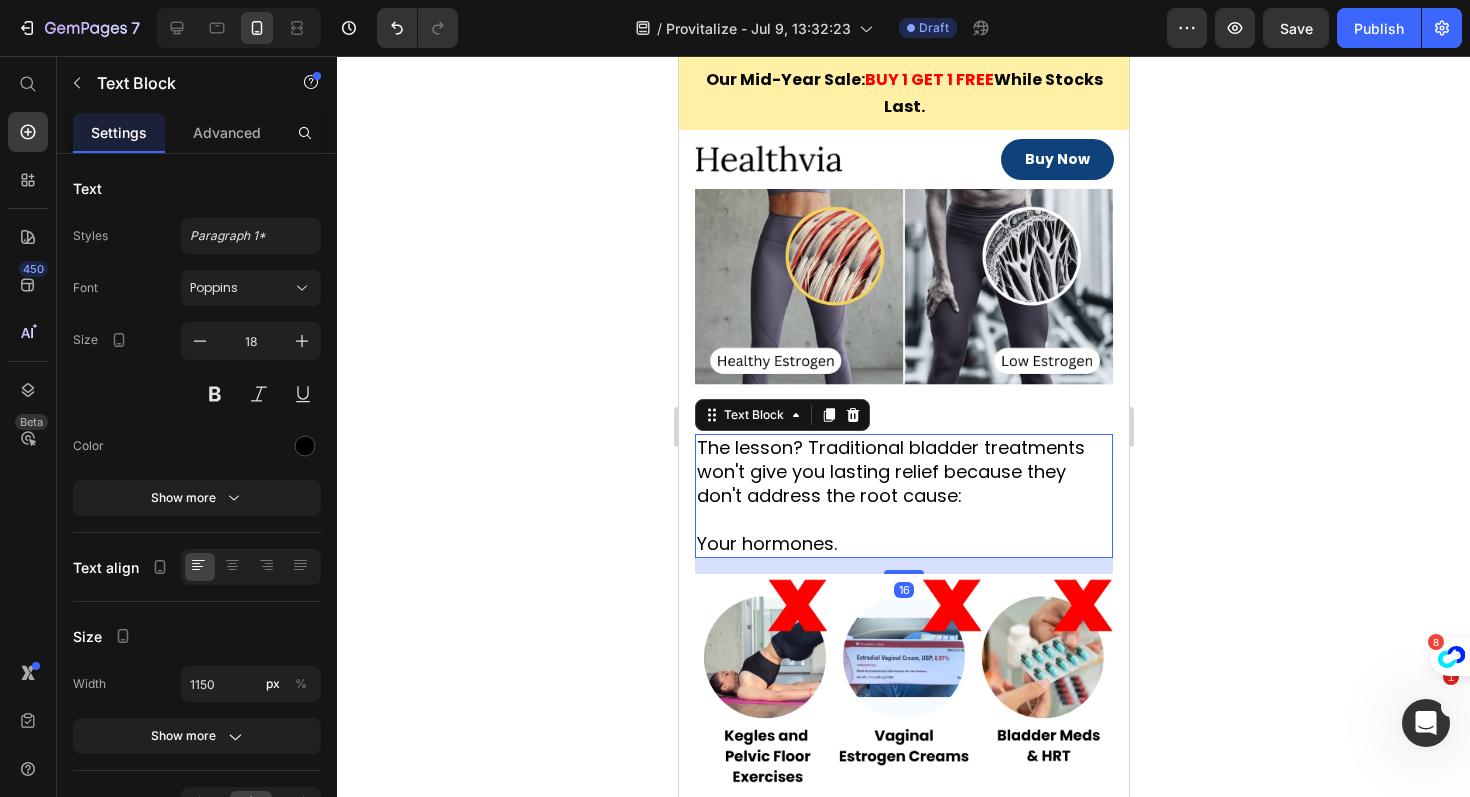 copy 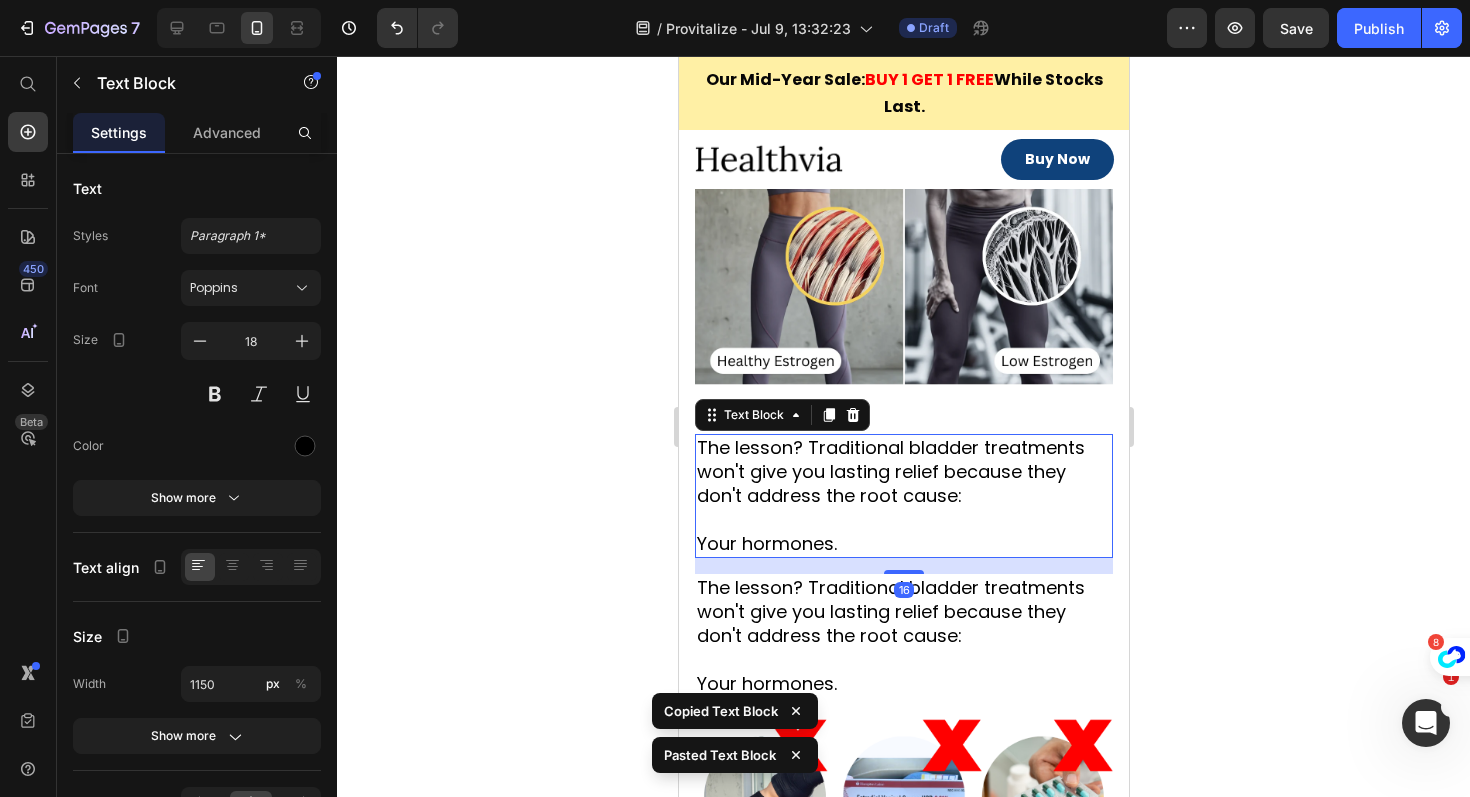 click on "The lesson? Traditional bladder treatments won't give you lasting relief because they don't address the root cause:" at bounding box center [903, 472] 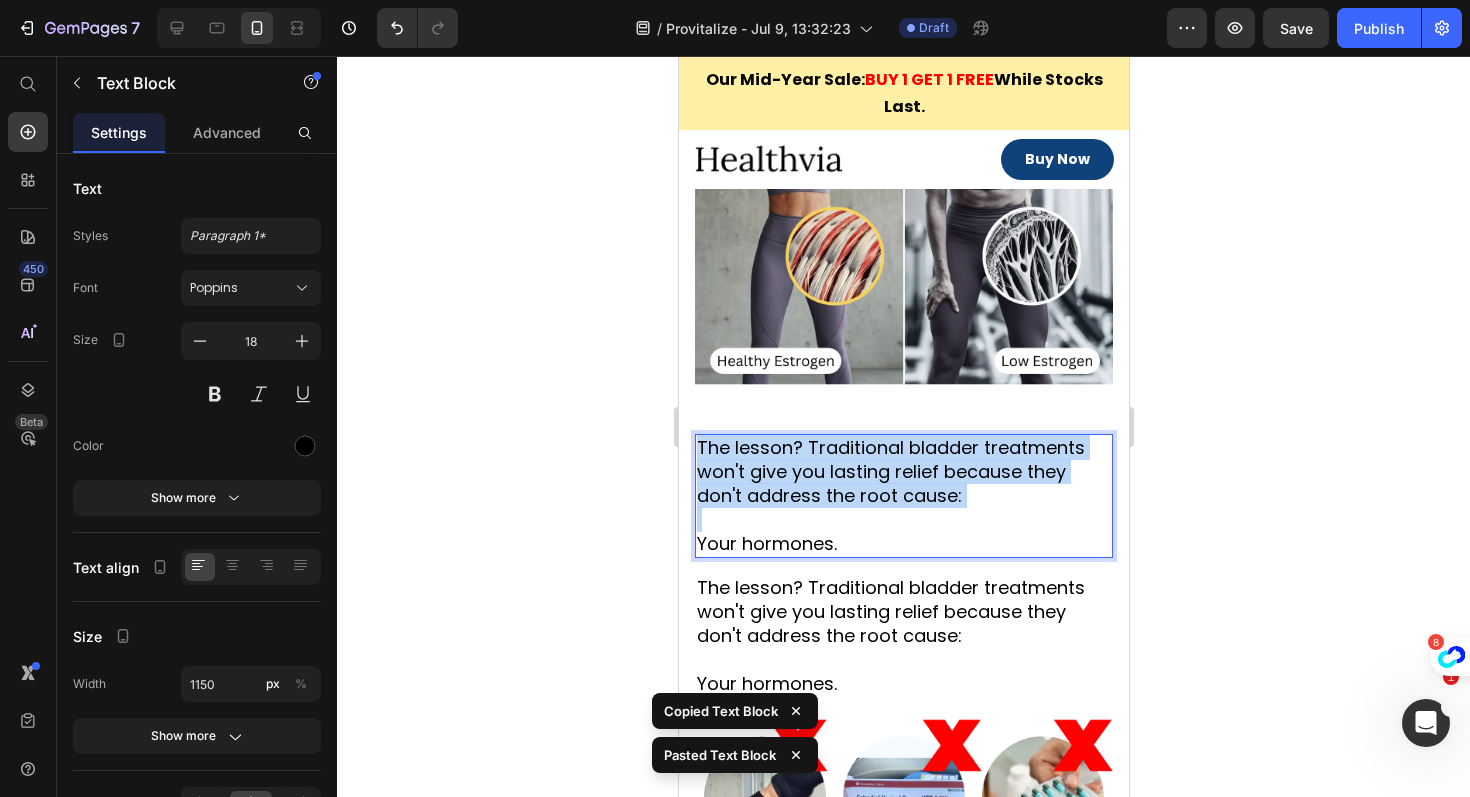 click on "The lesson? Traditional bladder treatments won't give you lasting relief because they don't address the root cause:" at bounding box center (903, 472) 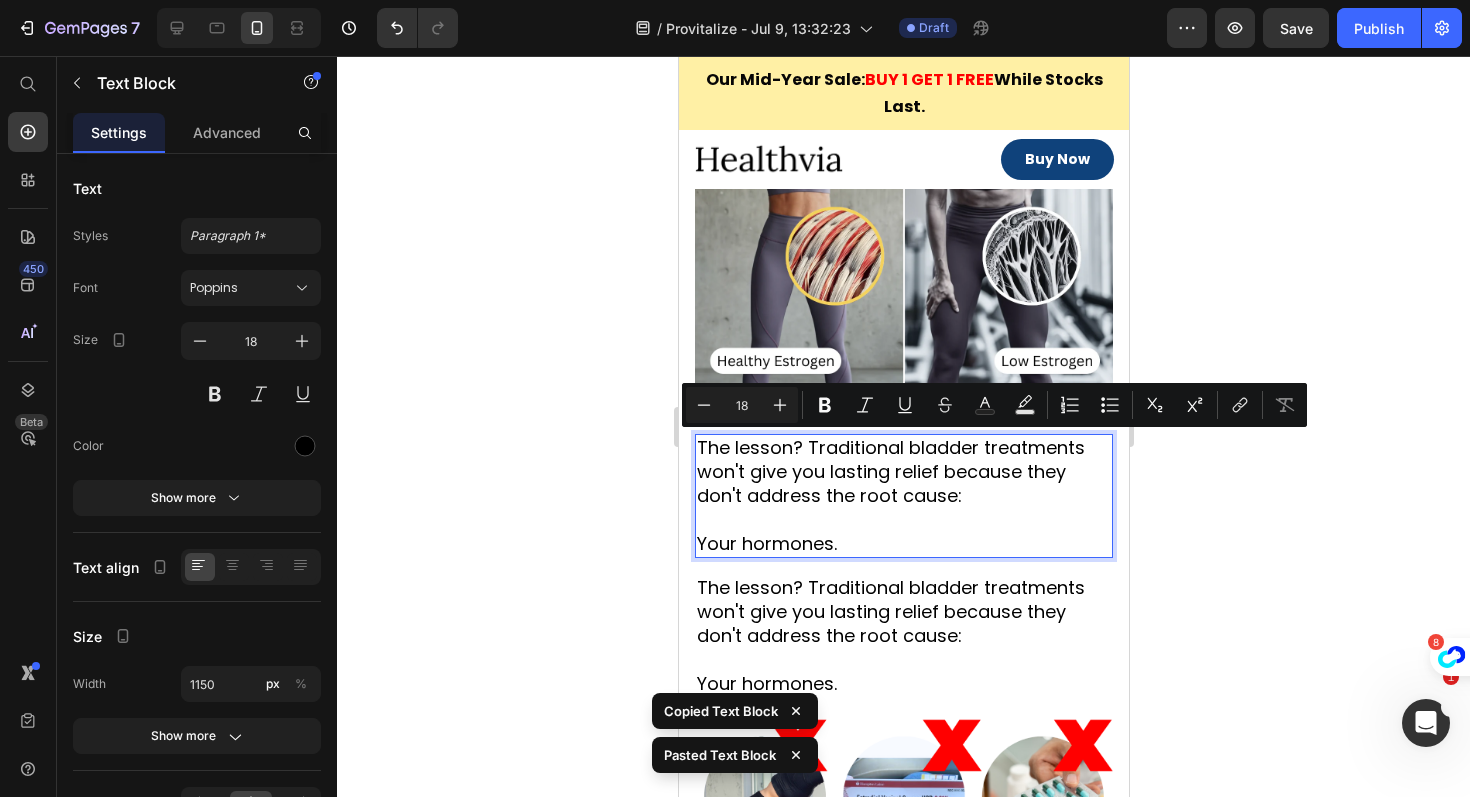 click on "Your hormones." at bounding box center [903, 544] 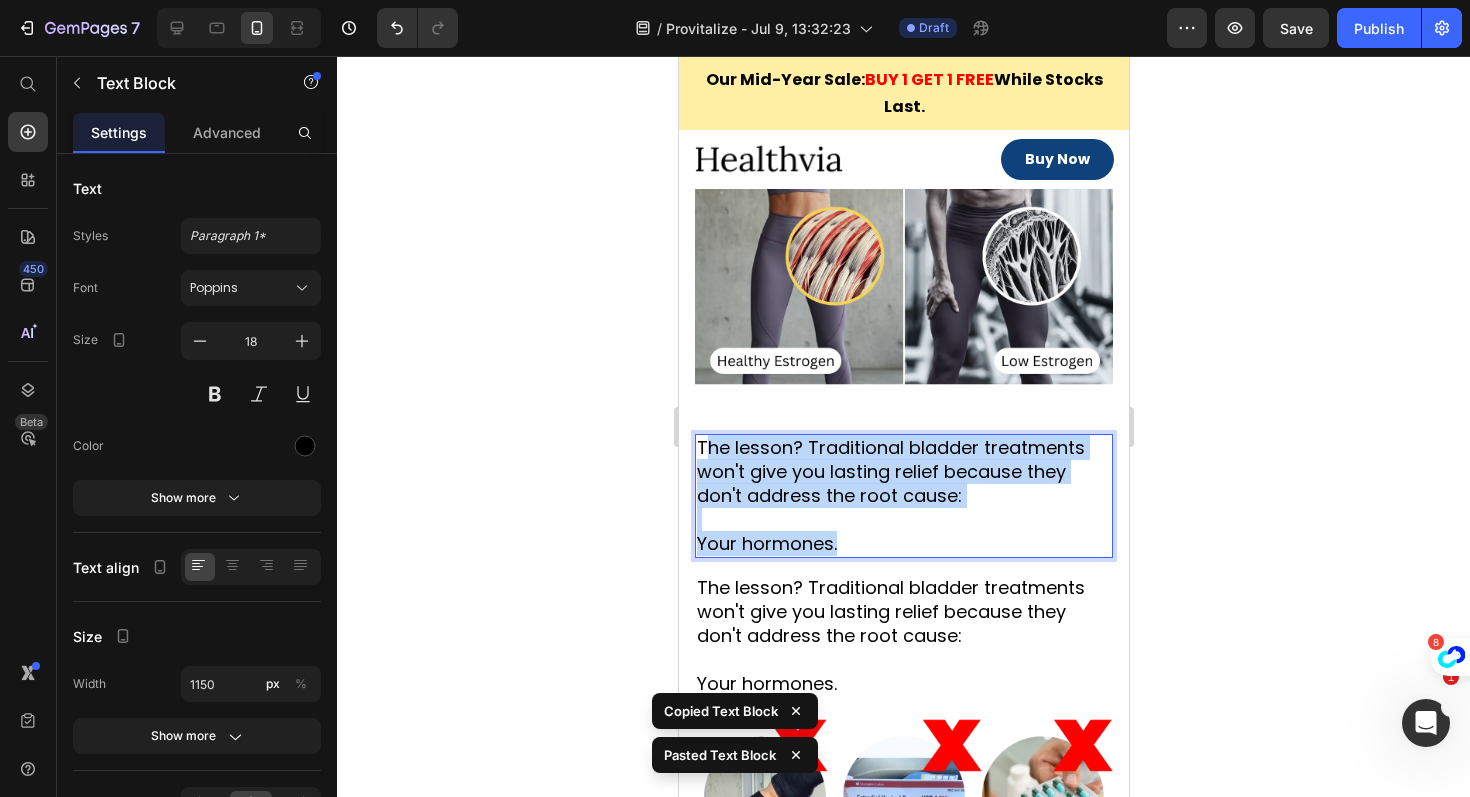 drag, startPoint x: 855, startPoint y: 537, endPoint x: 701, endPoint y: 439, distance: 182.53767 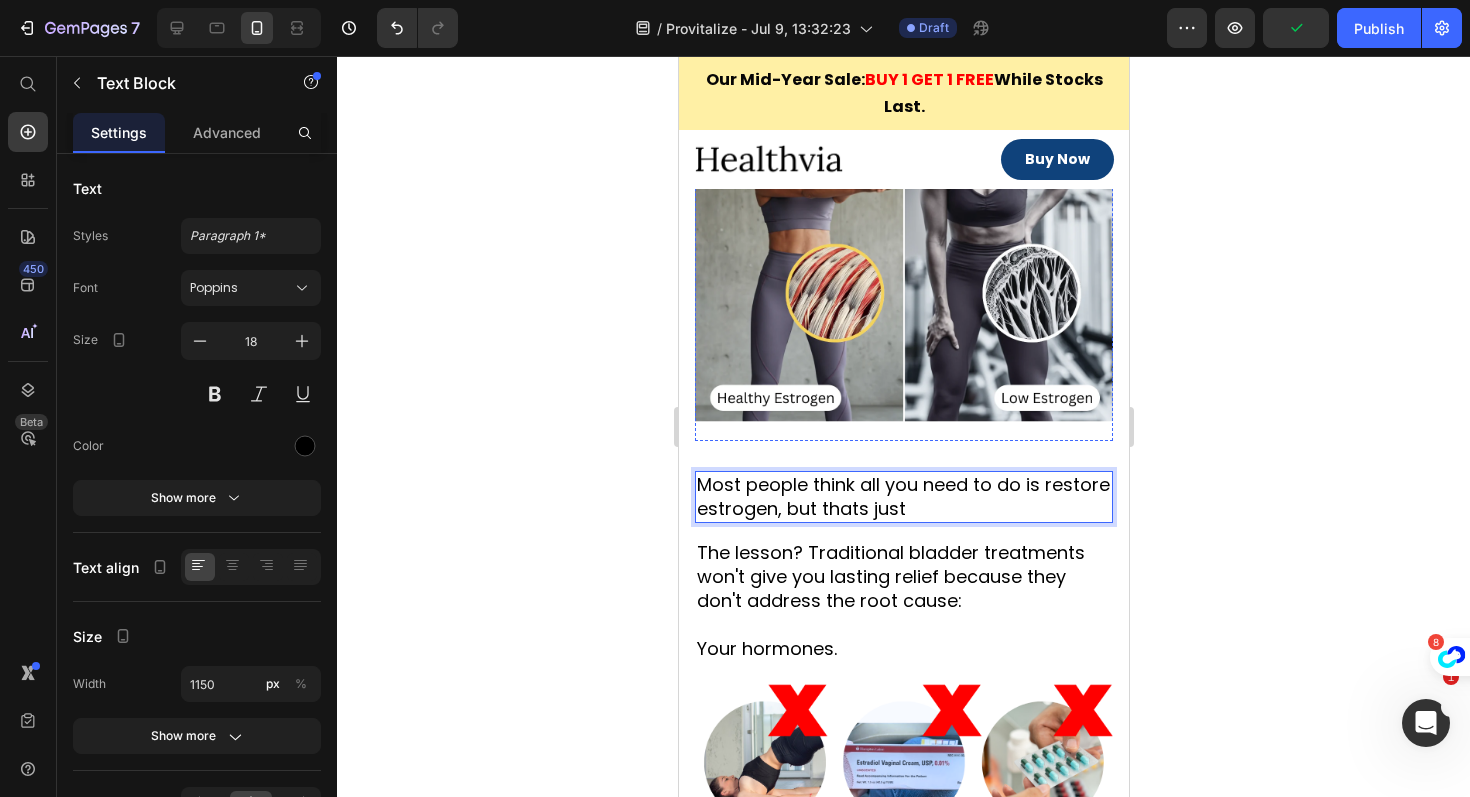 scroll, scrollTop: 2908, scrollLeft: 0, axis: vertical 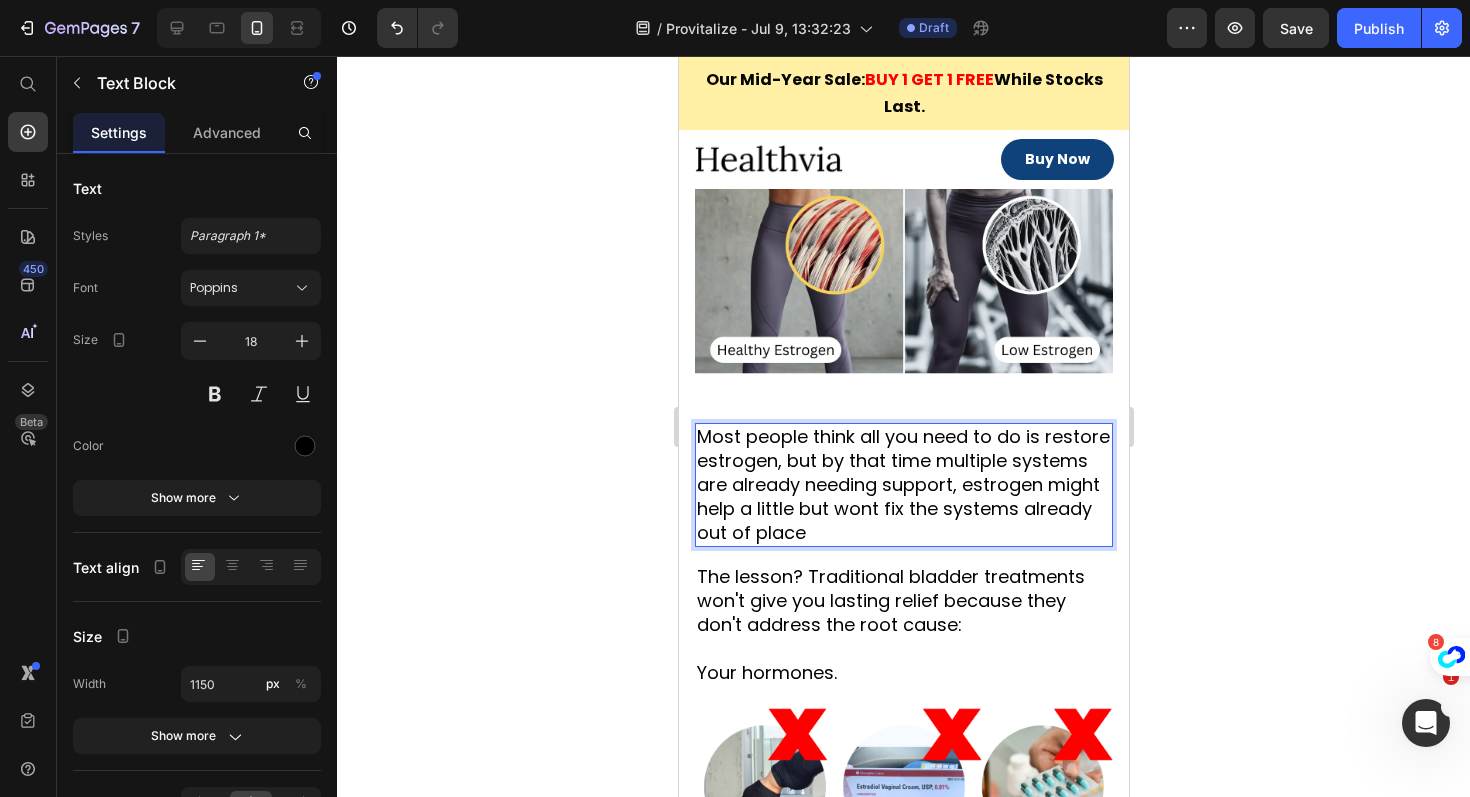 click on "Most people think all you need to do is restore estrogen, but by that time multiple systems are already needing support, estrogen might help a little but wont fix the systems already out of place" at bounding box center [903, 485] 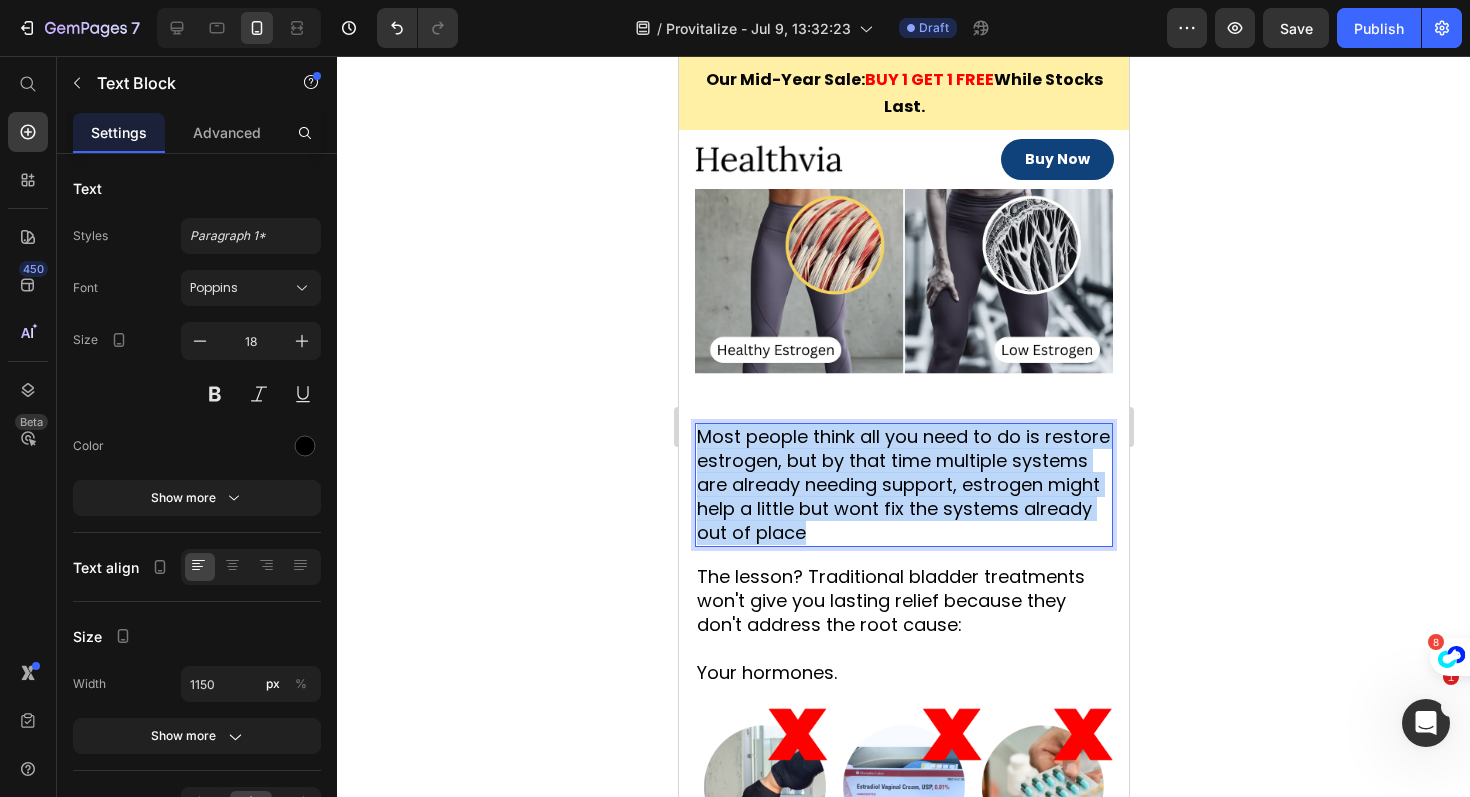 click on "Most people think all you need to do is restore estrogen, but by that time multiple systems are already needing support, estrogen might help a little but wont fix the systems already out of place" at bounding box center (903, 485) 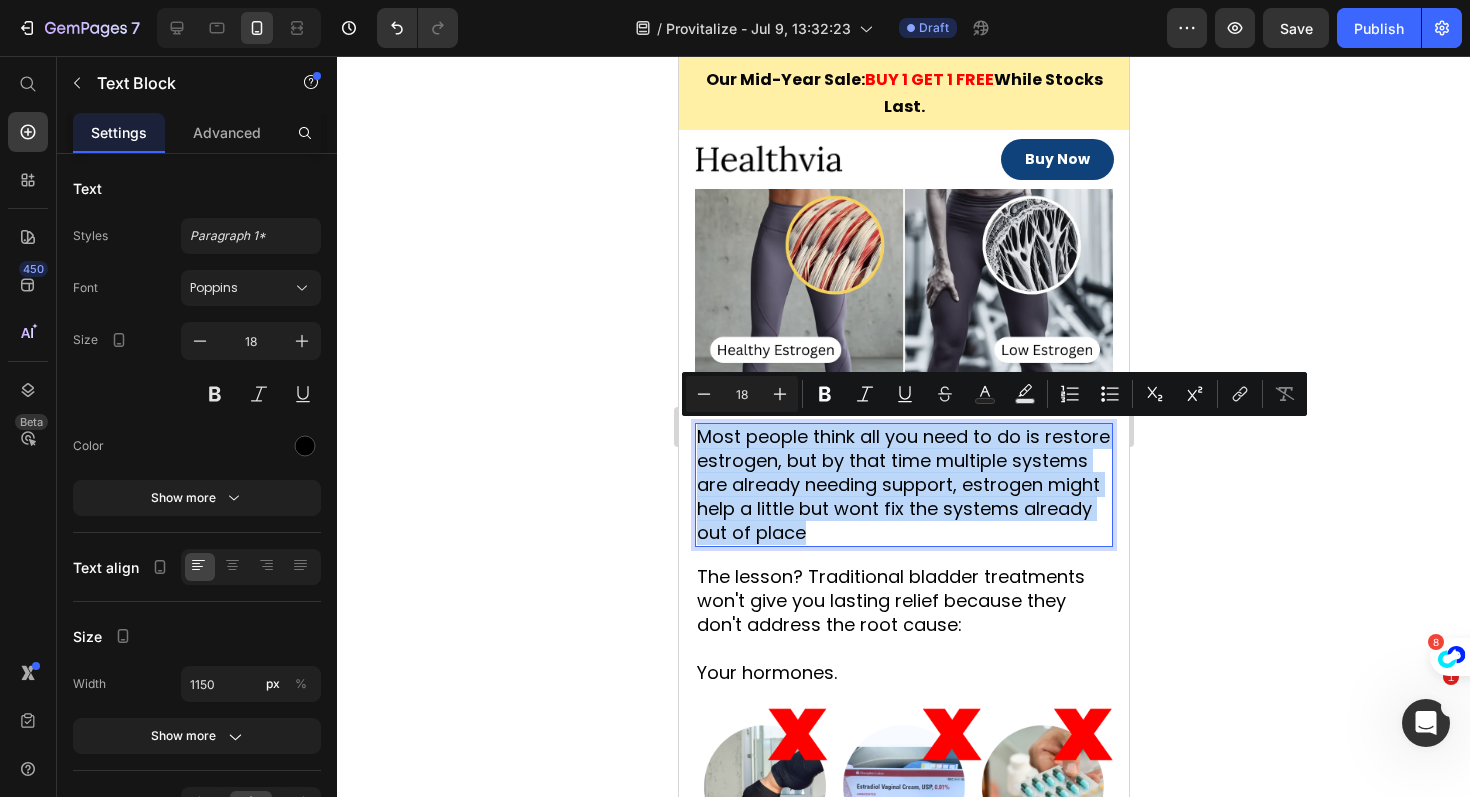 copy on "Most people think all you need to do is restore estrogen, but by that time multiple systems are already needing support, estrogen might help a little but wont fix the systems already out of place" 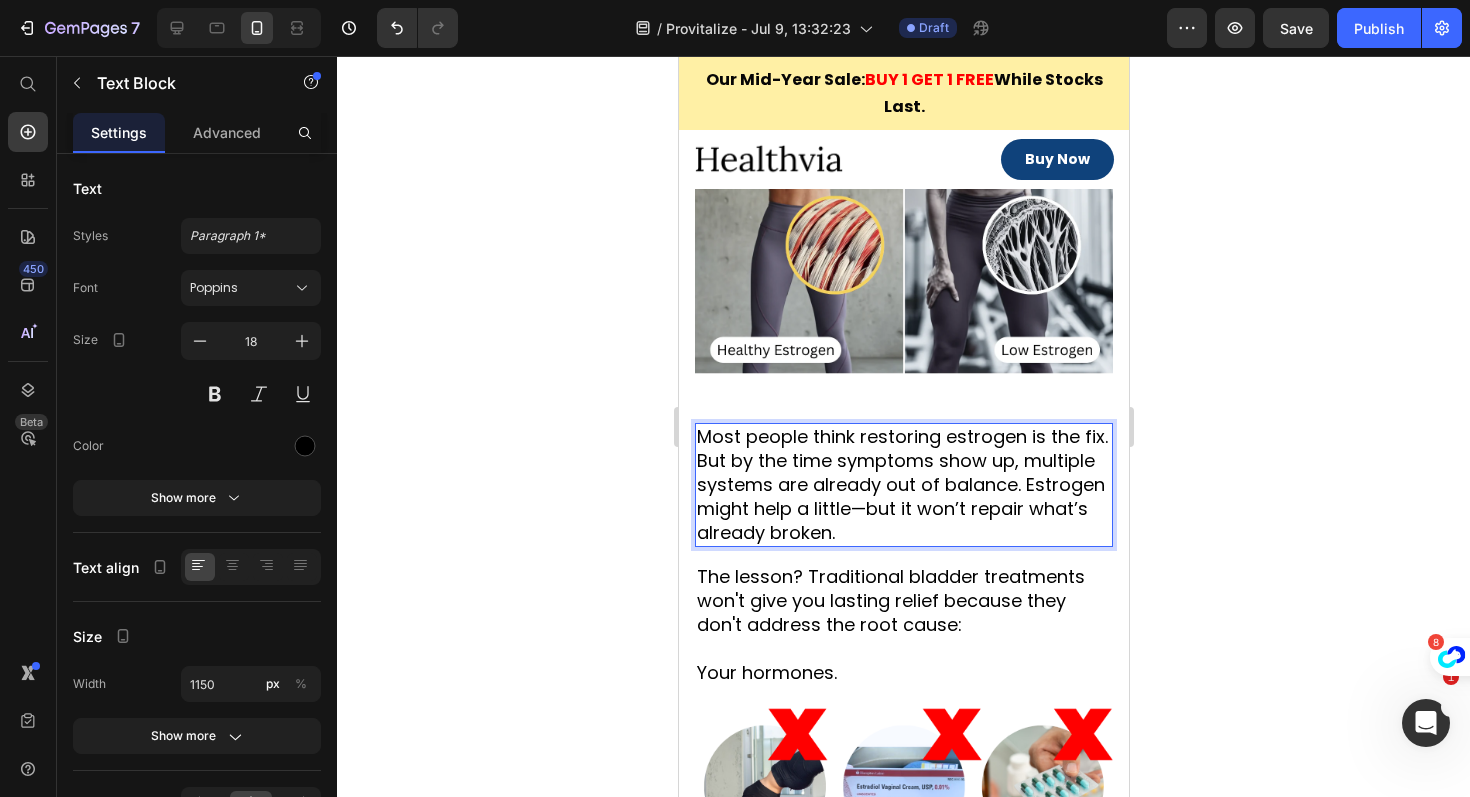 click on "Most people think restoring estrogen is the fix. But by the time symptoms show up, multiple systems are already out of balance. Estrogen might help a little—but it won’t repair what’s already broken." at bounding box center [903, 485] 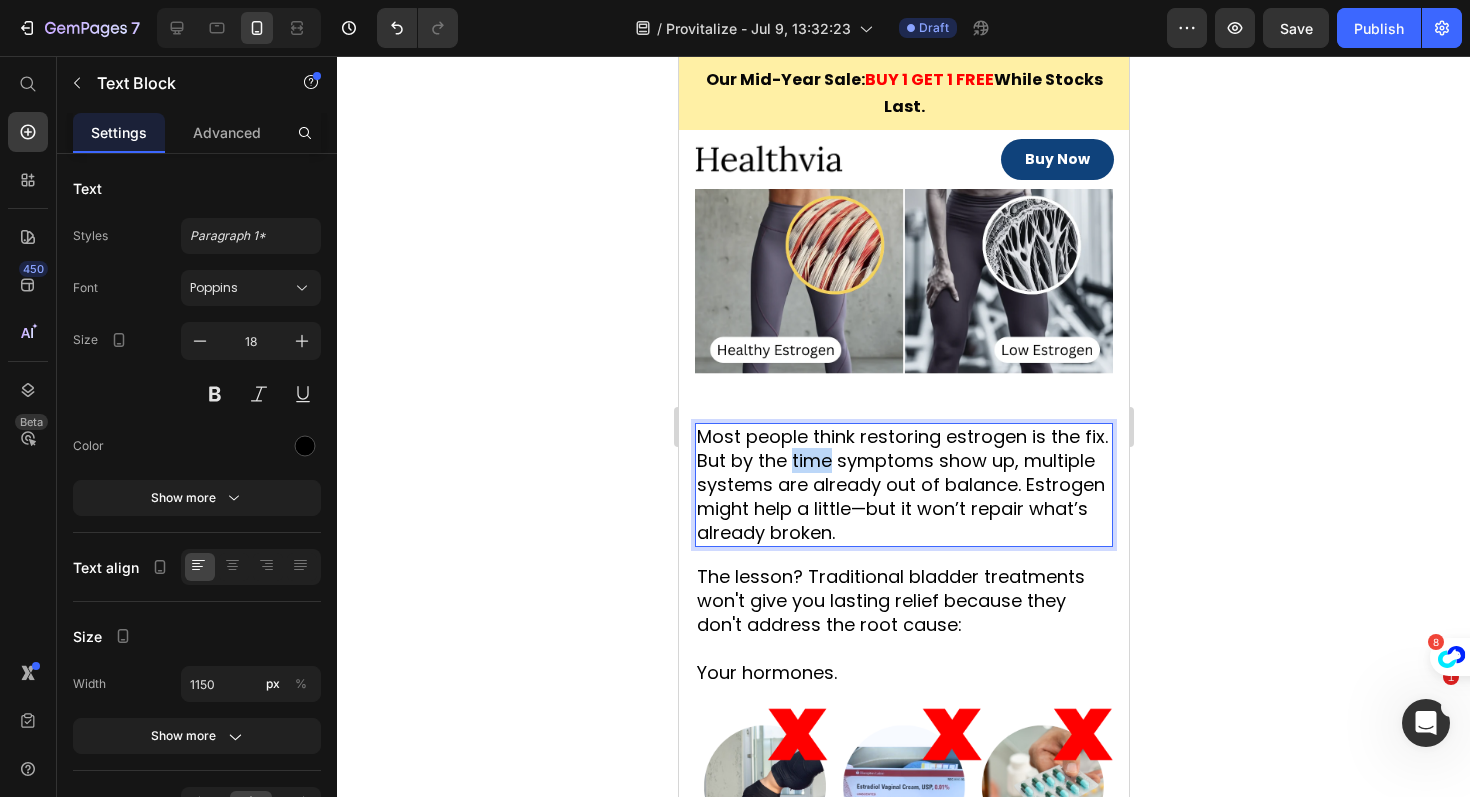 click on "Most people think restoring estrogen is the fix. But by the time symptoms show up, multiple systems are already out of balance. Estrogen might help a little—but it won’t repair what’s already broken." at bounding box center (903, 485) 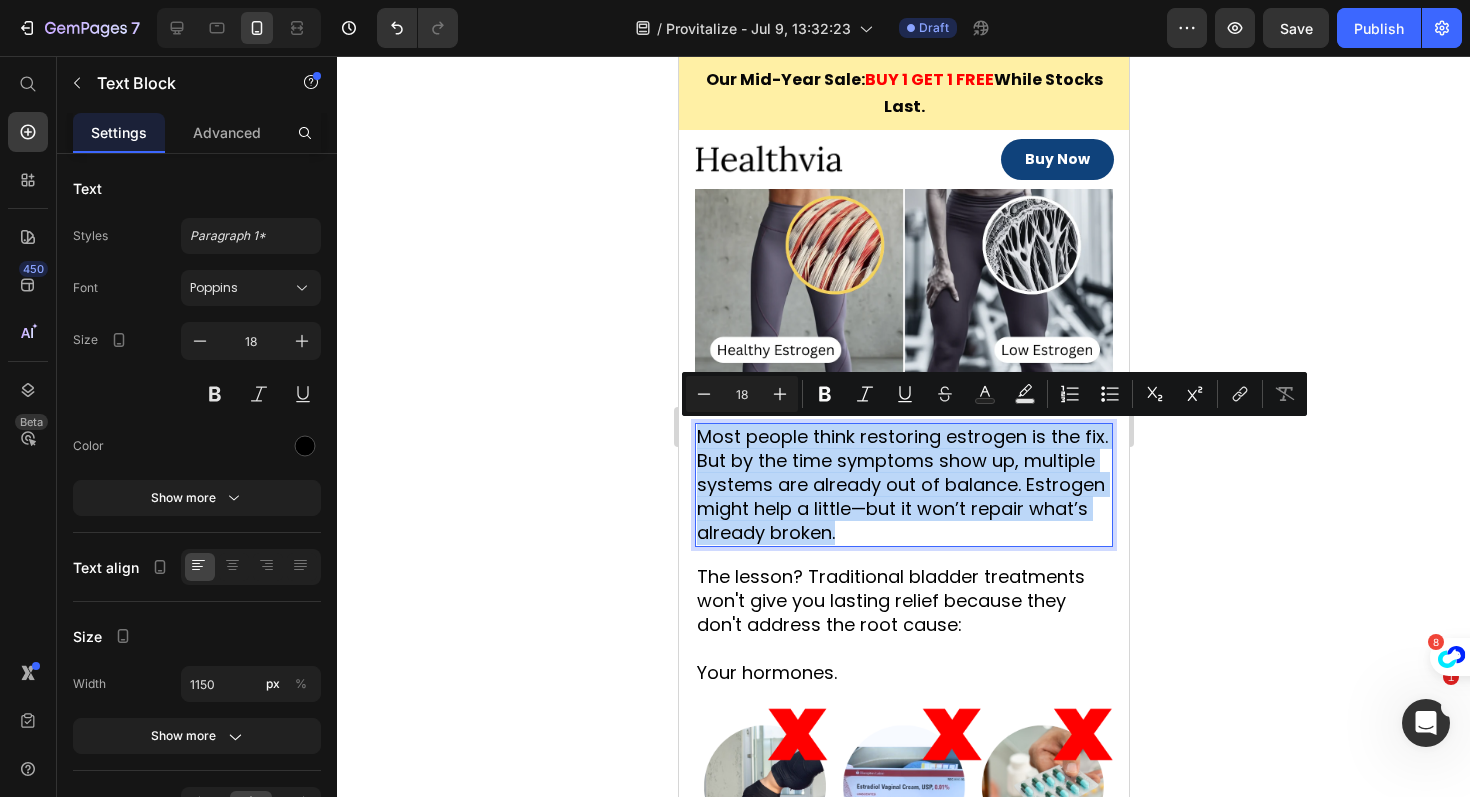 click on "Most people think restoring estrogen is the fix. But by the time symptoms show up, multiple systems are already out of balance. Estrogen might help a little—but it won’t repair what’s already broken." at bounding box center (903, 485) 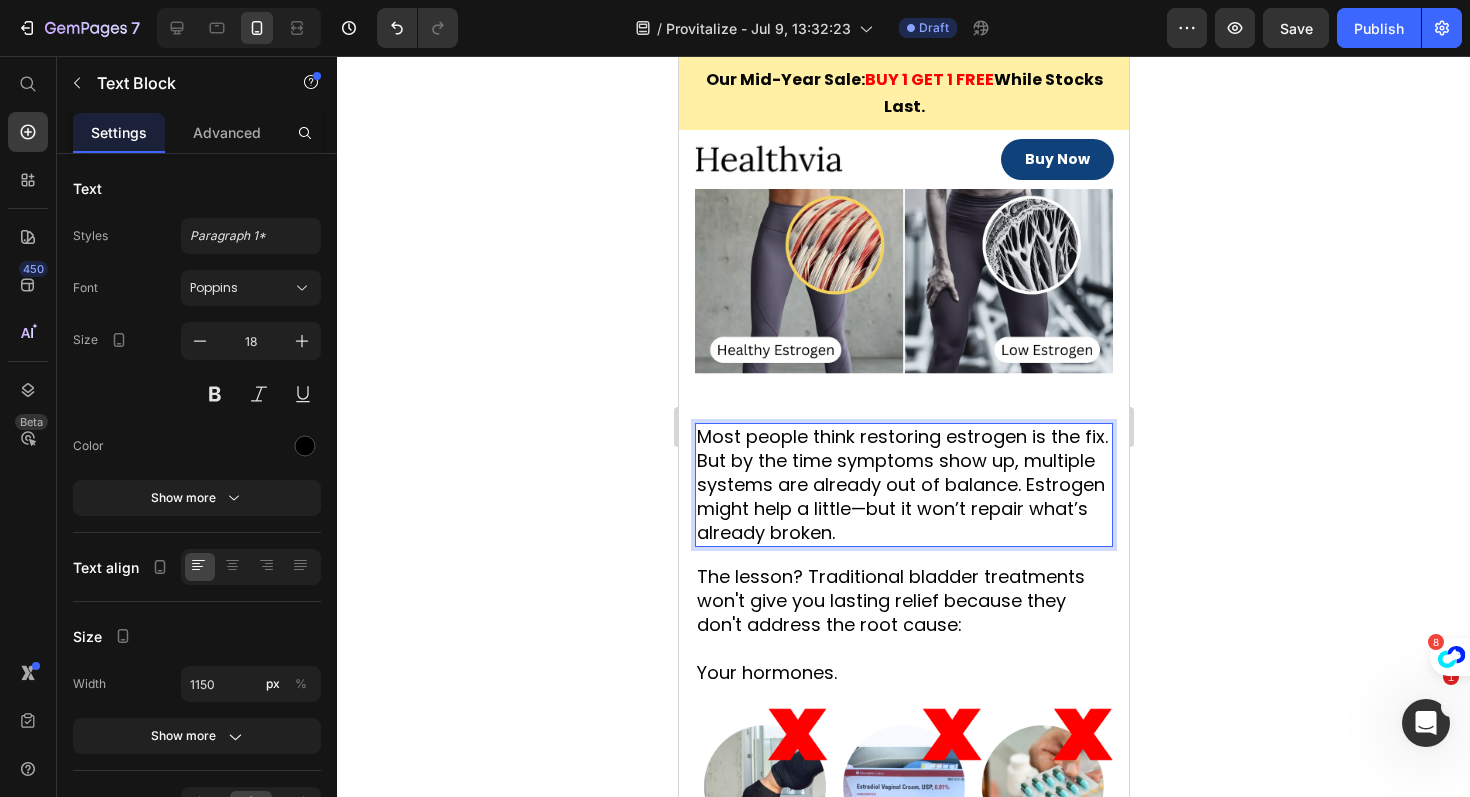 click on "Most people think restoring estrogen is the fix. But by the time symptoms show up, multiple systems are already out of balance. Estrogen might help a little—but it won’t repair what’s already broken." at bounding box center [903, 485] 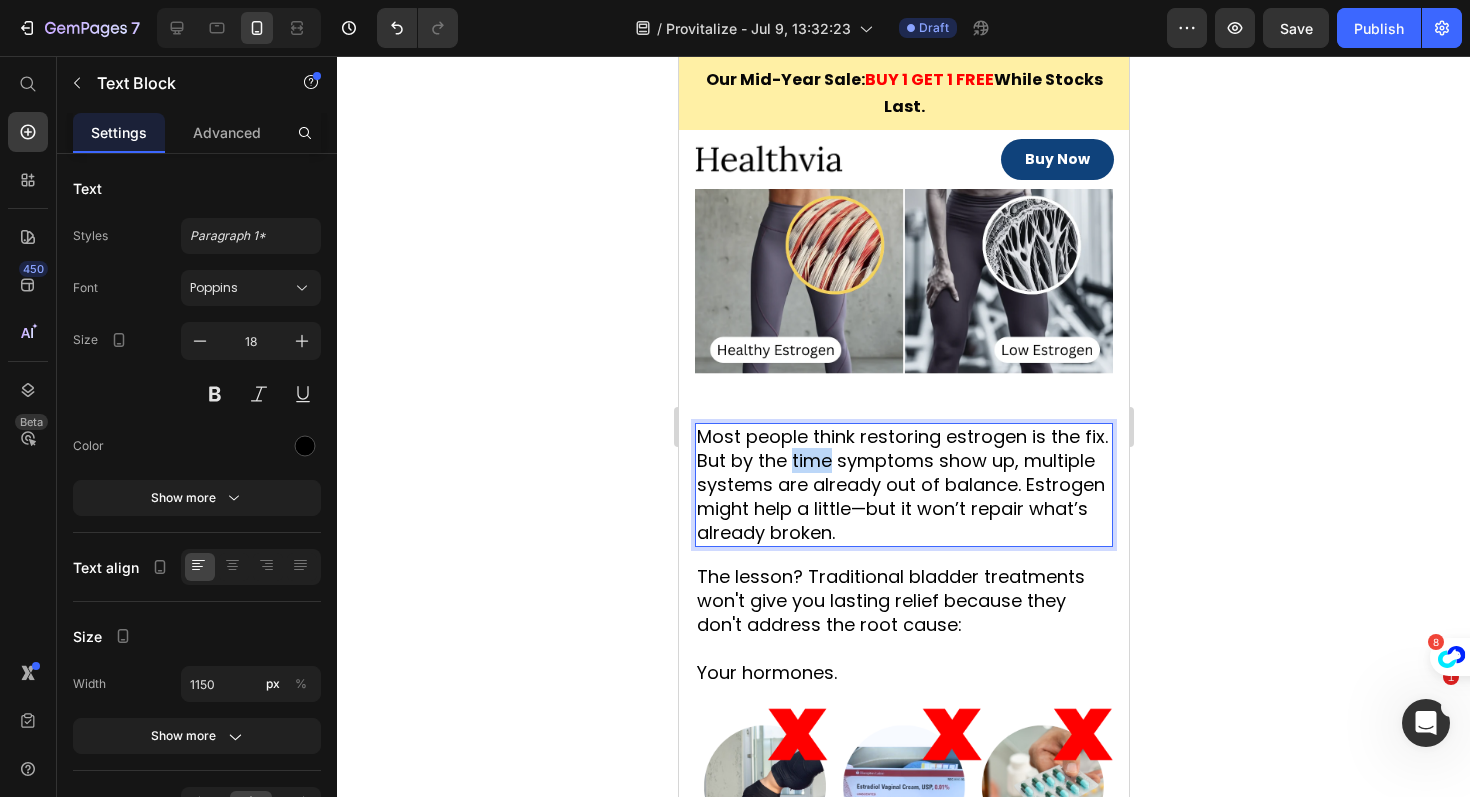 click on "Most people think restoring estrogen is the fix. But by the time symptoms show up, multiple systems are already out of balance. Estrogen might help a little—but it won’t repair what’s already broken." at bounding box center [903, 485] 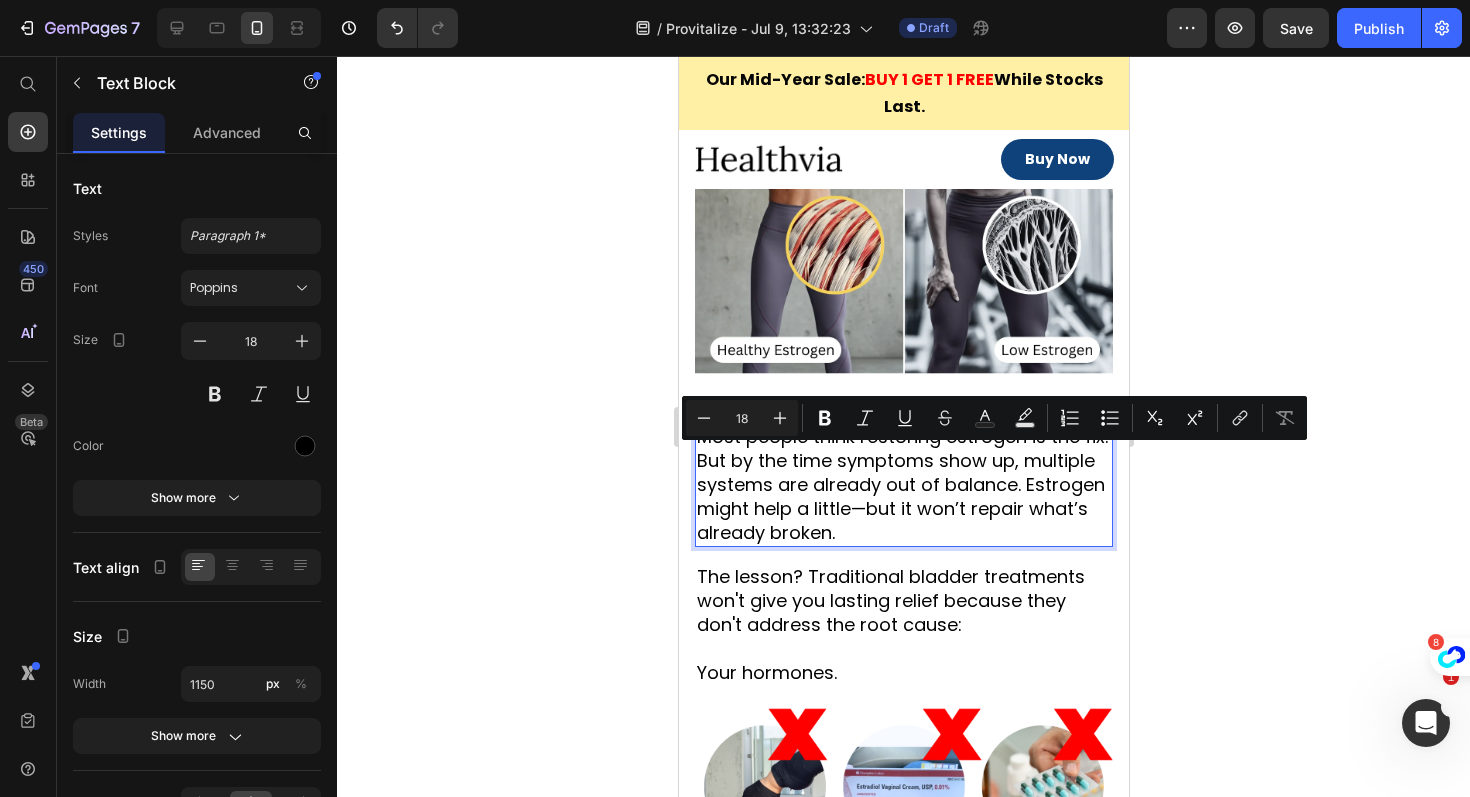 click on "Most people think restoring estrogen is the fix. But by the time symptoms show up, multiple systems are already out of balance. Estrogen might help a little—but it won’t repair what’s already broken." at bounding box center [903, 485] 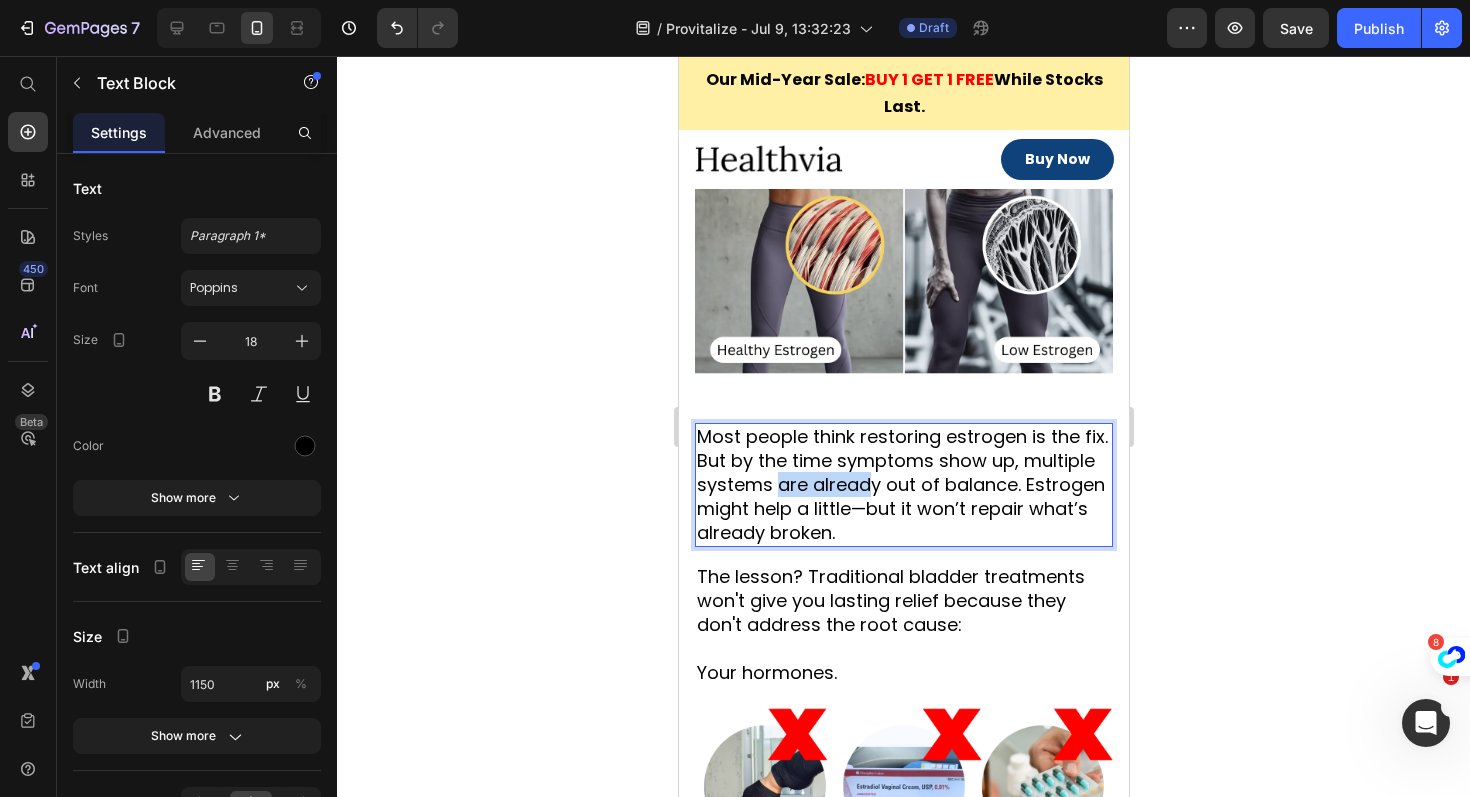 drag, startPoint x: 774, startPoint y: 486, endPoint x: 865, endPoint y: 486, distance: 91 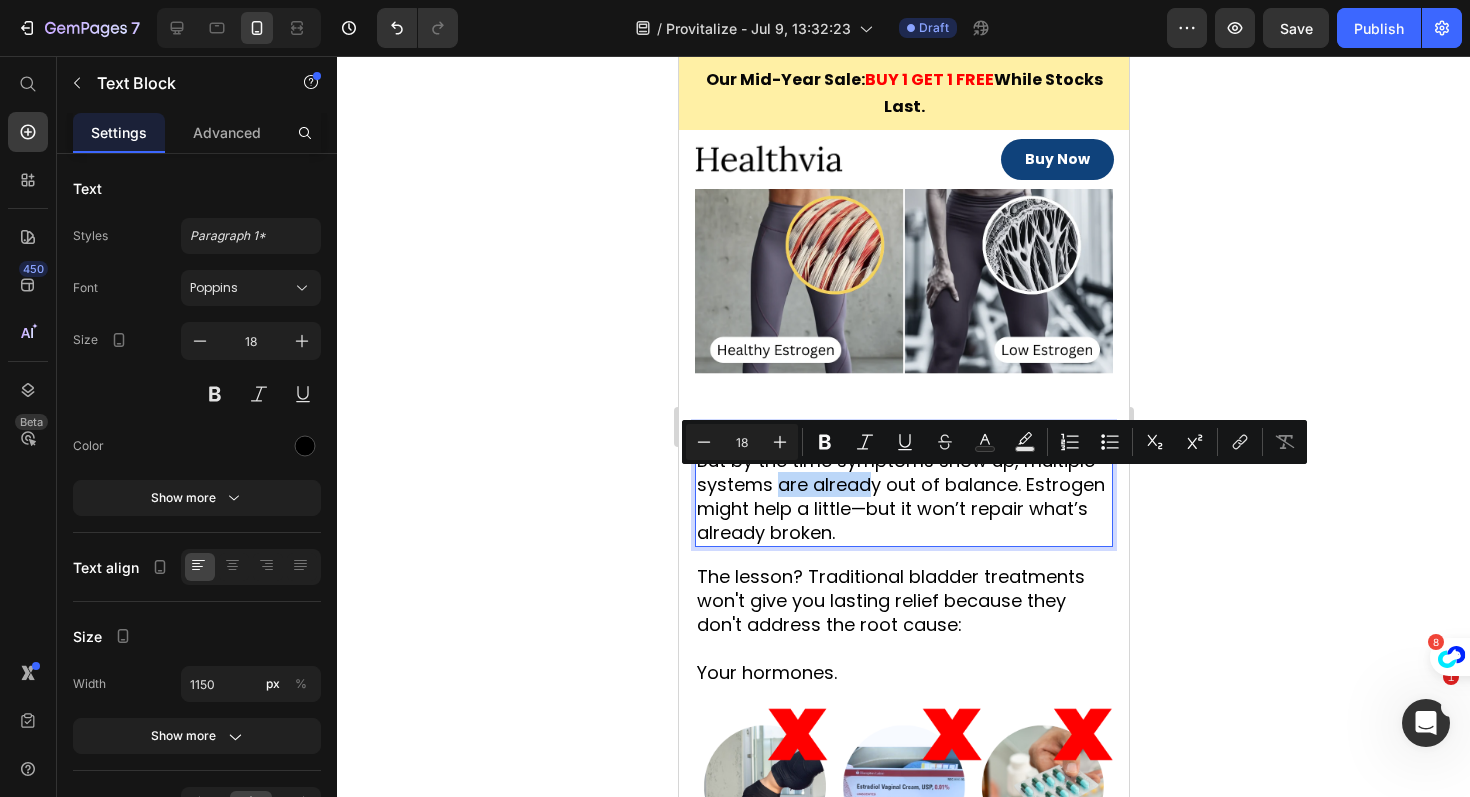 click on "Most people think restoring estrogen is the fix. But by the time symptoms show up, multiple systems are already out of balance. Estrogen might help a little—but it won’t repair what’s already broken." at bounding box center (903, 485) 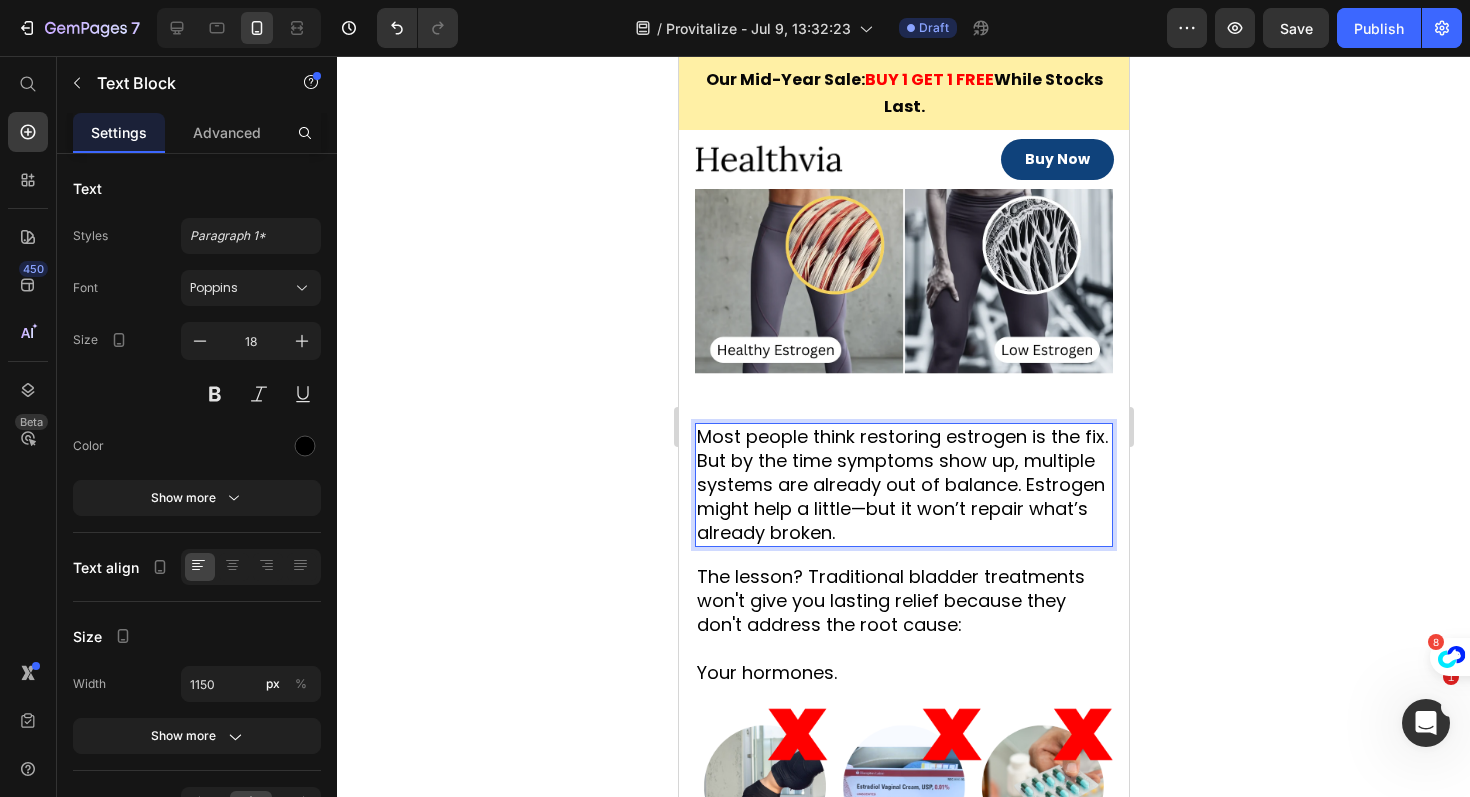 click 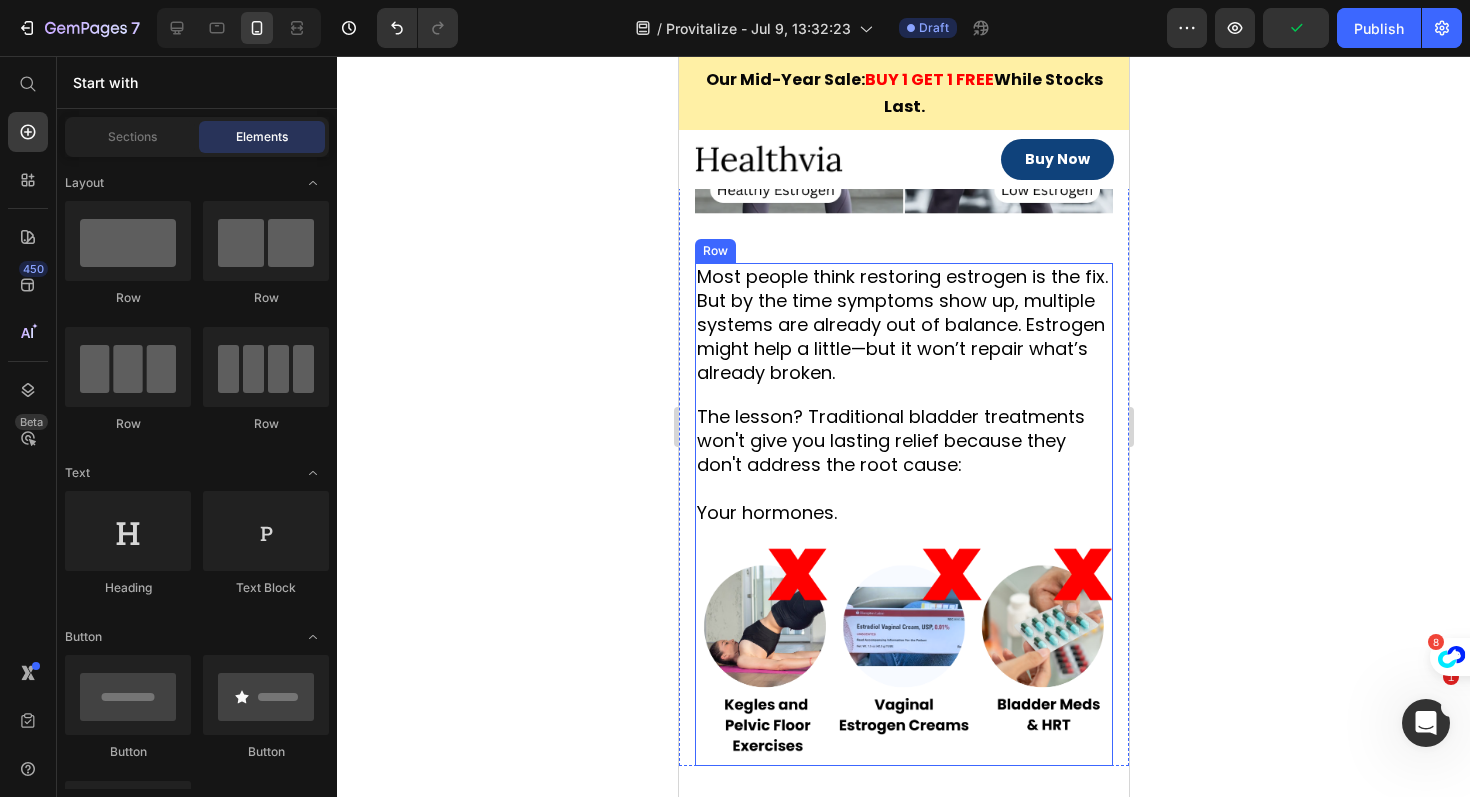 scroll, scrollTop: 3069, scrollLeft: 0, axis: vertical 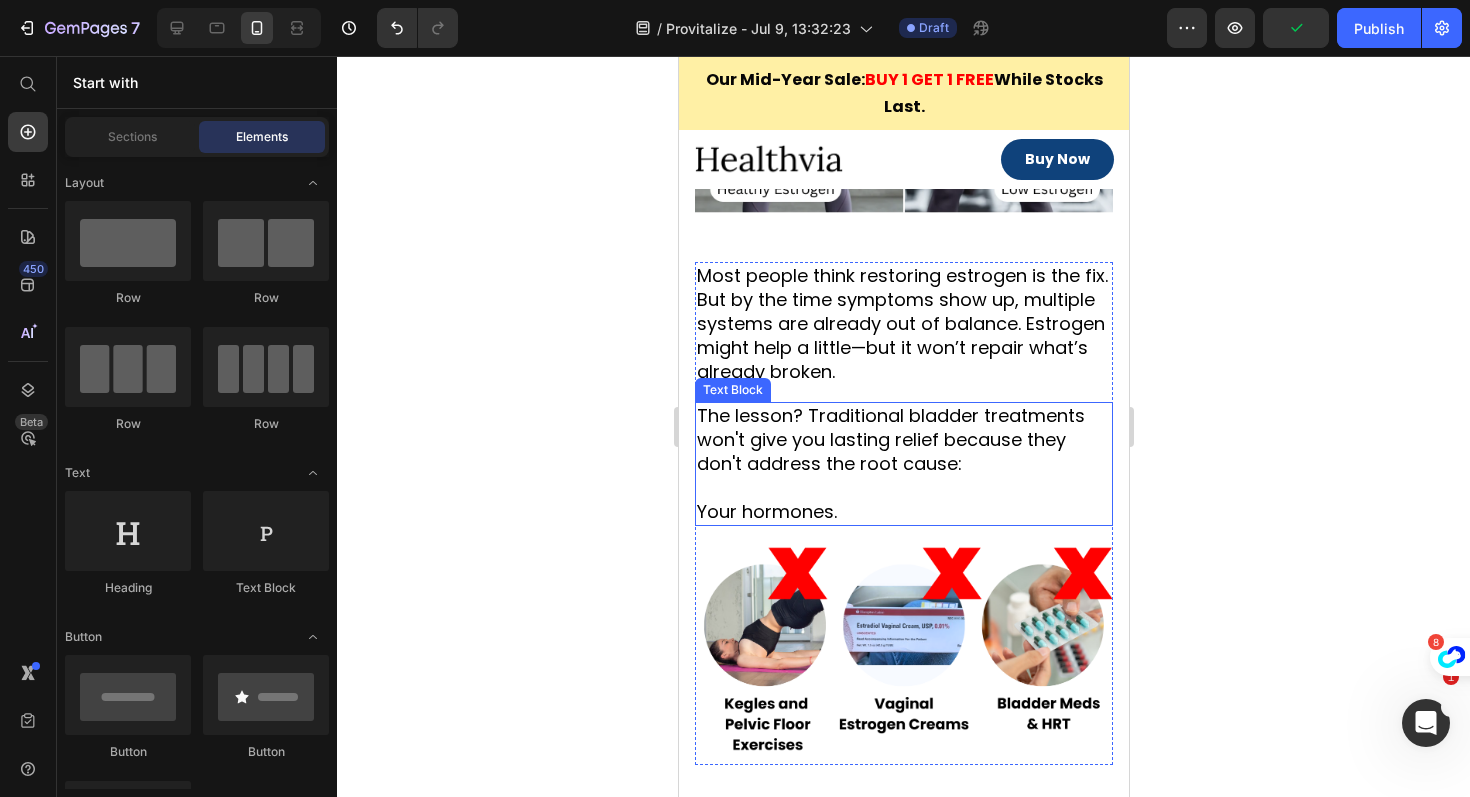 click on "The lesson? Traditional bladder treatments won't give you lasting relief because they don't address the root cause:" at bounding box center [903, 440] 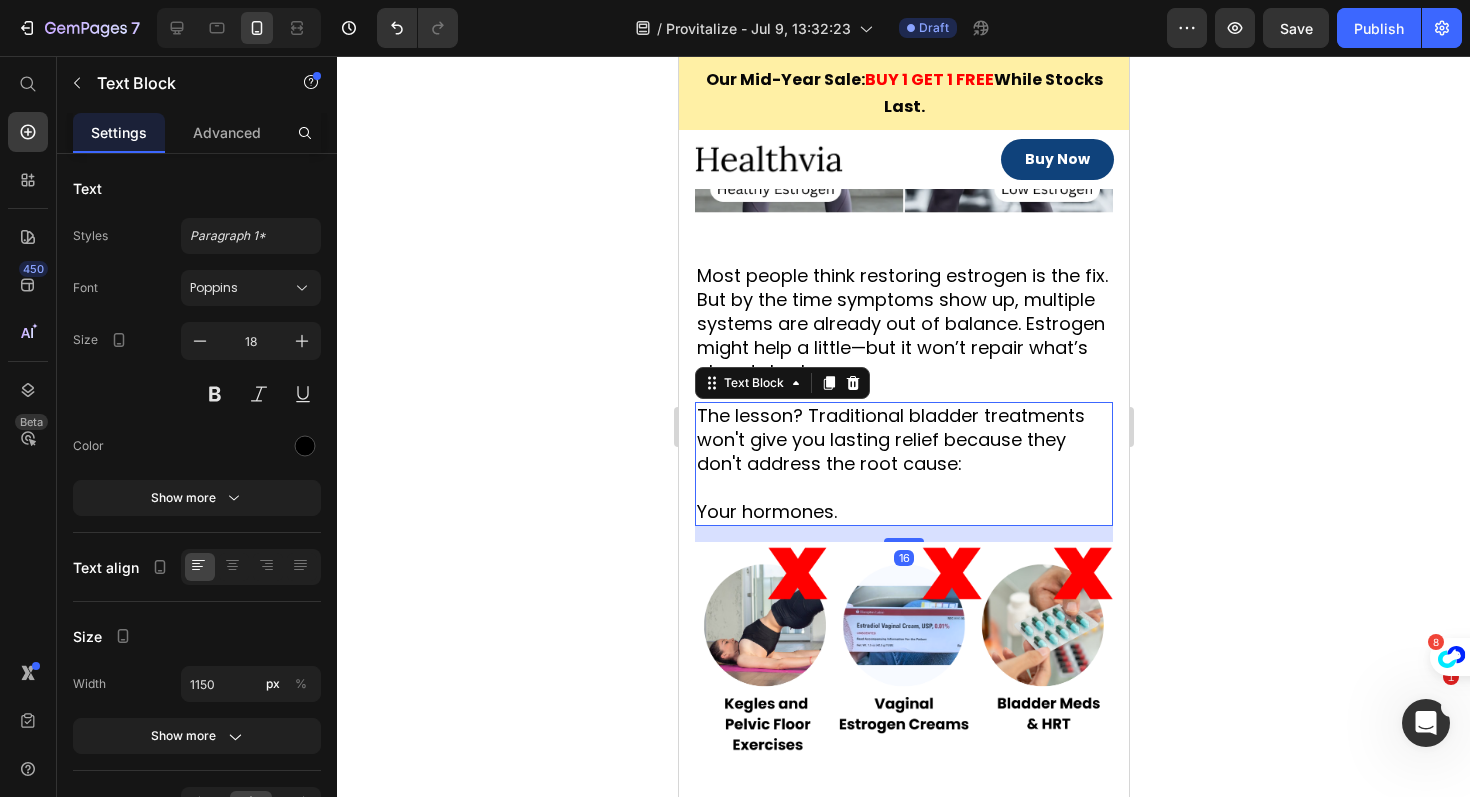 click on "The lesson? Traditional bladder treatments won't give you lasting relief because they don't address the root cause:" at bounding box center (903, 440) 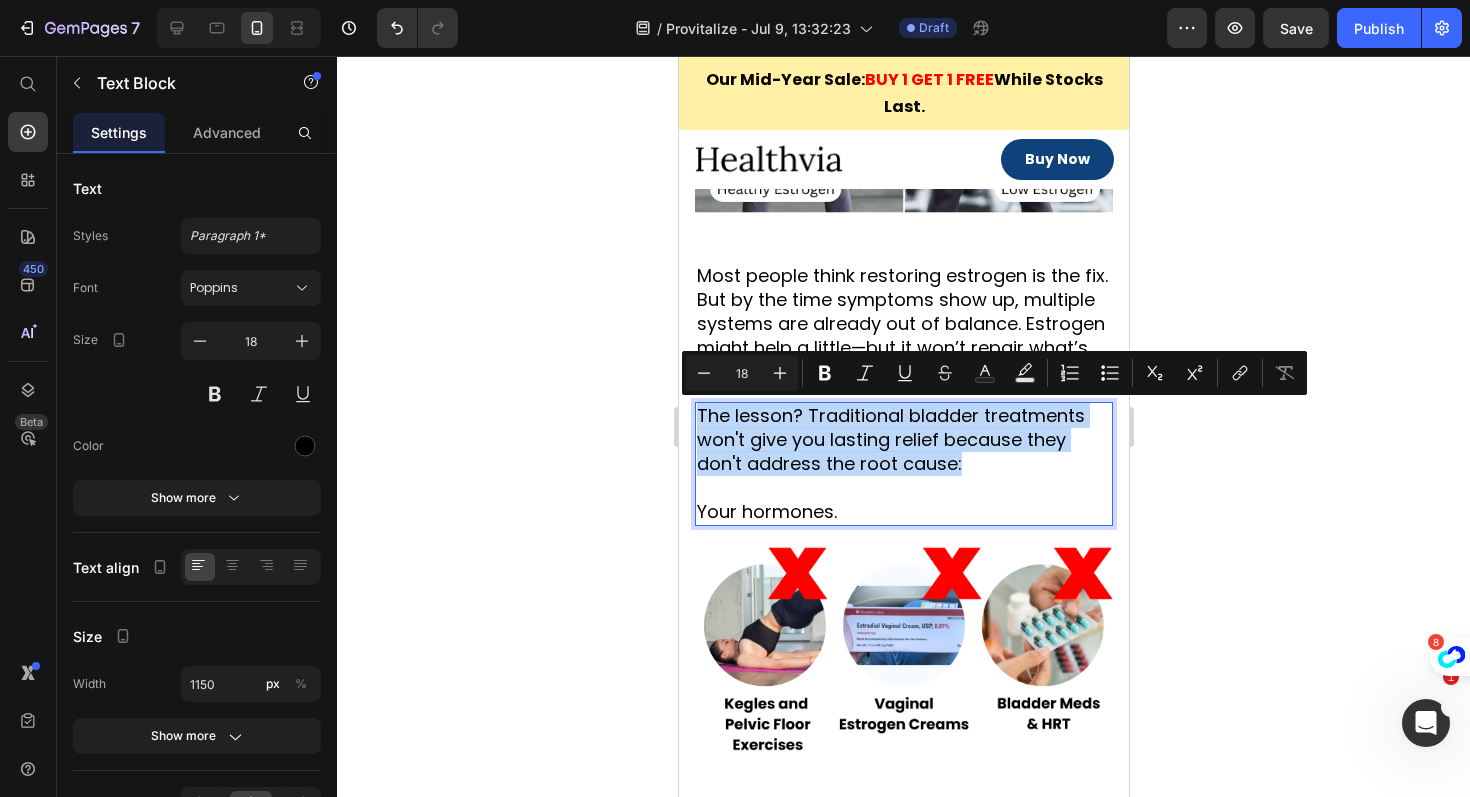 click on "The lesson? Traditional bladder treatments won't give you lasting relief because they don't address the root cause:" at bounding box center (903, 440) 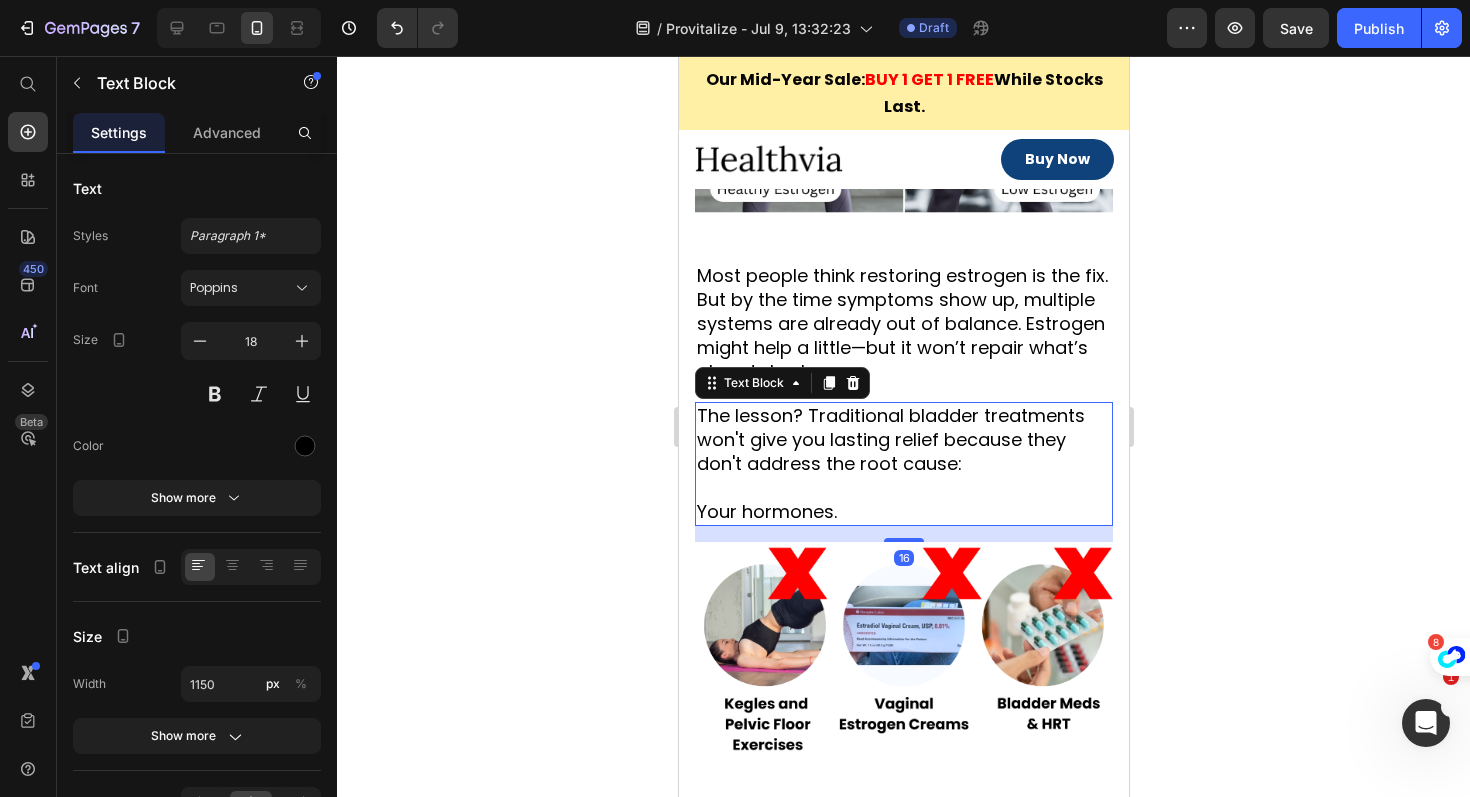 click 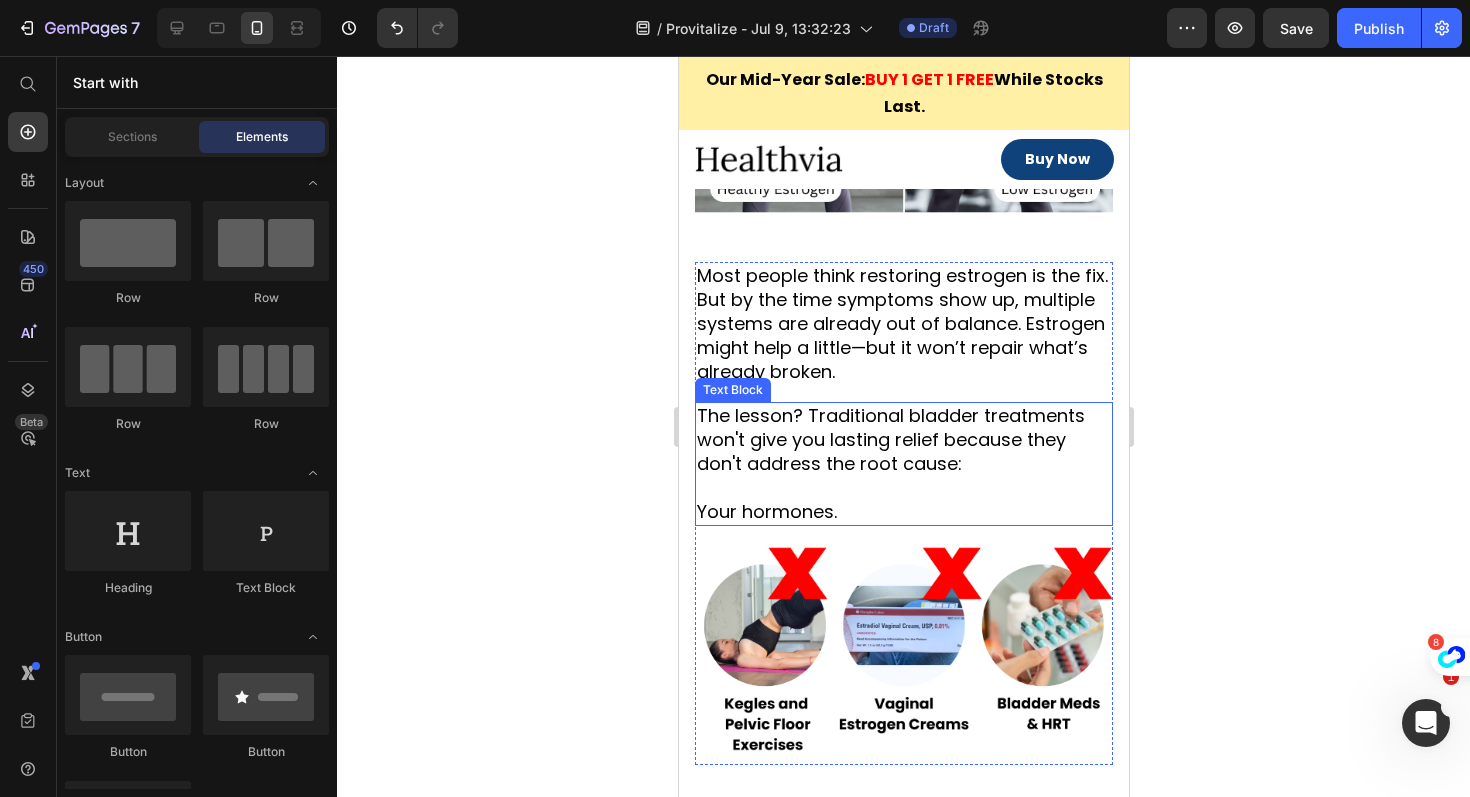 click on "Your hormones." at bounding box center (903, 512) 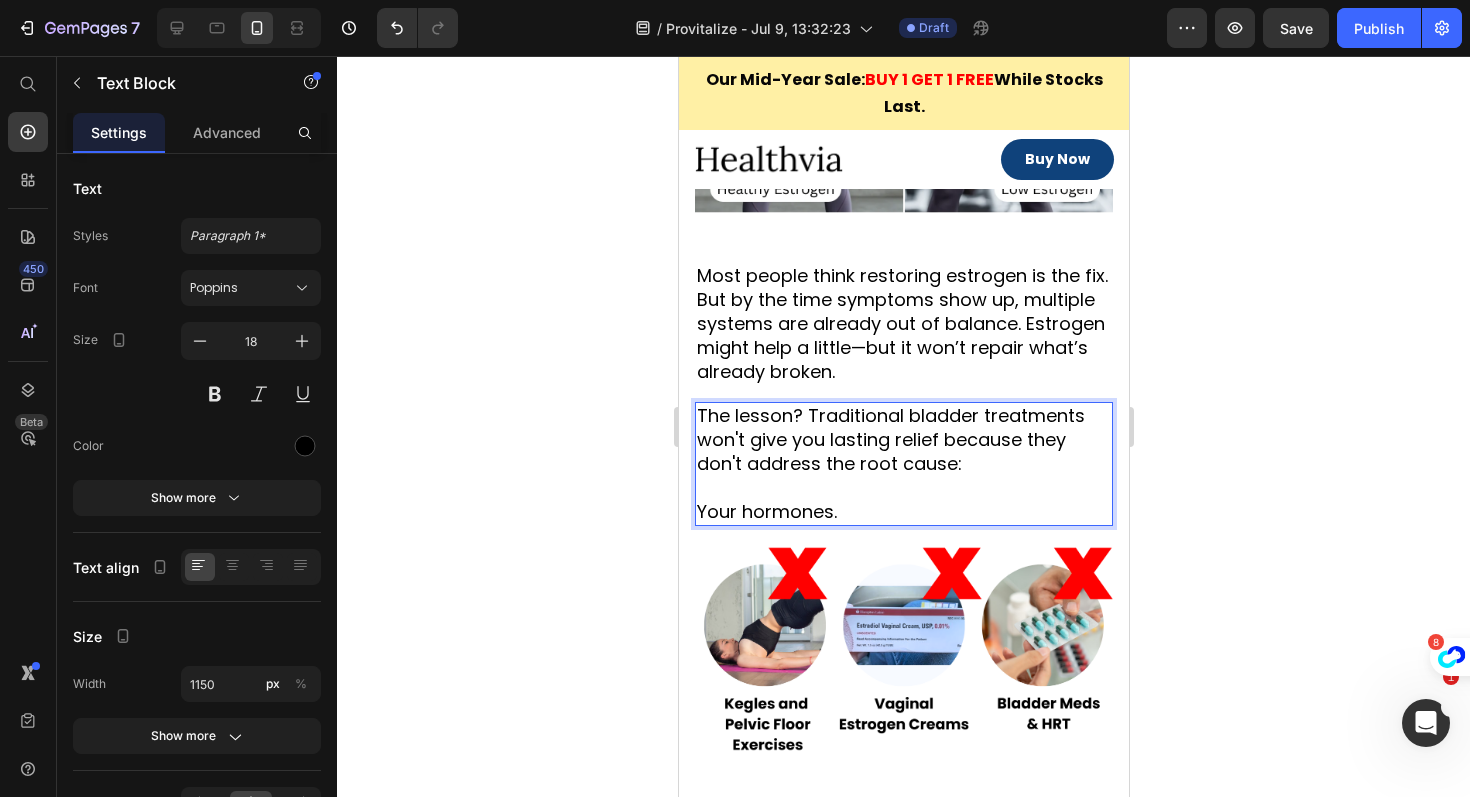 click on "Your hormones." at bounding box center (903, 512) 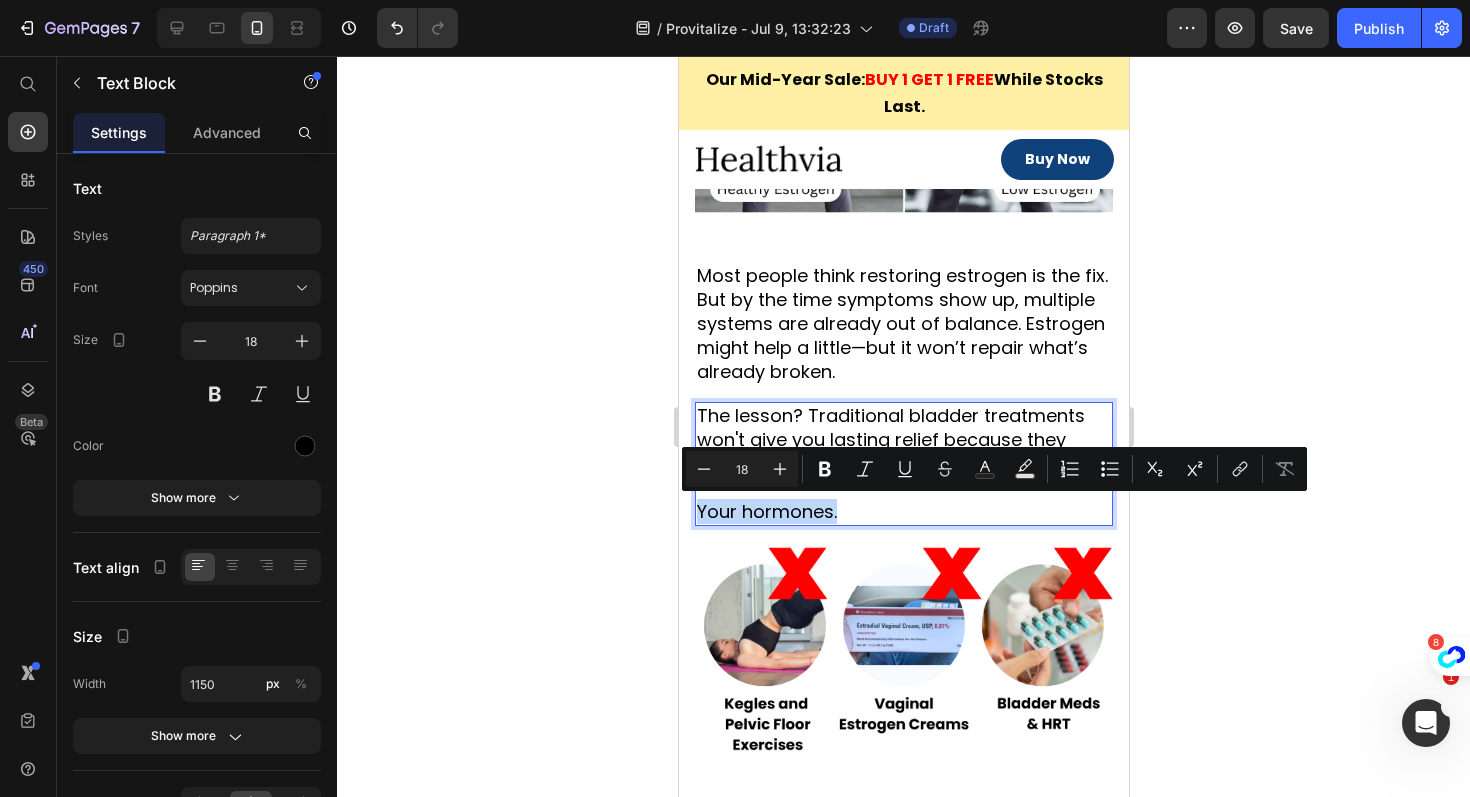 click on "Your hormones." at bounding box center (903, 512) 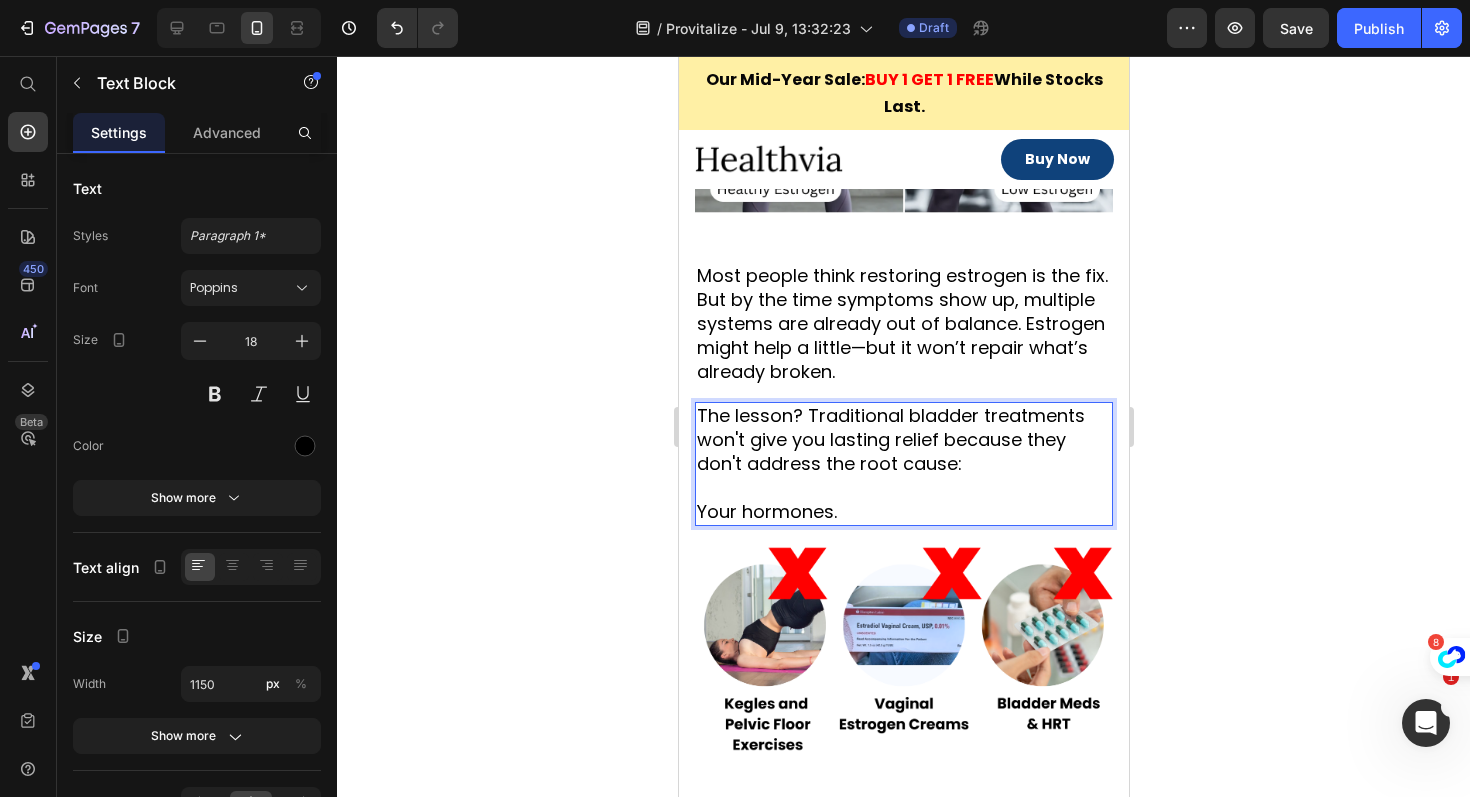click on "Your hormones." at bounding box center [903, 512] 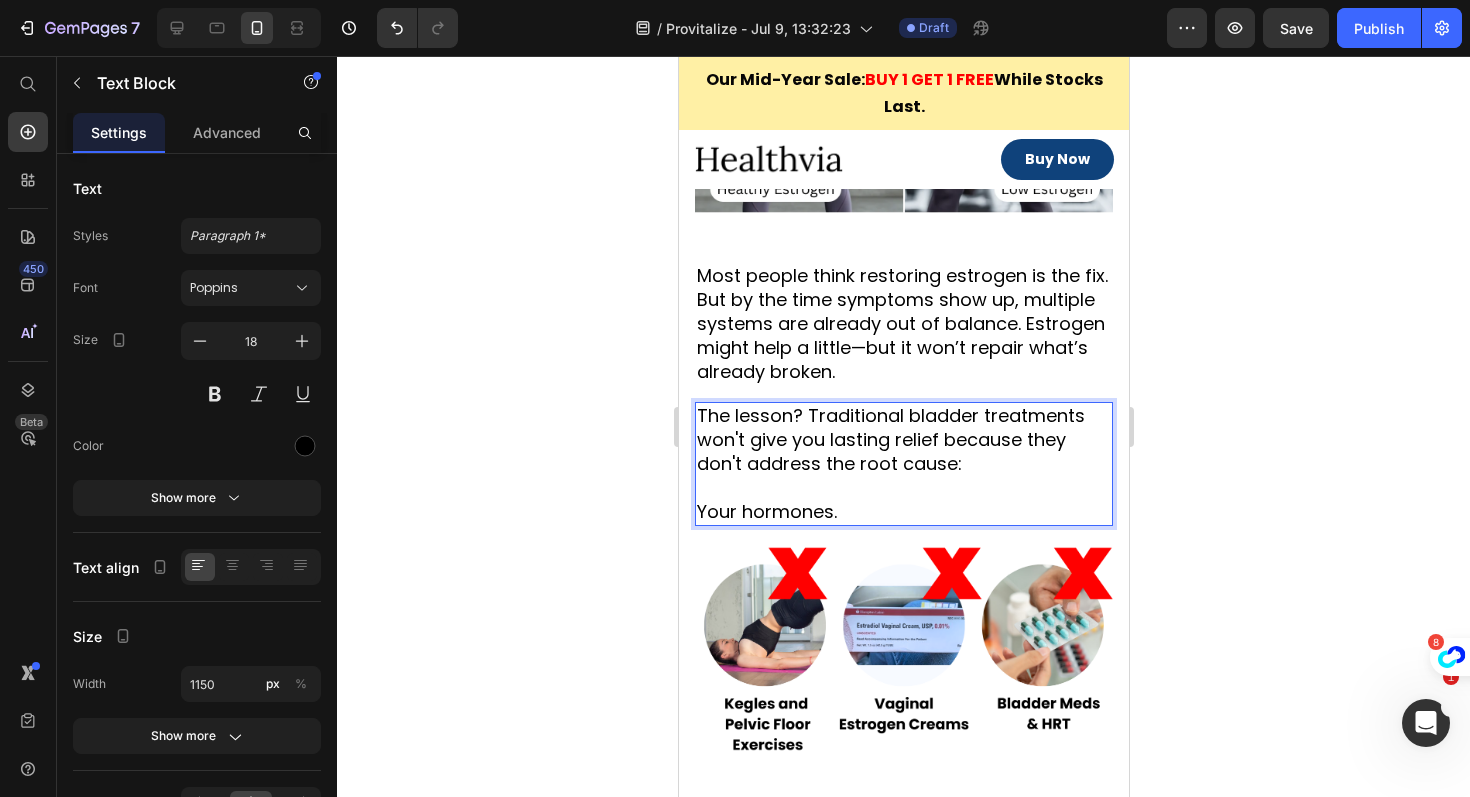 click 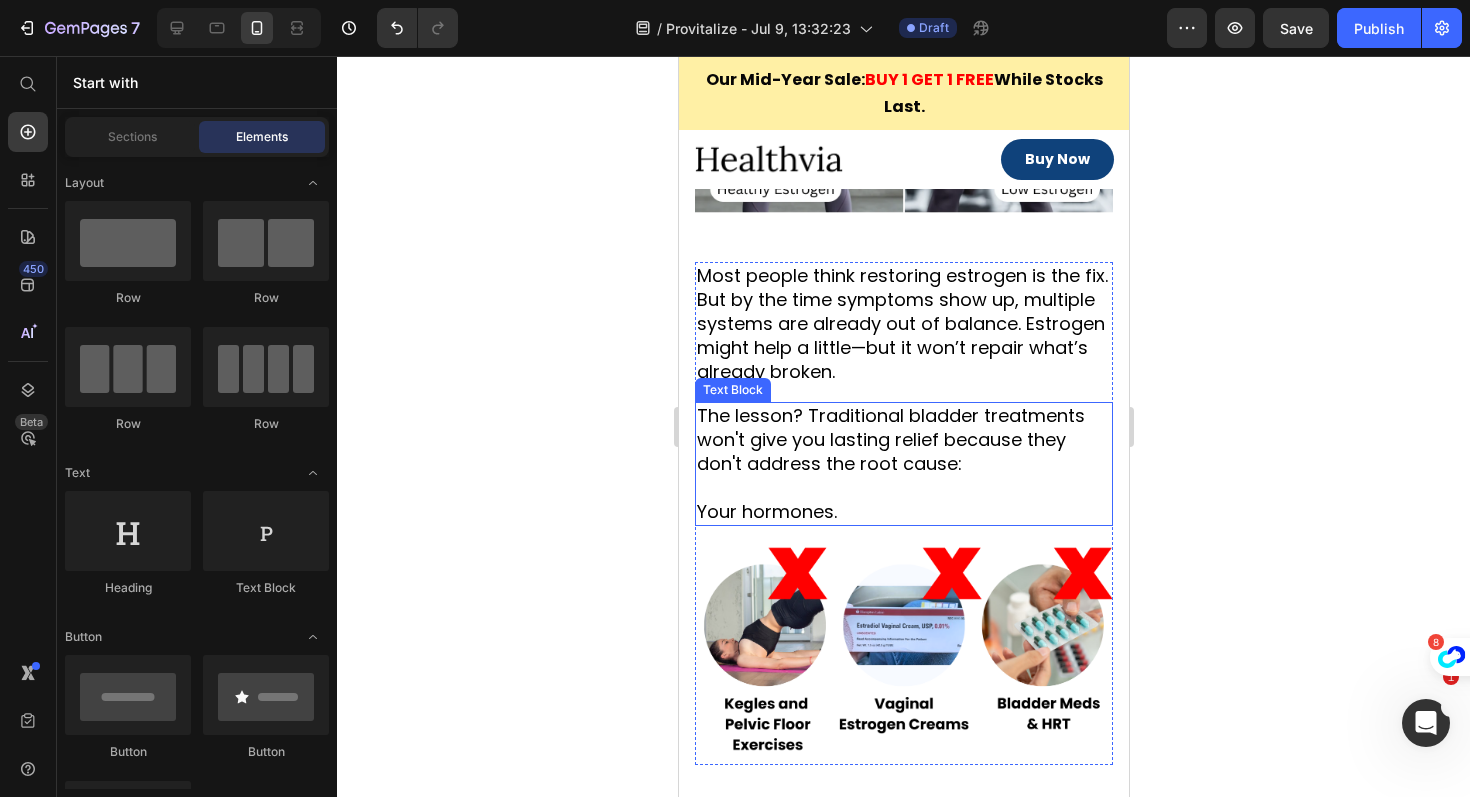 click on "The lesson? Traditional bladder treatments won't give you lasting relief because they don't address the root cause: Your hormones." at bounding box center [903, 464] 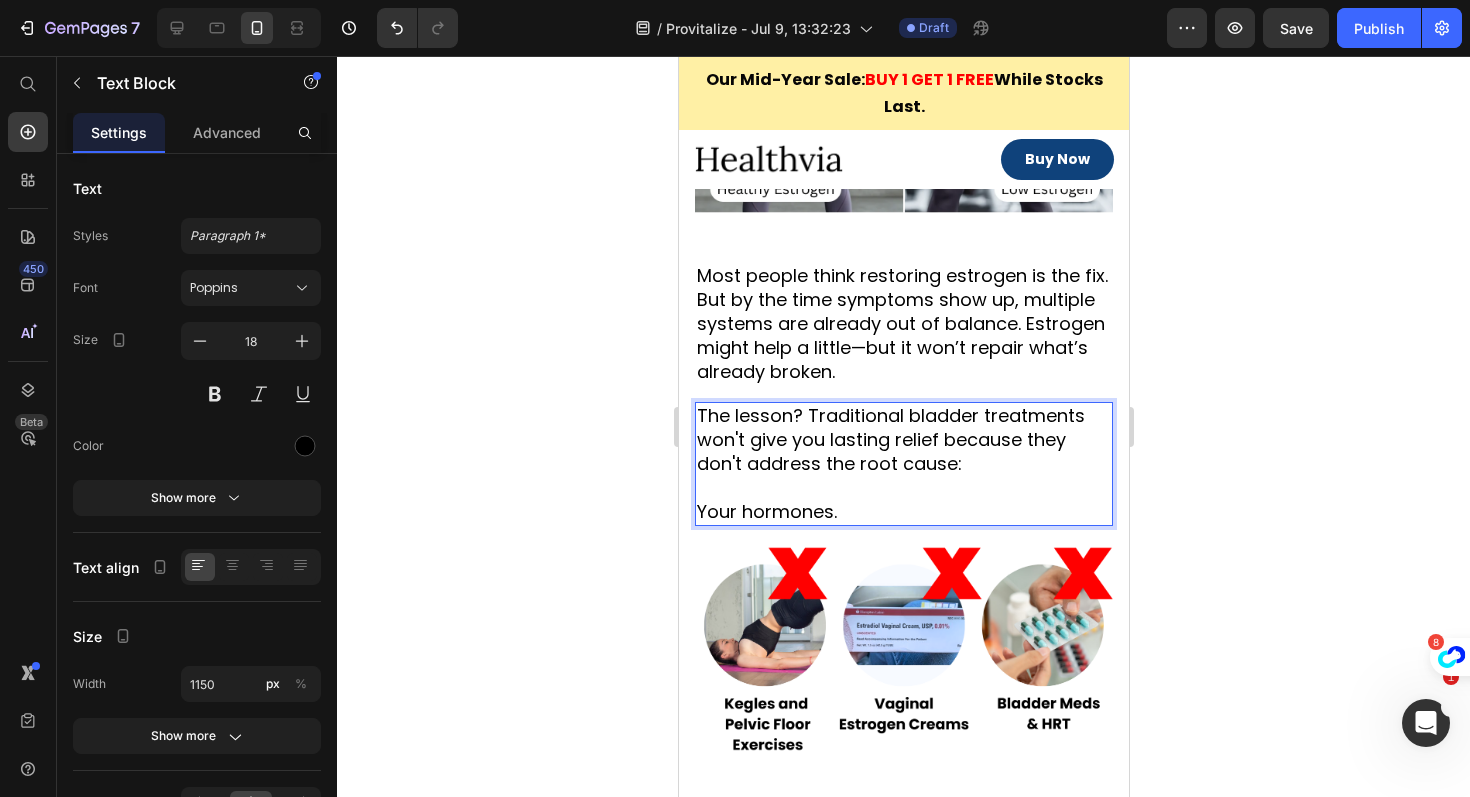 click on "The lesson? Traditional bladder treatments won't give you lasting relief because they don't address the root cause: Your hormones." at bounding box center (903, 464) 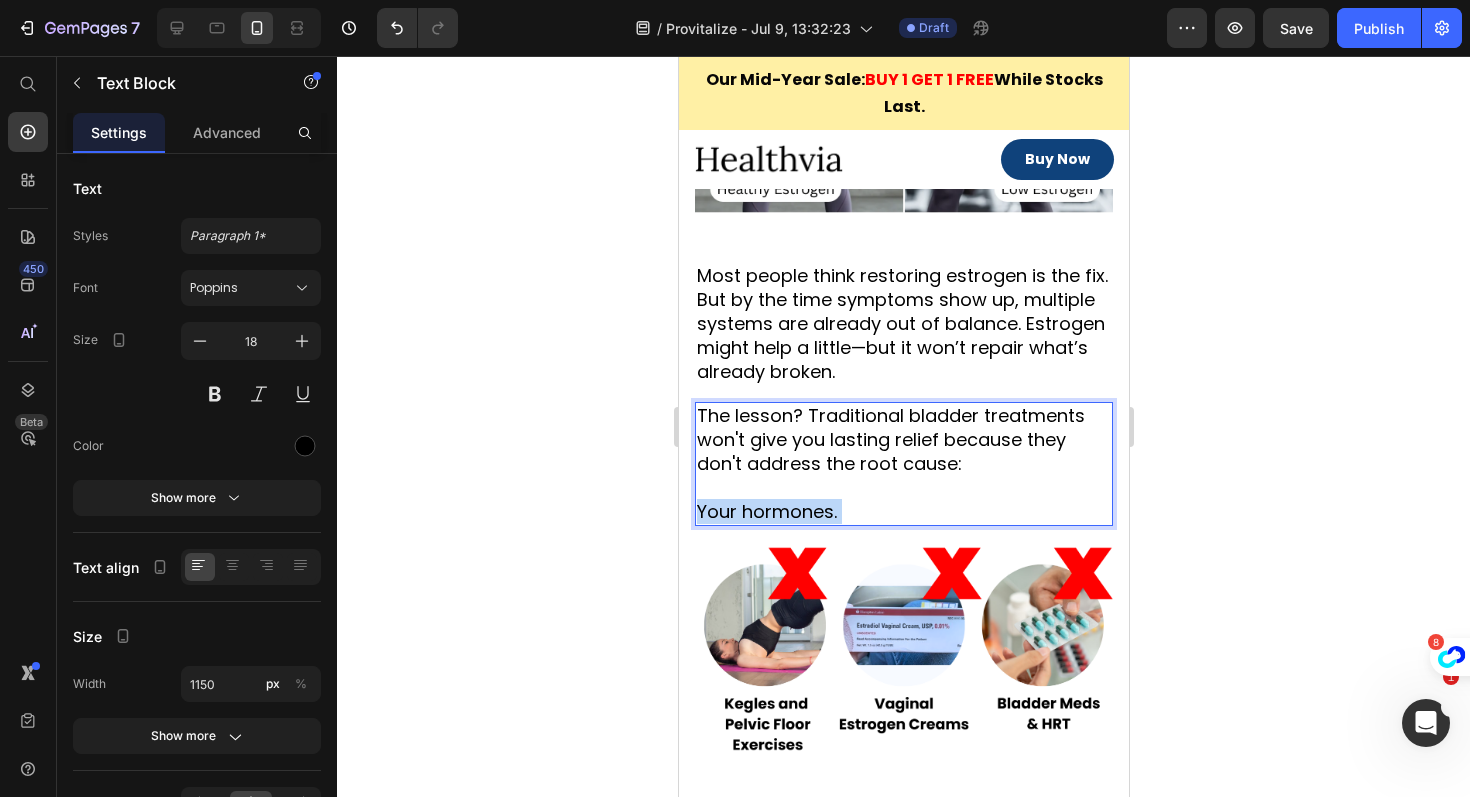 drag, startPoint x: 844, startPoint y: 513, endPoint x: 694, endPoint y: 490, distance: 151.75308 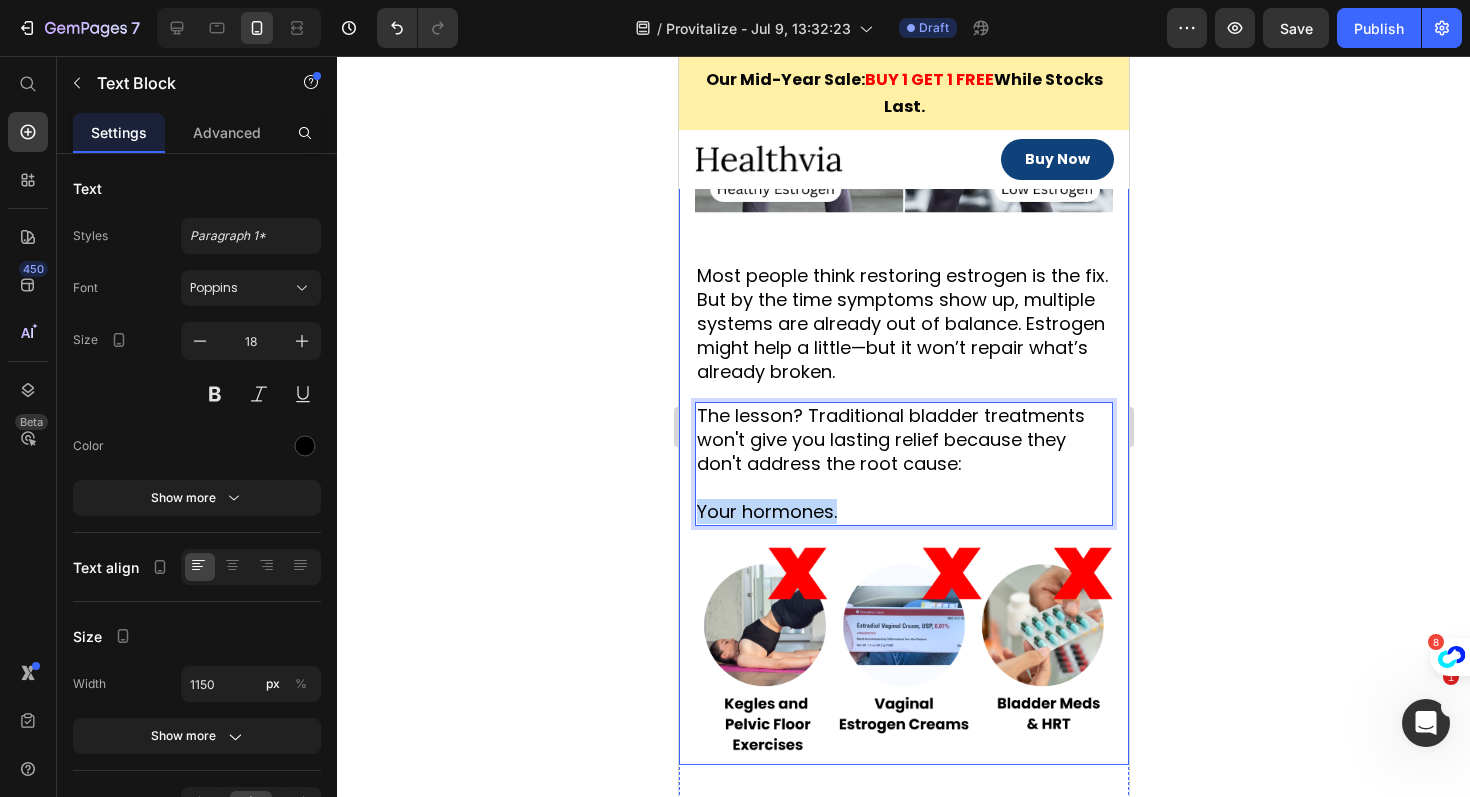 drag, startPoint x: 839, startPoint y: 509, endPoint x: 675, endPoint y: 508, distance: 164.00305 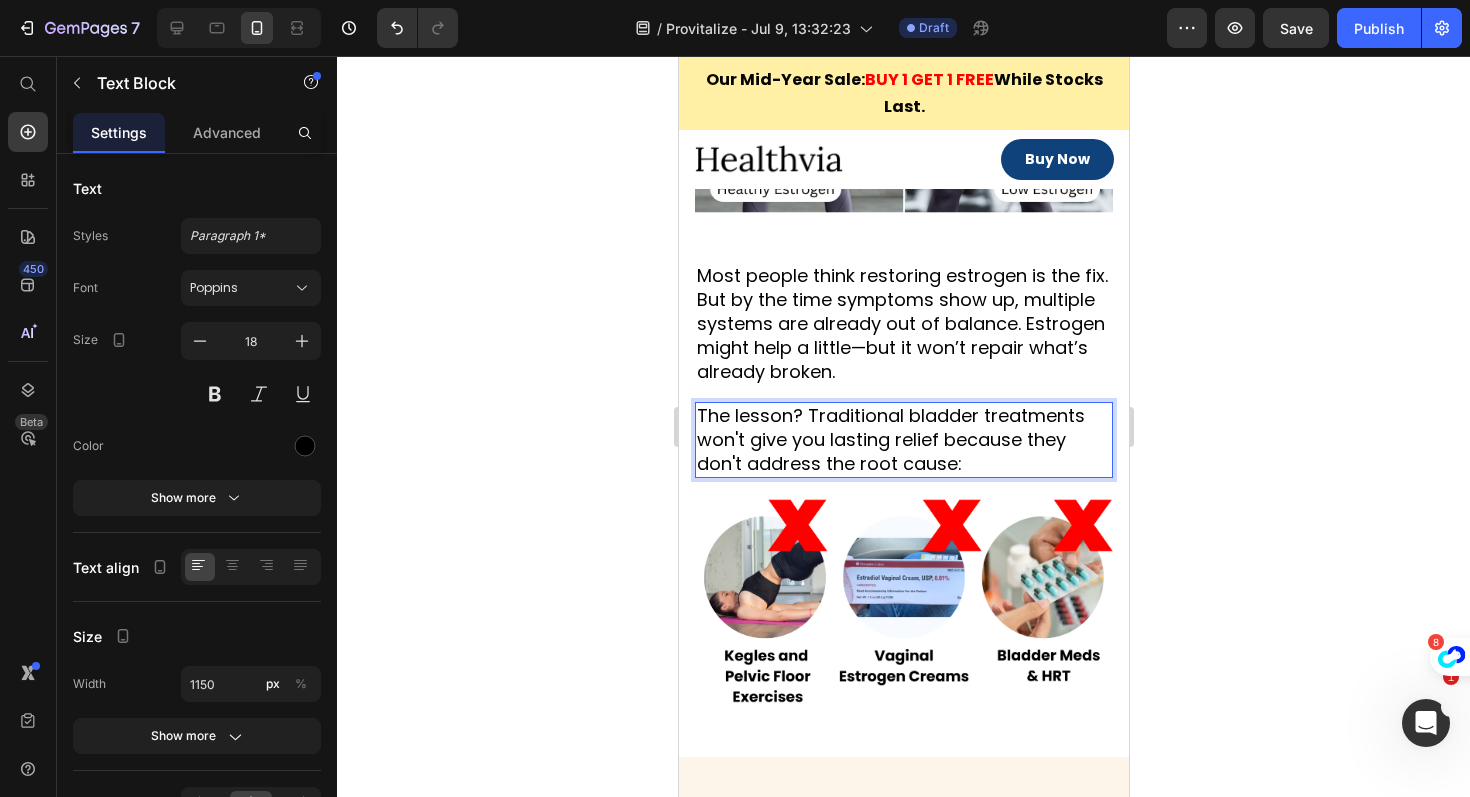click 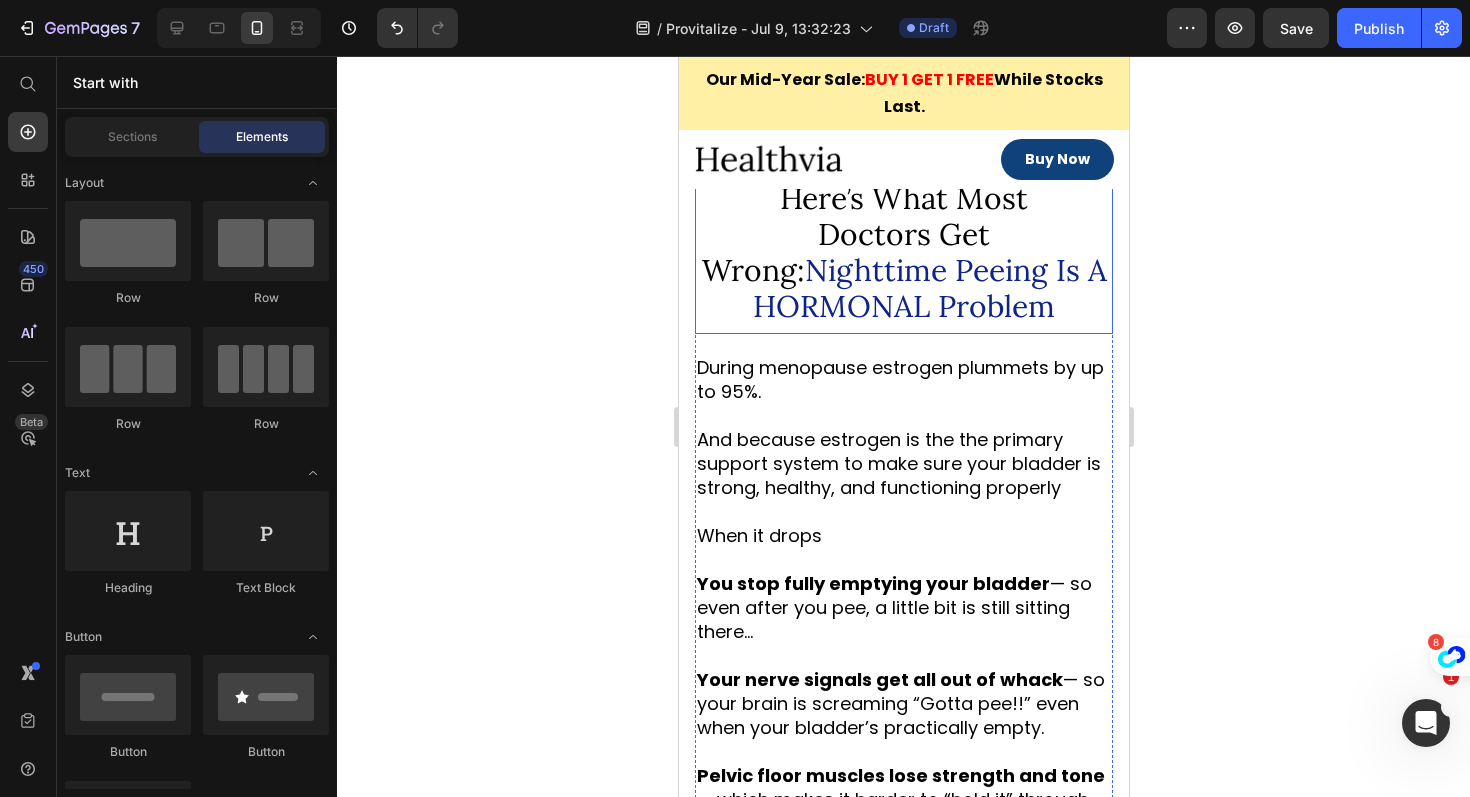 scroll, scrollTop: 2032, scrollLeft: 0, axis: vertical 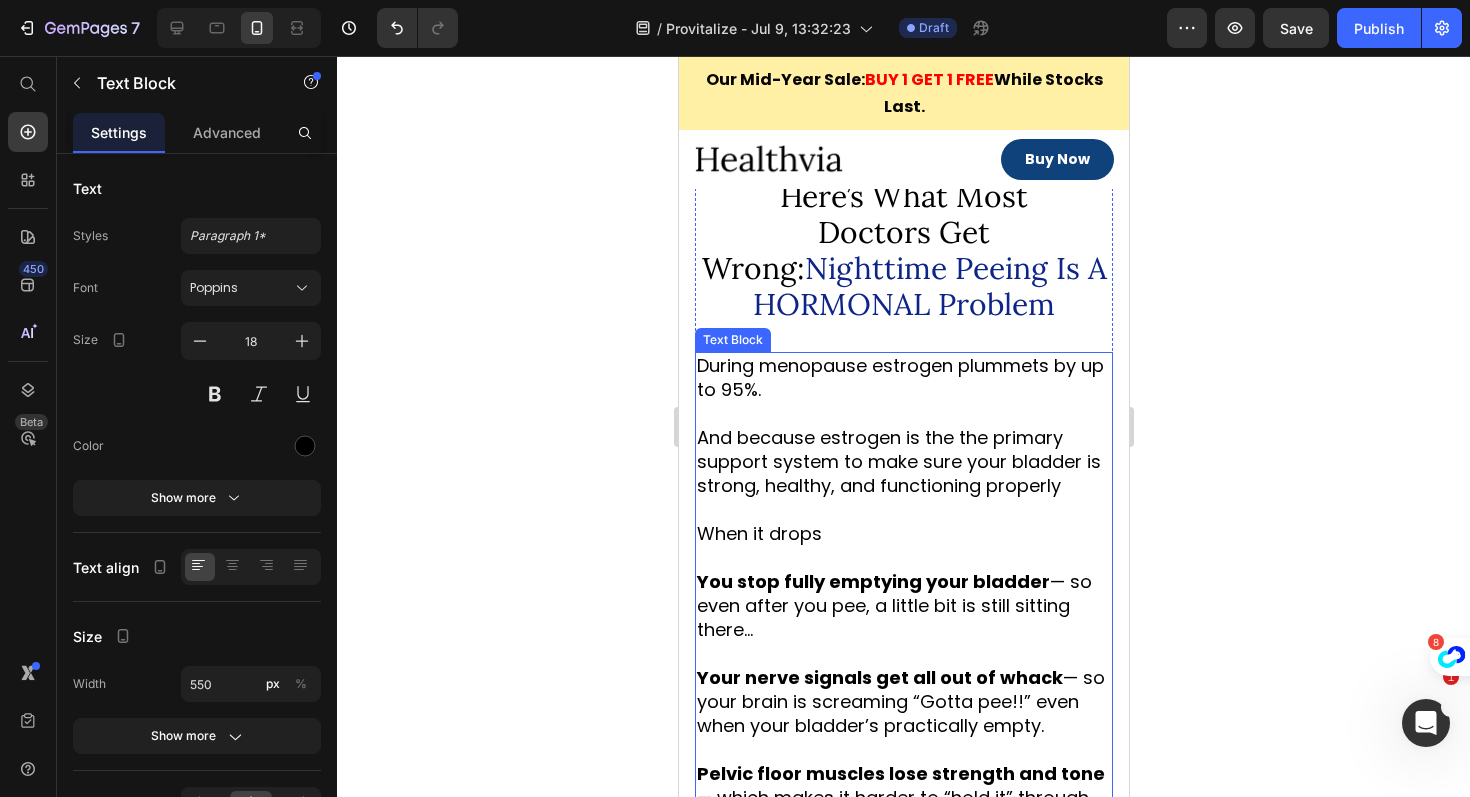 click on "During menopause estrogen plummets by up to 95%." at bounding box center (899, 377) 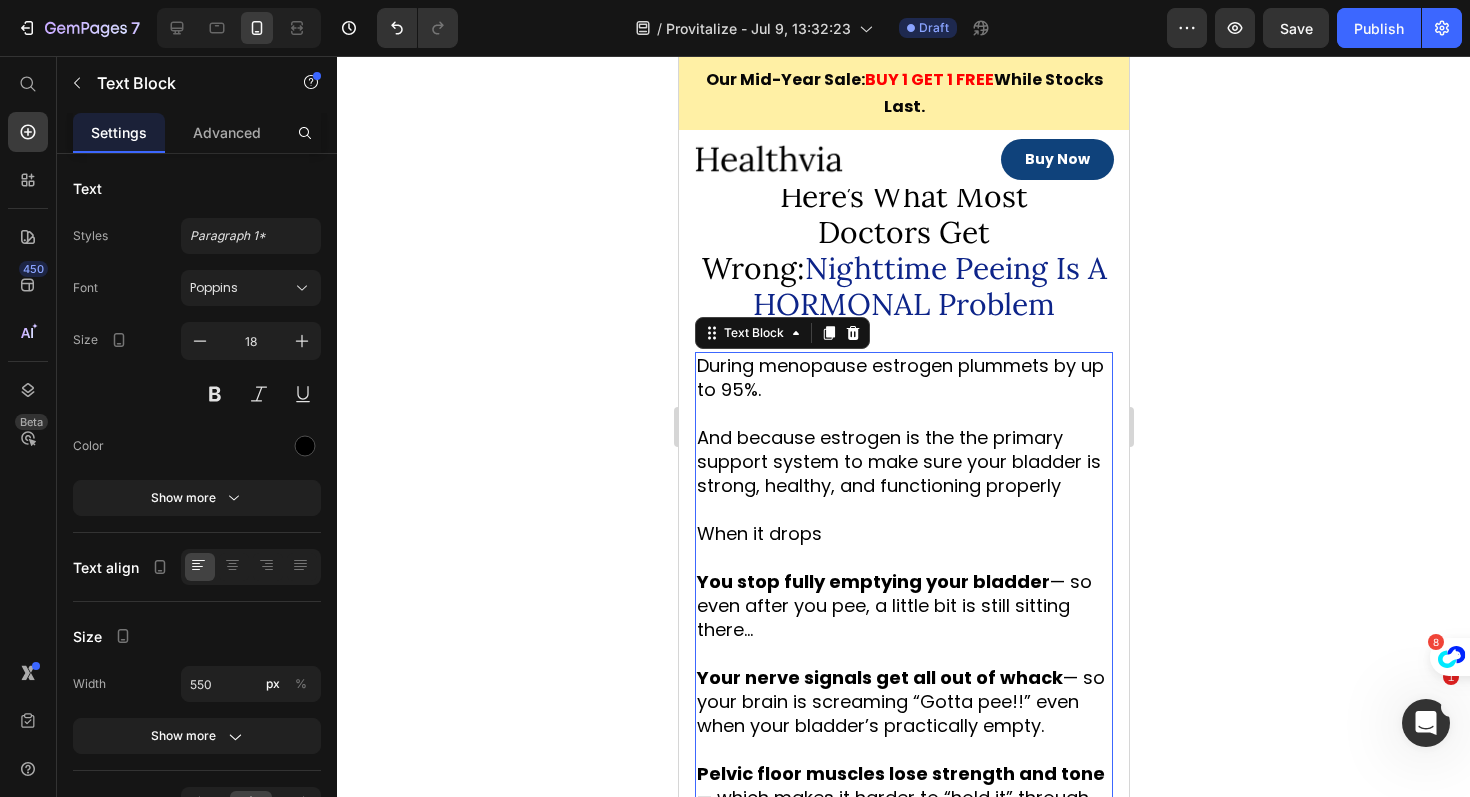 click on "During menopause estrogen plummets by up to 95%." at bounding box center [899, 377] 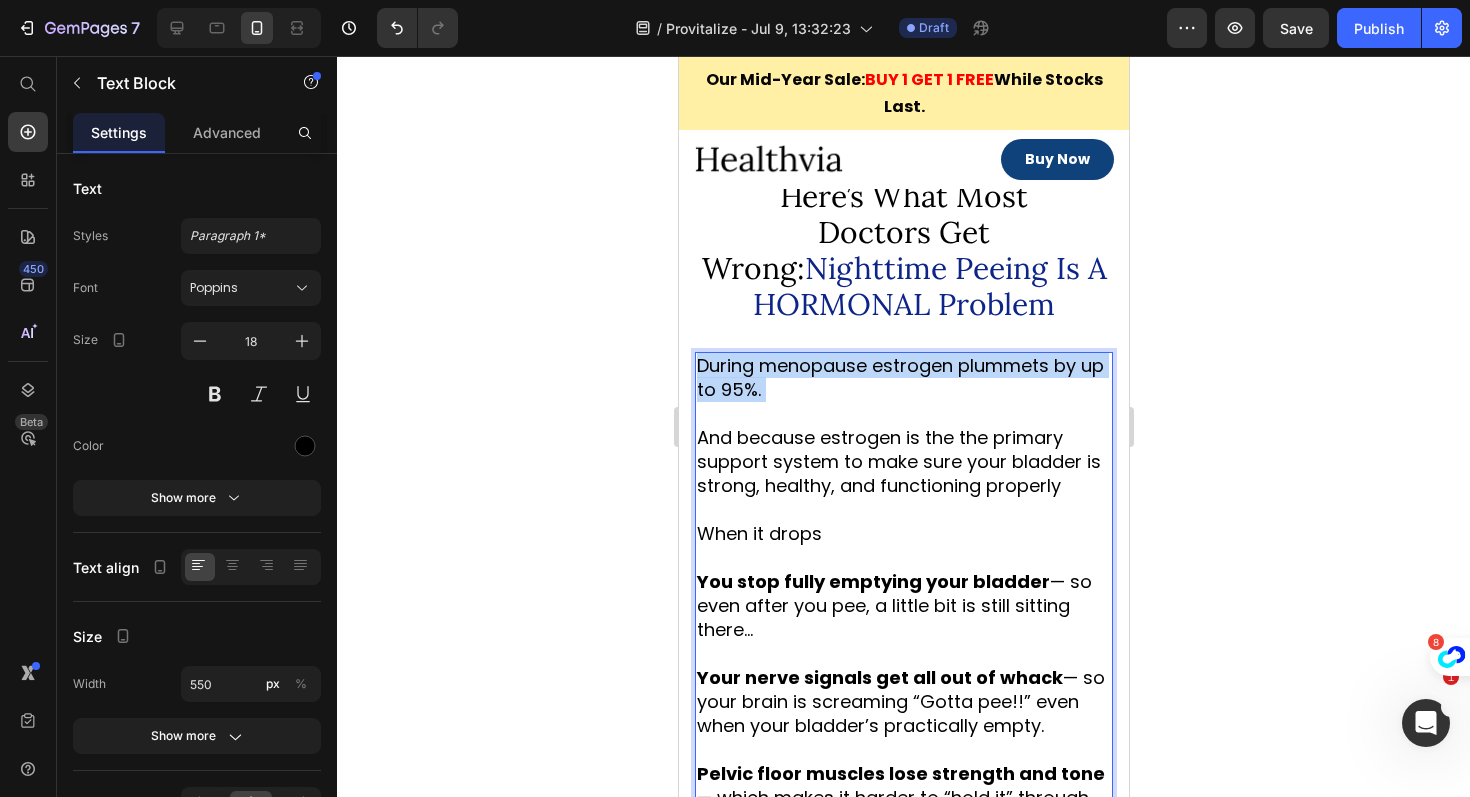 click on "During menopause estrogen plummets by up to 95%." at bounding box center [899, 377] 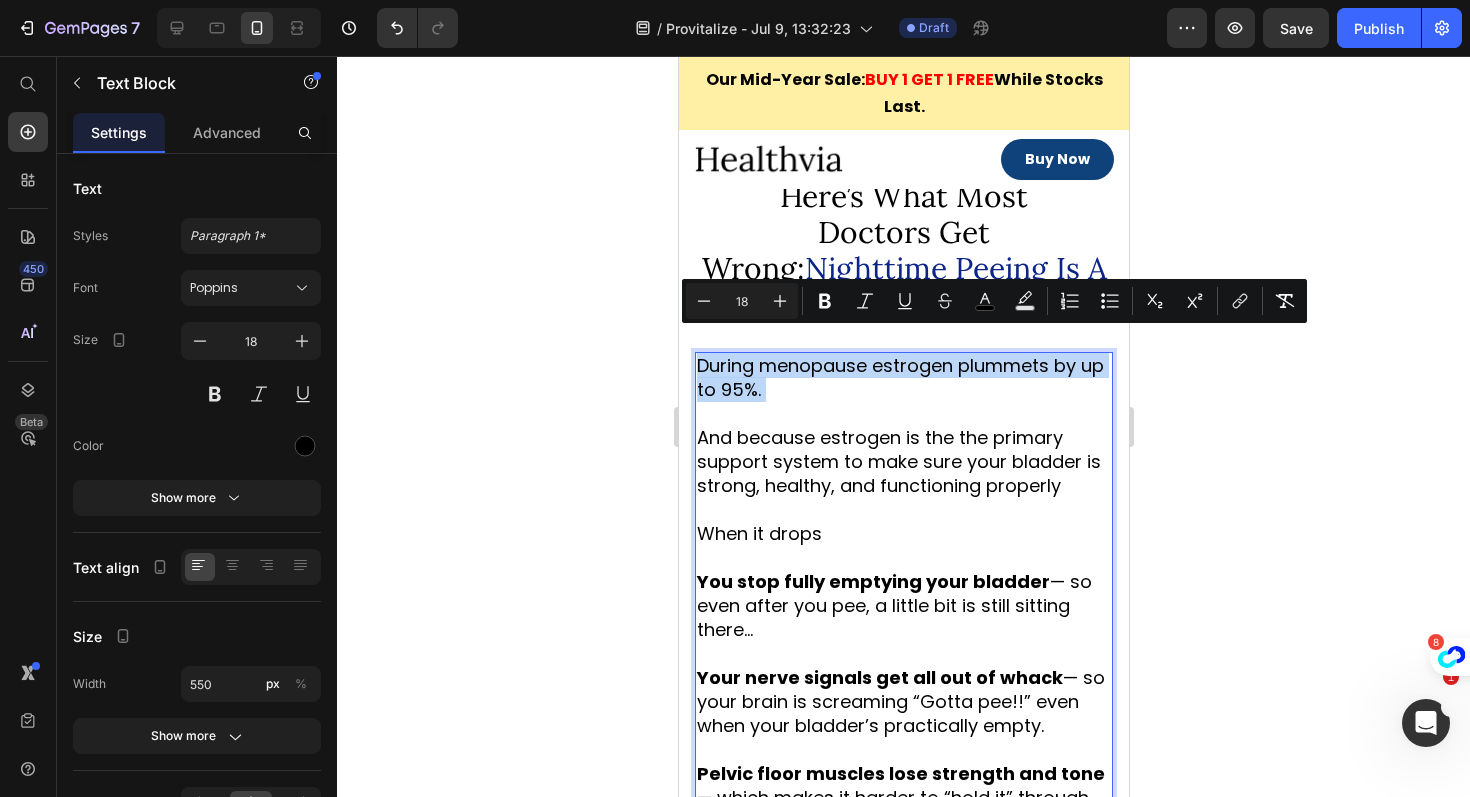 click on "During menopause estrogen plummets by up to 95%." at bounding box center (899, 377) 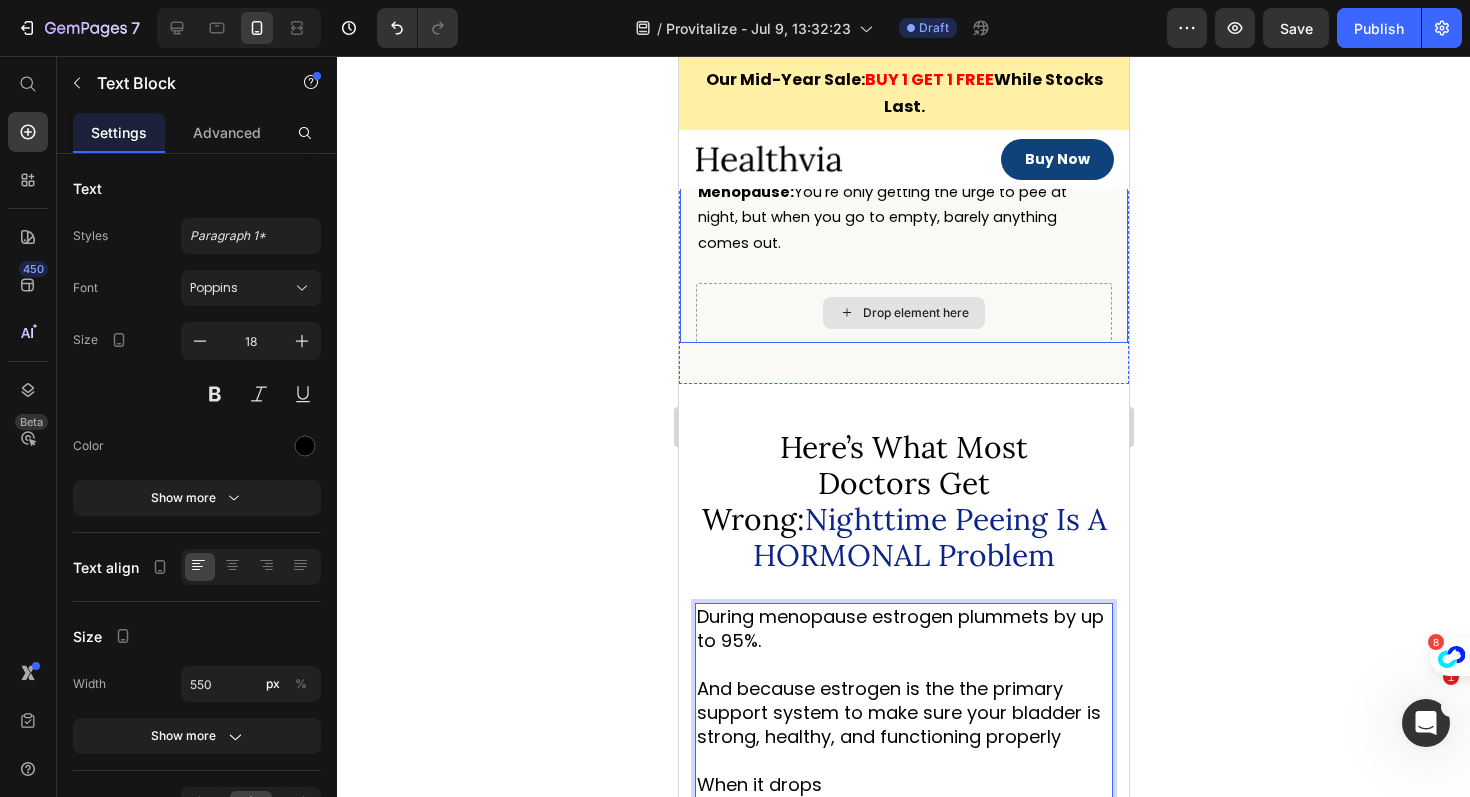 scroll, scrollTop: 1866, scrollLeft: 0, axis: vertical 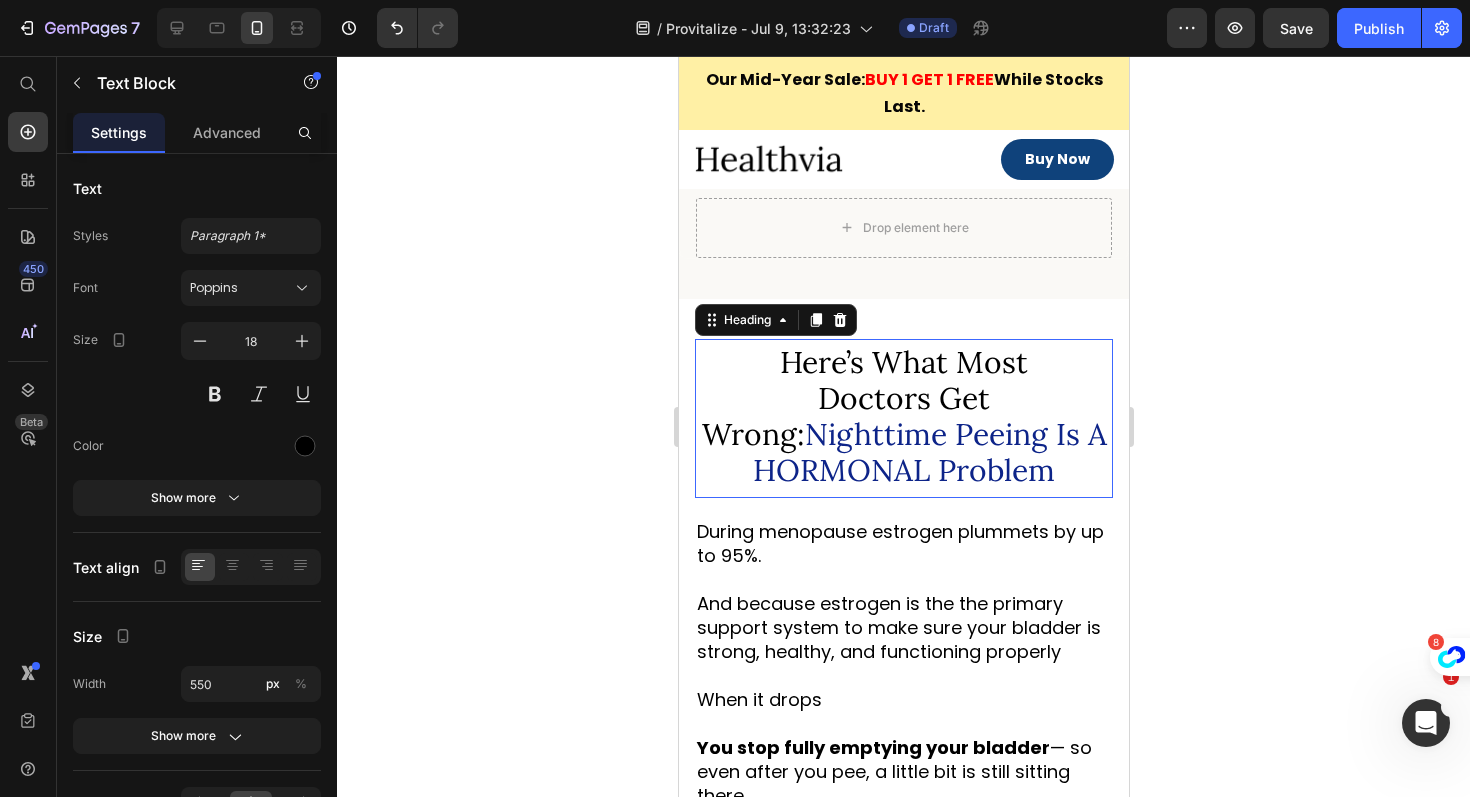 click on "Nighttime Peeing Is A HORMONAL Problem" at bounding box center (929, 452) 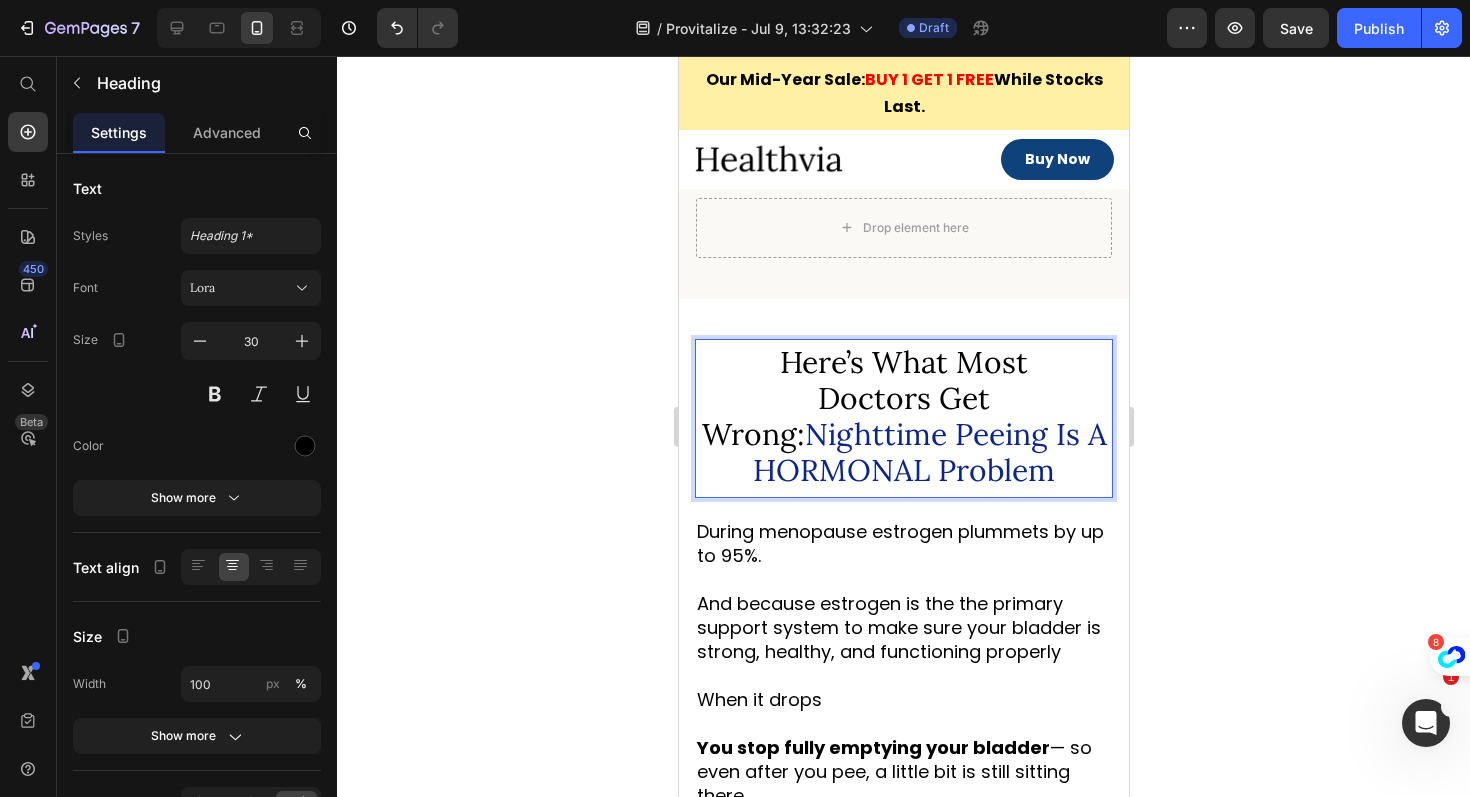 click on "Nighttime Peeing Is A HORMONAL Problem" at bounding box center (929, 452) 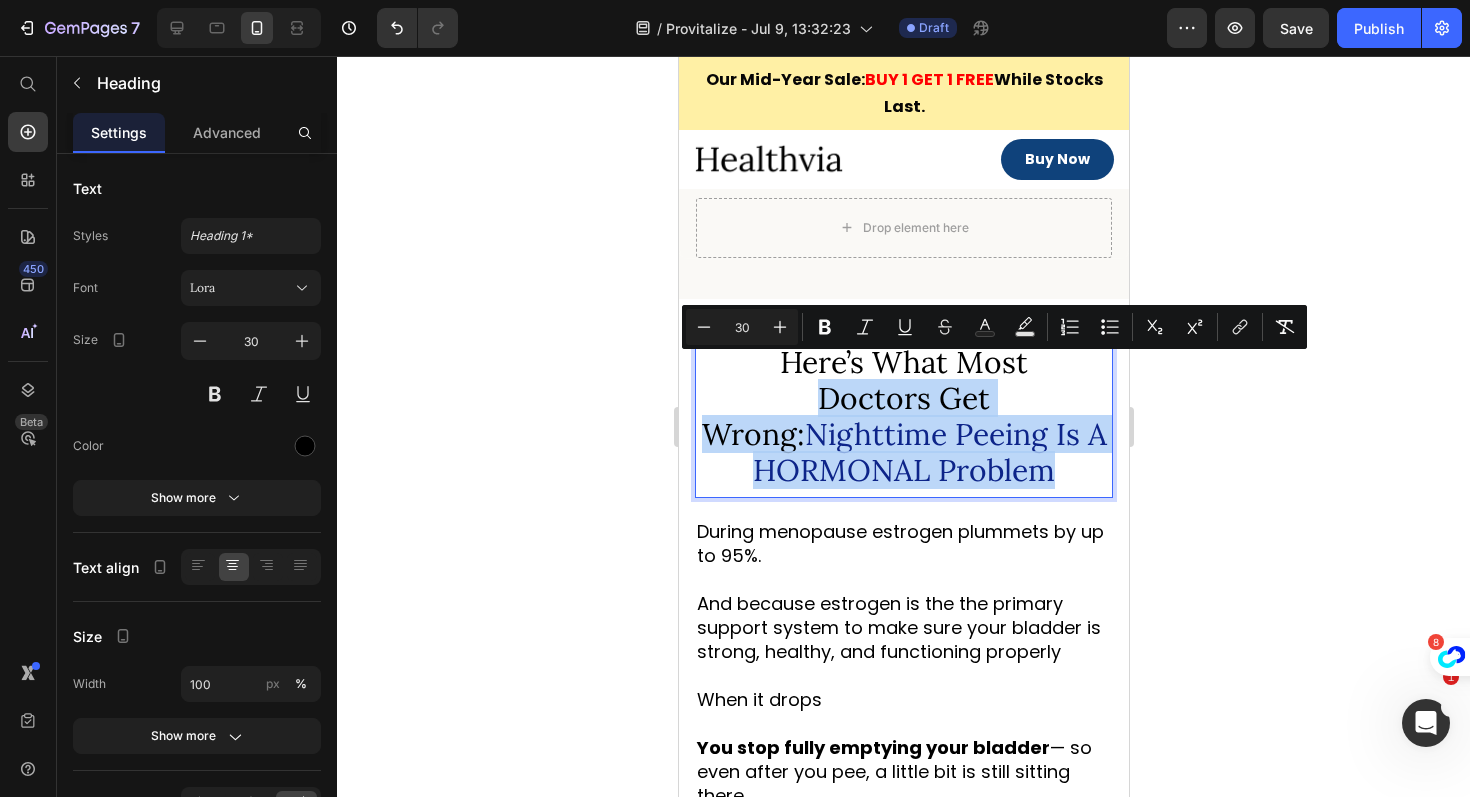 click on "Nighttime Peeing Is A HORMONAL Problem" at bounding box center [929, 452] 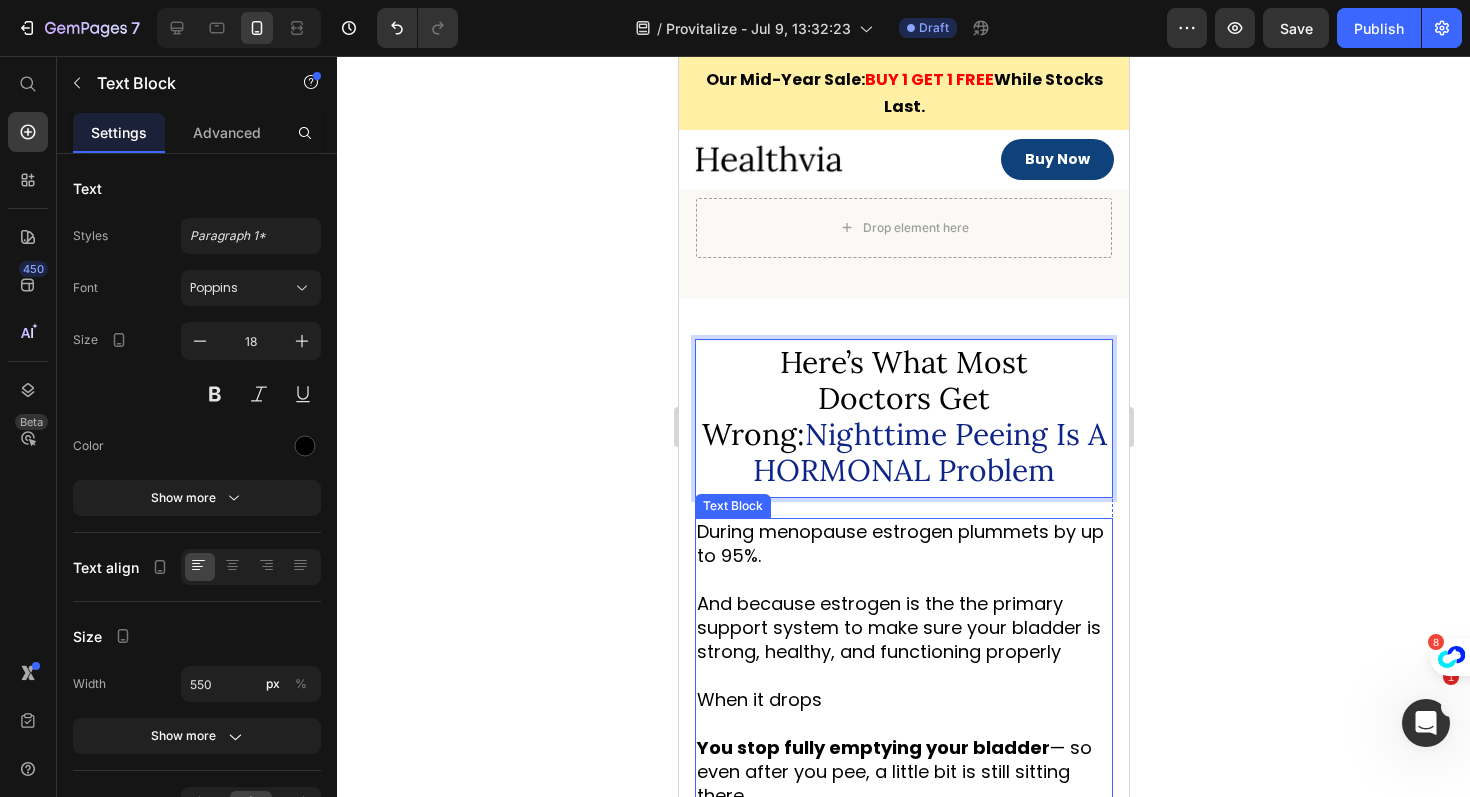 click on "During menopause estrogen plummets by up to 95%." at bounding box center (899, 543) 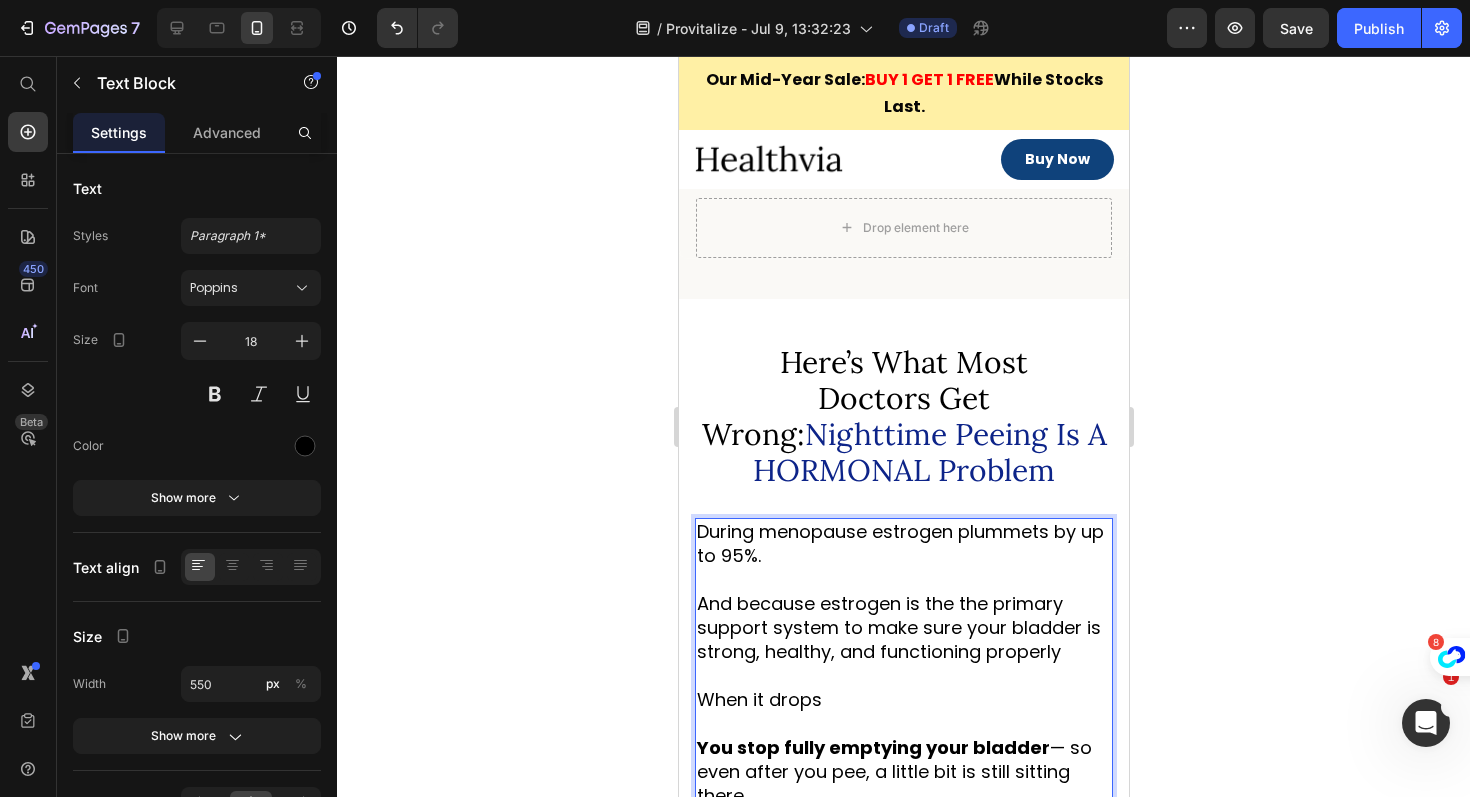 click on "During menopause estrogen plummets by up to 95%." at bounding box center [899, 543] 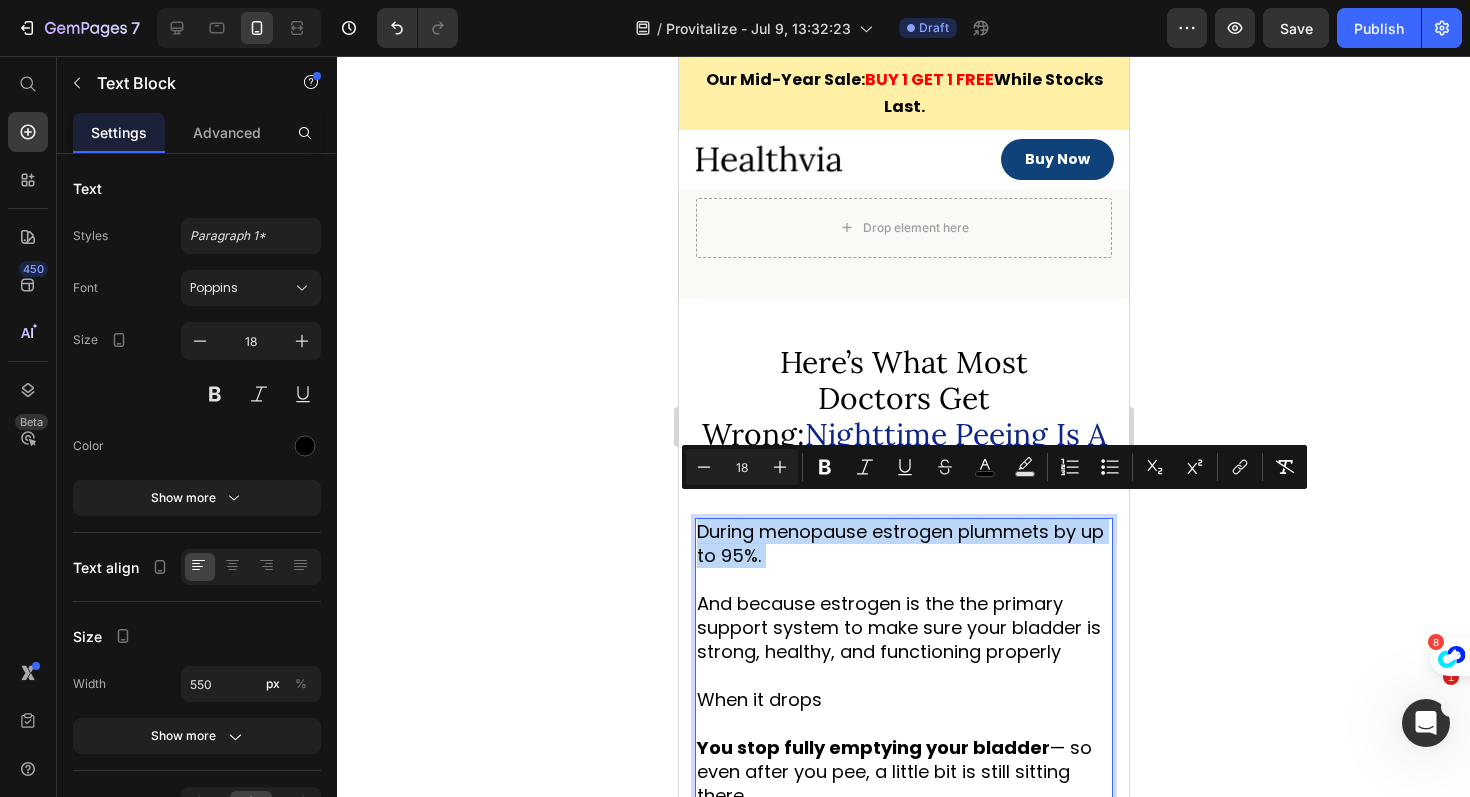 scroll, scrollTop: 1959, scrollLeft: 0, axis: vertical 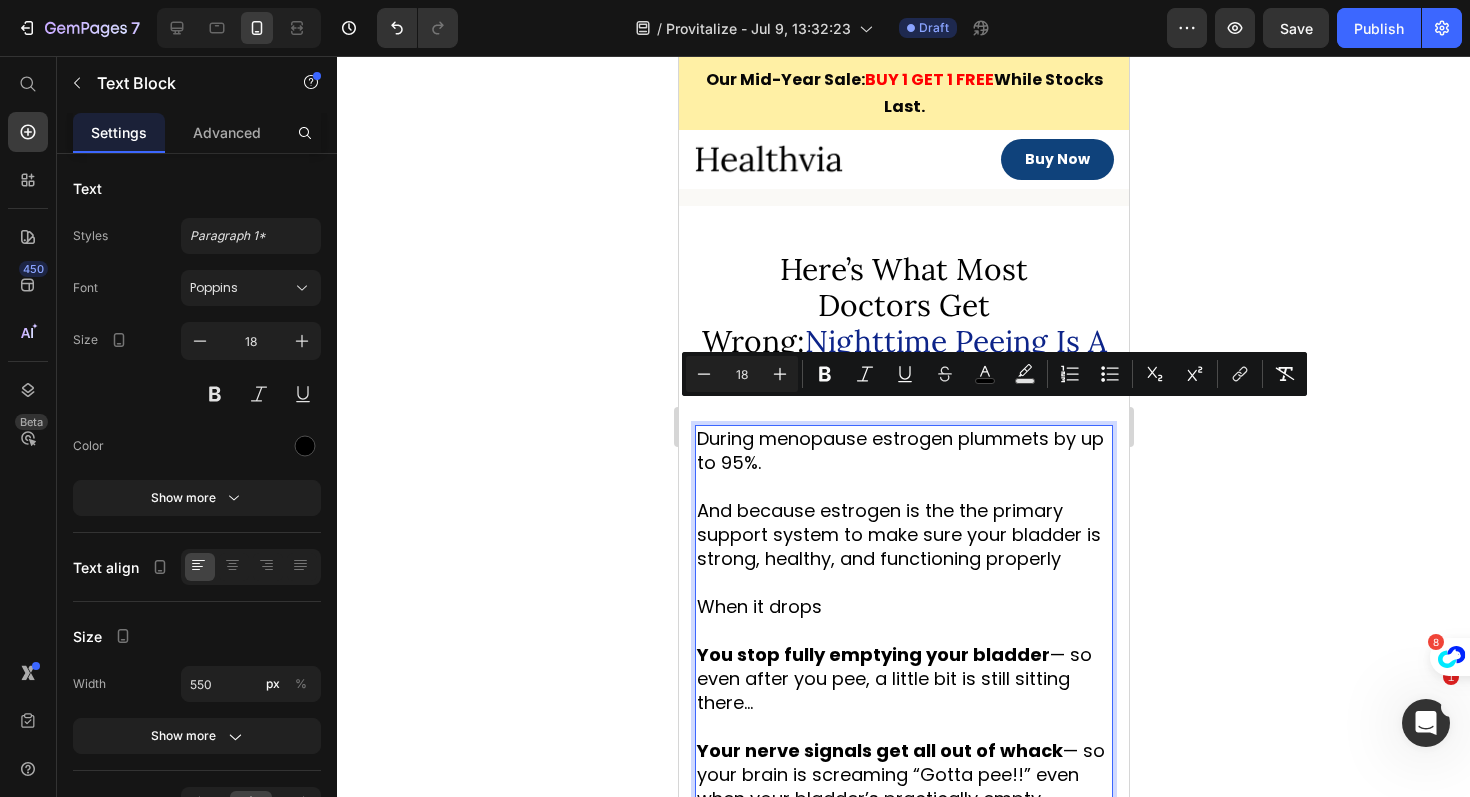 click on "And because estrogen is the the primary support system to make sure your bladder is strong, healthy, and functioning properly" at bounding box center [898, 534] 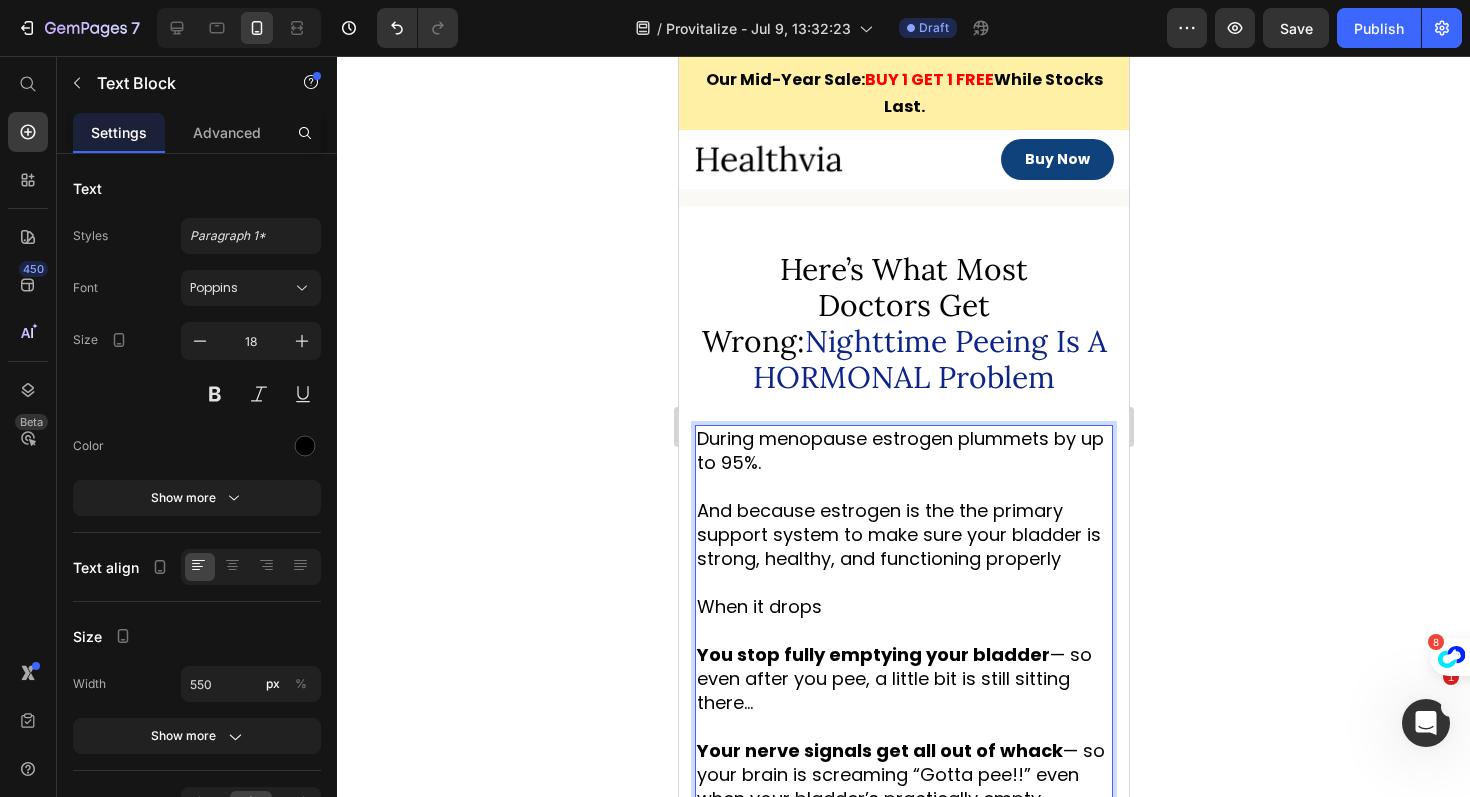 click on "And because estrogen is the the primary support system to make sure your bladder is strong, healthy, and functioning properly" at bounding box center [898, 534] 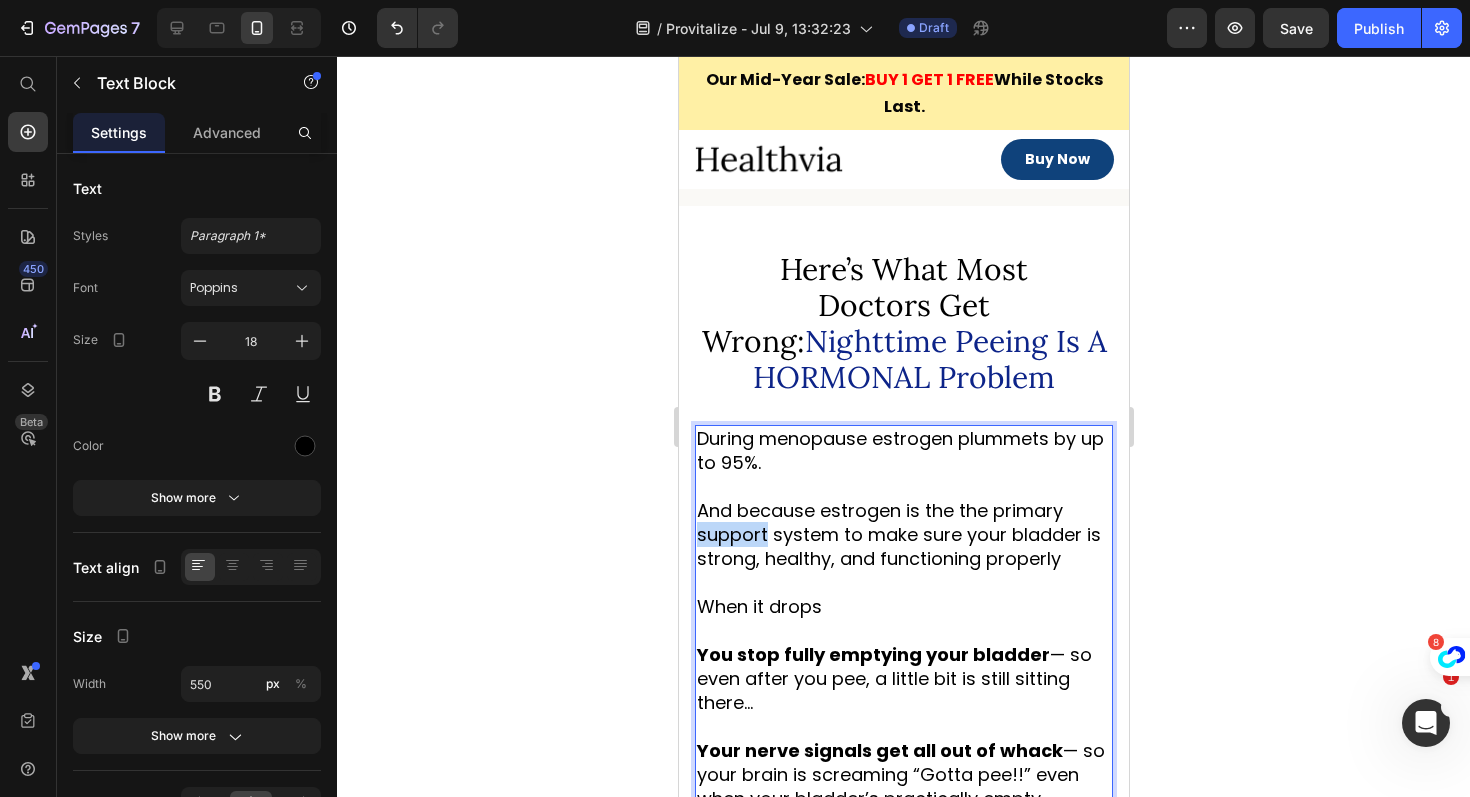 click on "And because estrogen is the the primary support system to make sure your bladder is strong, healthy, and functioning properly" at bounding box center (898, 534) 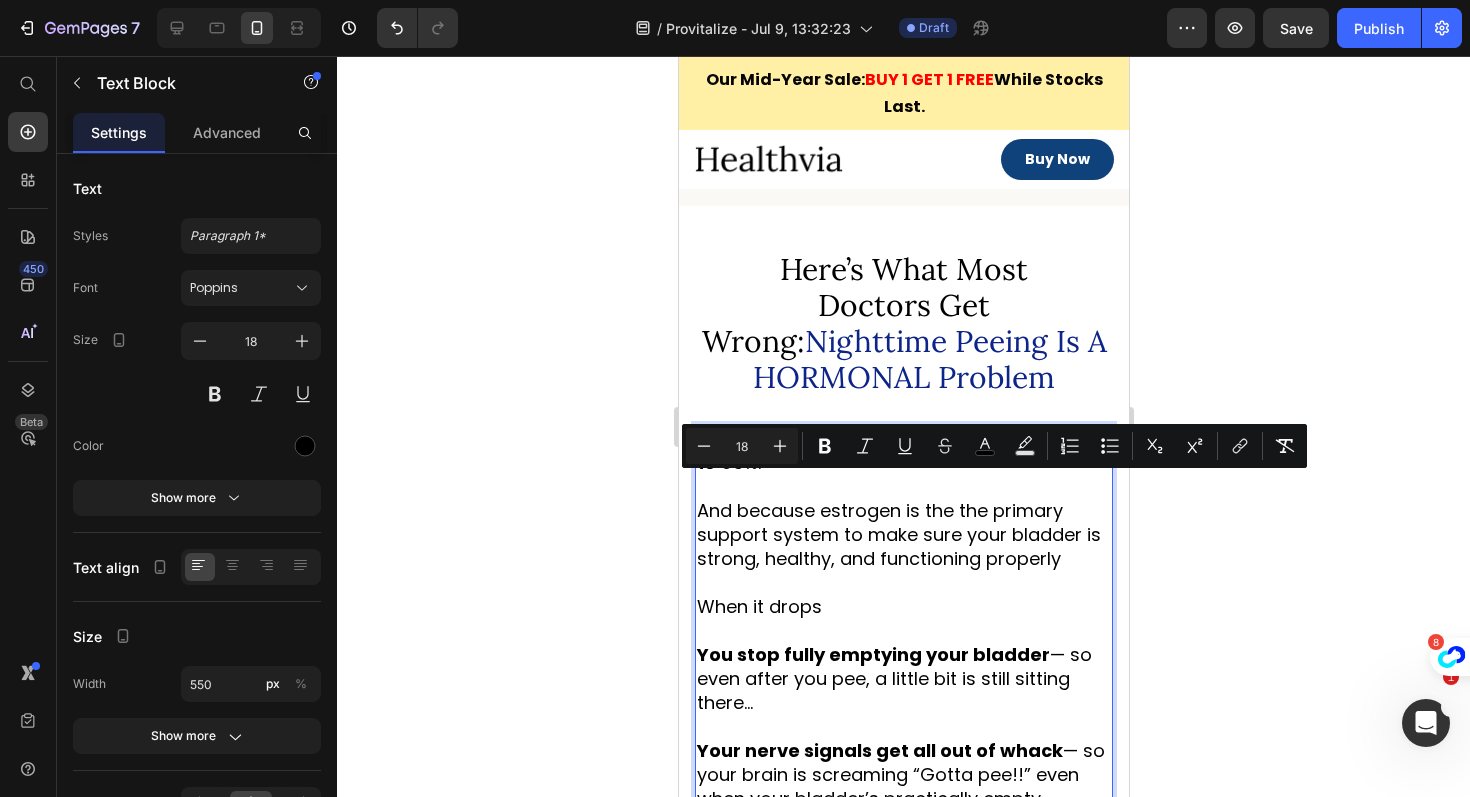 click on "When it drops" at bounding box center (758, 606) 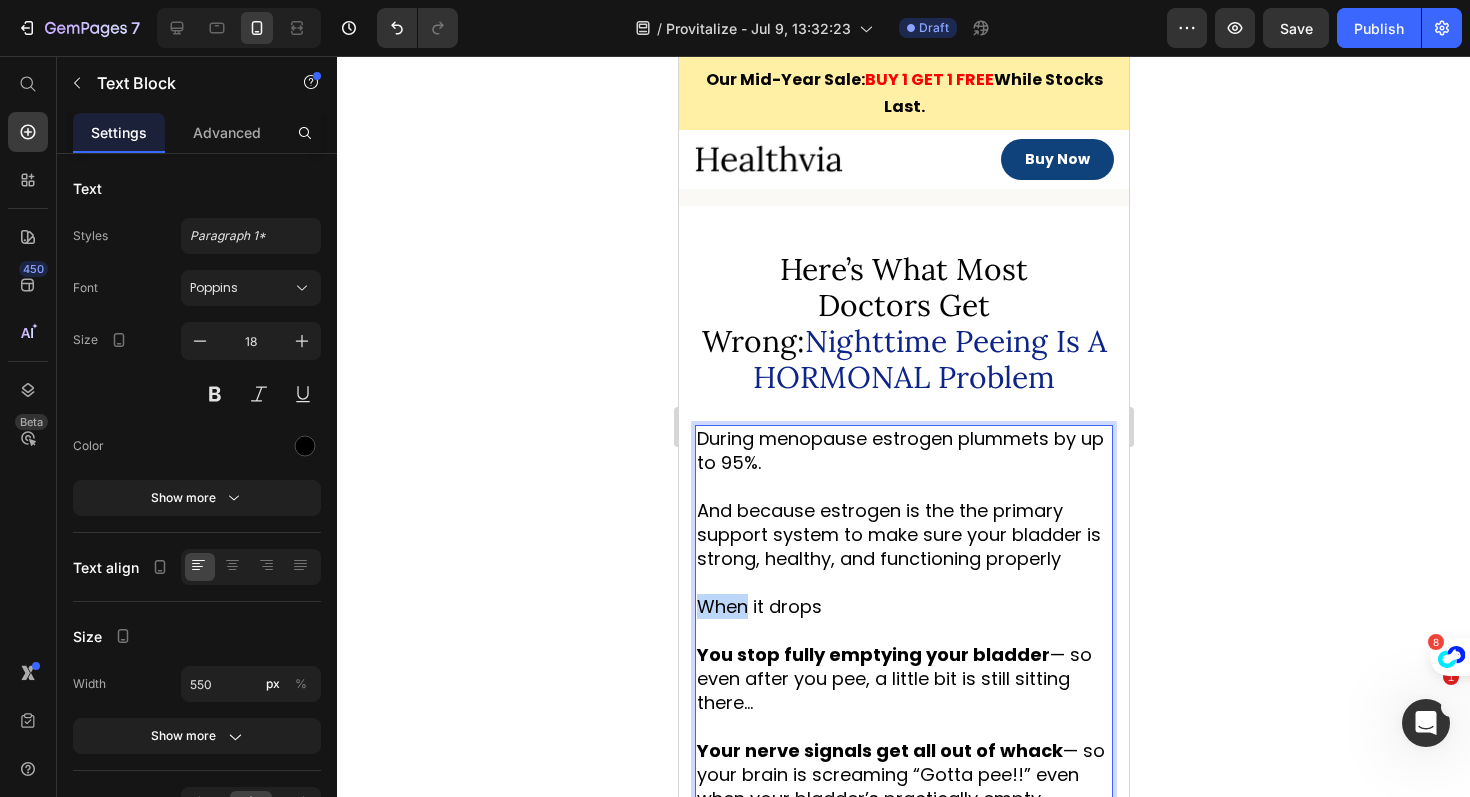 click on "When it drops" at bounding box center [758, 606] 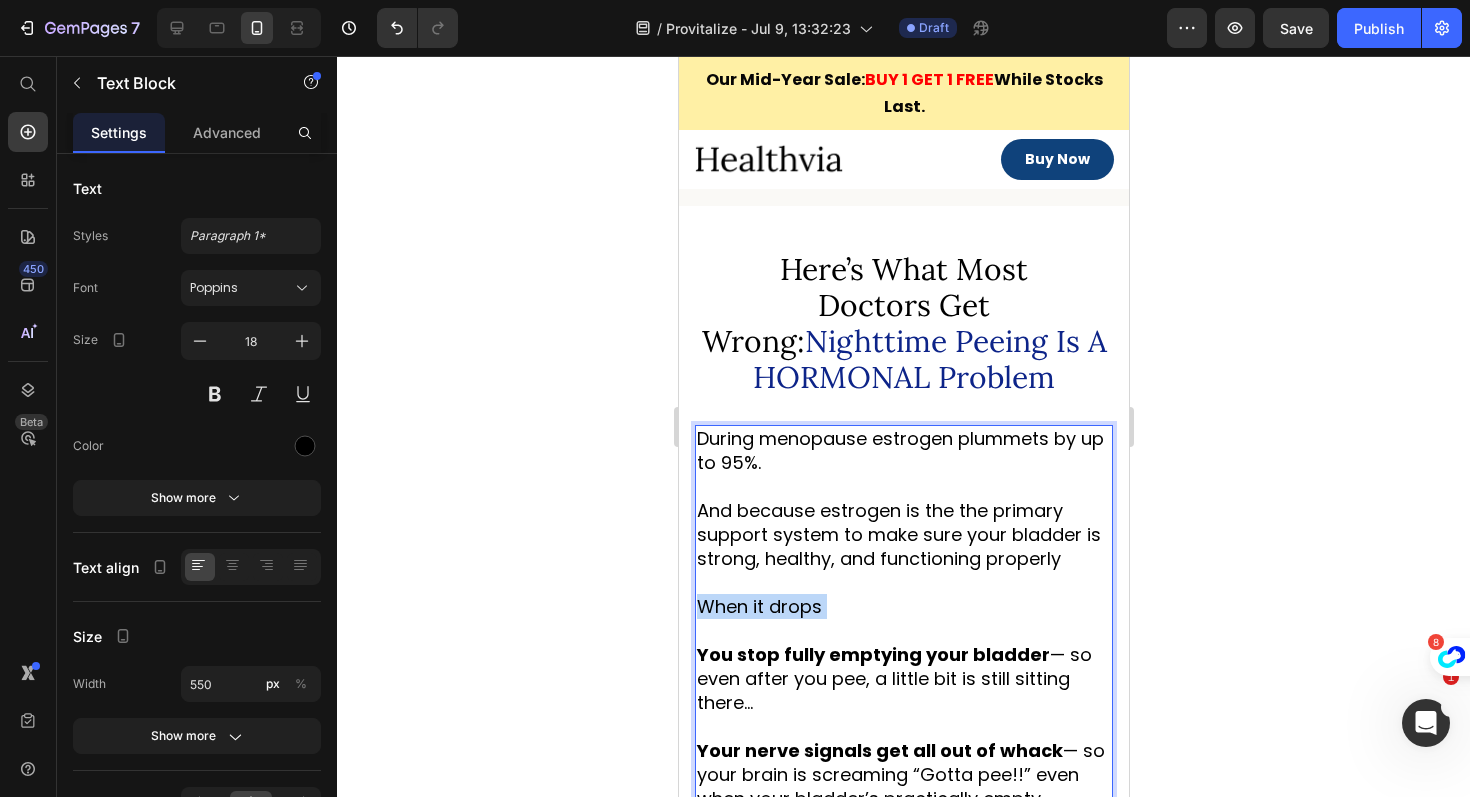 click on "When it drops" at bounding box center (758, 606) 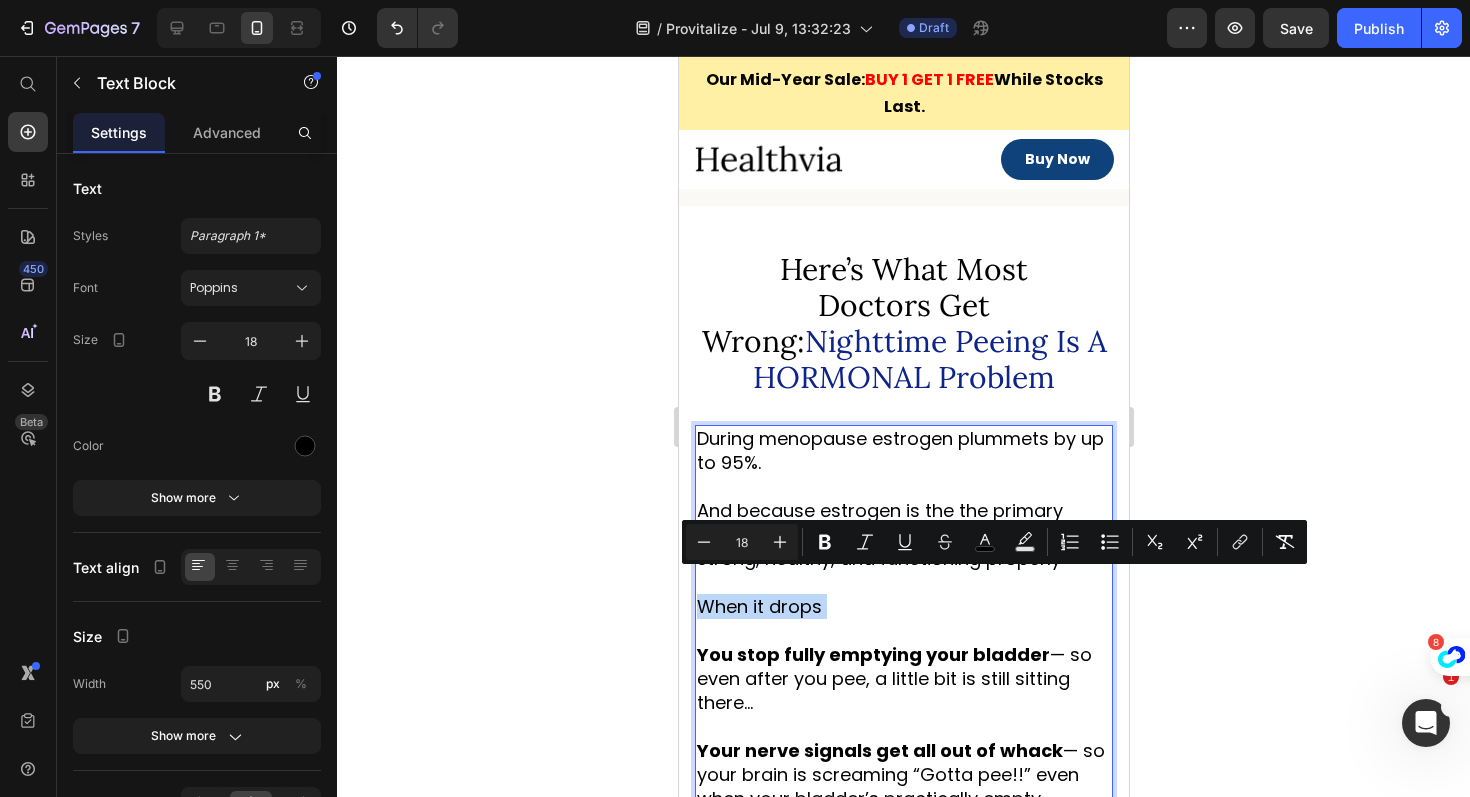 click on "When it drops" at bounding box center [758, 606] 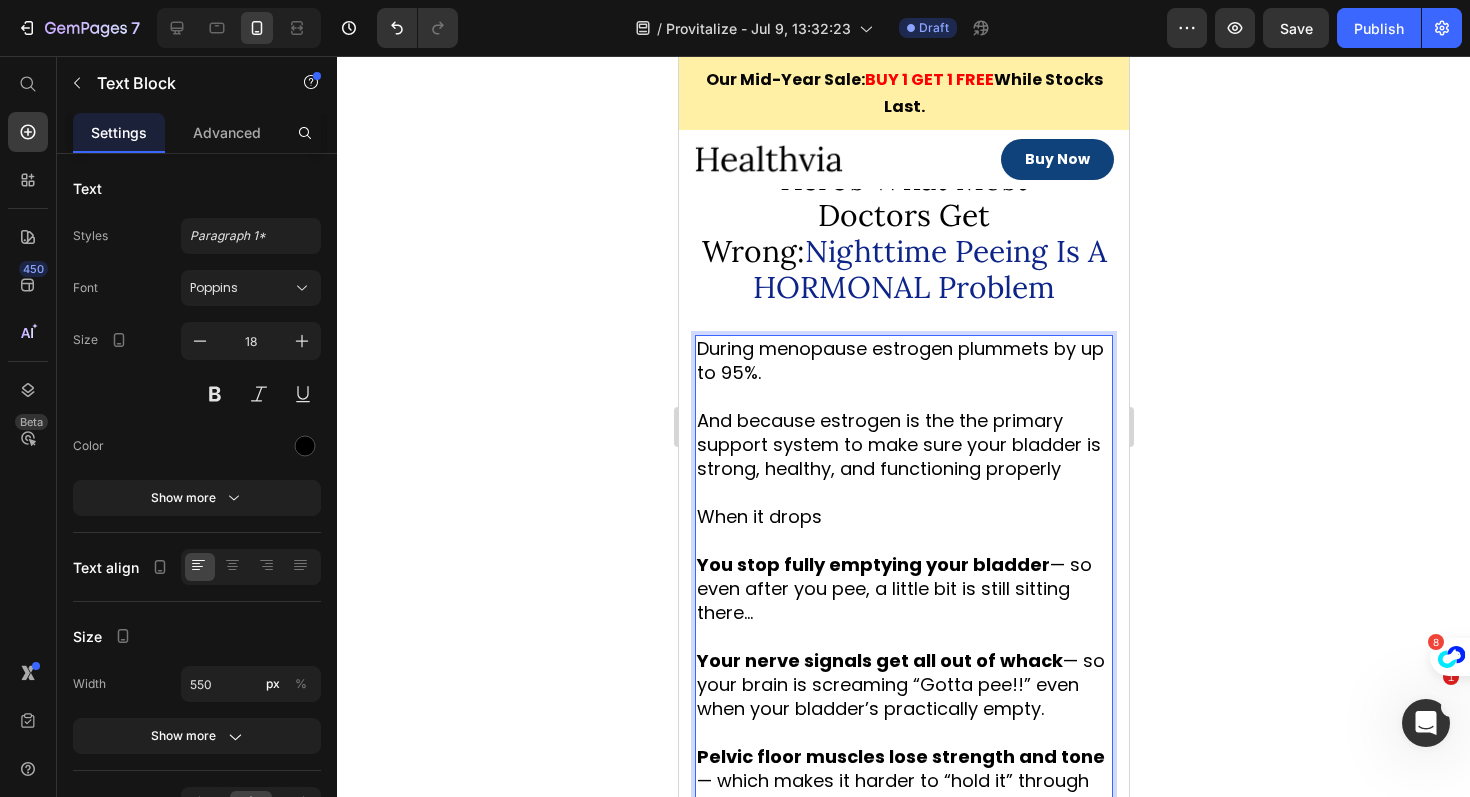 scroll, scrollTop: 2057, scrollLeft: 0, axis: vertical 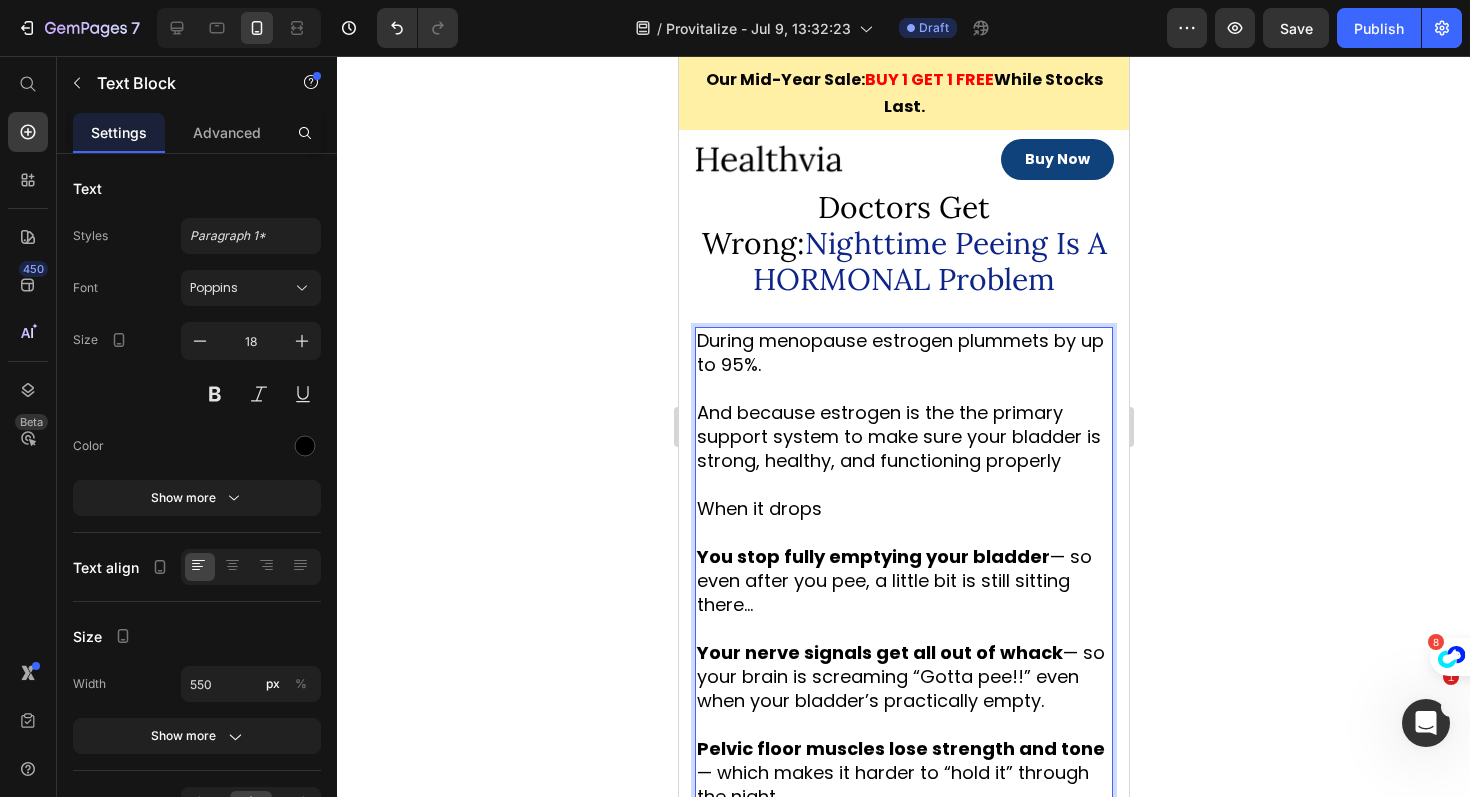 click on "You stop fully emptying your bladder  — so even after you pee, a little bit is still sitting there…" at bounding box center (893, 580) 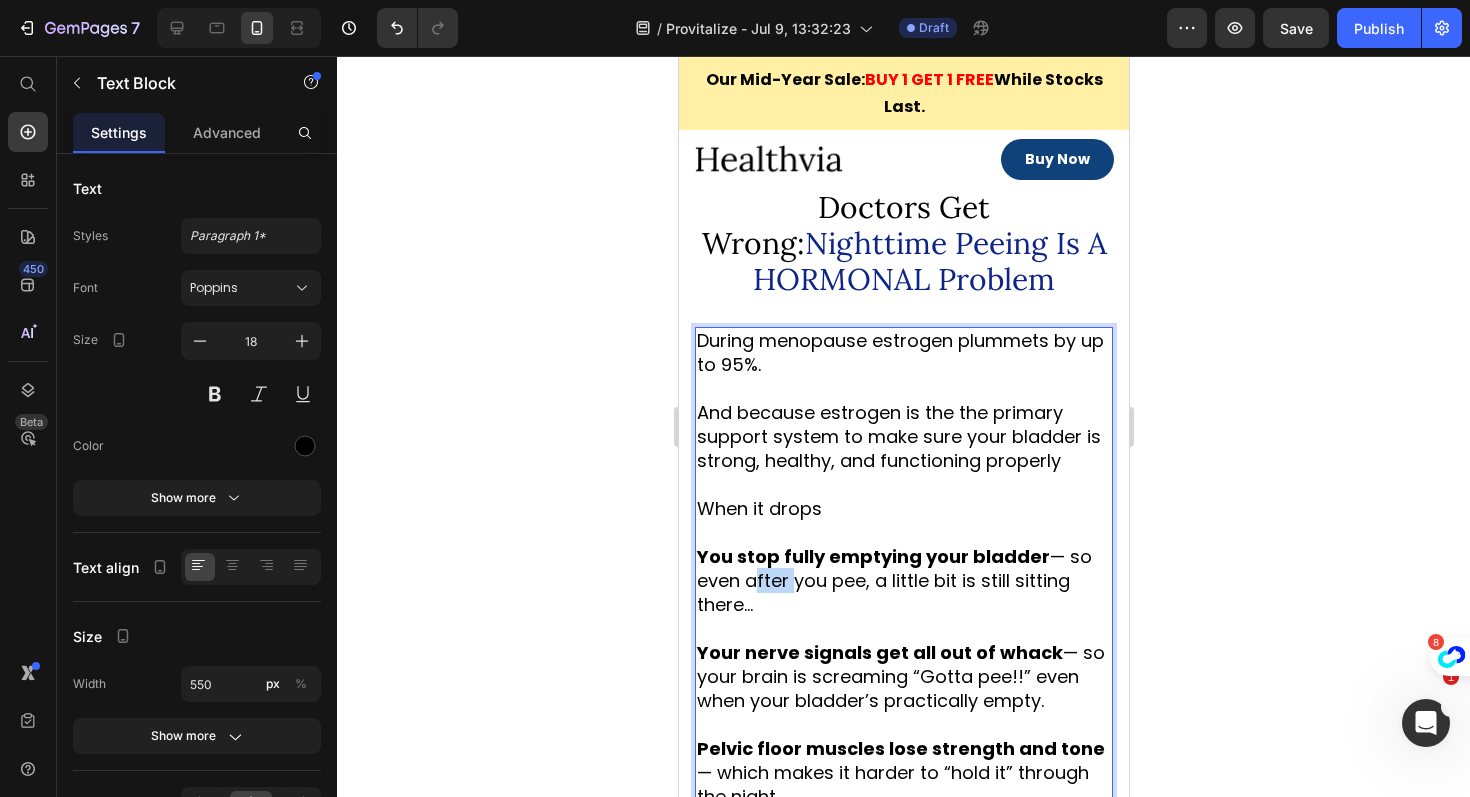 click on "You stop fully emptying your bladder  — so even after you pee, a little bit is still sitting there…" at bounding box center (893, 580) 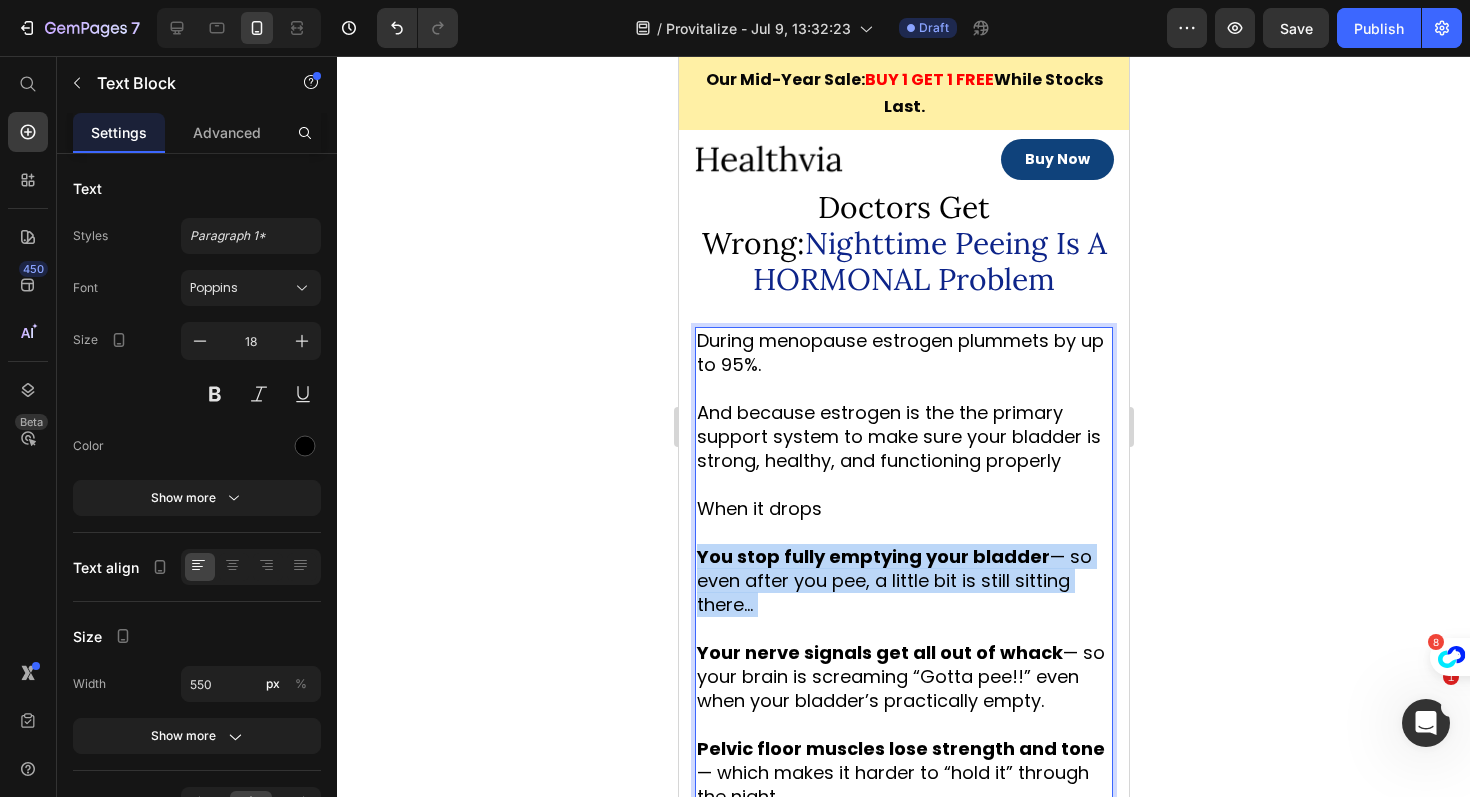 click on "You stop fully emptying your bladder  — so even after you pee, a little bit is still sitting there…" at bounding box center (893, 580) 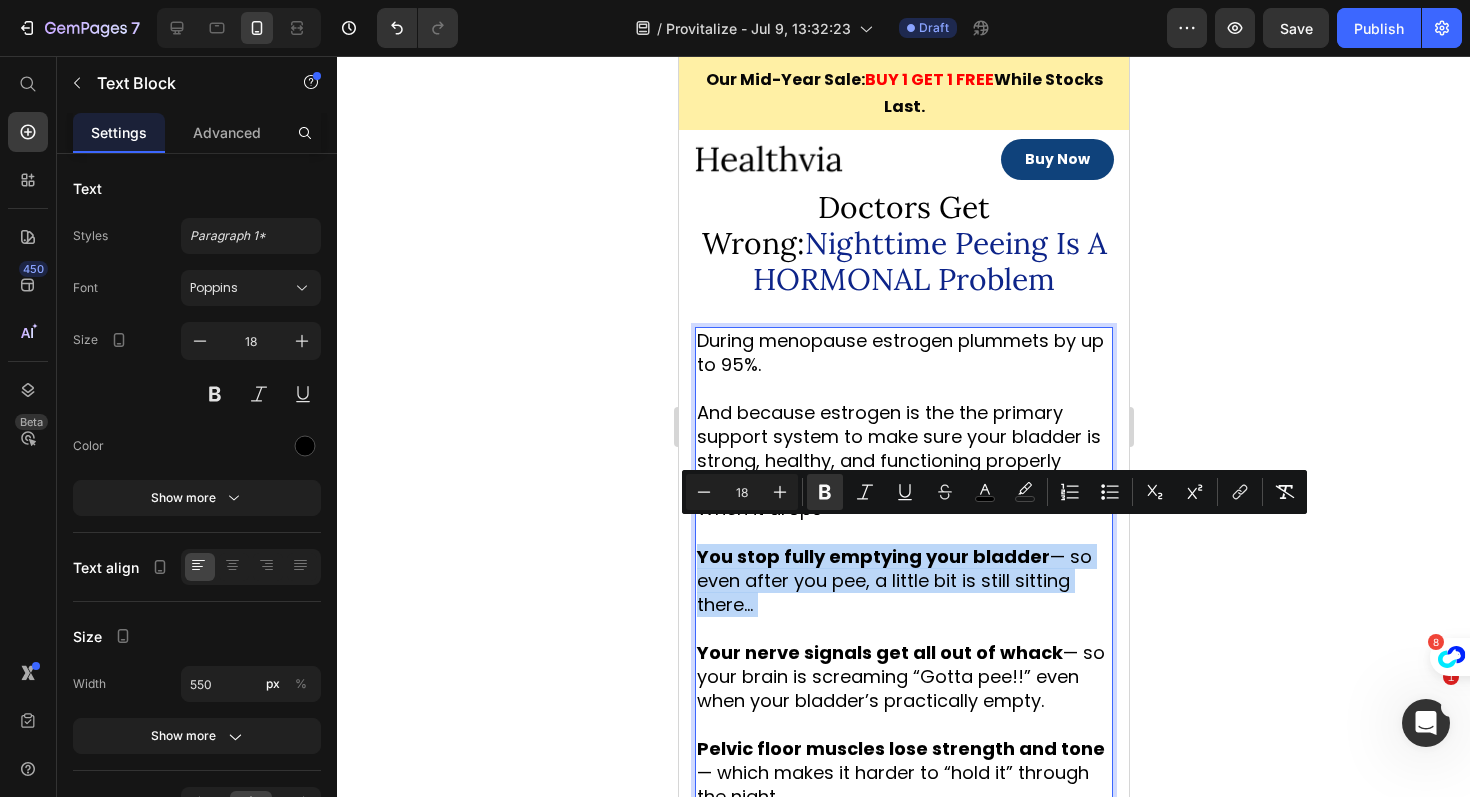 scroll, scrollTop: 2075, scrollLeft: 0, axis: vertical 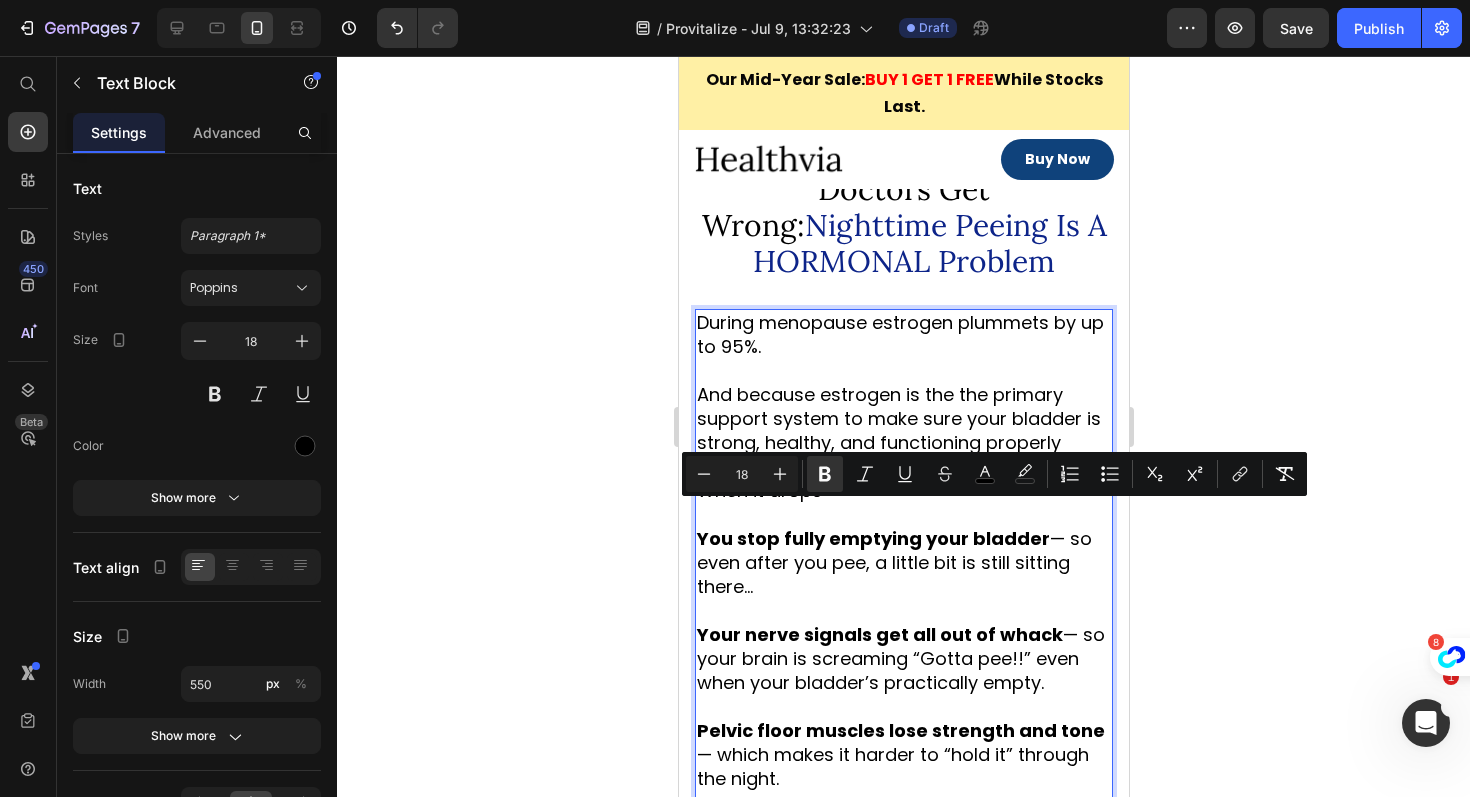 click on "Your nerve signals get all out of whack" at bounding box center [879, 634] 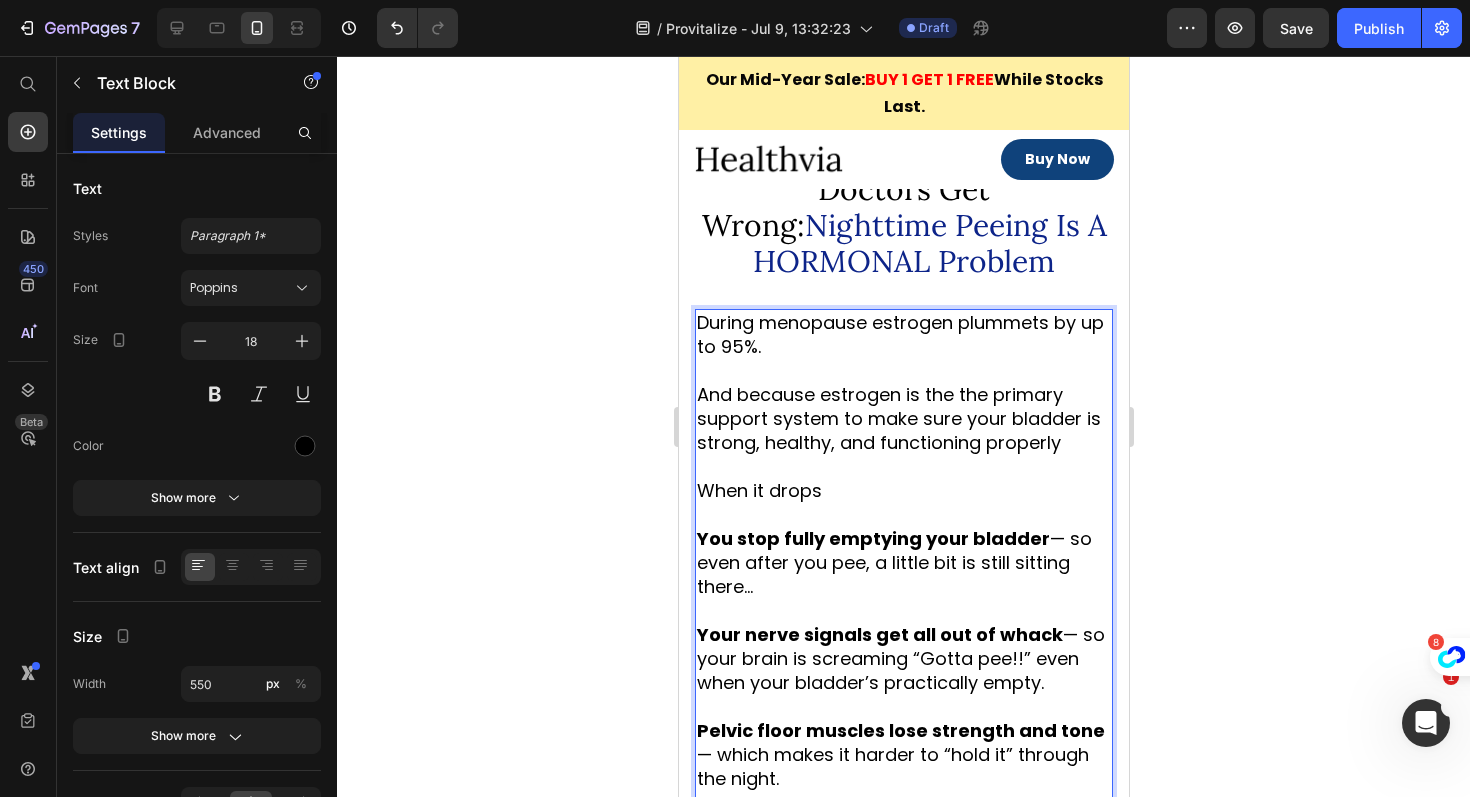 click on "Your nerve signals get all out of whack" at bounding box center (879, 634) 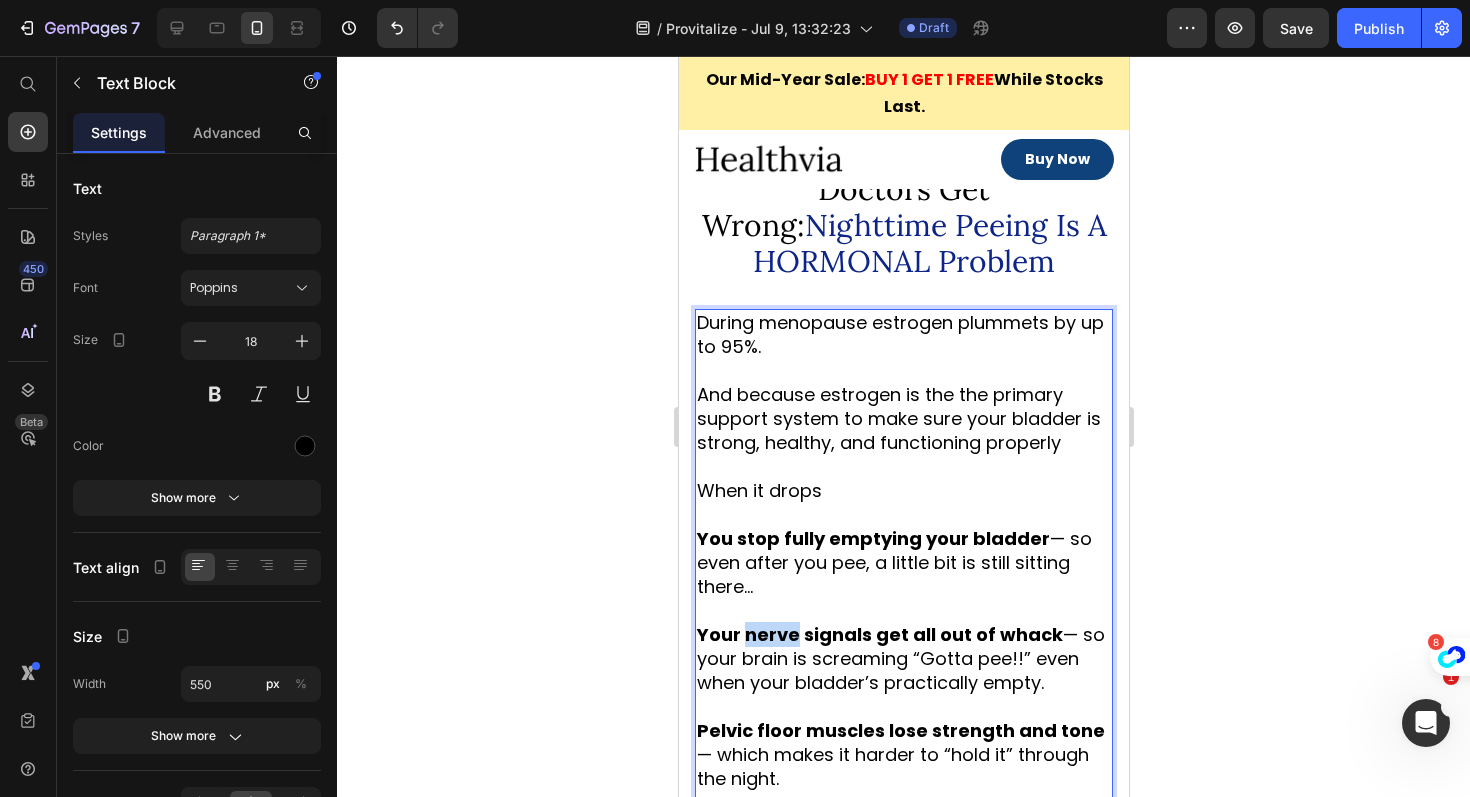 click on "Your nerve signals get all out of whack" at bounding box center [879, 634] 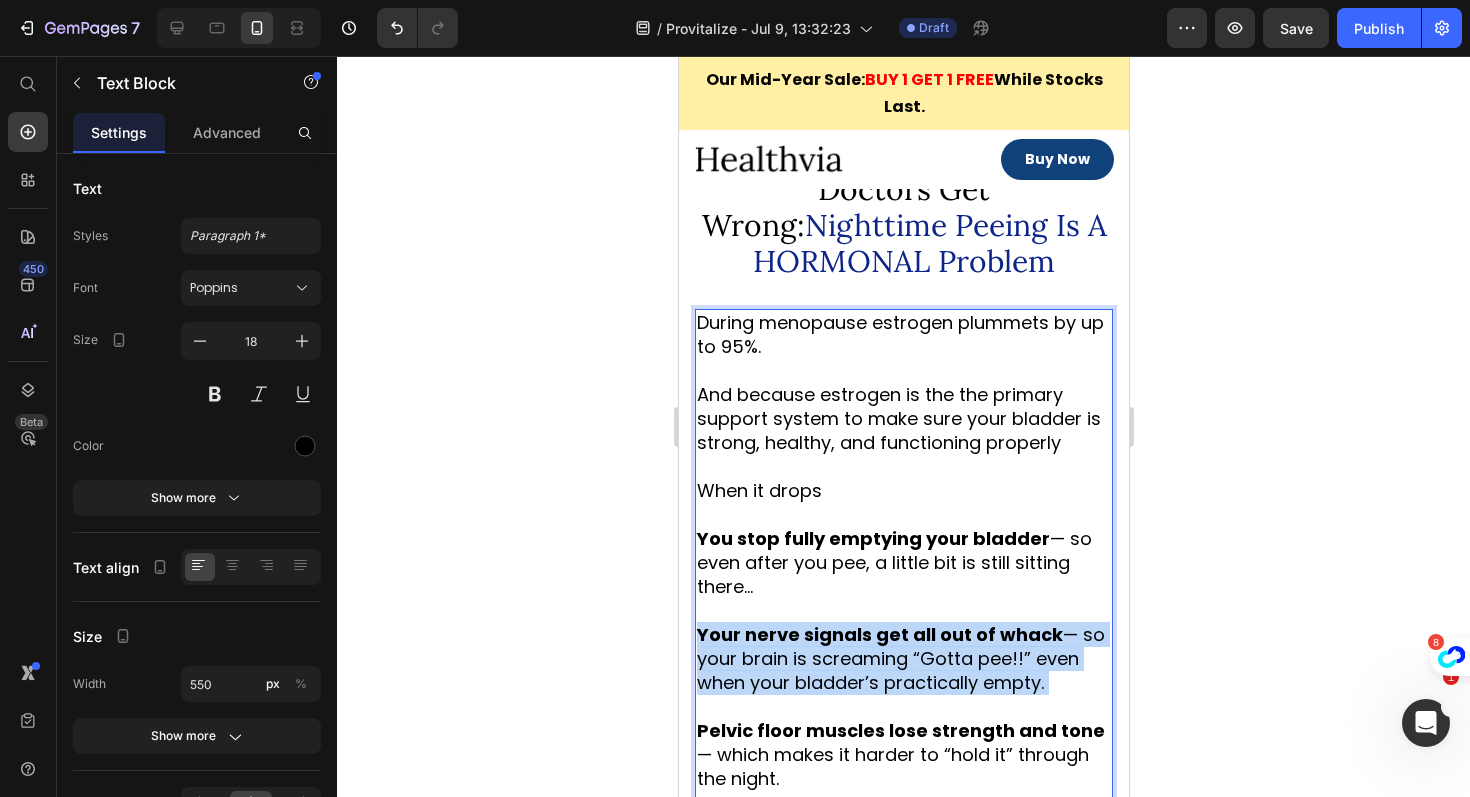 click on "Your nerve signals get all out of whack" at bounding box center [879, 634] 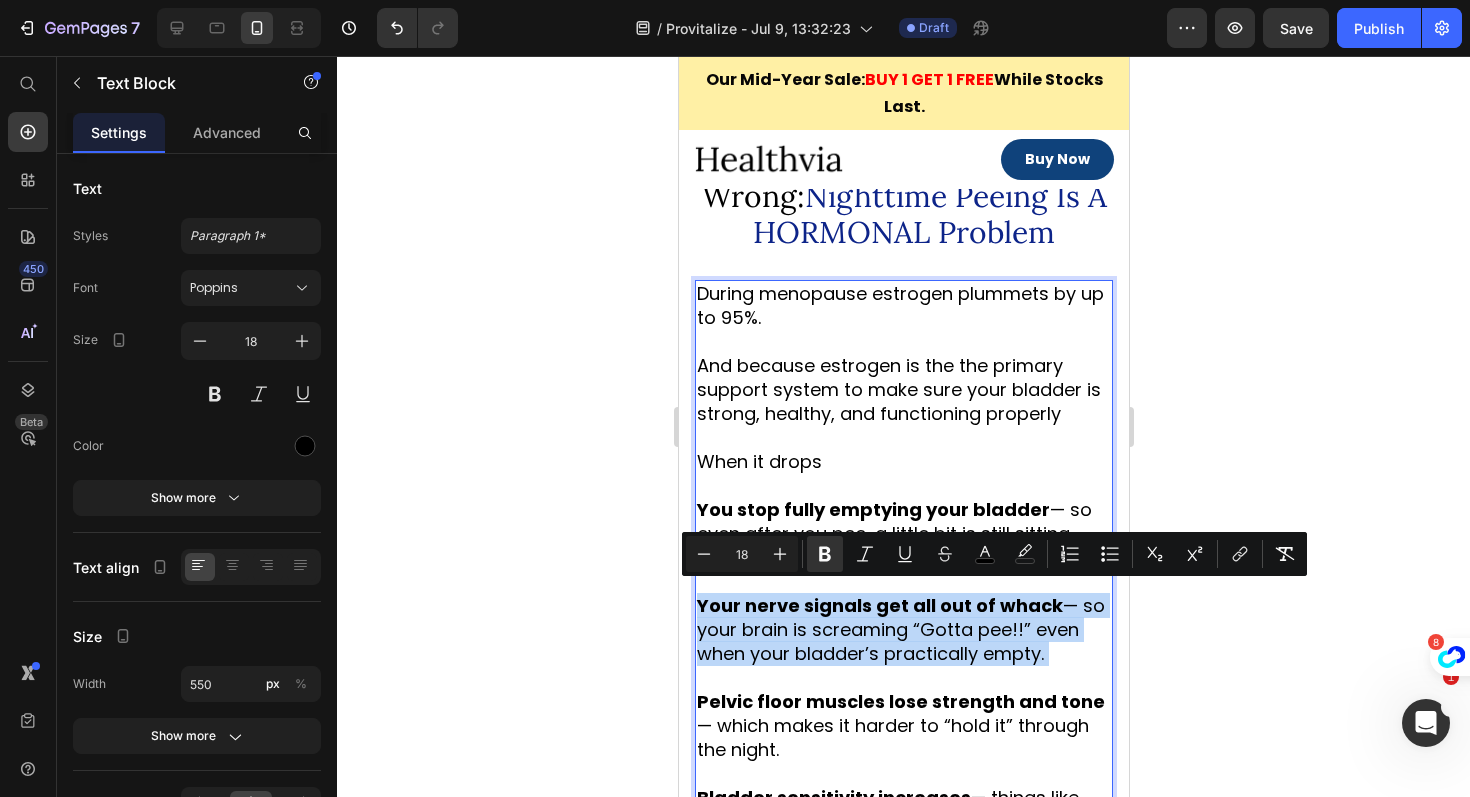 scroll, scrollTop: 2182, scrollLeft: 0, axis: vertical 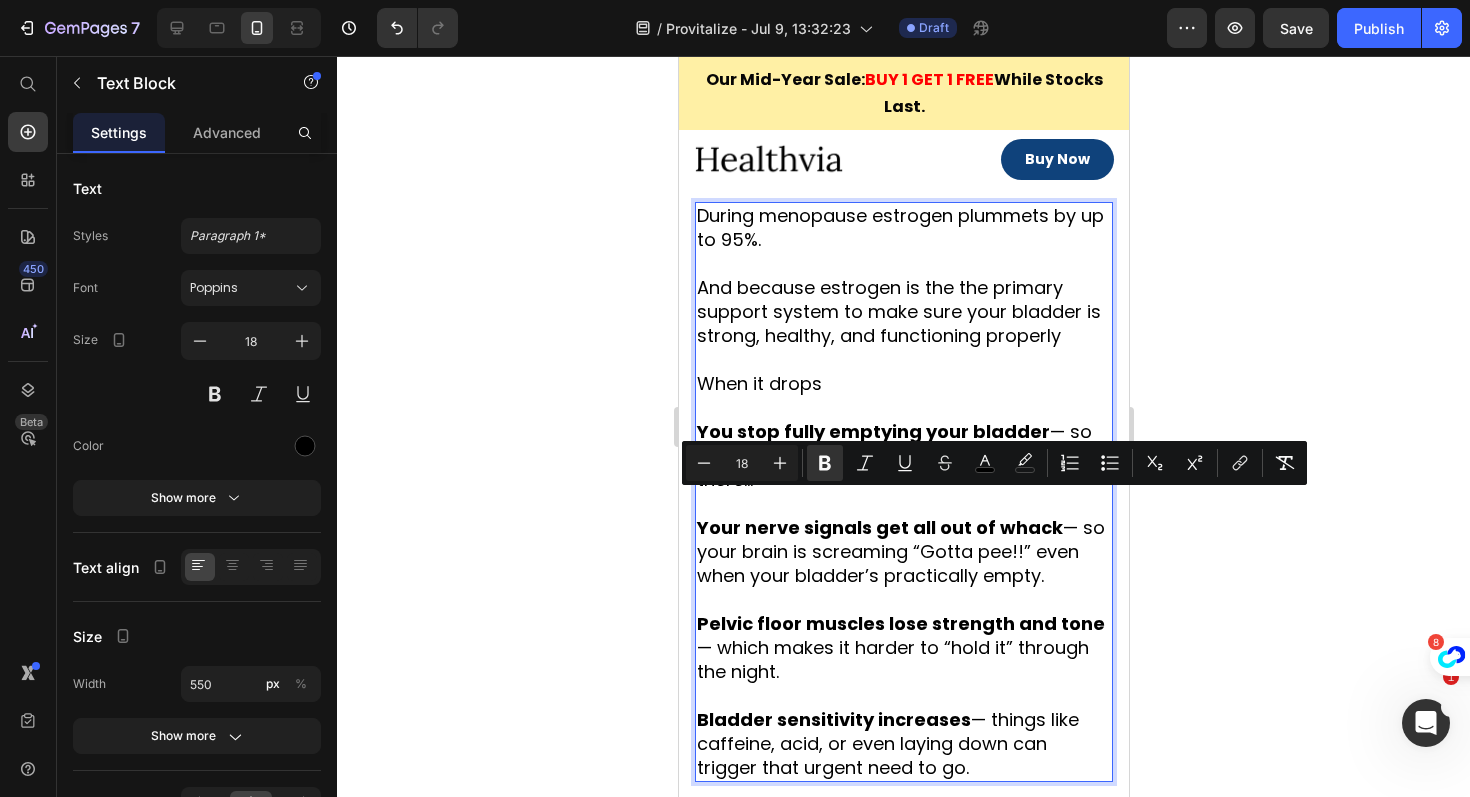 click on "Pelvic floor muscles lose strength and tone — which makes it harder to “hold it” through the night." at bounding box center (900, 647) 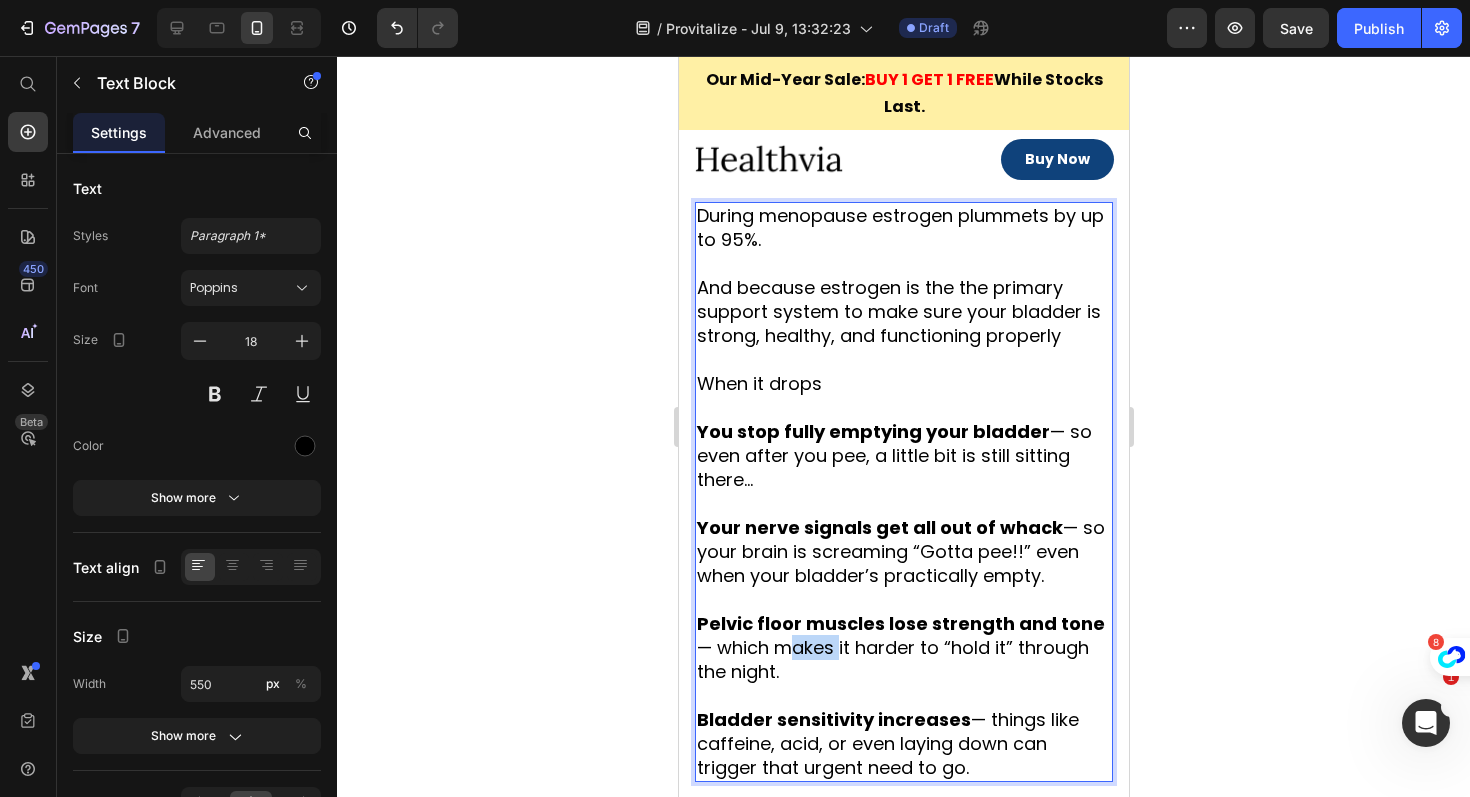 click on "Pelvic floor muscles lose strength and tone — which makes it harder to “hold it” through the night." at bounding box center (900, 647) 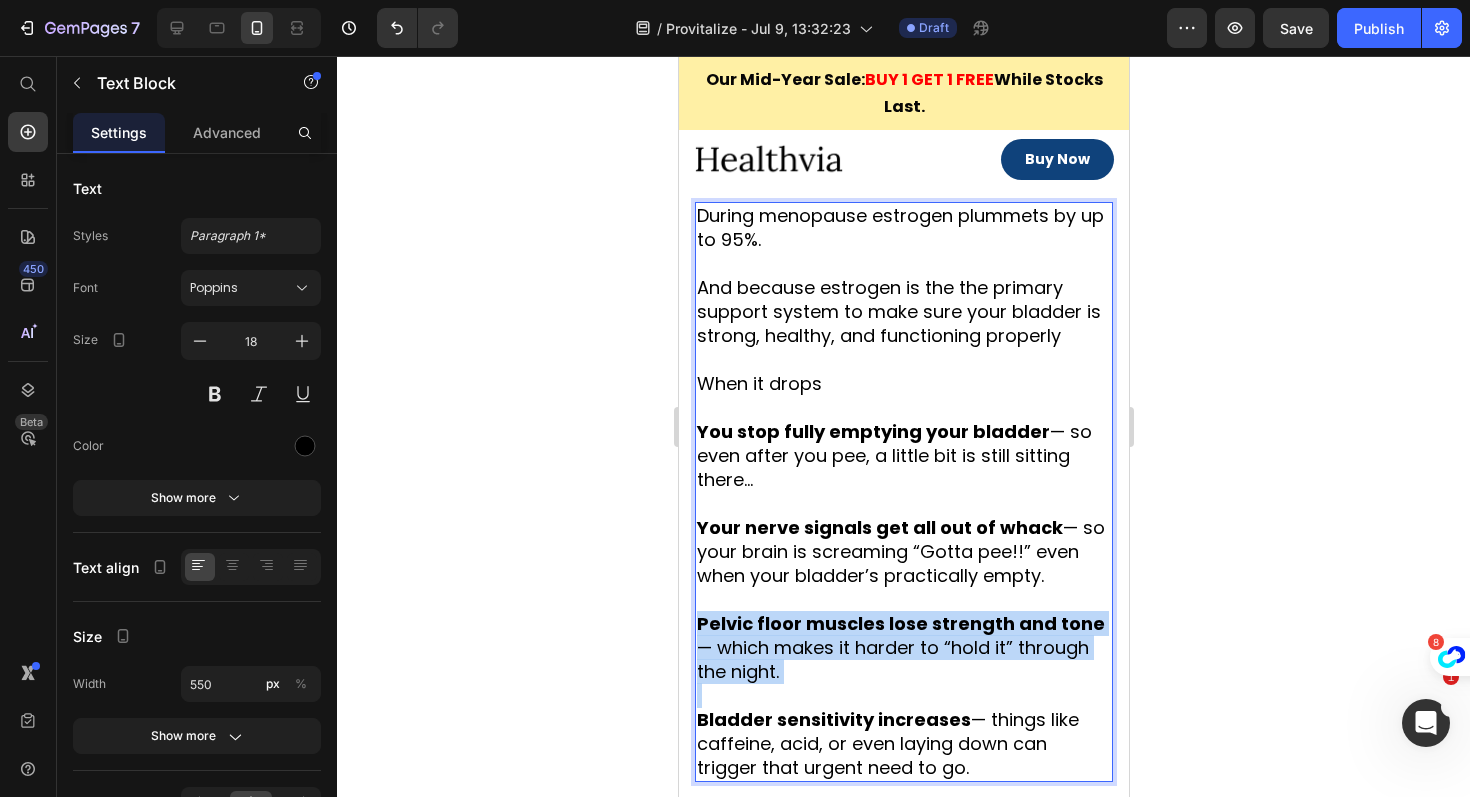 click on "Pelvic floor muscles lose strength and tone — which makes it harder to “hold it” through the night." at bounding box center [900, 647] 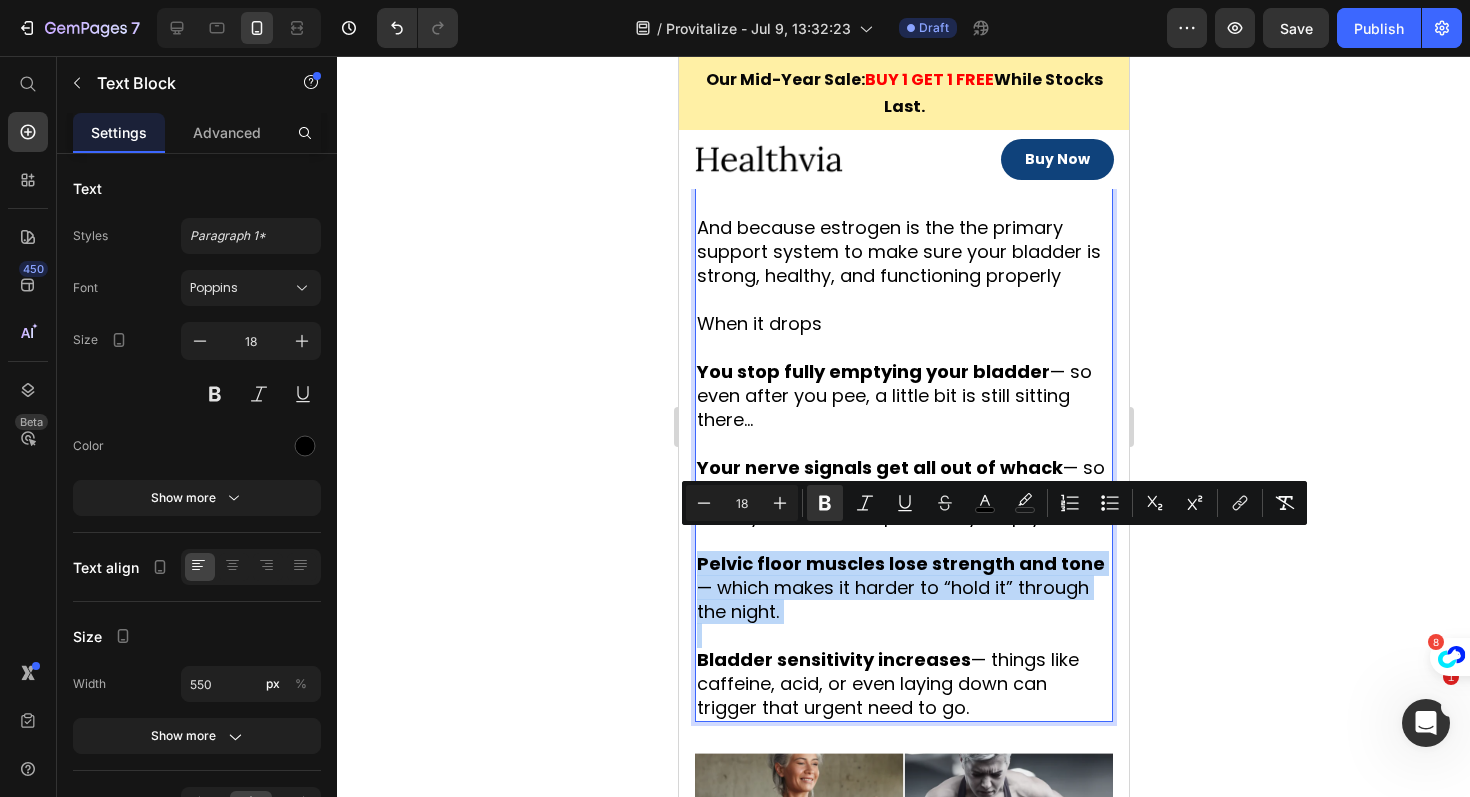 scroll, scrollTop: 2243, scrollLeft: 0, axis: vertical 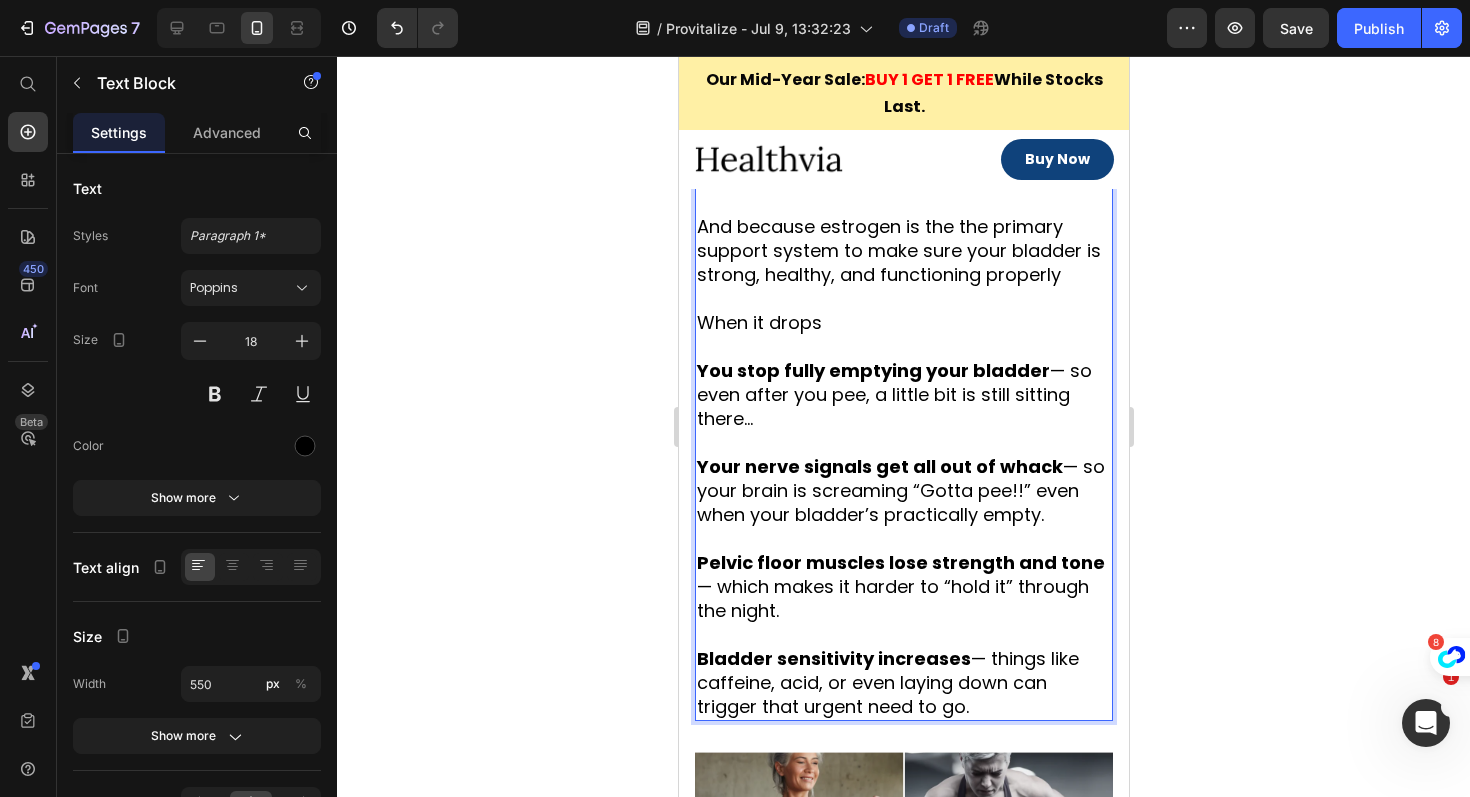 click on "Bladder sensitivity increases  — things like caffeine, acid, or even laying down can trigger that urgent need to go." at bounding box center (887, 682) 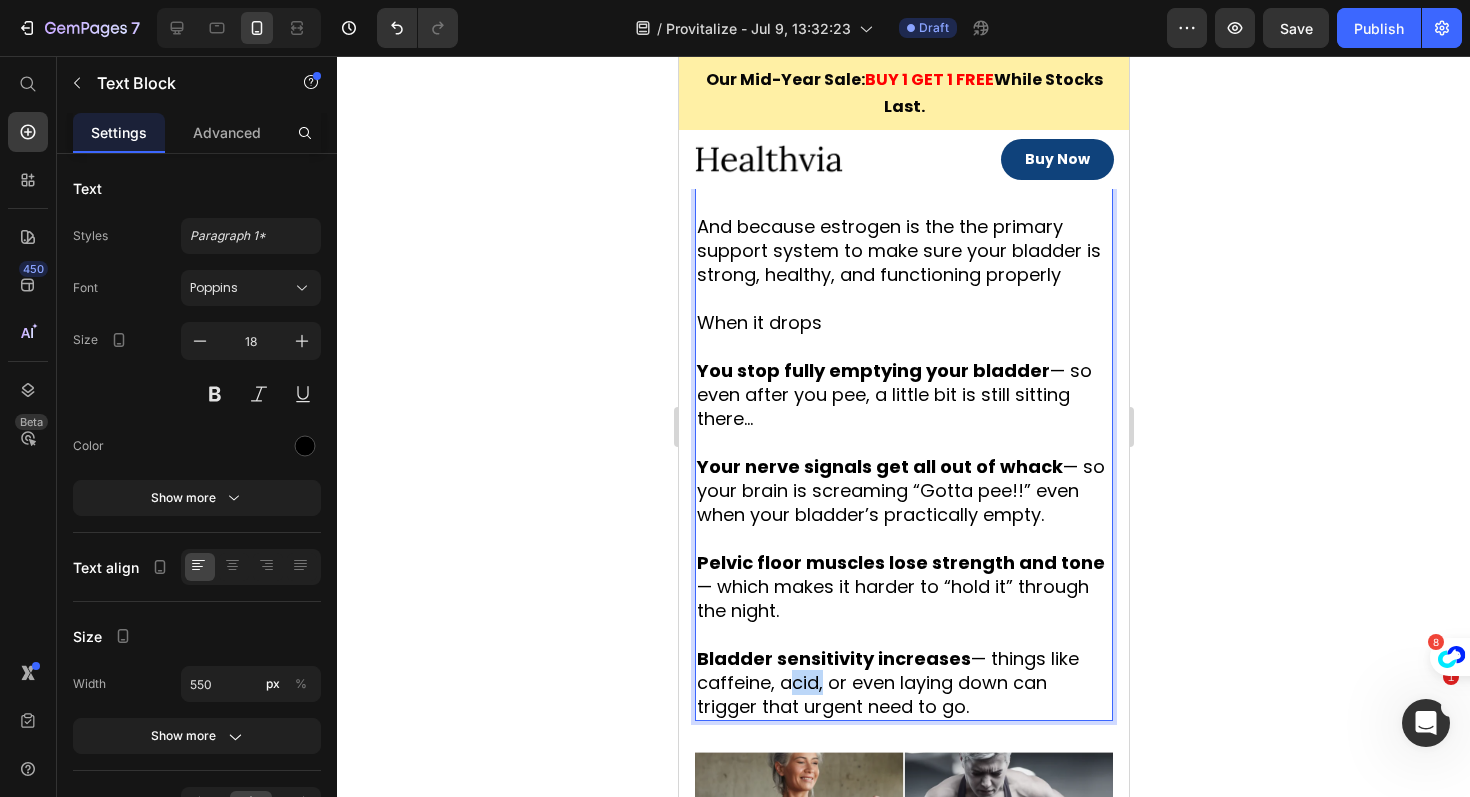 click on "Bladder sensitivity increases  — things like caffeine, acid, or even laying down can trigger that urgent need to go." at bounding box center [887, 682] 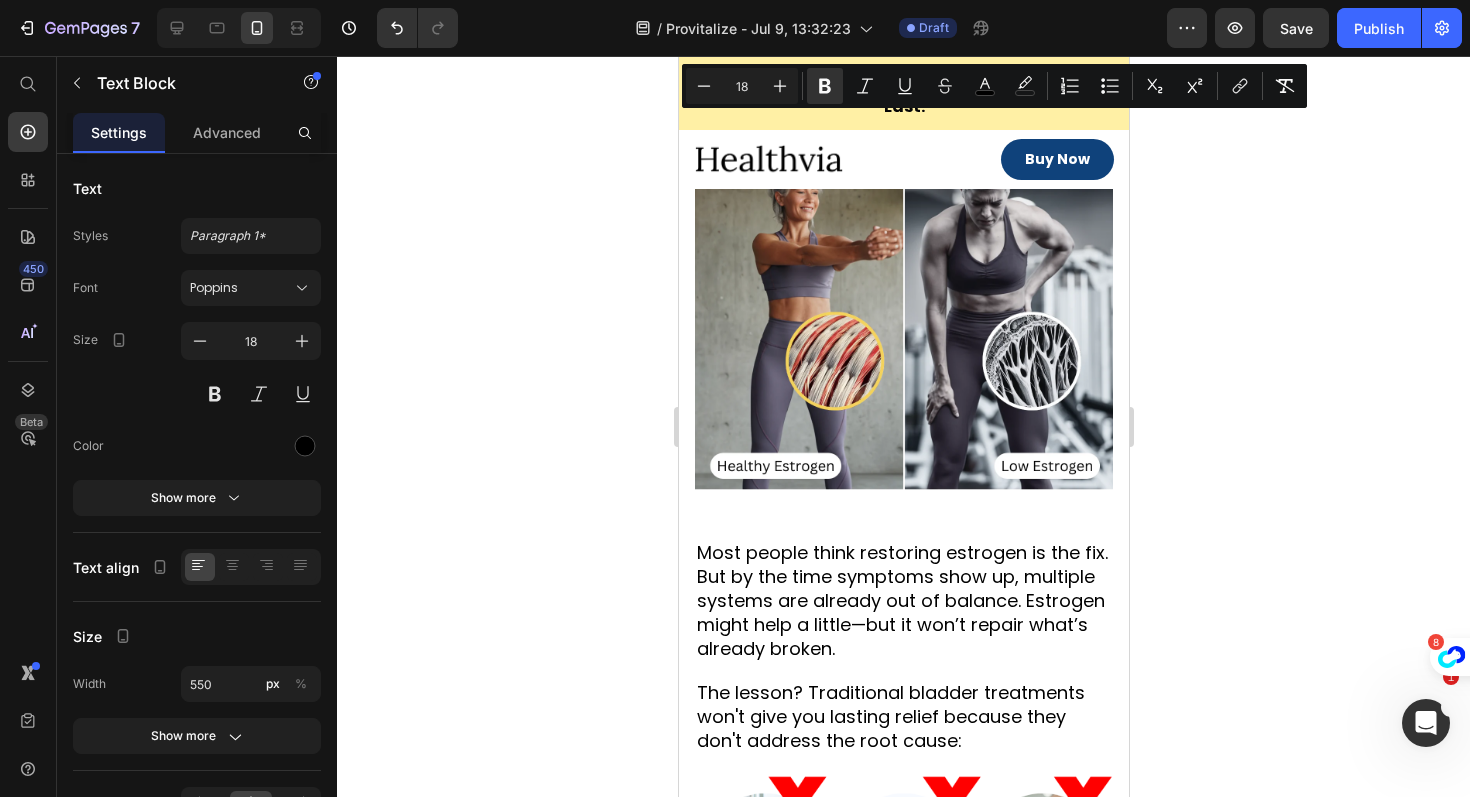 scroll, scrollTop: 2811, scrollLeft: 0, axis: vertical 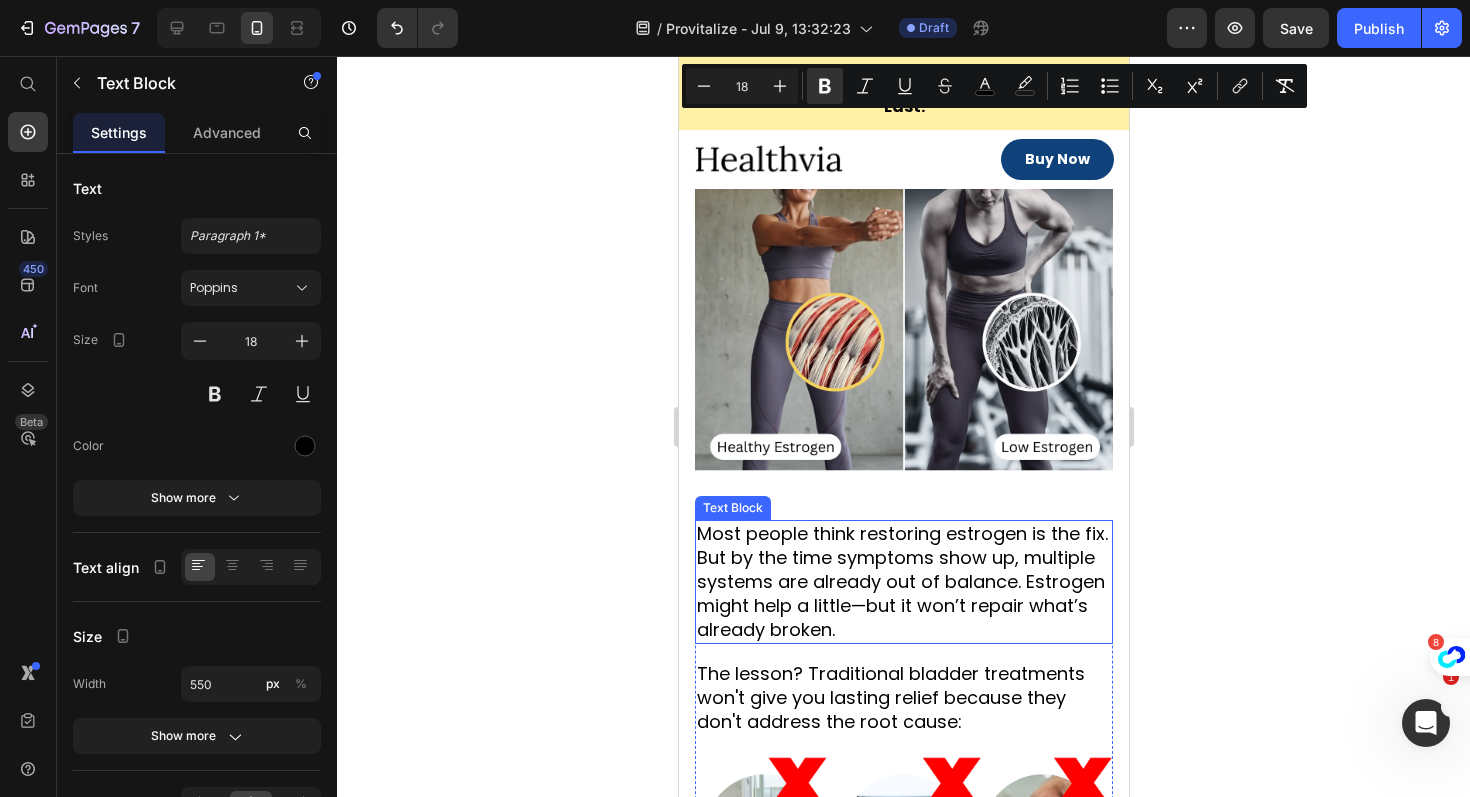 click on "Most people think restoring estrogen is the fix. But by the time symptoms show up, multiple systems are already out of balance. Estrogen might help a little—but it won’t repair what’s already broken." at bounding box center (903, 582) 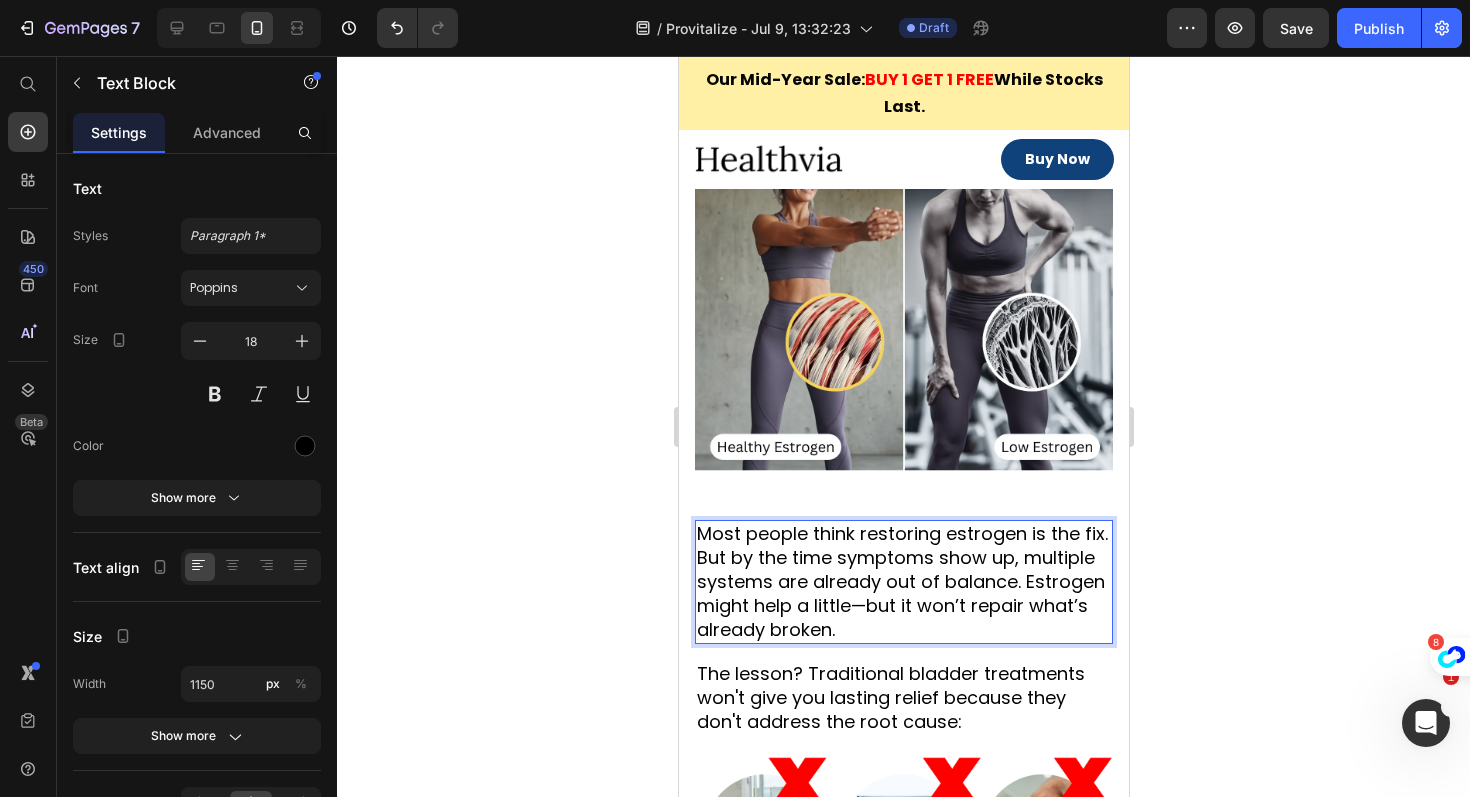 click on "Most people think restoring estrogen is the fix. But by the time symptoms show up, multiple systems are already out of balance. Estrogen might help a little—but it won’t repair what’s already broken." at bounding box center (903, 582) 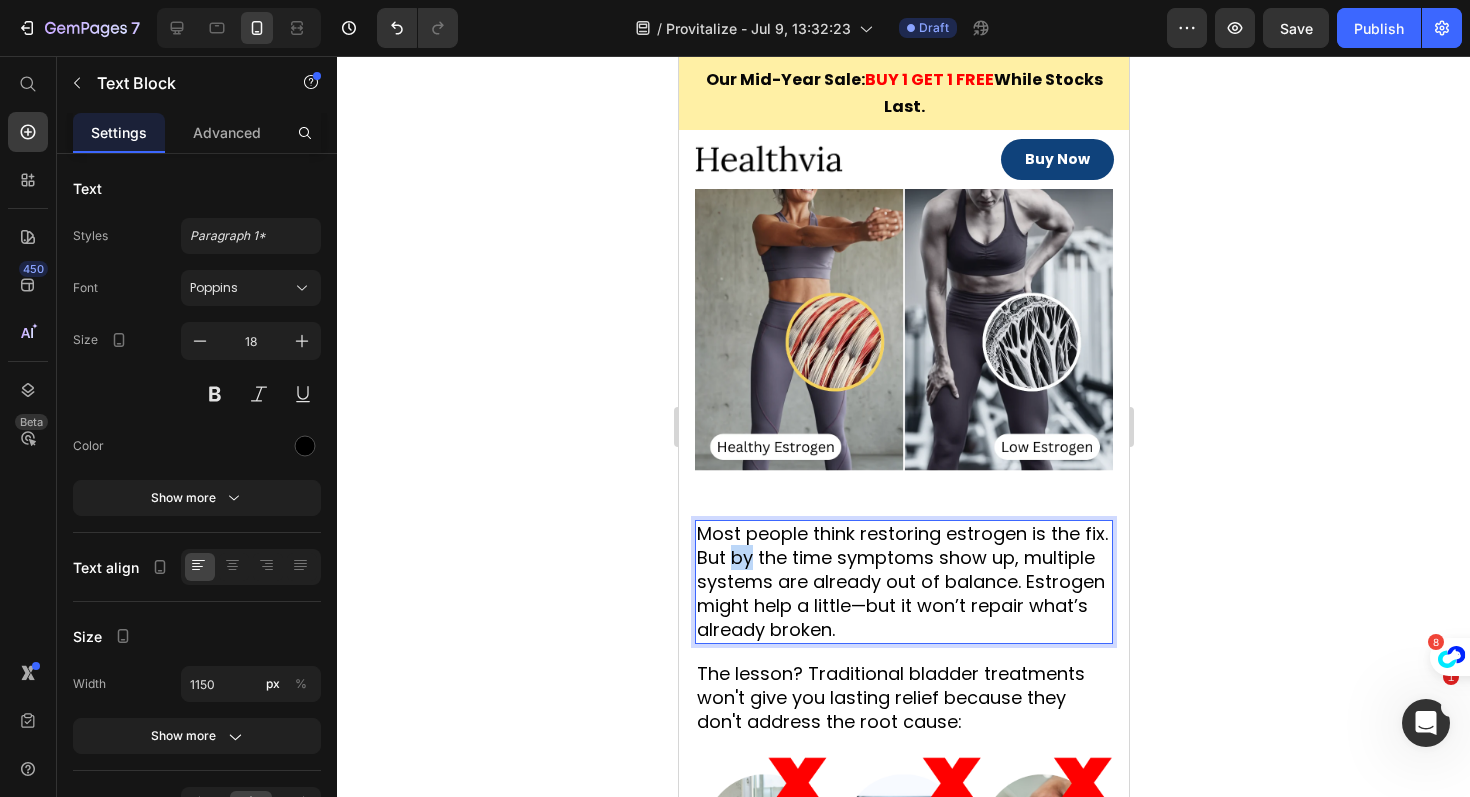 click on "Most people think restoring estrogen is the fix. But by the time symptoms show up, multiple systems are already out of balance. Estrogen might help a little—but it won’t repair what’s already broken." at bounding box center (903, 582) 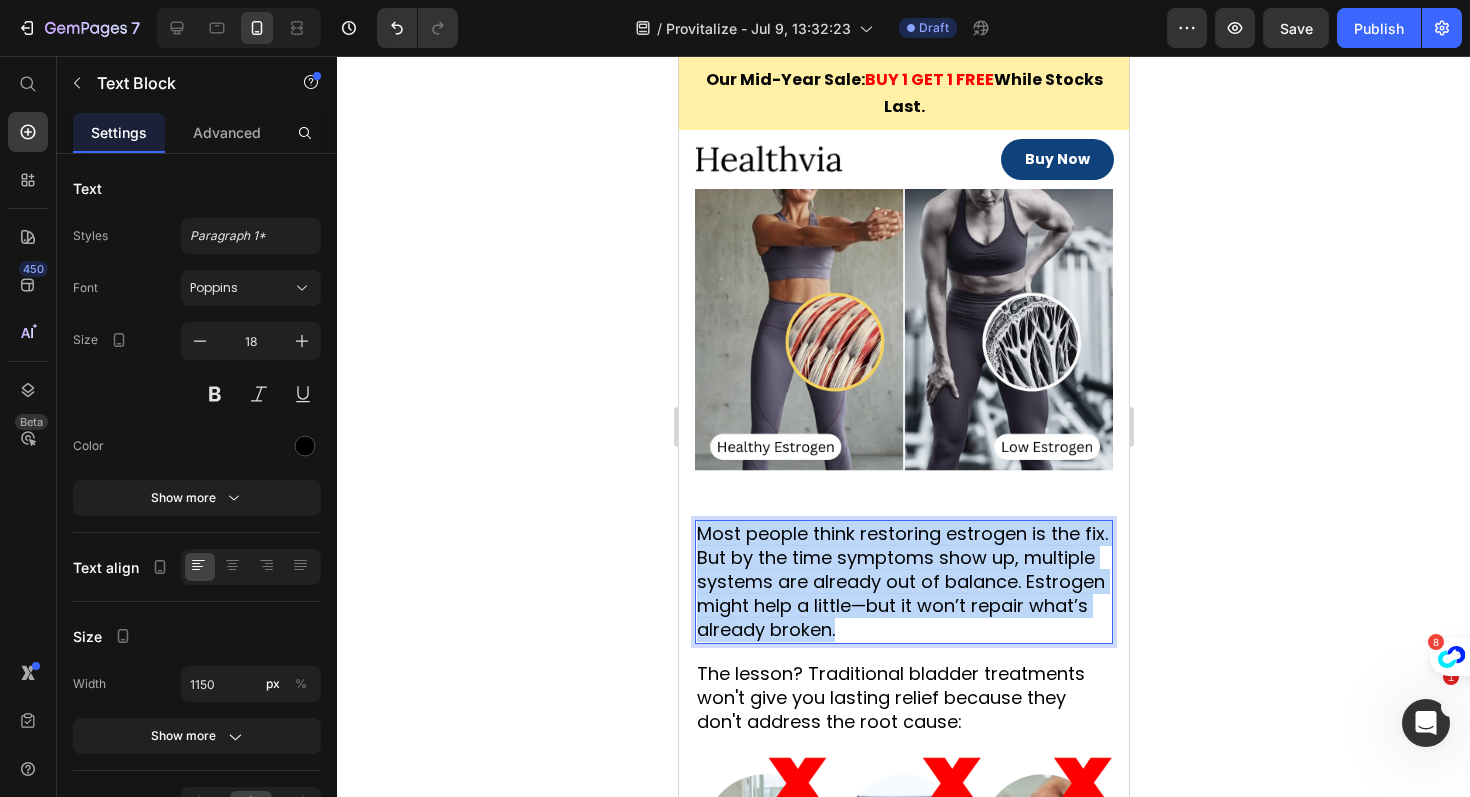 click on "Most people think restoring estrogen is the fix. But by the time symptoms show up, multiple systems are already out of balance. Estrogen might help a little—but it won’t repair what’s already broken." at bounding box center (903, 582) 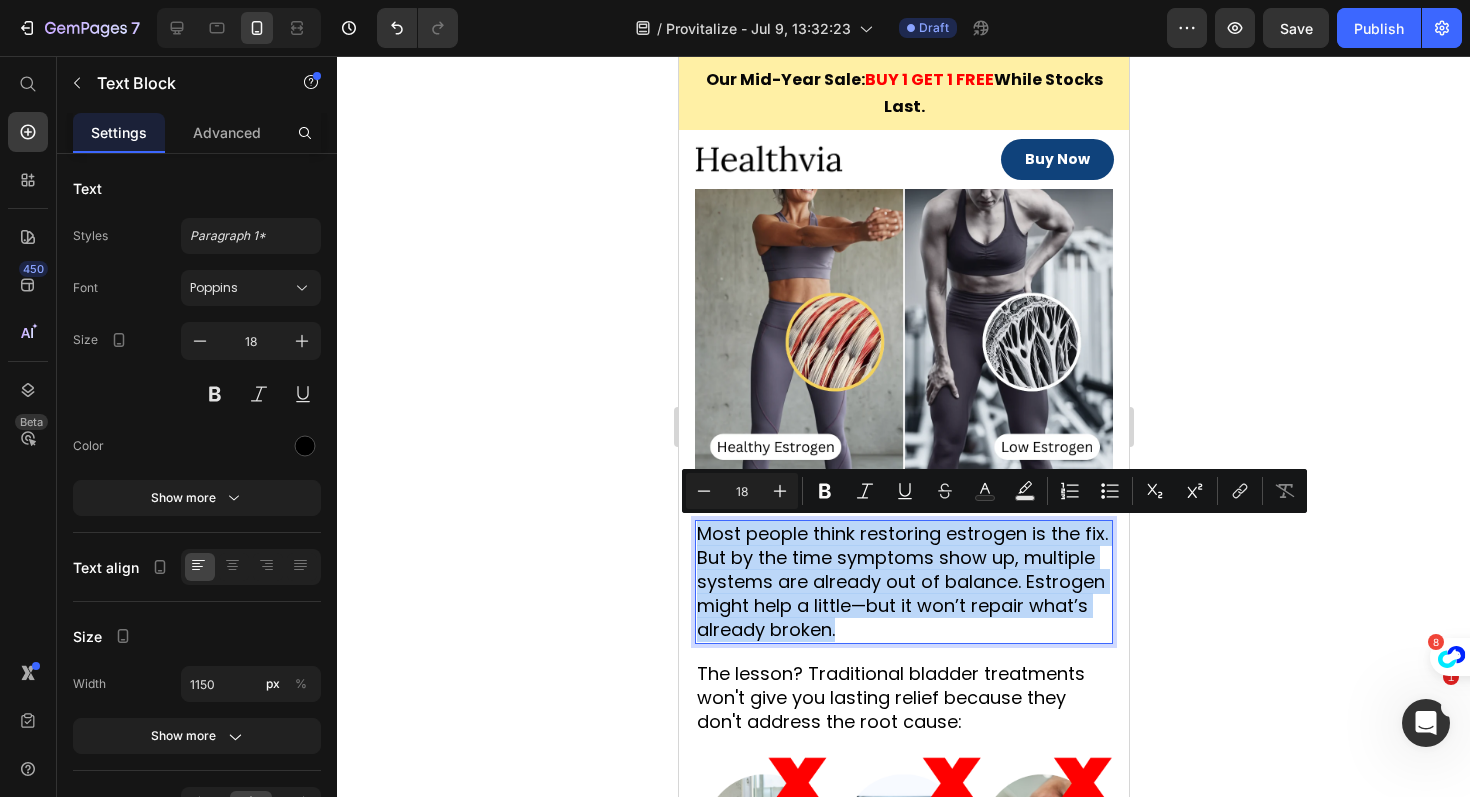 click on "Most people think restoring estrogen is the fix. But by the time symptoms show up, multiple systems are already out of balance. Estrogen might help a little—but it won’t repair what’s already broken." at bounding box center [903, 582] 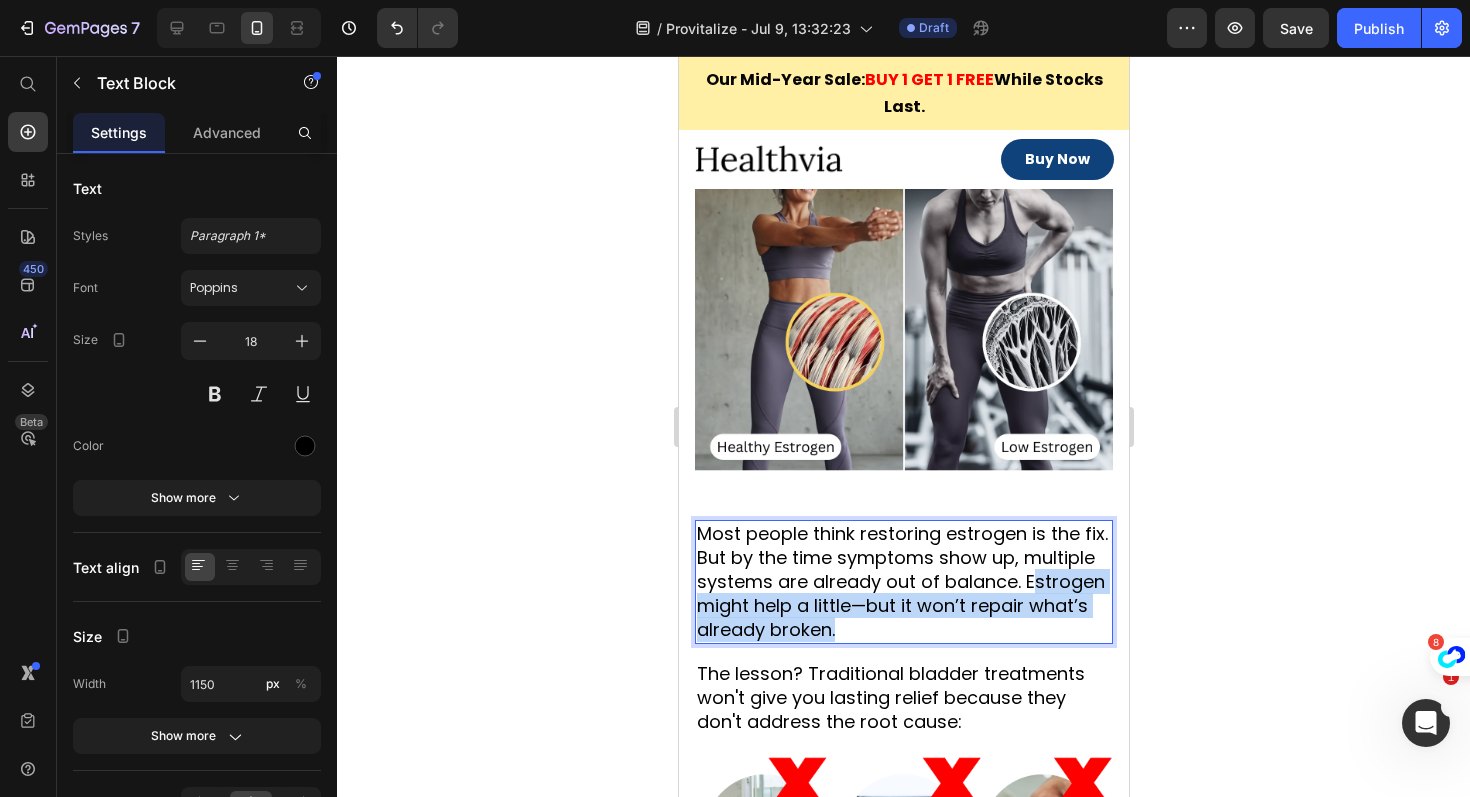 drag, startPoint x: 888, startPoint y: 626, endPoint x: 1027, endPoint y: 589, distance: 143.8402 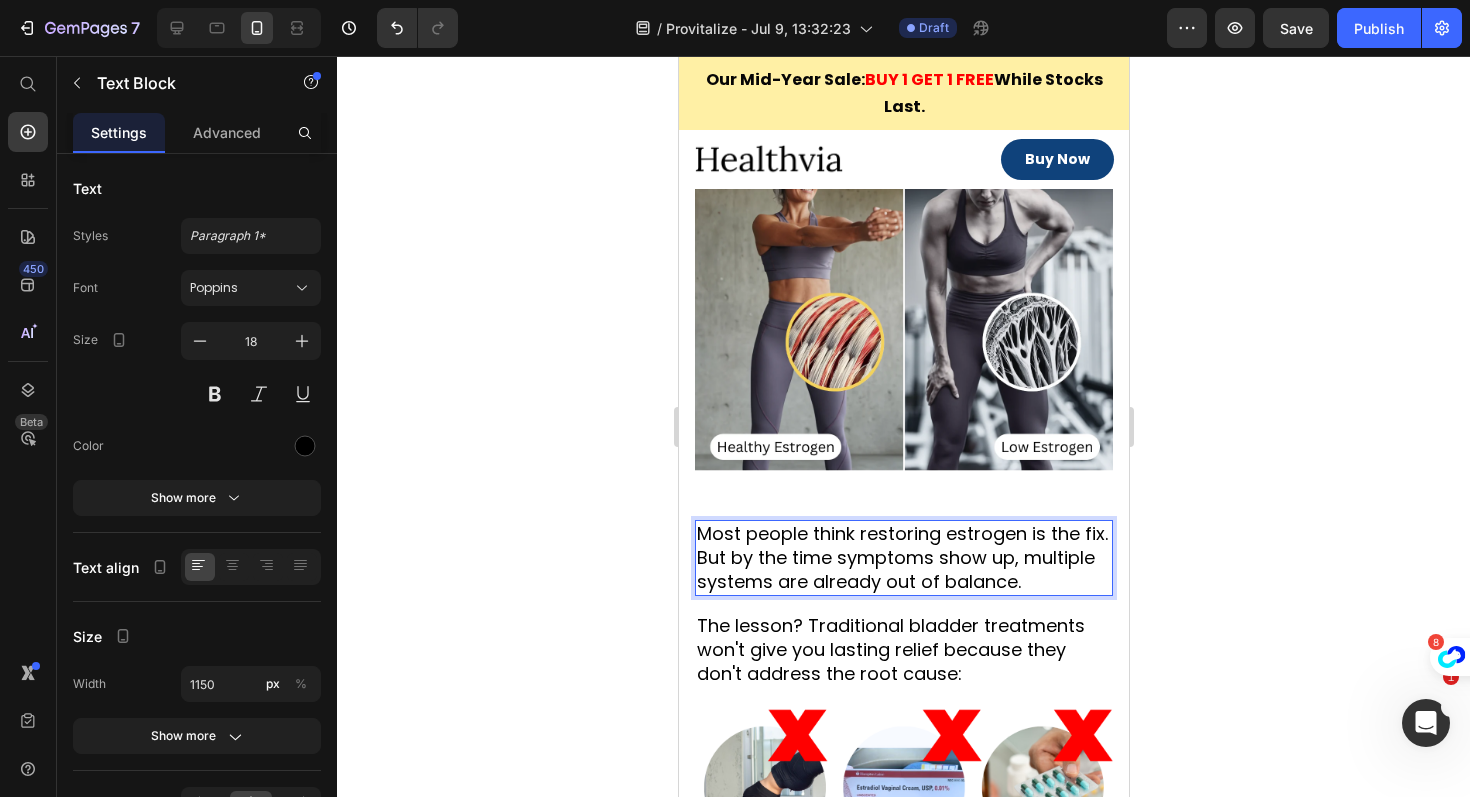 click 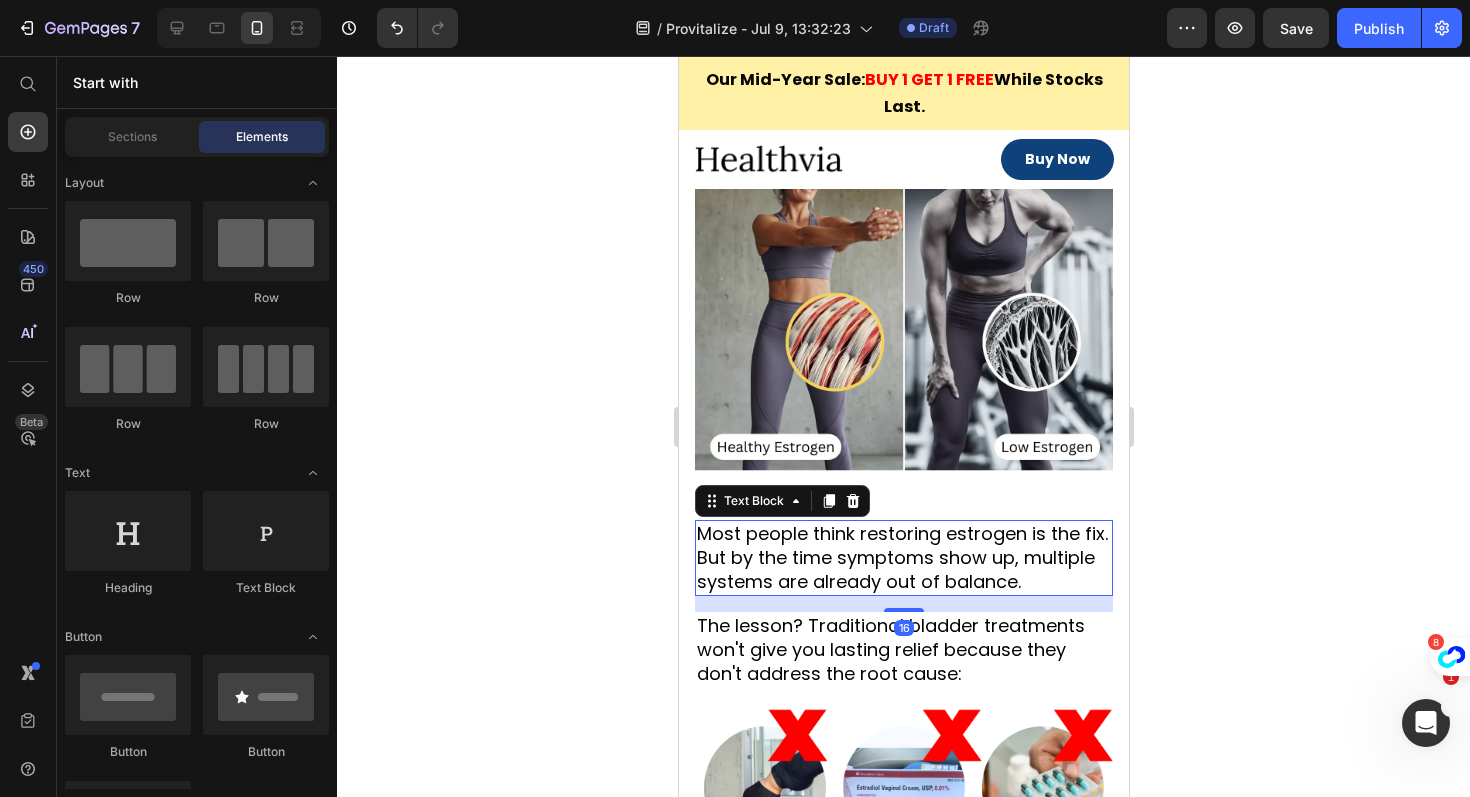 click on "Most people think restoring estrogen is the fix. But by the time symptoms show up, multiple systems are already out of balance." at bounding box center (903, 558) 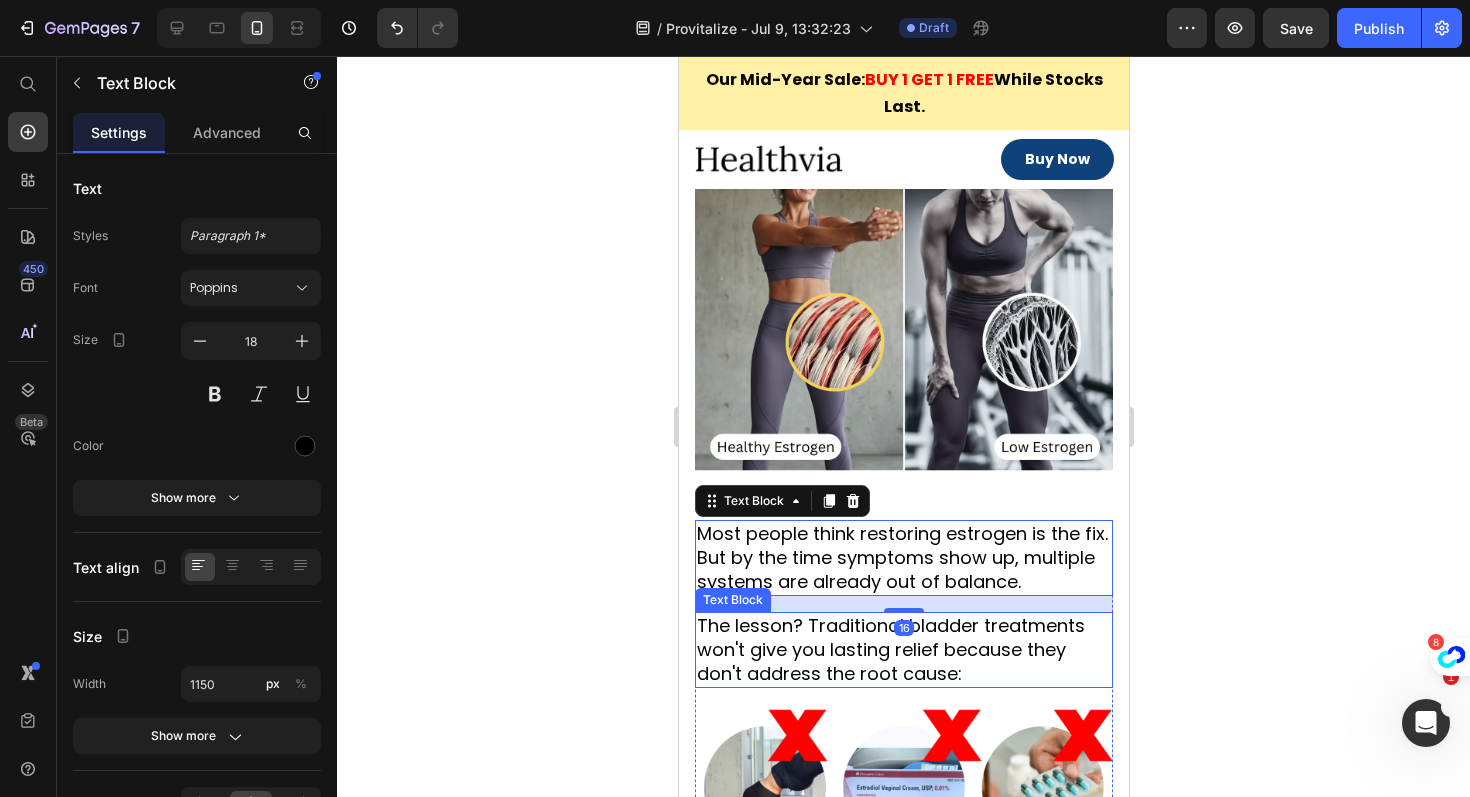 click on "The lesson? Traditional bladder treatments won't give you lasting relief because they don't address the root cause:" at bounding box center (903, 650) 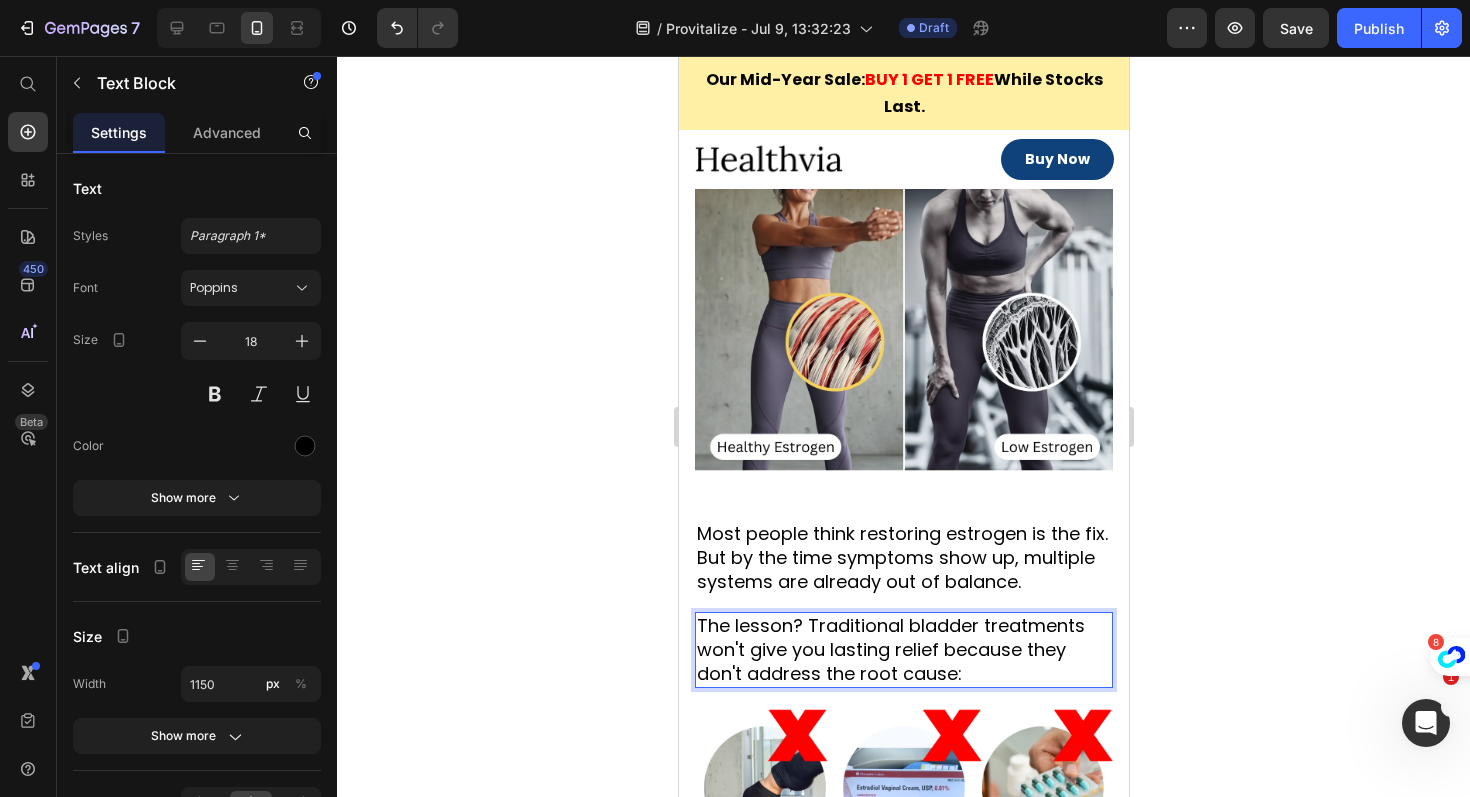 click on "The lesson? Traditional bladder treatments won't give you lasting relief because they don't address the root cause:" at bounding box center [903, 650] 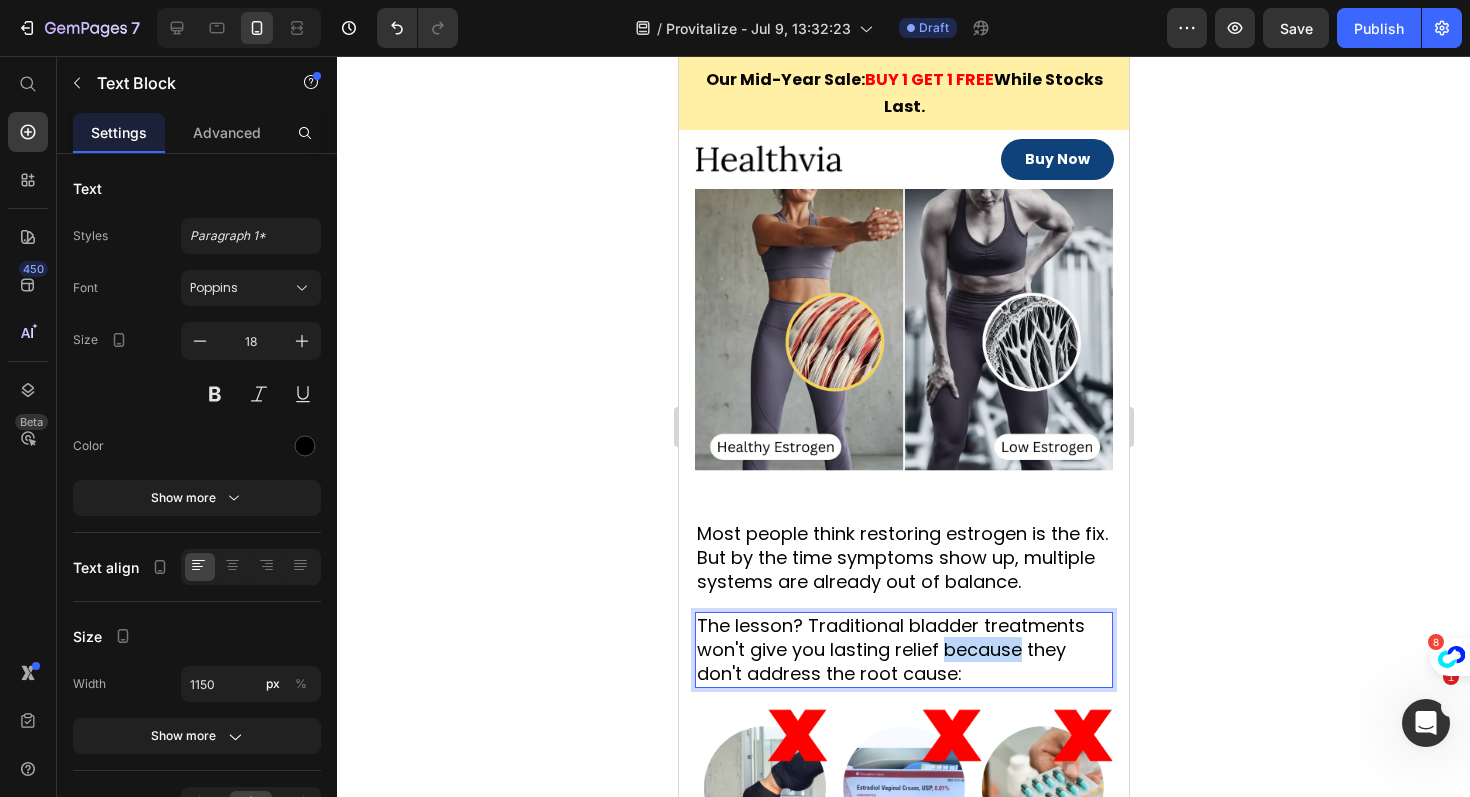 click on "The lesson? Traditional bladder treatments won't give you lasting relief because they don't address the root cause:" at bounding box center [903, 650] 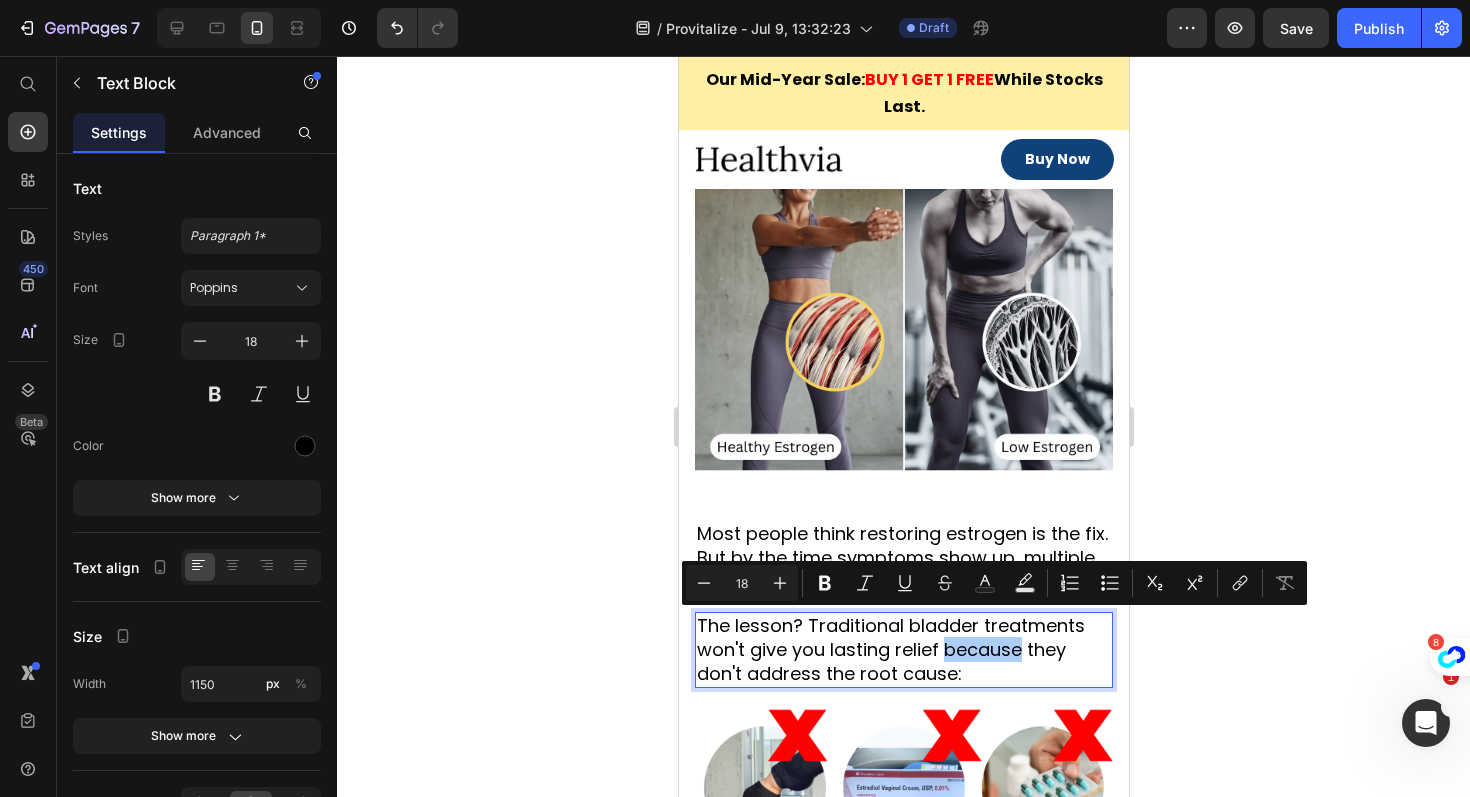 click 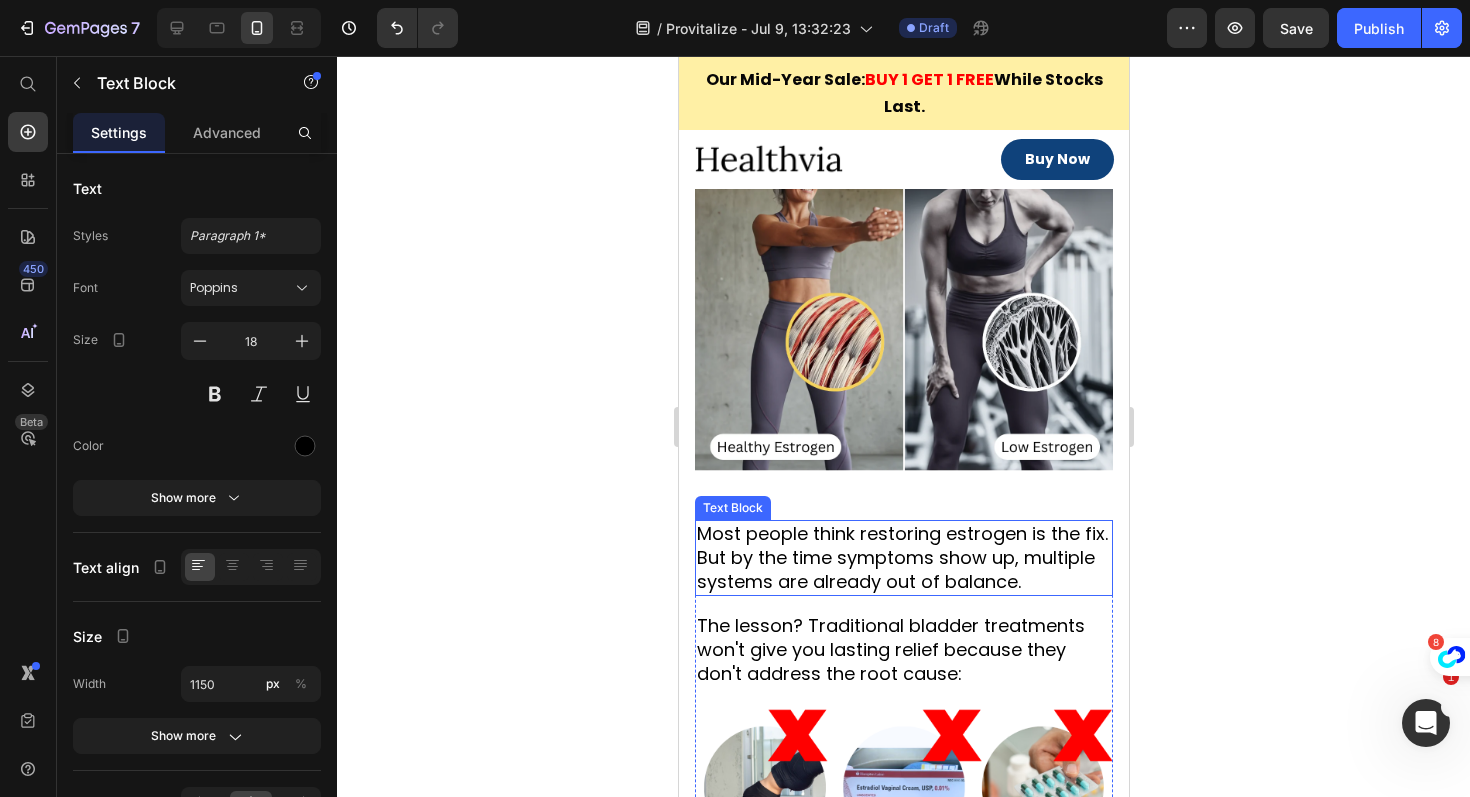 click on "Most people think restoring estrogen is the fix. But by the time symptoms show up, multiple systems are already out of balance." at bounding box center [903, 558] 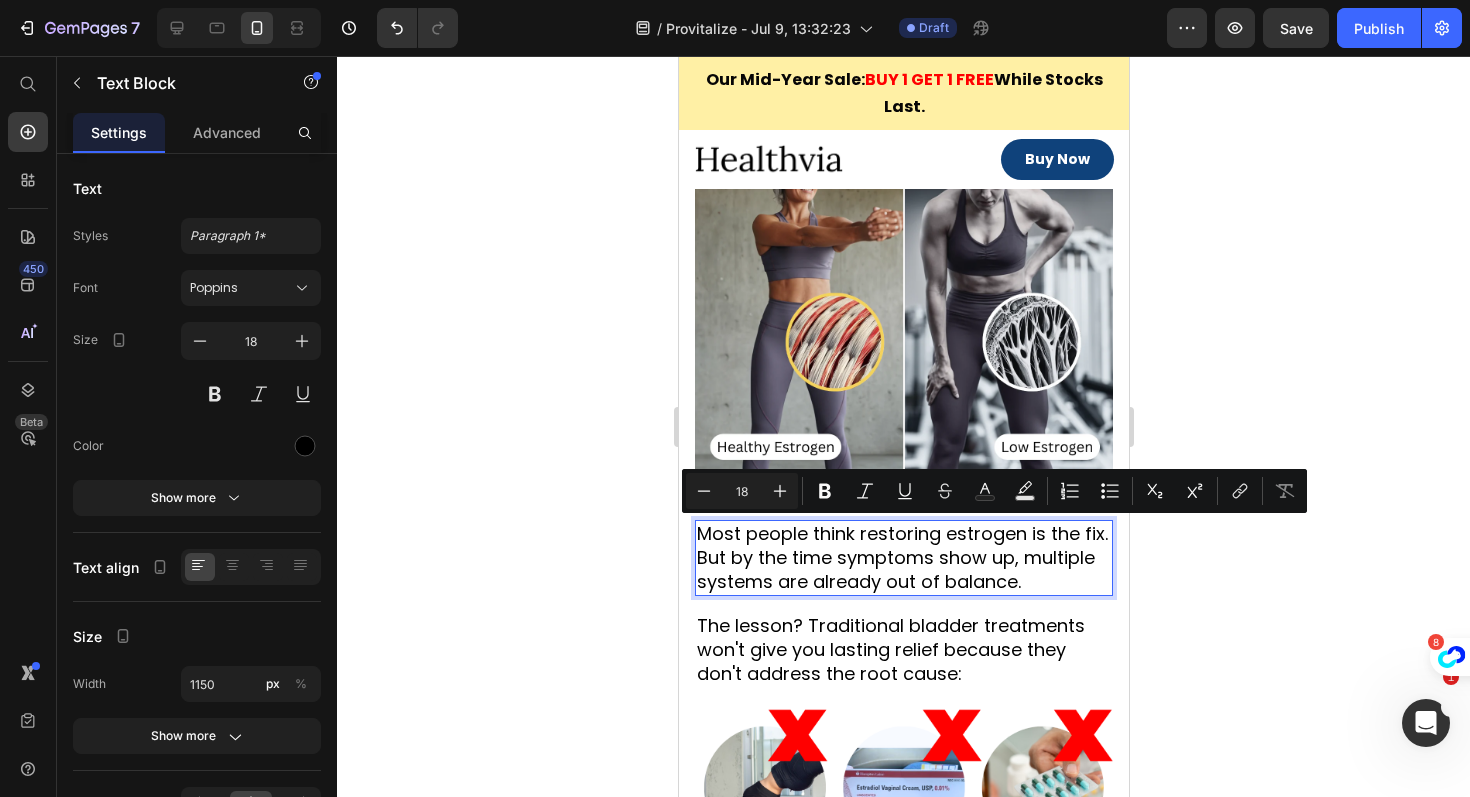click 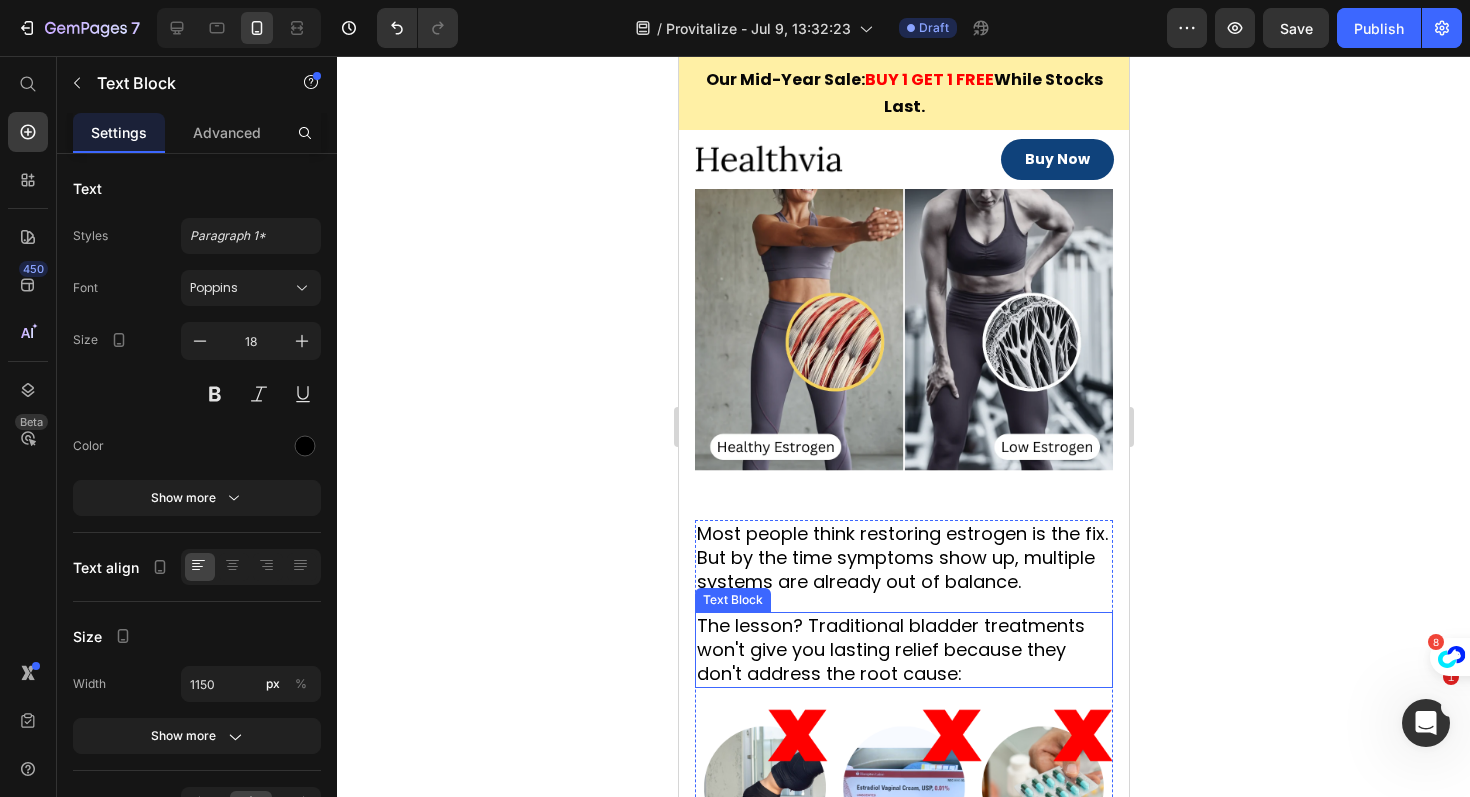 click on "The lesson? Traditional bladder treatments won't give you lasting relief because they don't address the root cause:" at bounding box center (903, 650) 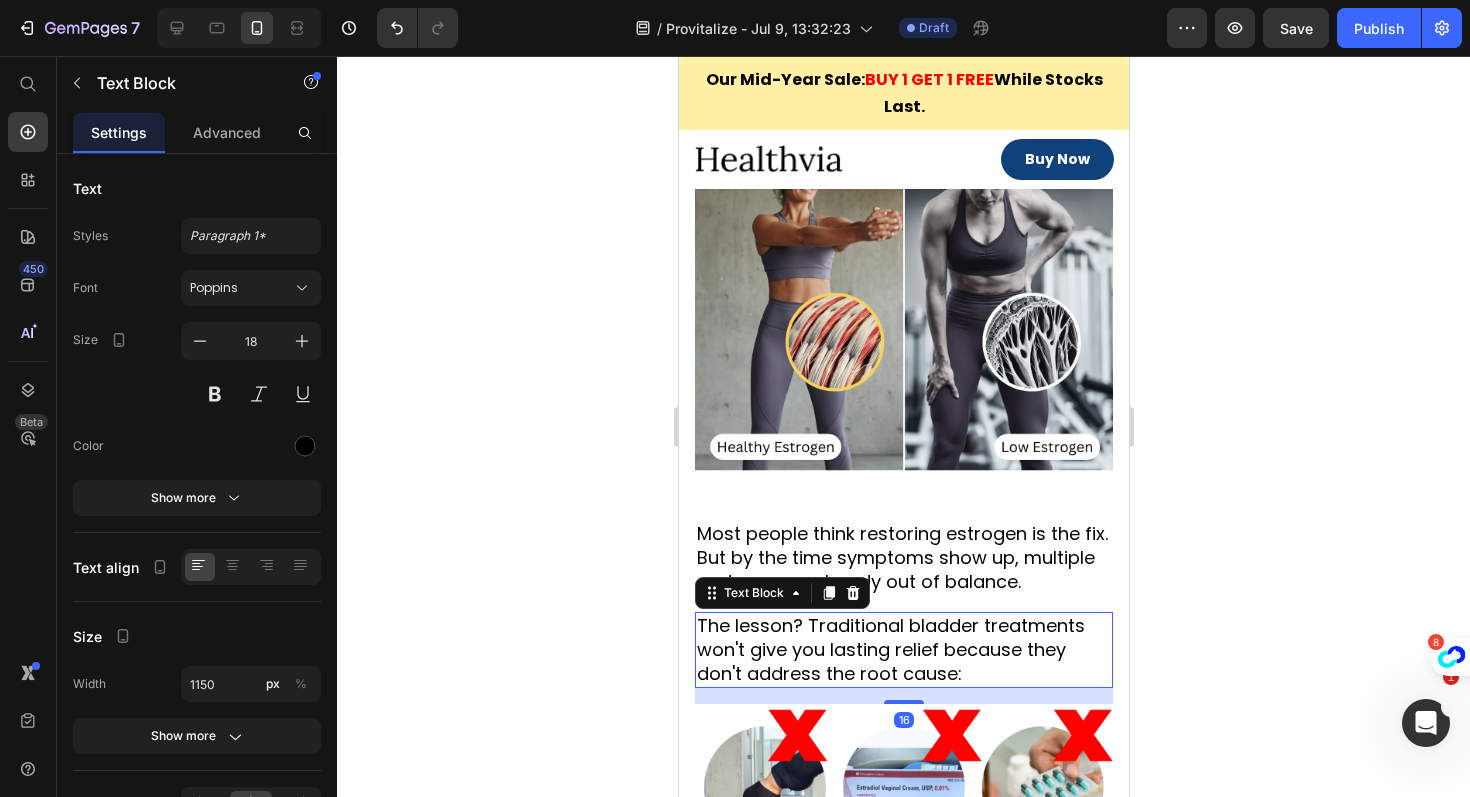 click on "The lesson? Traditional bladder treatments won't give you lasting relief because they don't address the root cause:" at bounding box center [903, 650] 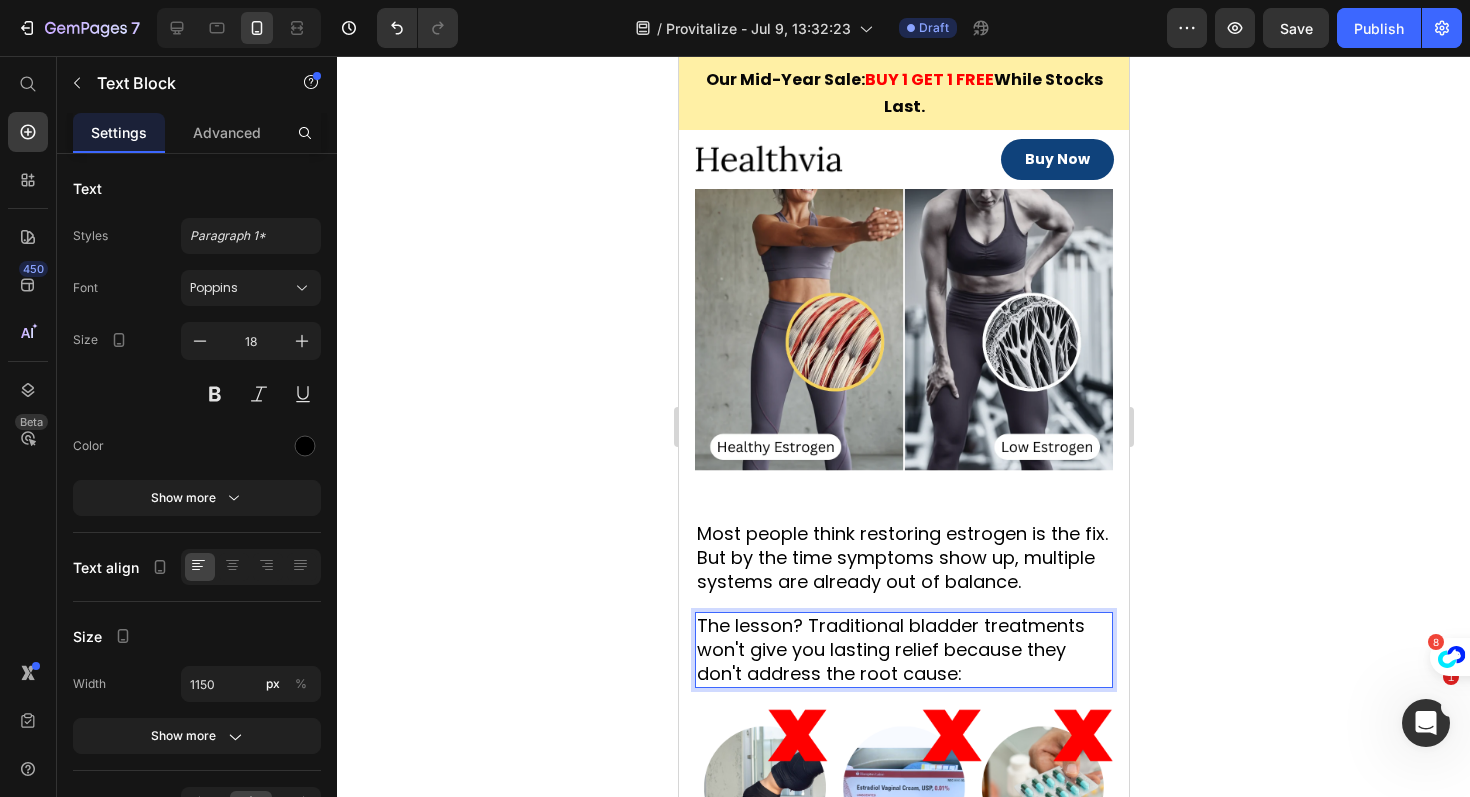 click on "The lesson? Traditional bladder treatments won't give you lasting relief because they don't address the root cause:" at bounding box center [903, 650] 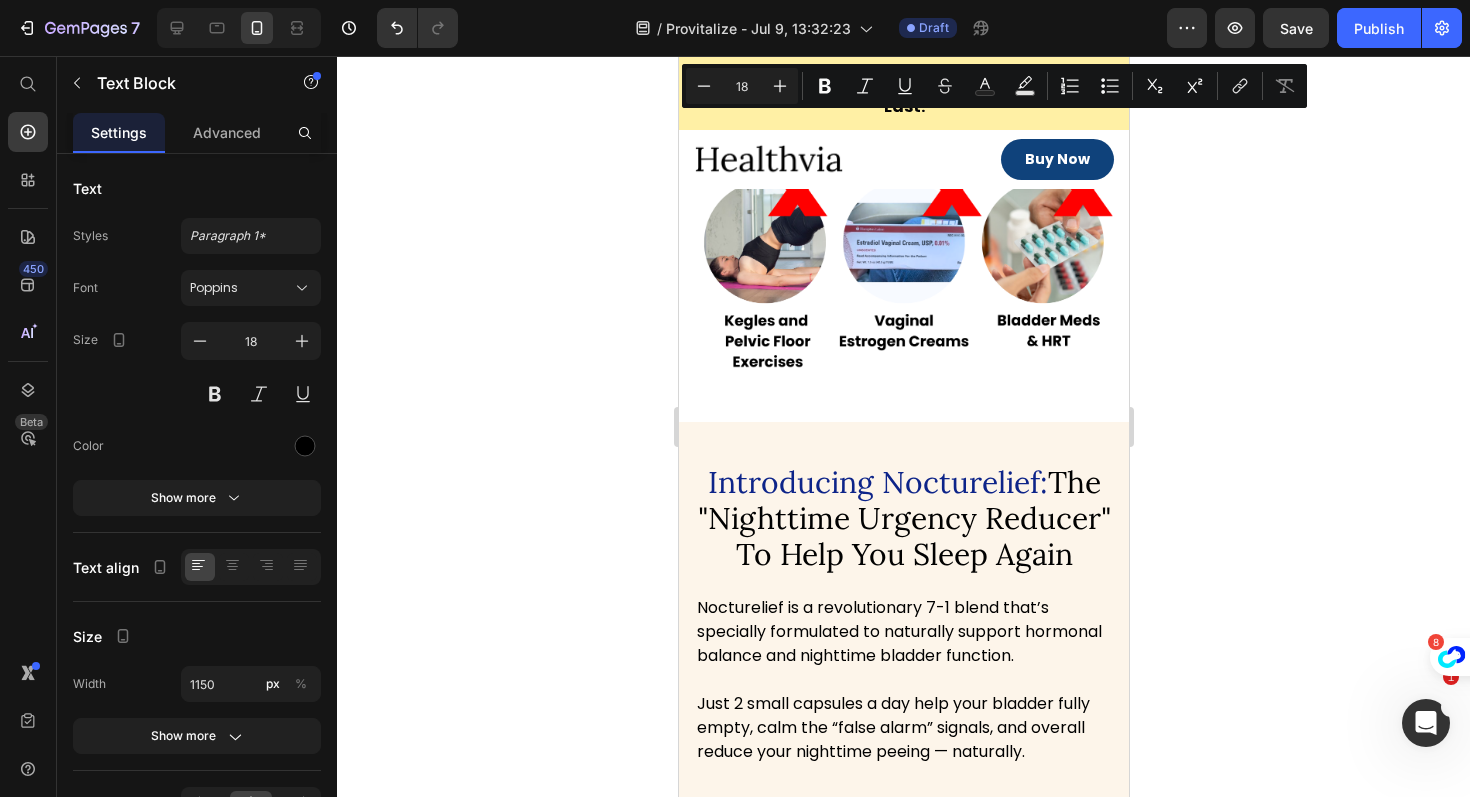 scroll, scrollTop: 3371, scrollLeft: 0, axis: vertical 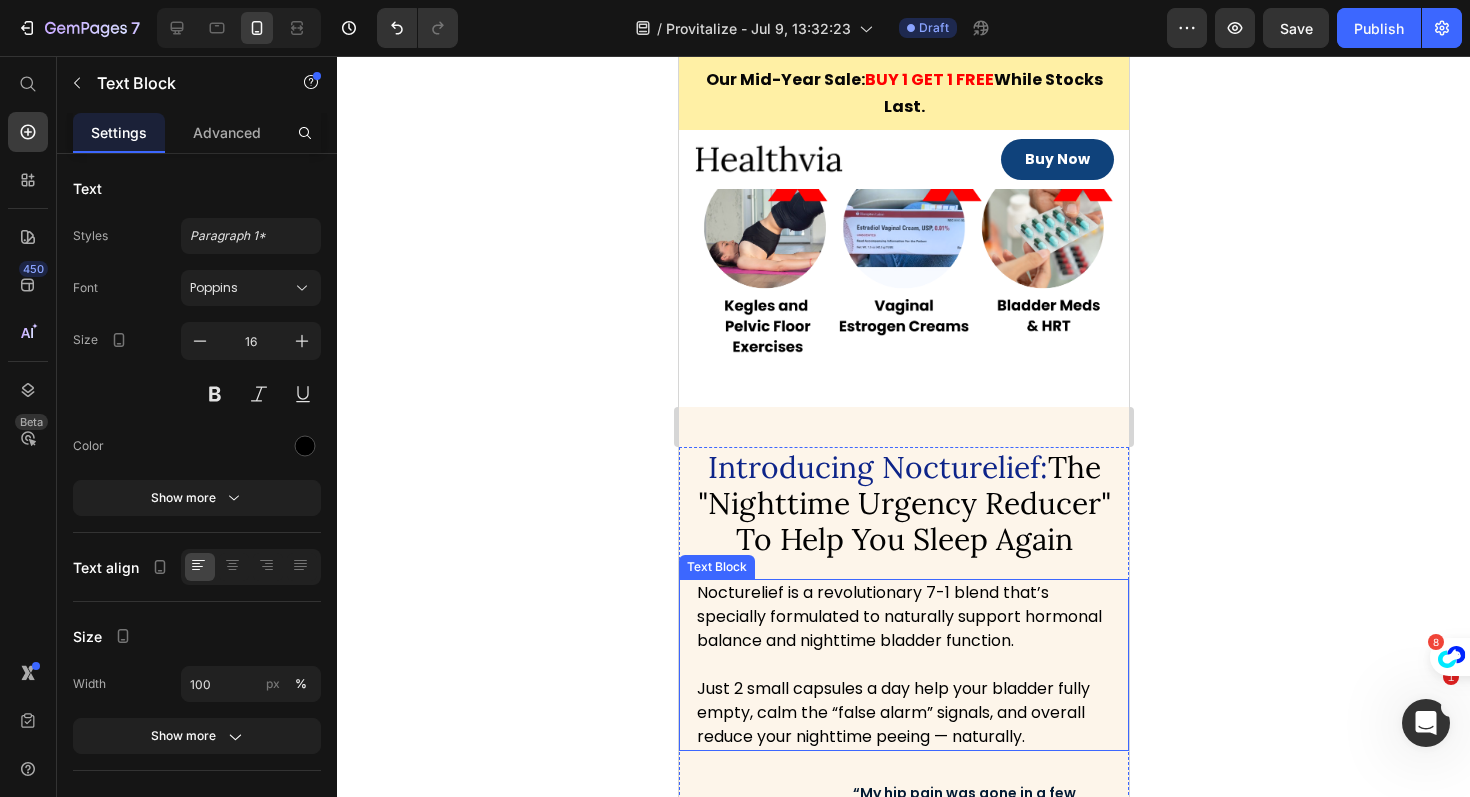 click on "Nocturelief is a revolutionary 7-1 blend that’s specially formulated to naturally support hormonal balance and nighttime bladder function." at bounding box center (898, 616) 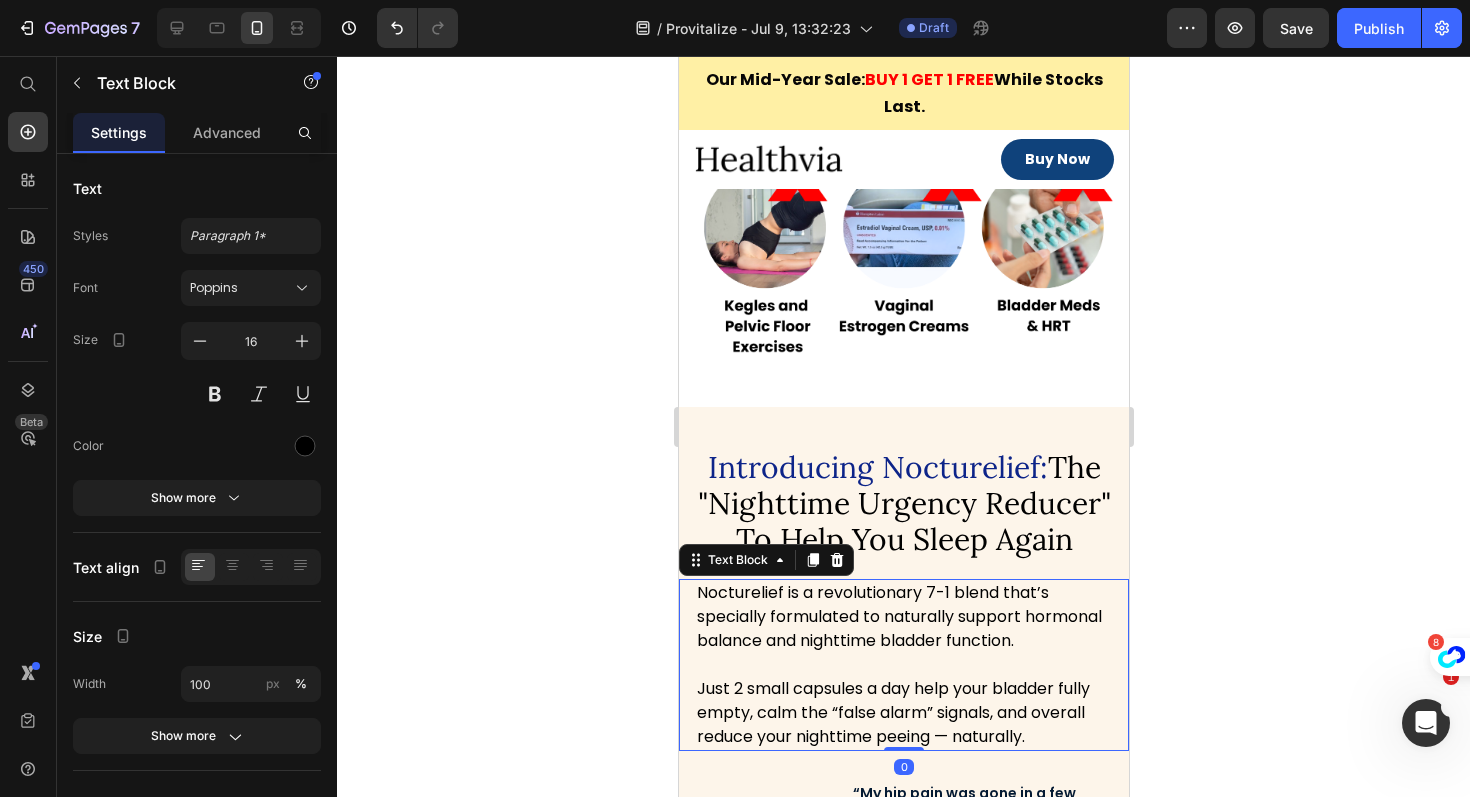 click on "Nocturelief is a revolutionary 7-1 blend that’s specially formulated to naturally support hormonal balance and nighttime bladder function." at bounding box center [898, 616] 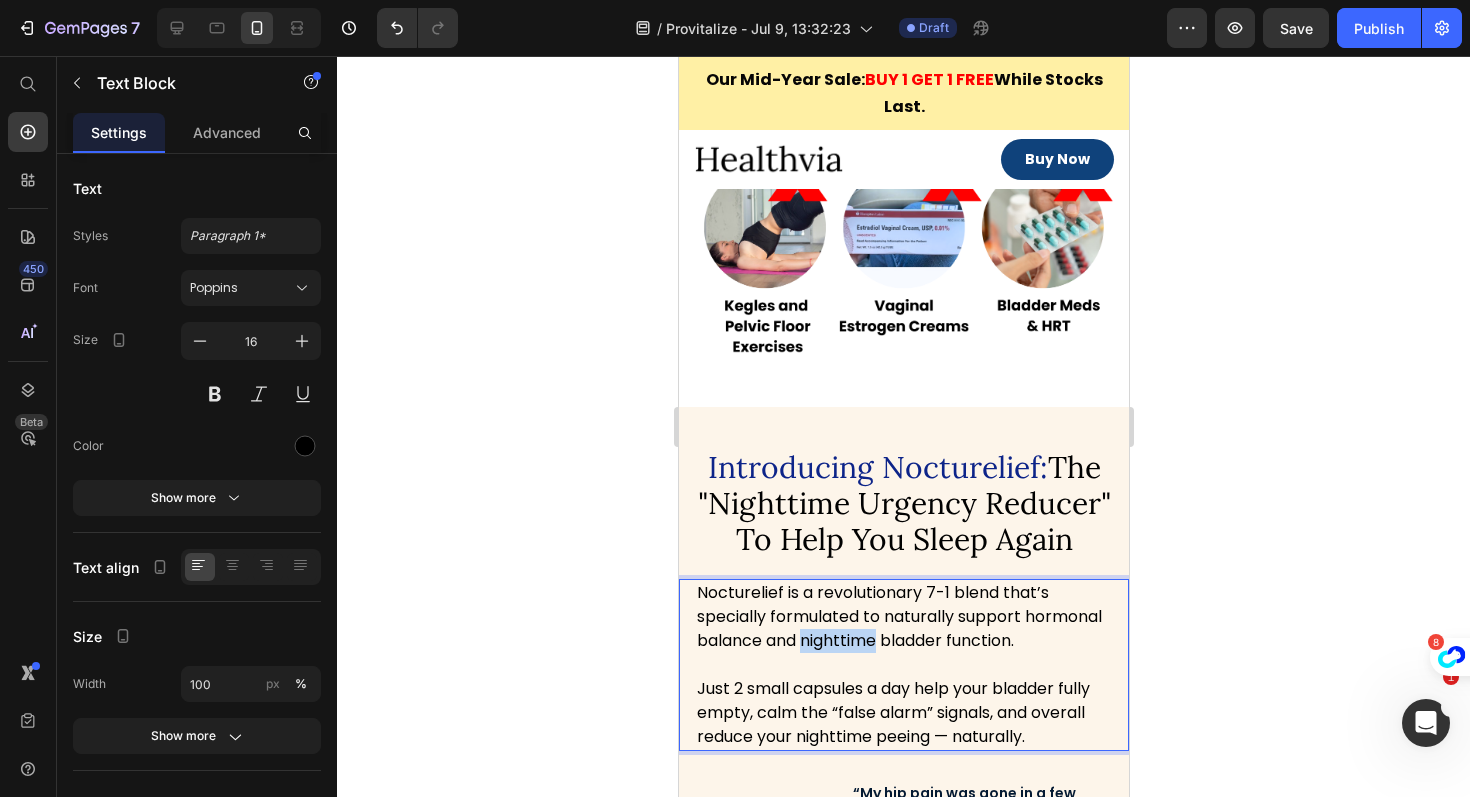 click on "Nocturelief is a revolutionary 7-1 blend that’s specially formulated to naturally support hormonal balance and nighttime bladder function." at bounding box center (898, 616) 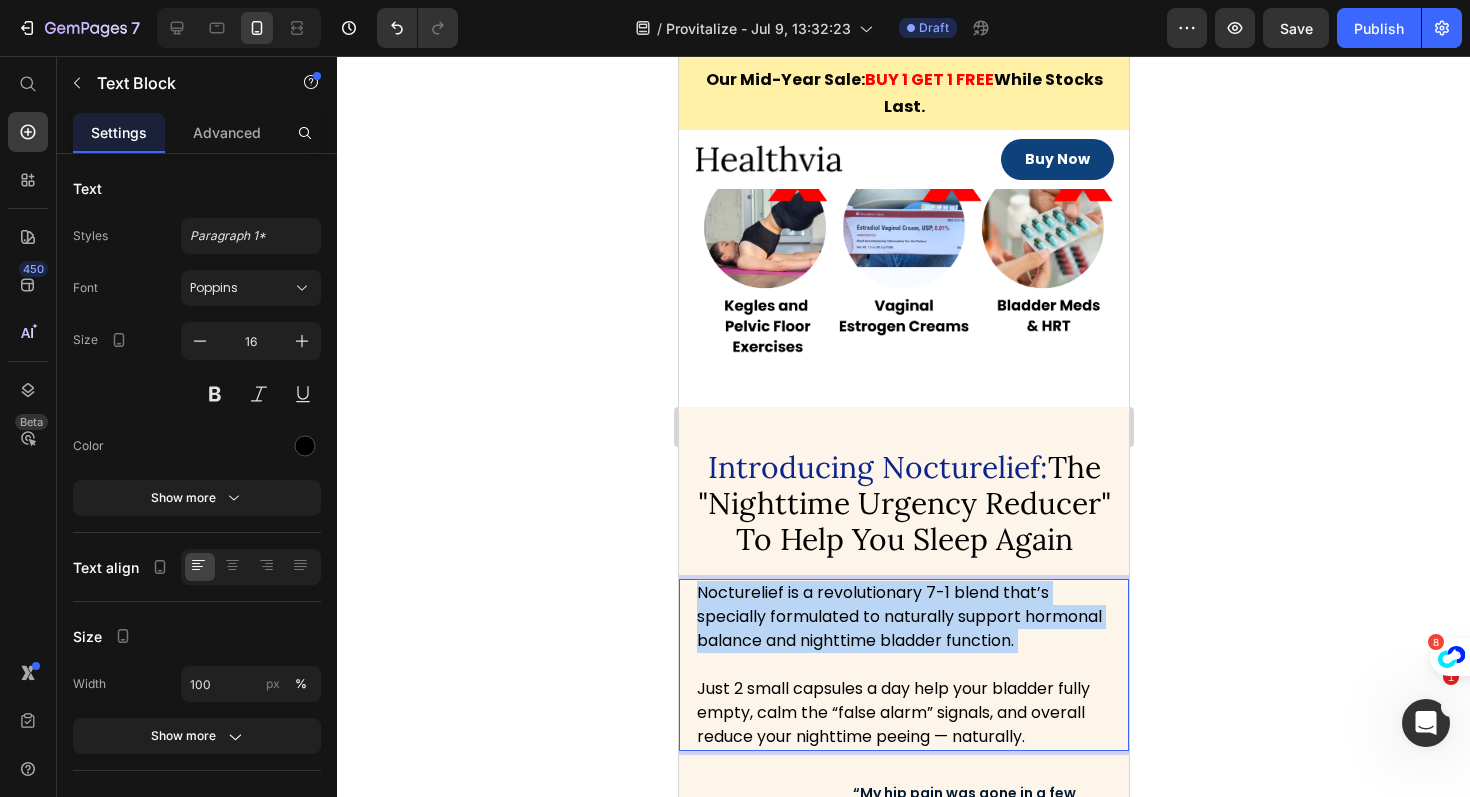 click on "Nocturelief is a revolutionary 7-1 blend that’s specially formulated to naturally support hormonal balance and nighttime bladder function." at bounding box center (898, 616) 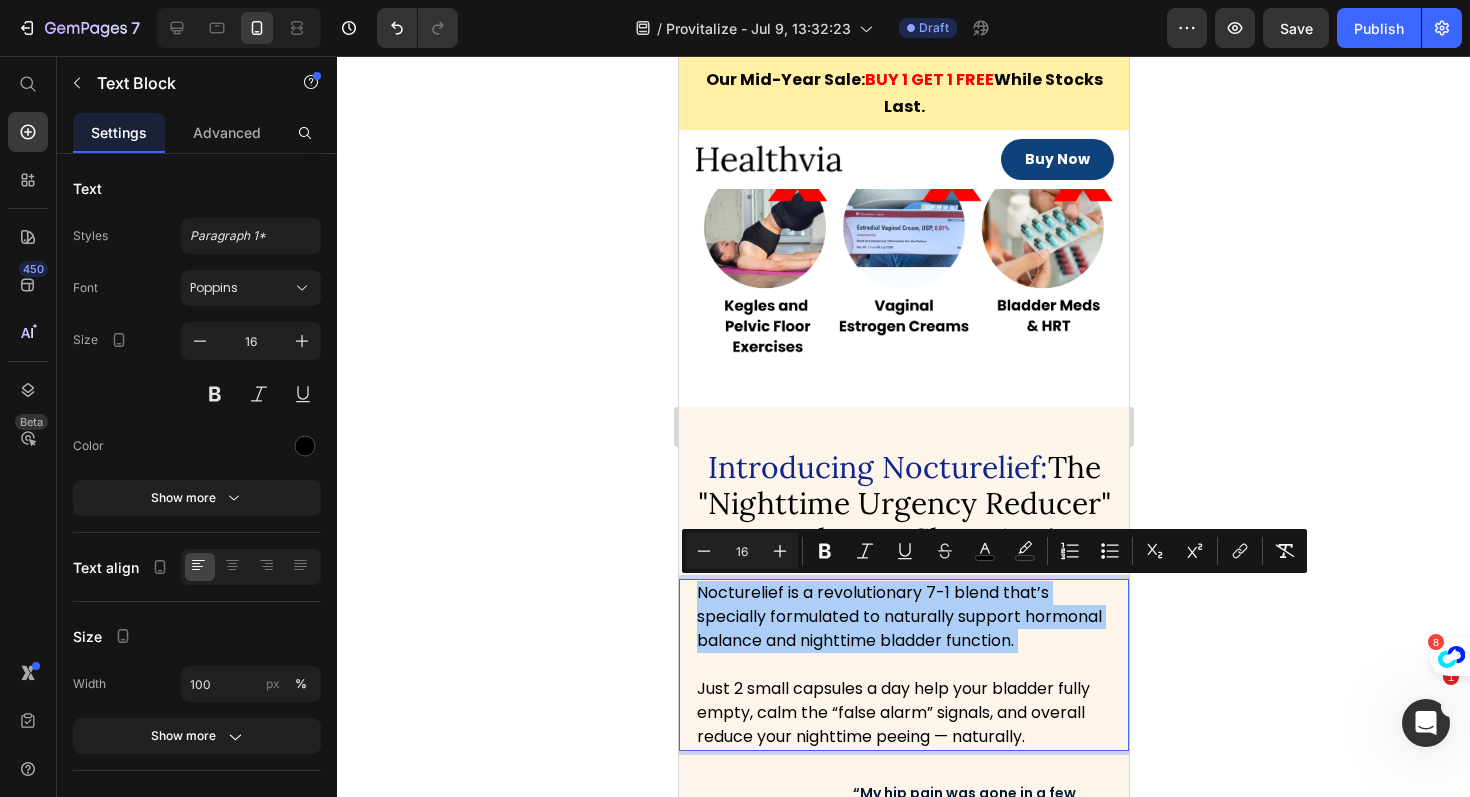 click 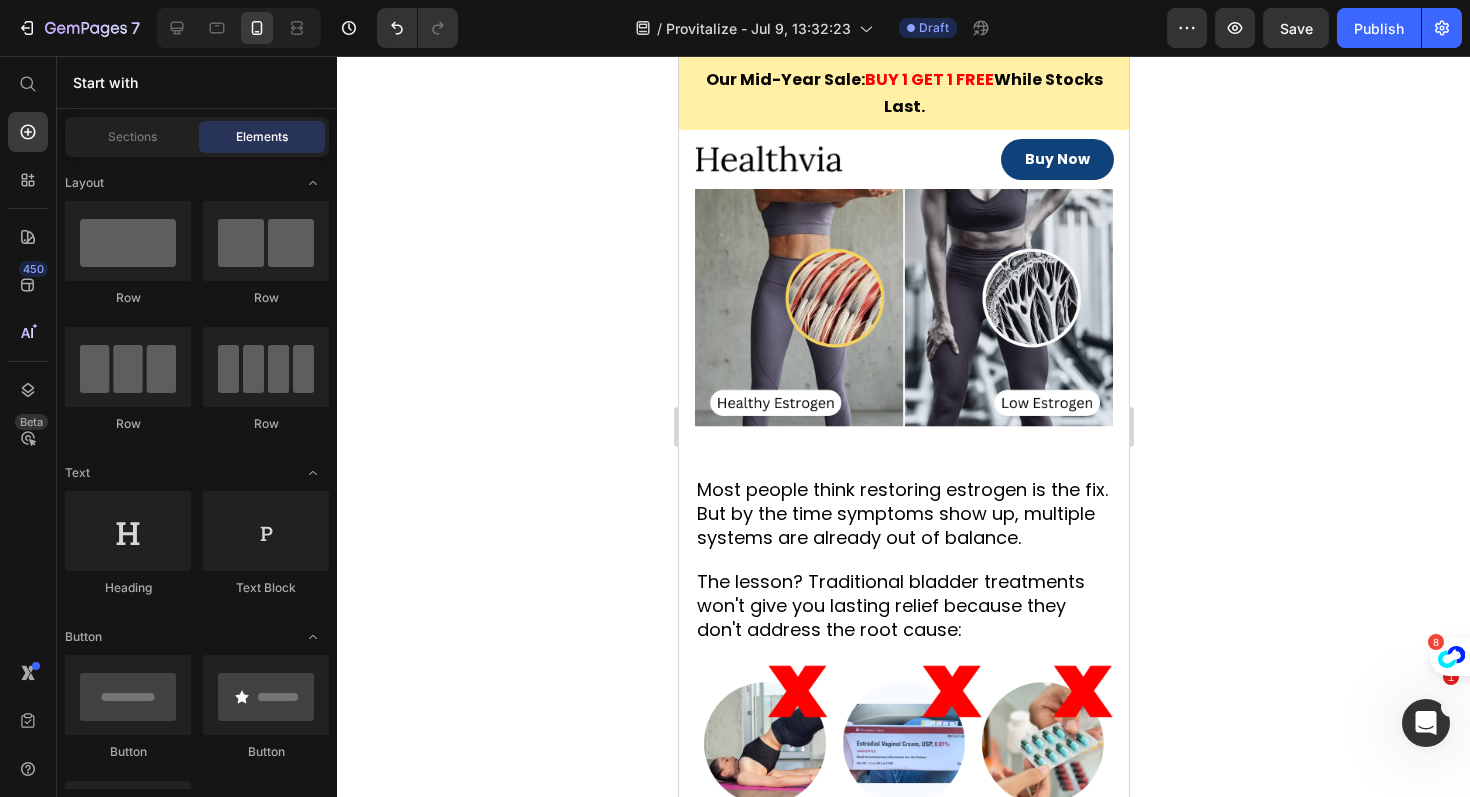 scroll, scrollTop: 2848, scrollLeft: 0, axis: vertical 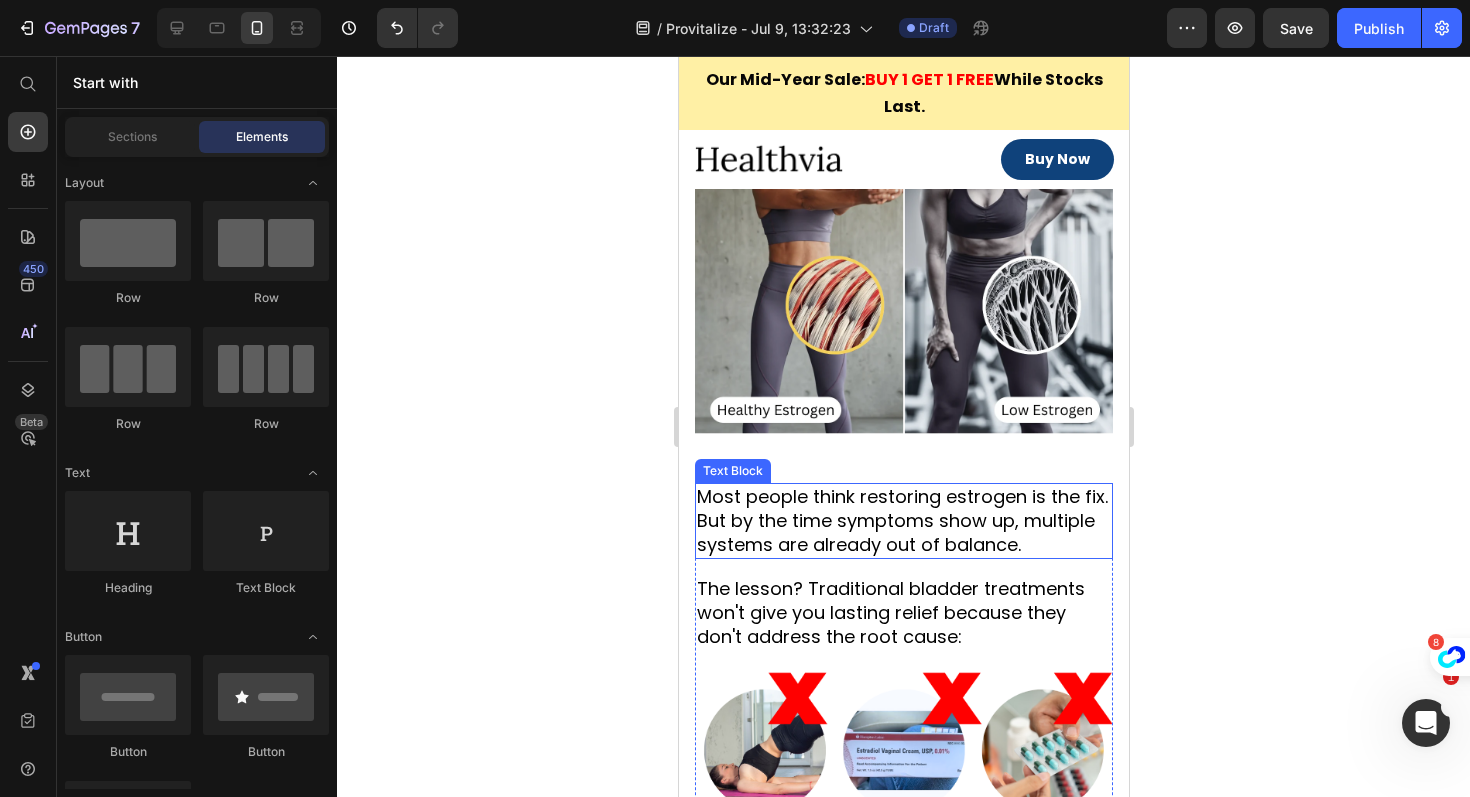 click on "Most people think restoring estrogen is the fix. But by the time symptoms show up, multiple systems are already out of balance." at bounding box center (903, 521) 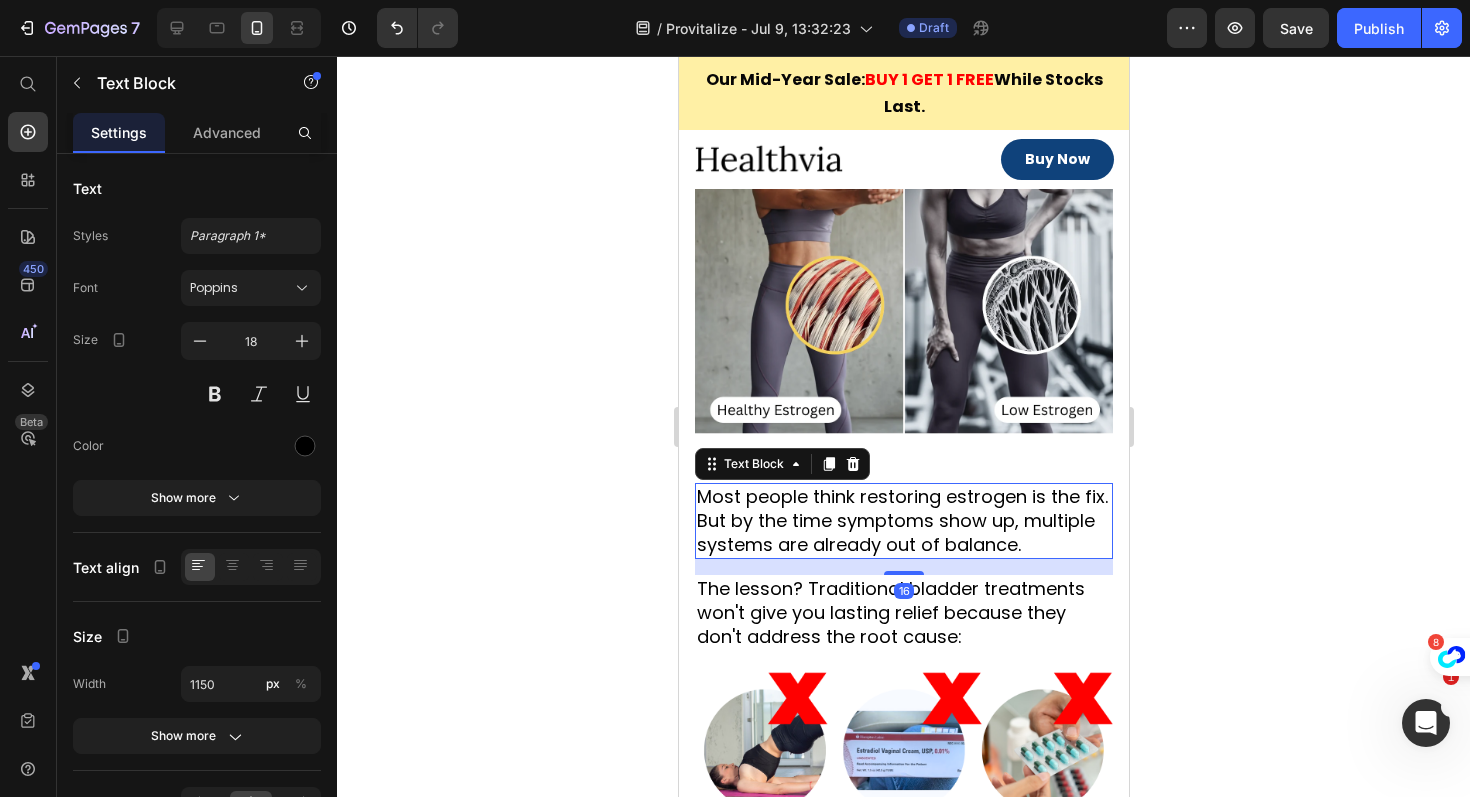 click on "Most people think restoring estrogen is the fix. But by the time symptoms show up, multiple systems are already out of balance." at bounding box center (903, 521) 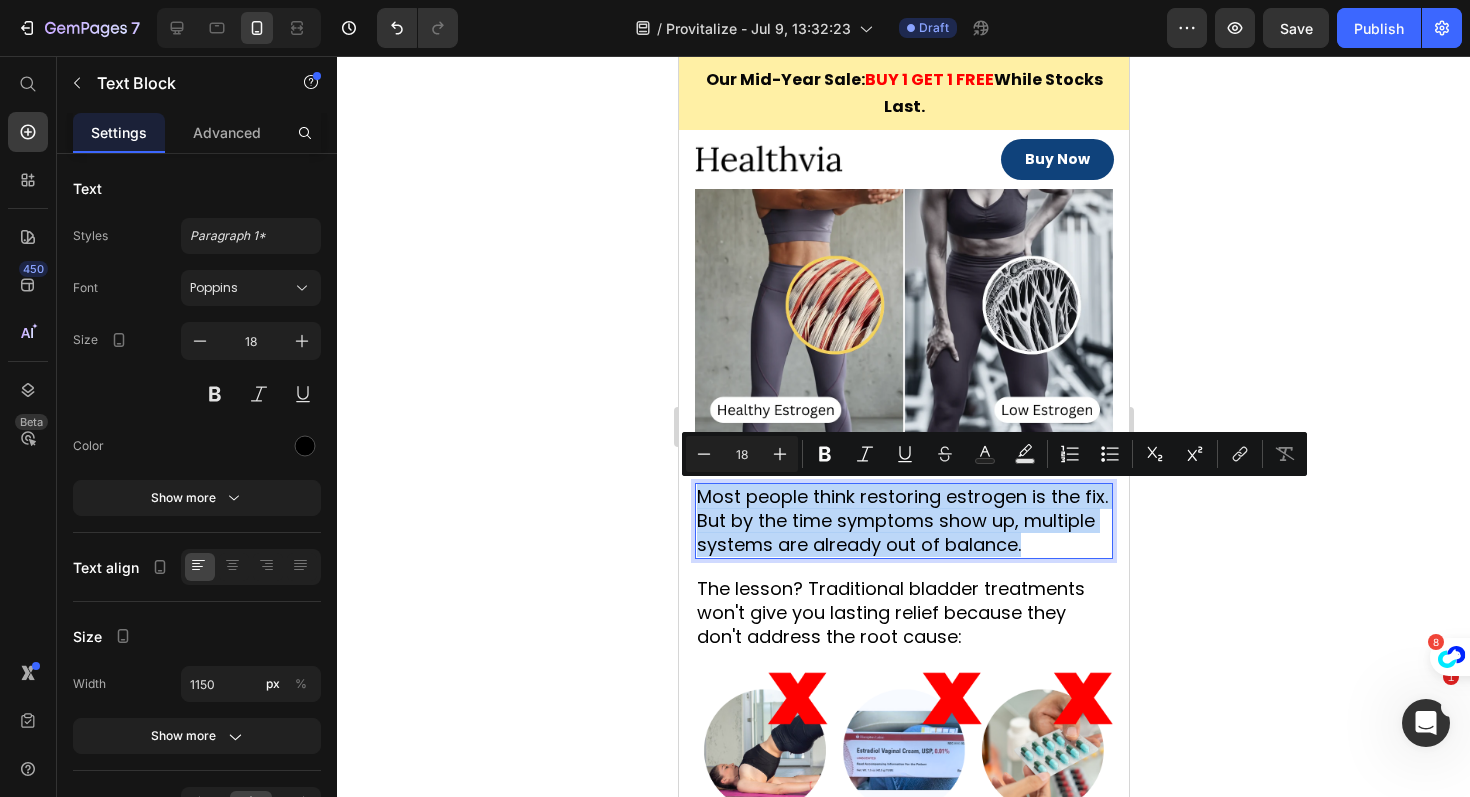 click on "Most people think restoring estrogen is the fix. But by the time symptoms show up, multiple systems are already out of balance." at bounding box center (903, 521) 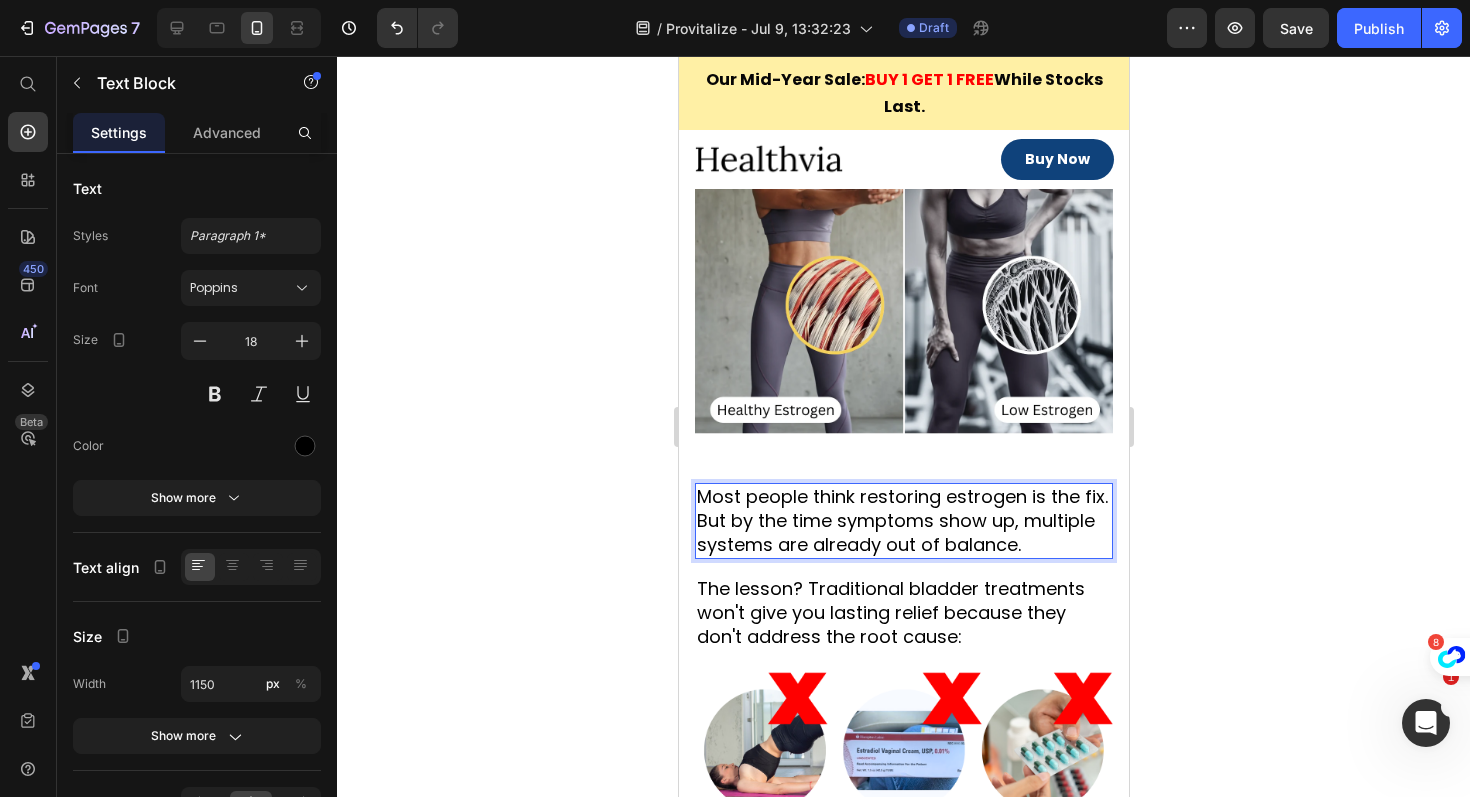 click on "Most people think restoring estrogen is the fix. But by the time symptoms show up, multiple systems are already out of balance." at bounding box center (903, 521) 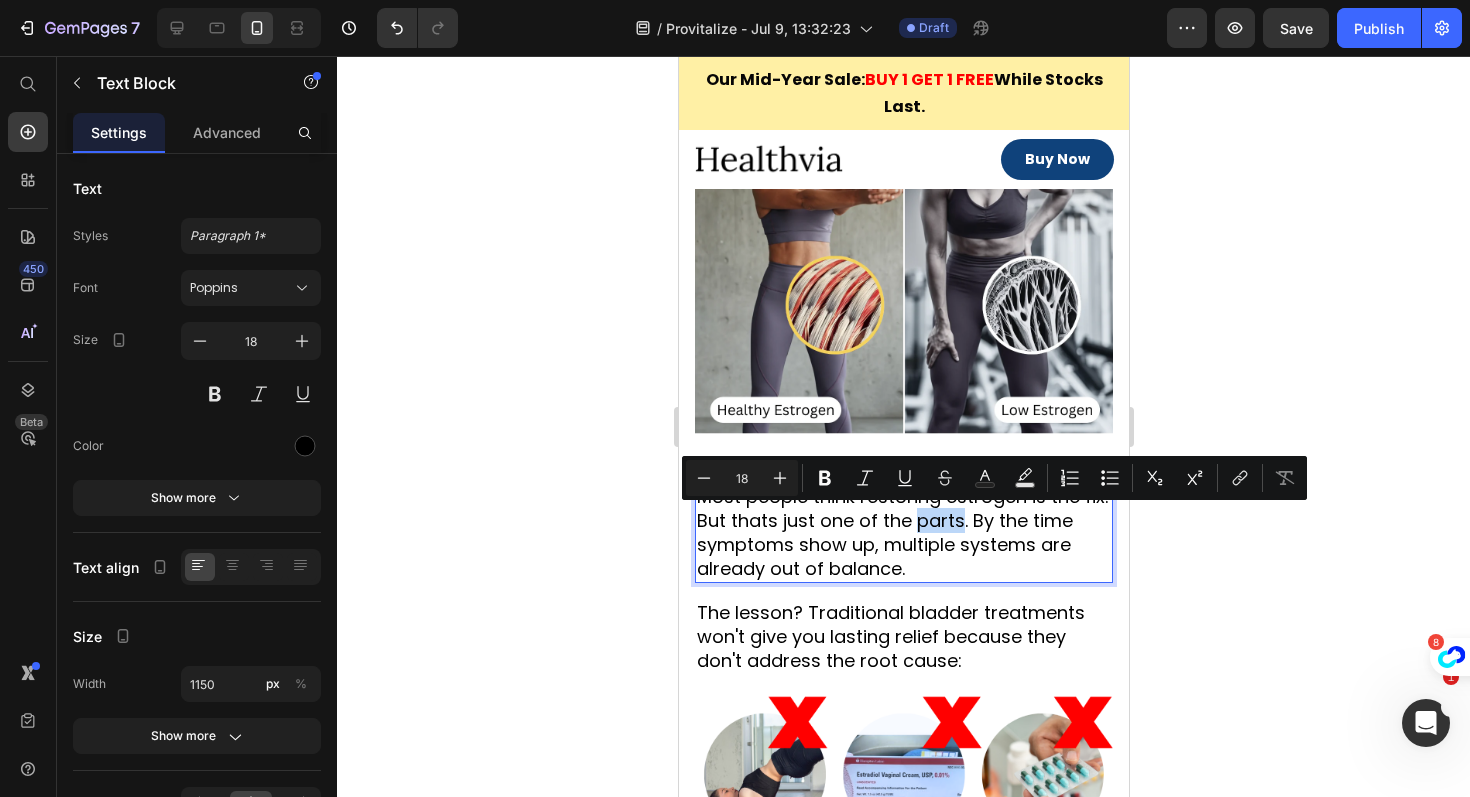 drag, startPoint x: 916, startPoint y: 521, endPoint x: 956, endPoint y: 521, distance: 40 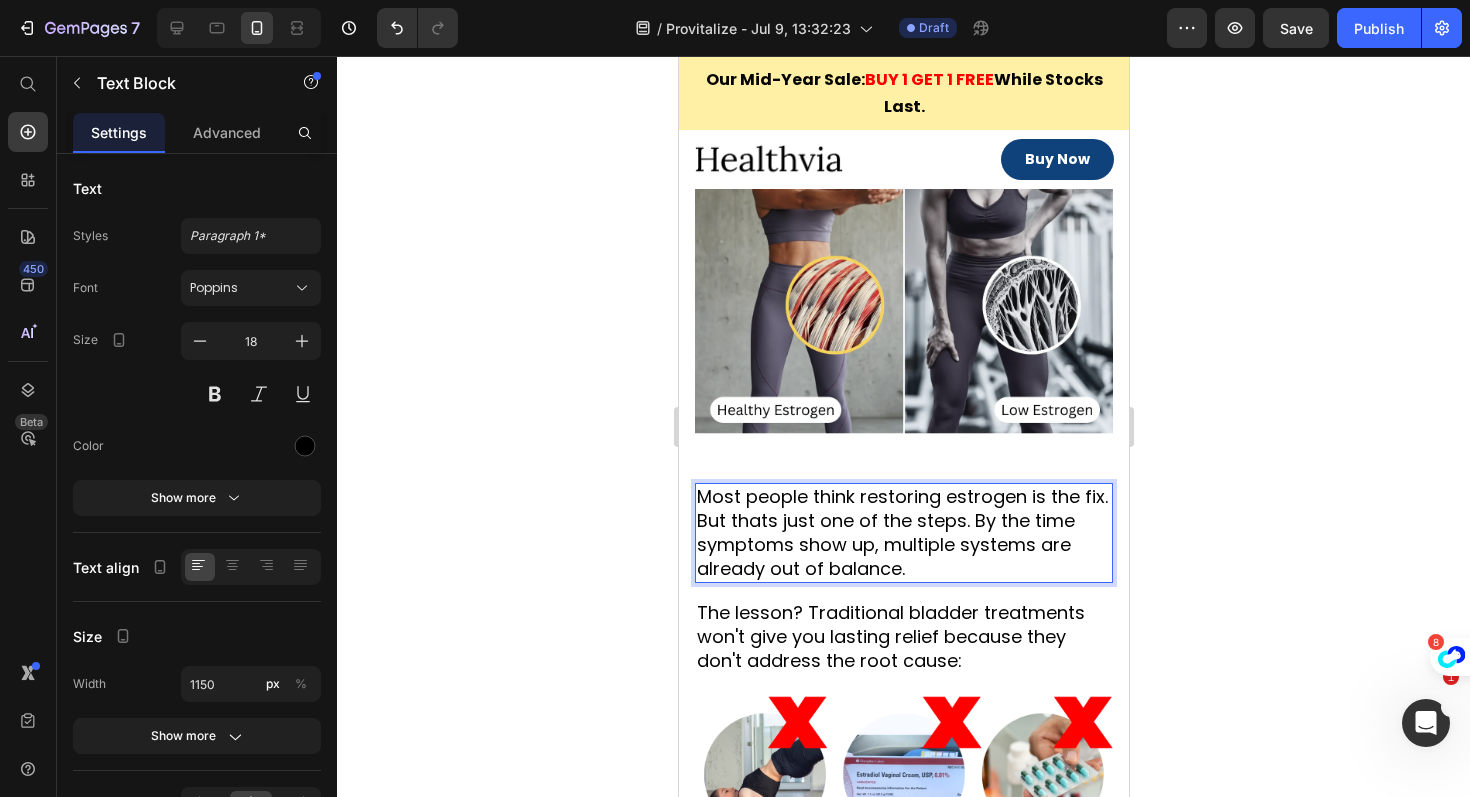 click on "Most people think restoring estrogen is the fix. But thats just one of the steps. By the time symptoms show up, multiple systems are already out of balance." at bounding box center (903, 533) 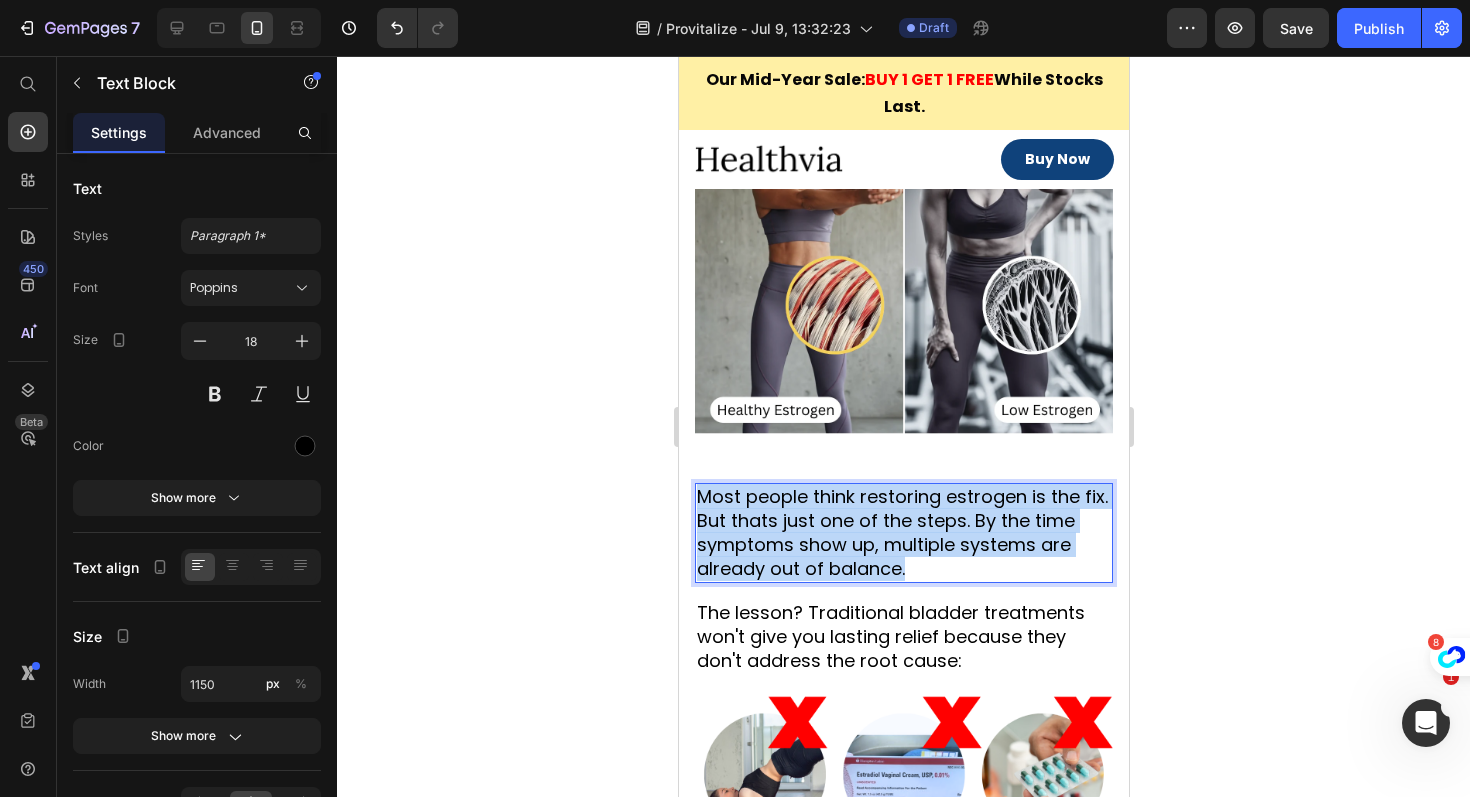 click on "Most people think restoring estrogen is the fix. But thats just one of the steps. By the time symptoms show up, multiple systems are already out of balance." at bounding box center [903, 533] 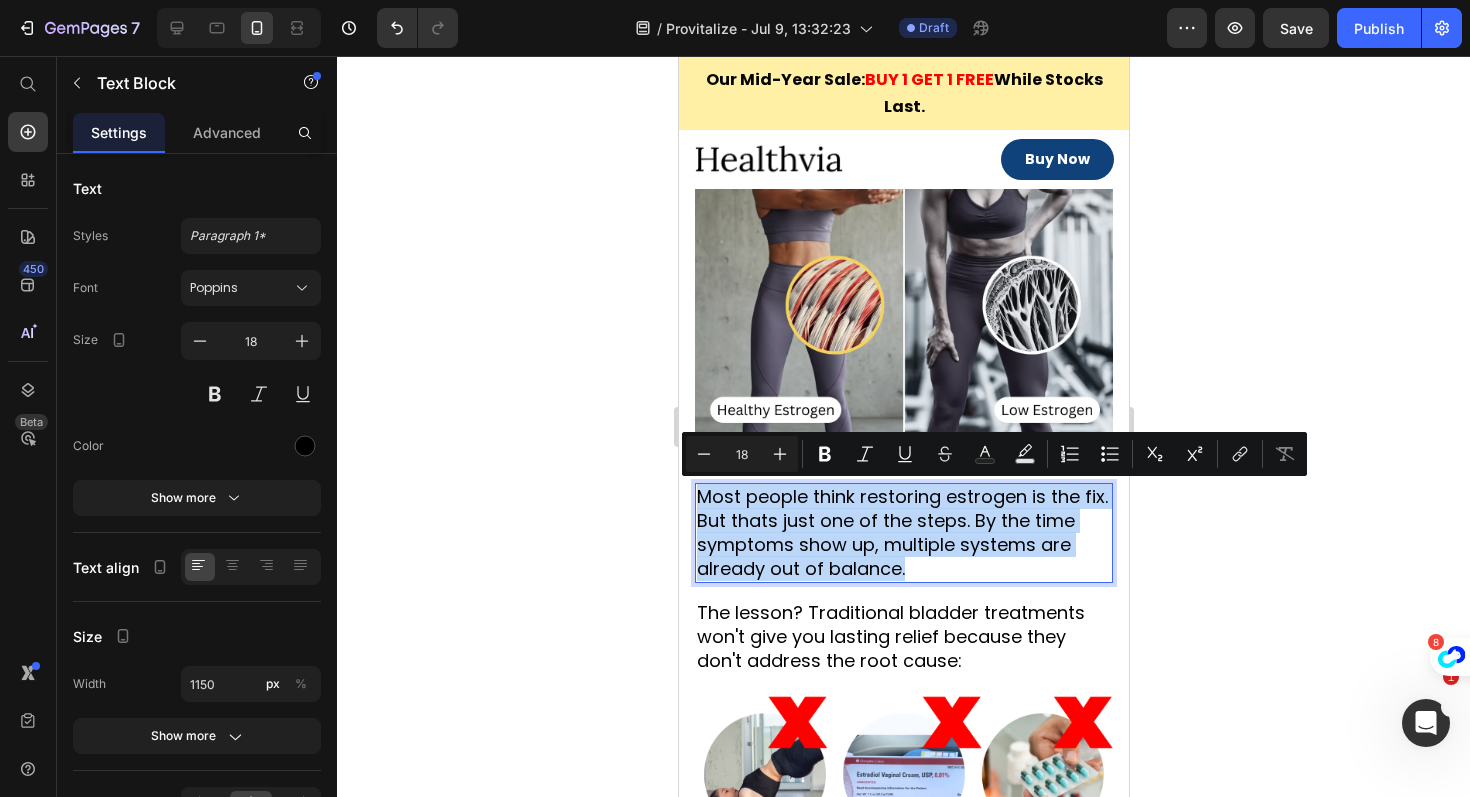 click on "Most people think restoring estrogen is the fix. But thats just one of the steps. By the time symptoms show up, multiple systems are already out of balance." at bounding box center (903, 533) 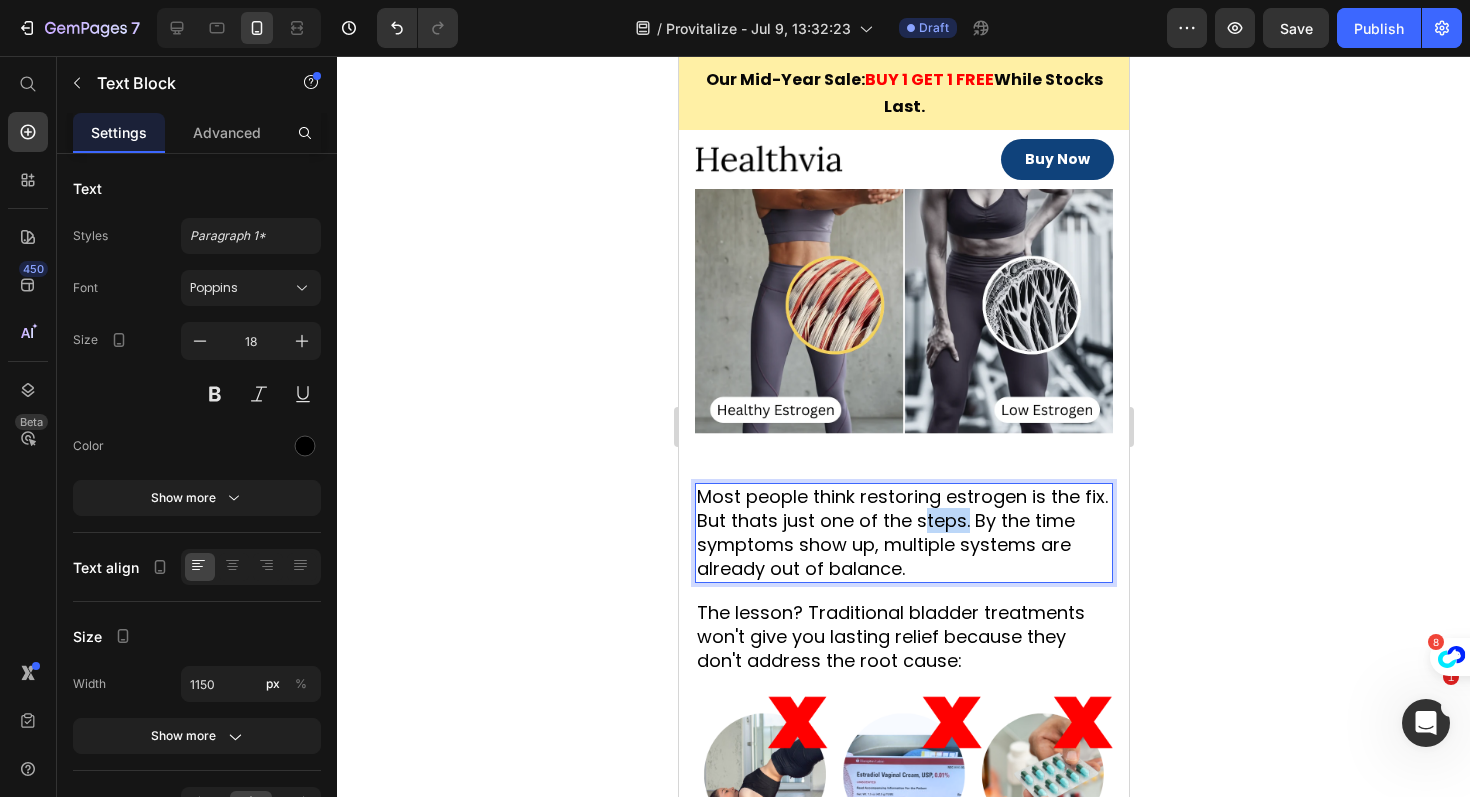 drag, startPoint x: 920, startPoint y: 525, endPoint x: 965, endPoint y: 526, distance: 45.01111 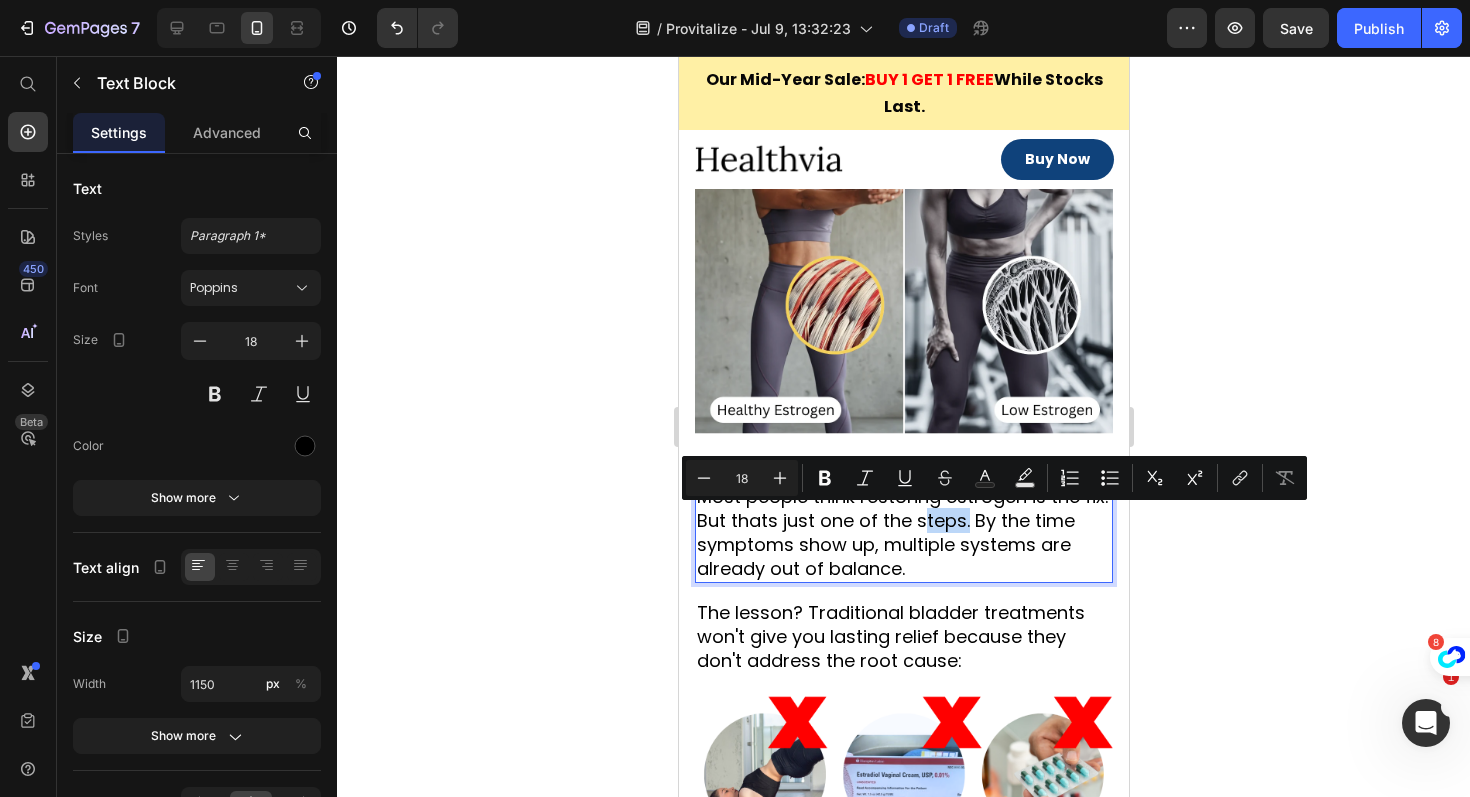 click on "Most people think restoring estrogen is the fix. But thats just one of the steps. By the time symptoms show up, multiple systems are already out of balance." at bounding box center (903, 533) 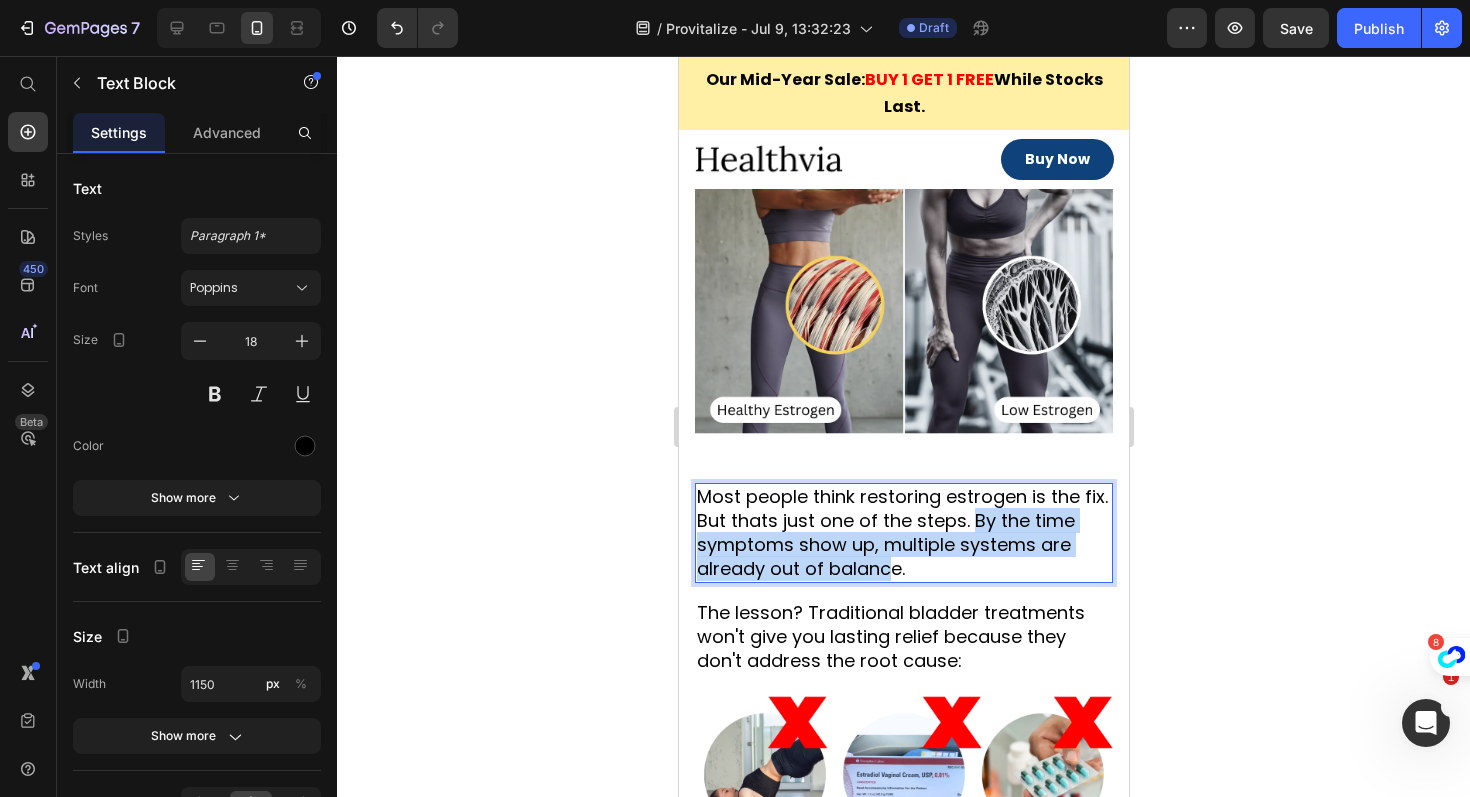 drag, startPoint x: 970, startPoint y: 513, endPoint x: 889, endPoint y: 568, distance: 97.90812 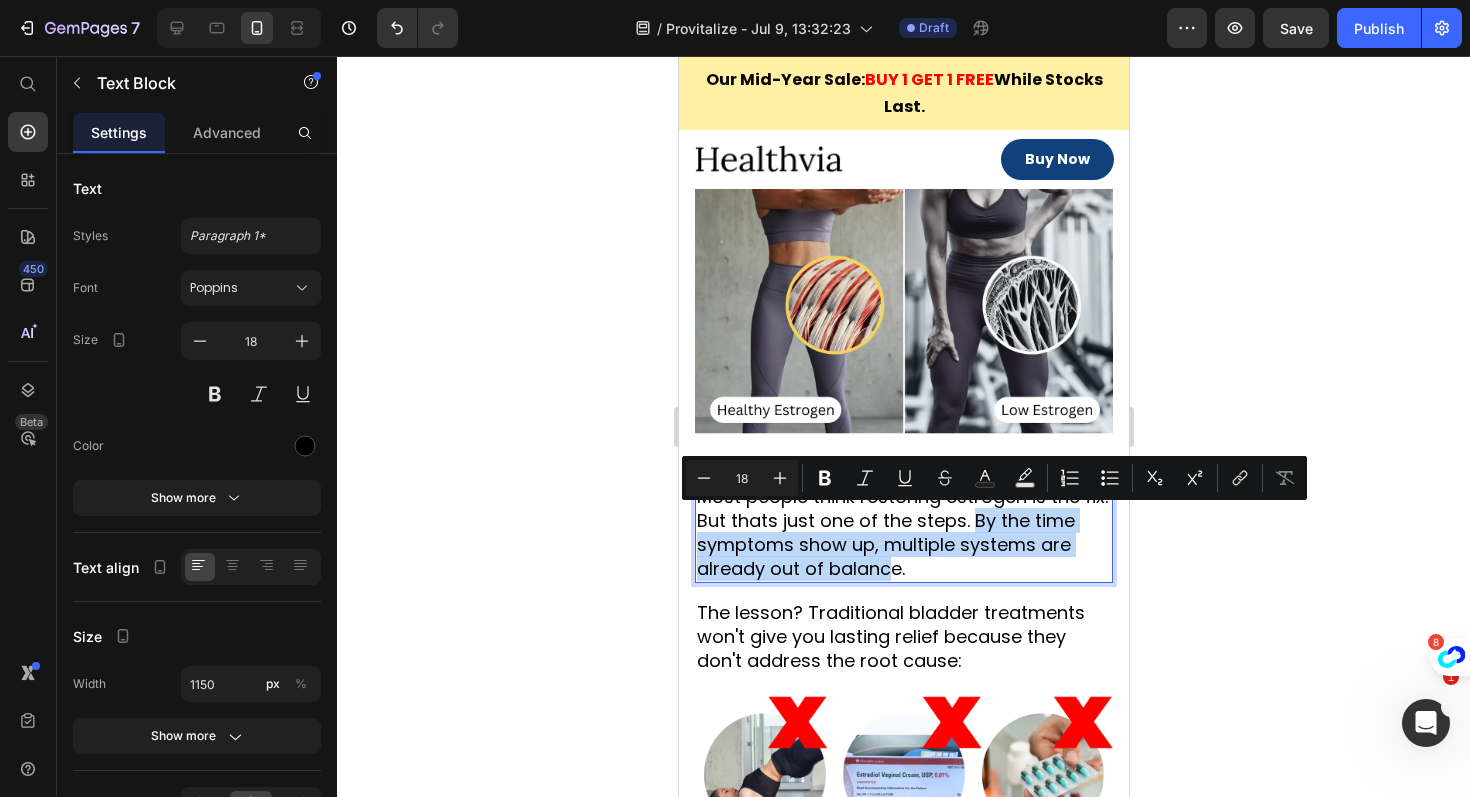 click on "Most people think restoring estrogen is the fix. But thats just one of the steps. By the time symptoms show up, multiple systems are already out of balance." at bounding box center (903, 533) 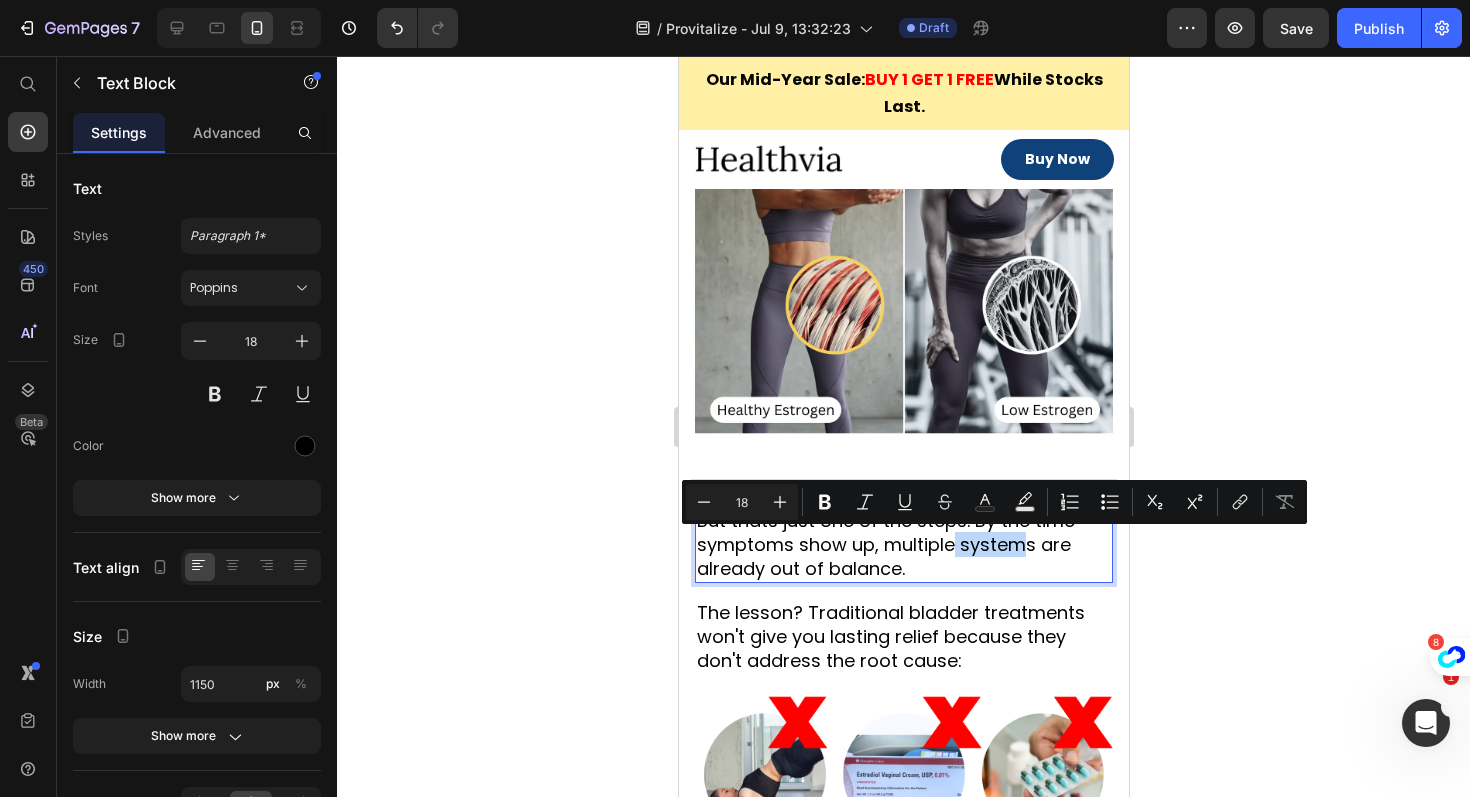 drag, startPoint x: 953, startPoint y: 549, endPoint x: 1026, endPoint y: 544, distance: 73.171036 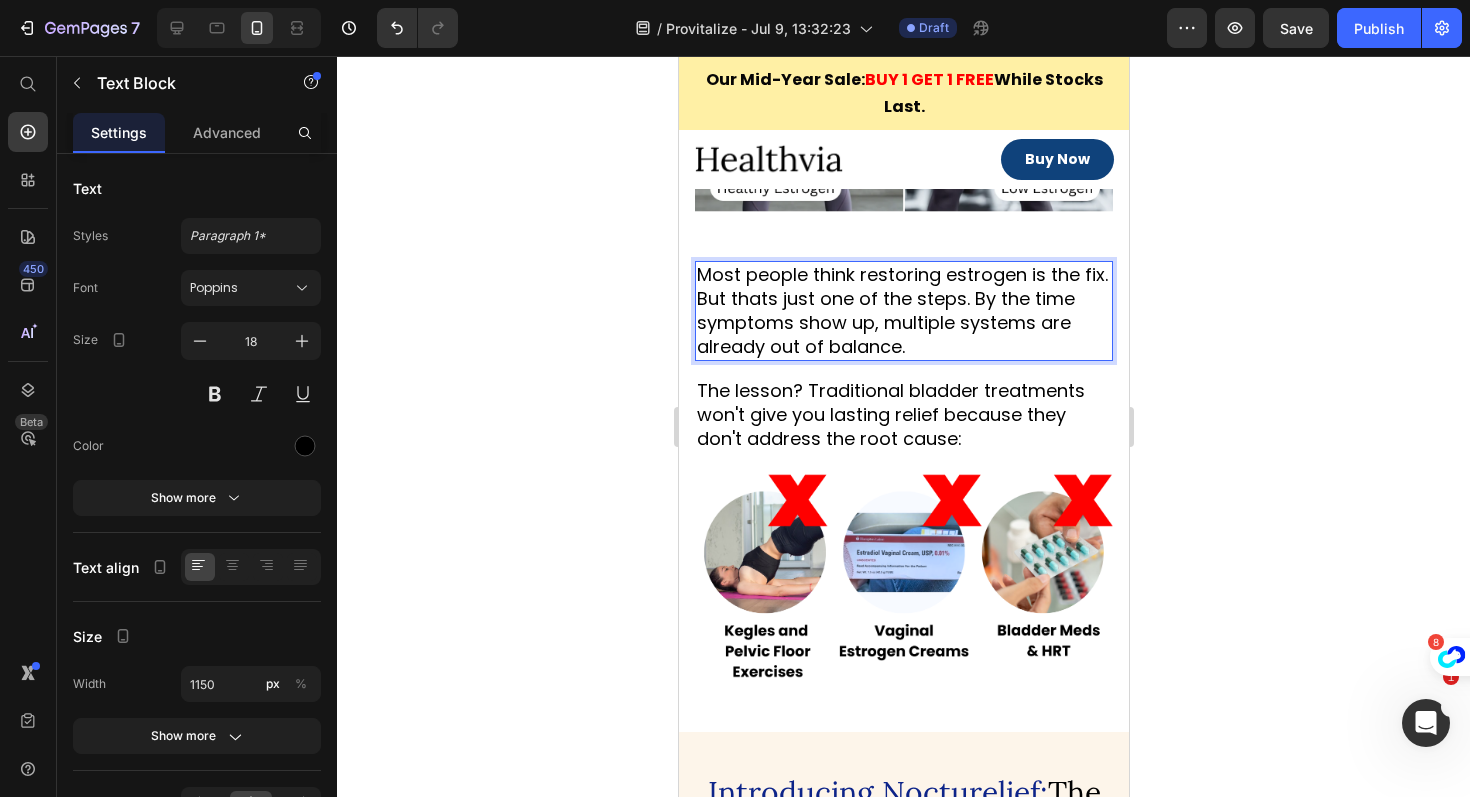 scroll, scrollTop: 3071, scrollLeft: 0, axis: vertical 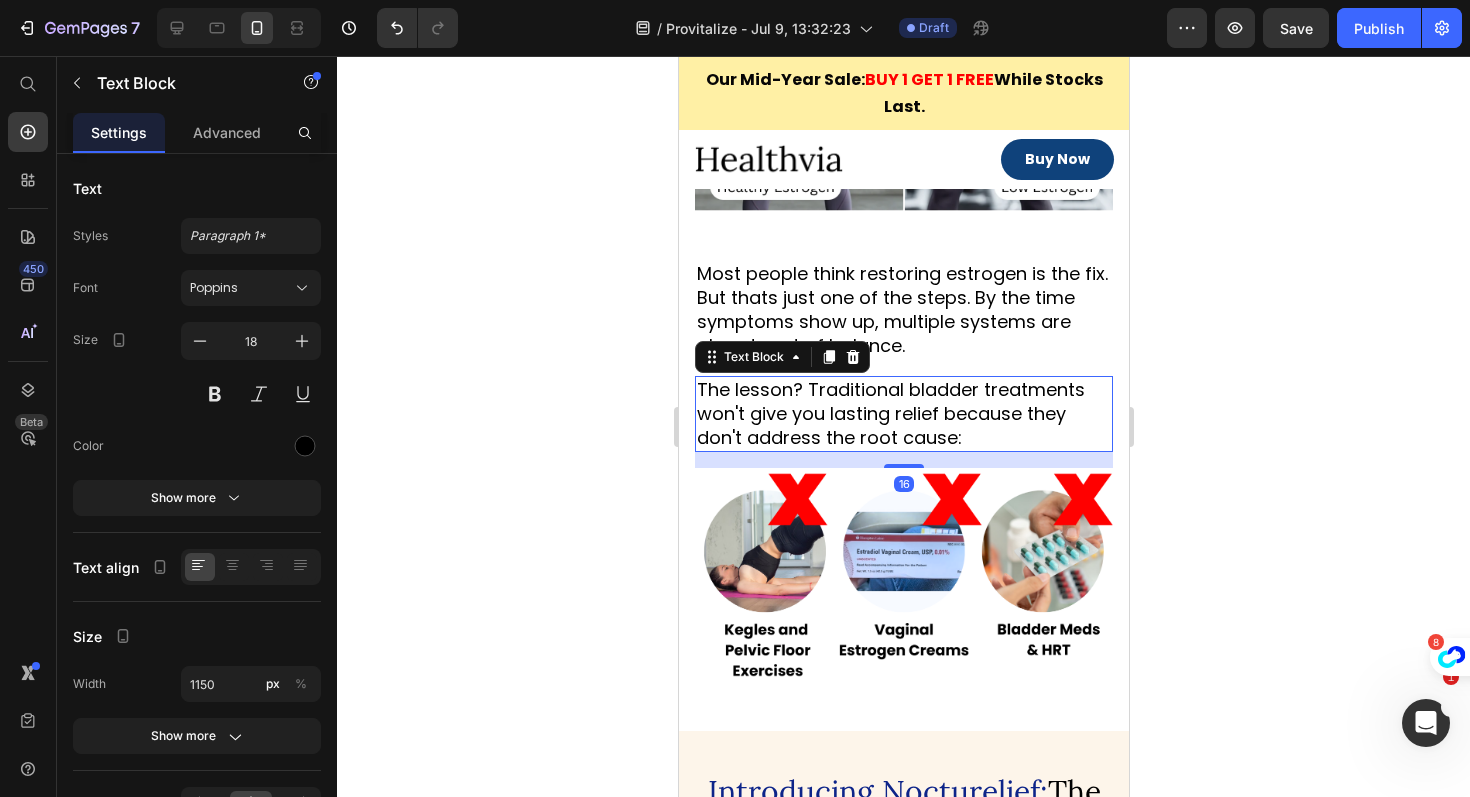 click on "The lesson? Traditional bladder treatments won't give you lasting relief because they don't address the root cause:" at bounding box center (903, 414) 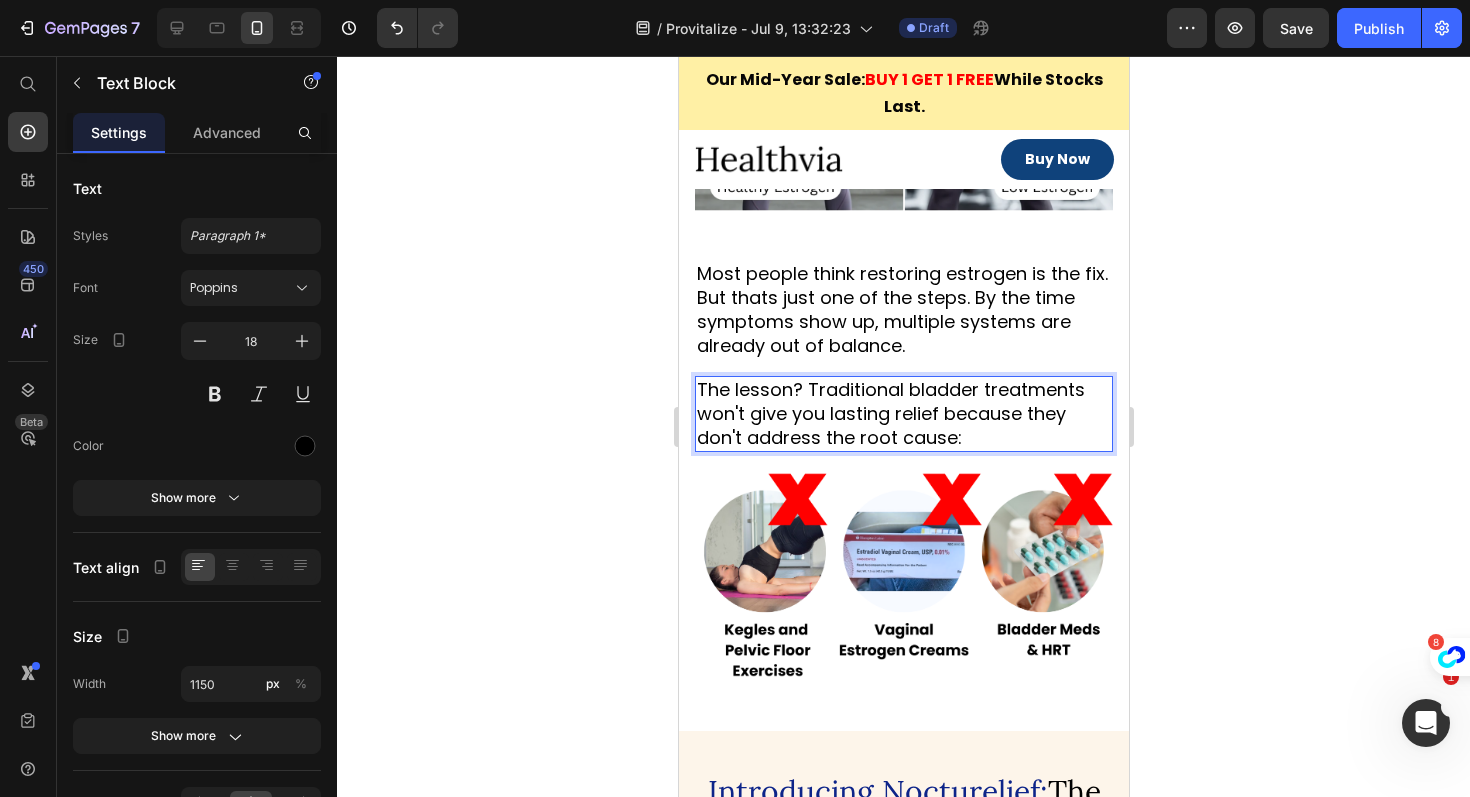 click on "The lesson? Traditional bladder treatments won't give you lasting relief because they don't address the root cause:" at bounding box center (903, 414) 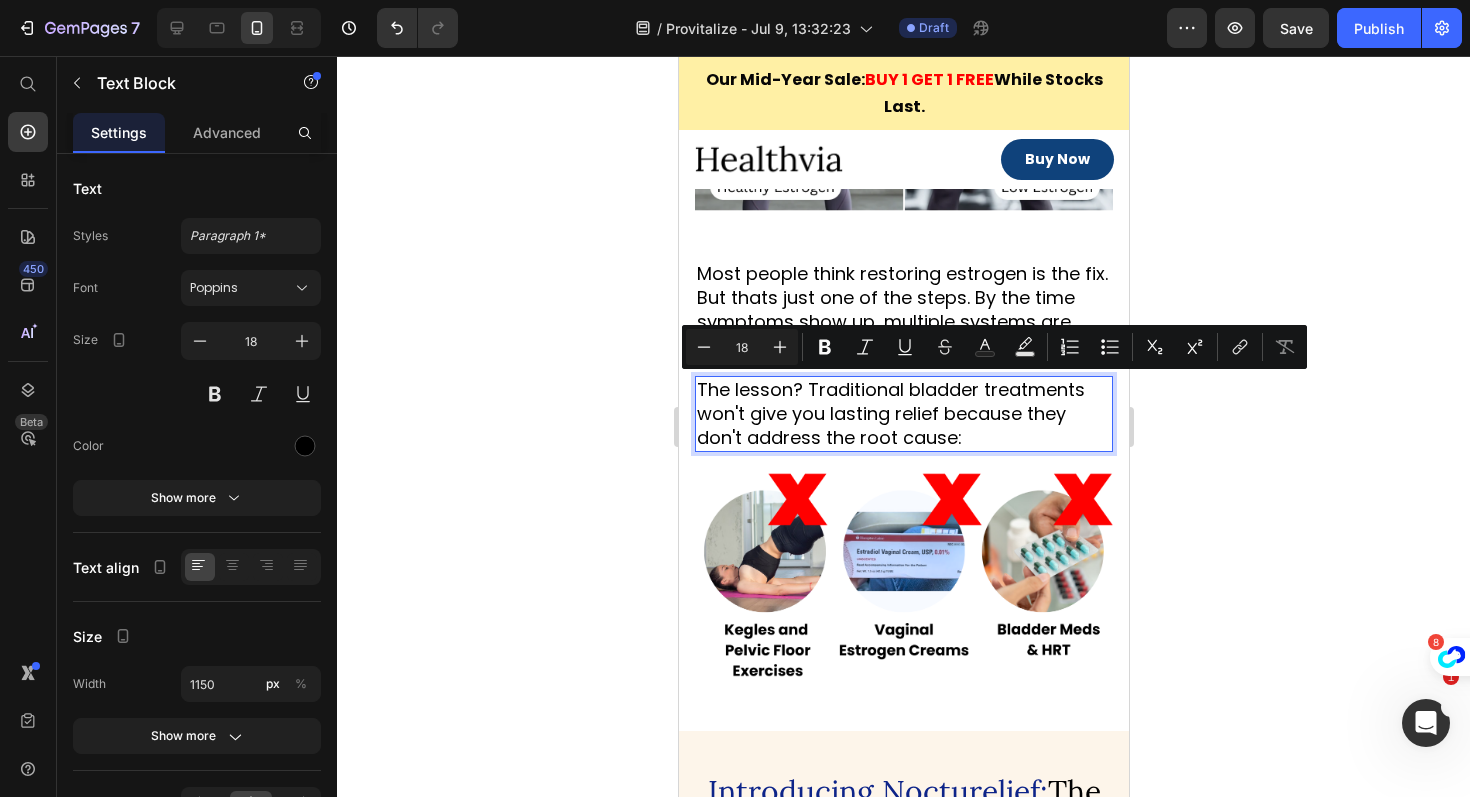 click 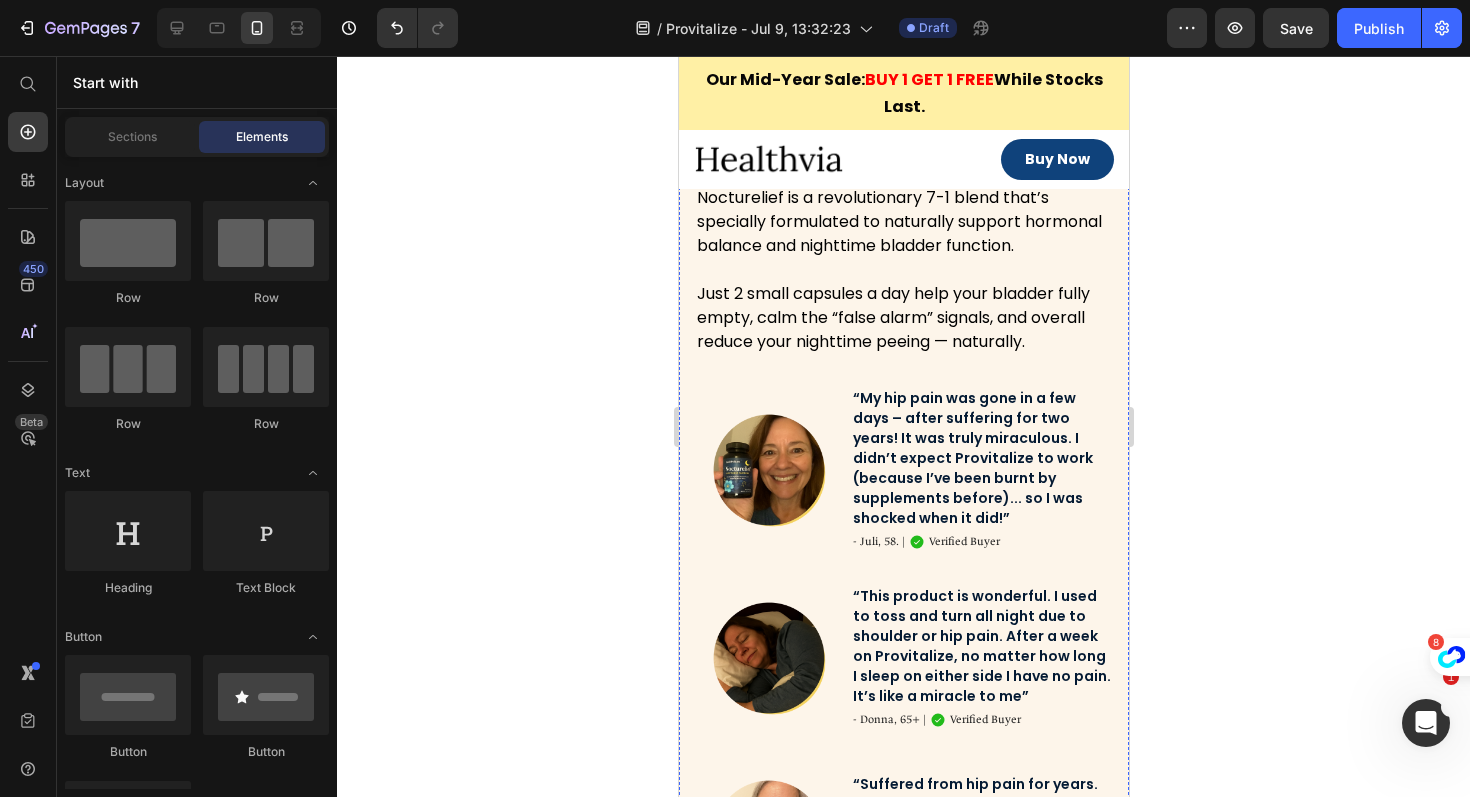 scroll, scrollTop: 3794, scrollLeft: 0, axis: vertical 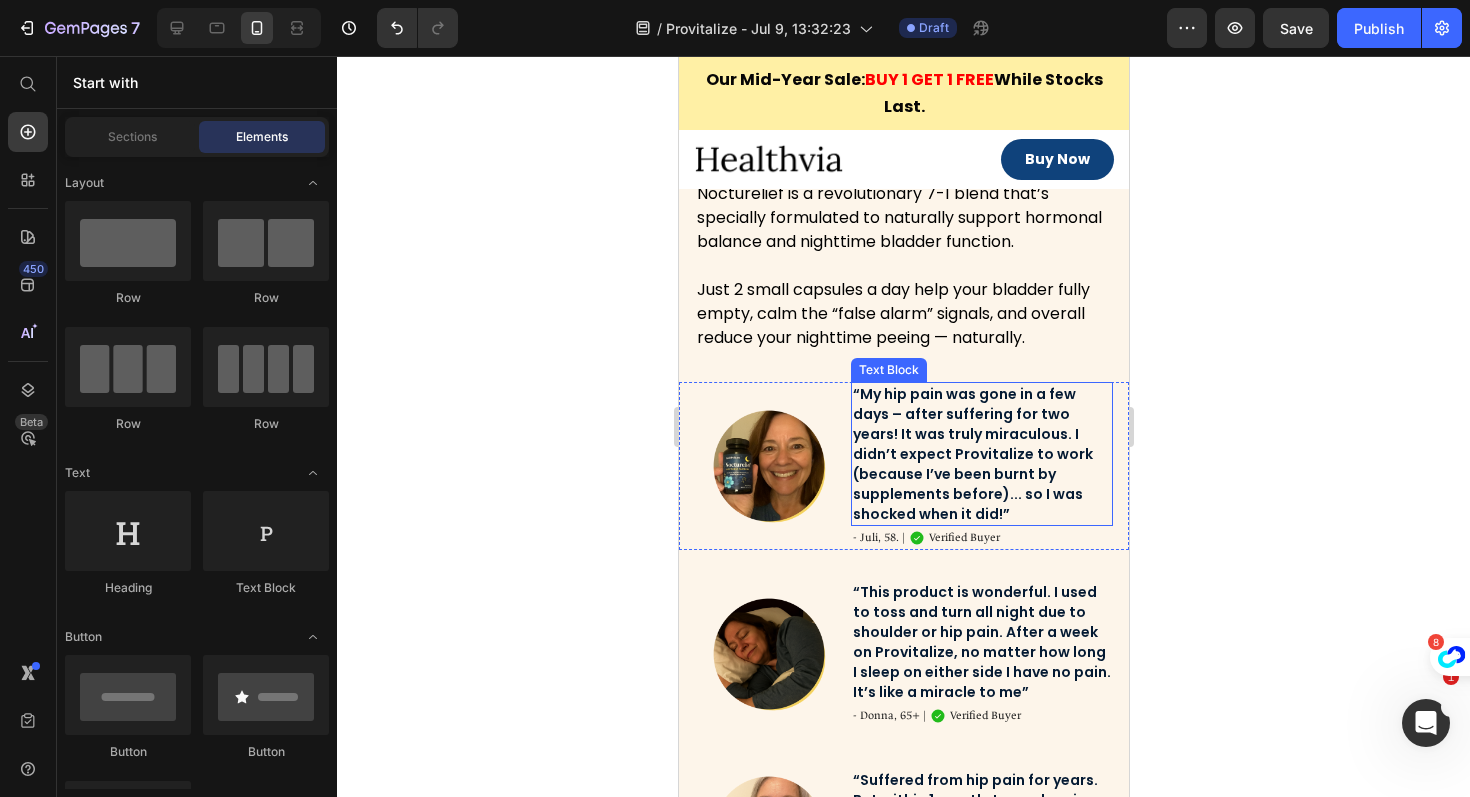 click on "“My hip pain was gone in a few days – after suffering for two years! It was truly miraculous. I didn’t expect Provitalize to work (because I’ve been burnt by supplements before)... so I was shocked when it did!”" at bounding box center [981, 454] 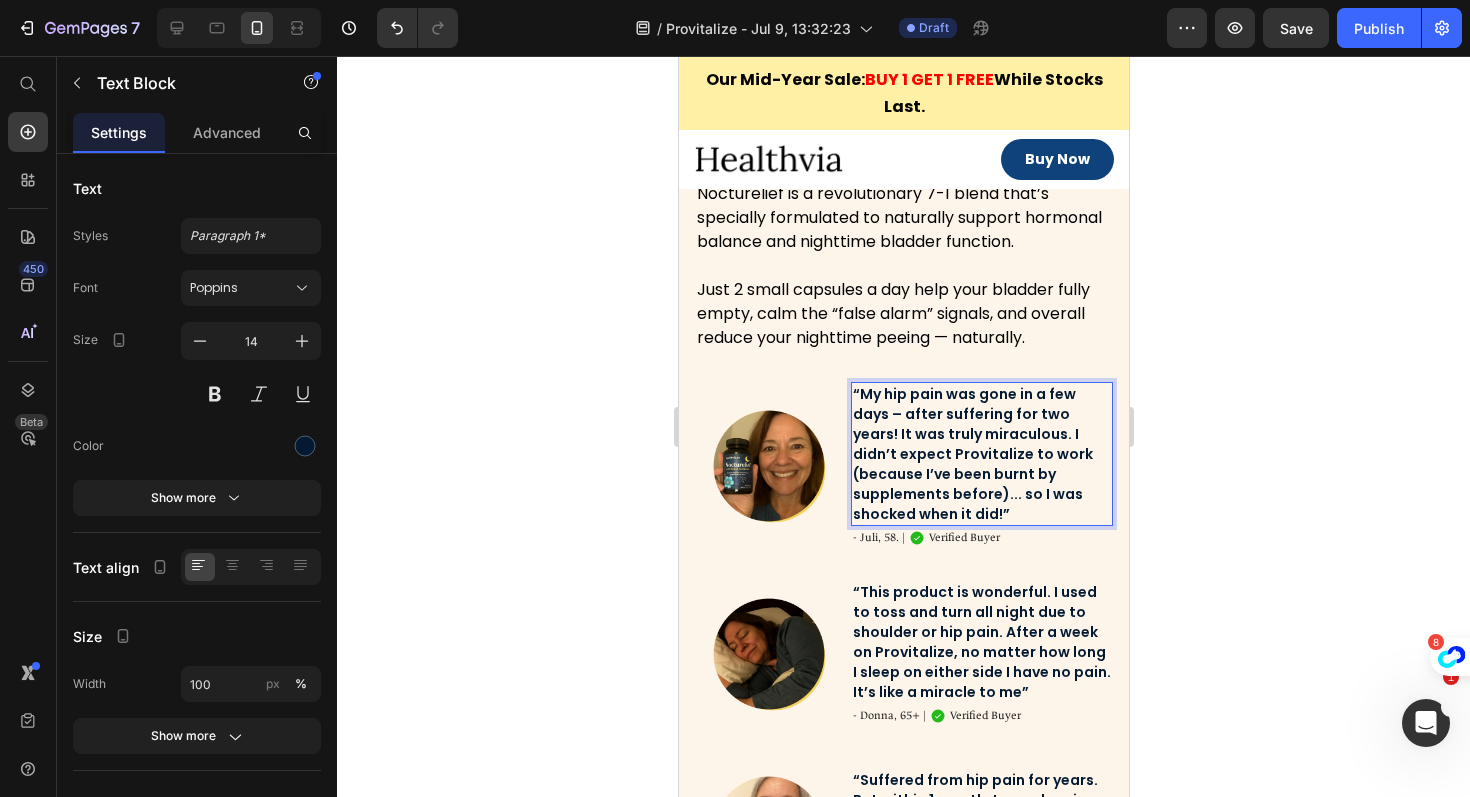 click on "“My hip pain was gone in a few days – after suffering for two years! It was truly miraculous. I didn’t expect Provitalize to work (because I’ve been burnt by supplements before)... so I was shocked when it did!”" at bounding box center (981, 454) 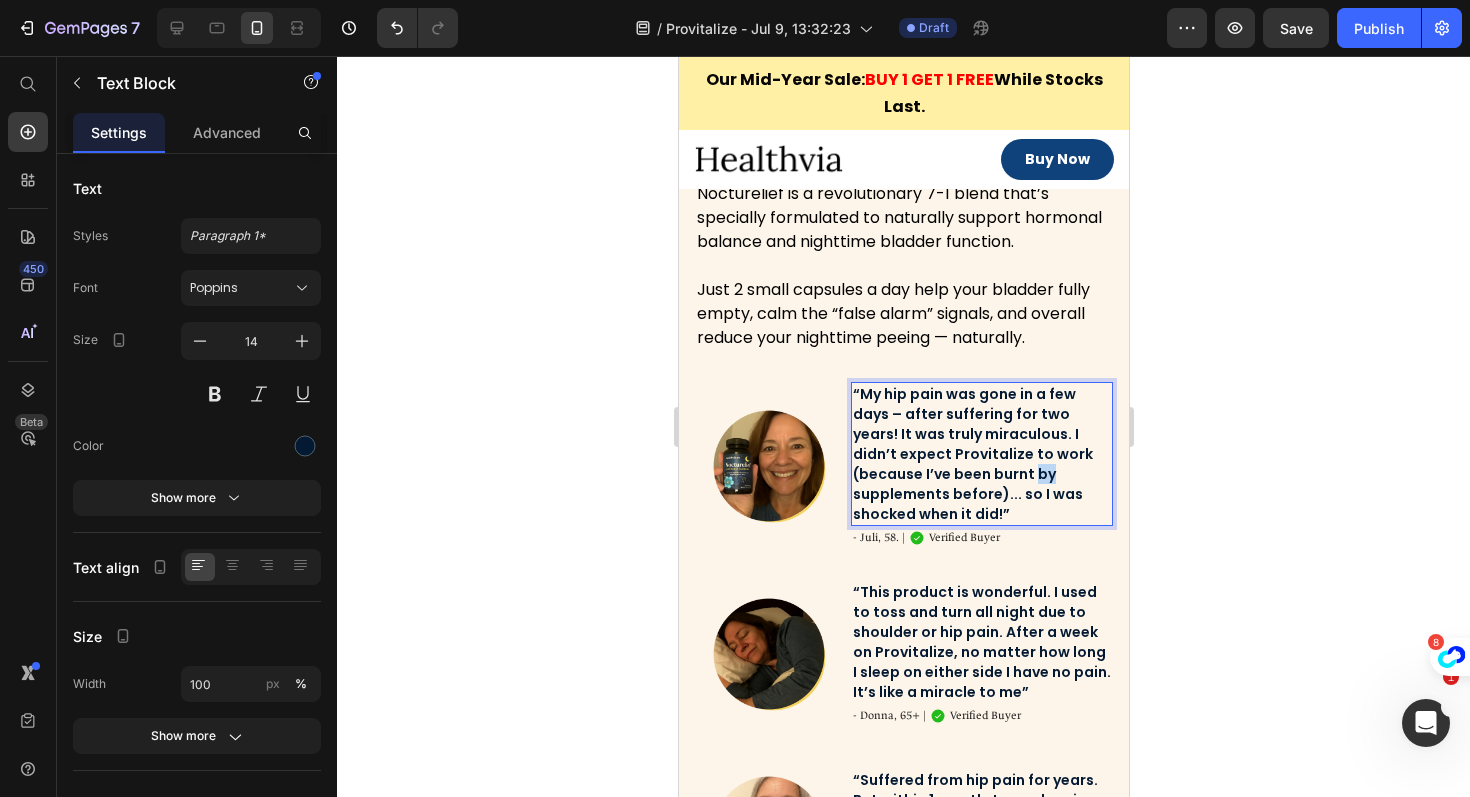 click on "“My hip pain was gone in a few days – after suffering for two years! It was truly miraculous. I didn’t expect Provitalize to work (because I’ve been burnt by supplements before)... so I was shocked when it did!”" at bounding box center (981, 454) 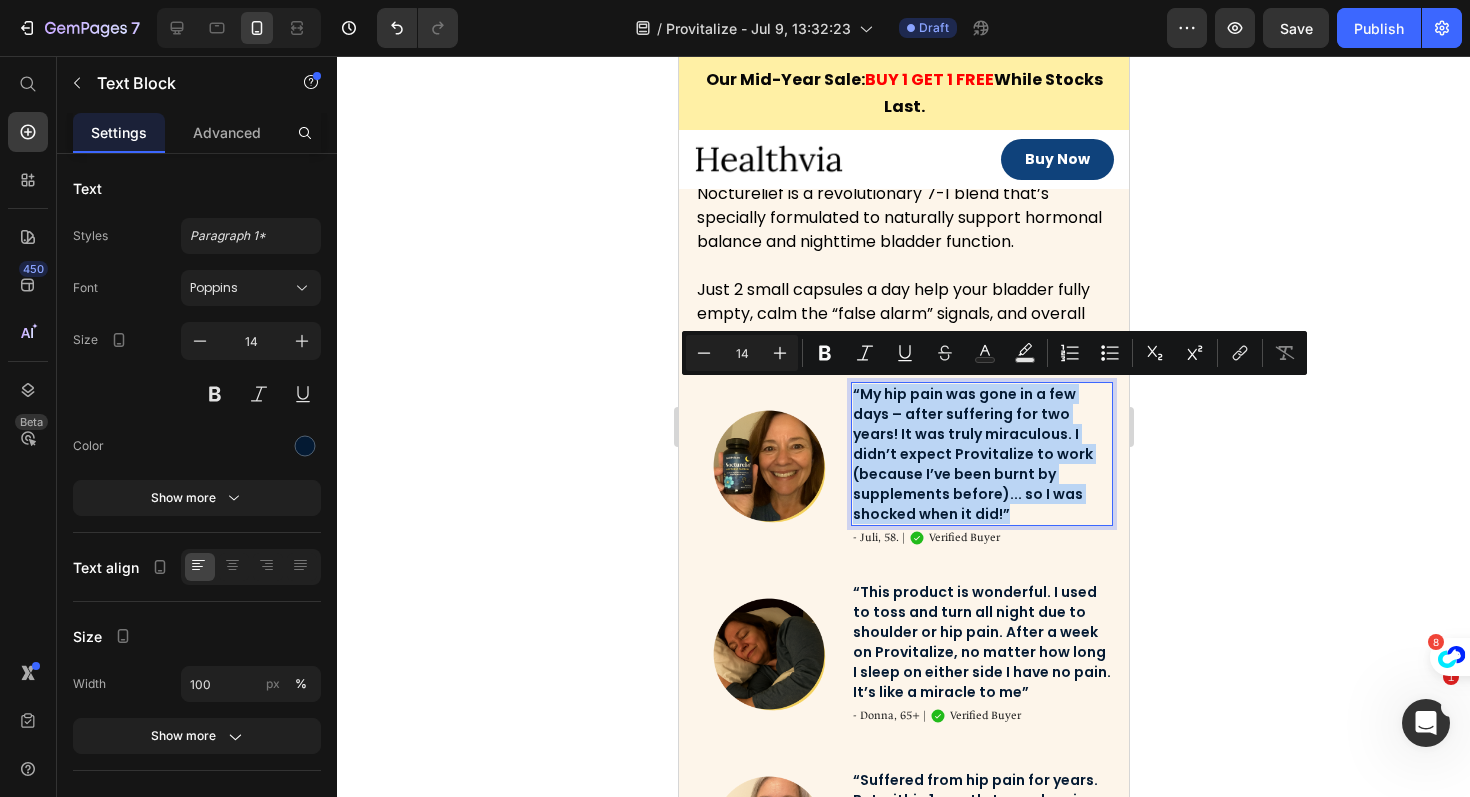 click on "“My hip pain was gone in a few days – after suffering for two years! It was truly miraculous. I didn’t expect Provitalize to work (because I’ve been burnt by supplements before)... so I was shocked when it did!”" at bounding box center (981, 454) 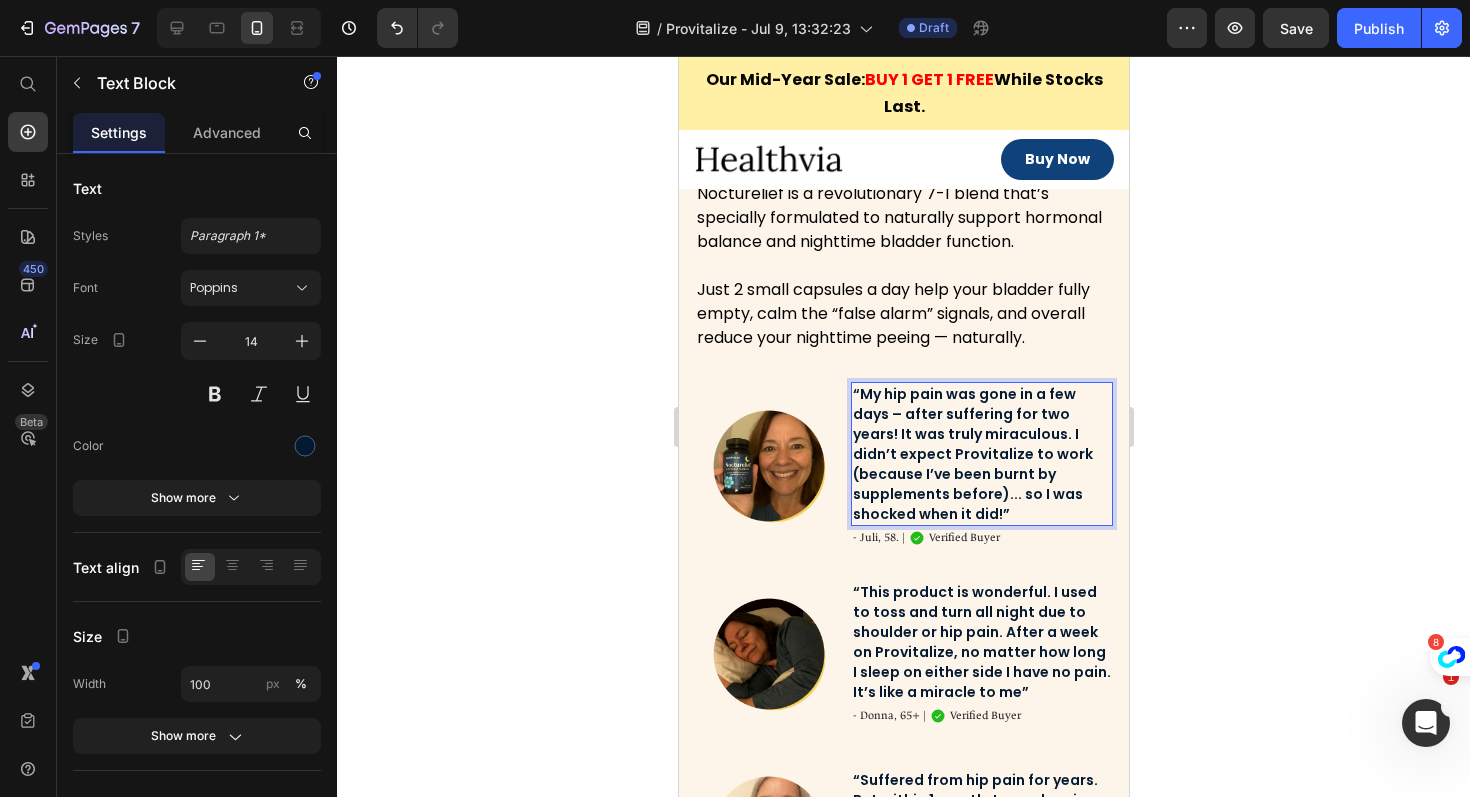 click on "“My hip pain was gone in a few days – after suffering for two years! It was truly miraculous. I didn’t expect Provitalize to work (because I’ve been burnt by supplements before)... so I was shocked when it did!”" at bounding box center (981, 454) 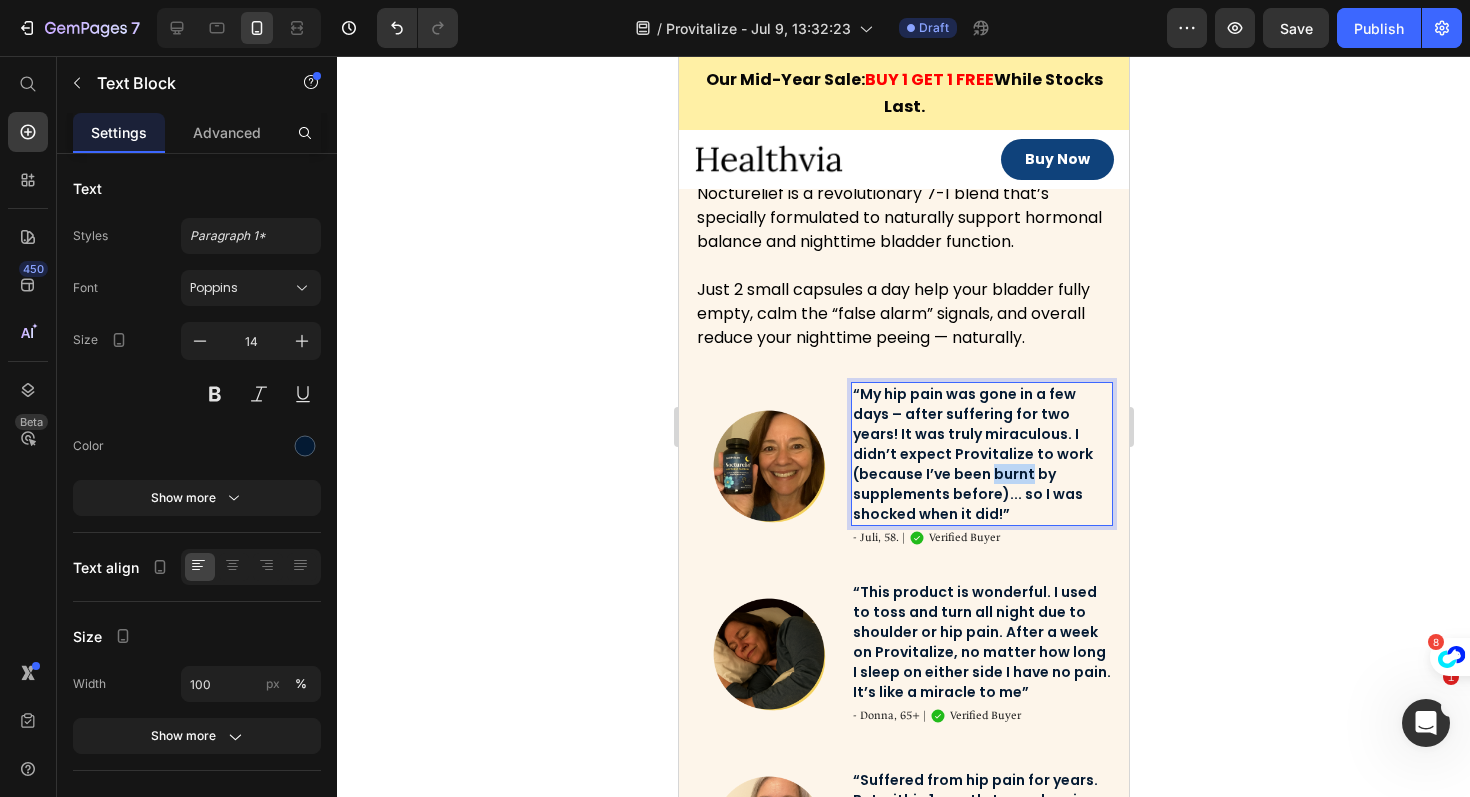 click on "“My hip pain was gone in a few days – after suffering for two years! It was truly miraculous. I didn’t expect Provitalize to work (because I’ve been burnt by supplements before)... so I was shocked when it did!”" at bounding box center (981, 454) 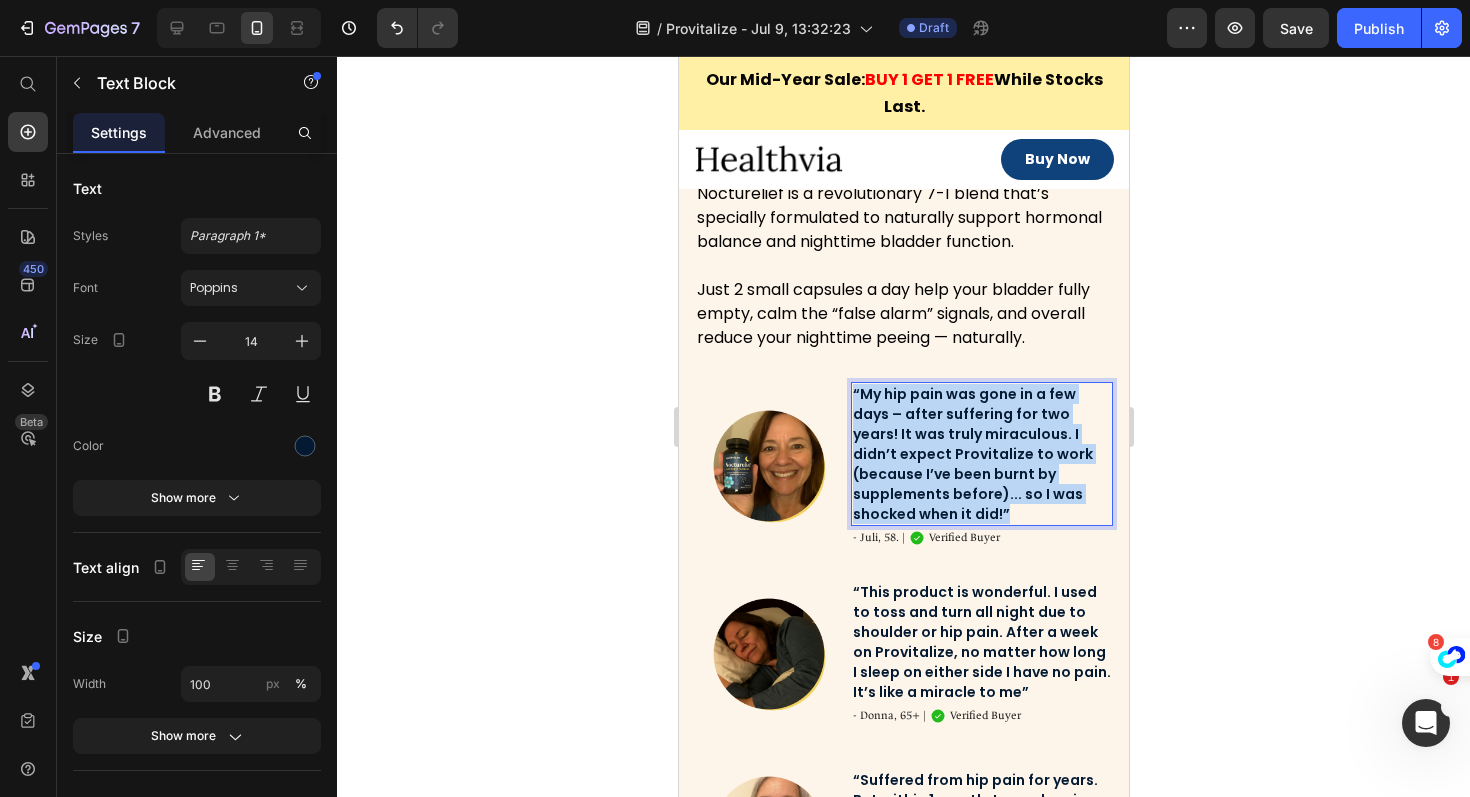 click on "“My hip pain was gone in a few days – after suffering for two years! It was truly miraculous. I didn’t expect Provitalize to work (because I’ve been burnt by supplements before)... so I was shocked when it did!”" at bounding box center (981, 454) 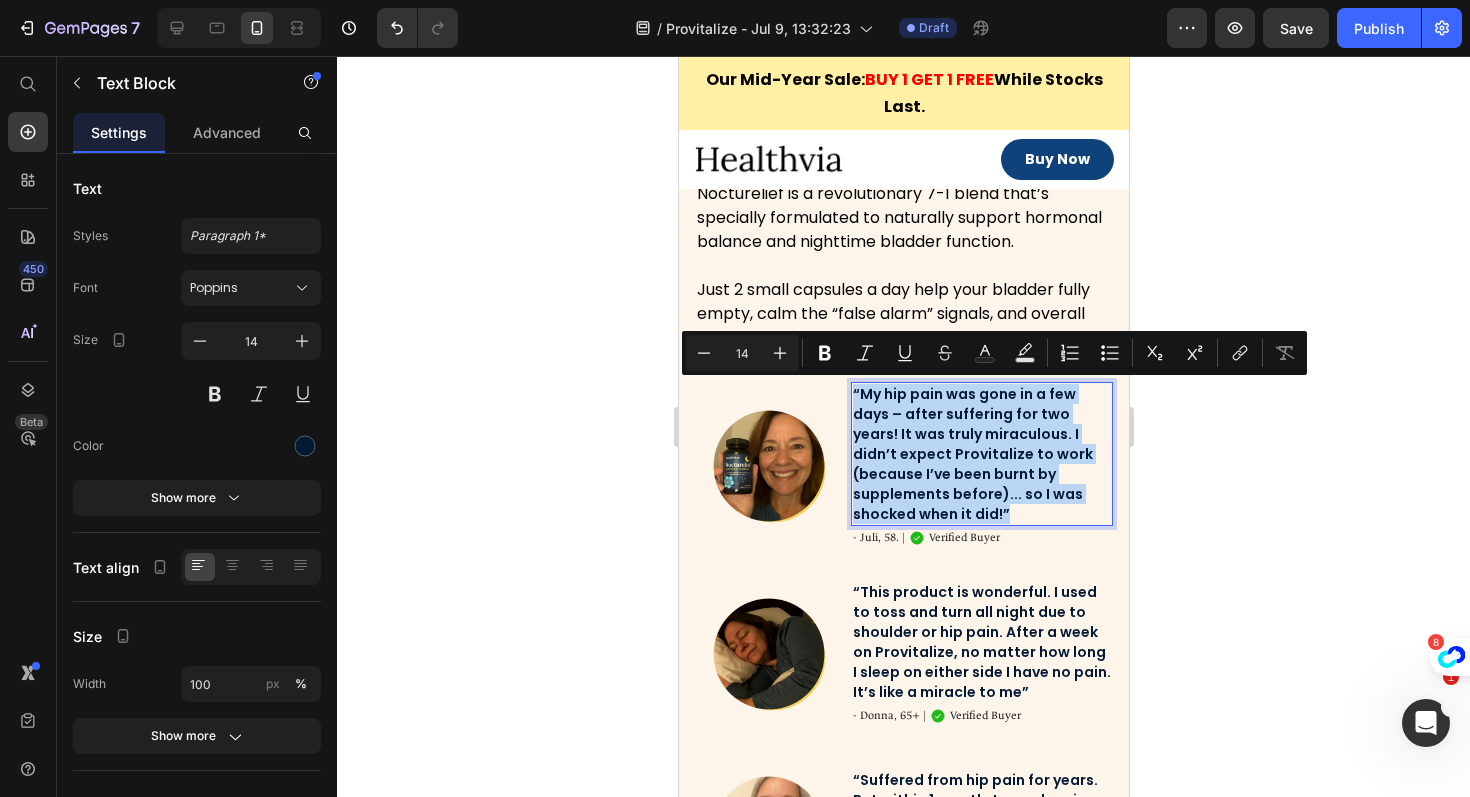 click on "“My hip pain was gone in a few days – after suffering for two years! It was truly miraculous. I didn’t expect Provitalize to work (because I’ve been burnt by supplements before)... so I was shocked when it did!”" at bounding box center (981, 454) 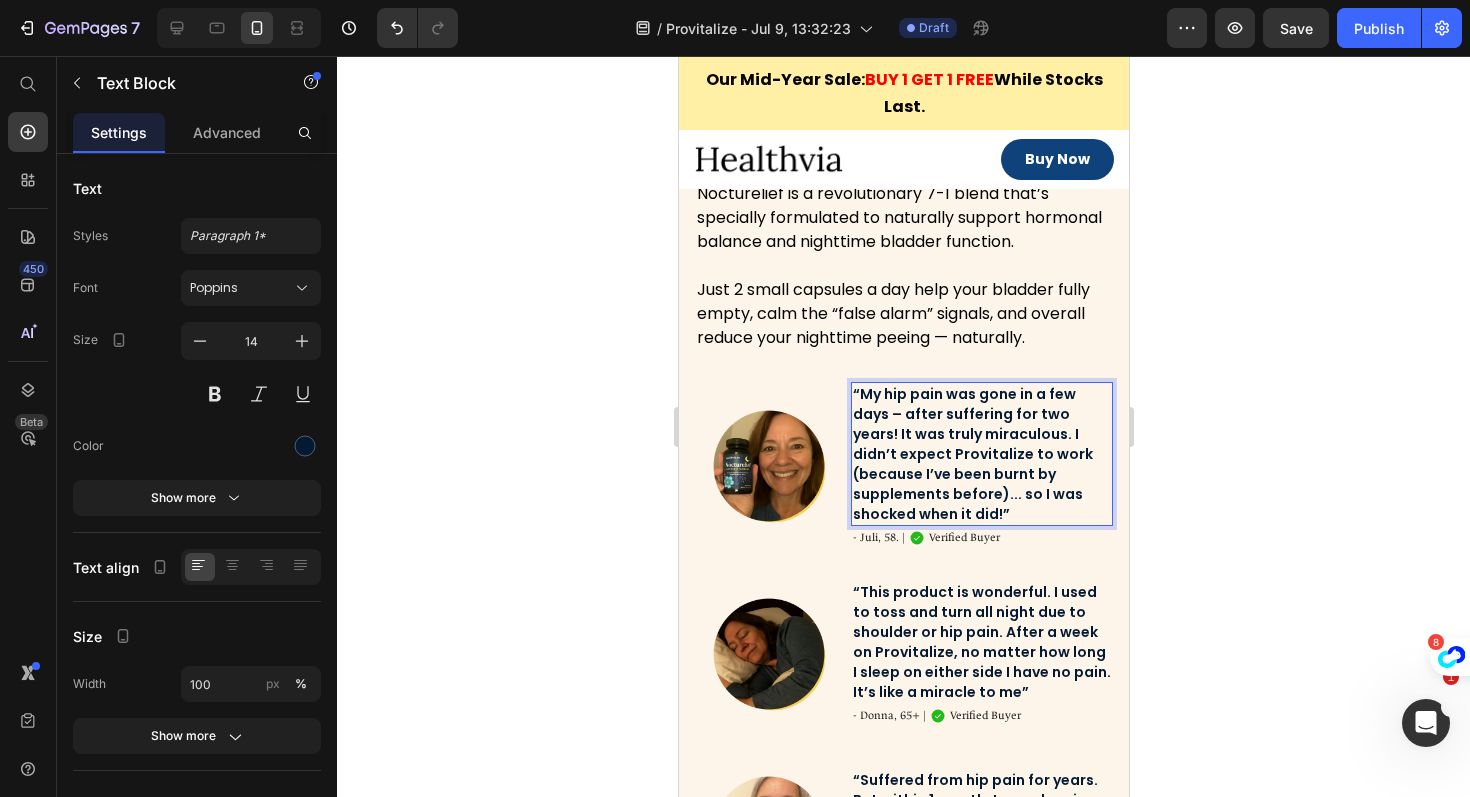 click on "“My hip pain was gone in a few days – after suffering for two years! It was truly miraculous. I didn’t expect Provitalize to work (because I’ve been burnt by supplements before)... so I was shocked when it did!”" at bounding box center [981, 454] 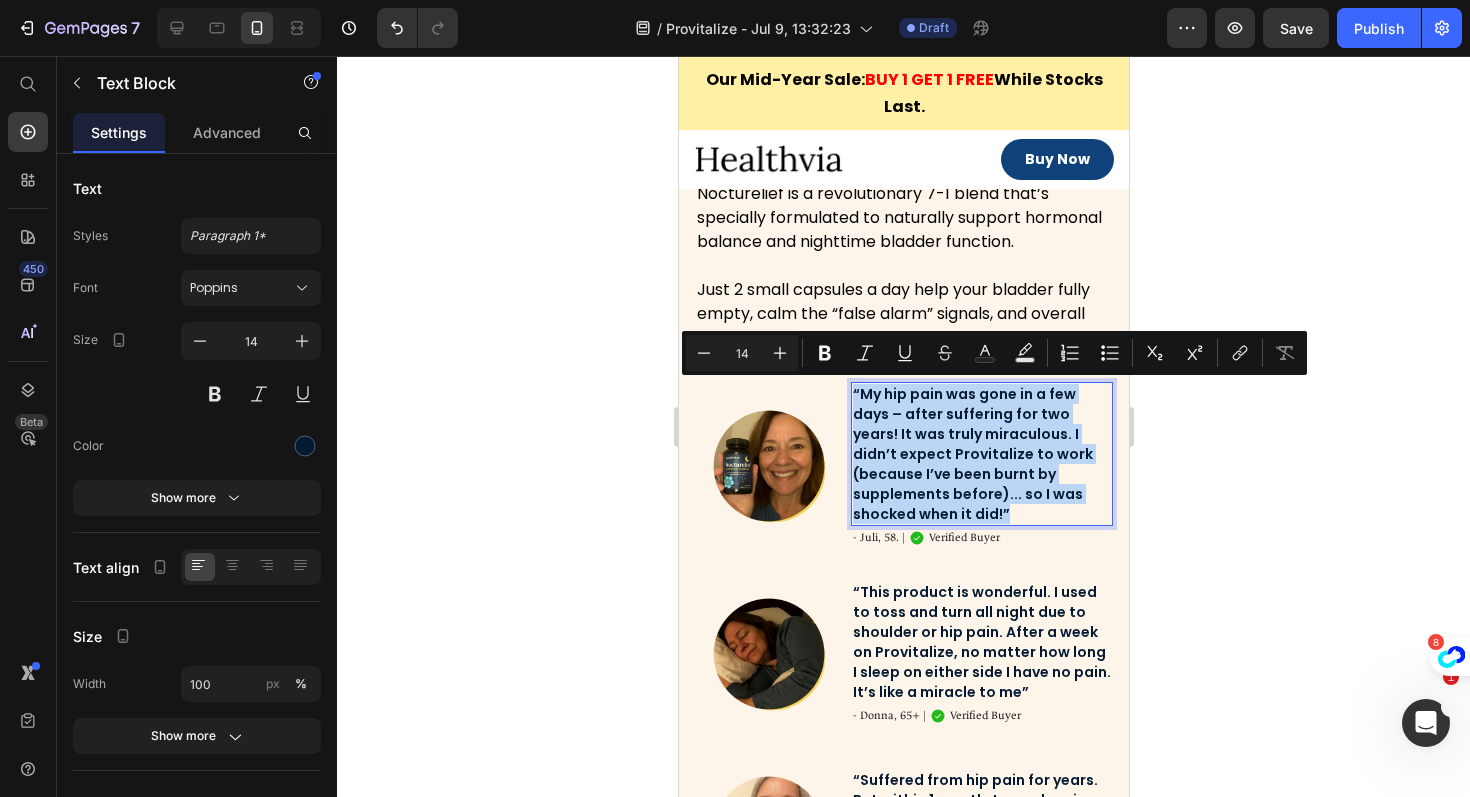 click on "“My hip pain was gone in a few days – after suffering for two years! It was truly miraculous. I didn’t expect Provitalize to work (because I’ve been burnt by supplements before)... so I was shocked when it did!”" at bounding box center [981, 454] 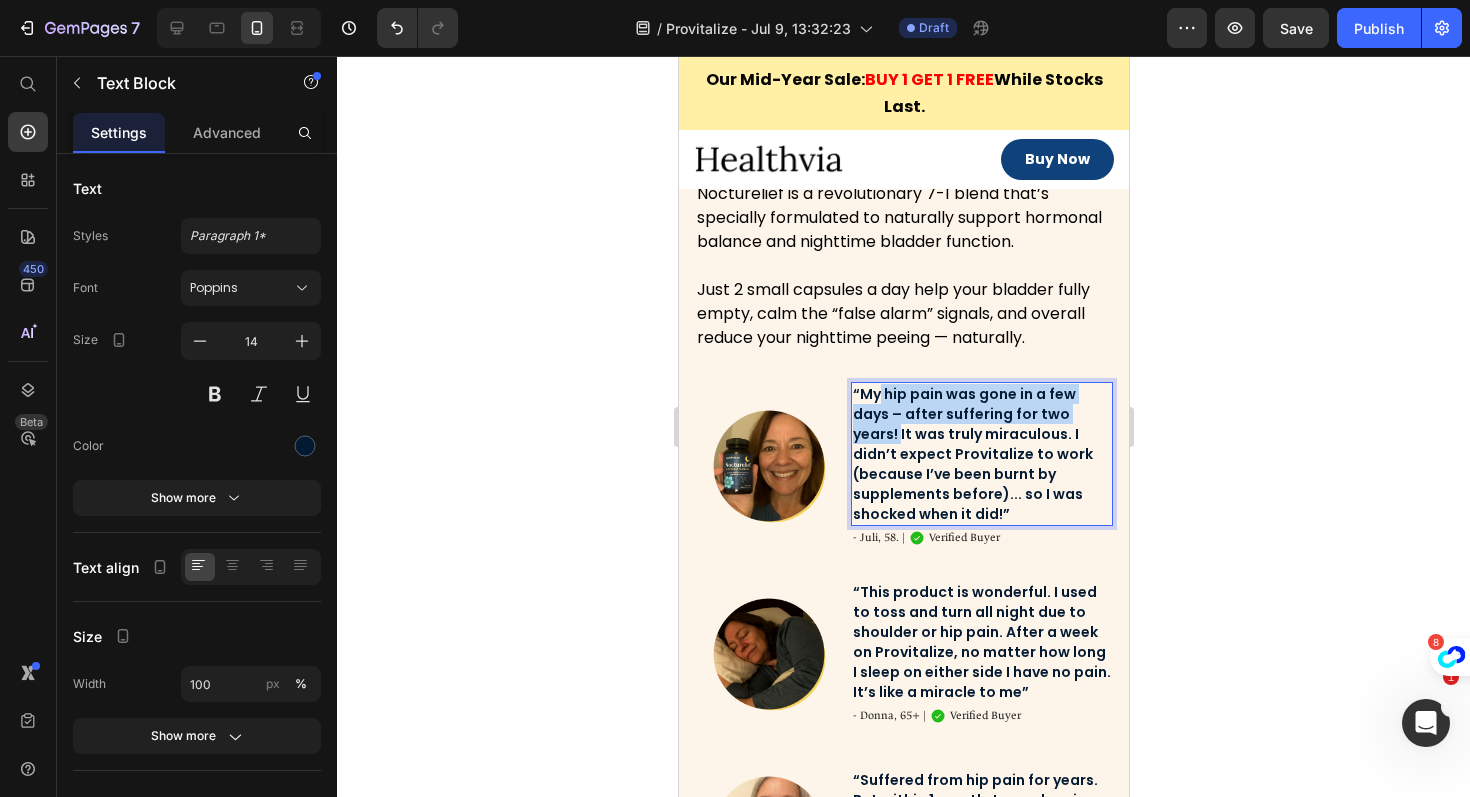 drag, startPoint x: 878, startPoint y: 389, endPoint x: 1072, endPoint y: 416, distance: 195.86986 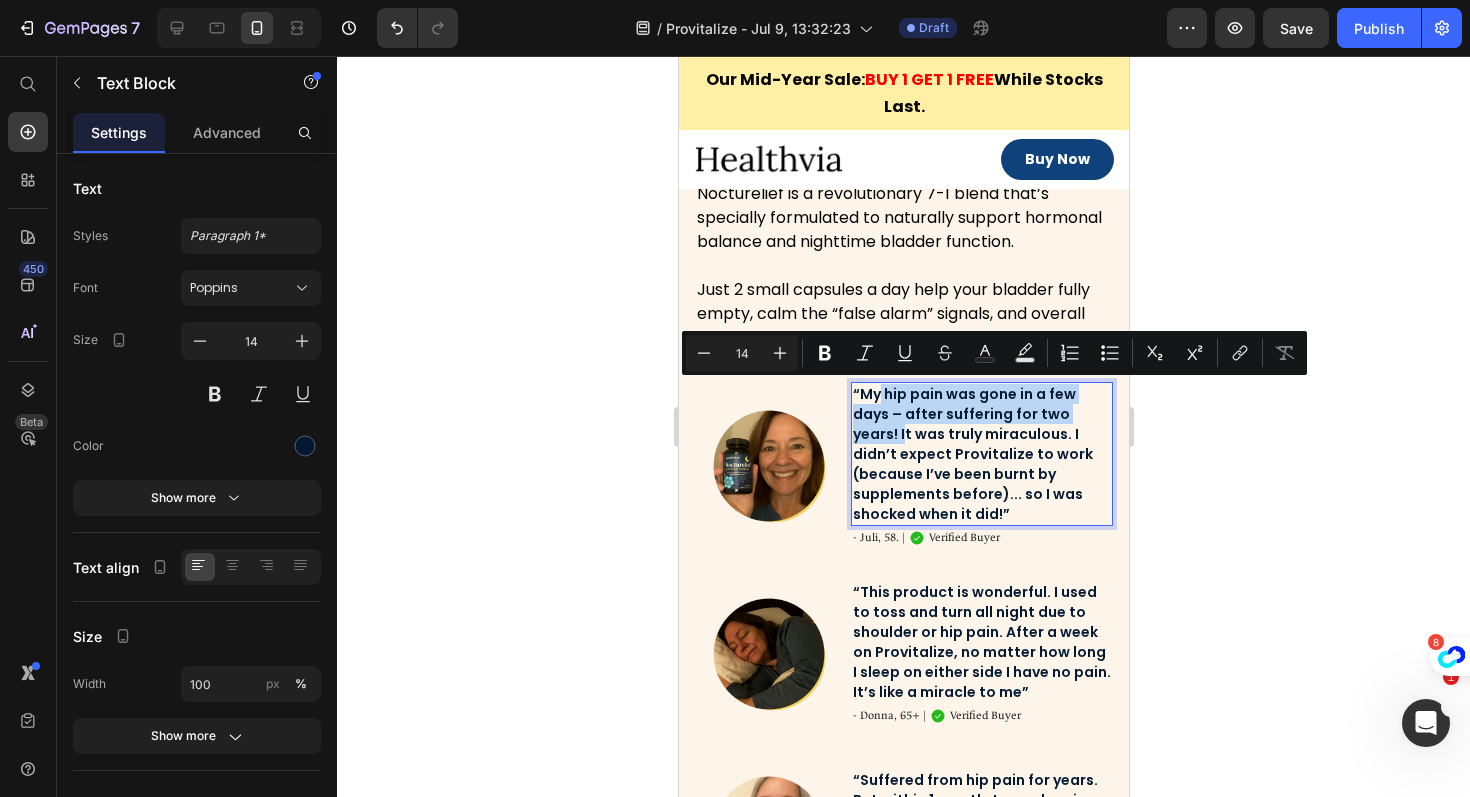 click on "“My hip pain was gone in a few days – after suffering for two years! It was truly miraculous. I didn’t expect Provitalize to work (because I’ve been burnt by supplements before)... so I was shocked when it did!”" at bounding box center (981, 454) 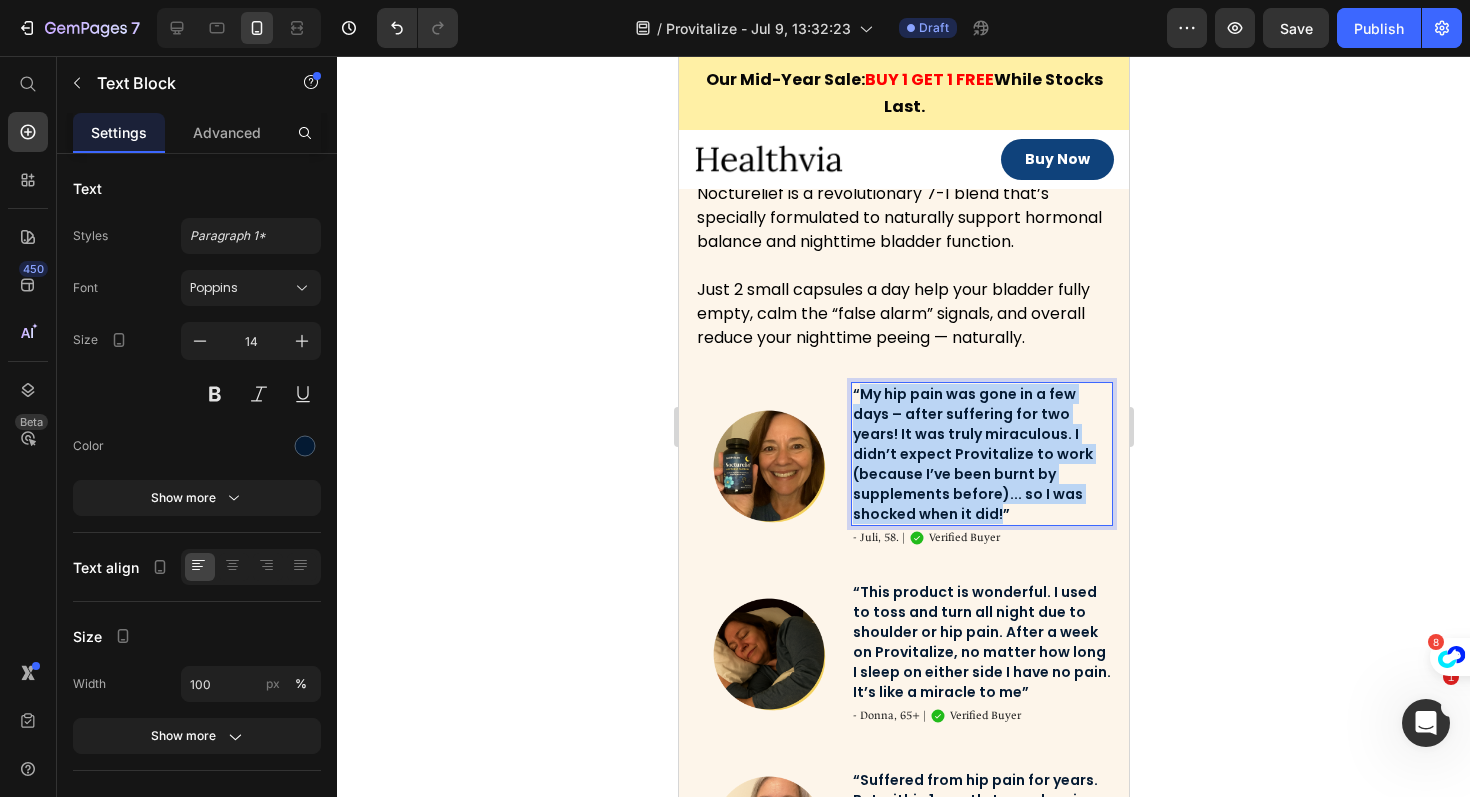 drag, startPoint x: 857, startPoint y: 390, endPoint x: 879, endPoint y: 517, distance: 128.89143 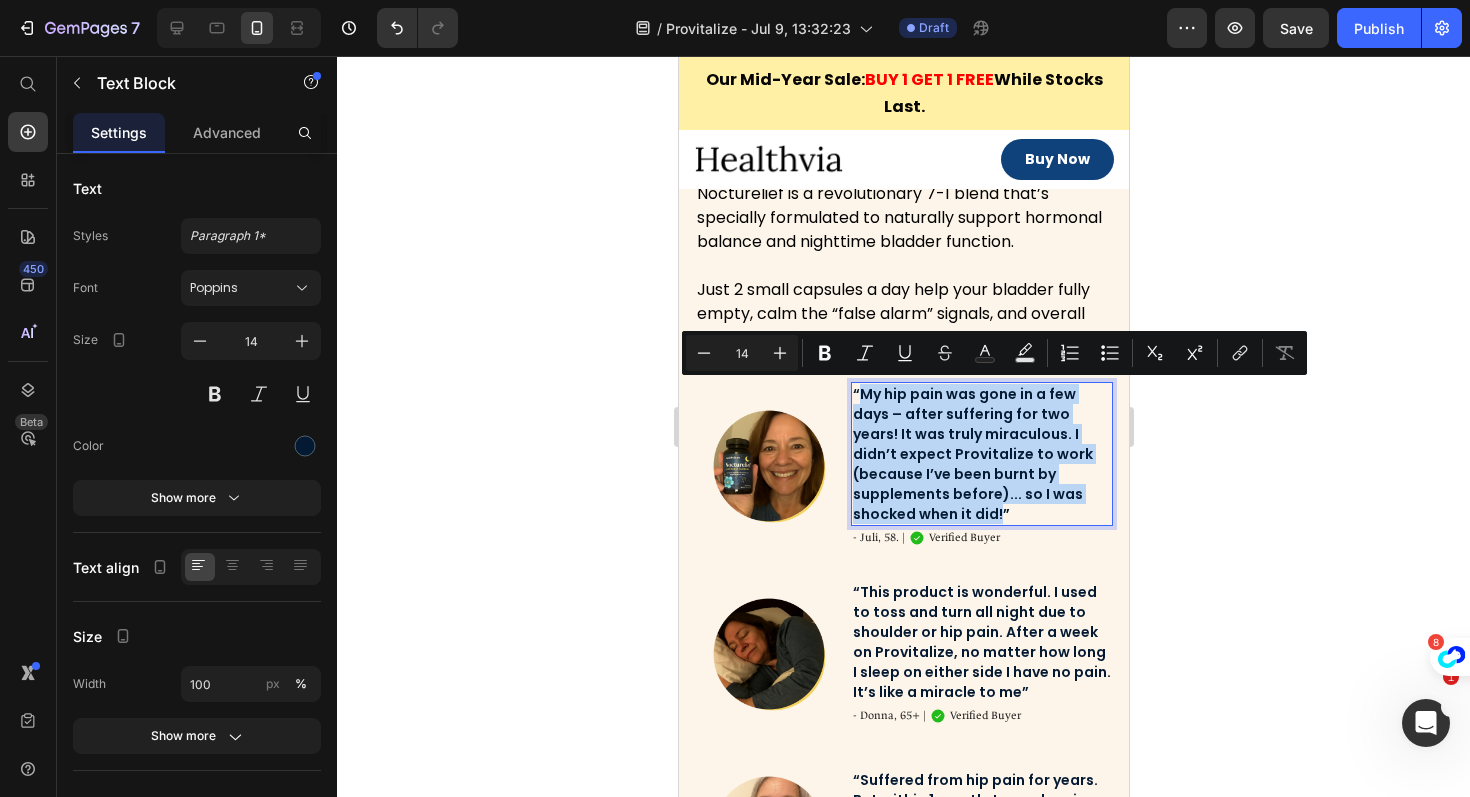 click on "“My hip pain was gone in a few days – after suffering for two years! It was truly miraculous. I didn’t expect Provitalize to work (because I’ve been burnt by supplements before)... so I was shocked when it did!”" at bounding box center (981, 454) 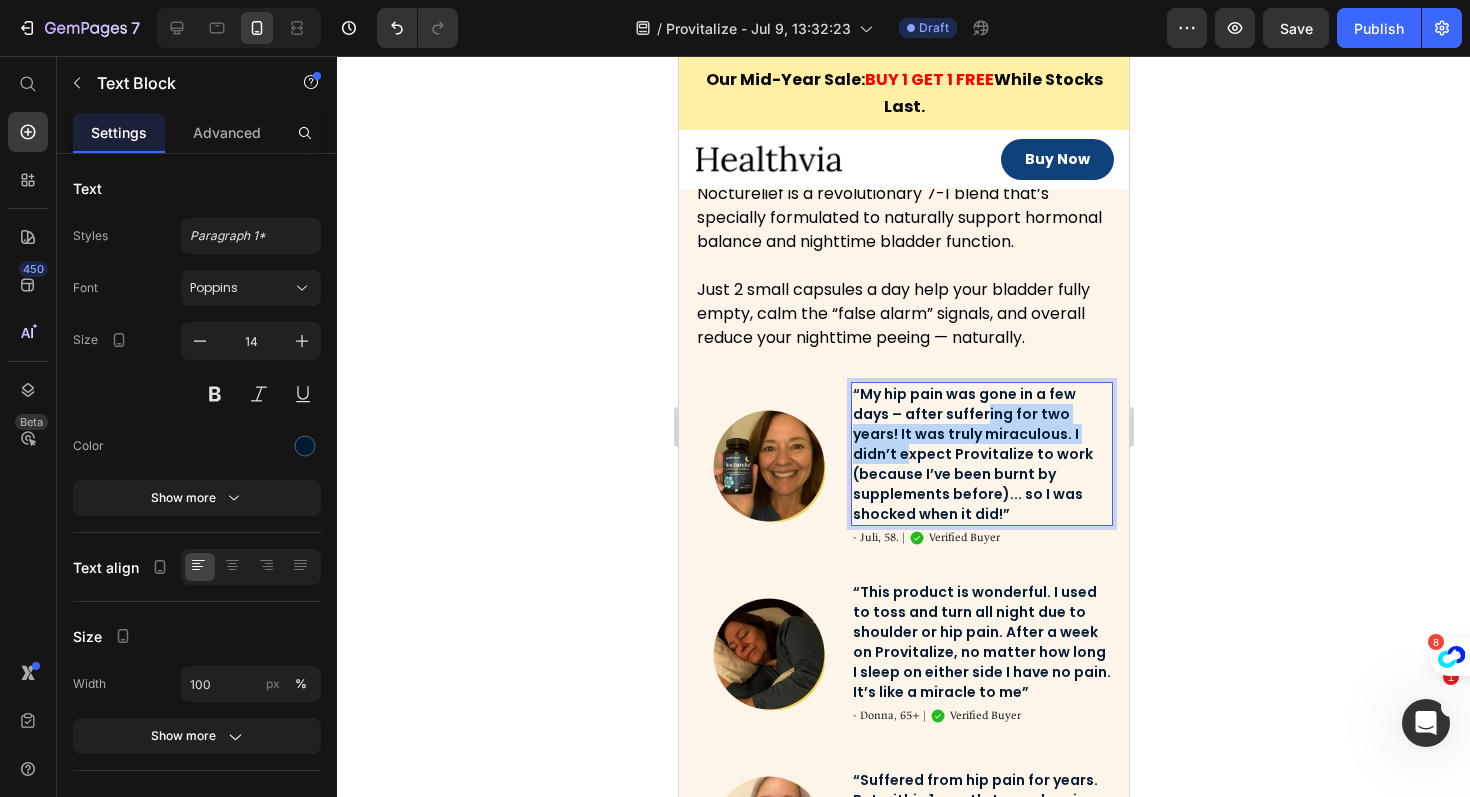 drag, startPoint x: 944, startPoint y: 418, endPoint x: 1072, endPoint y: 437, distance: 129.40247 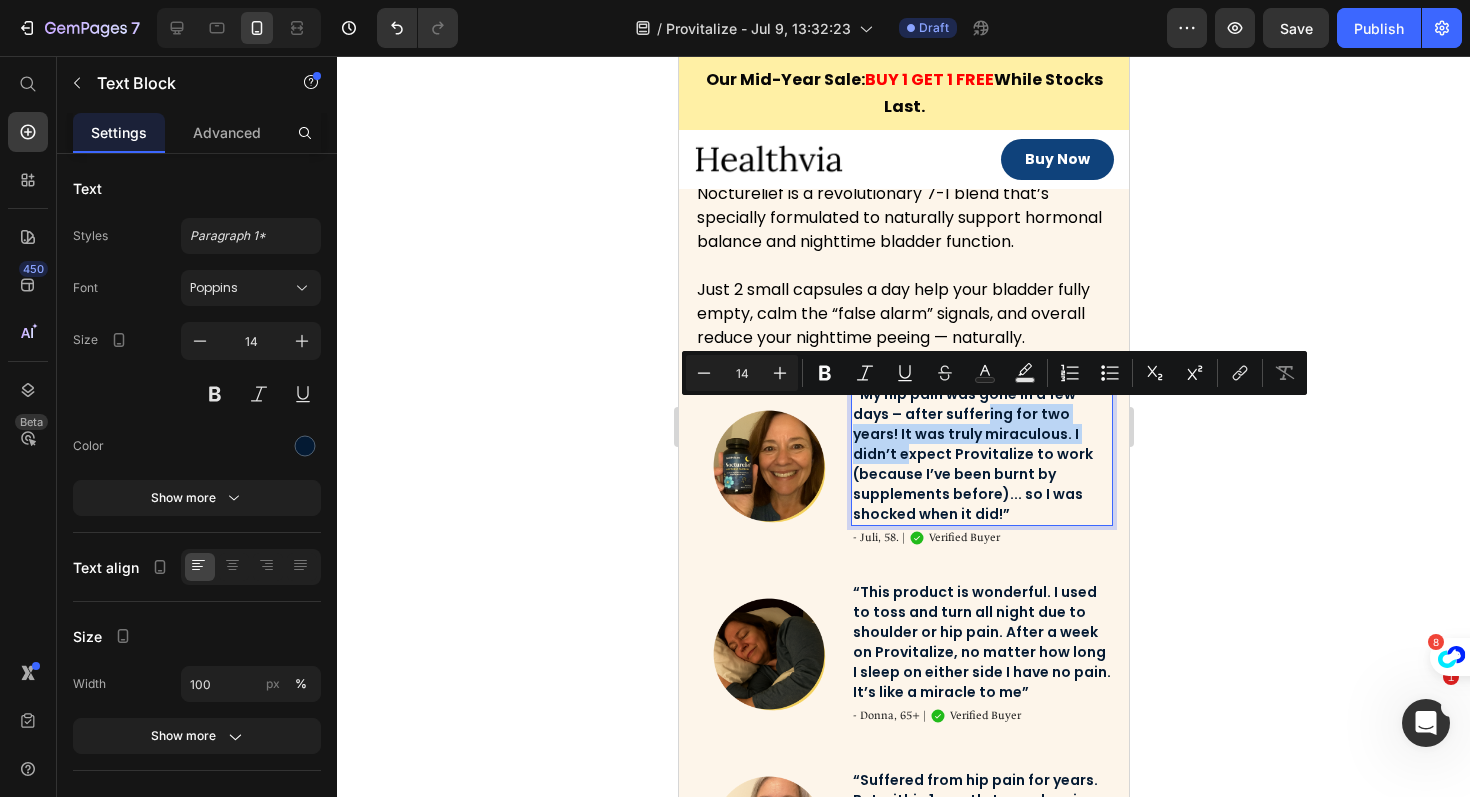 click on "“My hip pain was gone in a few days – after suffering for two years! It was truly miraculous. I didn’t expect Provitalize to work (because I’ve been burnt by supplements before)... so I was shocked when it did!”" at bounding box center [981, 454] 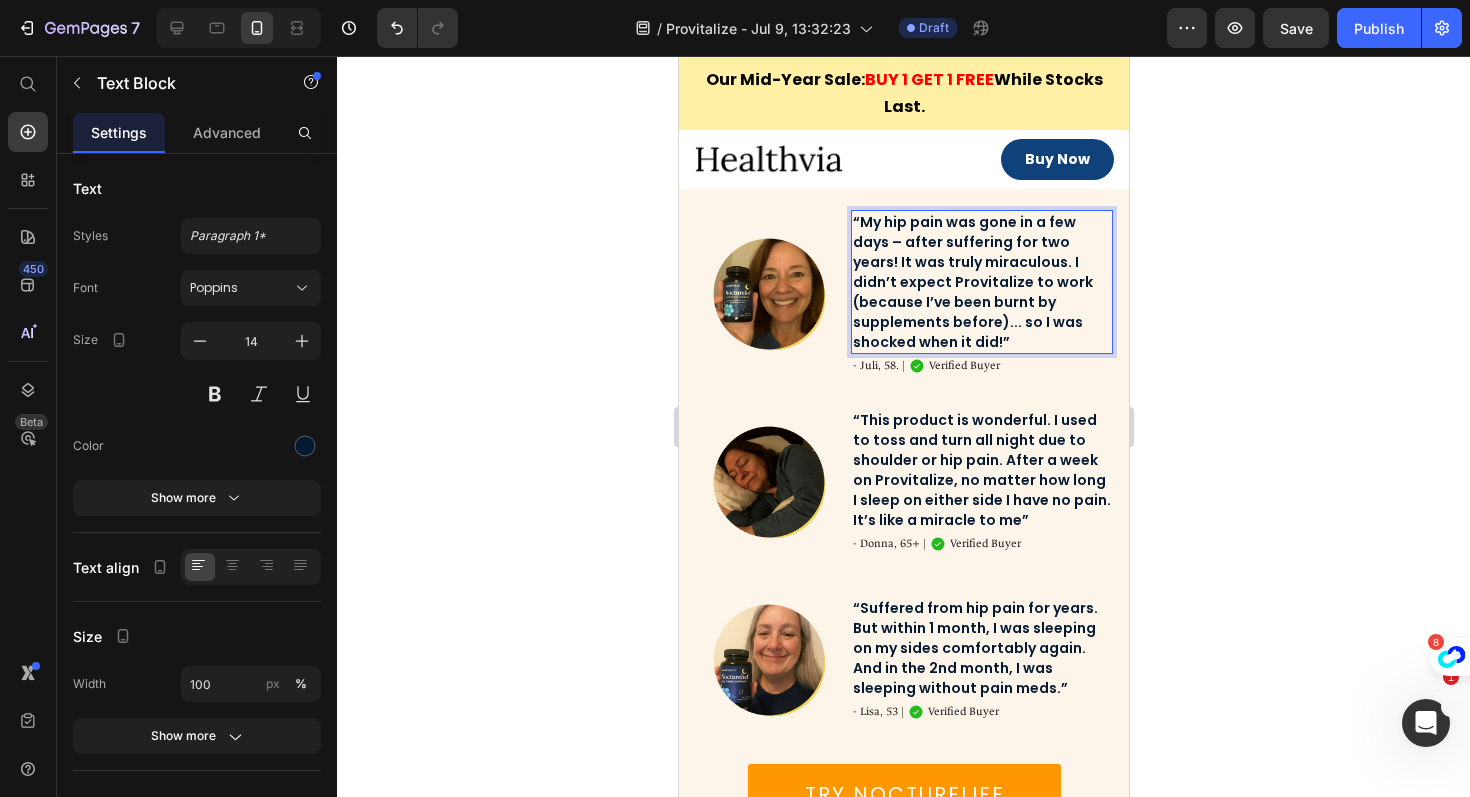 scroll, scrollTop: 3939, scrollLeft: 0, axis: vertical 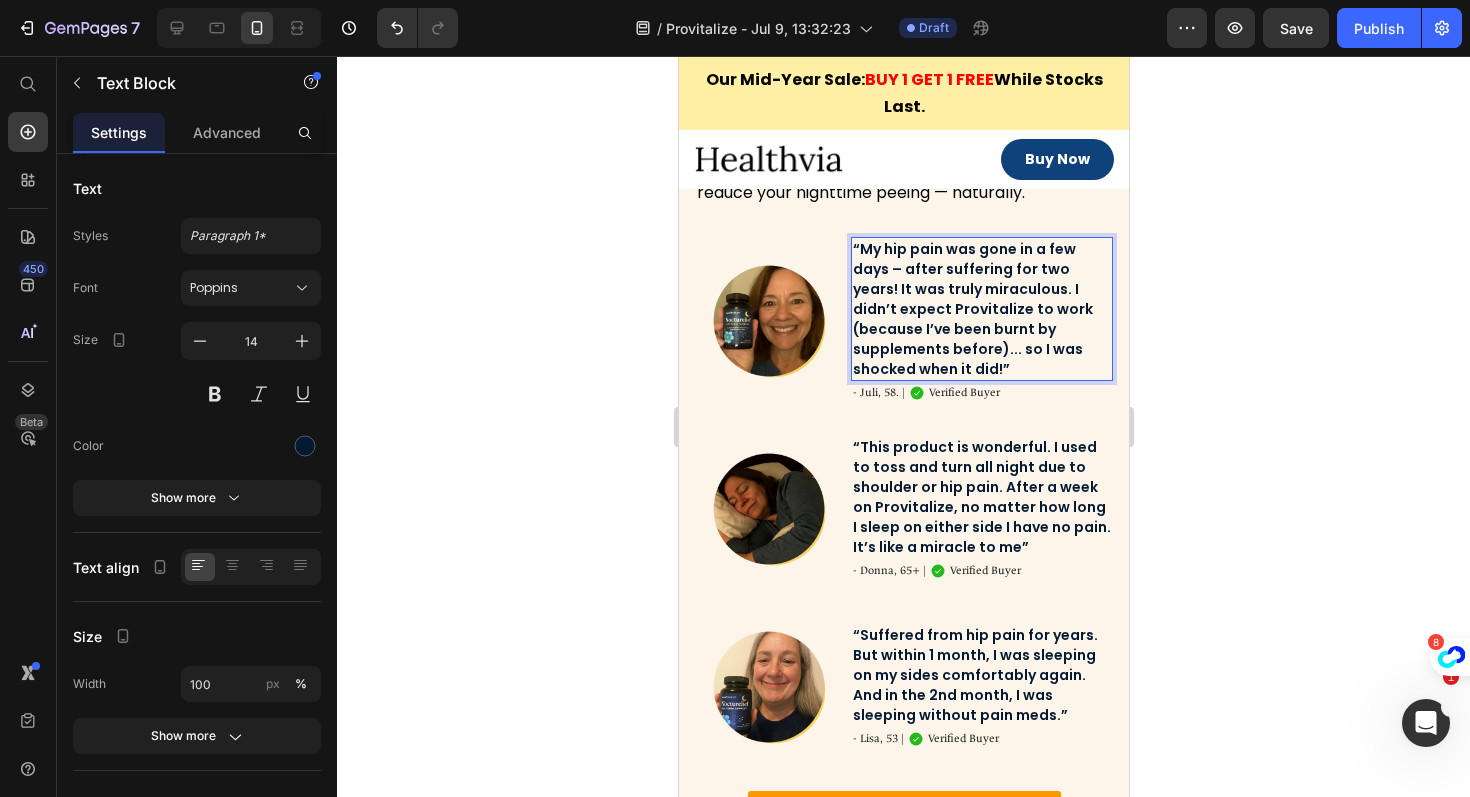 click 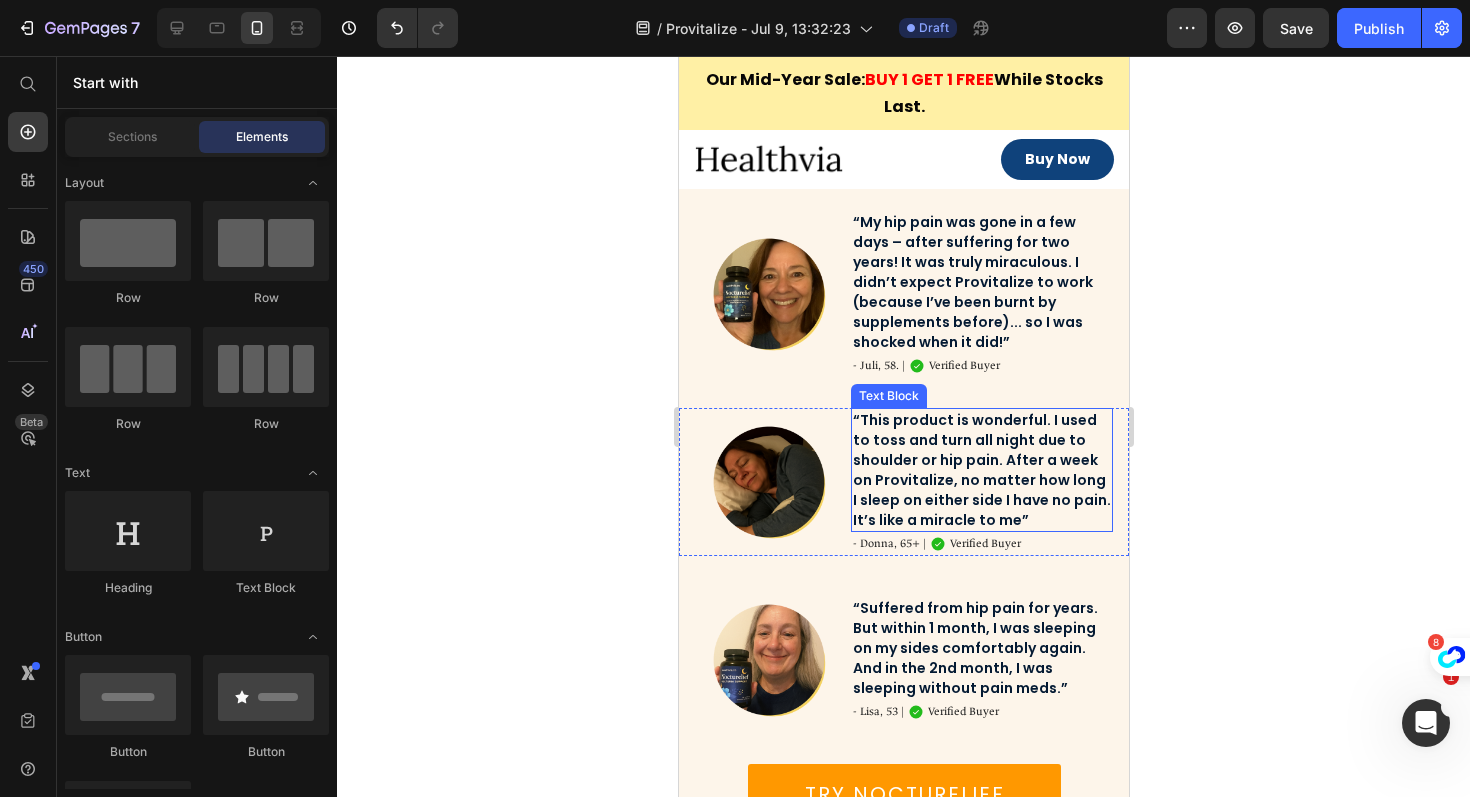 scroll, scrollTop: 4000, scrollLeft: 0, axis: vertical 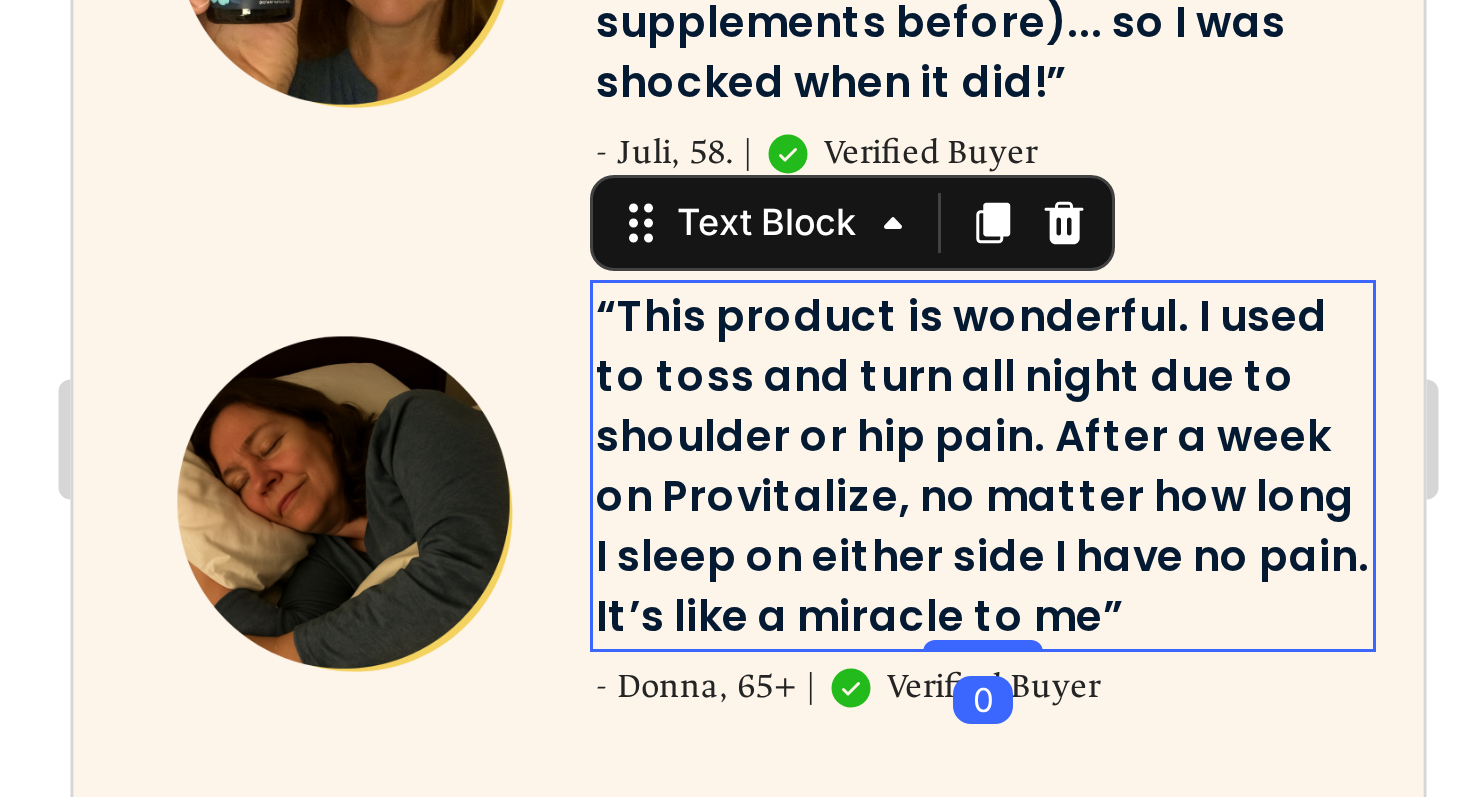 click on "“This product is wonderful. I used to toss and turn all night due to shoulder or hip pain. After a week on Provitalize, no matter how long I sleep on either side I have no pain. It’s like a miracle to me”" at bounding box center [375, -293] 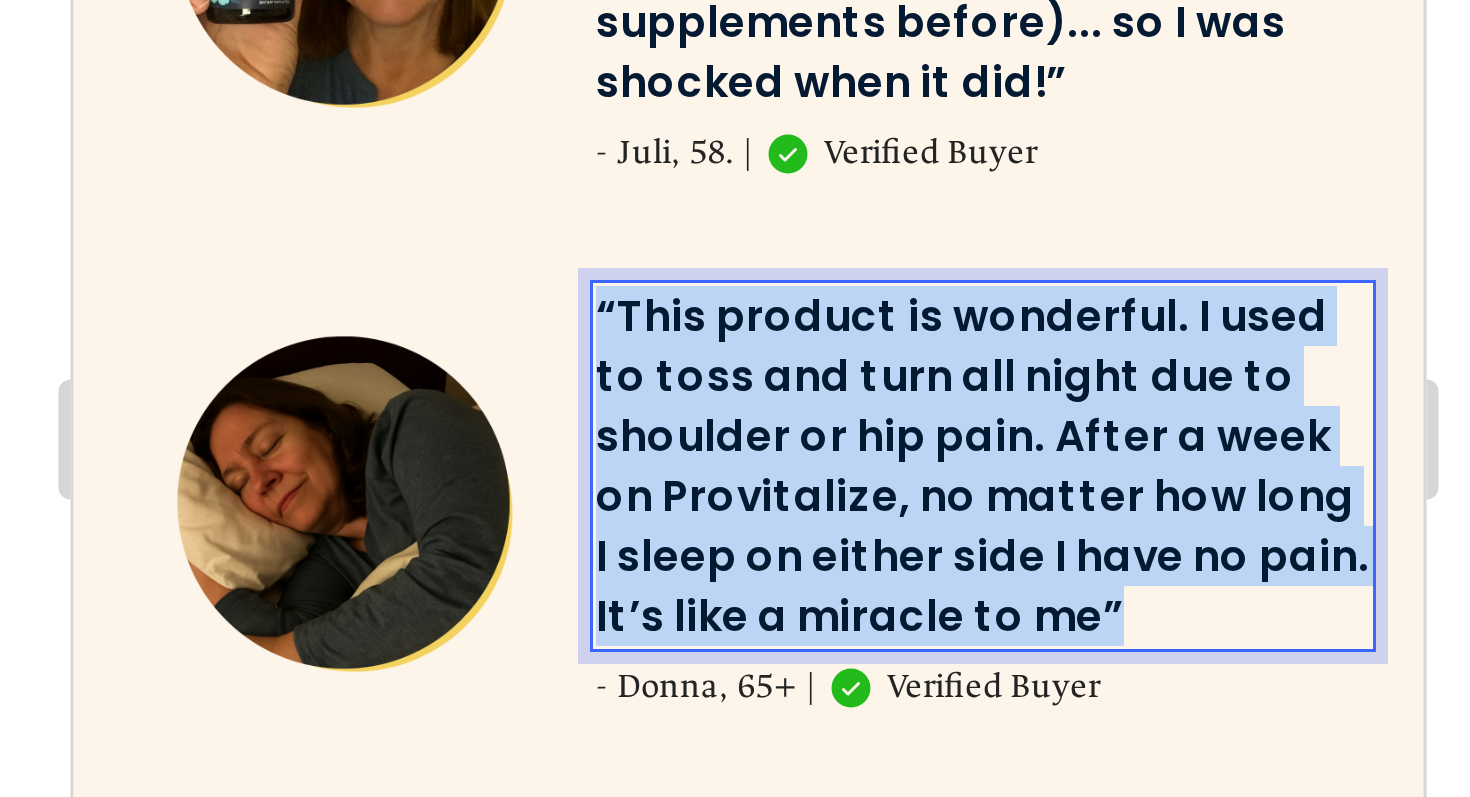 click on "“This product is wonderful. I used to toss and turn all night due to shoulder or hip pain. After a week on Provitalize, no matter how long I sleep on either side I have no pain. It’s like a miracle to me”" at bounding box center (375, -293) 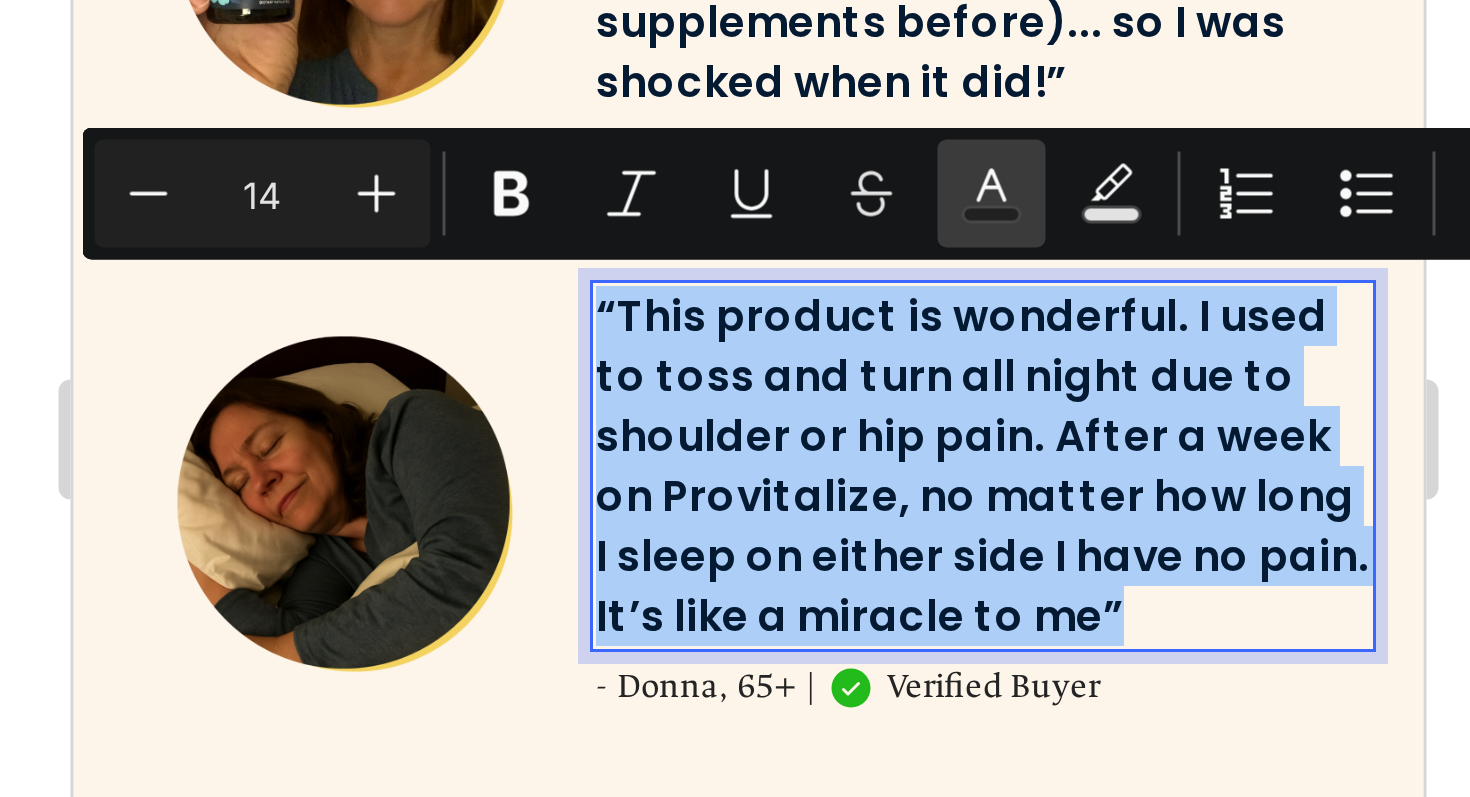 click 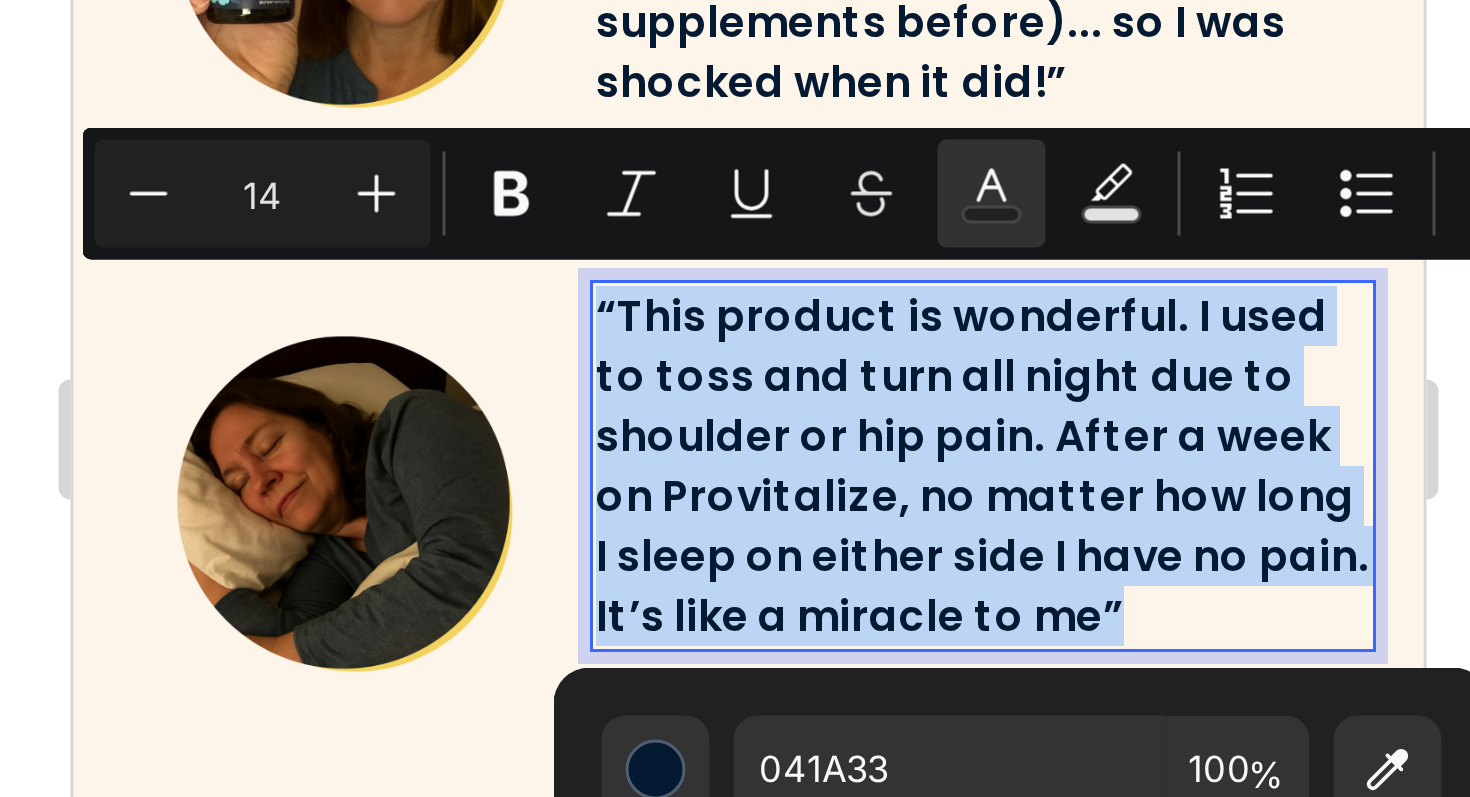 click on "“This product is wonderful. I used to toss and turn all night due to shoulder or hip pain. After a week on Provitalize, no matter how long I sleep on either side I have no pain. It’s like a miracle to me”" at bounding box center (375, -293) 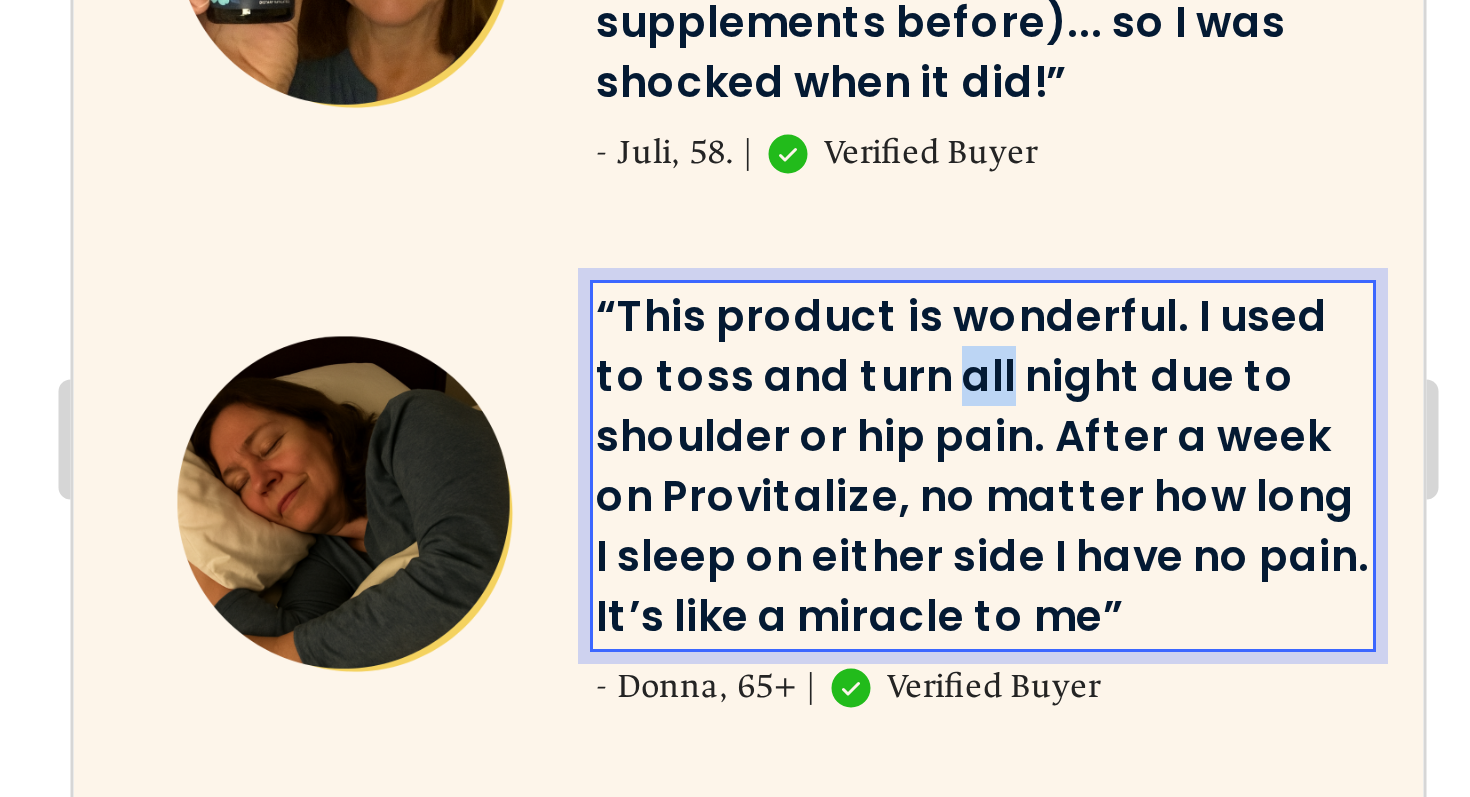 click on "“This product is wonderful. I used to toss and turn all night due to shoulder or hip pain. After a week on Provitalize, no matter how long I sleep on either side I have no pain. It’s like a miracle to me”" at bounding box center (375, -293) 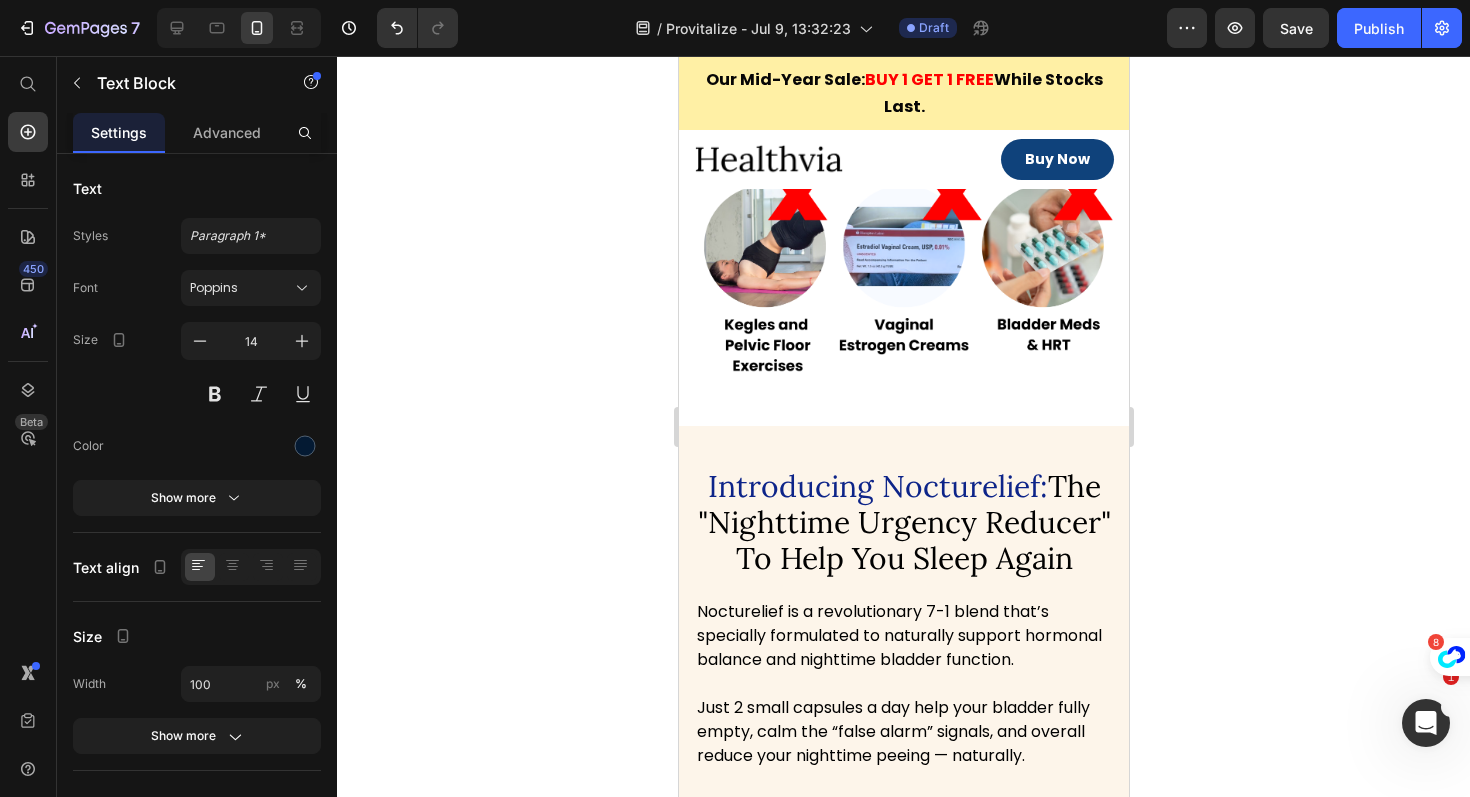 scroll, scrollTop: 3377, scrollLeft: 0, axis: vertical 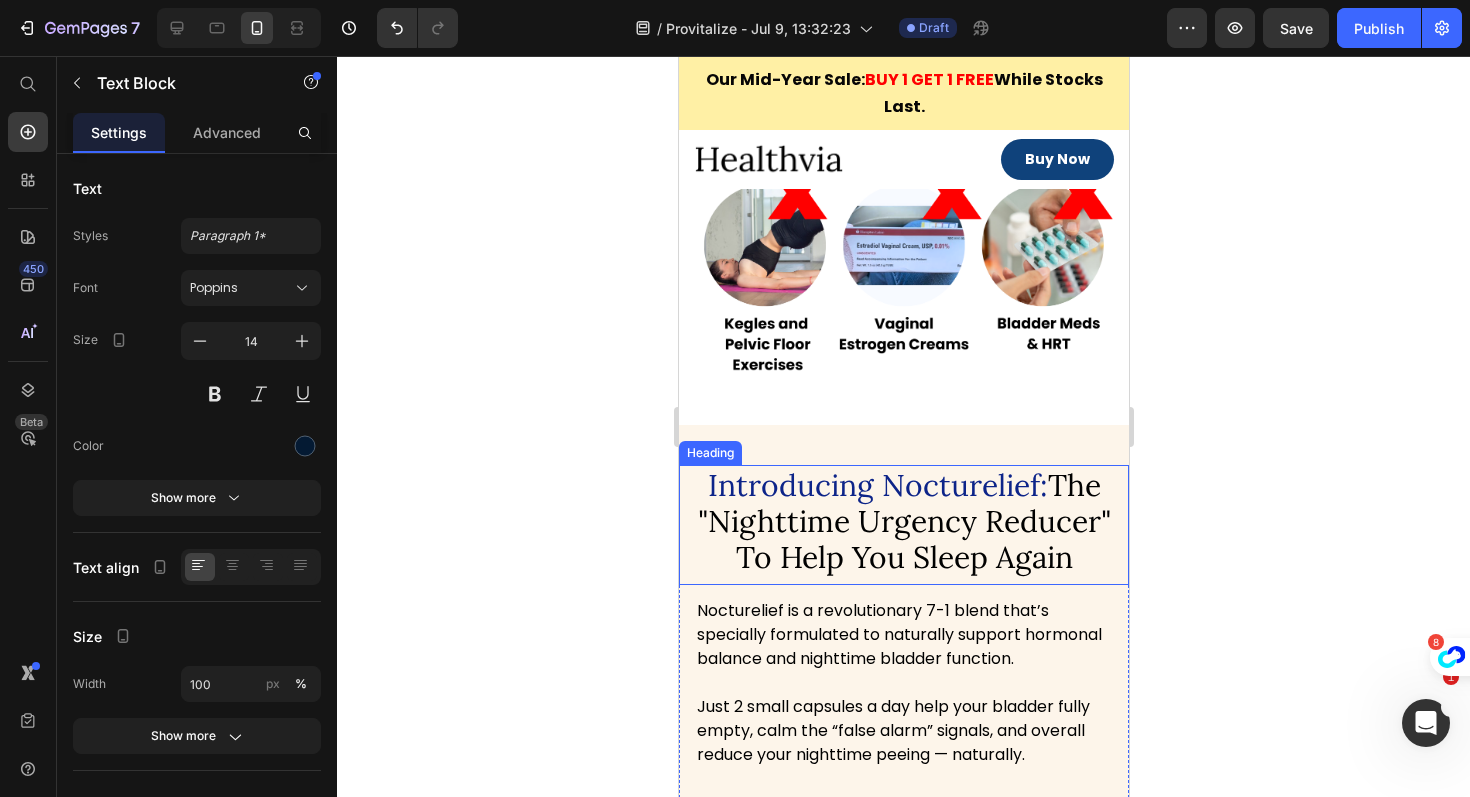 click on "Nocturelief is a revolutionary 7-1 blend that’s specially formulated to naturally support hormonal balance and nighttime bladder function." at bounding box center [898, 634] 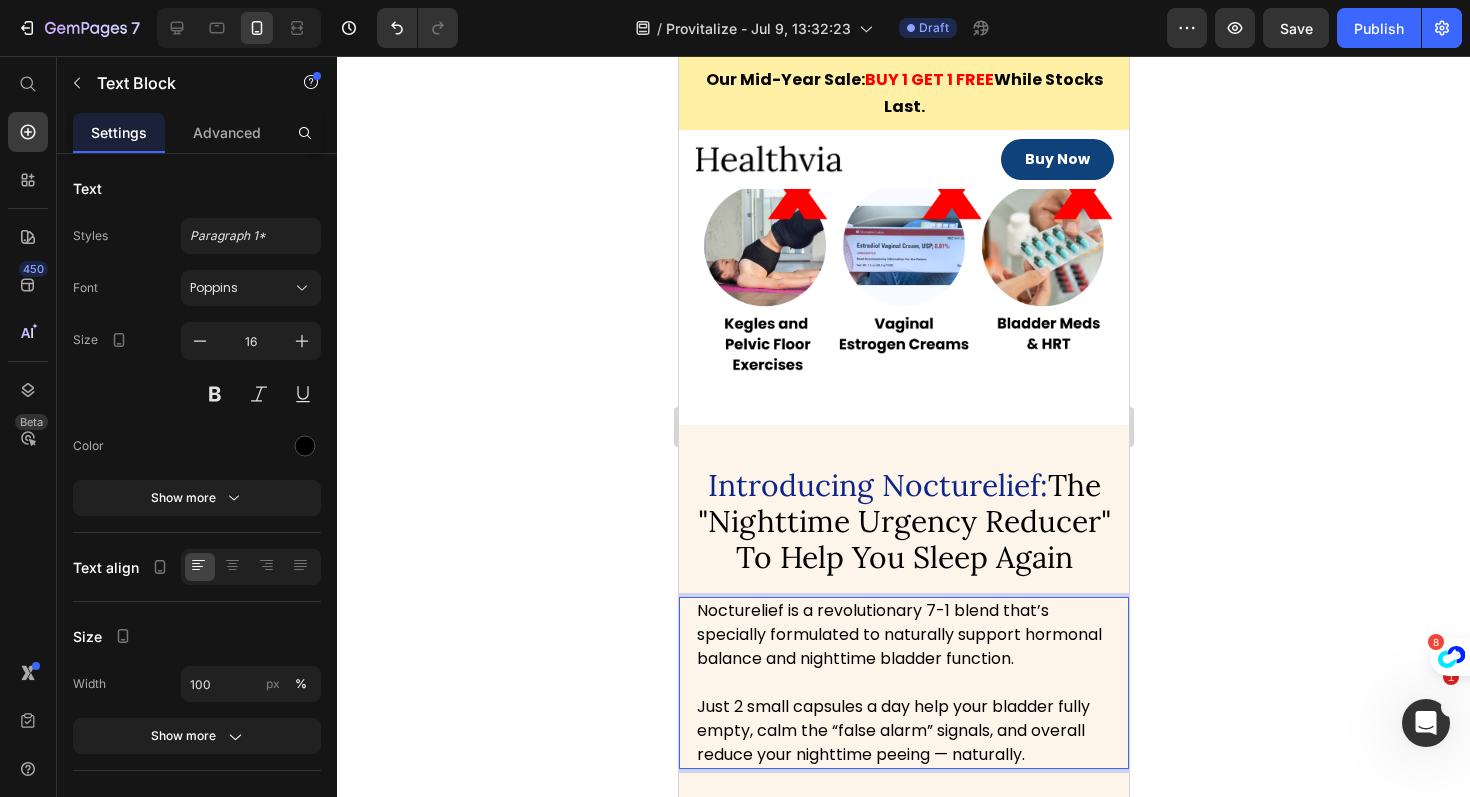 click on "Nocturelief is a revolutionary 7-1 blend that’s specially formulated to naturally support hormonal balance and nighttime bladder function." at bounding box center [898, 634] 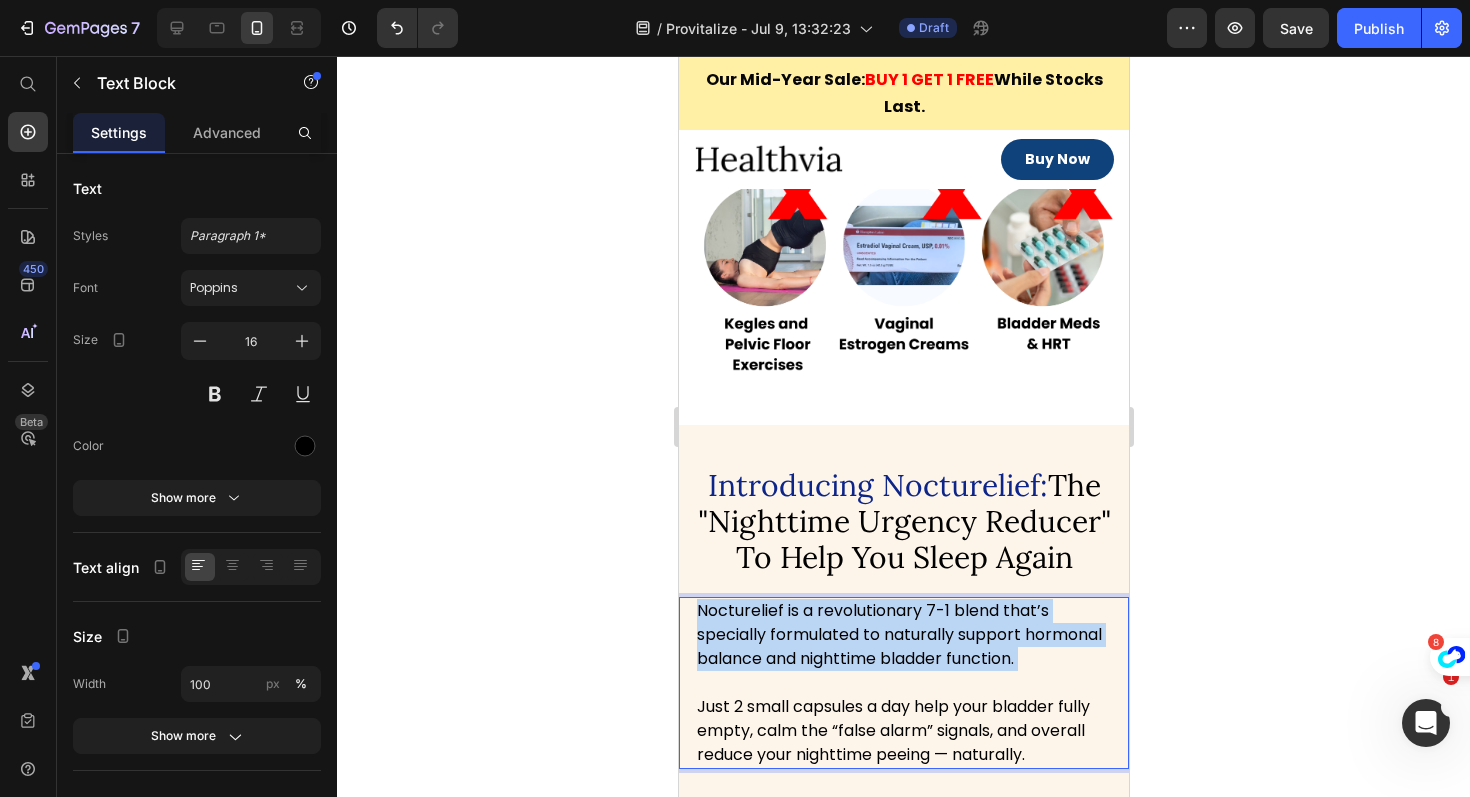 click on "Nocturelief is a revolutionary 7-1 blend that’s specially formulated to naturally support hormonal balance and nighttime bladder function." at bounding box center [898, 634] 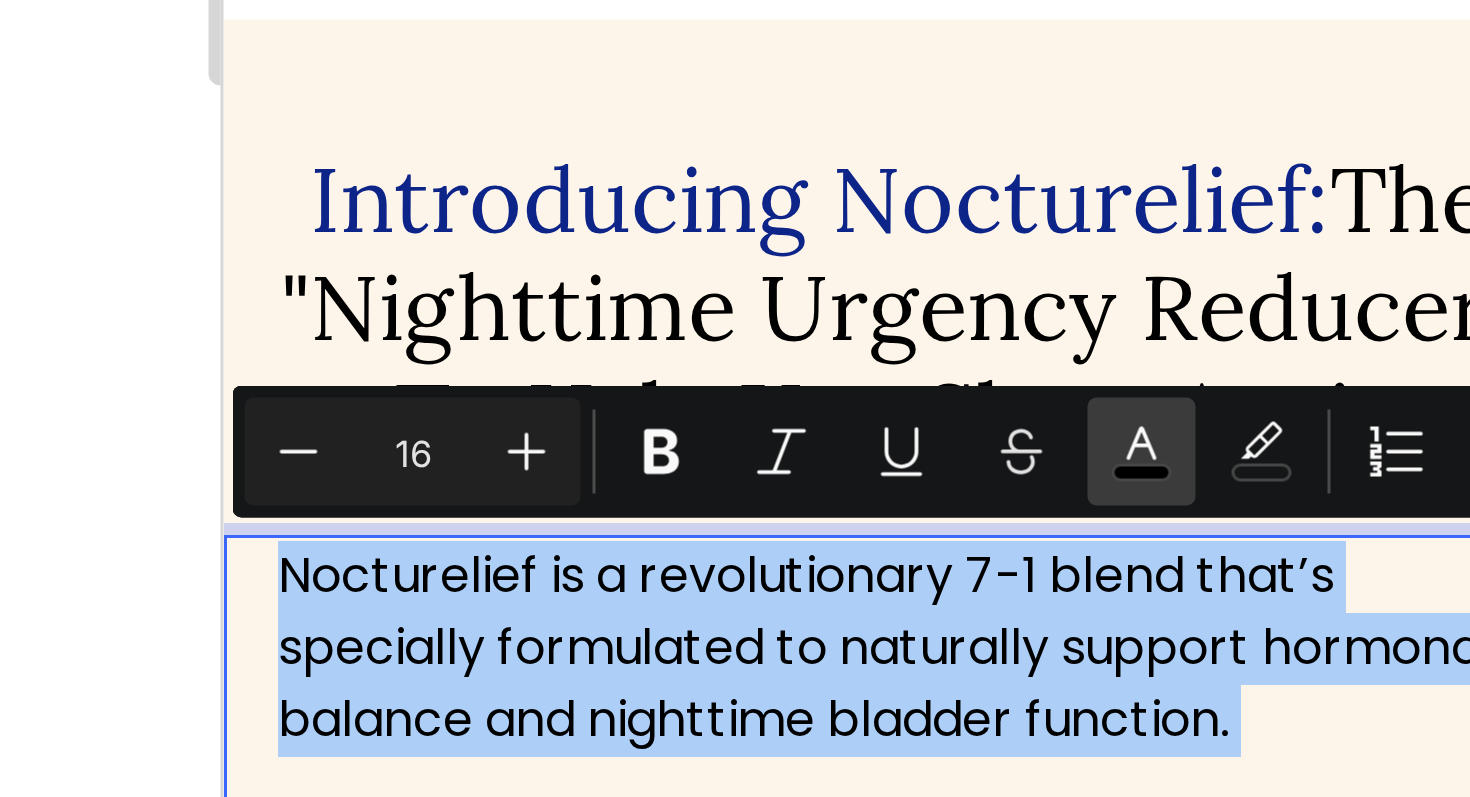 click 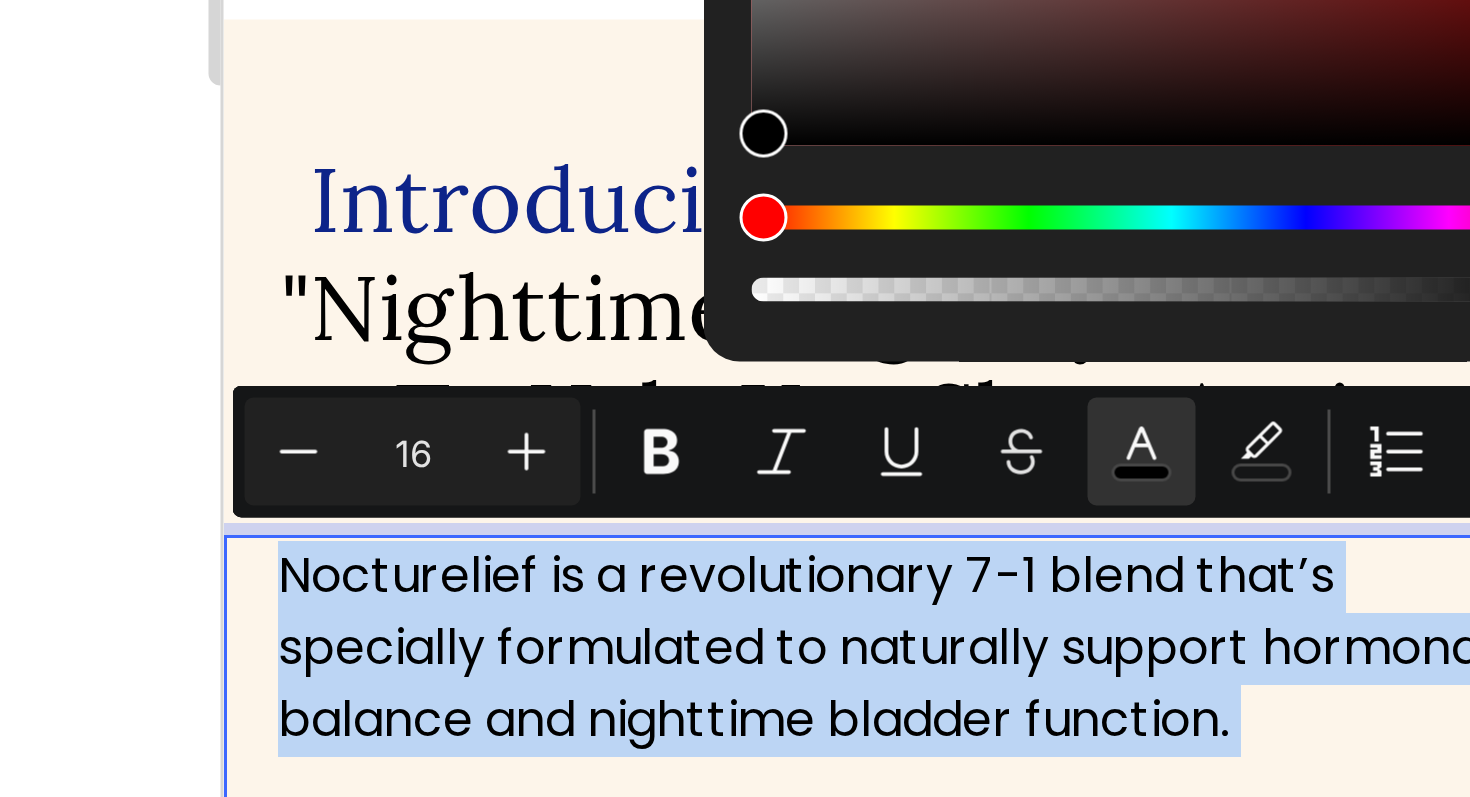 click on "Nocturelief is a revolutionary 7-1 blend that’s specially formulated to naturally support hormonal balance and nighttime bladder function." at bounding box center [442, -509] 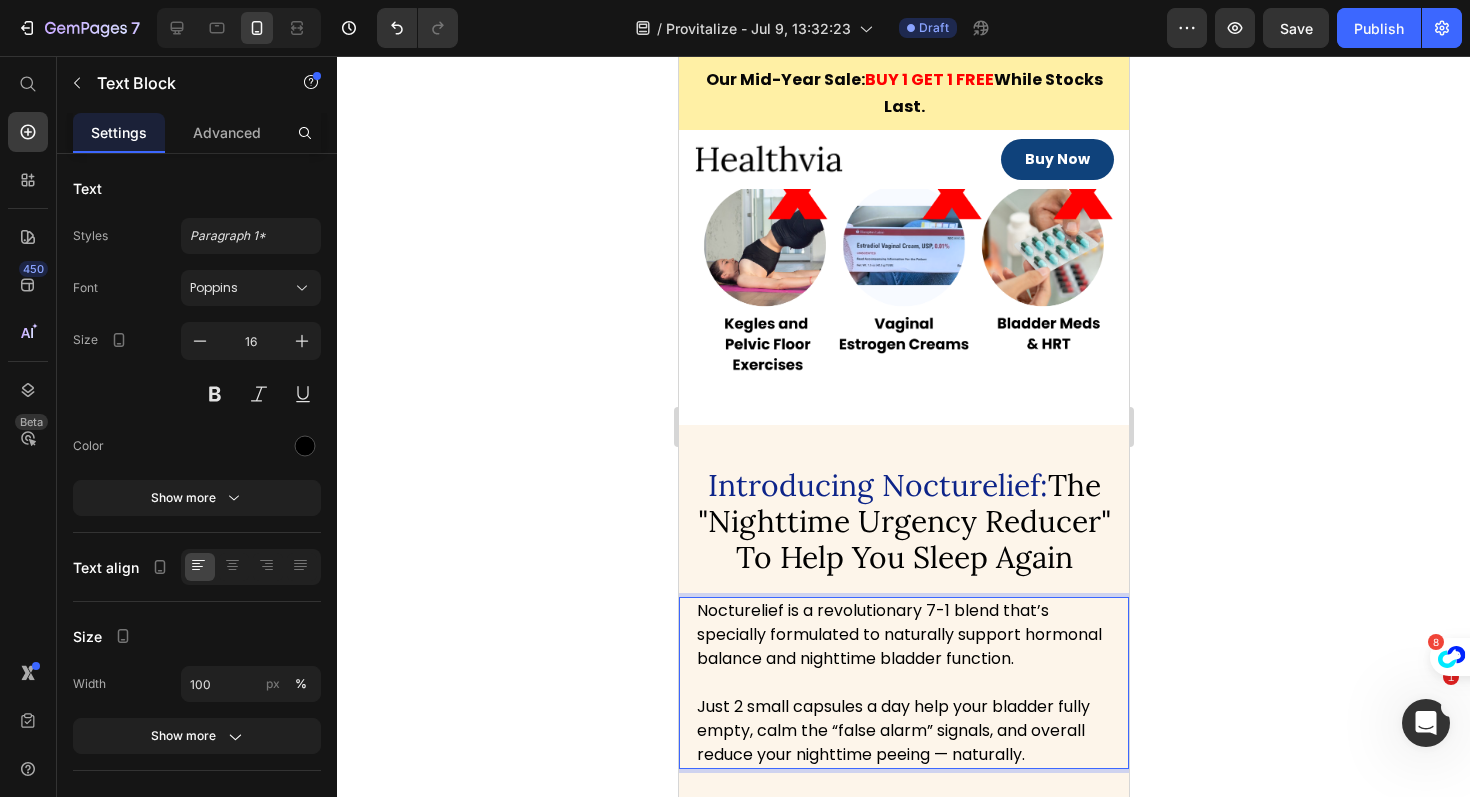 click 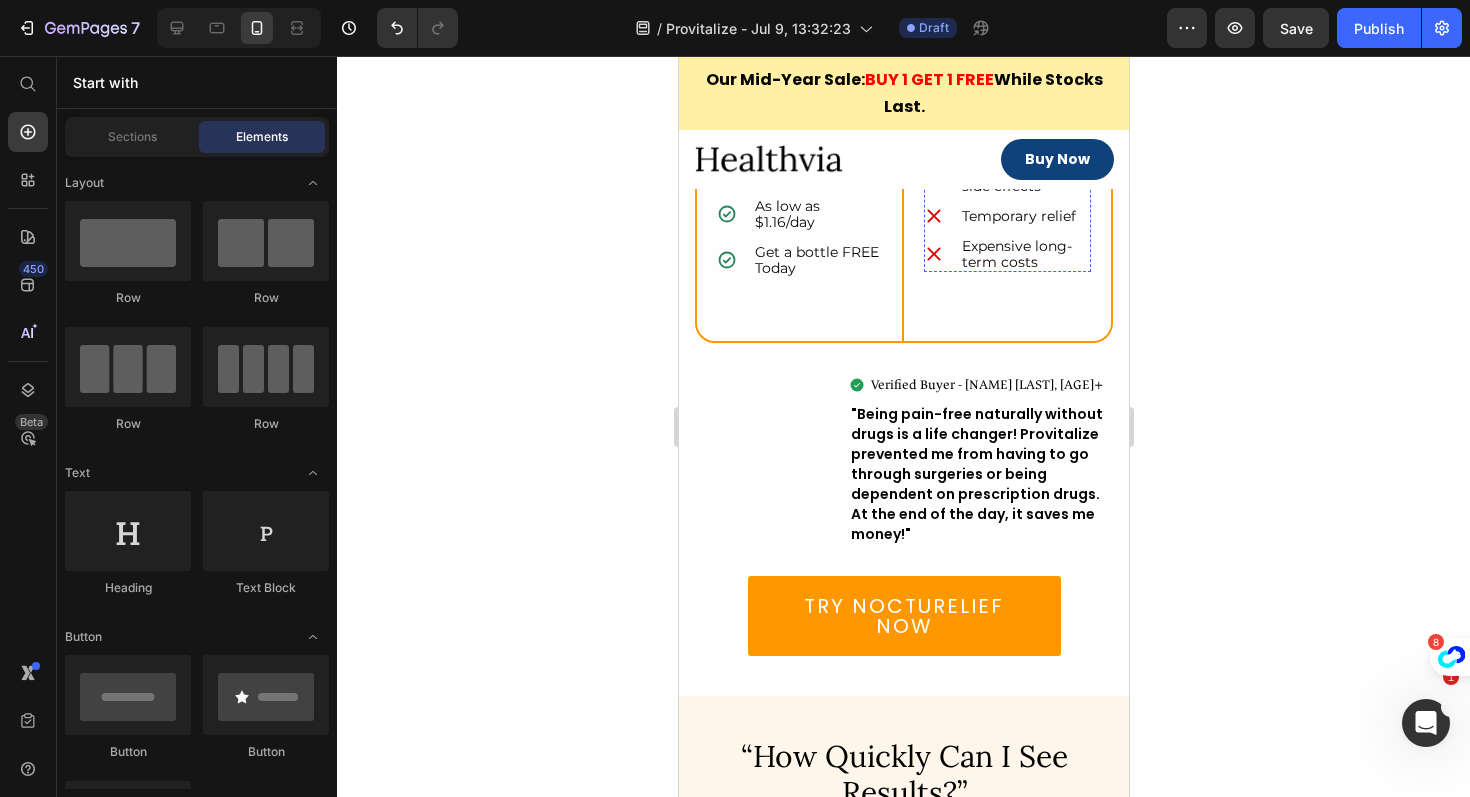 scroll, scrollTop: 6395, scrollLeft: 0, axis: vertical 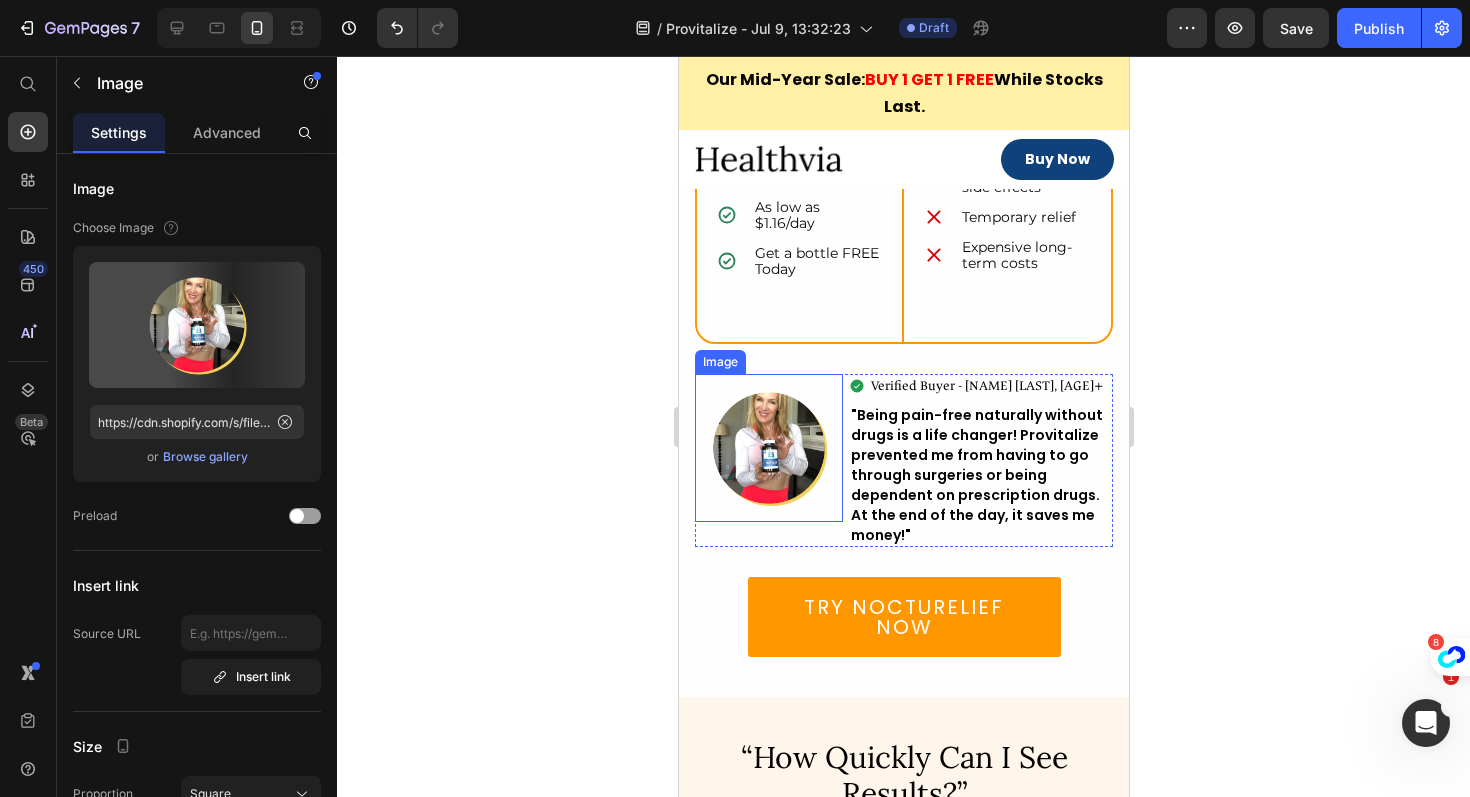 click at bounding box center (768, 448) 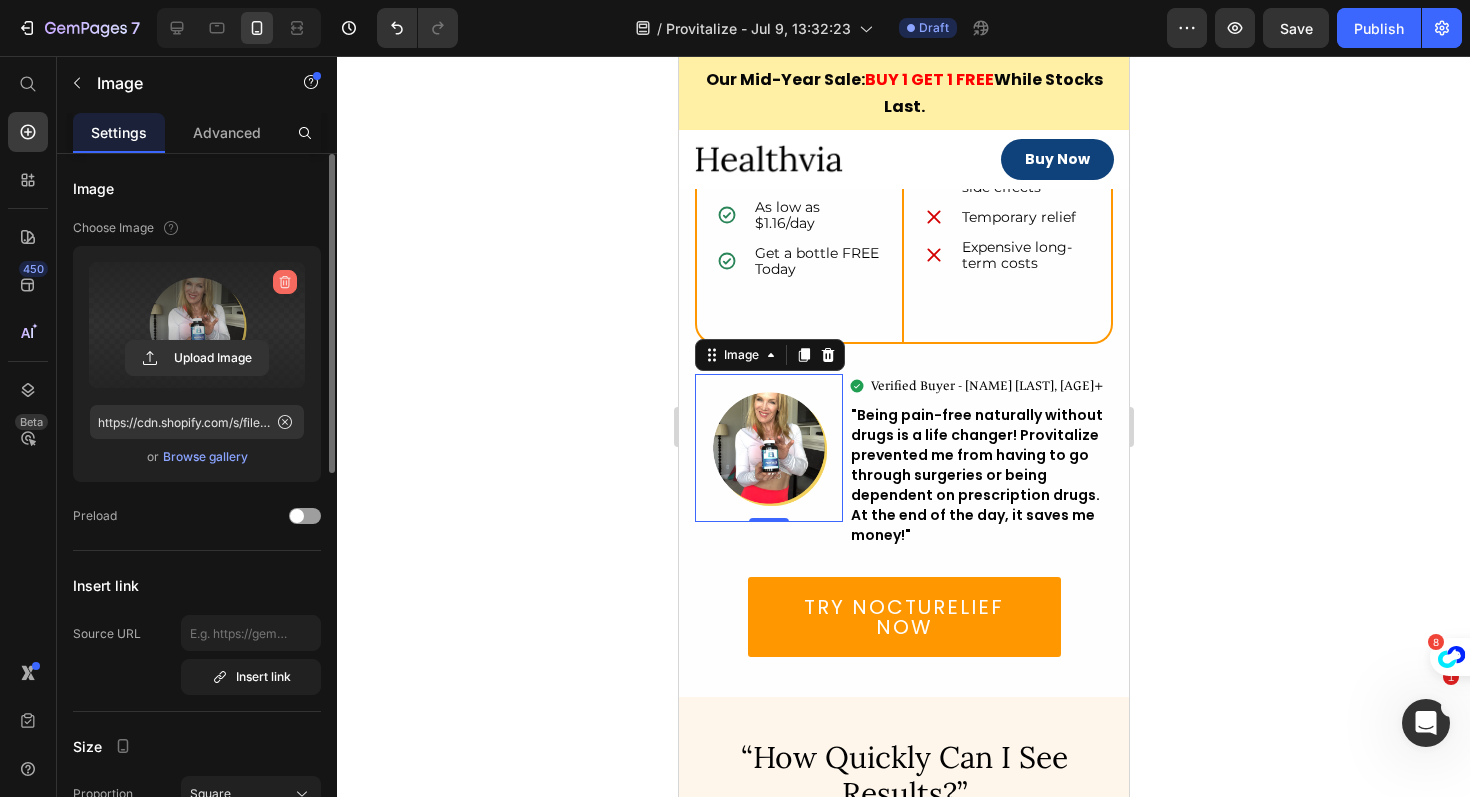 click 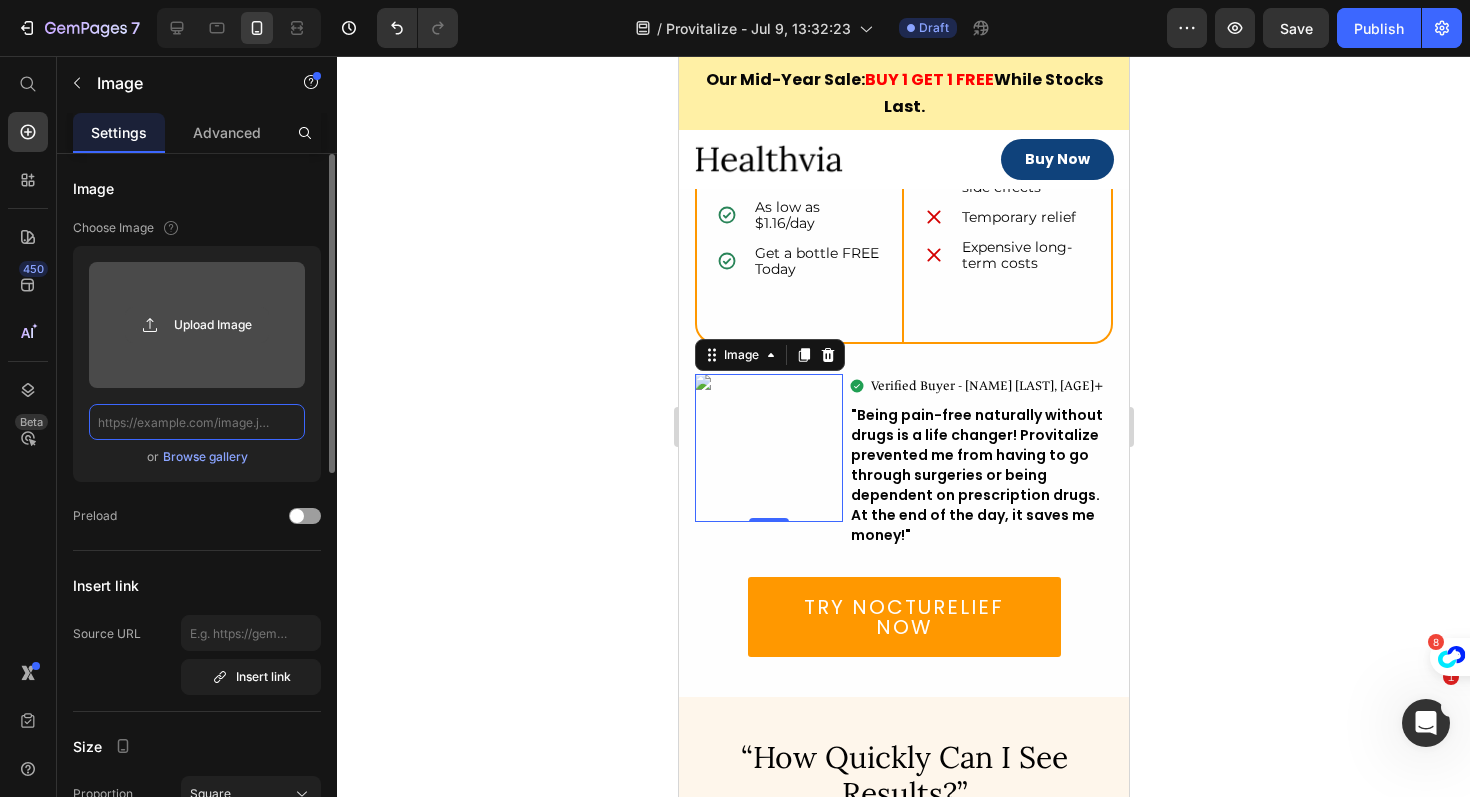 scroll, scrollTop: 0, scrollLeft: 0, axis: both 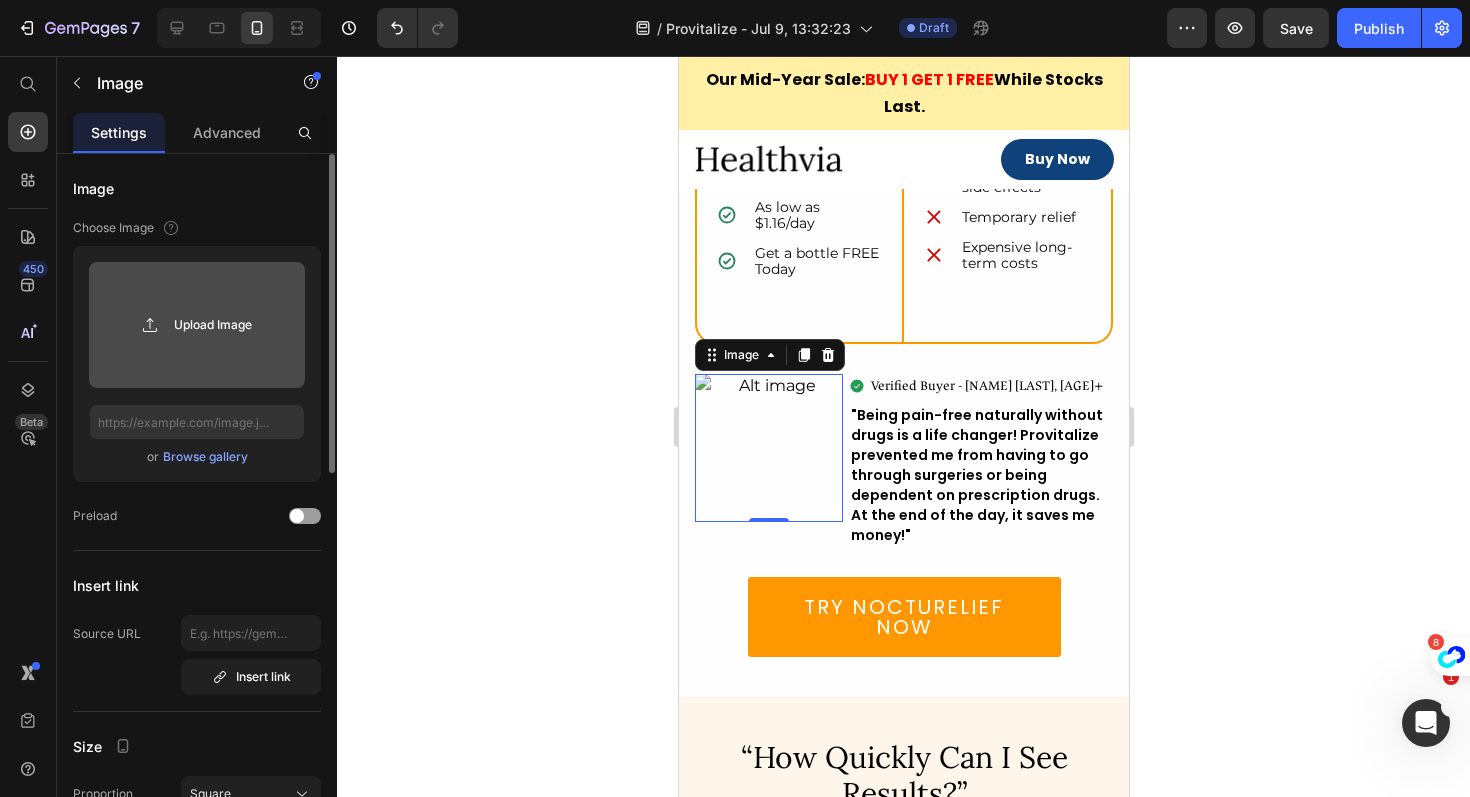 click 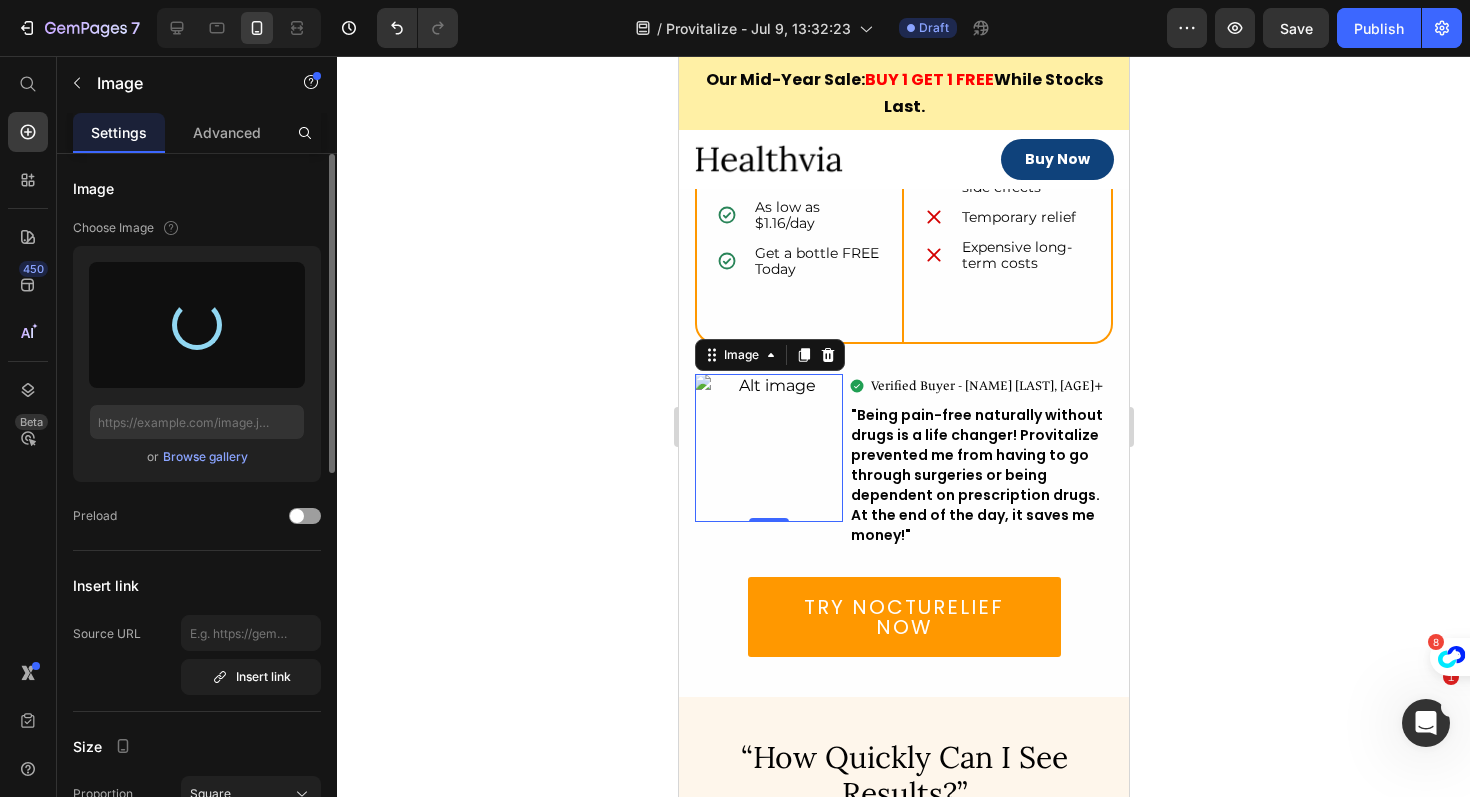 type on "https://cdn.shopify.com/s/files/1/0715/1209/6947/files/gempages_566339328339346466-9d69865a-37a1-4e52-ac5a-b3cf8697117e.png" 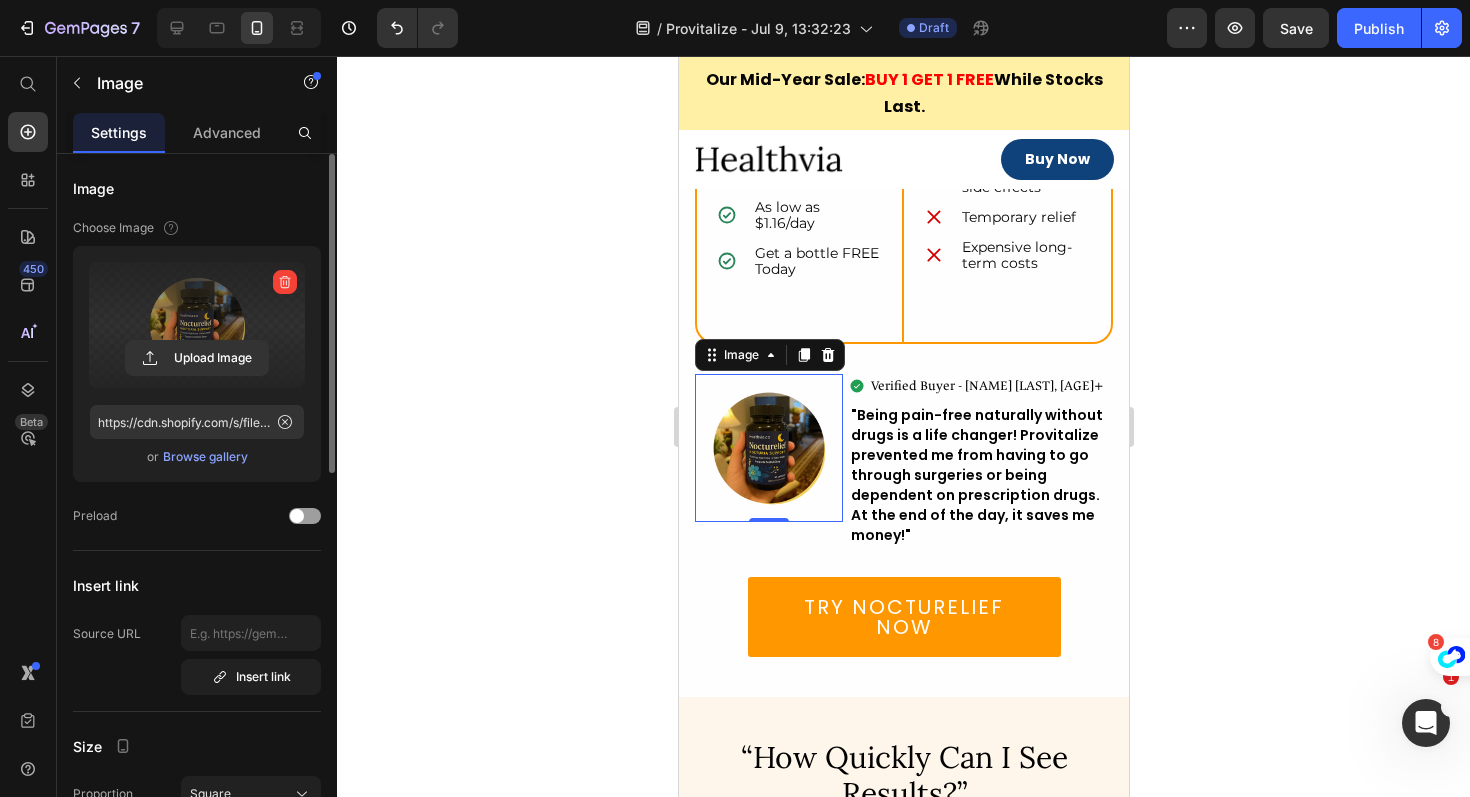 click 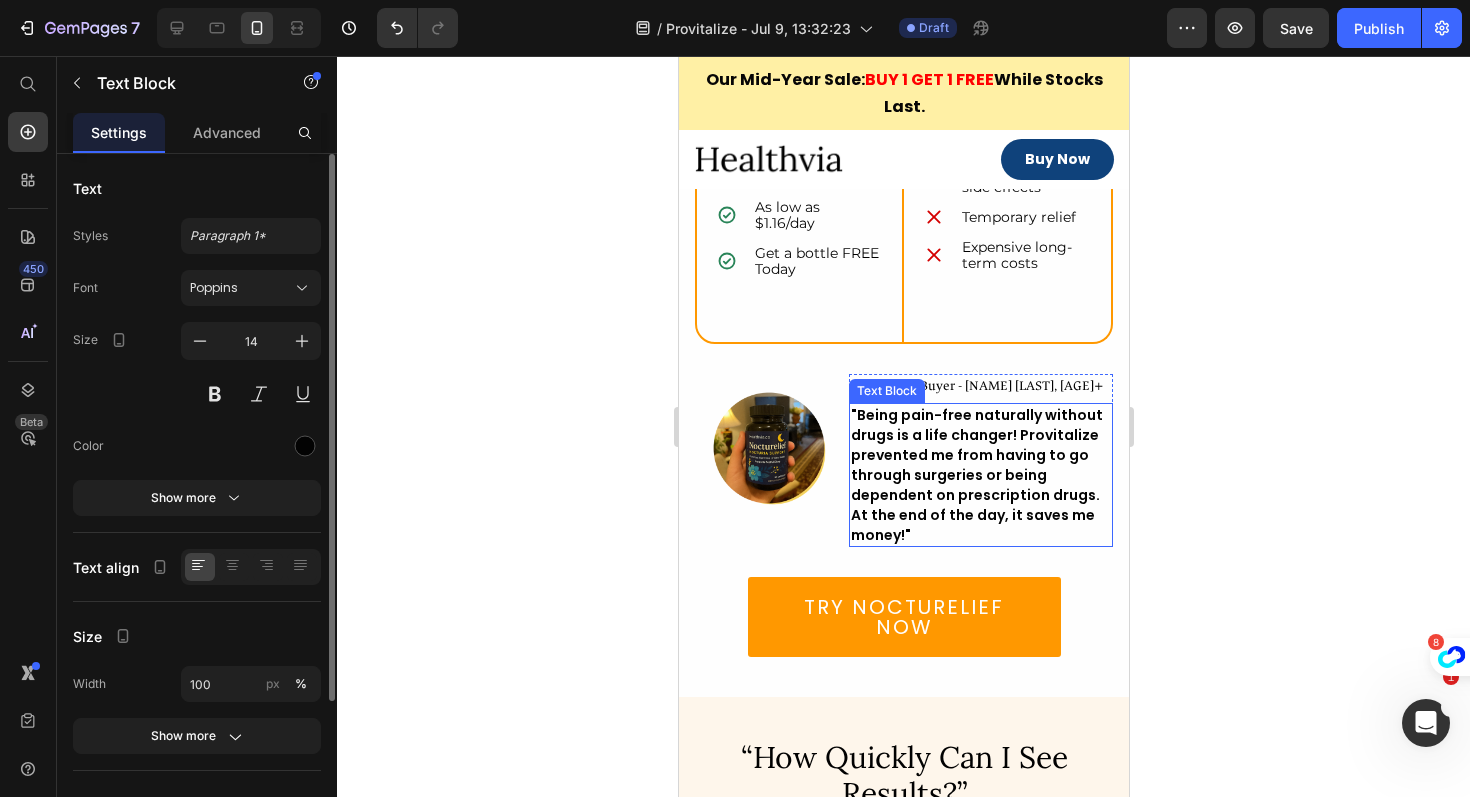 click on ""Being pain-free naturally without drugs is a life changer! Provitalize prevented me from having to go through surgeries or being dependent on prescription drugs. At the end of the day, it saves me money!"" at bounding box center [980, 475] 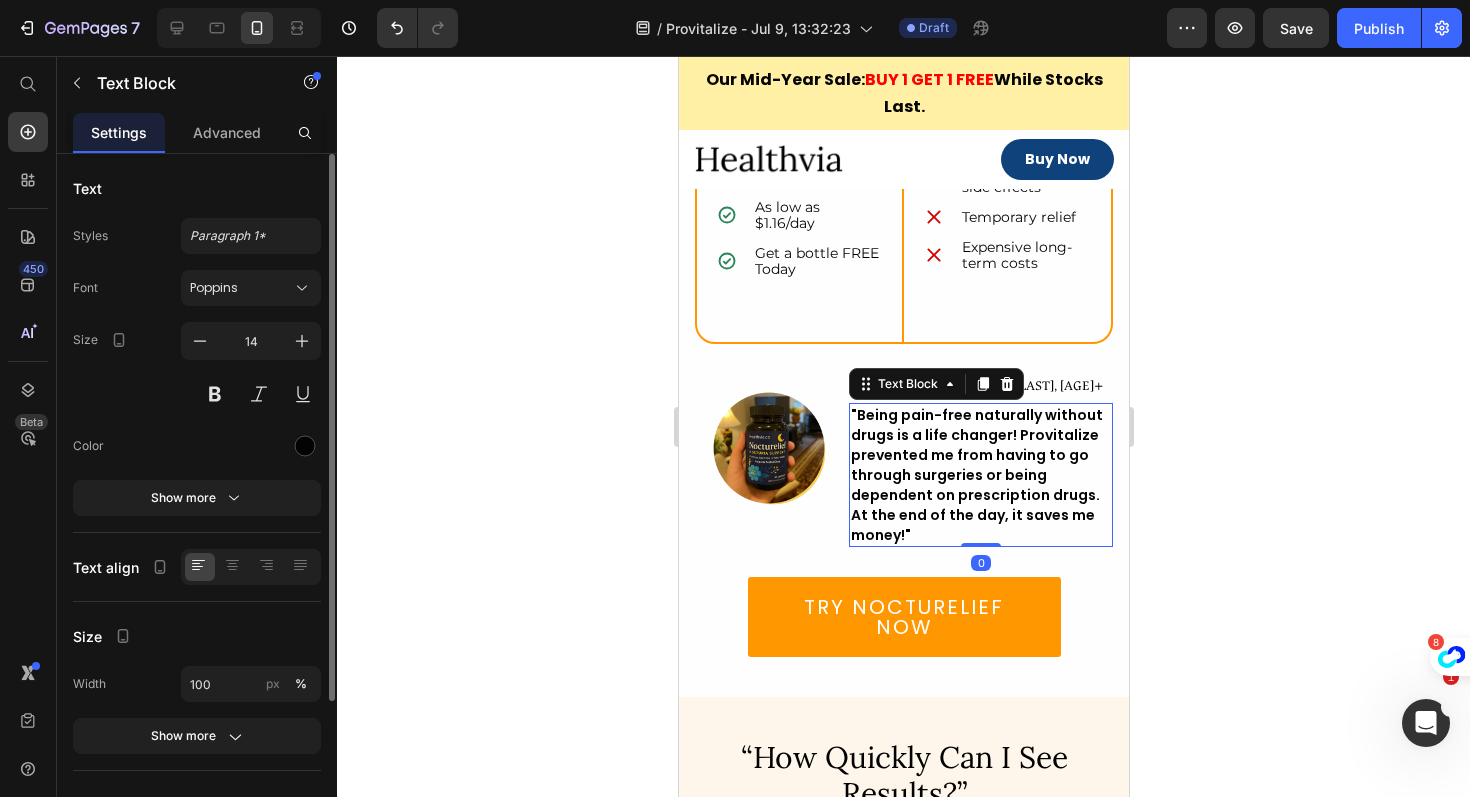 click on ""Being pain-free naturally without drugs is a life changer! Provitalize prevented me from having to go through surgeries or being dependent on prescription drugs. At the end of the day, it saves me money!"" at bounding box center [980, 475] 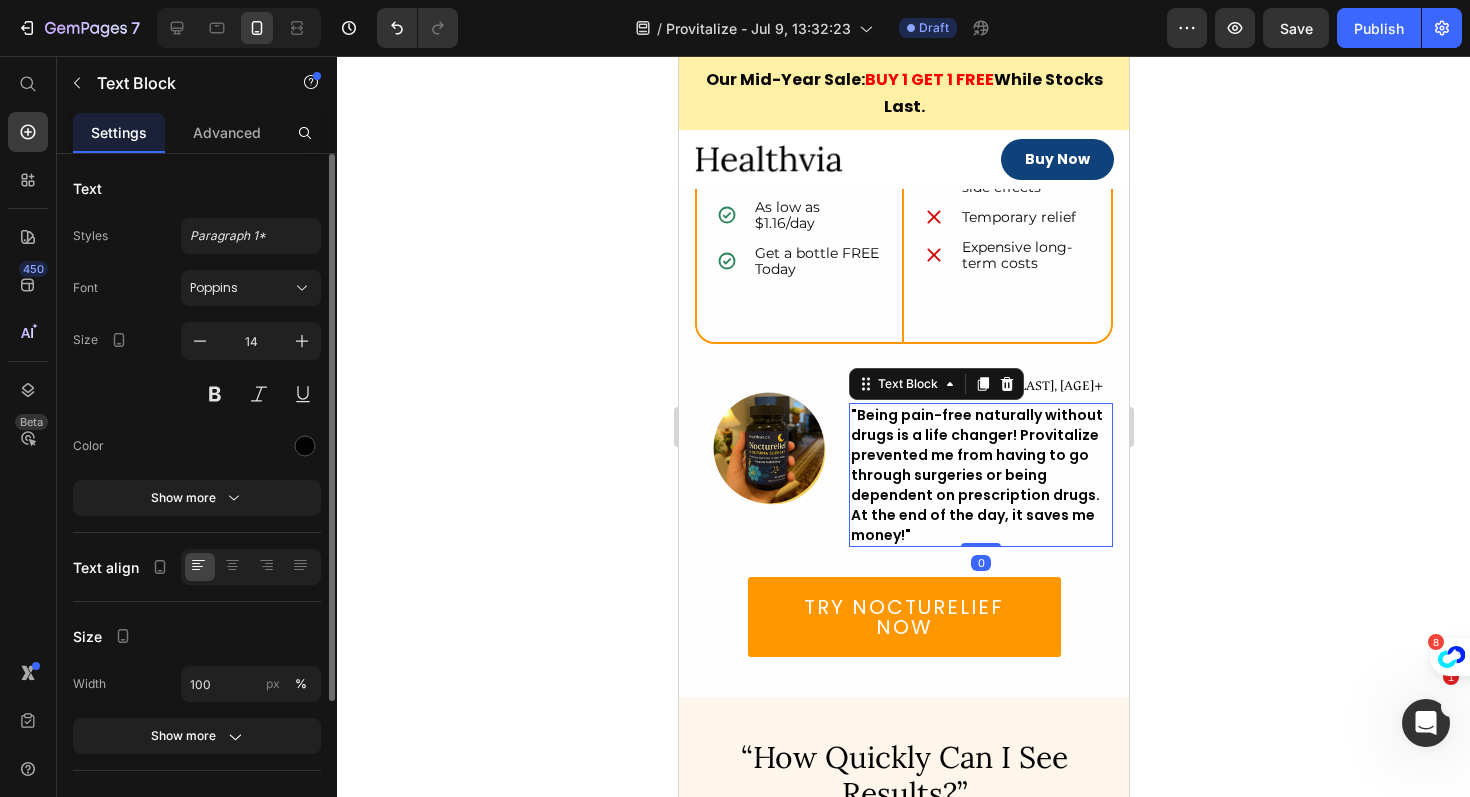 click on ""Being pain-free naturally without drugs is a life changer! Provitalize prevented me from having to go through surgeries or being dependent on prescription drugs. At the end of the day, it saves me money!"" at bounding box center [980, 475] 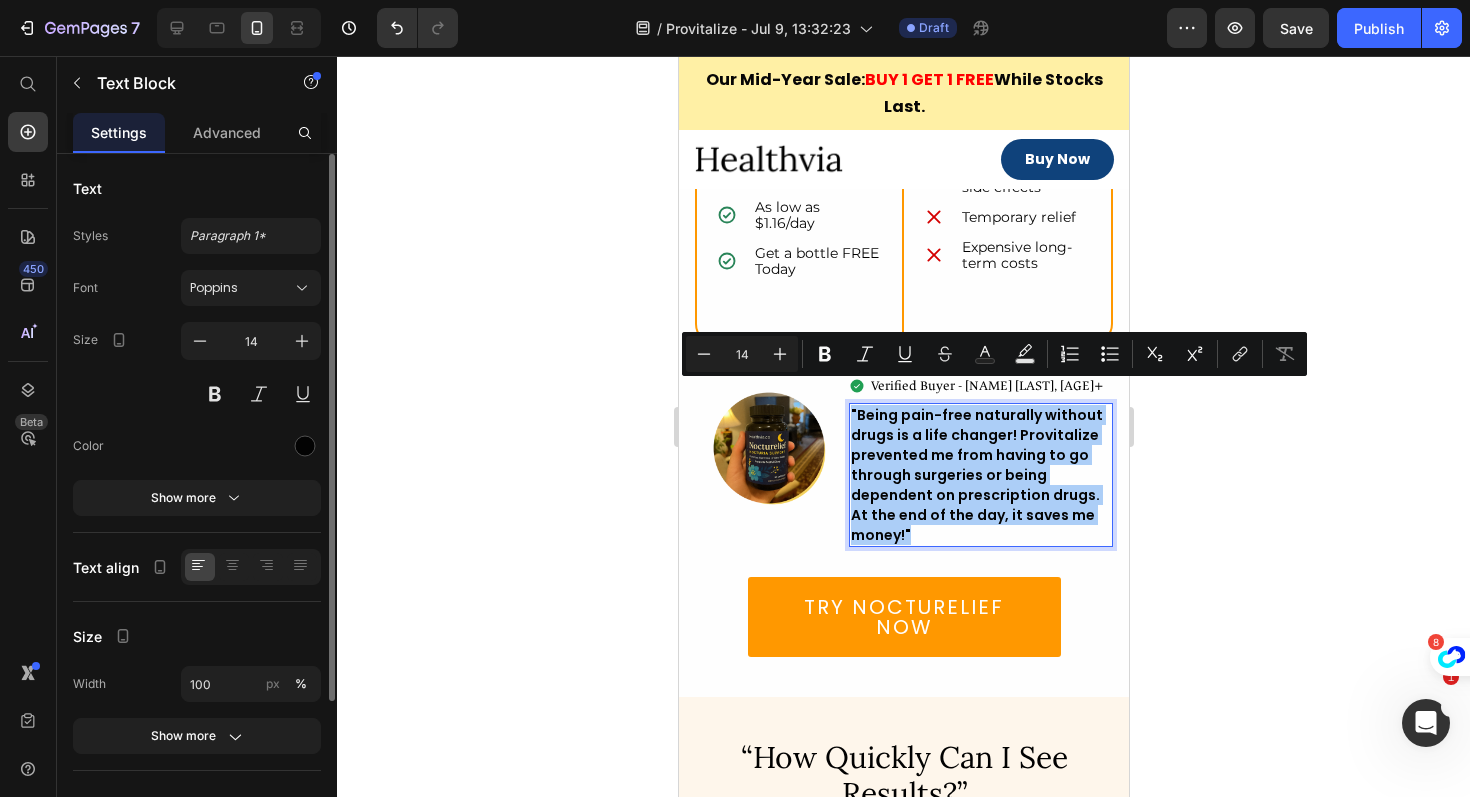 click 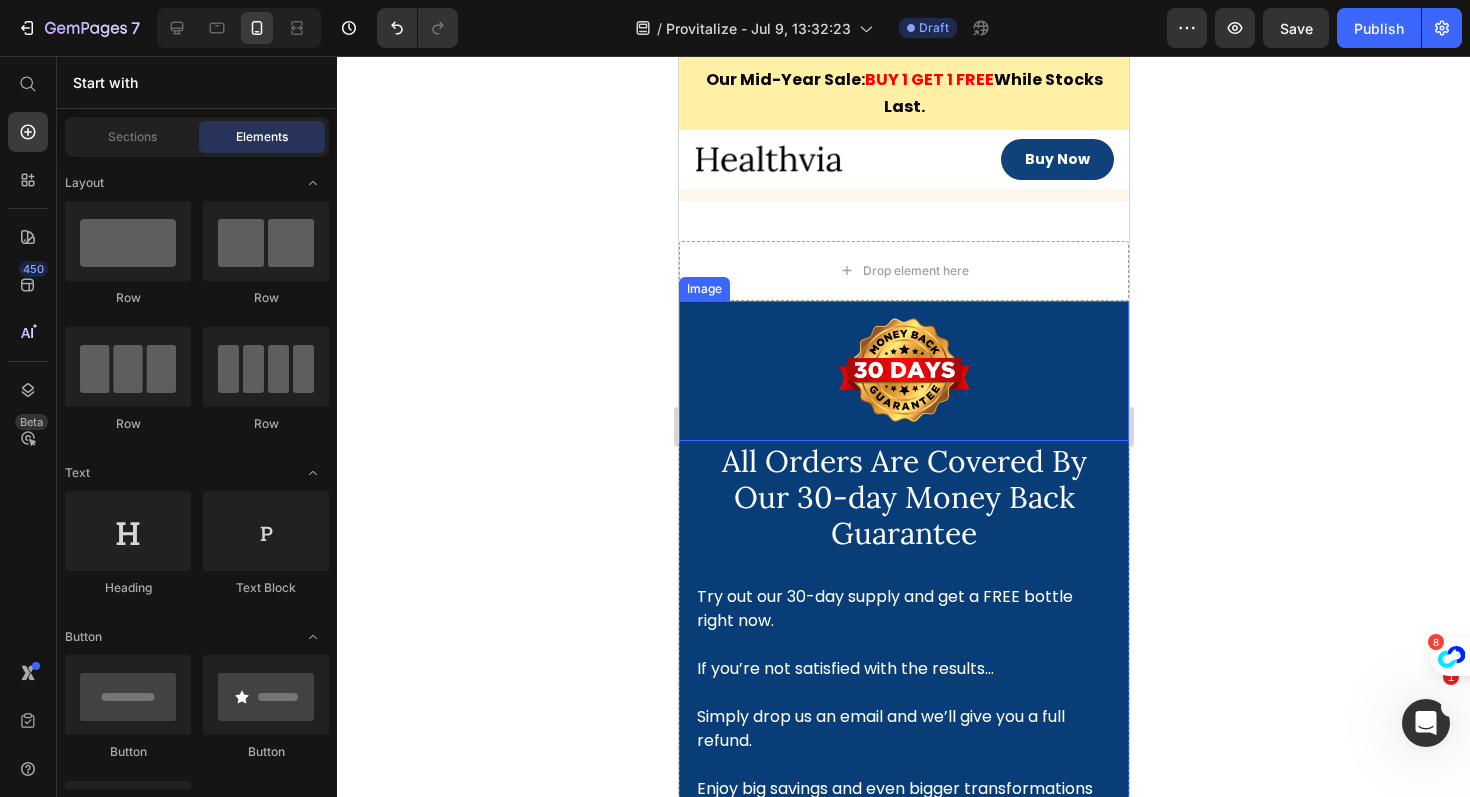 scroll, scrollTop: 7797, scrollLeft: 0, axis: vertical 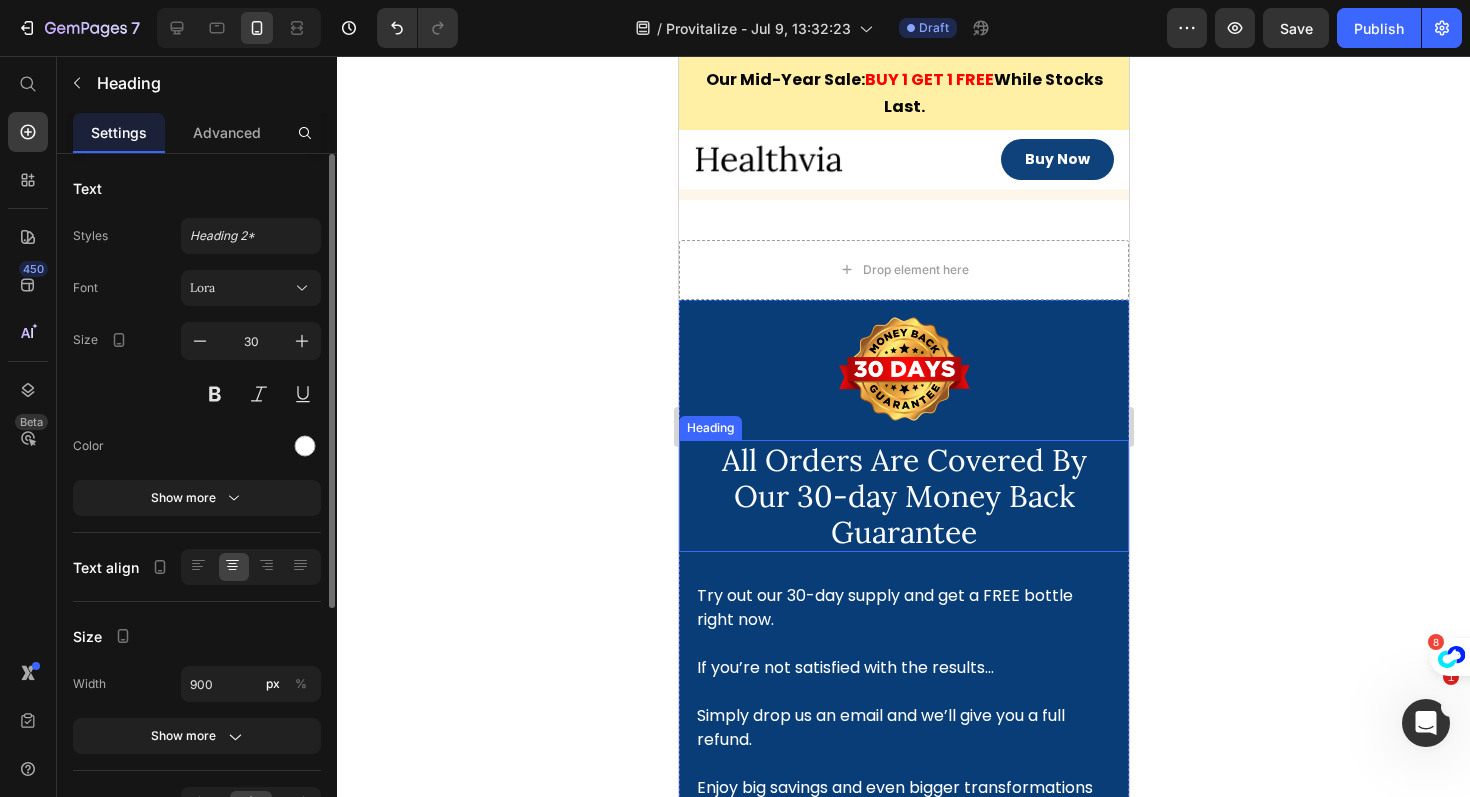 click on "All Orders Are Covered By Our 30-day Money Back Guarantee" at bounding box center (903, 496) 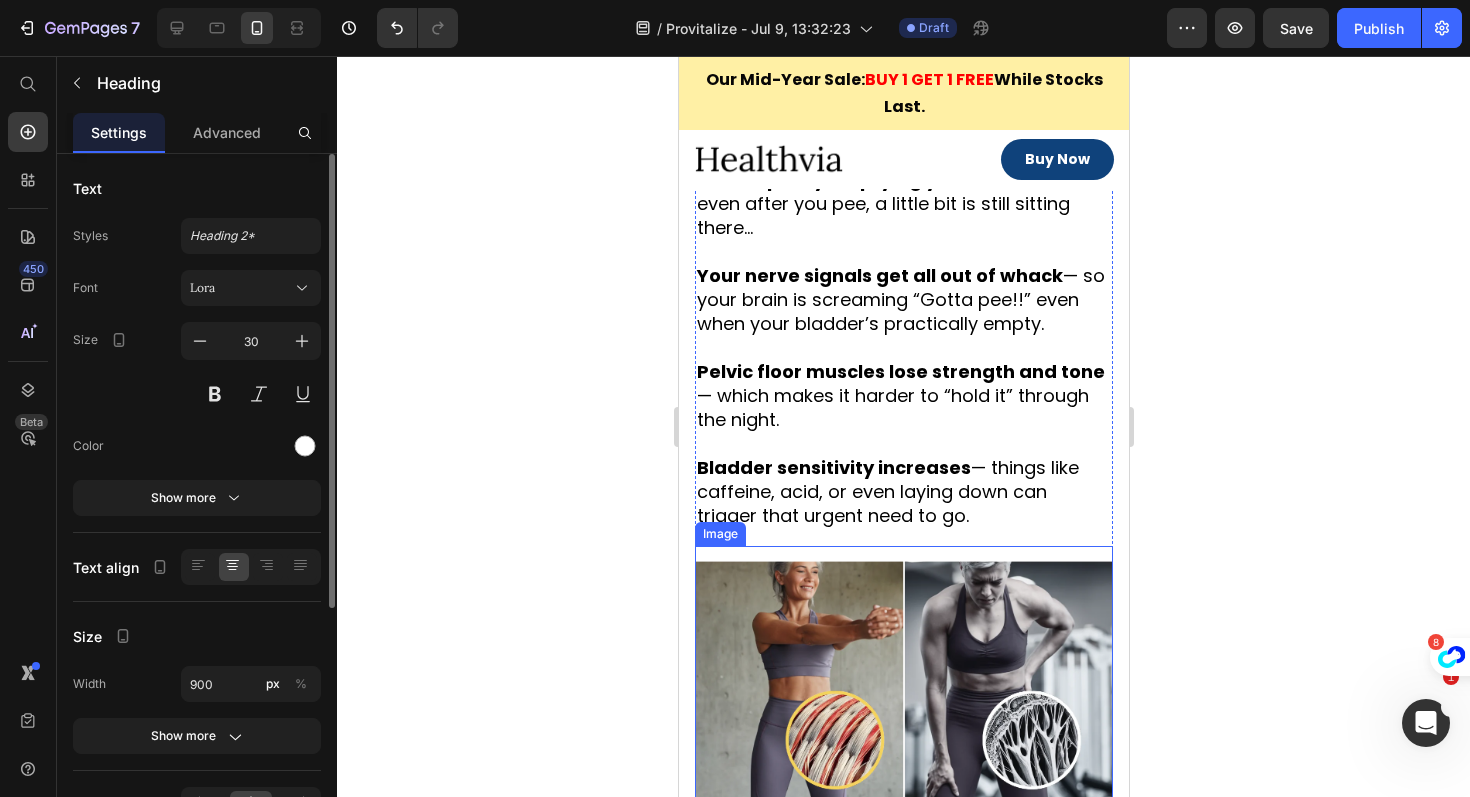 scroll, scrollTop: 2383, scrollLeft: 0, axis: vertical 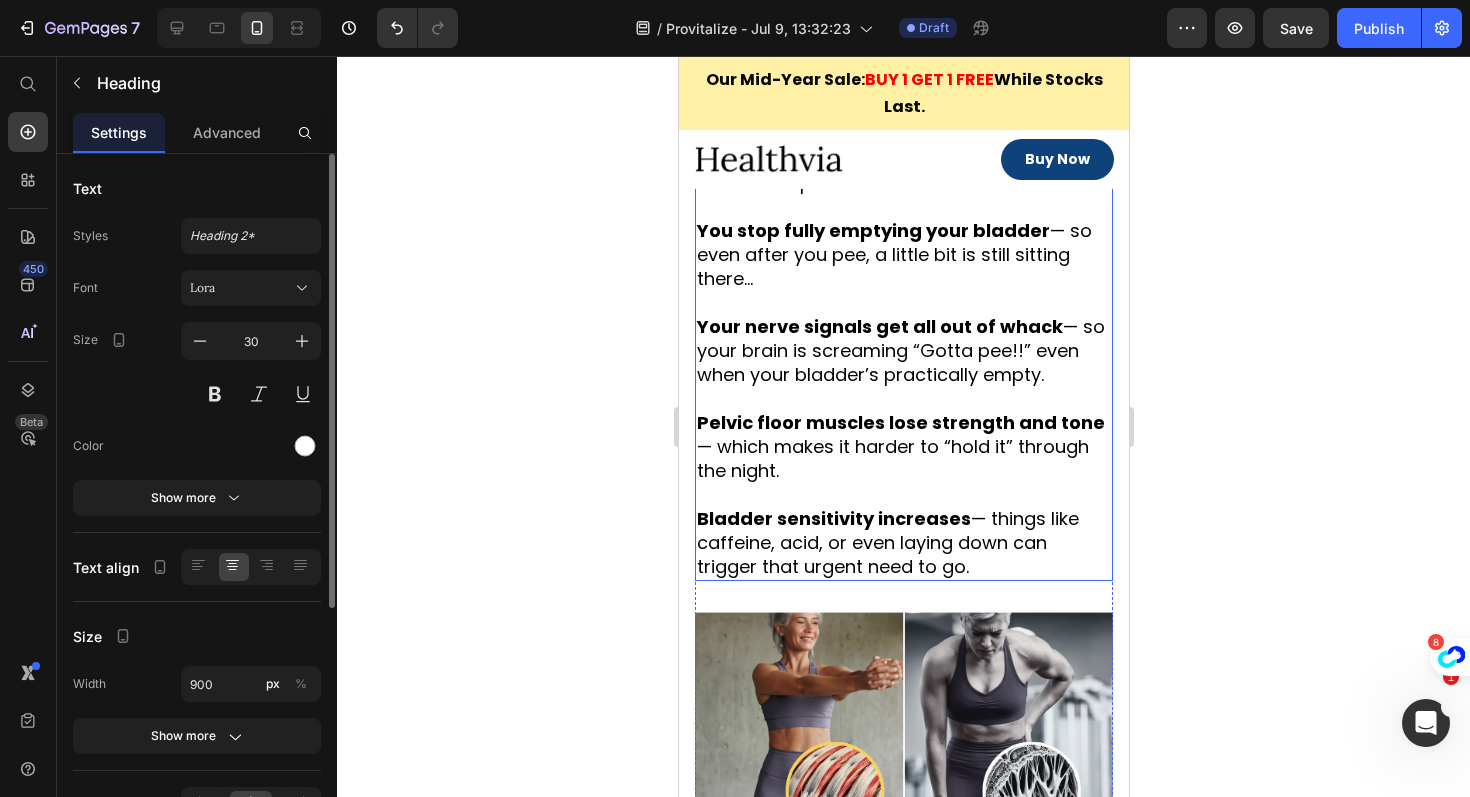 click on "Bladder sensitivity increases  — things like caffeine, acid, or even laying down can trigger that urgent need to go." at bounding box center (903, 531) 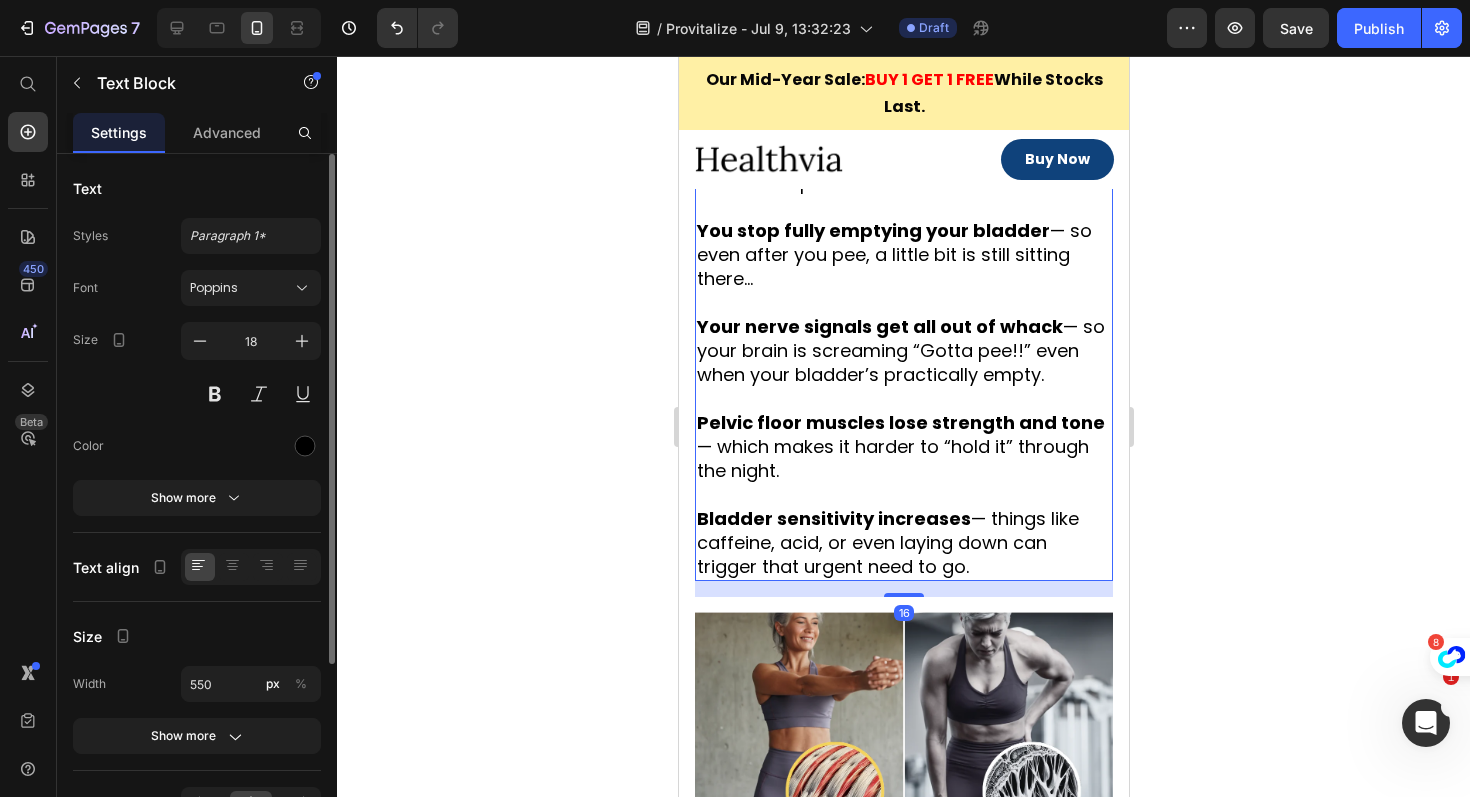 click on "Bladder sensitivity increases  — things like caffeine, acid, or even laying down can trigger that urgent need to go." at bounding box center [903, 531] 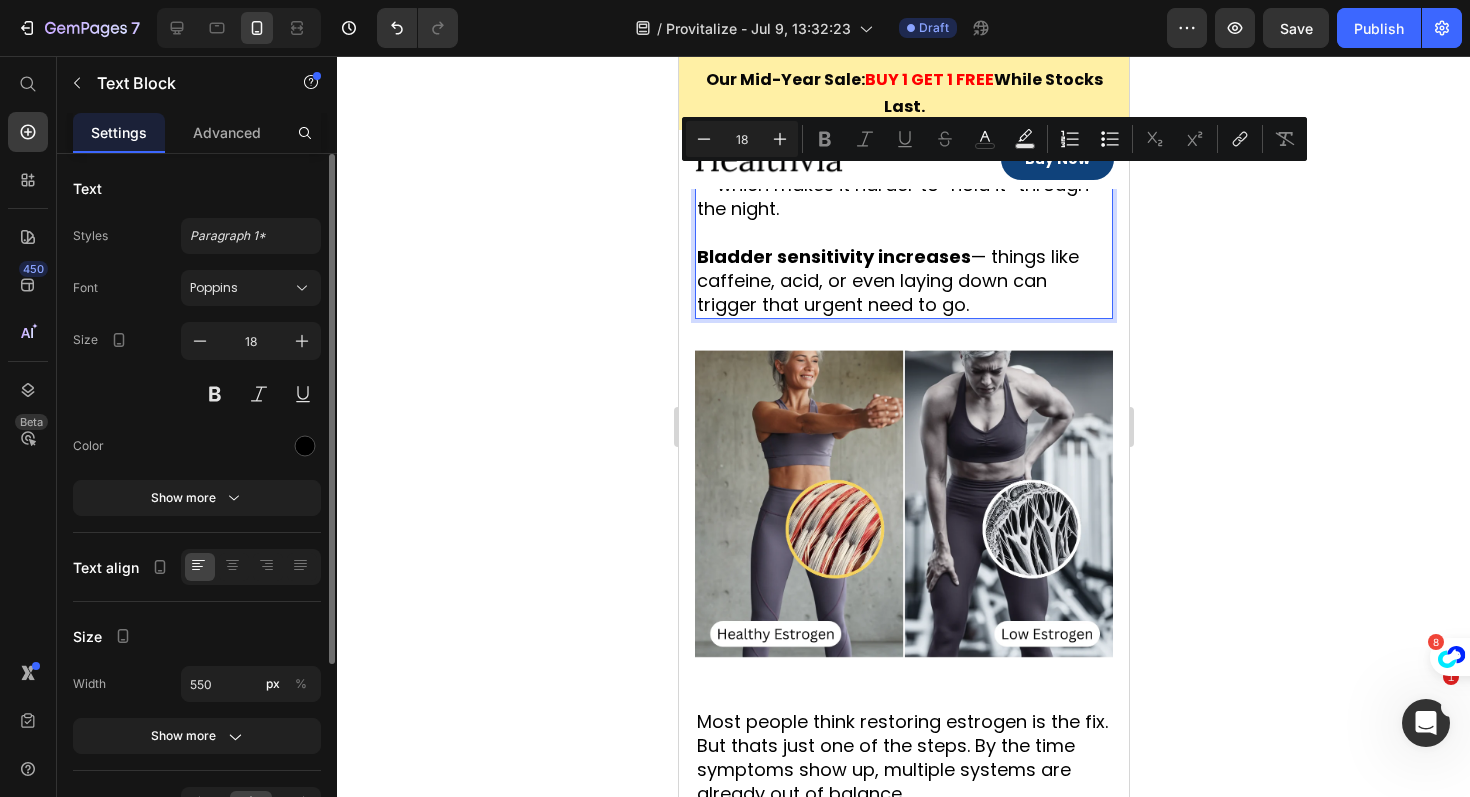 scroll, scrollTop: 2674, scrollLeft: 0, axis: vertical 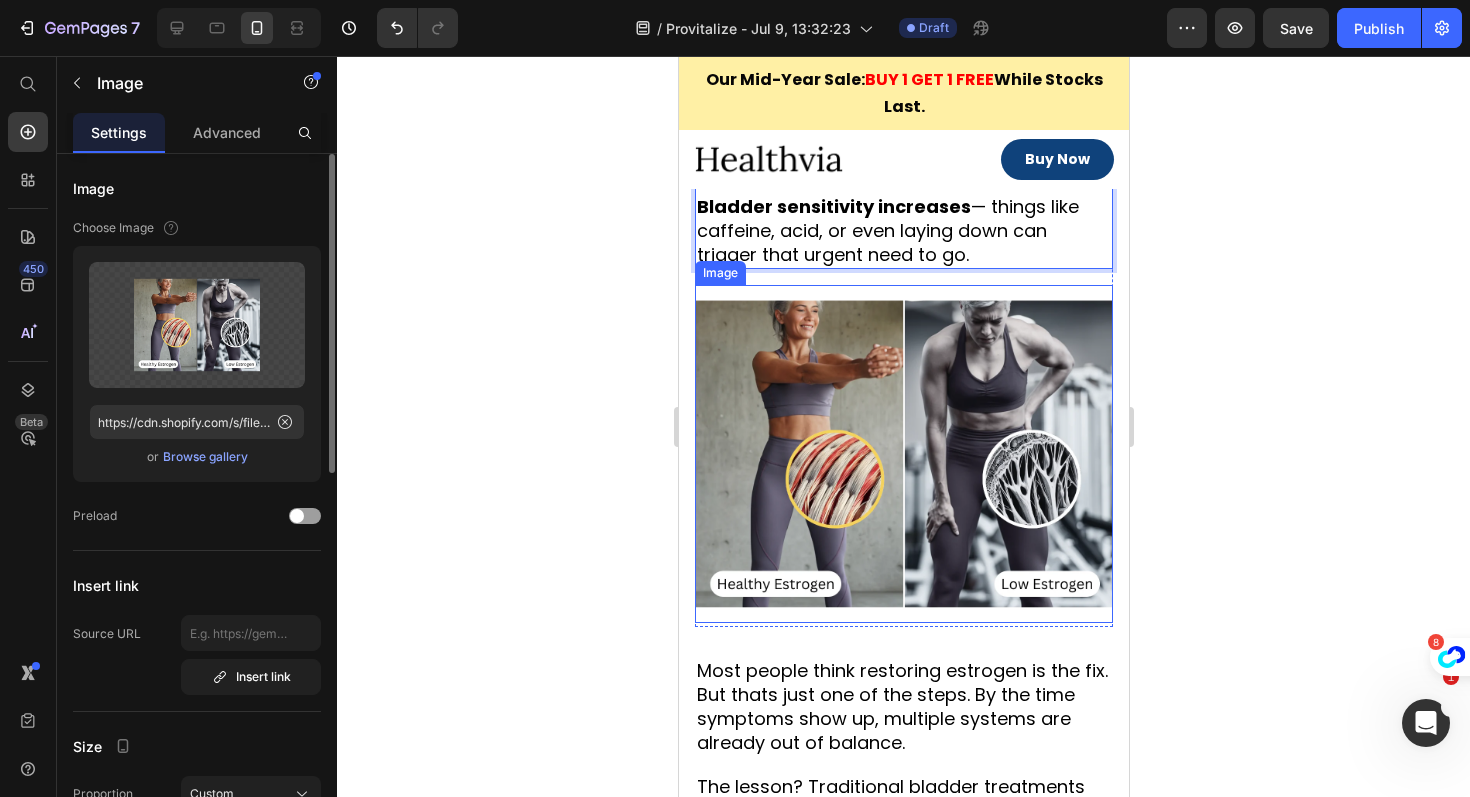 click at bounding box center (903, 454) 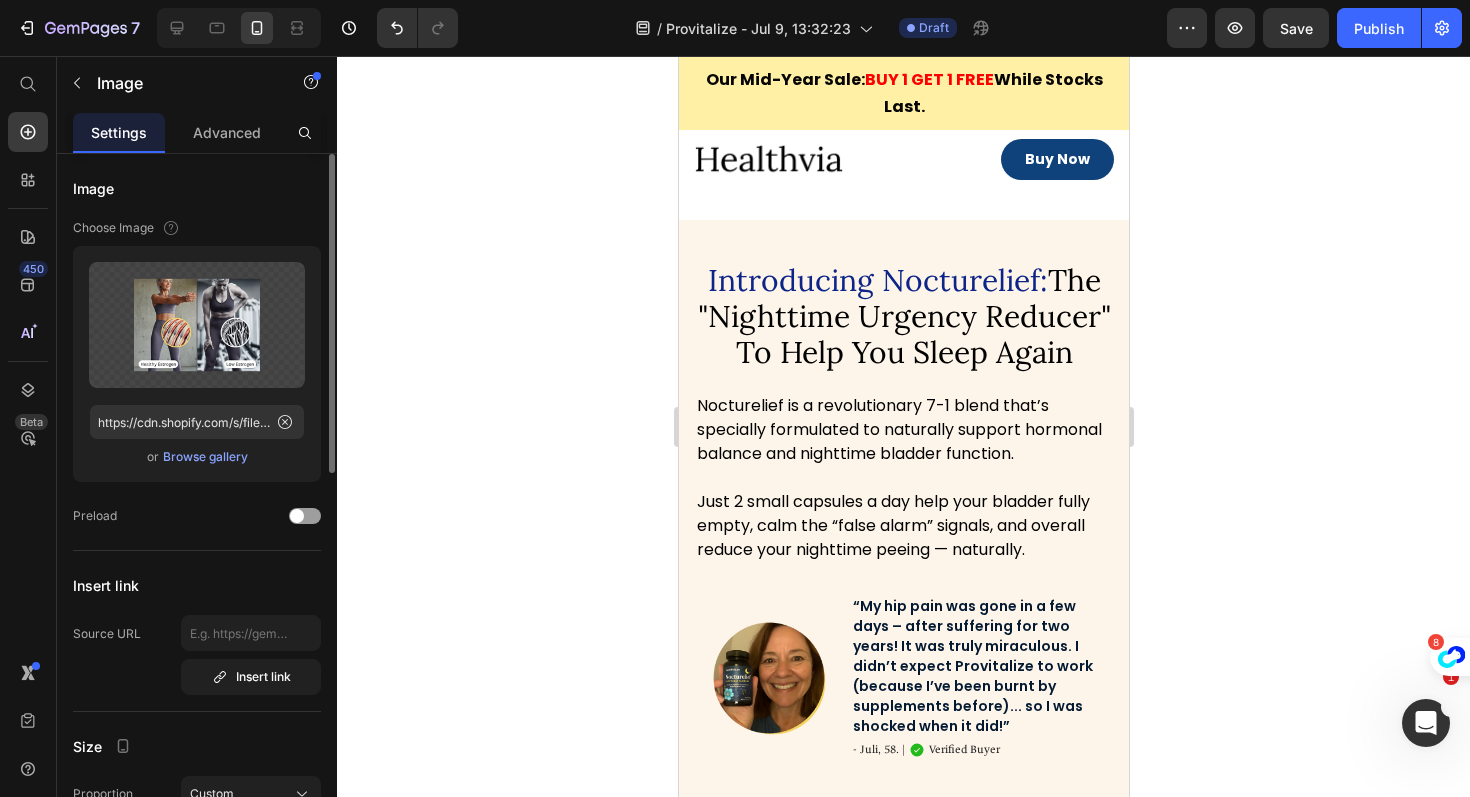 scroll, scrollTop: 3914, scrollLeft: 0, axis: vertical 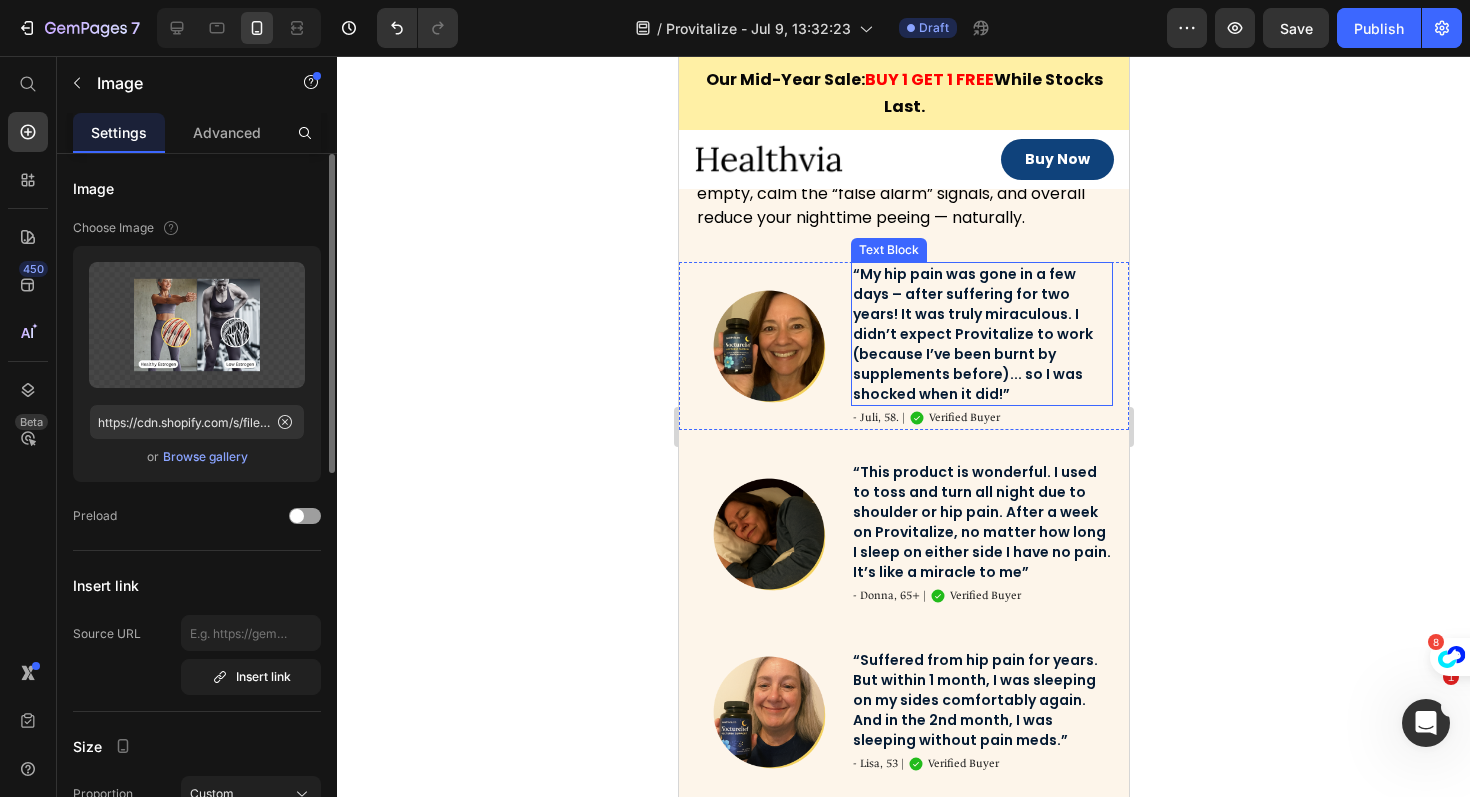 click on "“This product is wonderful. I used to toss and turn all night due to shoulder or hip pain. After a week on Provitalize, no matter how long I sleep on either side I have no pain. It’s like a miracle to me”" at bounding box center (981, 522) 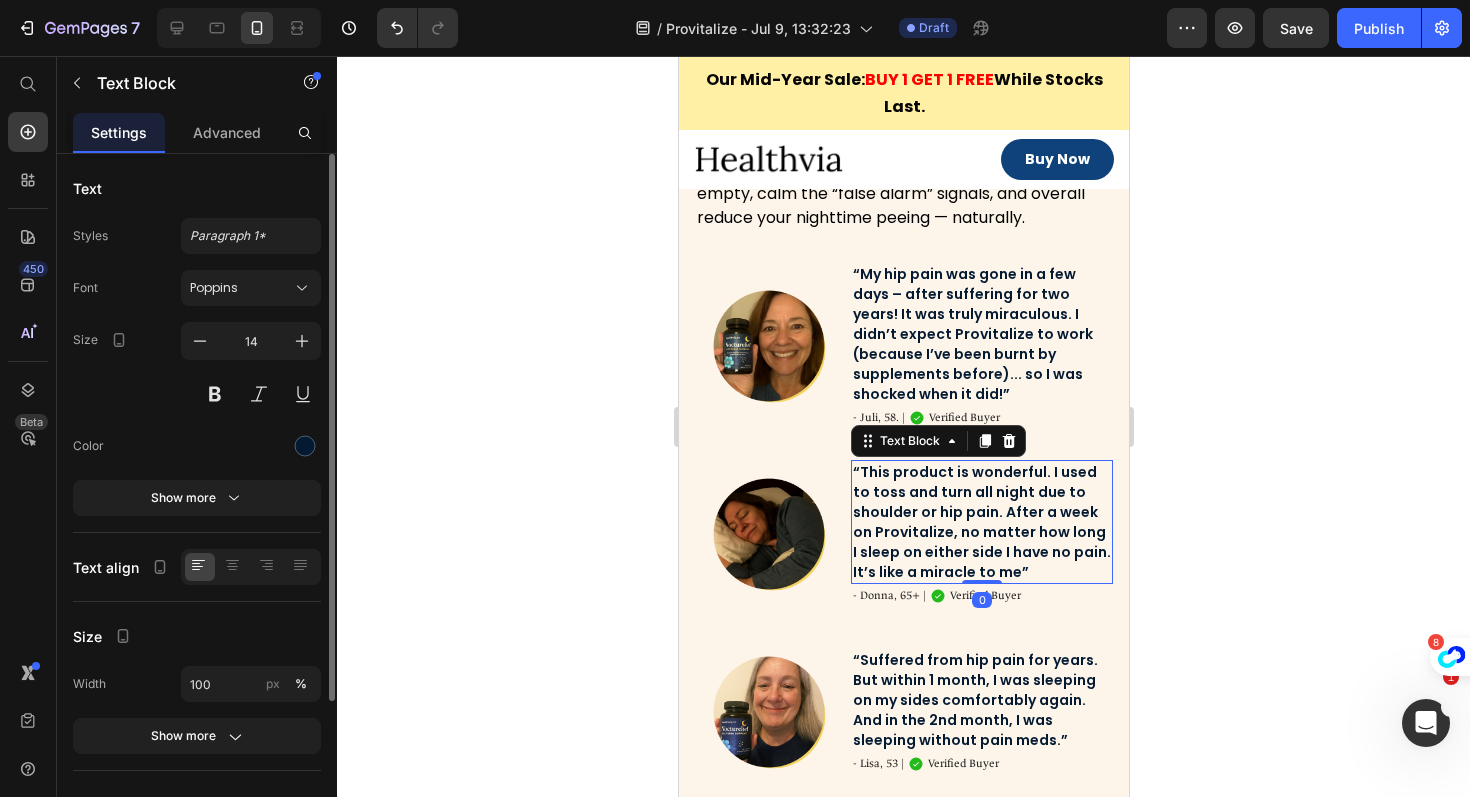 click on "“This product is wonderful. I used to toss and turn all night due to shoulder or hip pain. After a week on Provitalize, no matter how long I sleep on either side I have no pain. It’s like a miracle to me”" at bounding box center [981, 522] 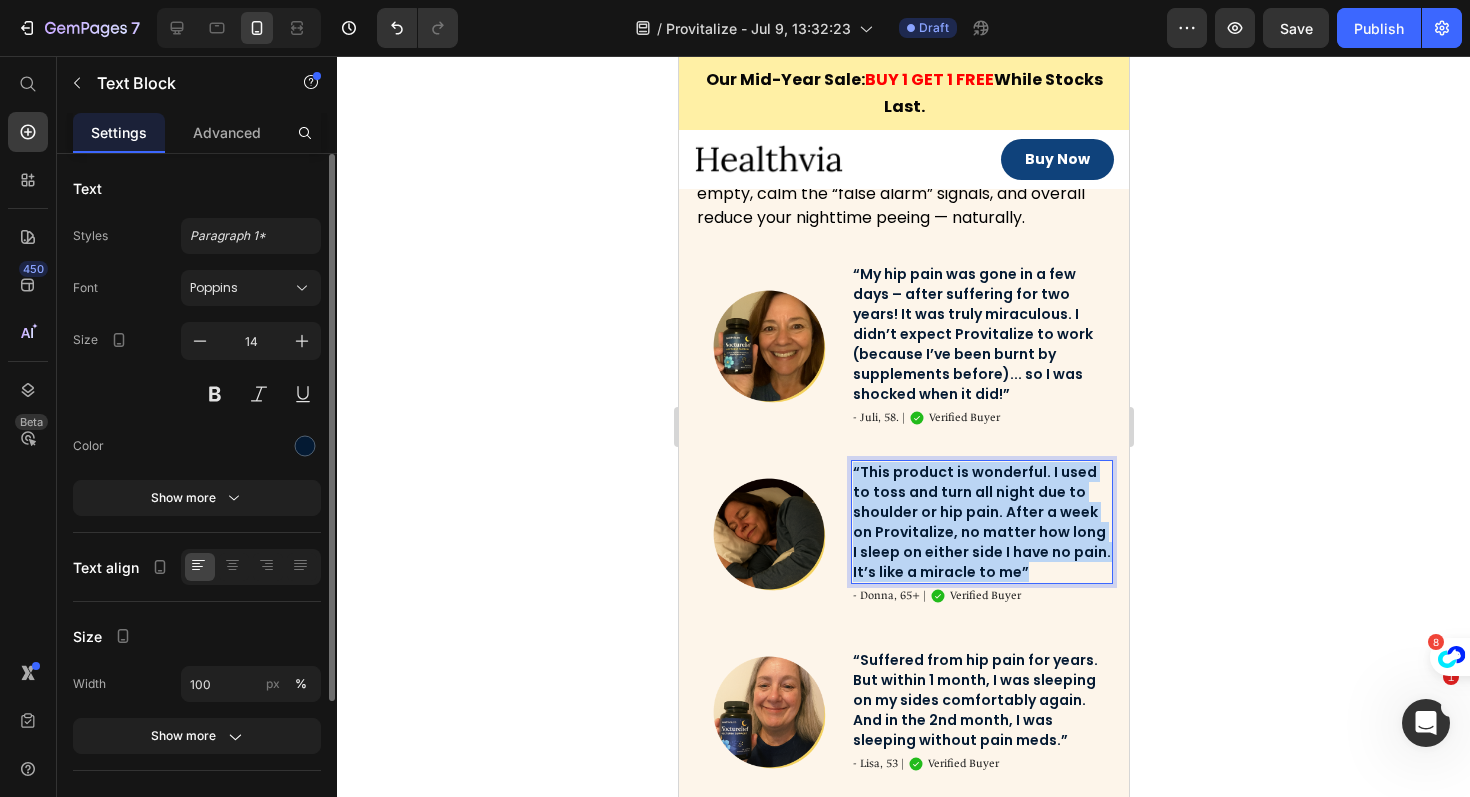 click on "“This product is wonderful. I used to toss and turn all night due to shoulder or hip pain. After a week on Provitalize, no matter how long I sleep on either side I have no pain. It’s like a miracle to me”" at bounding box center (981, 522) 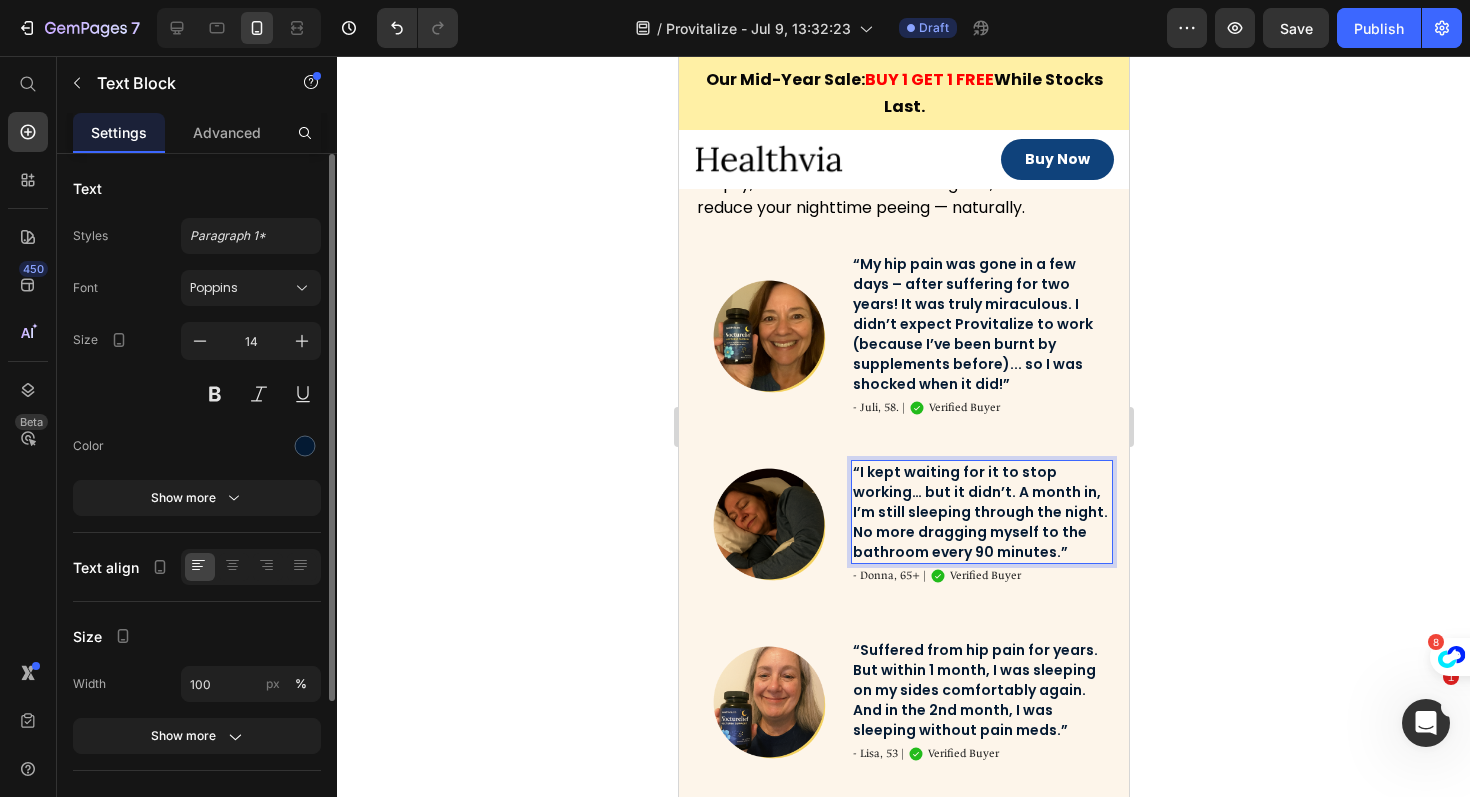 click 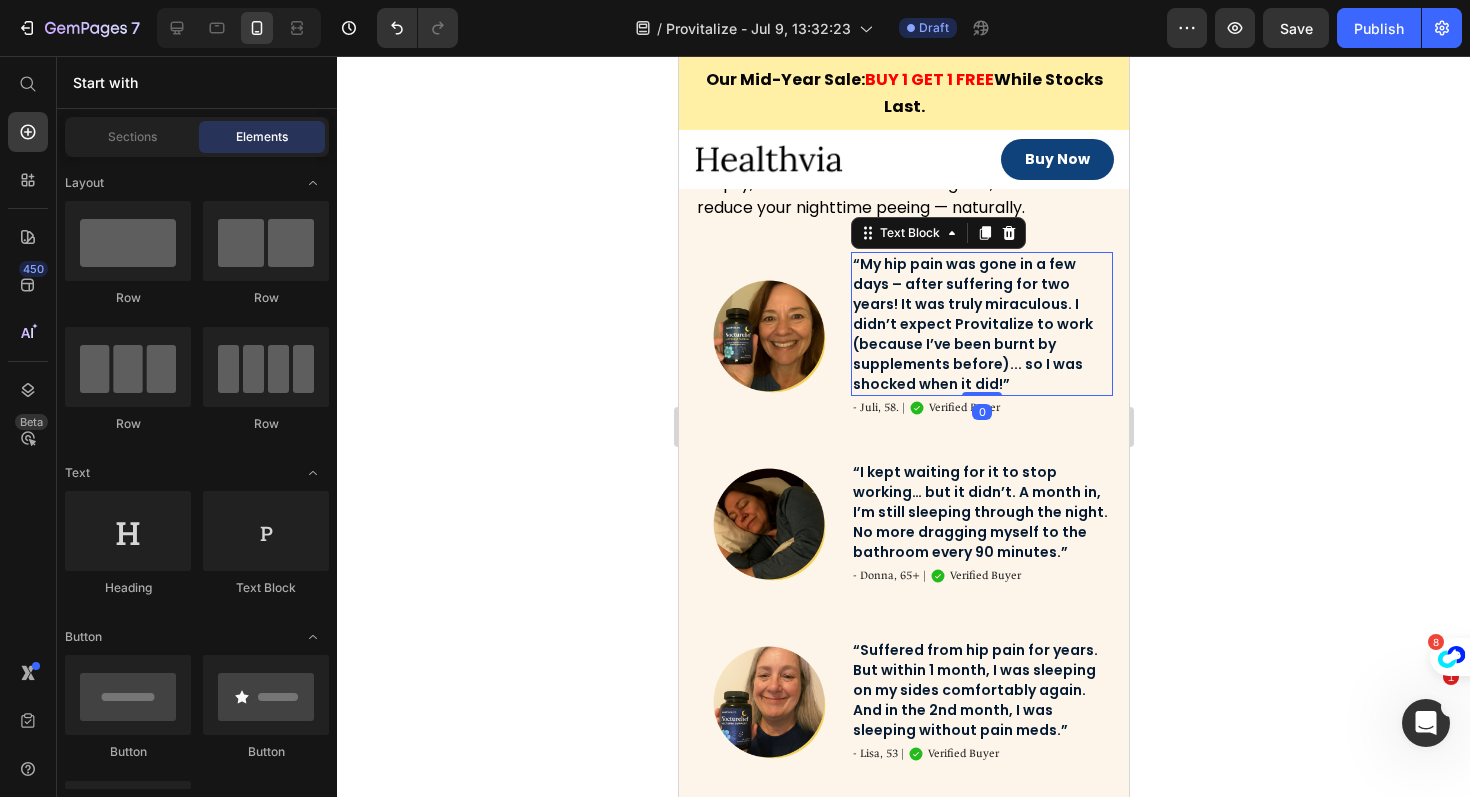 click on "“My hip pain was gone in a few days – after suffering for two years! It was truly miraculous. I didn’t expect Provitalize to work (because I’ve been burnt by supplements before)... so I was shocked when it did!”" at bounding box center (981, 324) 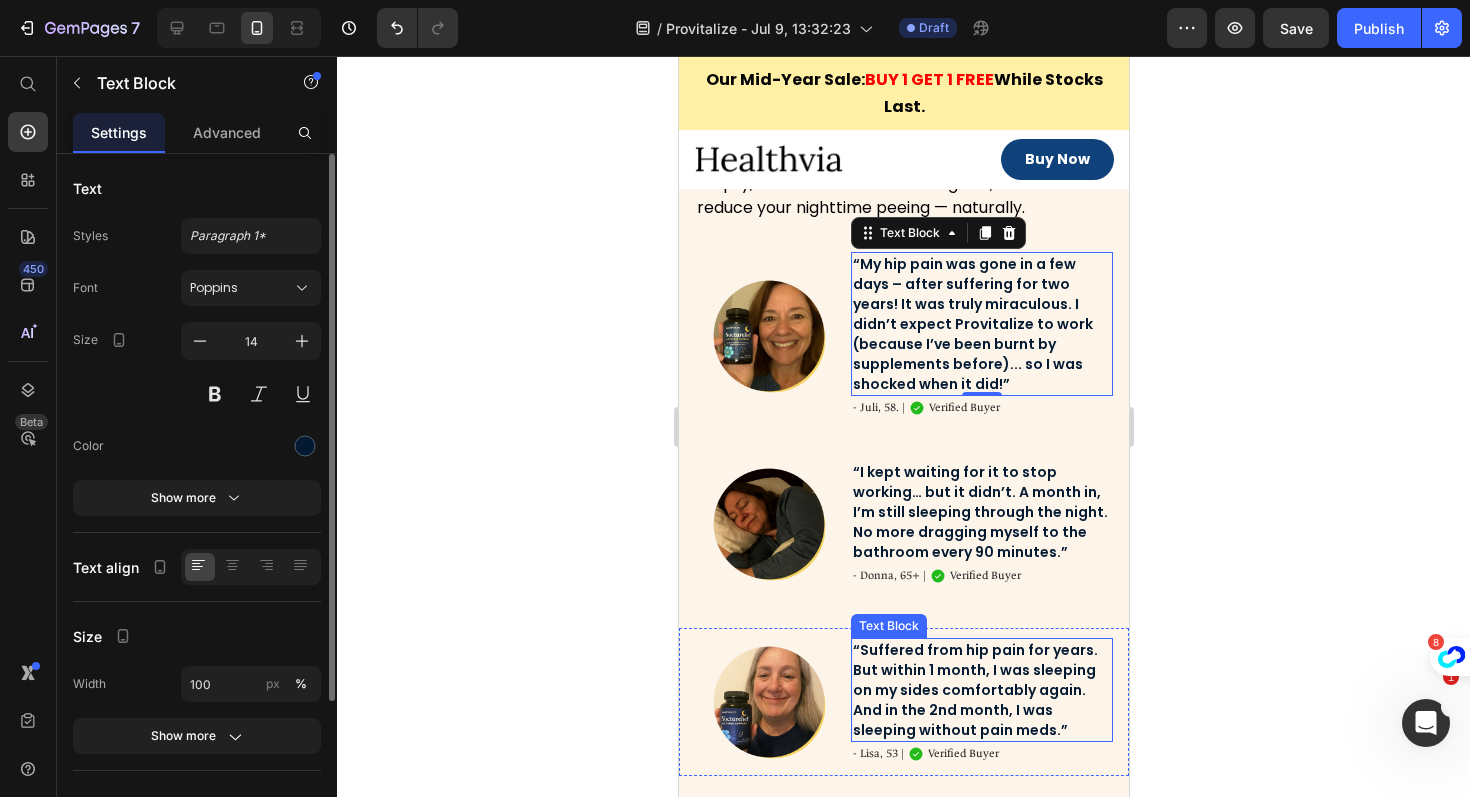 click on "“Suffered from hip pain for years. But within 1 month, I was sleeping on my sides comfortably again. And in the 2nd month, I was sleeping without pain meds.”" at bounding box center [981, 690] 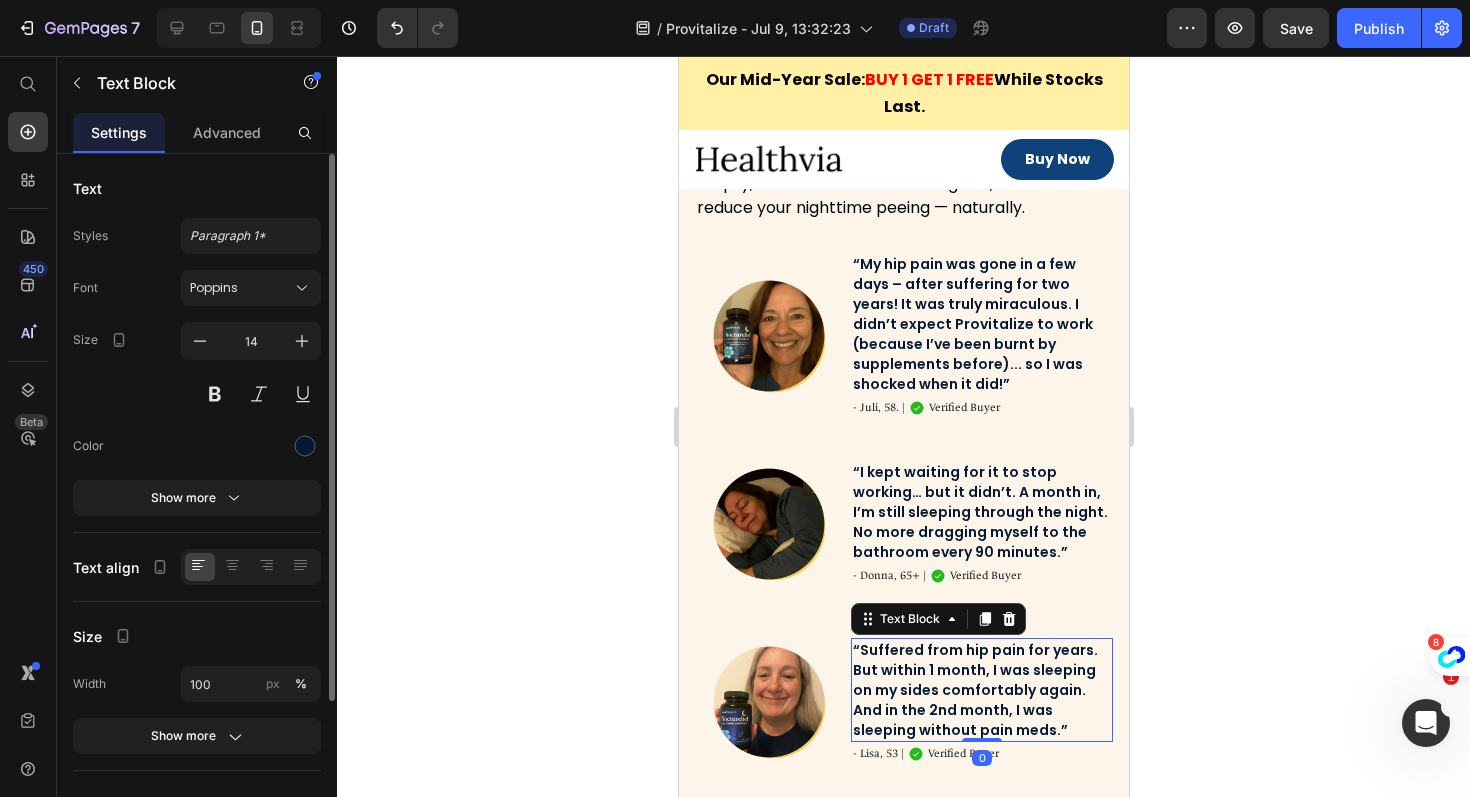 click on "“Suffered from hip pain for years. But within 1 month, I was sleeping on my sides comfortably again. And in the 2nd month, I was sleeping without pain meds.”" at bounding box center [981, 690] 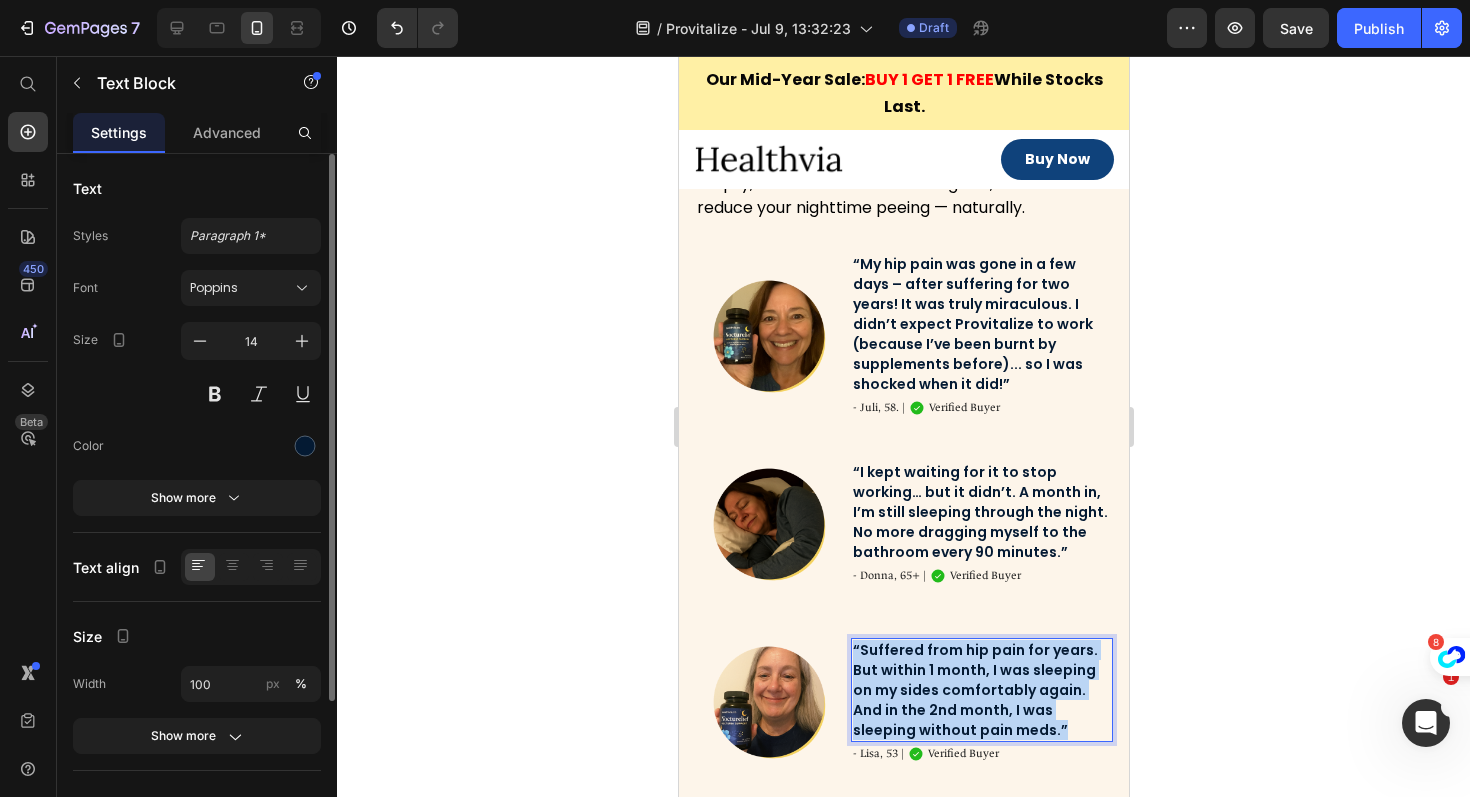 click on "“Suffered from hip pain for years. But within 1 month, I was sleeping on my sides comfortably again. And in the 2nd month, I was sleeping without pain meds.”" at bounding box center (981, 690) 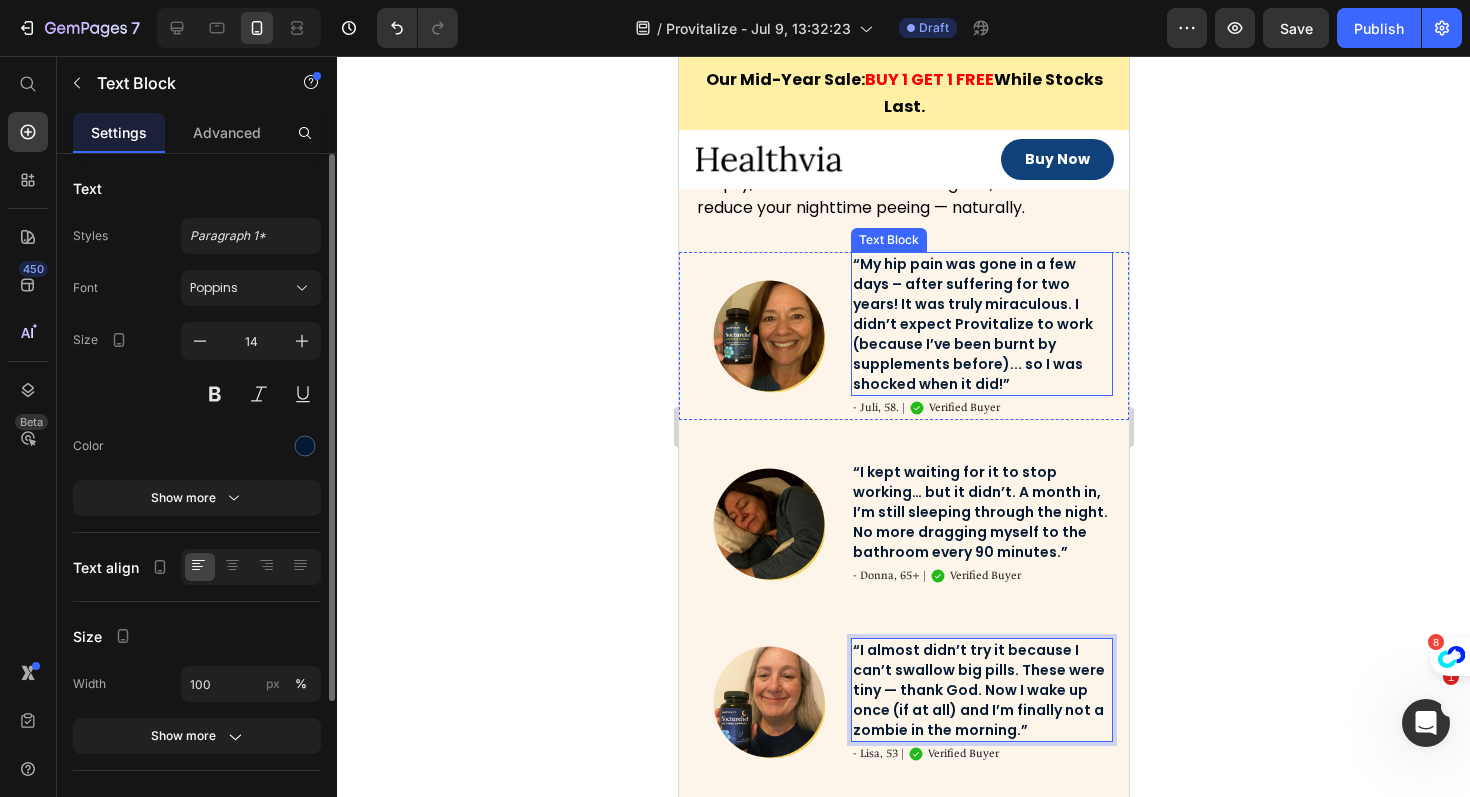 click on "“My hip pain was gone in a few days – after suffering for two years! It was truly miraculous. I didn’t expect Provitalize to work (because I’ve been burnt by supplements before)... so I was shocked when it did!”" at bounding box center (981, 324) 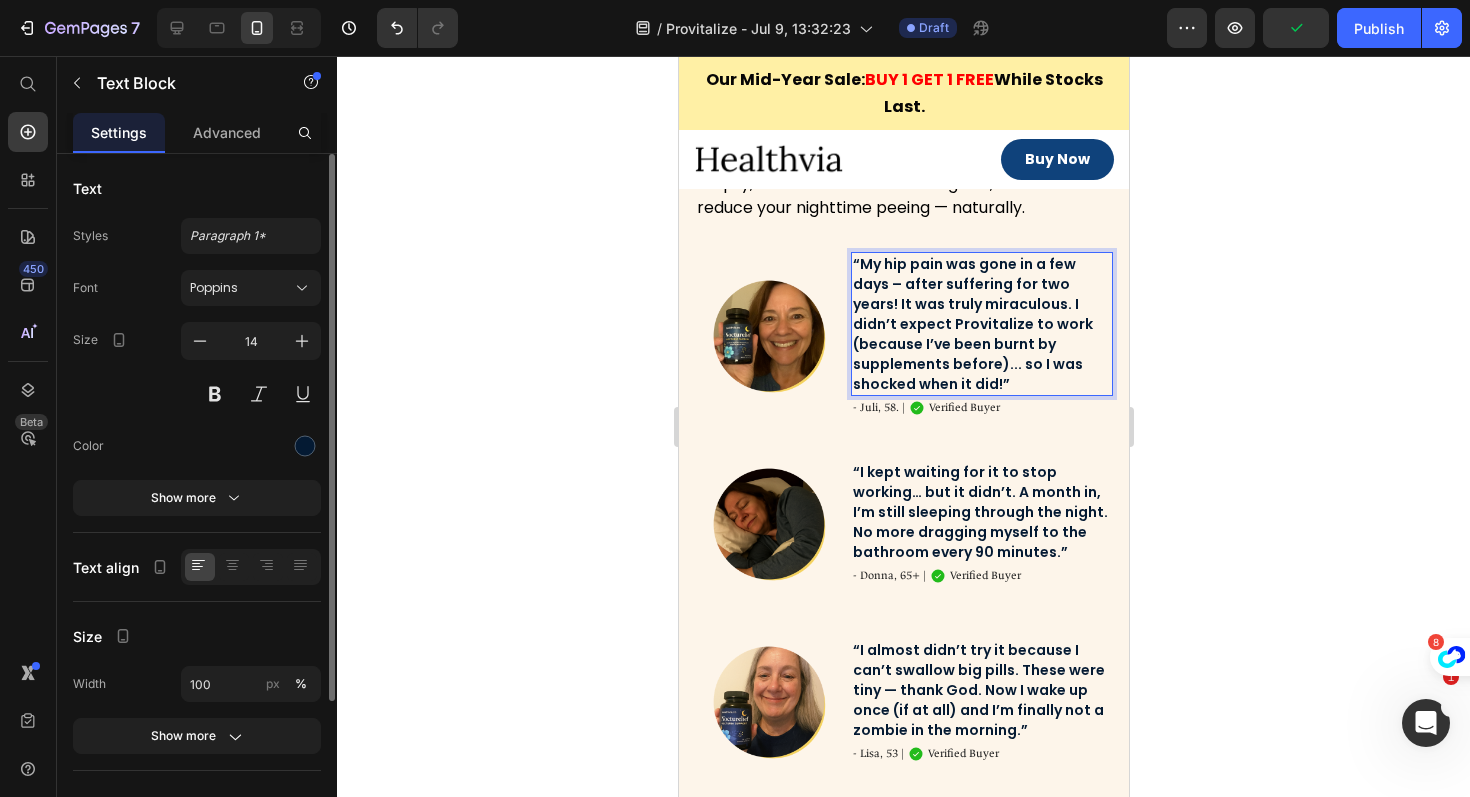 click on "“My hip pain was gone in a few days – after suffering for two years! It was truly miraculous. I didn’t expect Provitalize to work (because I’ve been burnt by supplements before)... so I was shocked when it did!”" at bounding box center [981, 324] 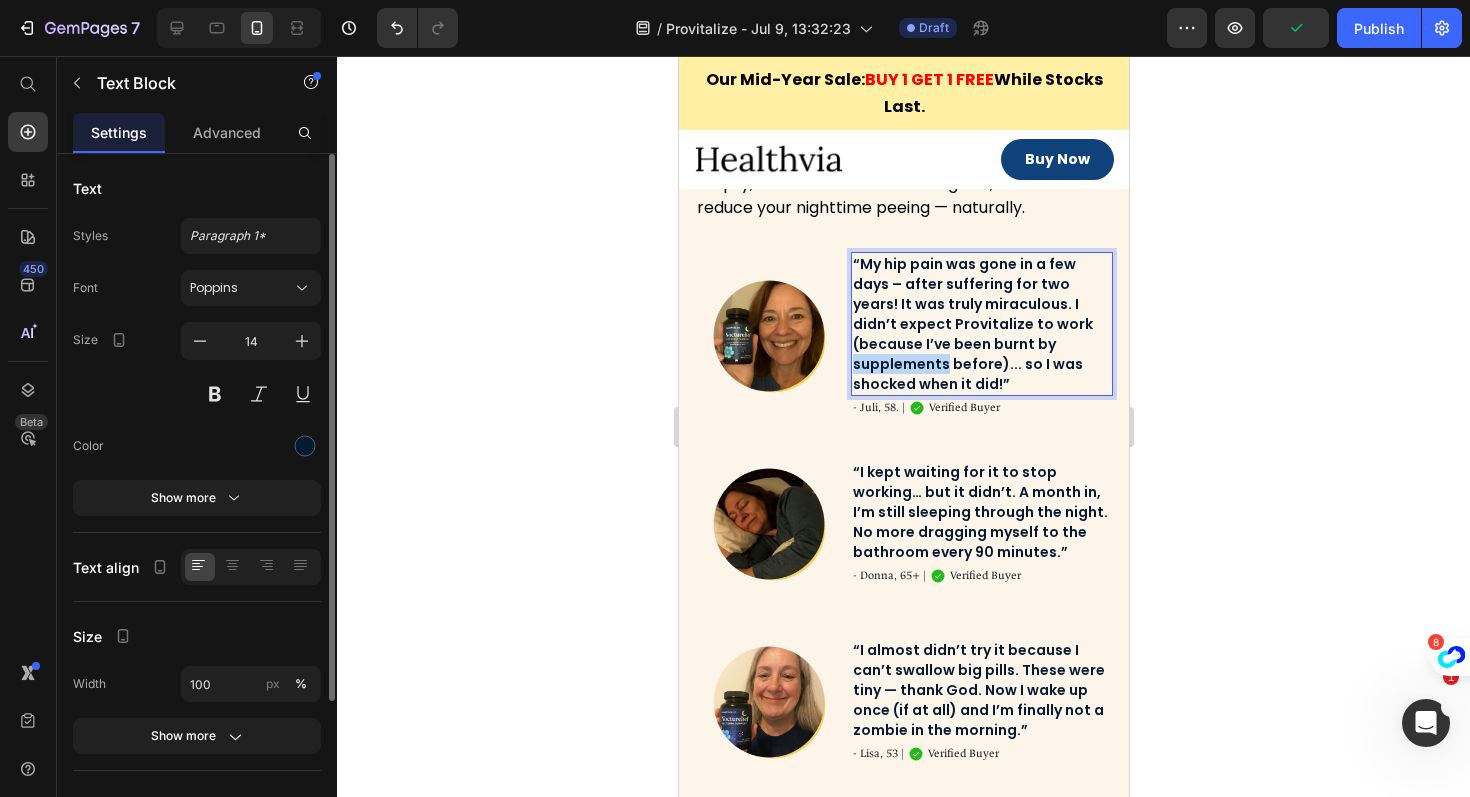 click on "“My hip pain was gone in a few days – after suffering for two years! It was truly miraculous. I didn’t expect Provitalize to work (because I’ve been burnt by supplements before)... so I was shocked when it did!”" at bounding box center (981, 324) 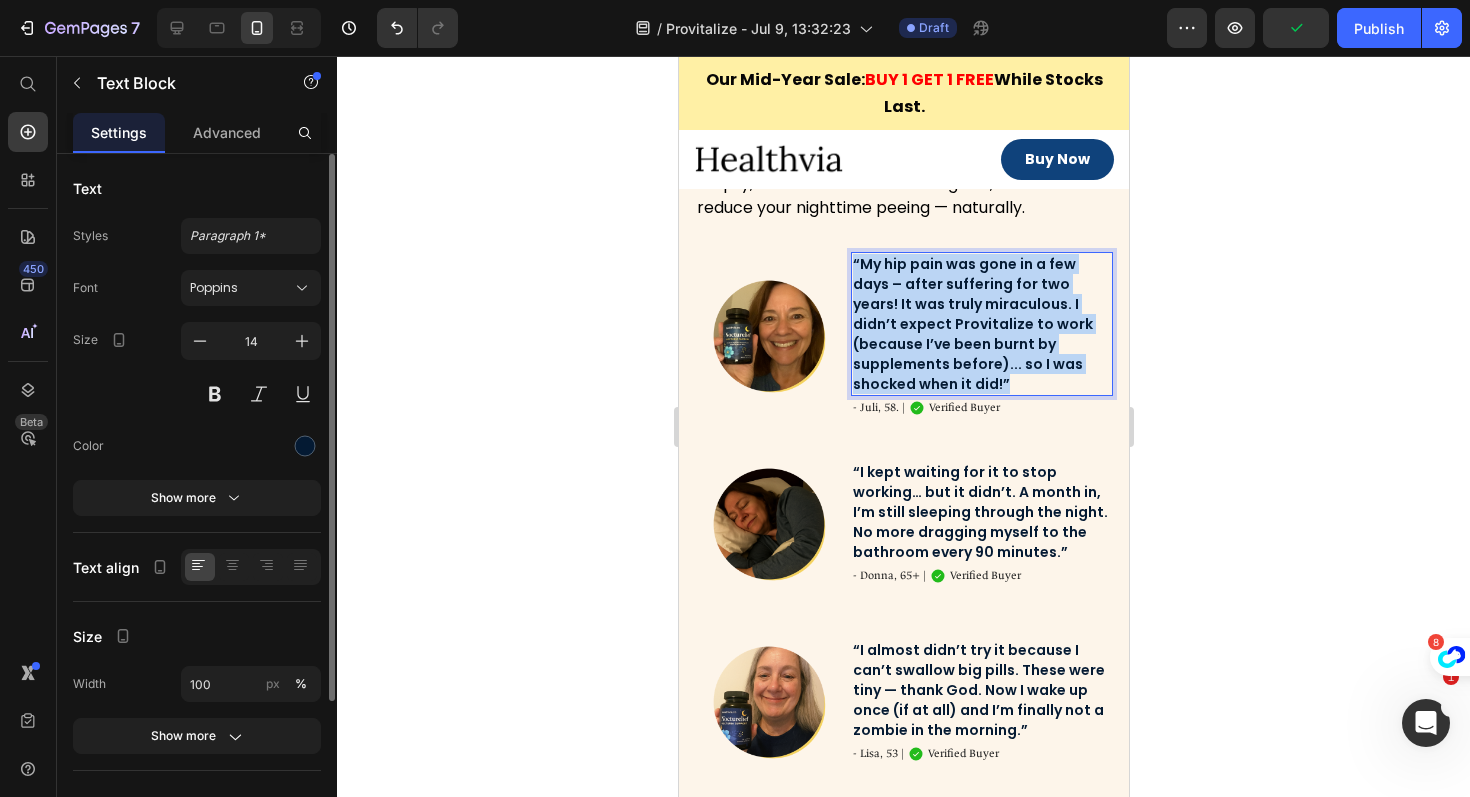 scroll, scrollTop: 3944, scrollLeft: 0, axis: vertical 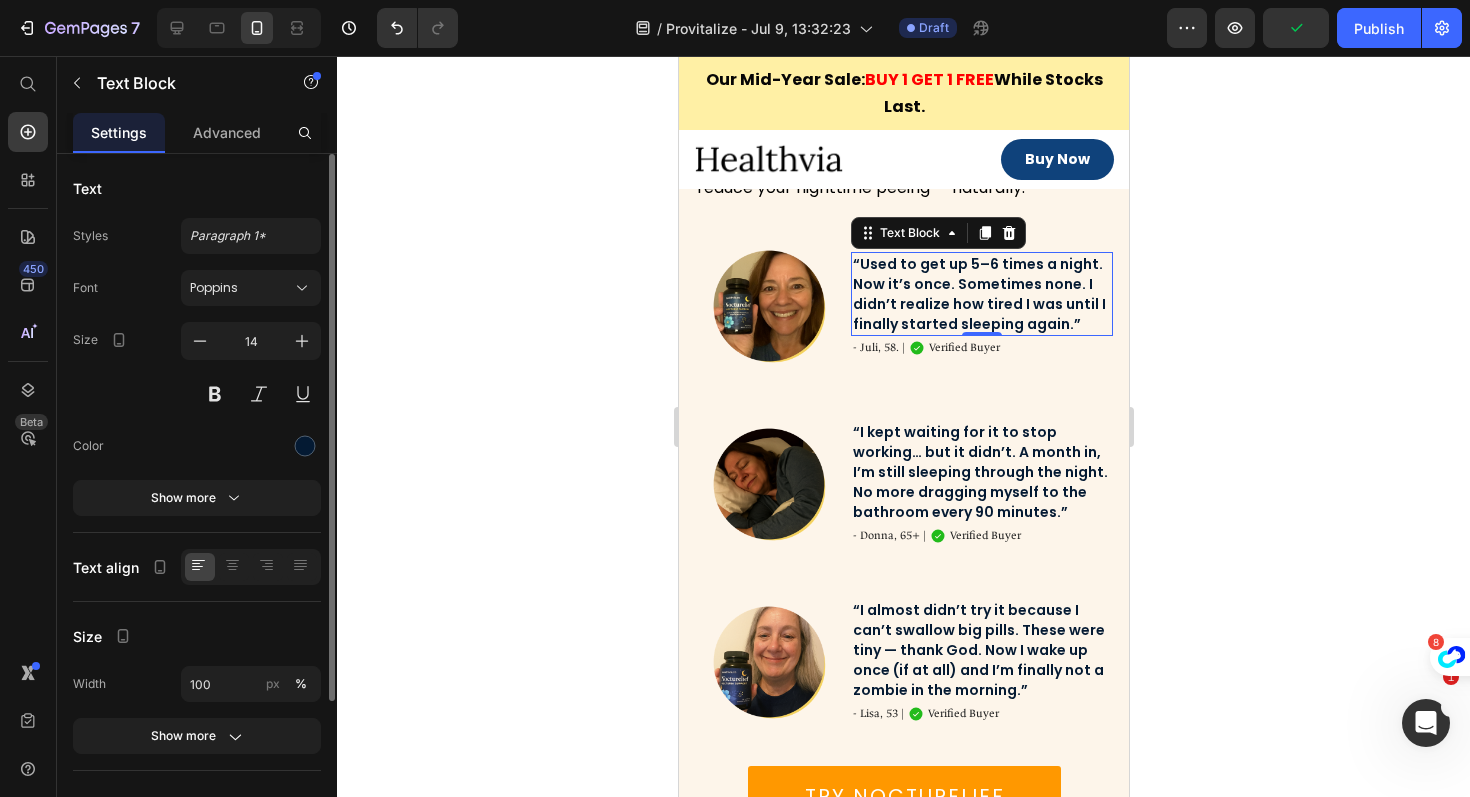 click 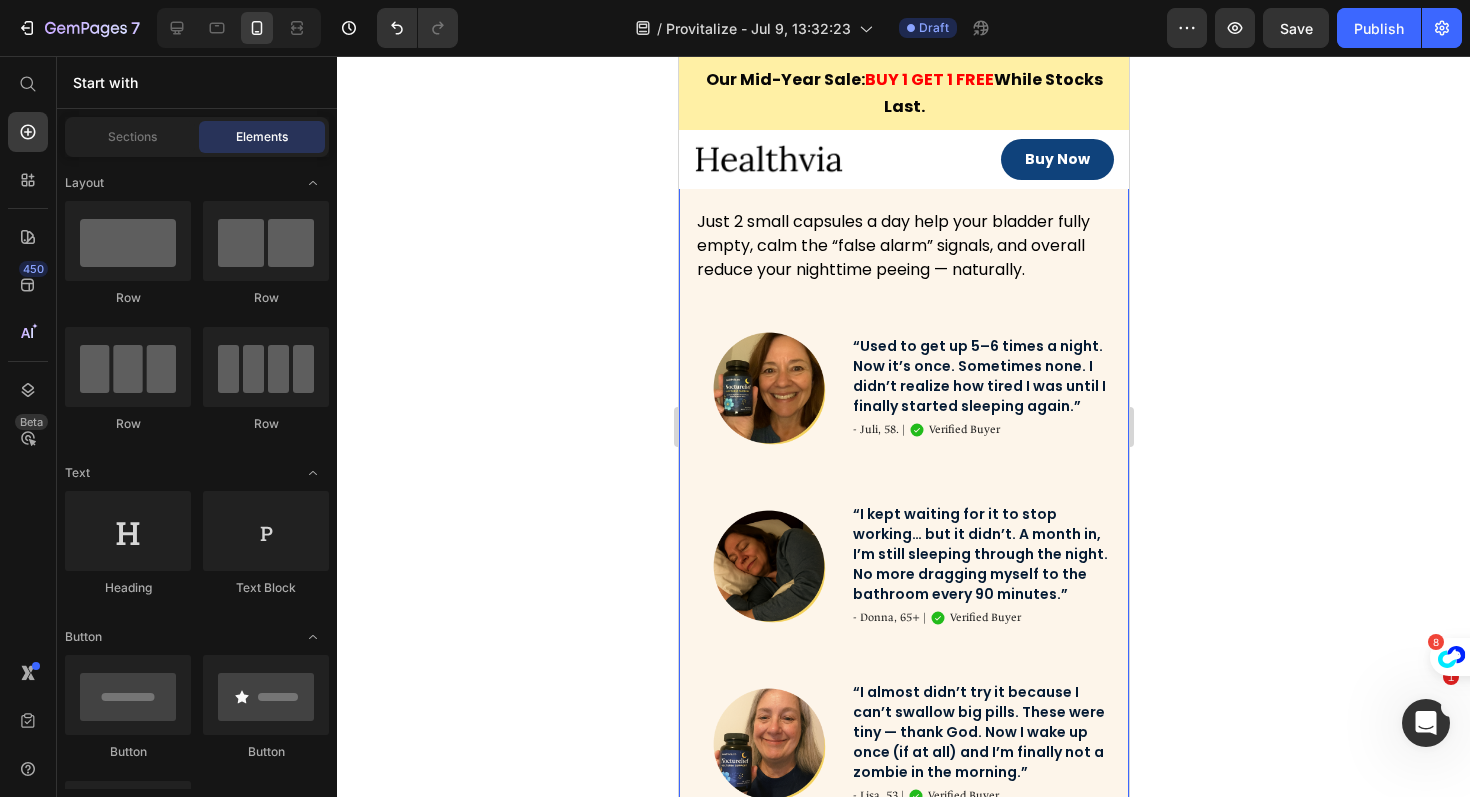 scroll, scrollTop: 3855, scrollLeft: 0, axis: vertical 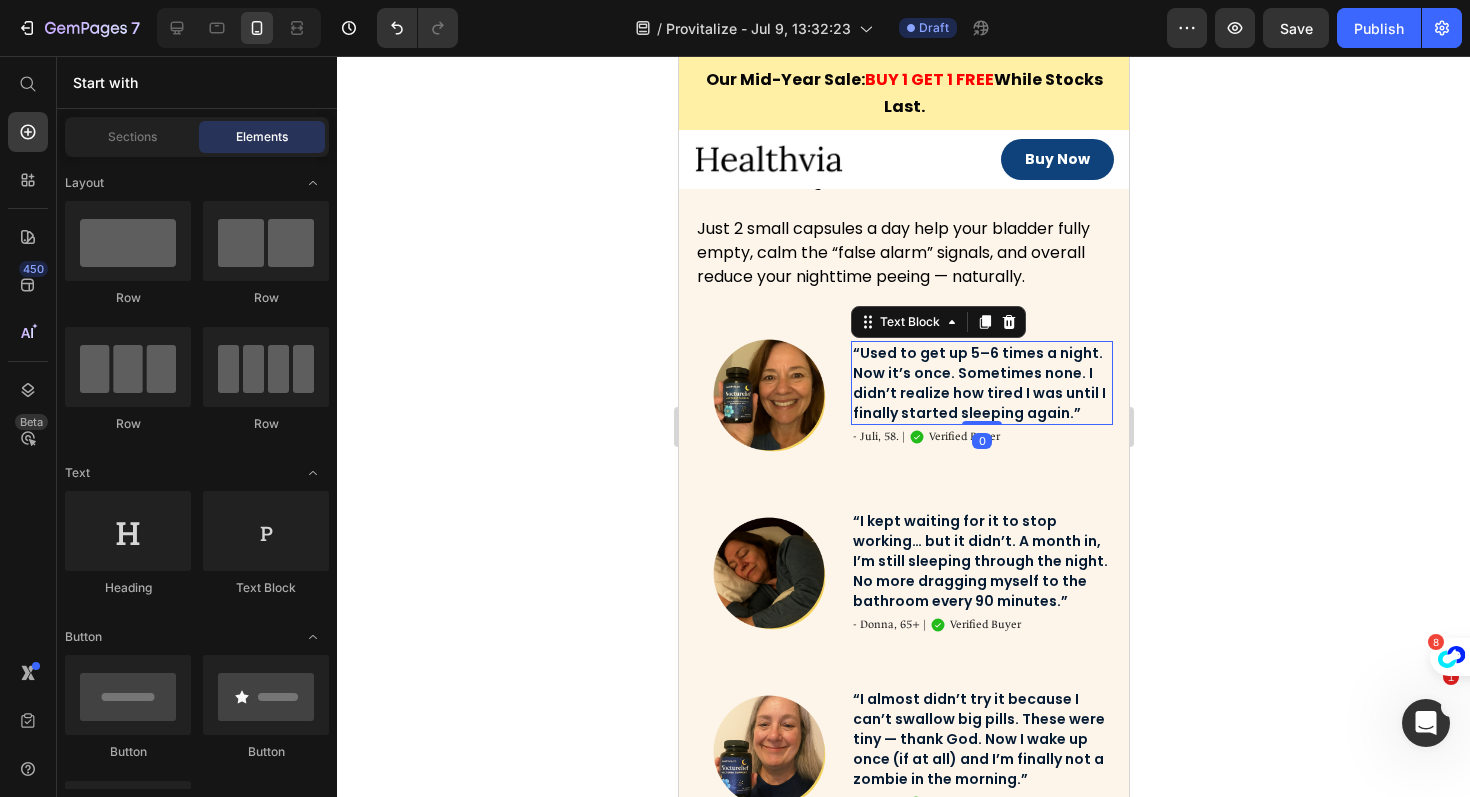 click on "“Used to get up 5–6 times a night. Now it’s once. Sometimes none. I didn’t realize how tired I was until I finally started sleeping again.”" at bounding box center [981, 383] 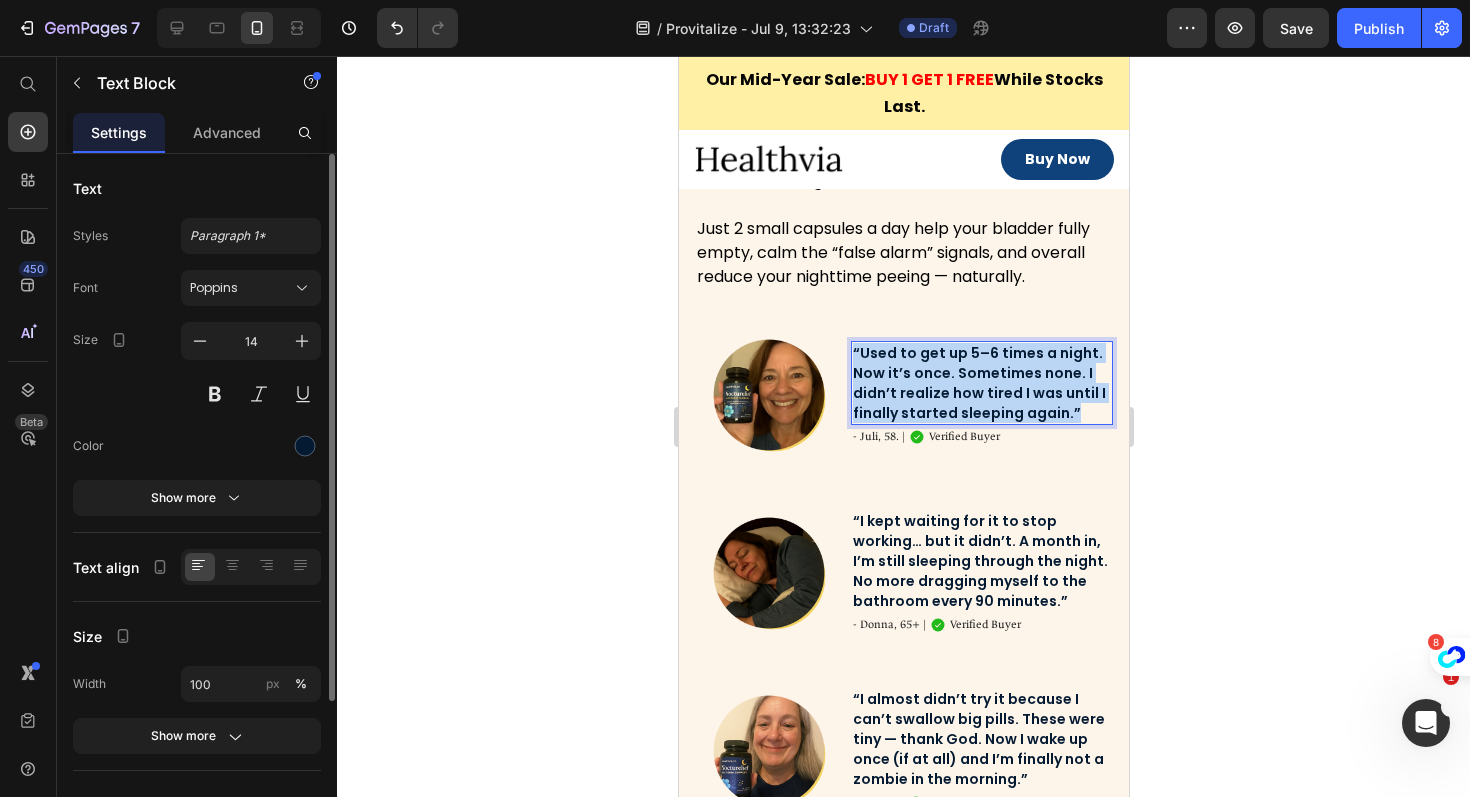 click on "“Used to get up 5–6 times a night. Now it’s once. Sometimes none. I didn’t realize how tired I was until I finally started sleeping again.”" at bounding box center (981, 383) 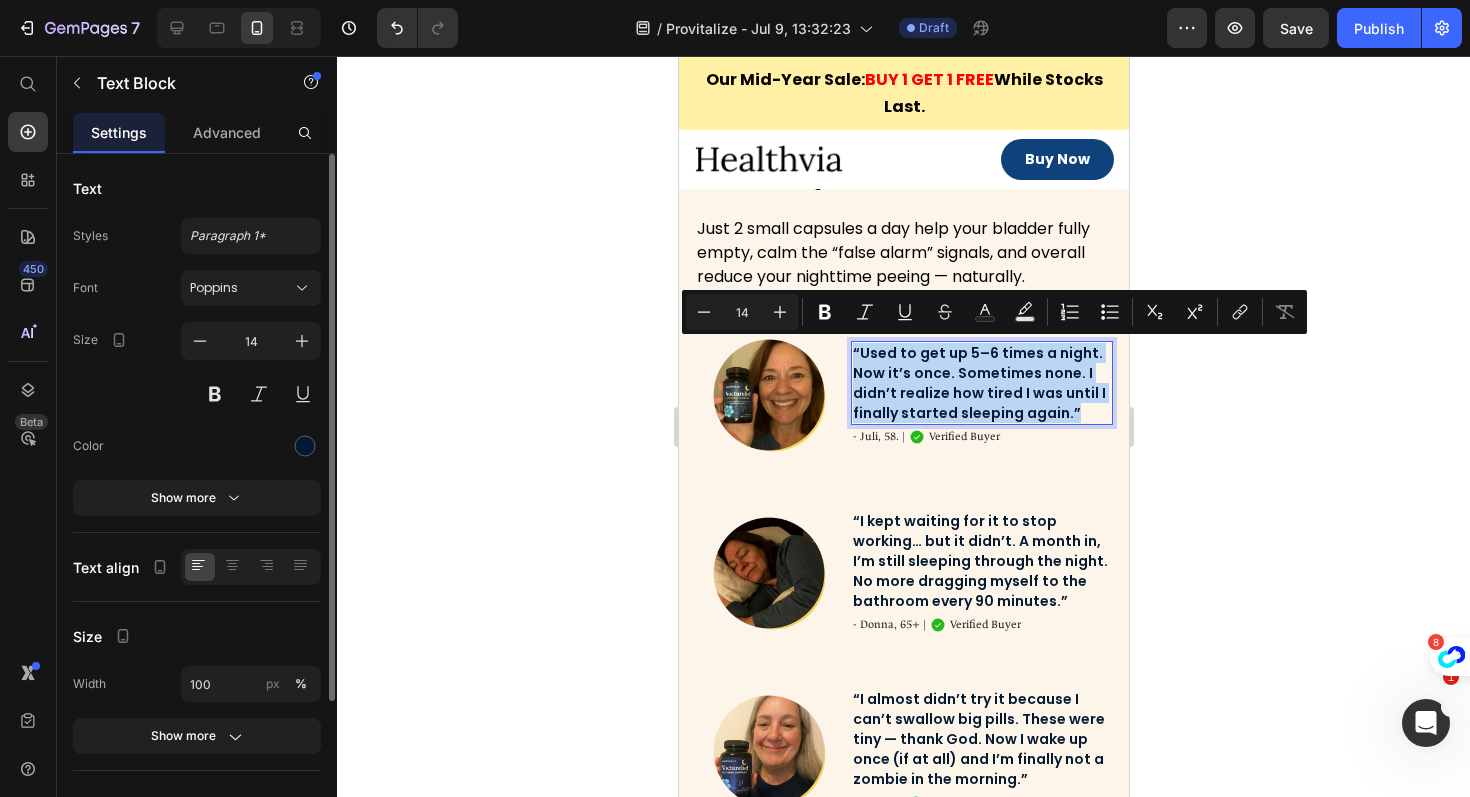 click on "“Used to get up 5–6 times a night. Now it’s once. Sometimes none. I didn’t realize how tired I was until I finally started sleeping again.”" at bounding box center (981, 383) 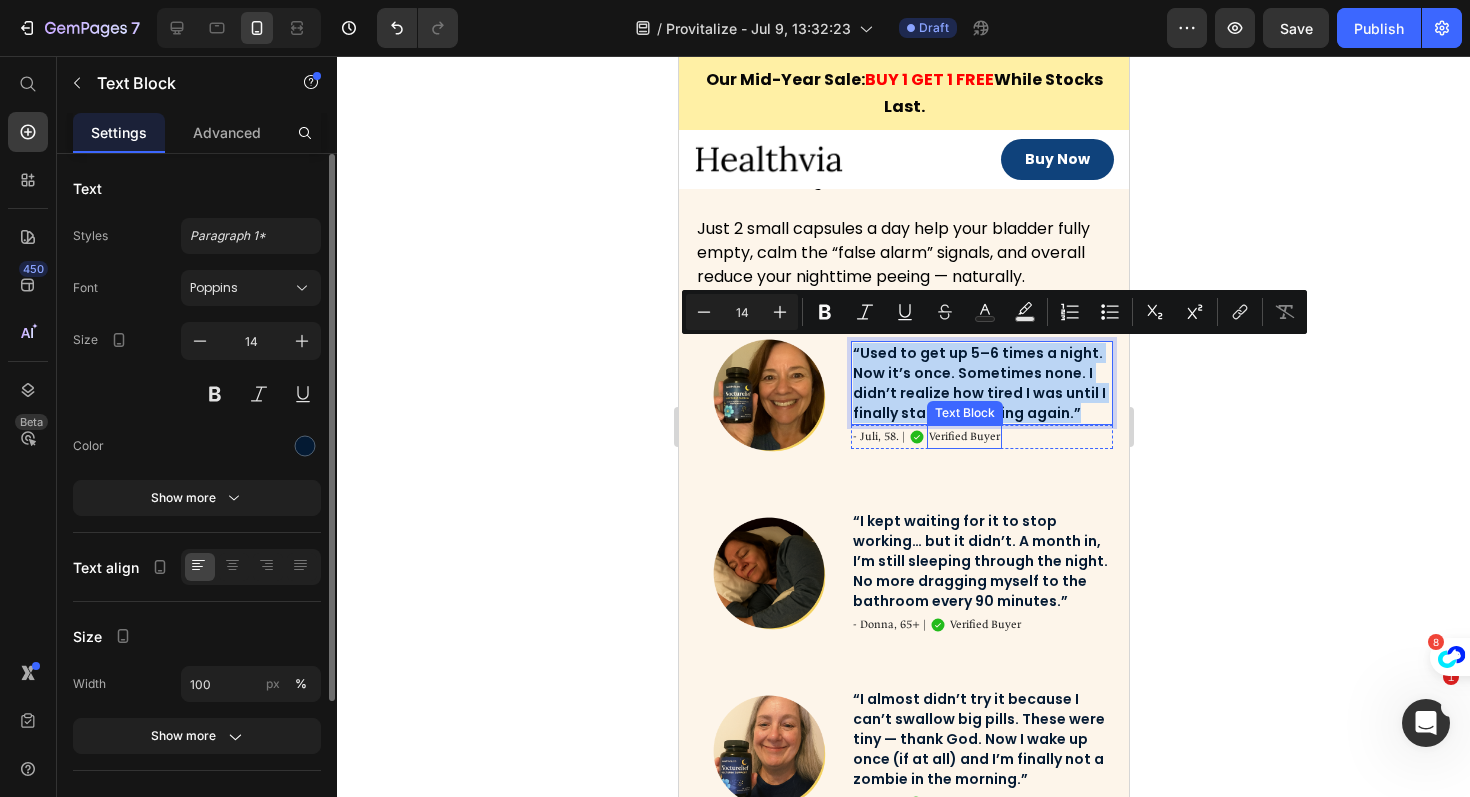 click on "Text Block" at bounding box center (964, 413) 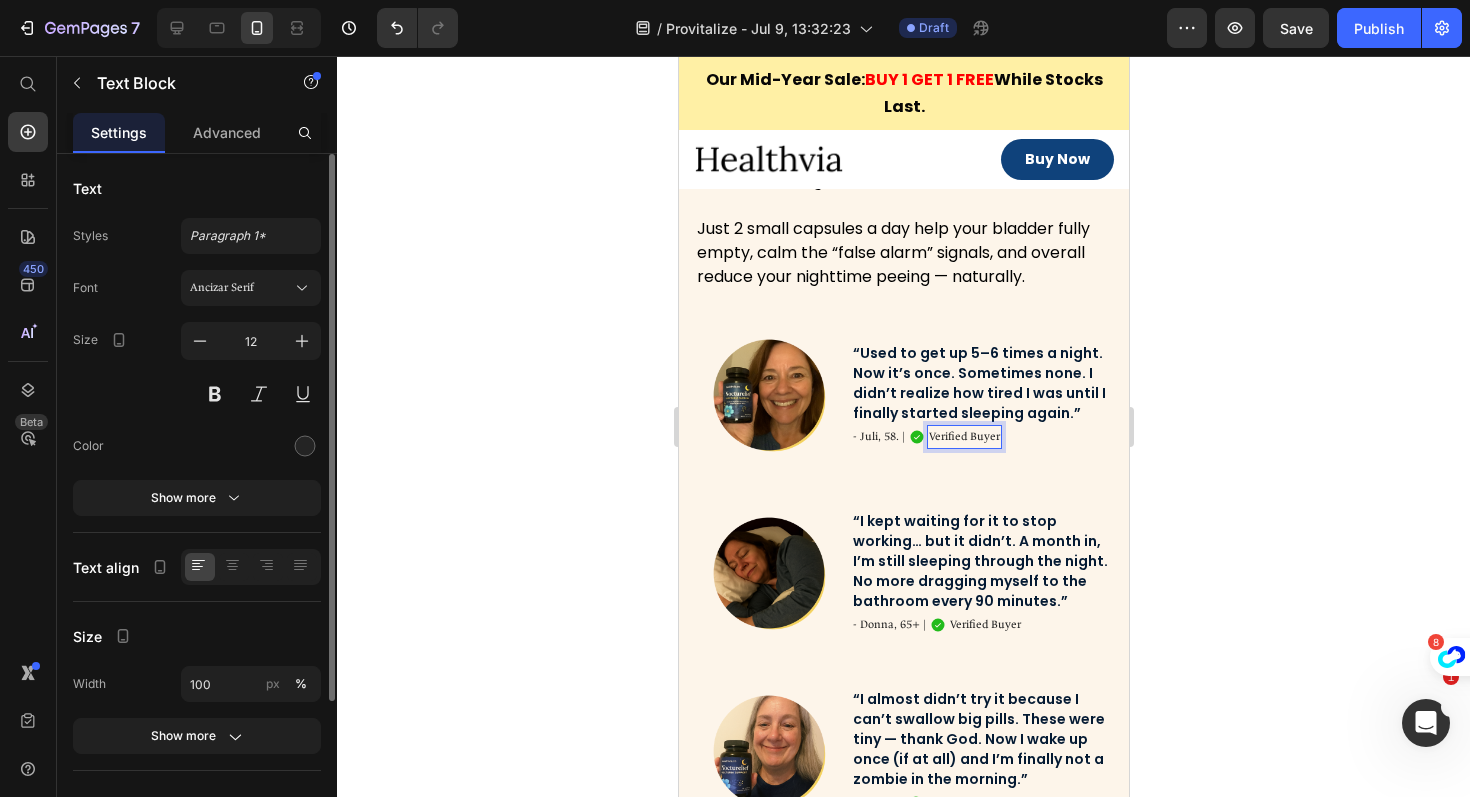 click 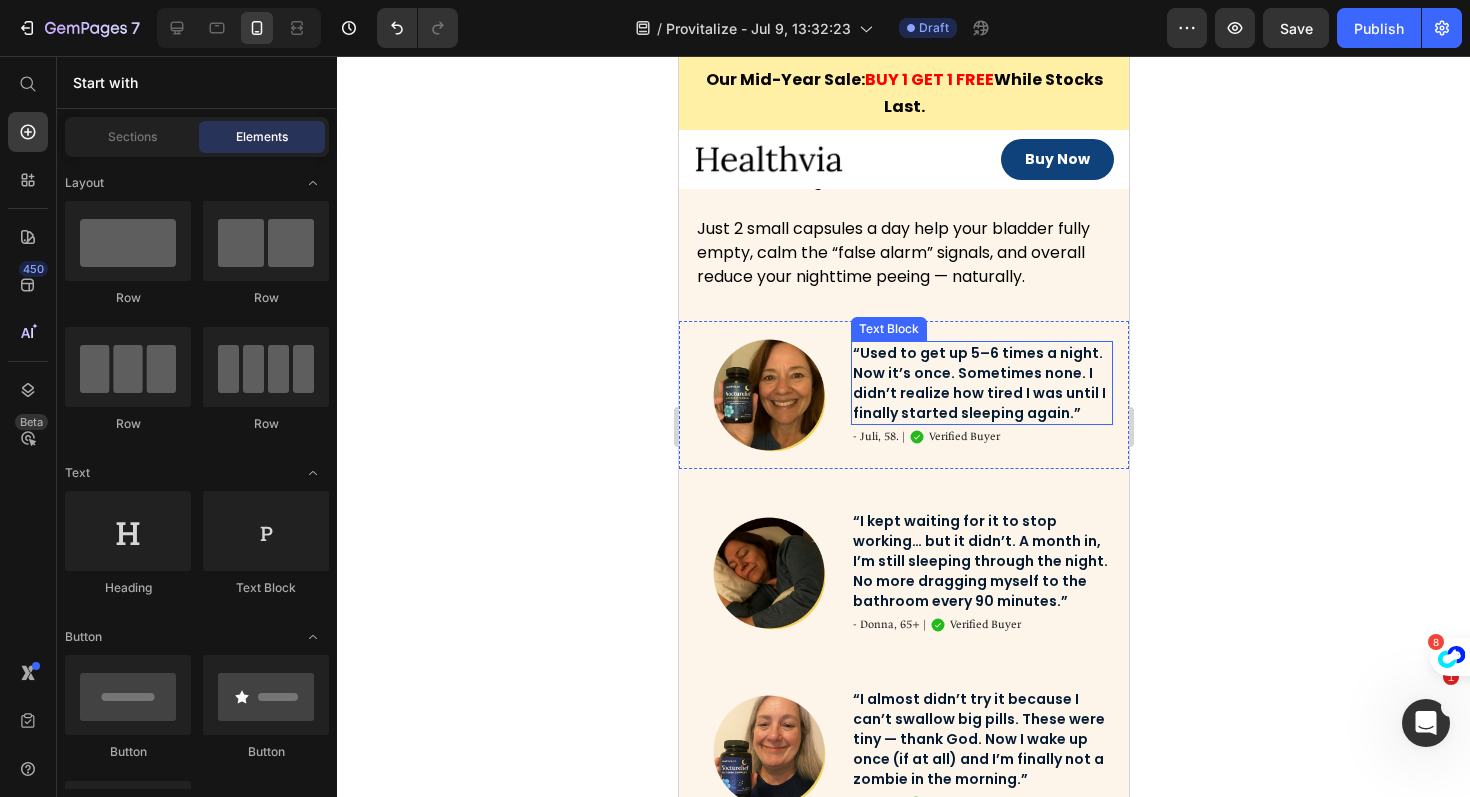 click on "“Used to get up 5–6 times a night. Now it’s once. Sometimes none. I didn’t realize how tired I was until I finally started sleeping again.”" at bounding box center [981, 383] 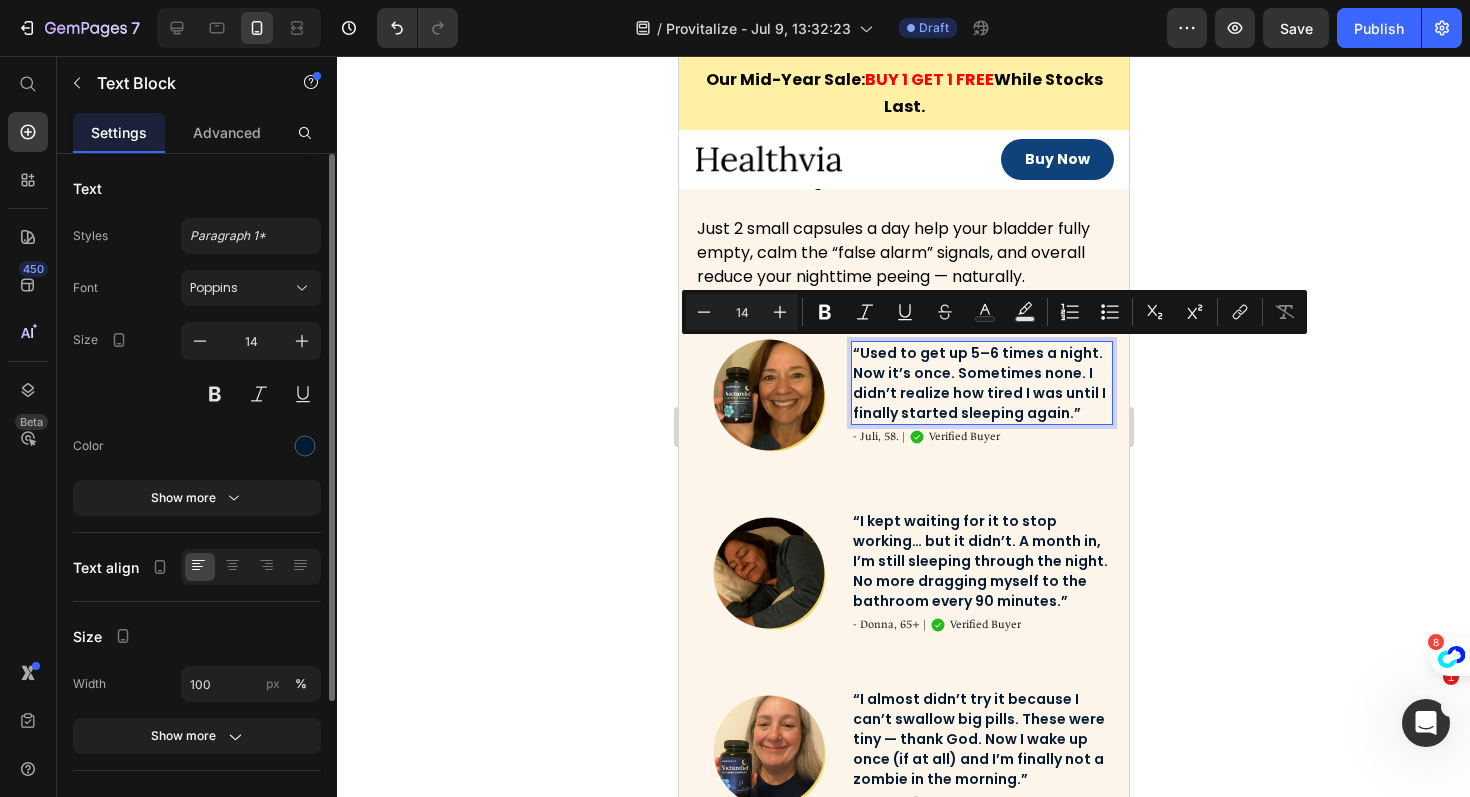 click on "“Used to get up 5–6 times a night. Now it’s once. Sometimes none. I didn’t realize how tired I was until I finally started sleeping again.”" at bounding box center [981, 383] 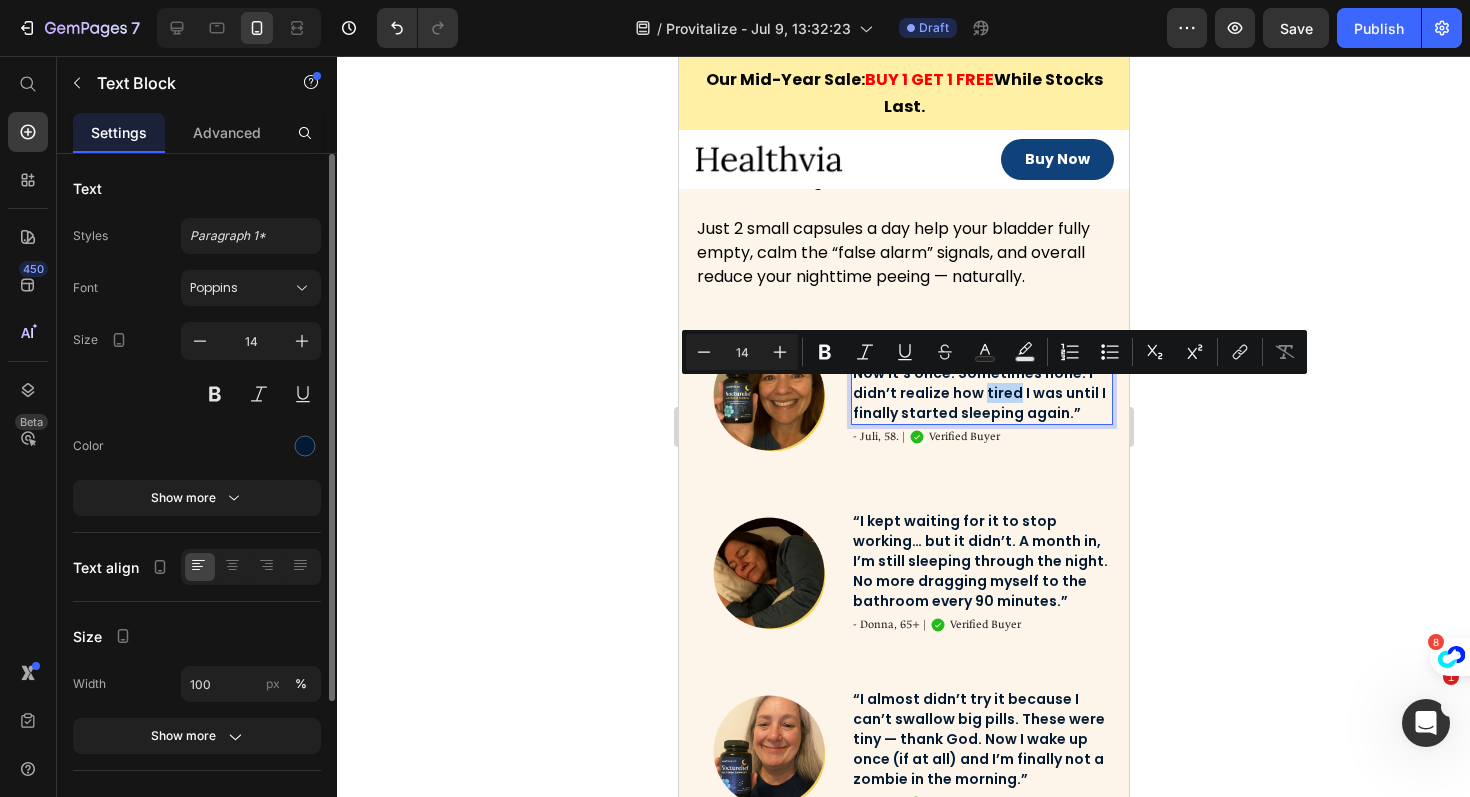 drag, startPoint x: 983, startPoint y: 395, endPoint x: 1013, endPoint y: 401, distance: 30.594116 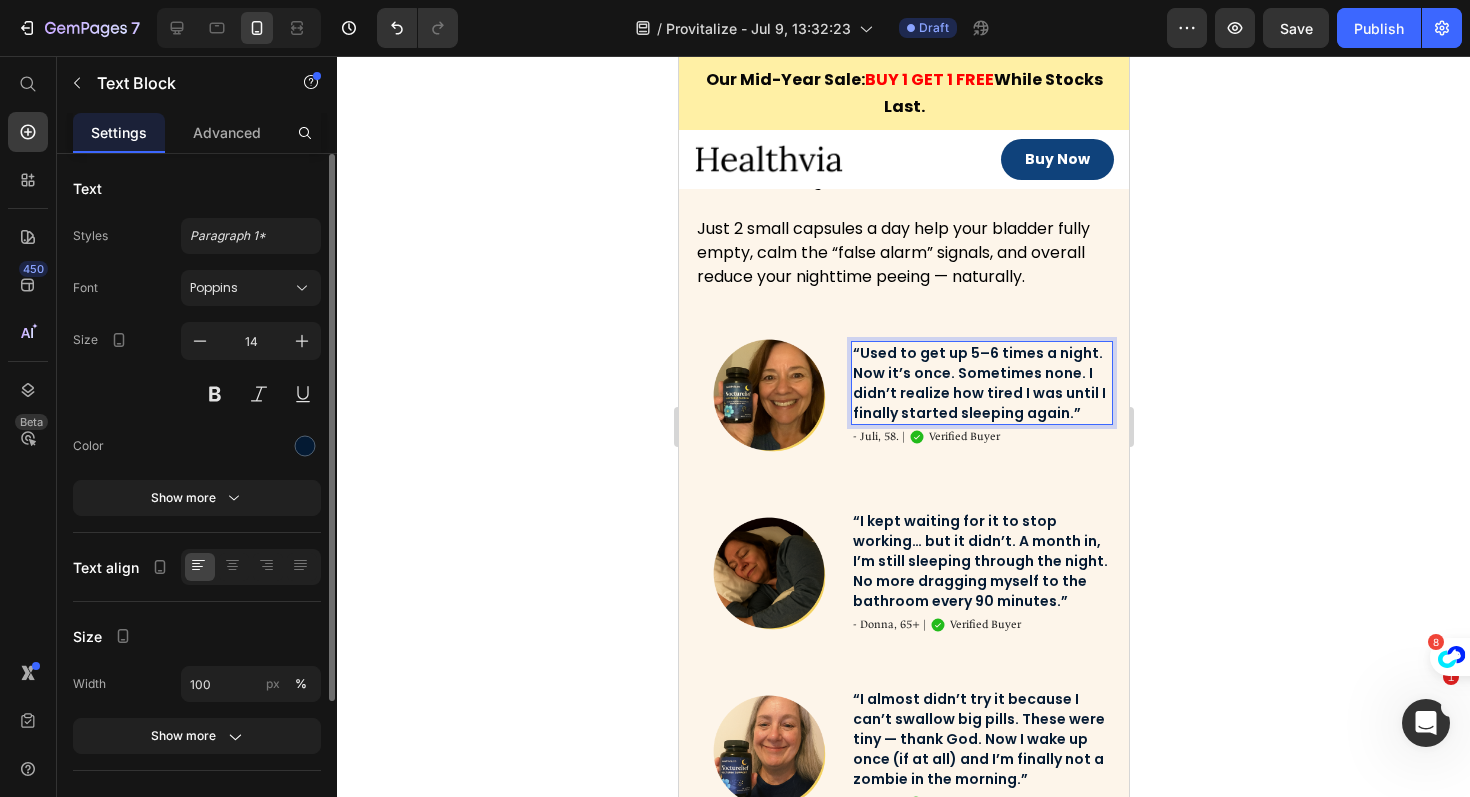 click on "“Used to get up 5–6 times a night. Now it’s once. Sometimes none. I didn’t realize how tired I was until I finally started sleeping again.”" at bounding box center (981, 383) 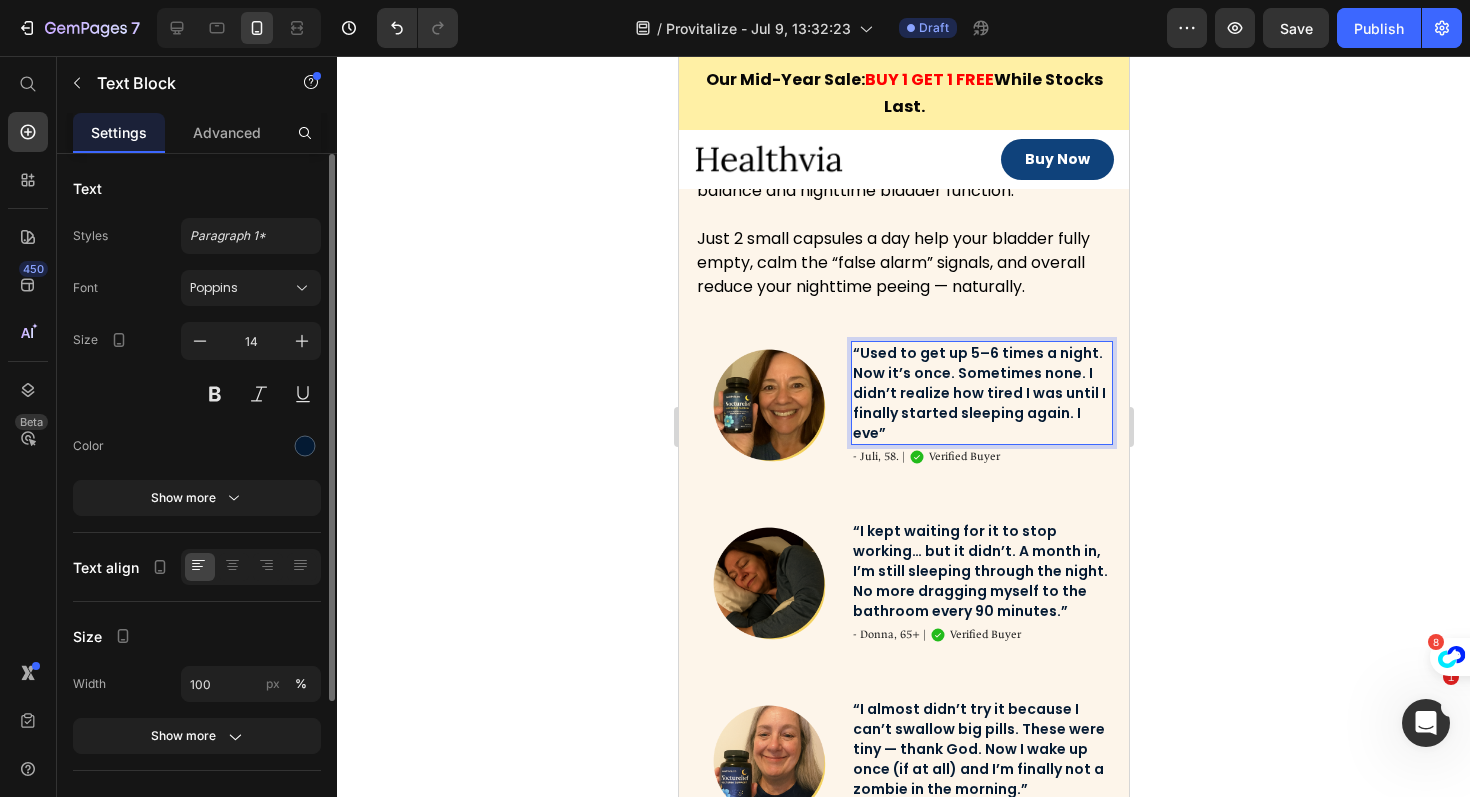 scroll, scrollTop: 3855, scrollLeft: 0, axis: vertical 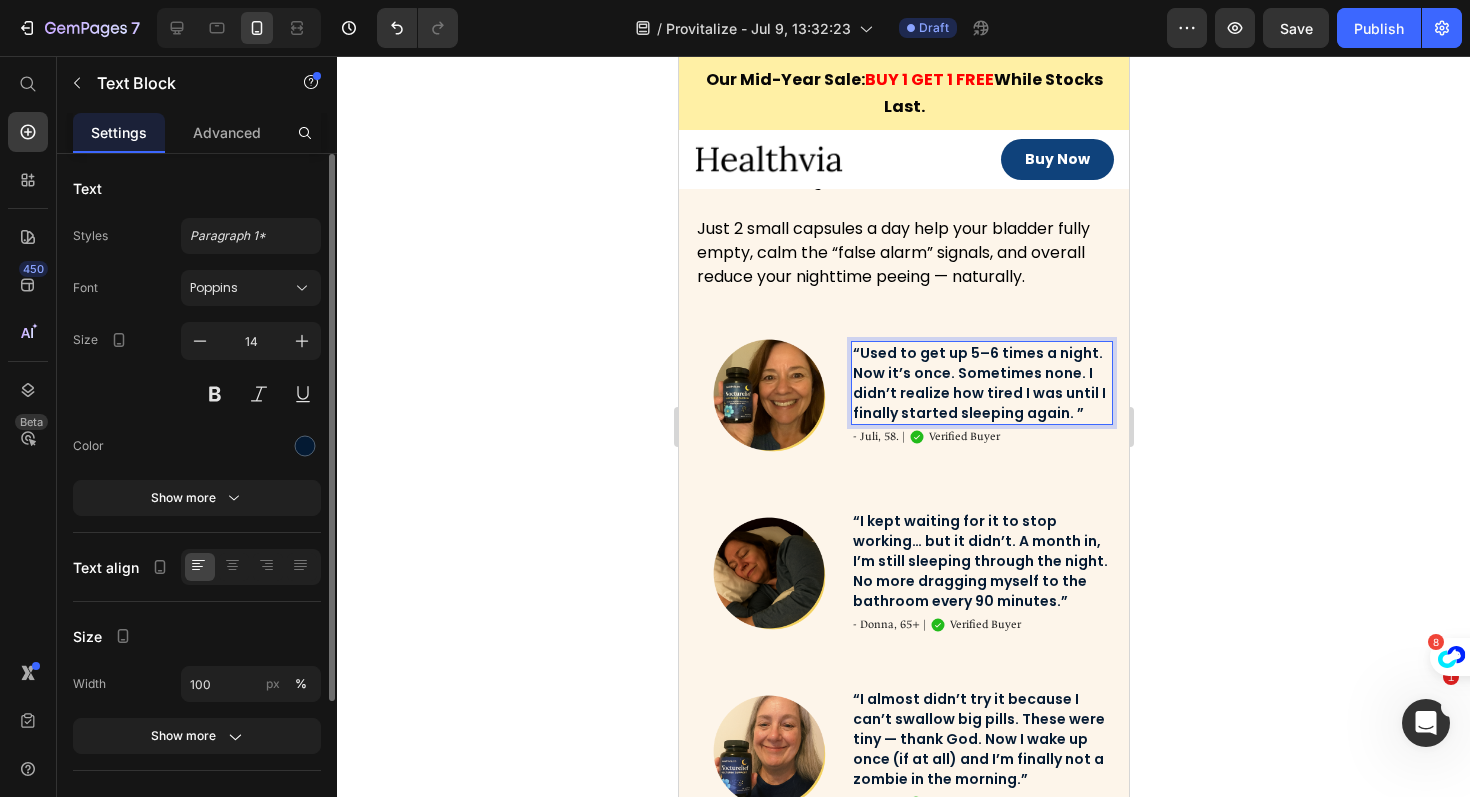 click on "“Used to get up 5–6 times a night. Now it’s once. Sometimes none. I didn’t realize how tired I was until I finally started sleeping again. ”" at bounding box center [981, 383] 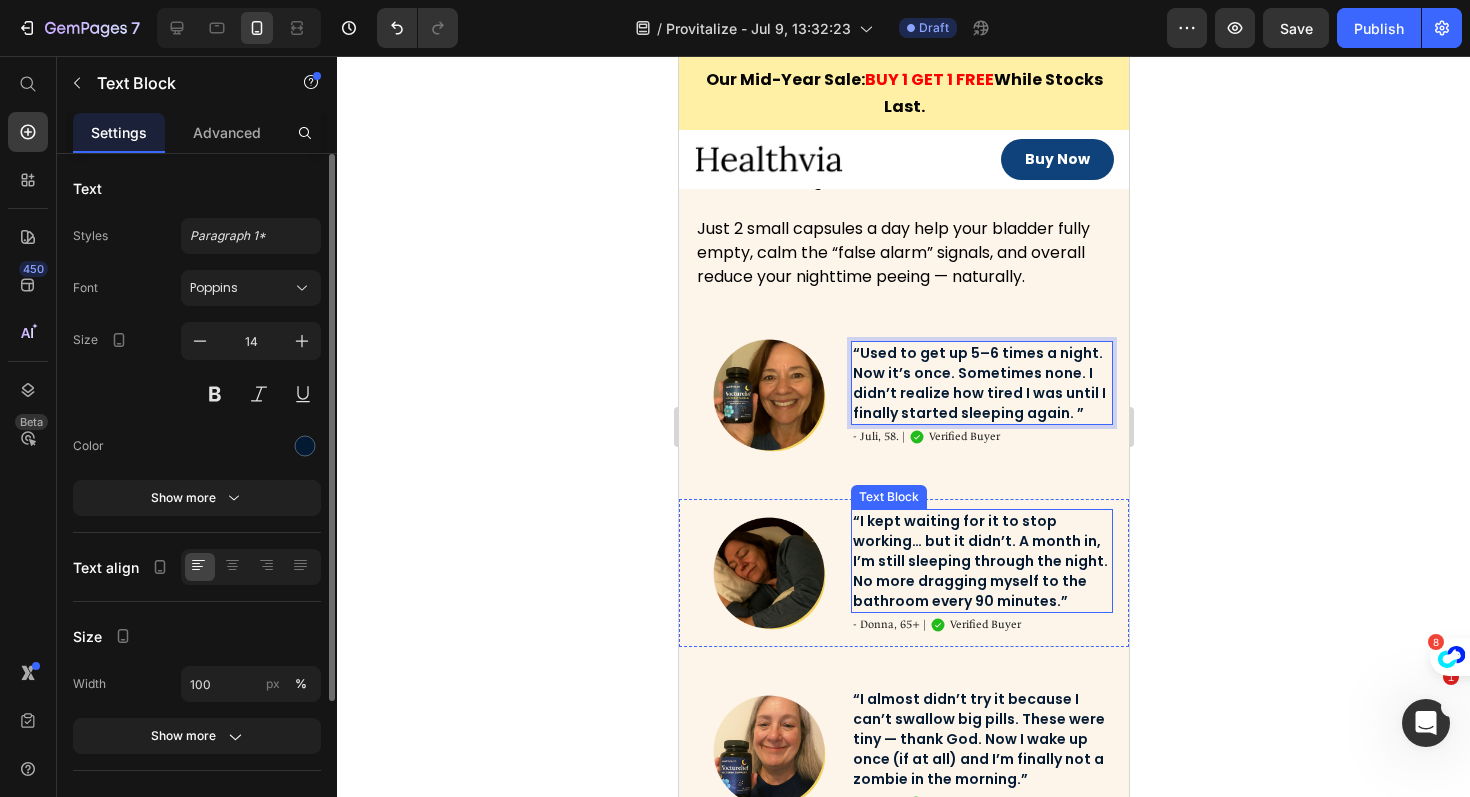 click on "“I kept waiting for it to stop working… but it didn’t. A month in, I’m still sleeping through the night. No more dragging myself to the bathroom every 90 minutes.”" at bounding box center (981, 561) 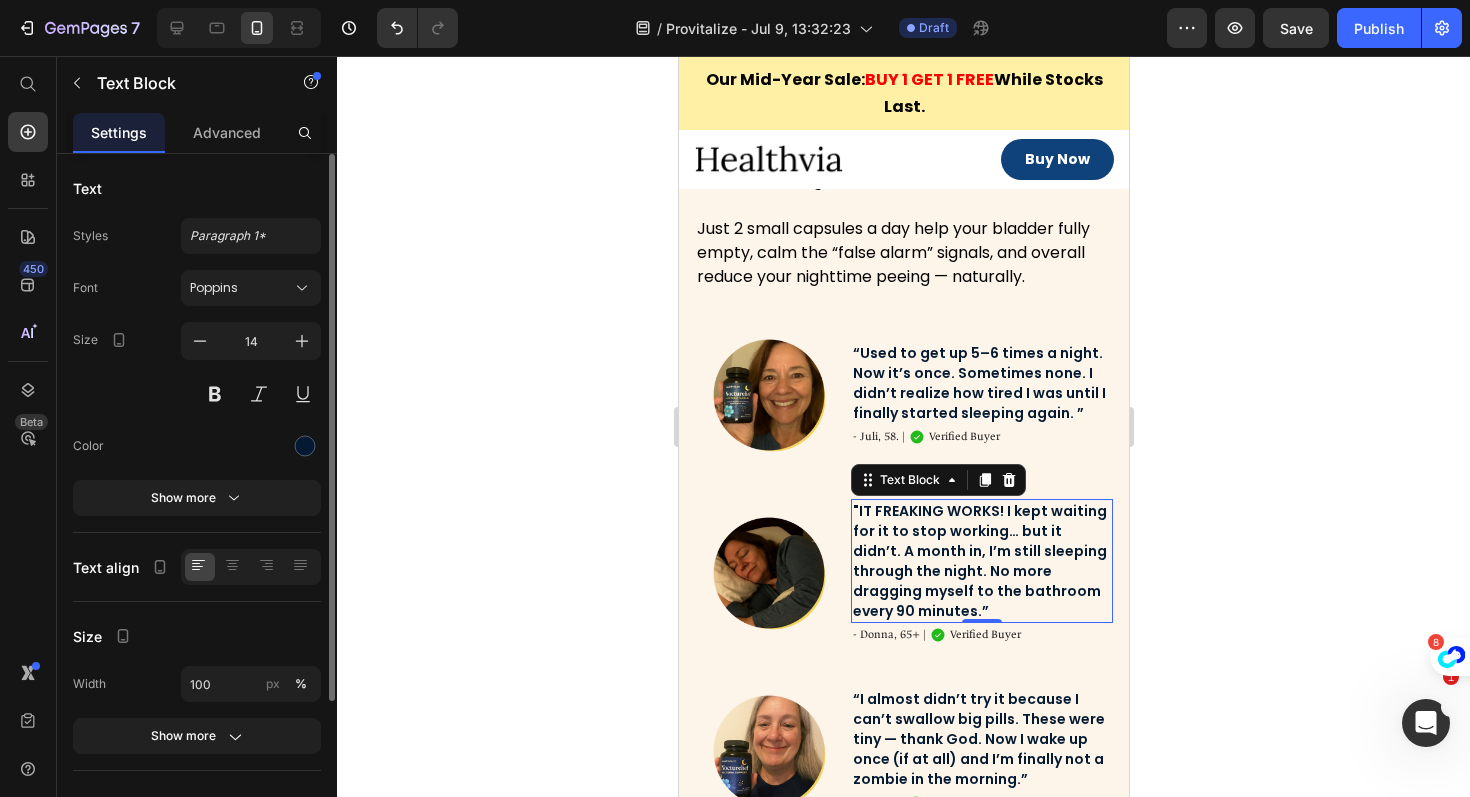 click 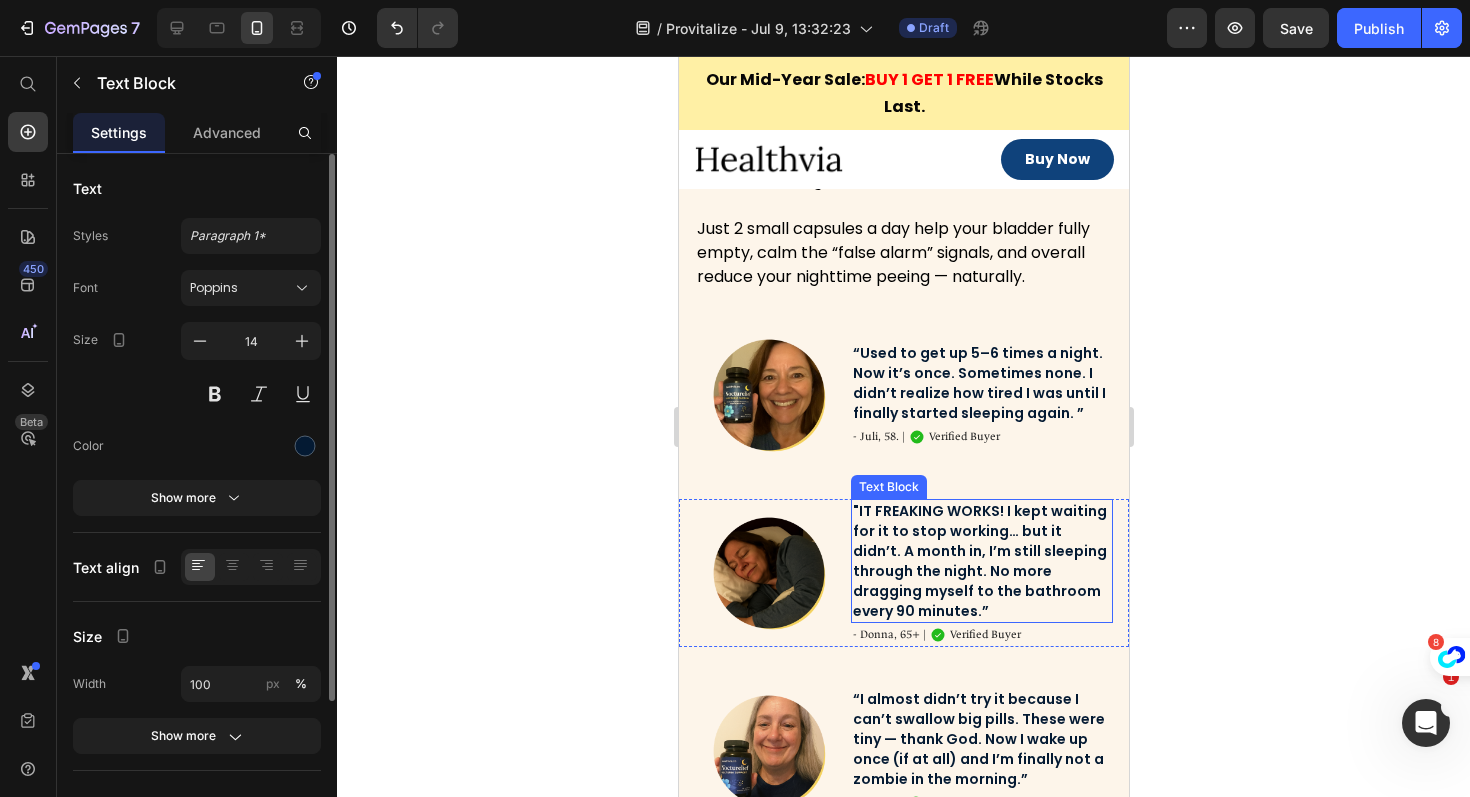 click on ""IT FREAKING WORKS! I kept waiting for it to stop working… but it didn’t. A month in, I’m still sleeping through the night. No more dragging myself to the bathroom every 90 minutes.”" at bounding box center (981, 561) 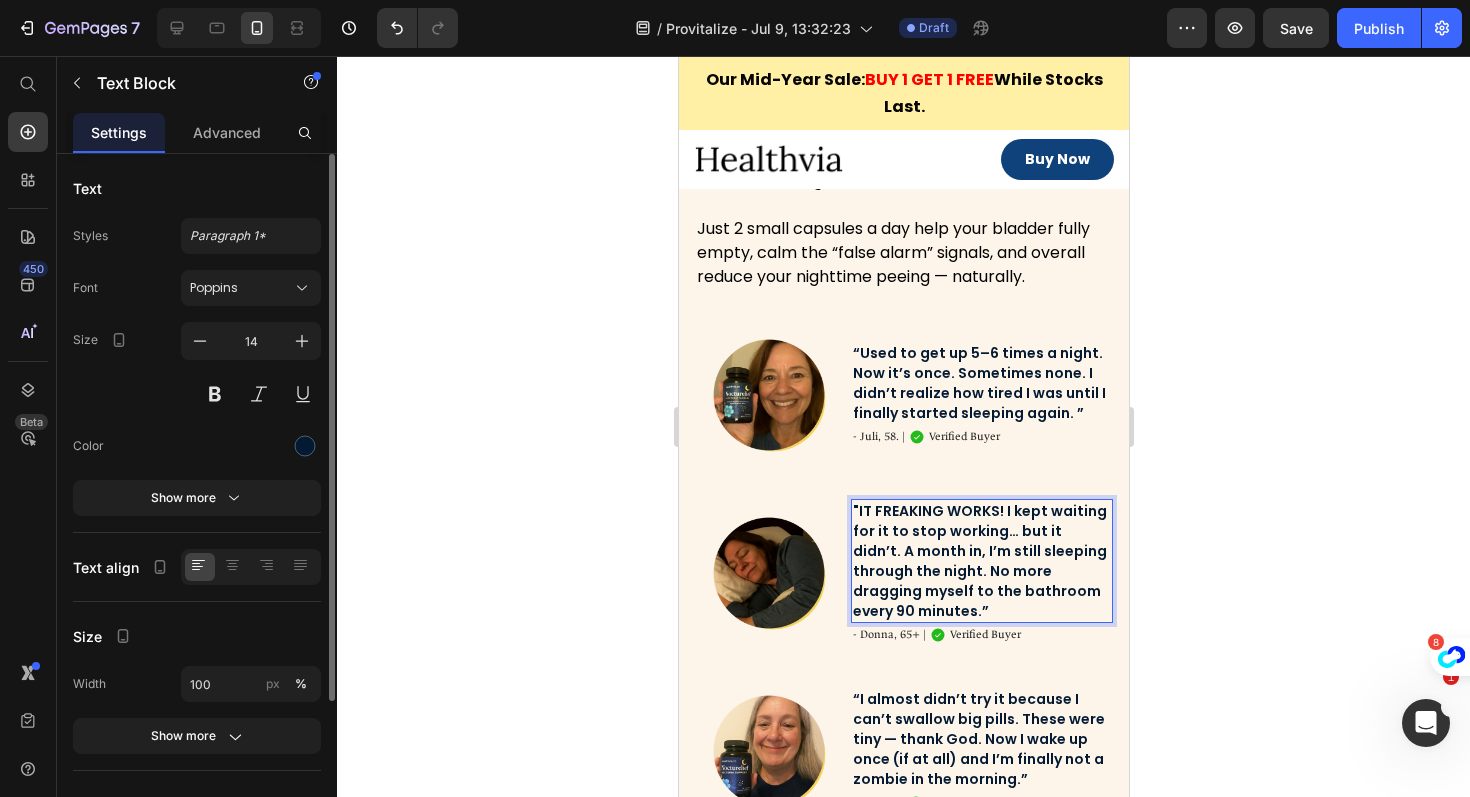 click on ""IT FREAKING WORKS! I kept waiting for it to stop working… but it didn’t. A month in, I’m still sleeping through the night. No more dragging myself to the bathroom every 90 minutes.”" at bounding box center (981, 561) 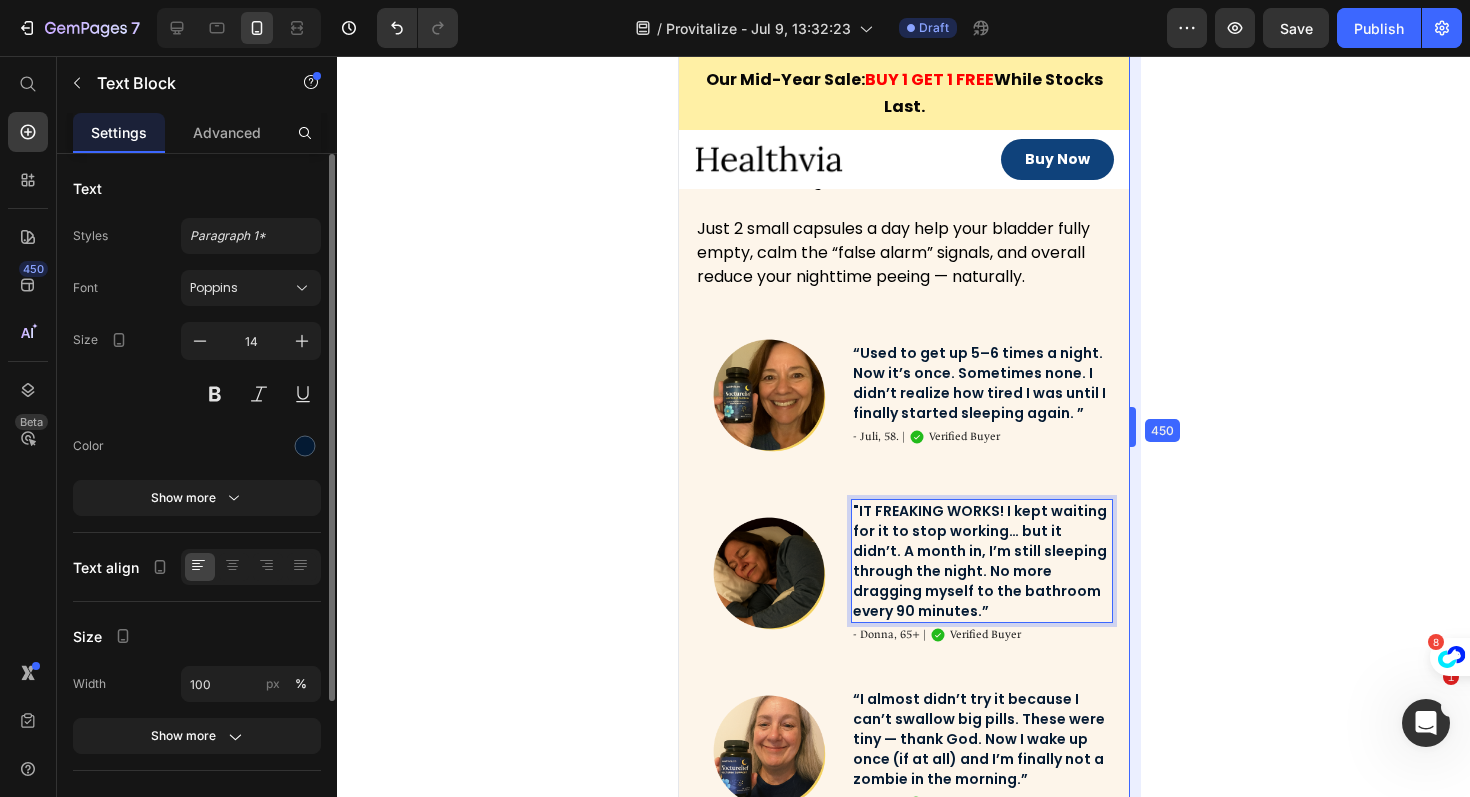drag, startPoint x: 1138, startPoint y: 529, endPoint x: 429, endPoint y: 480, distance: 710.6912 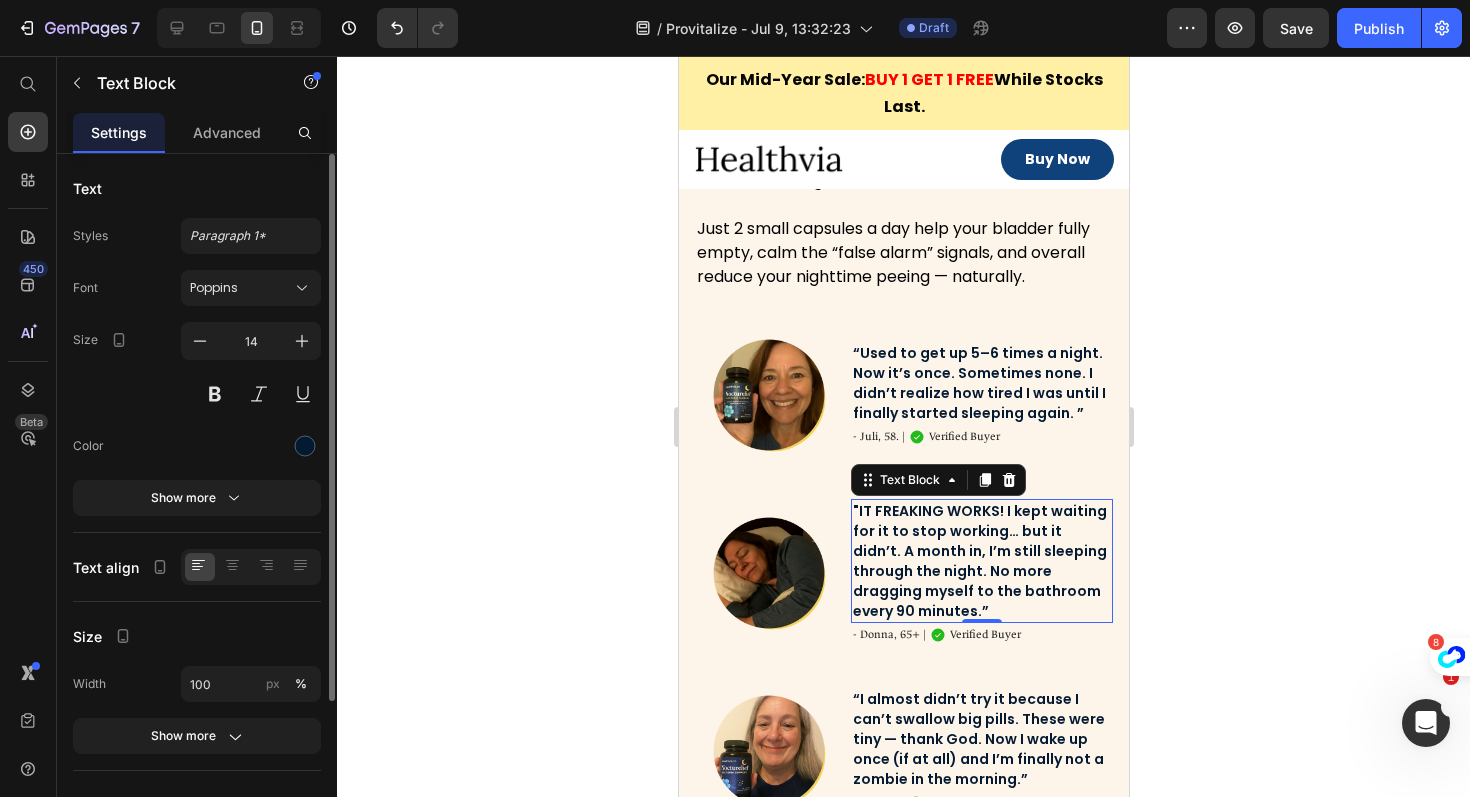 click 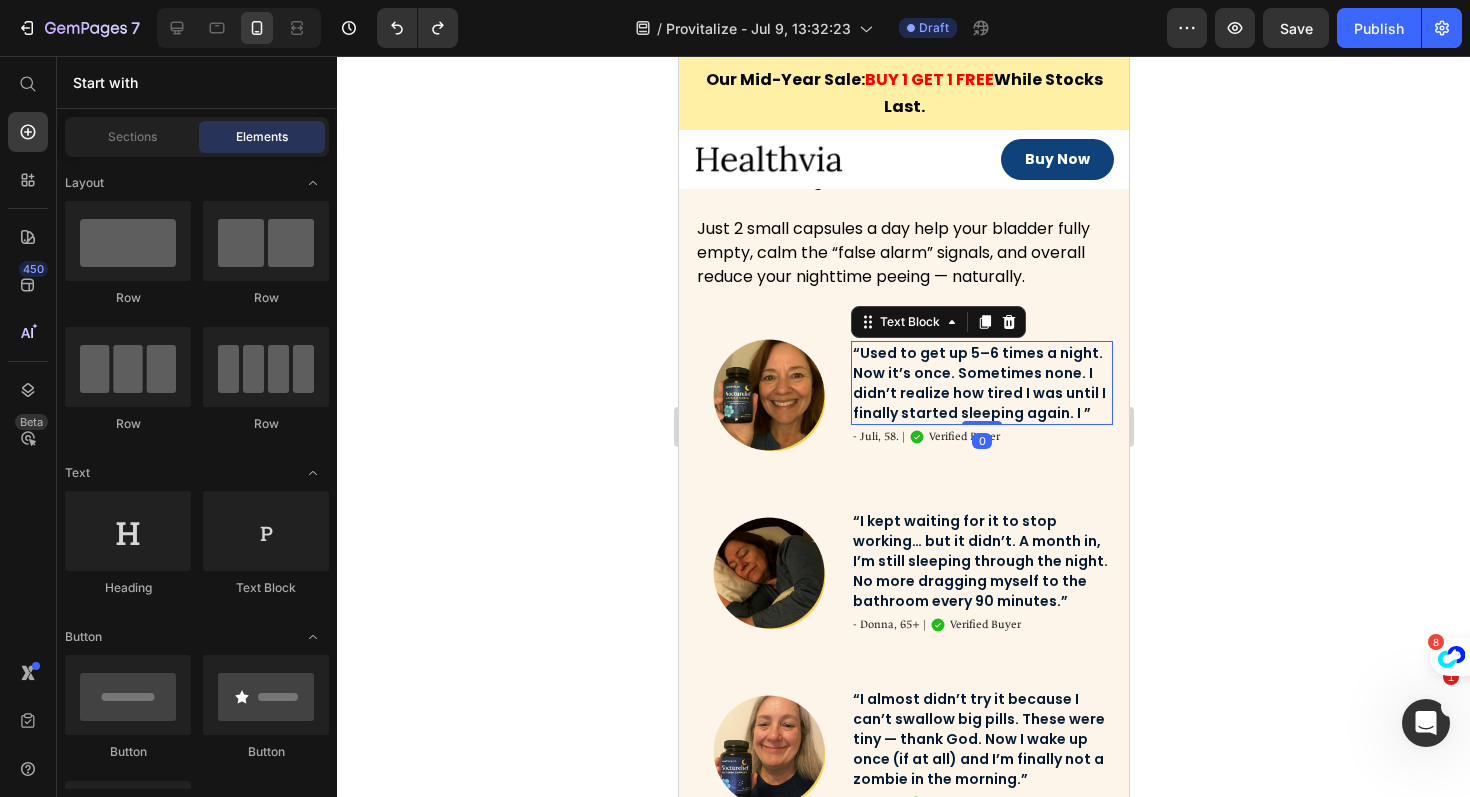 click on "“Used to get up 5–6 times a night. Now it’s once. Sometimes none. I didn’t realize how tired I was until I finally started sleeping again. I ”" at bounding box center [981, 383] 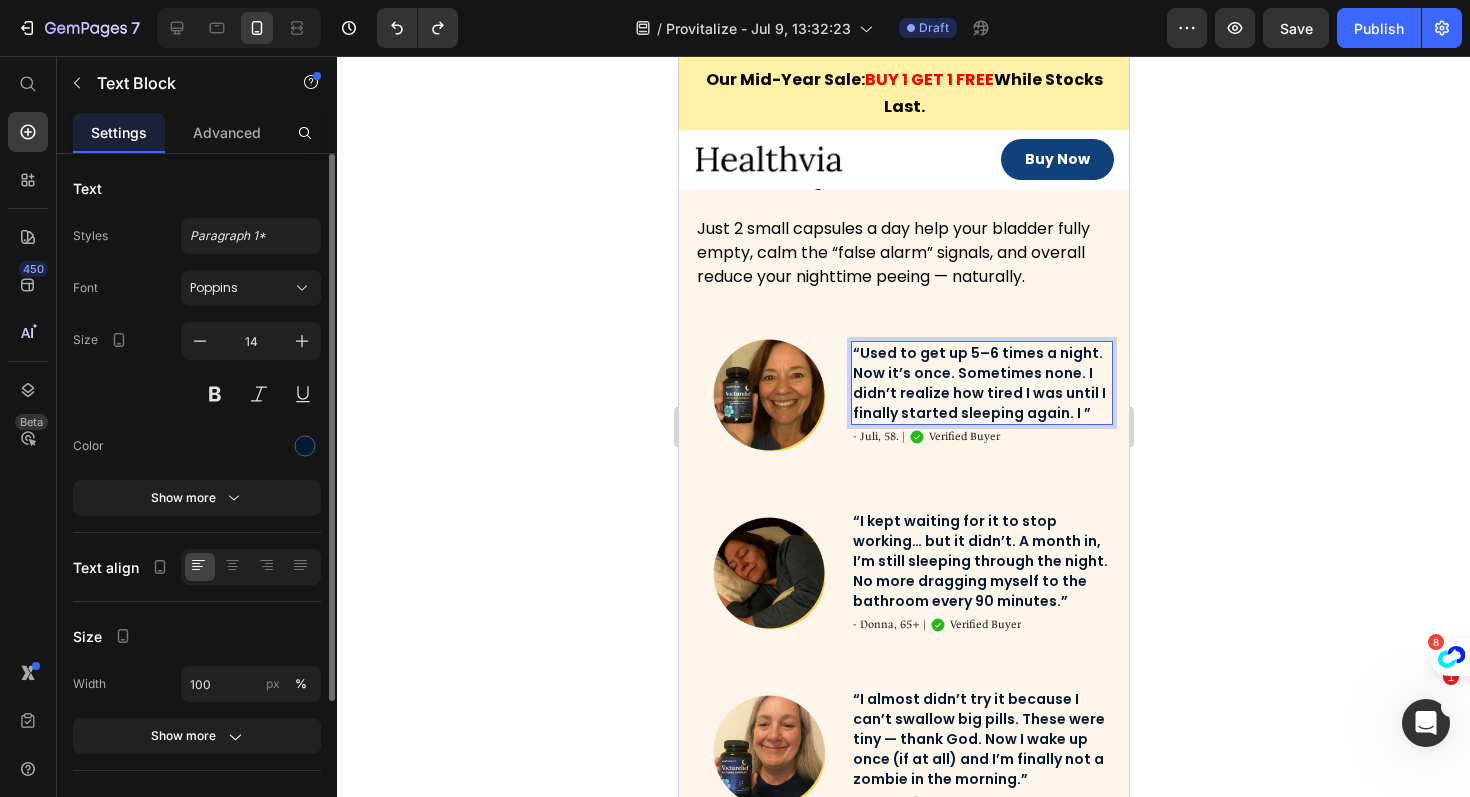 click on "“Used to get up 5–6 times a night. Now it’s once. Sometimes none. I didn’t realize how tired I was until I finally started sleeping again. I ”" at bounding box center [981, 383] 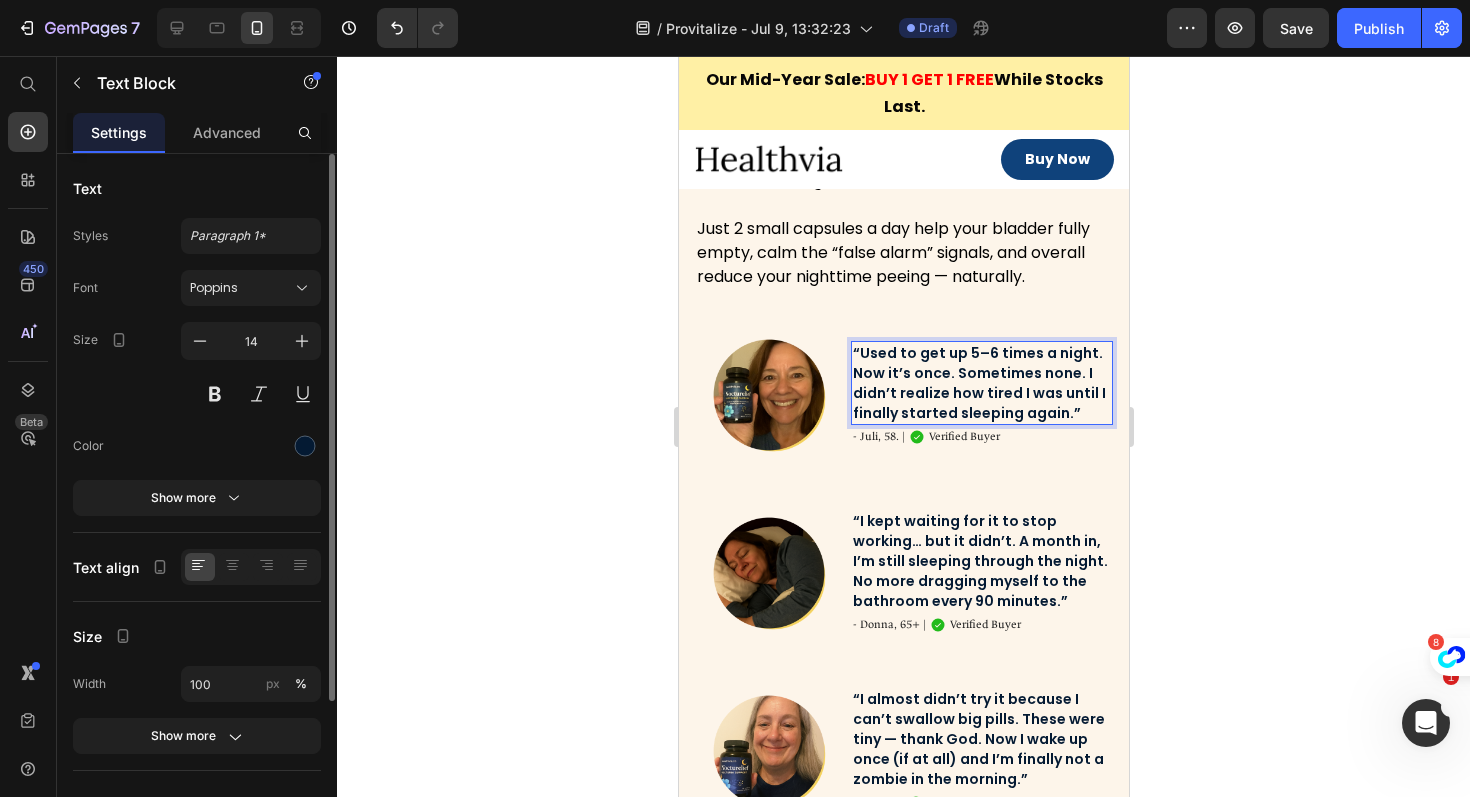 click on "“Used to get up 5–6 times a night. Now it’s once. Sometimes none. I didn’t realize how tired I was until I finally started sleeping again.”" at bounding box center (981, 383) 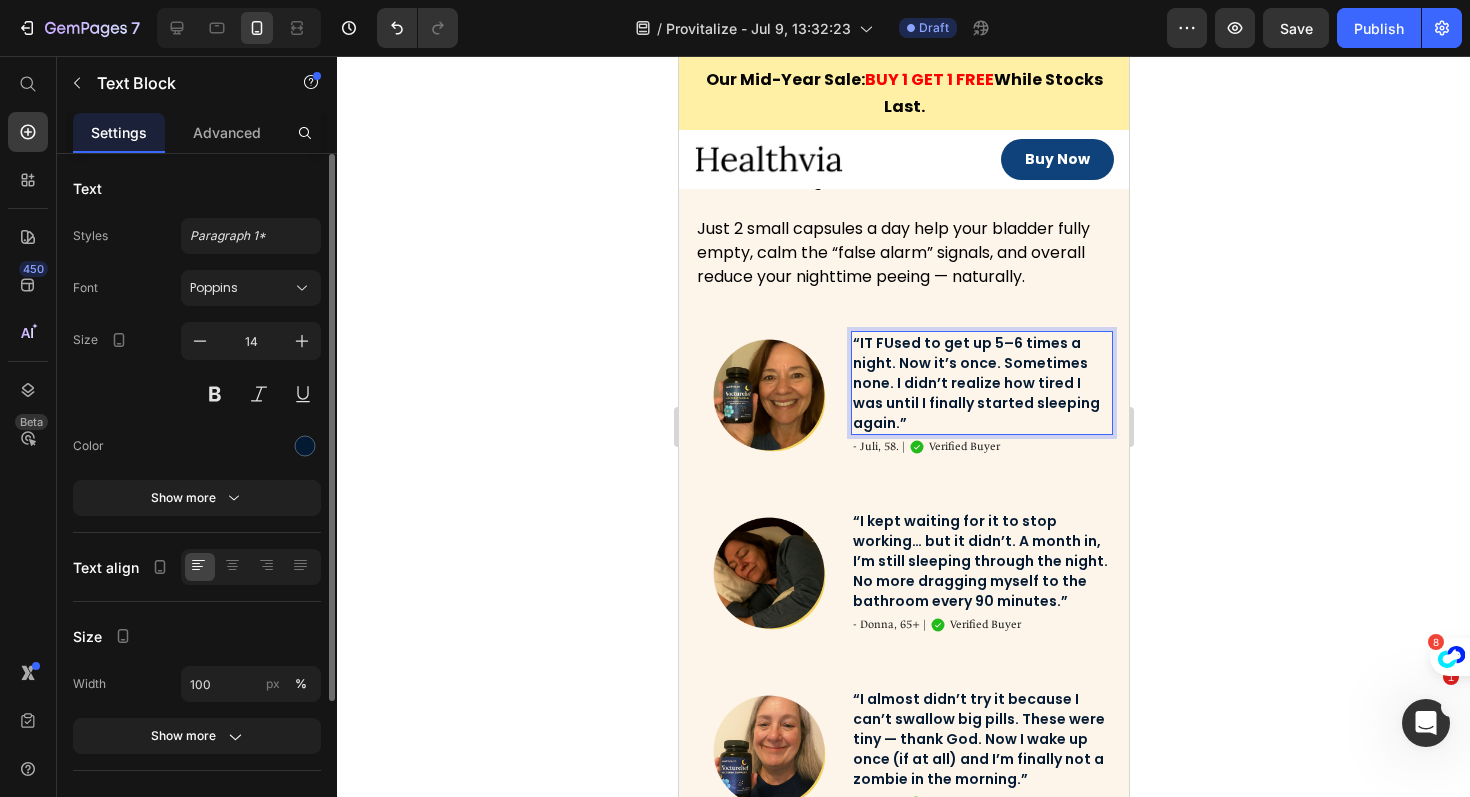 scroll, scrollTop: 3845, scrollLeft: 0, axis: vertical 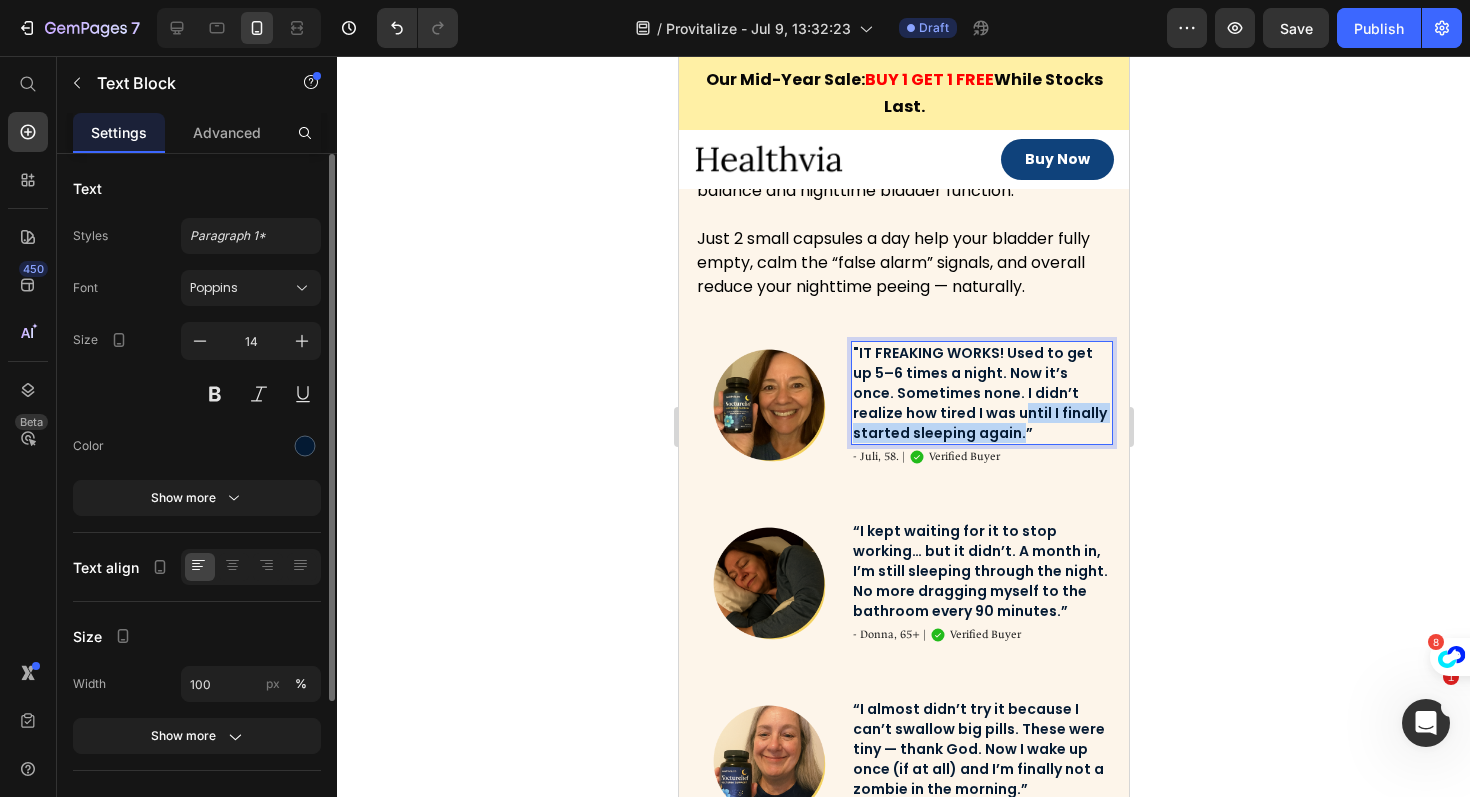 drag, startPoint x: 960, startPoint y: 437, endPoint x: 966, endPoint y: 418, distance: 19.924858 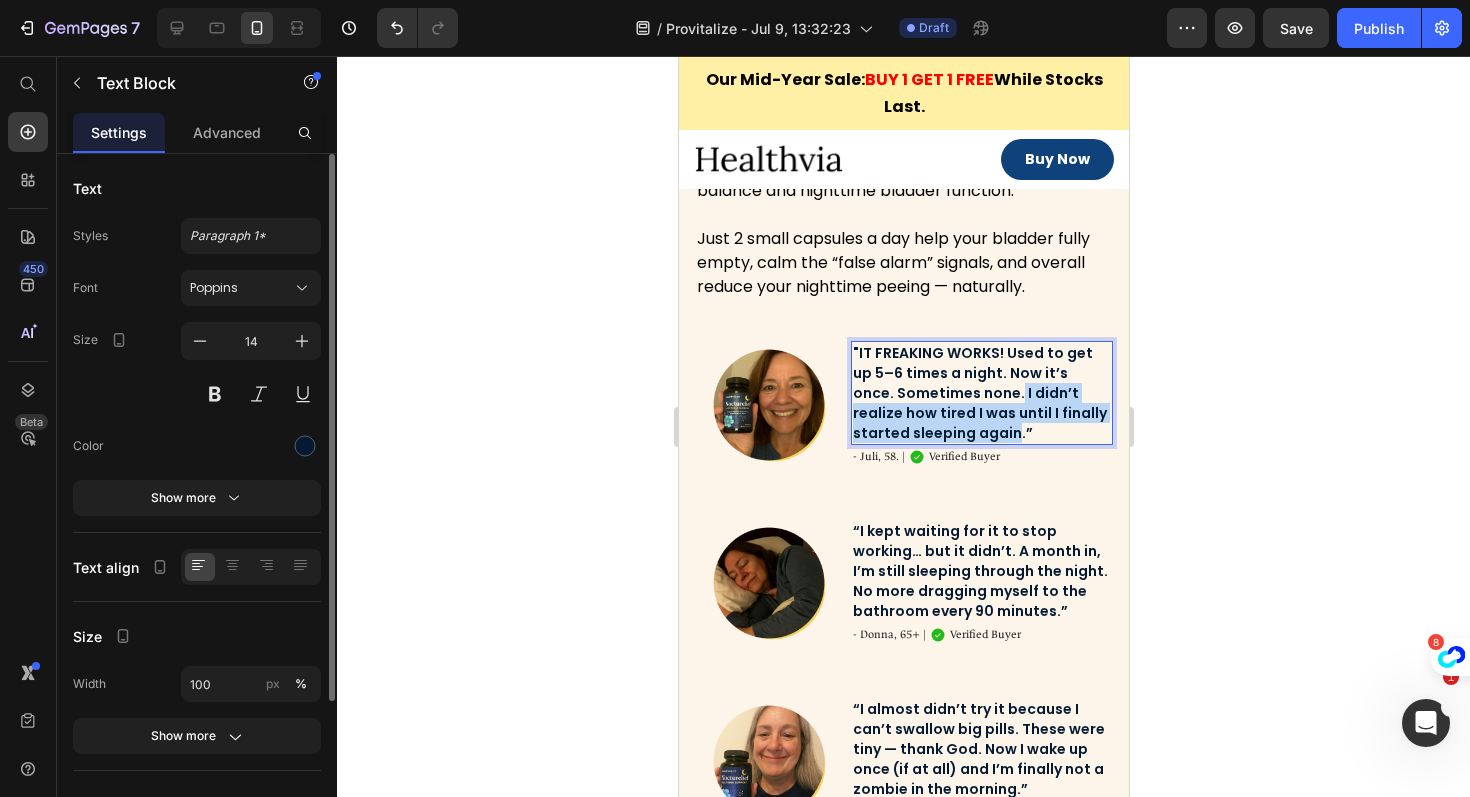 drag, startPoint x: 977, startPoint y: 390, endPoint x: 959, endPoint y: 435, distance: 48.466484 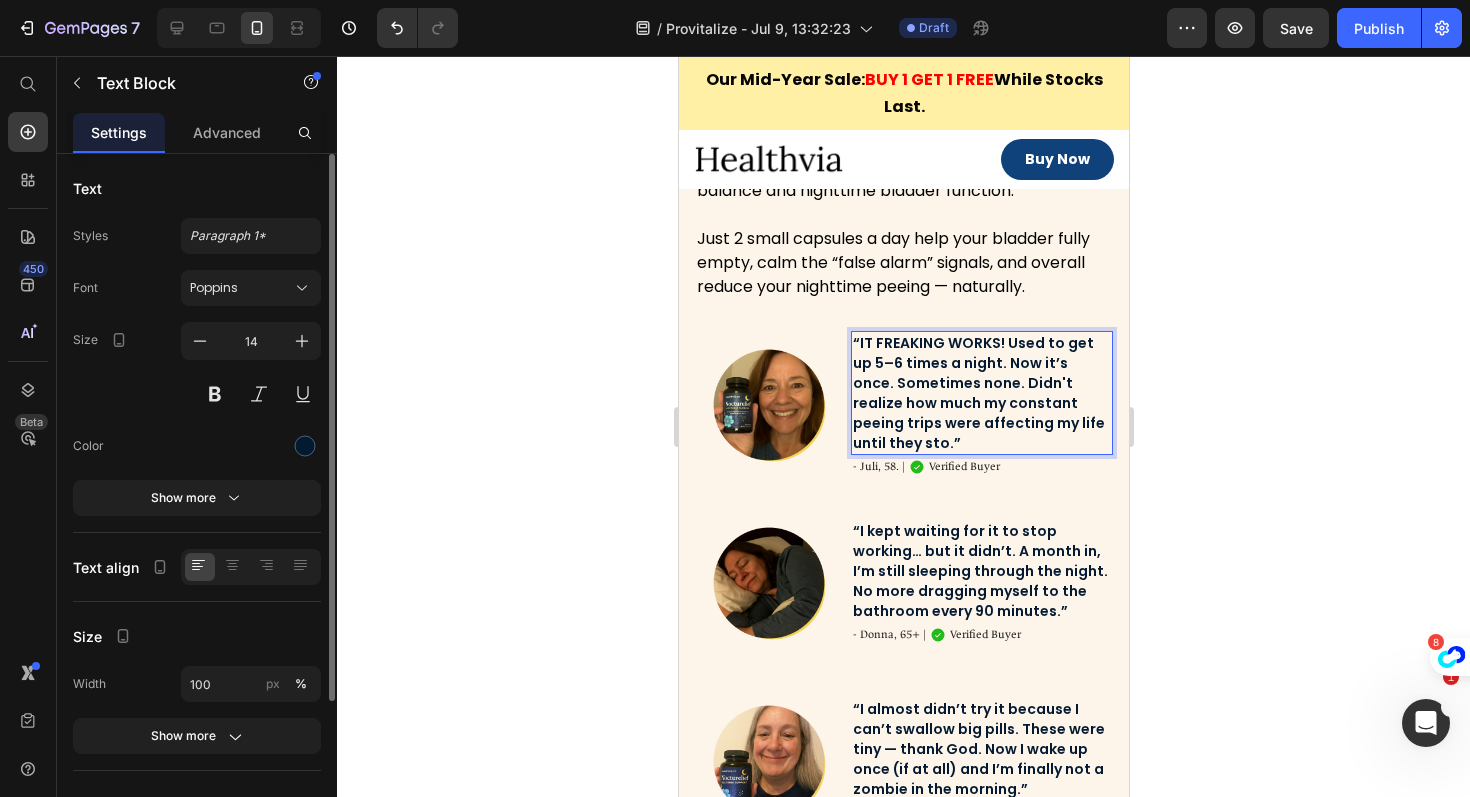 scroll, scrollTop: 3835, scrollLeft: 0, axis: vertical 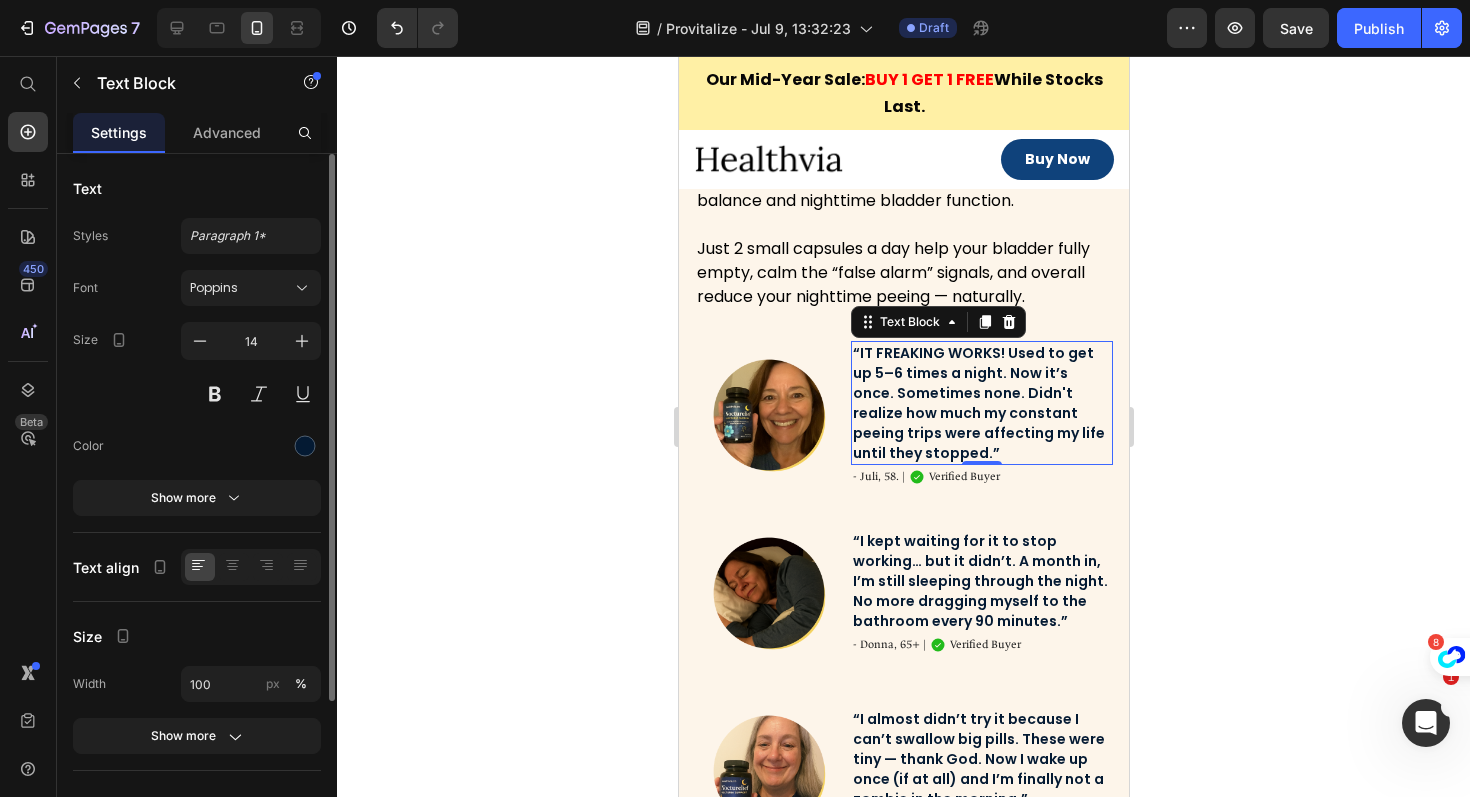 click 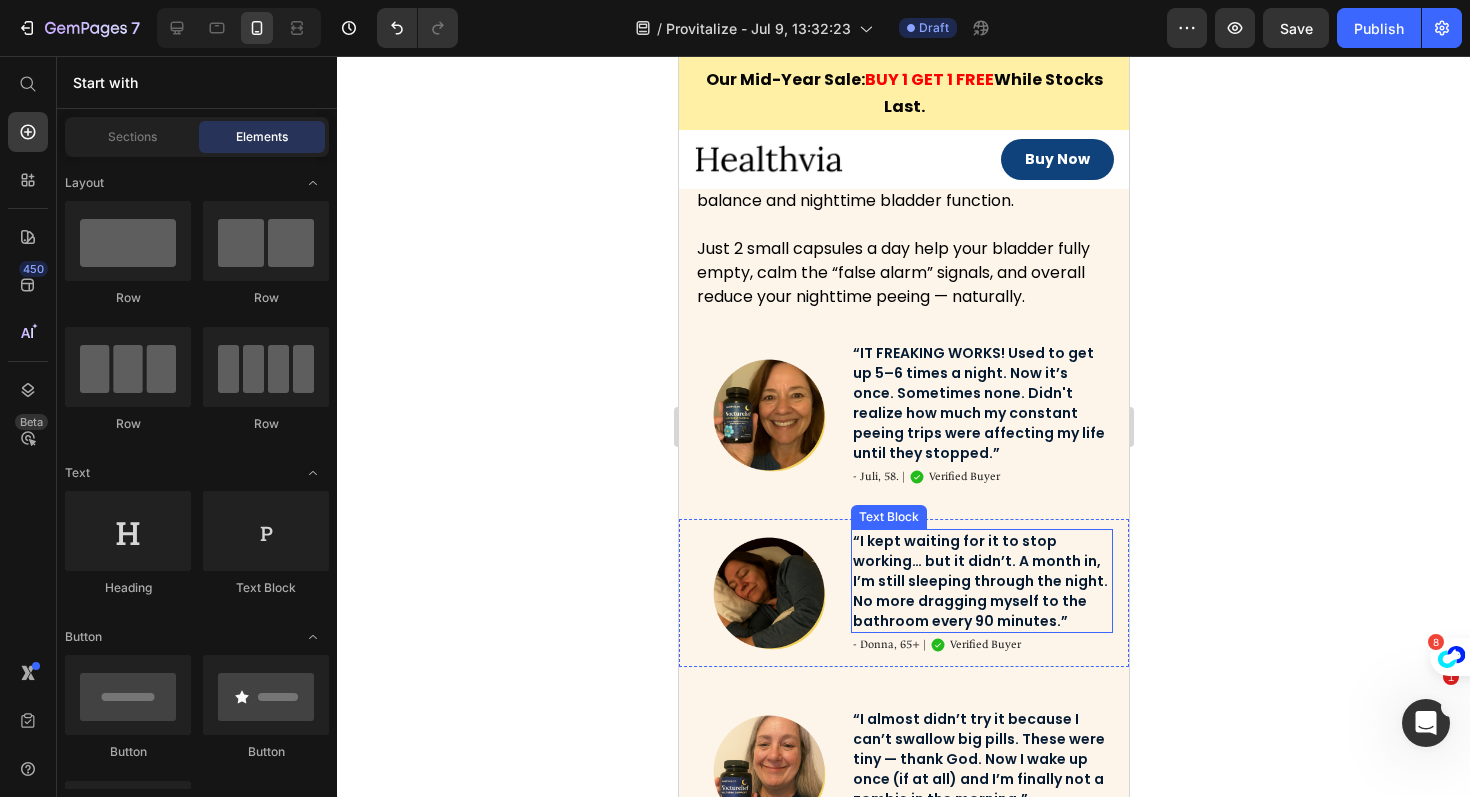 click on "“I kept waiting for it to stop working… but it didn’t. A month in, I’m still sleeping through the night. No more dragging myself to the bathroom every 90 minutes.”" at bounding box center [981, 581] 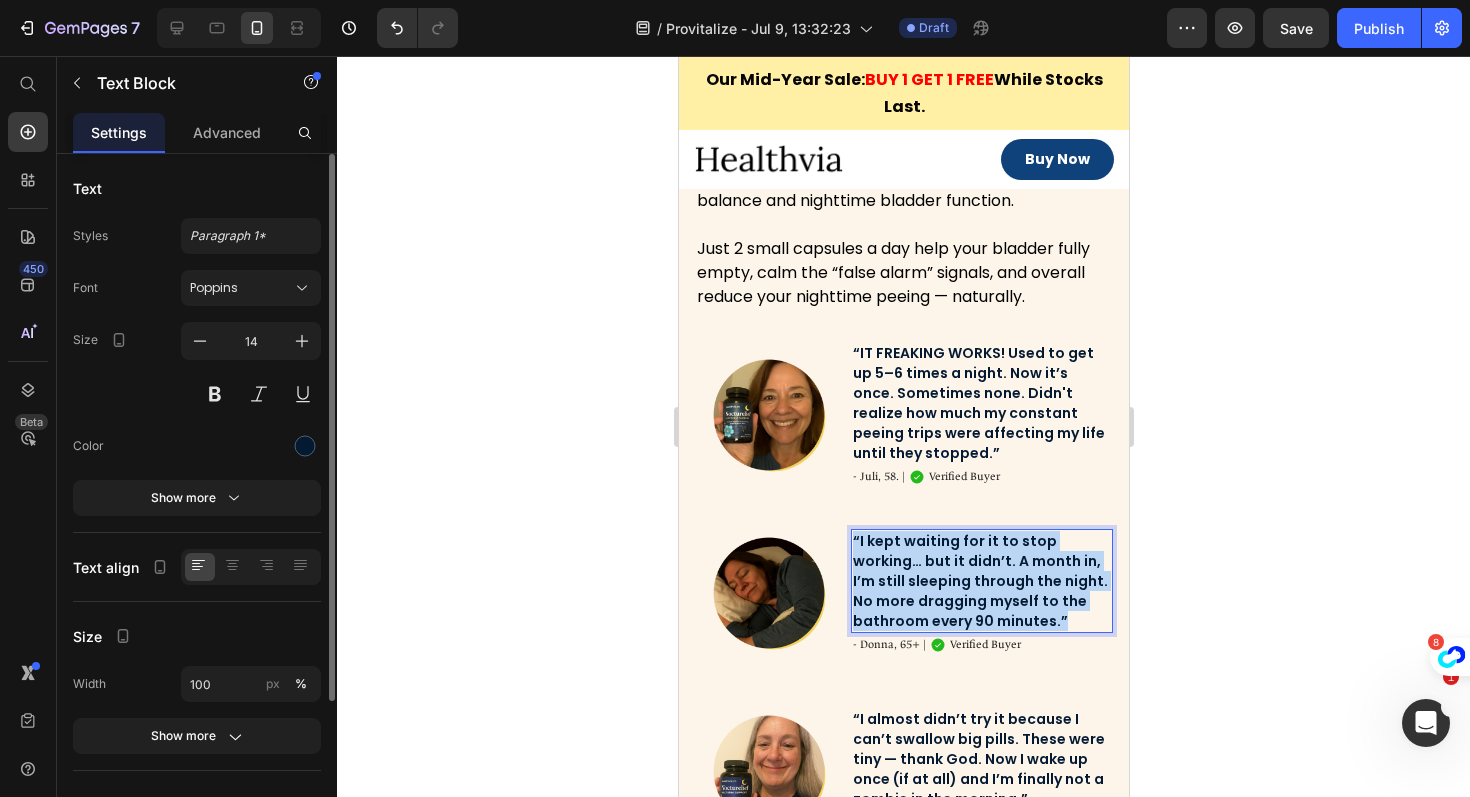 click on "“I kept waiting for it to stop working… but it didn’t. A month in, I’m still sleeping through the night. No more dragging myself to the bathroom every 90 minutes.”" at bounding box center [981, 581] 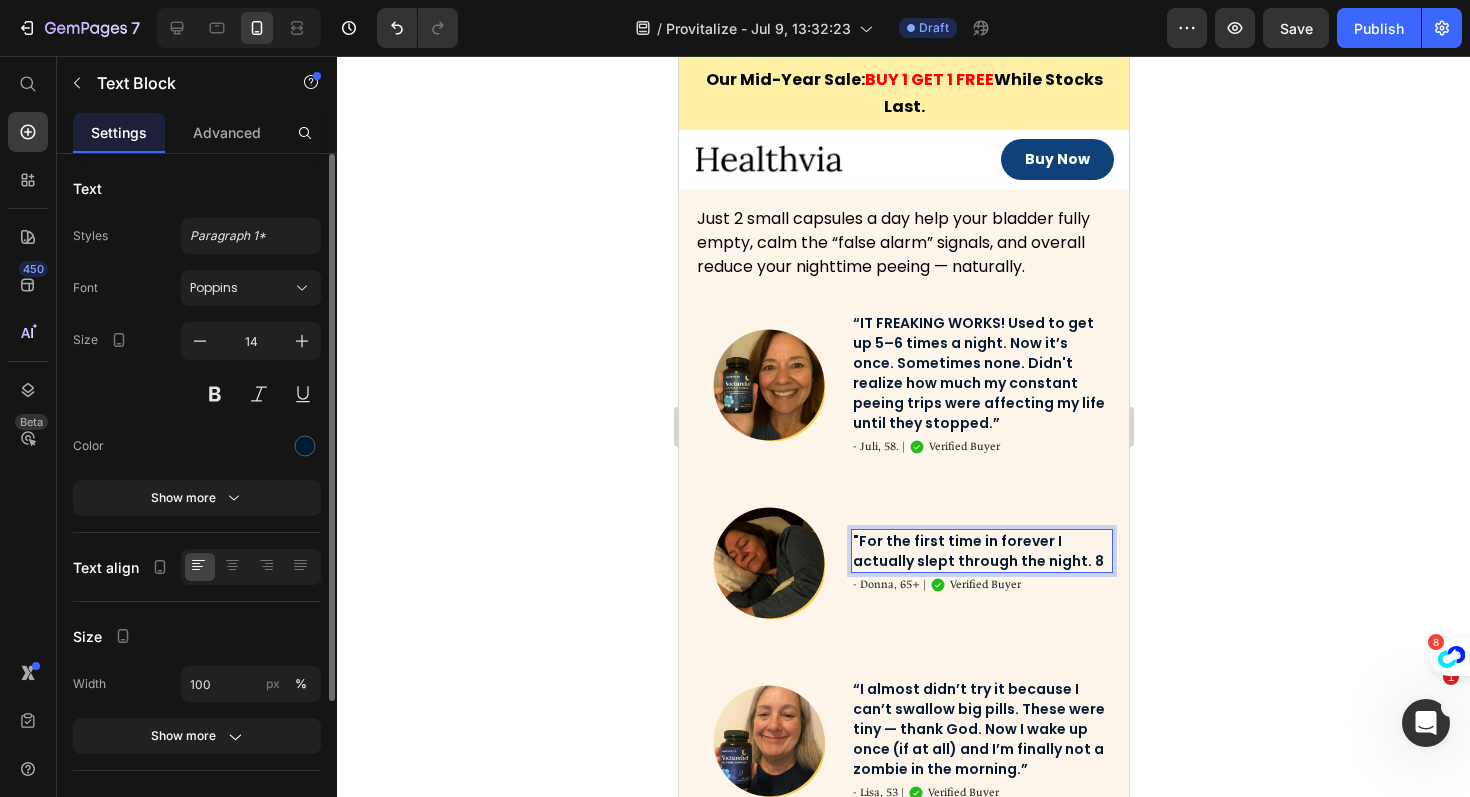 scroll, scrollTop: 3855, scrollLeft: 0, axis: vertical 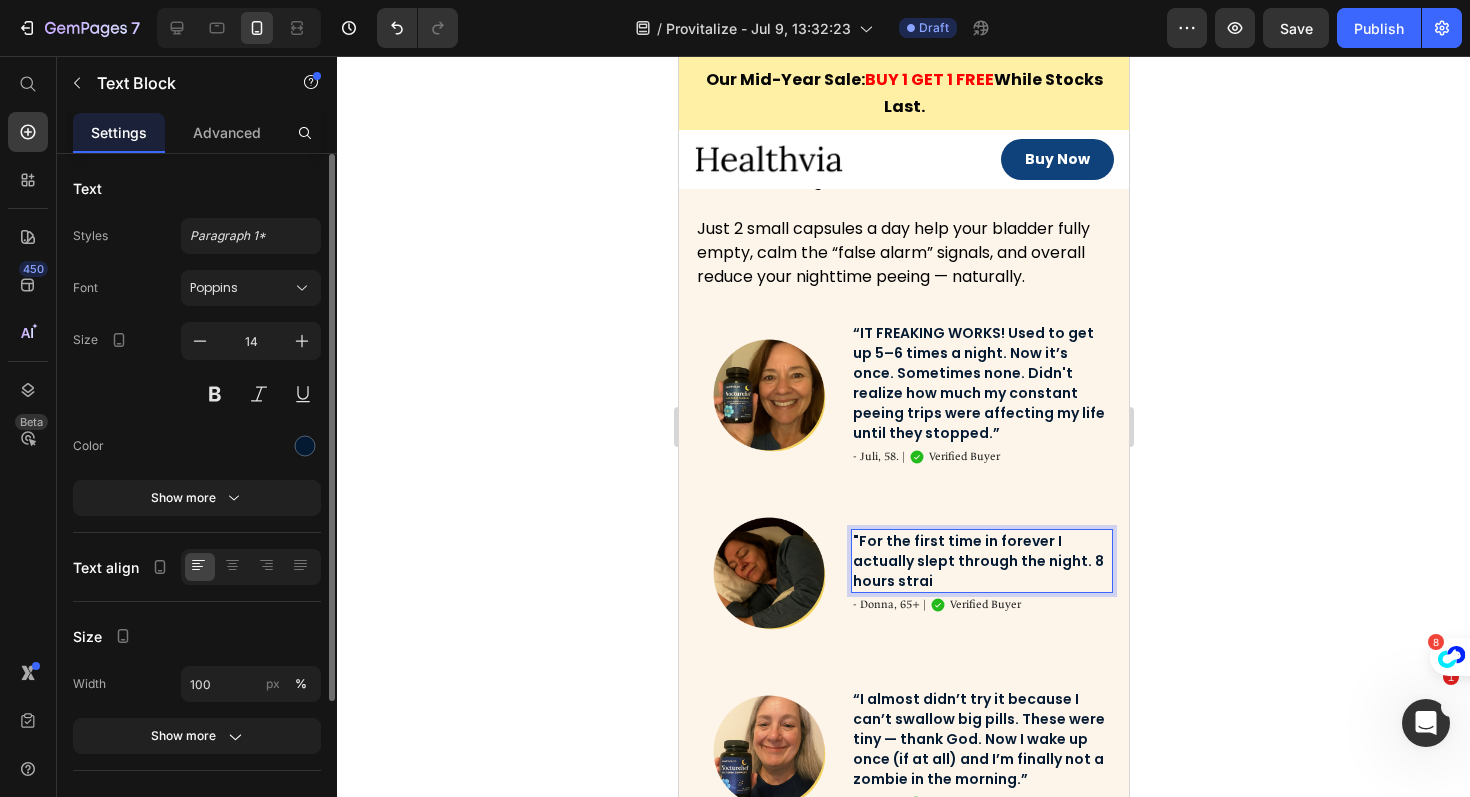 click on ""For the first time in forever I actually slept through the night. 8 hours strai" at bounding box center (981, 561) 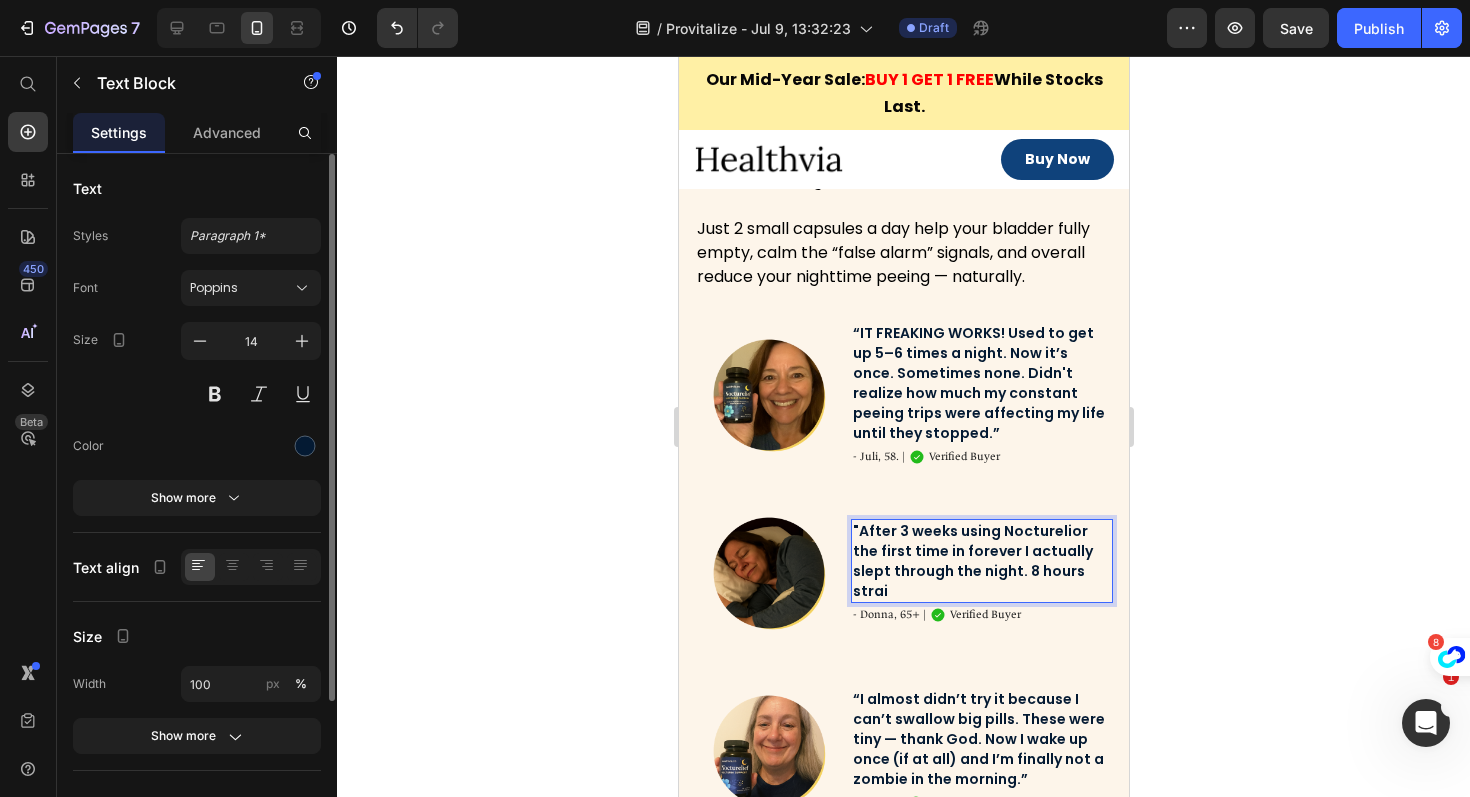 scroll, scrollTop: 3845, scrollLeft: 0, axis: vertical 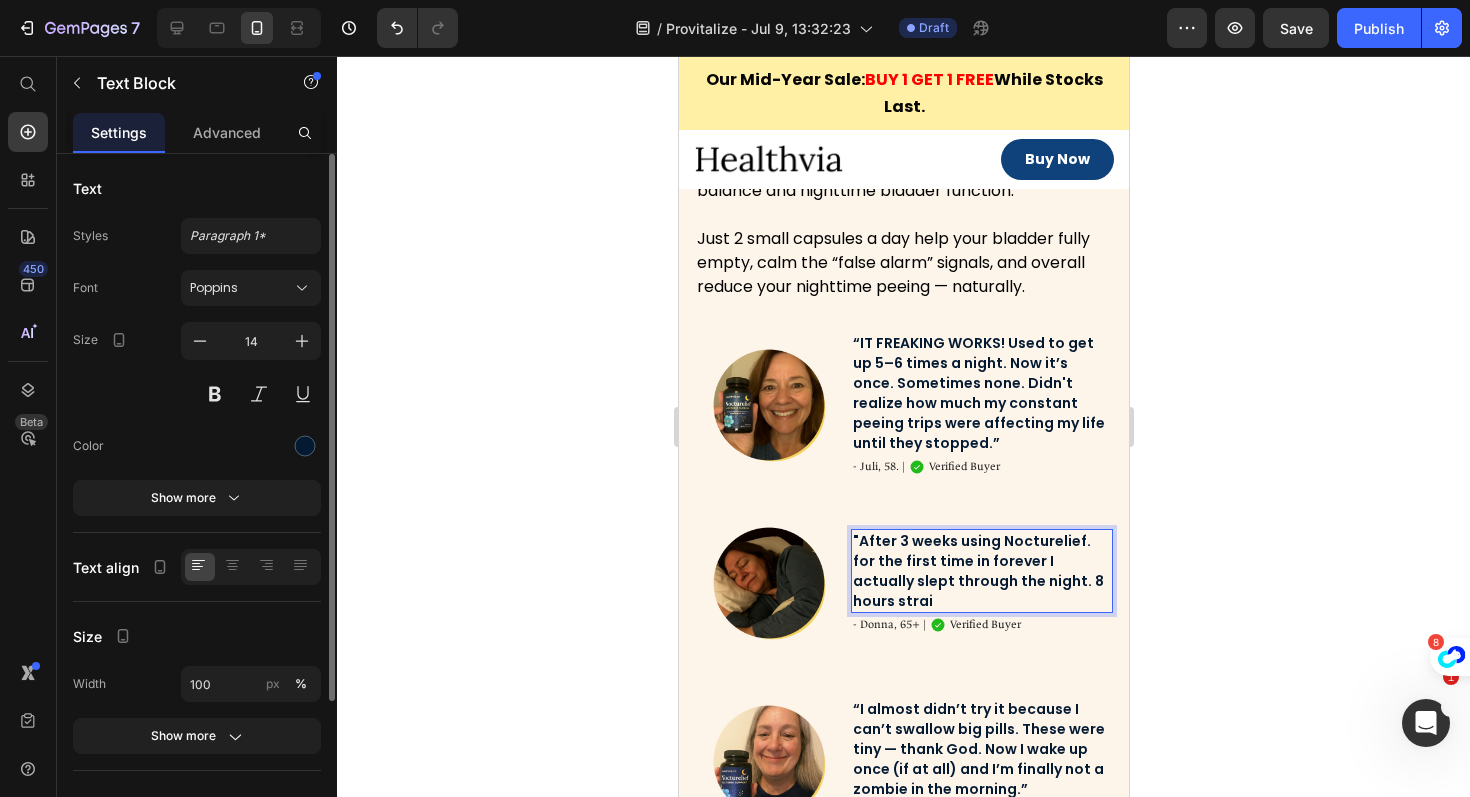 click on ""After 3 weeks using Nocturelief. for the first time in forever I actually slept through the night. 8 hours strai" at bounding box center [981, 571] 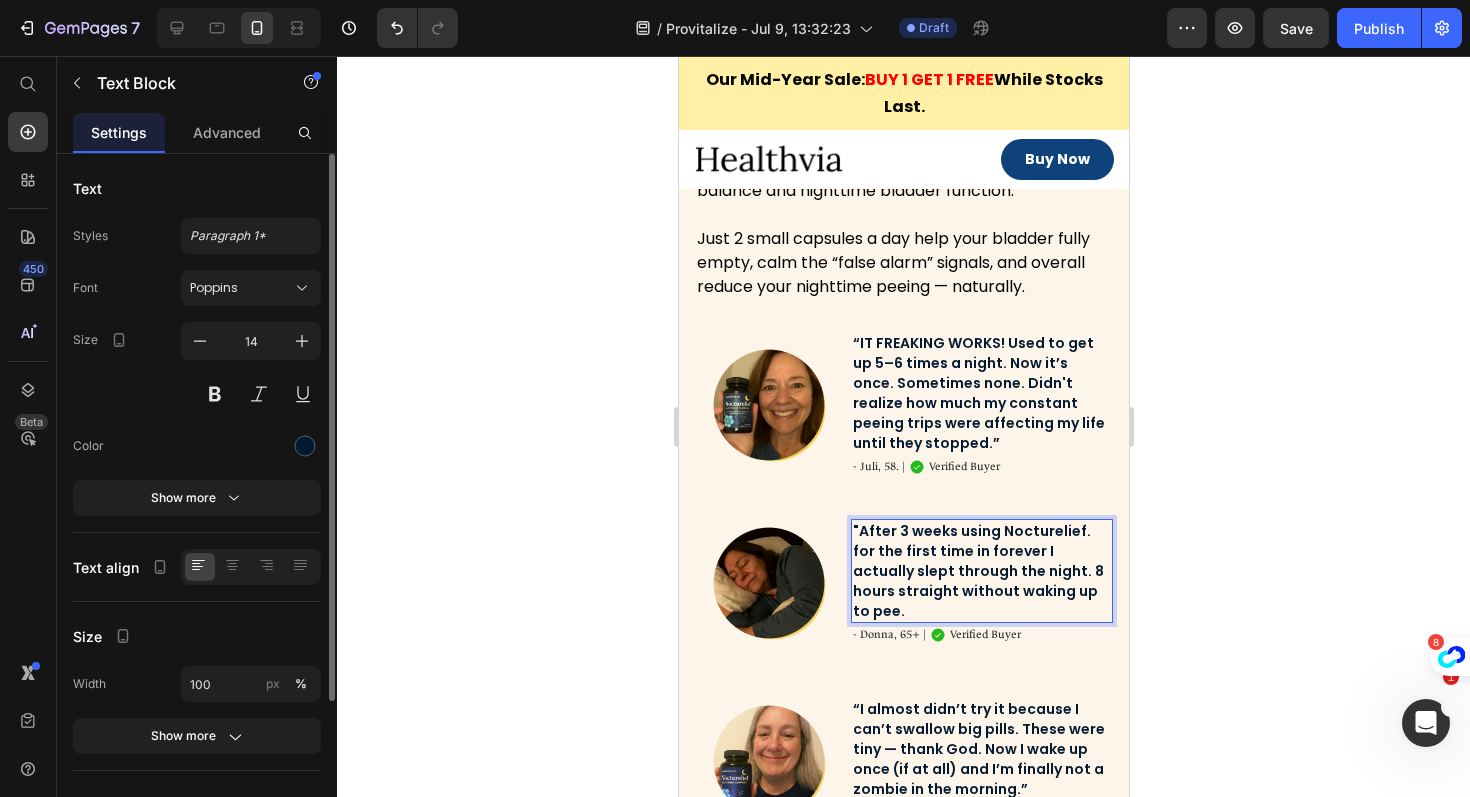 click on ""After 3 weeks using Nocturelief. for the first time in forever I actually slept through the night. 8 hours straight without waking up to pee." at bounding box center (981, 571) 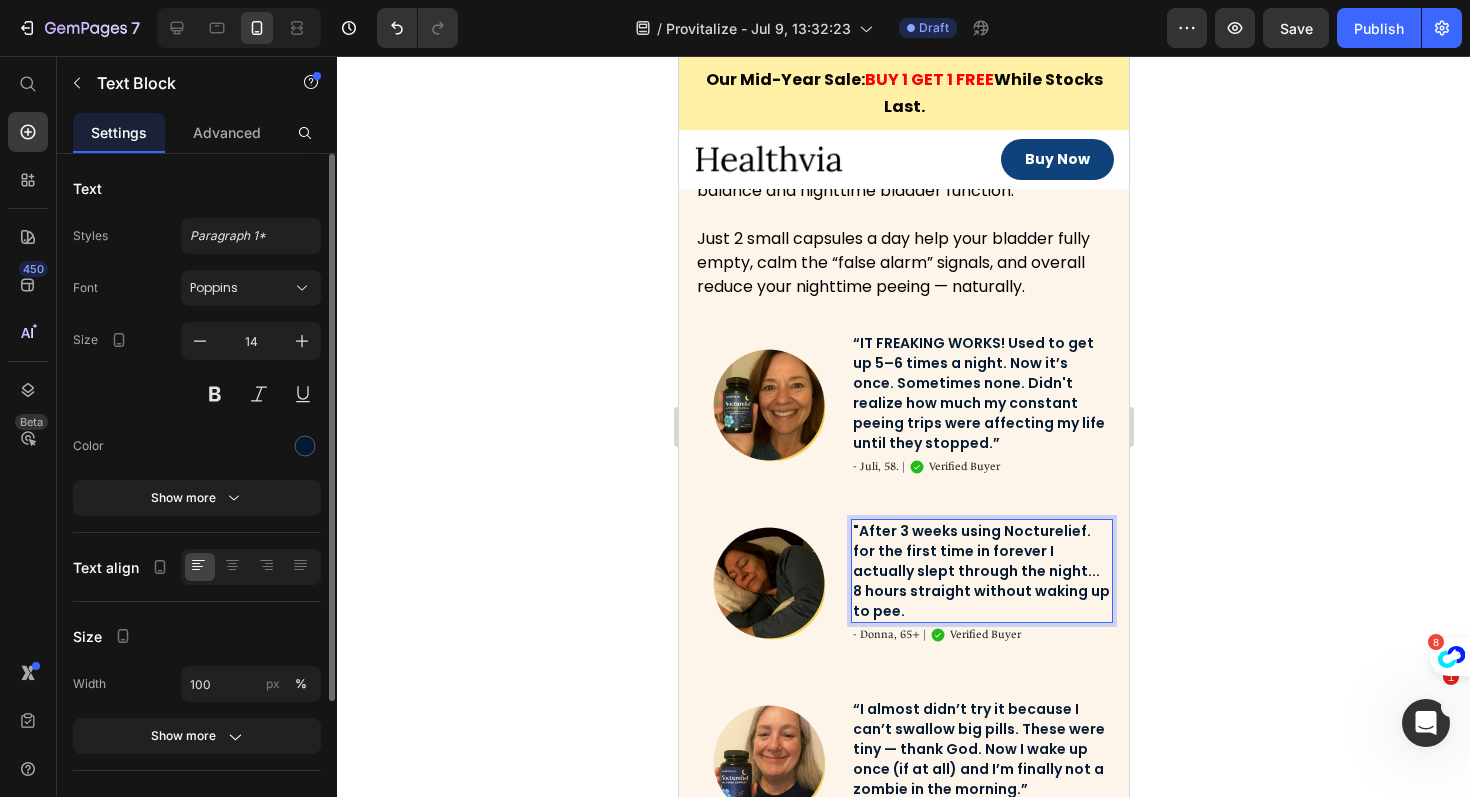 click on ""After 3 weeks using Nocturelief. for the first time in forever I actually slept through the night... 8 hours straight without waking up to pee." at bounding box center [981, 571] 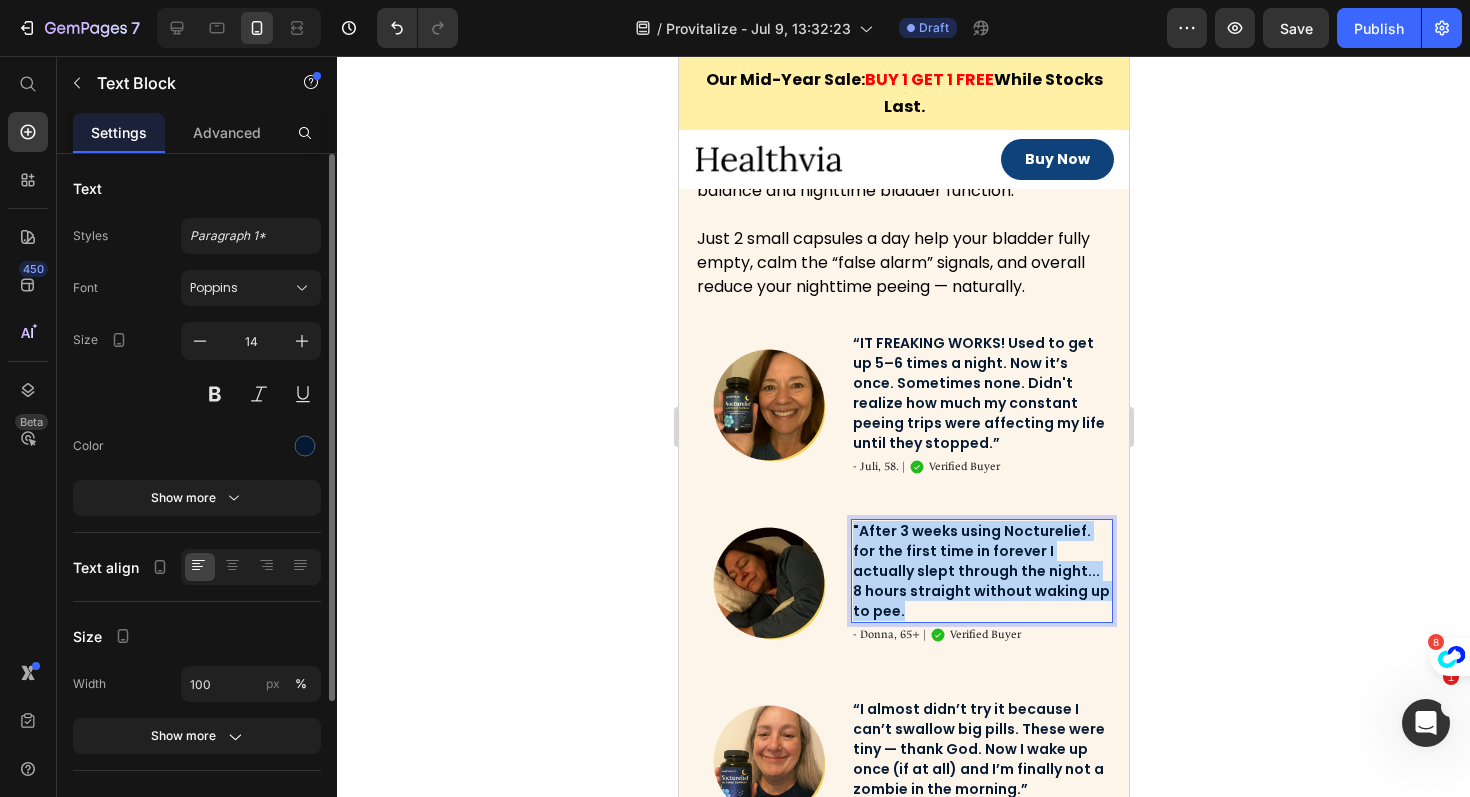click on ""After 3 weeks using Nocturelief. for the first time in forever I actually slept through the night... 8 hours straight without waking up to pee." at bounding box center (981, 571) 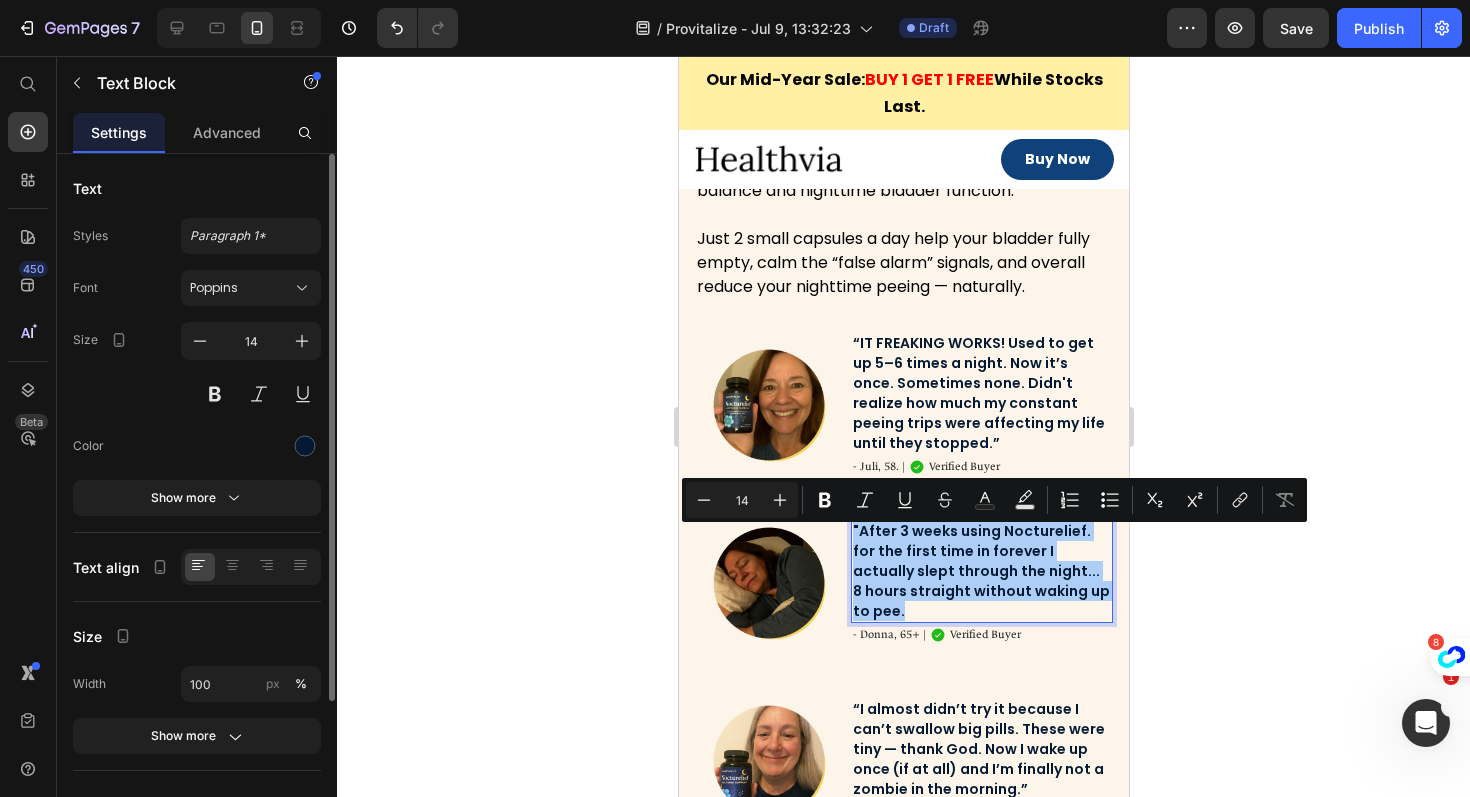 click 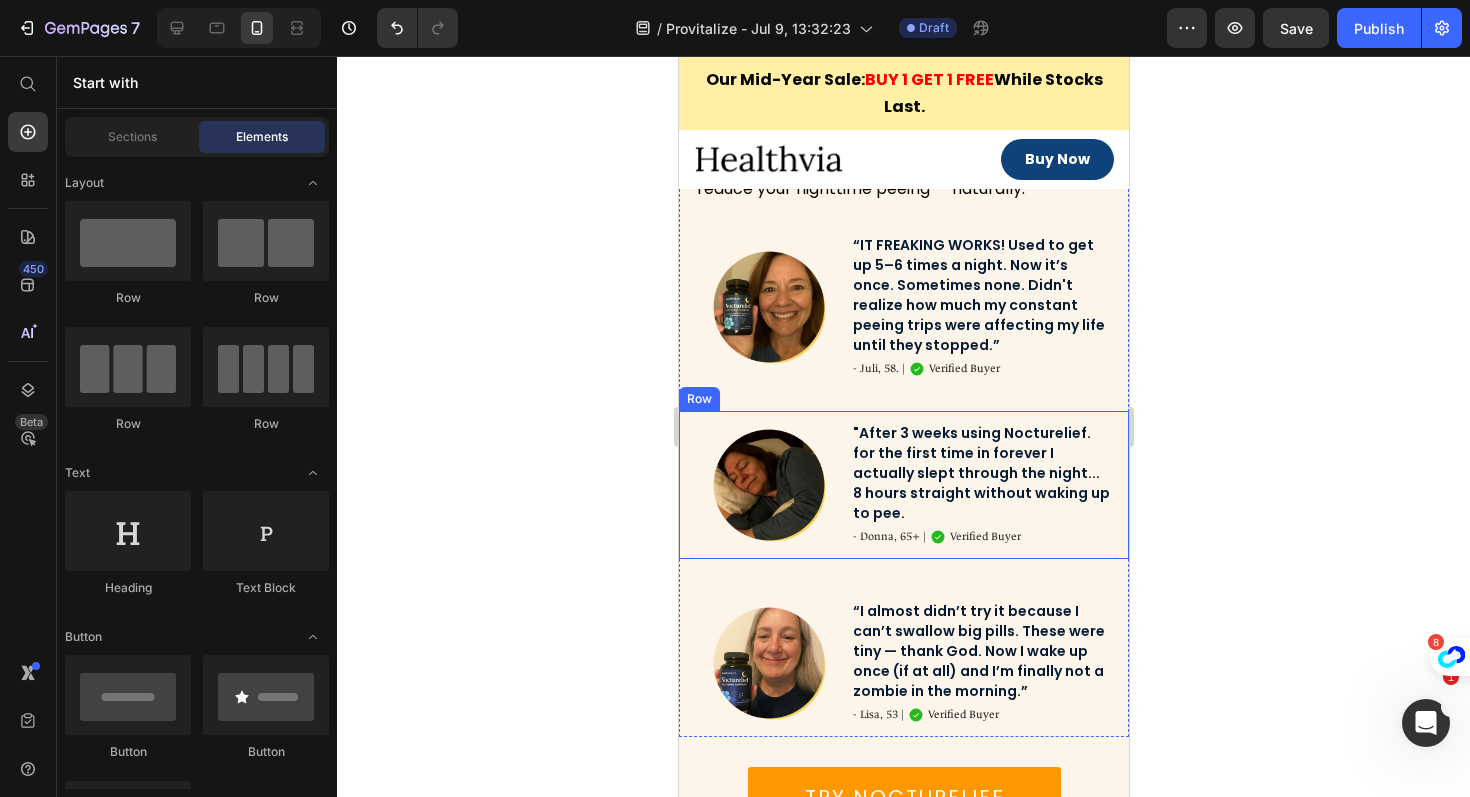 scroll, scrollTop: 3947, scrollLeft: 0, axis: vertical 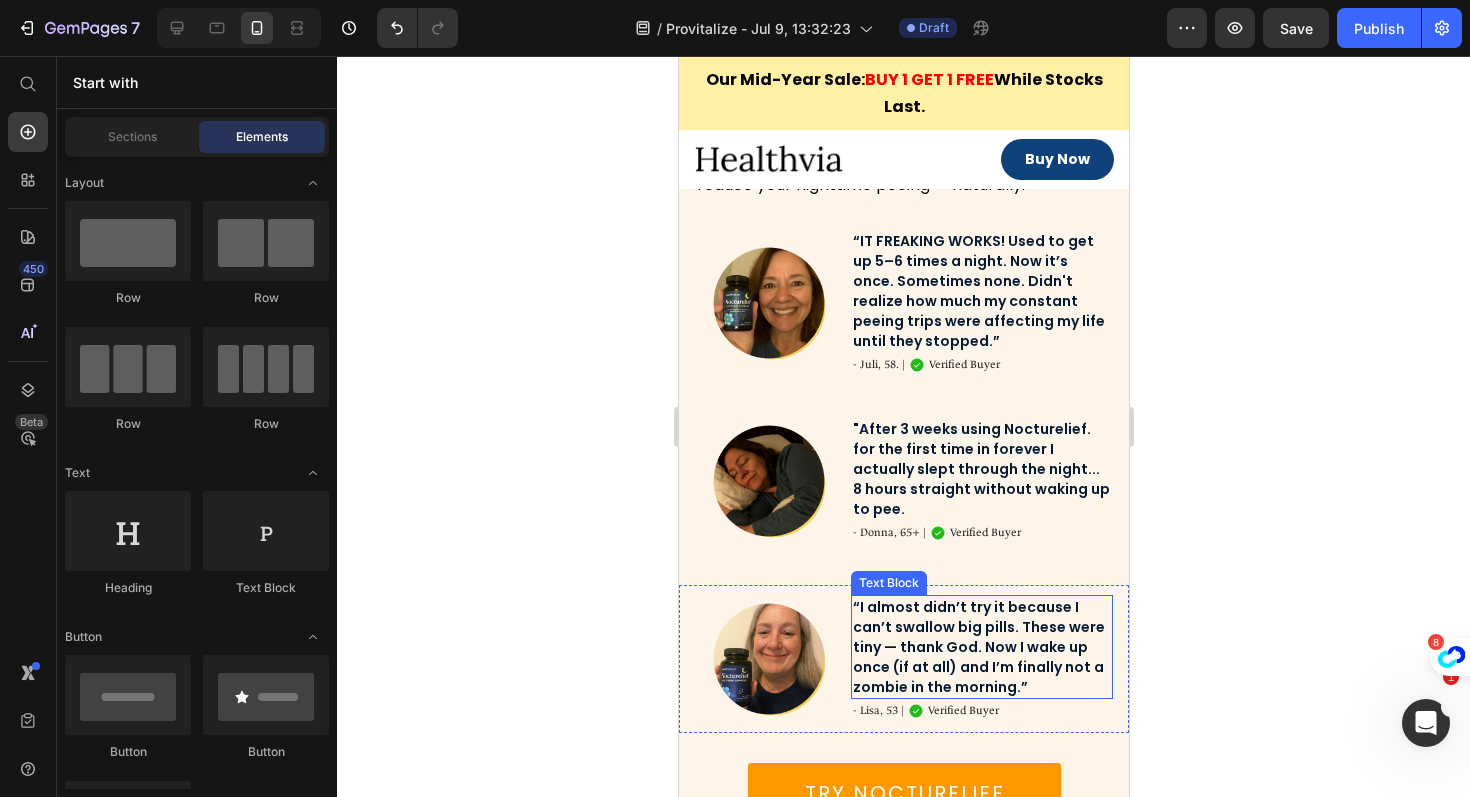 click on "“I almost didn’t try it because I can’t swallow big pills. These were tiny — thank God. Now I wake up once (if at all) and I’m finally not a zombie in the morning.”" at bounding box center (981, 647) 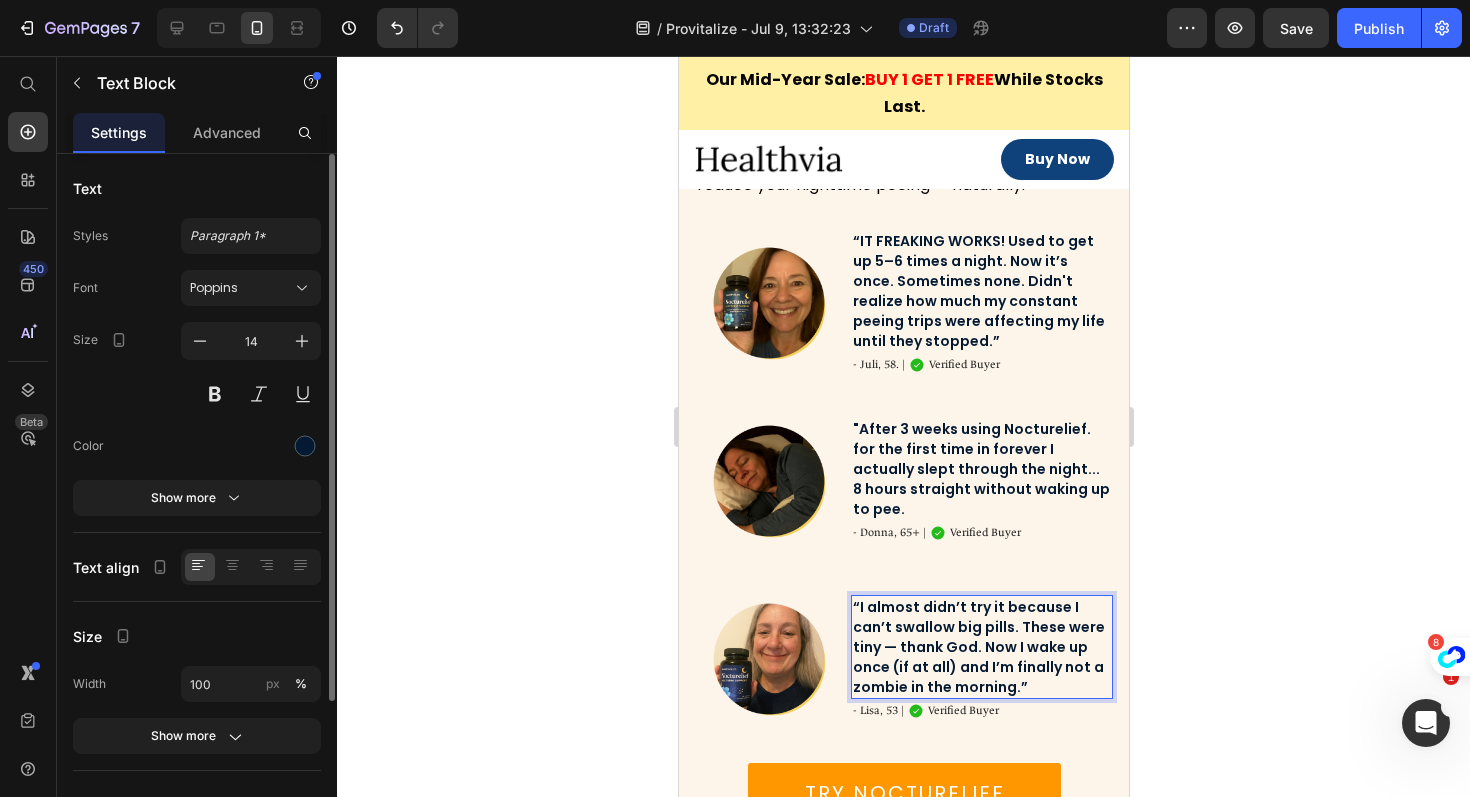 click on "“I almost didn’t try it because I can’t swallow big pills. These were tiny — thank God. Now I wake up once (if at all) and I’m finally not a zombie in the morning.”" at bounding box center (981, 647) 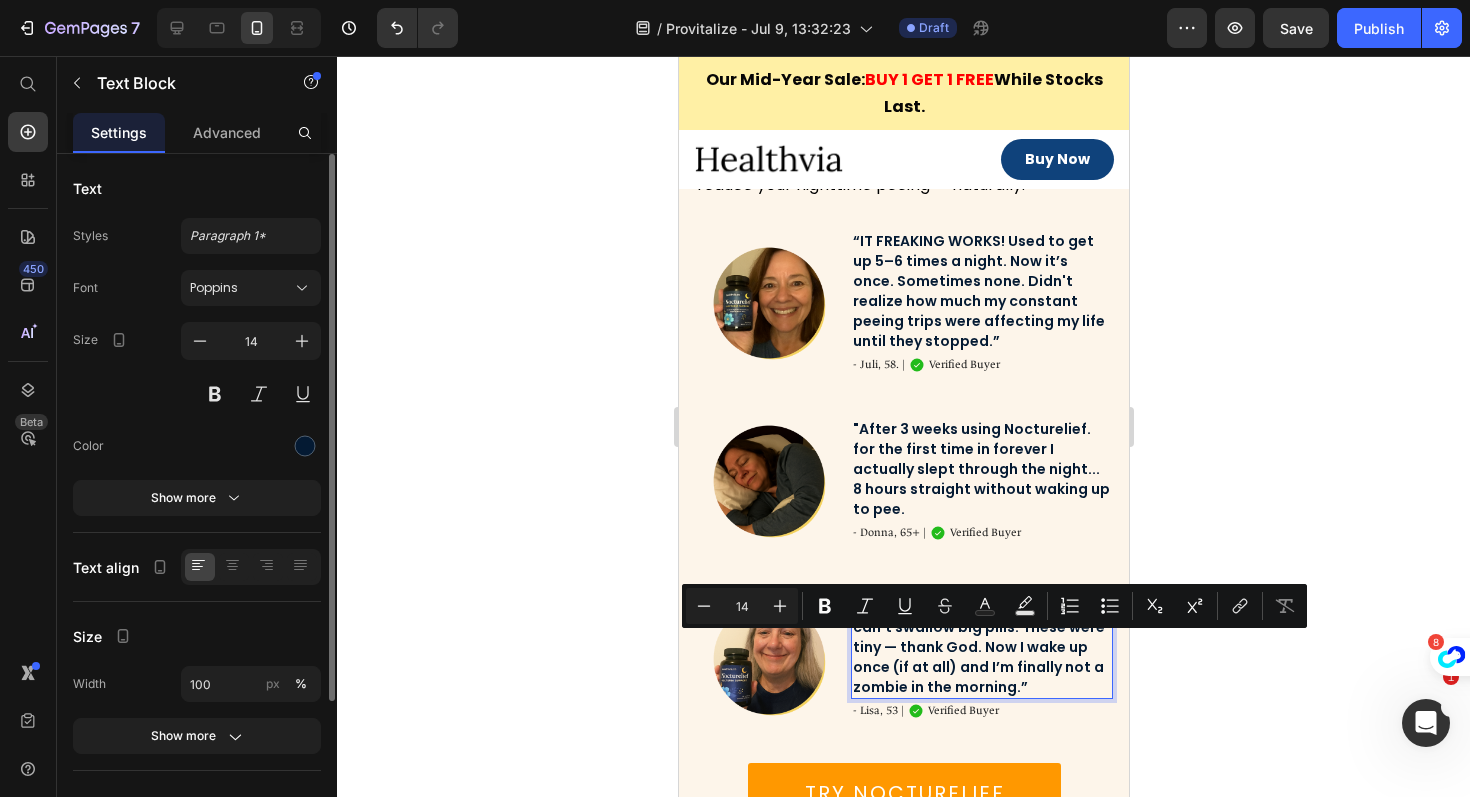 click on "“I almost didn’t try it because I can’t swallow big pills. These were tiny — thank God. Now I wake up once (if at all) and I’m finally not a zombie in the morning.”" at bounding box center [981, 647] 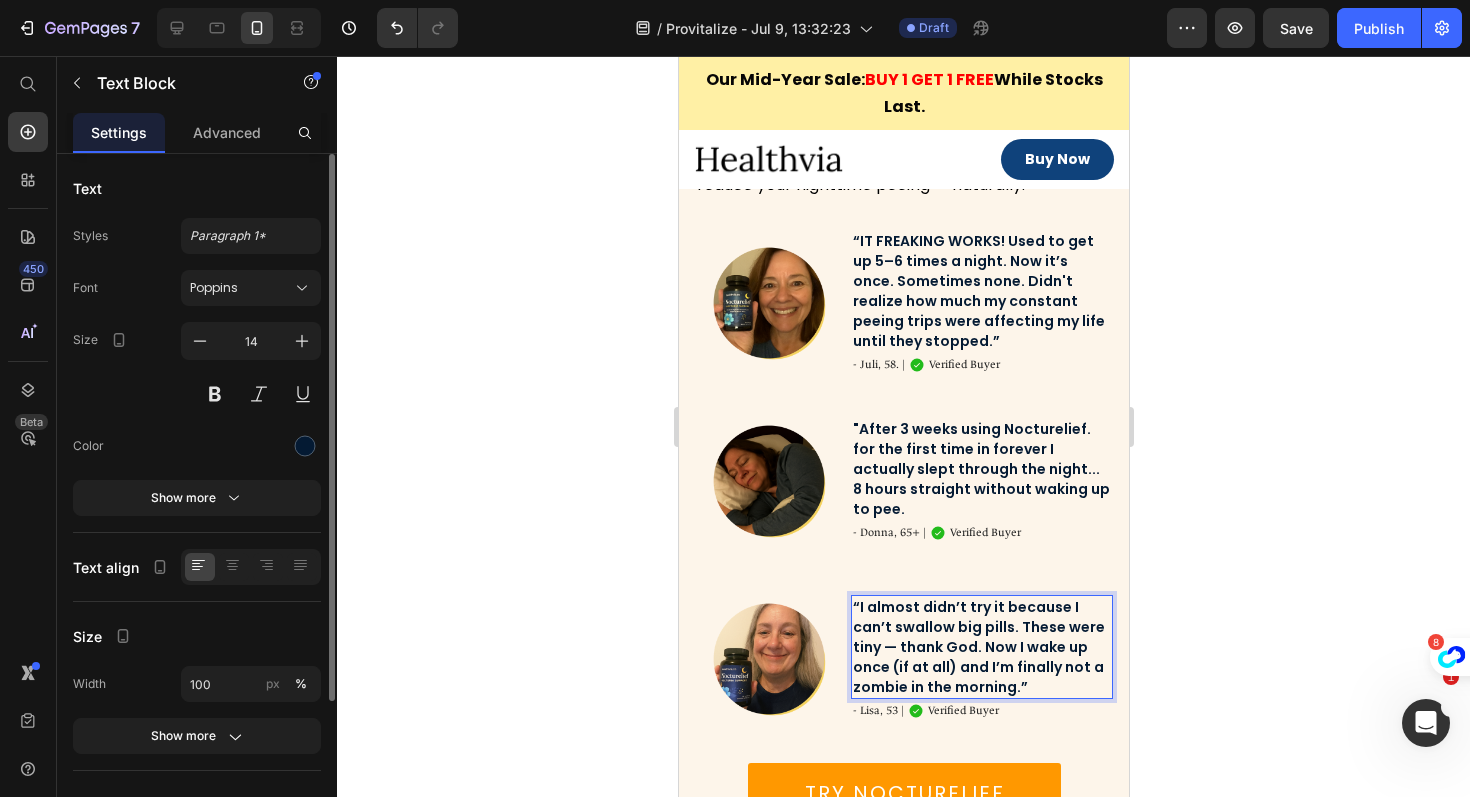 click on "“I almost didn’t try it because I can’t swallow big pills. These were tiny — thank God. Now I wake up once (if at all) and I’m finally not a zombie in the morning.”" at bounding box center [981, 647] 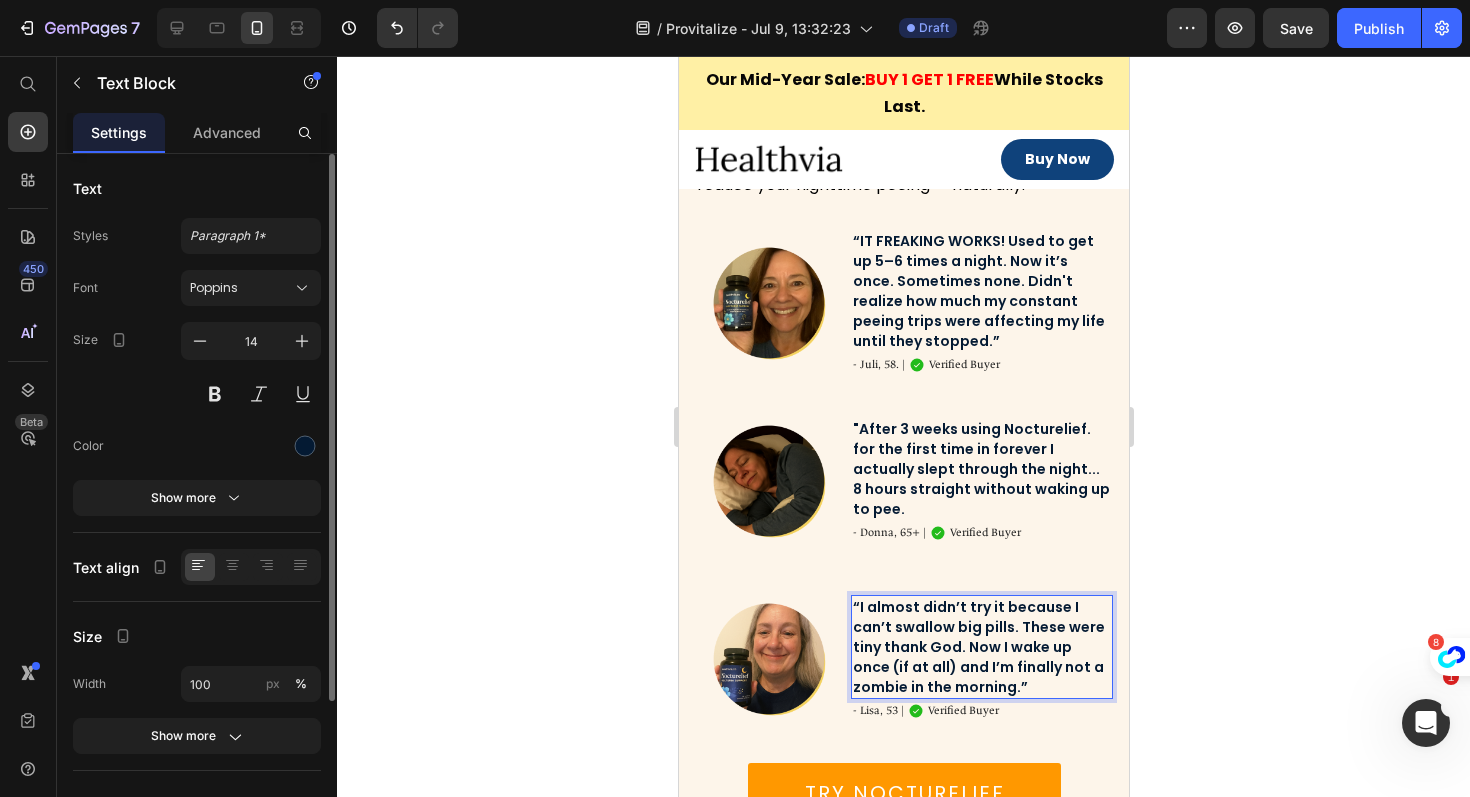click on "“I almost didn’t try it because I can’t swallow big pills. These were tiny thank God. Now I wake up once (if at all) and I’m finally not a zombie in the morning.”" at bounding box center [981, 647] 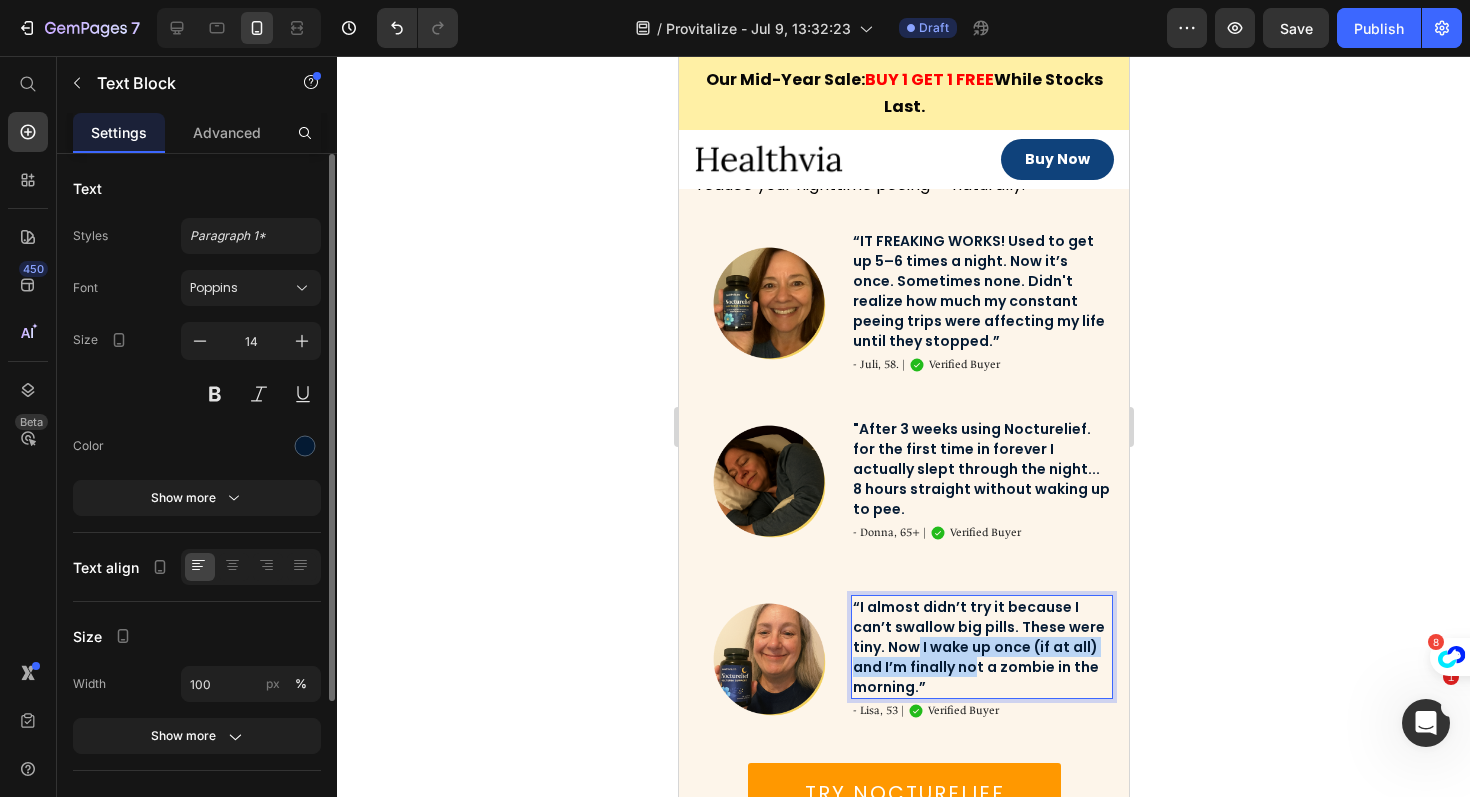 drag, startPoint x: 880, startPoint y: 642, endPoint x: 947, endPoint y: 662, distance: 69.92139 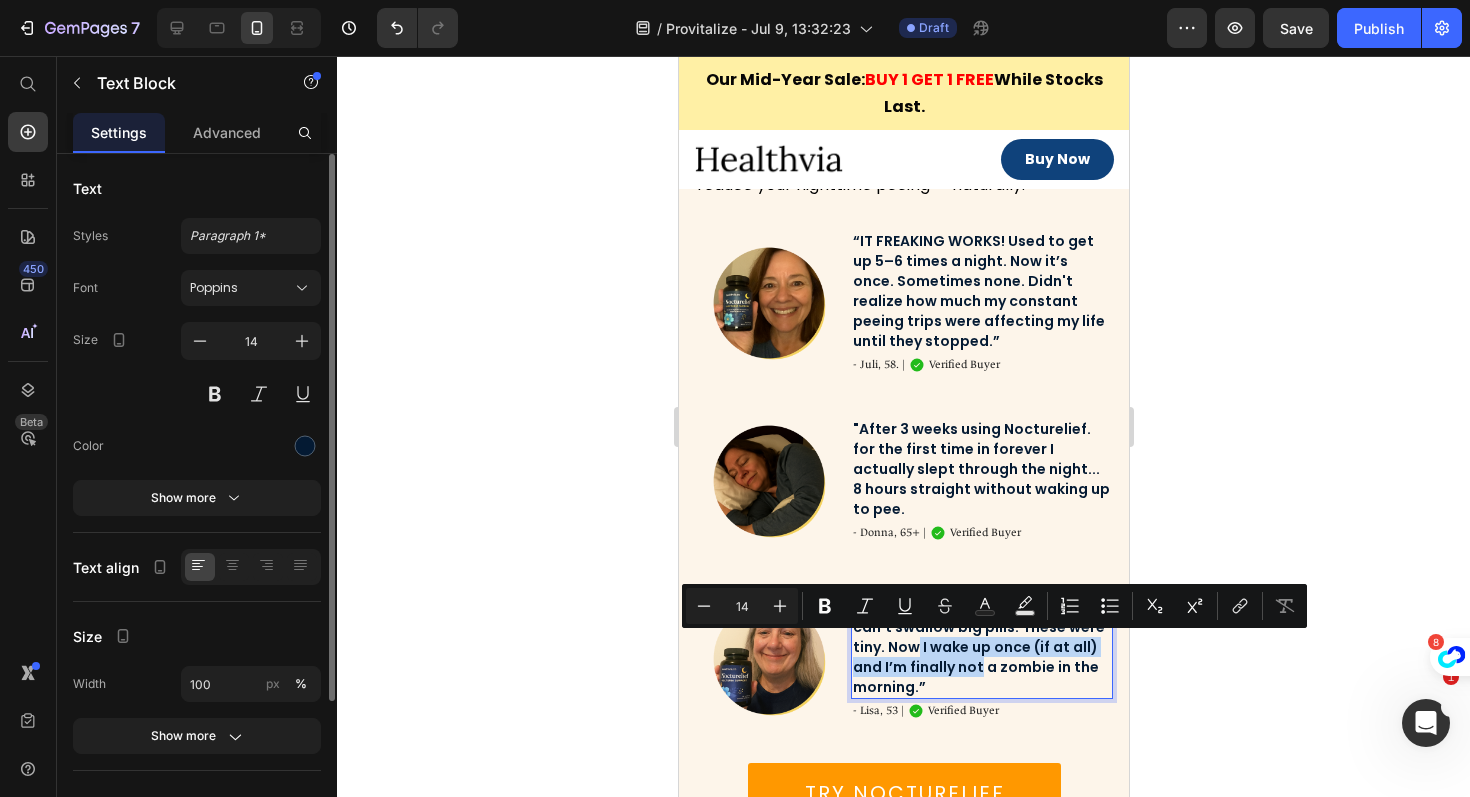 click on "“I almost didn’t try it because I can’t swallow big pills. These were tiny. Now I wake up once (if at all) and I’m finally not a zombie in the morning.”" at bounding box center (981, 647) 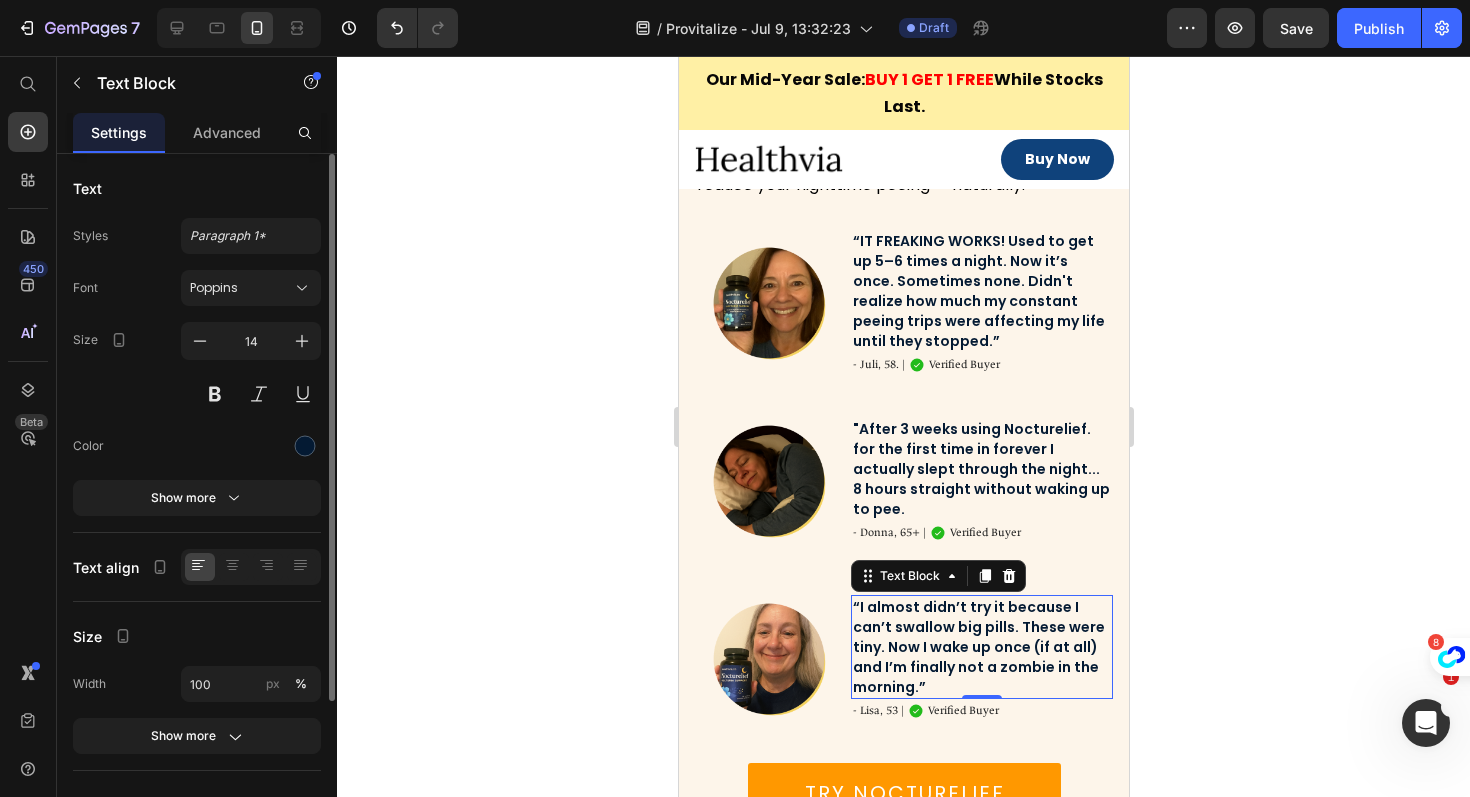 click 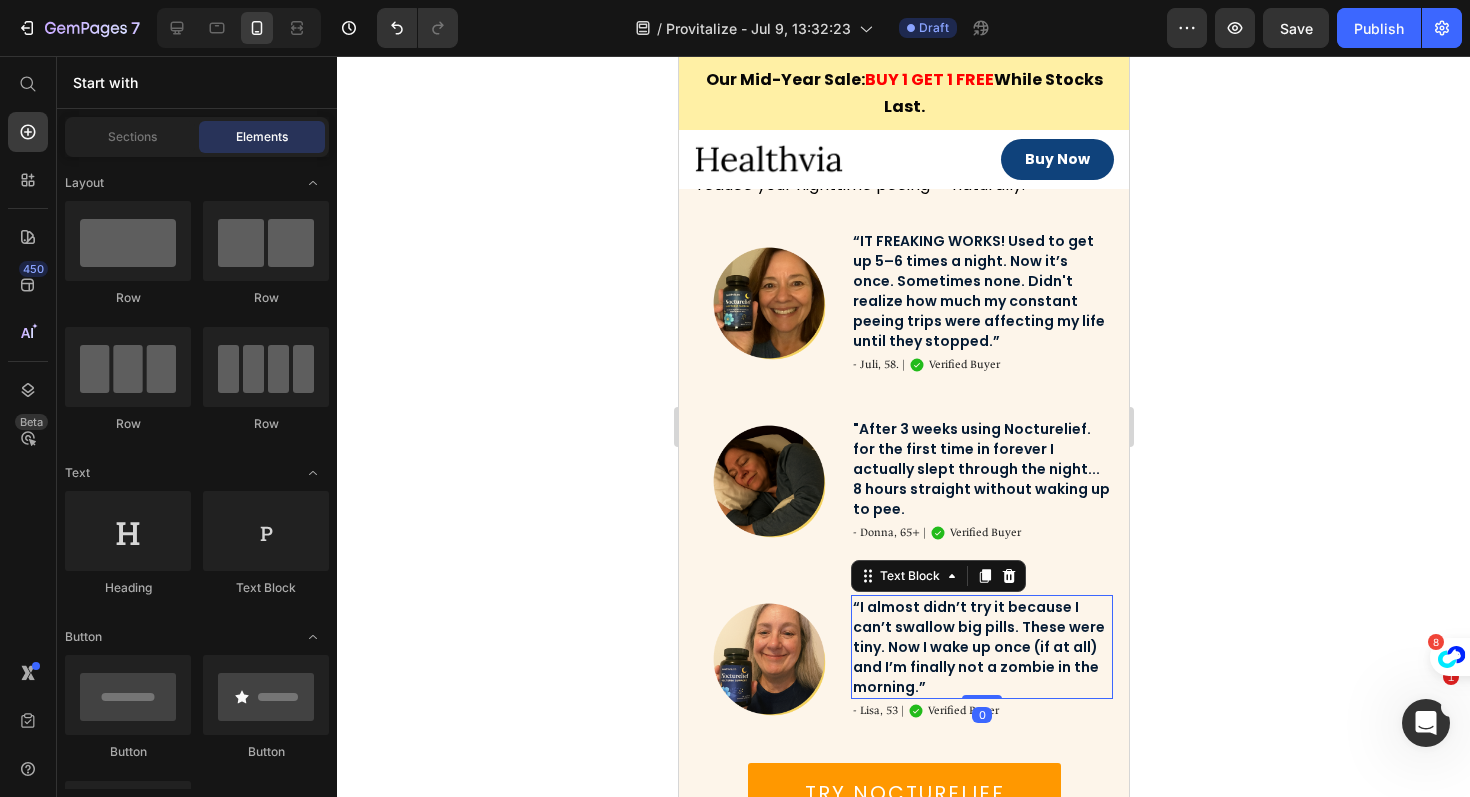 click on "“I almost didn’t try it because I can’t swallow big pills. These were tiny. Now I wake up once (if at all) and I’m finally not a zombie in the morning.”" at bounding box center (981, 647) 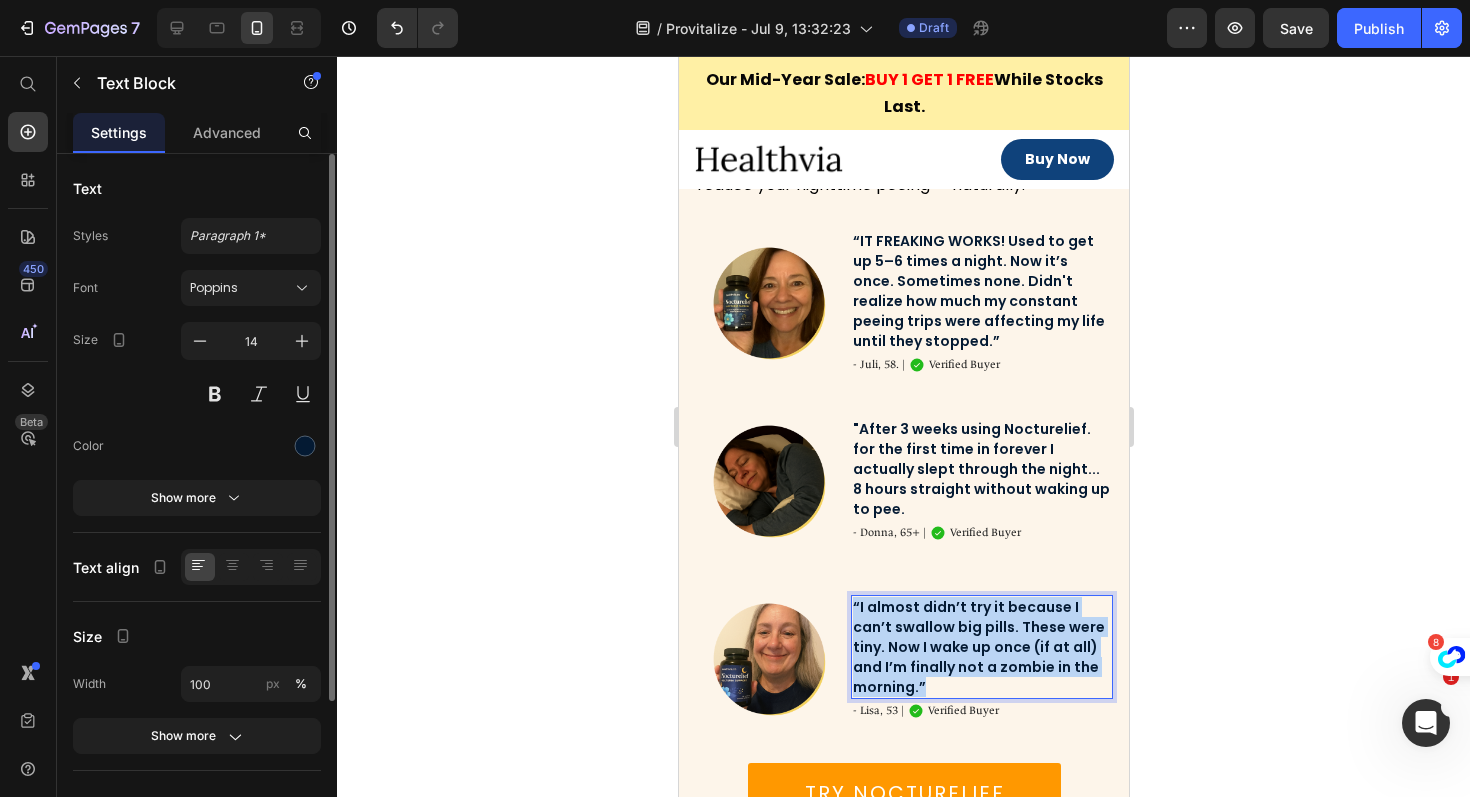 click on "“I almost didn’t try it because I can’t swallow big pills. These were tiny. Now I wake up once (if at all) and I’m finally not a zombie in the morning.”" at bounding box center (981, 647) 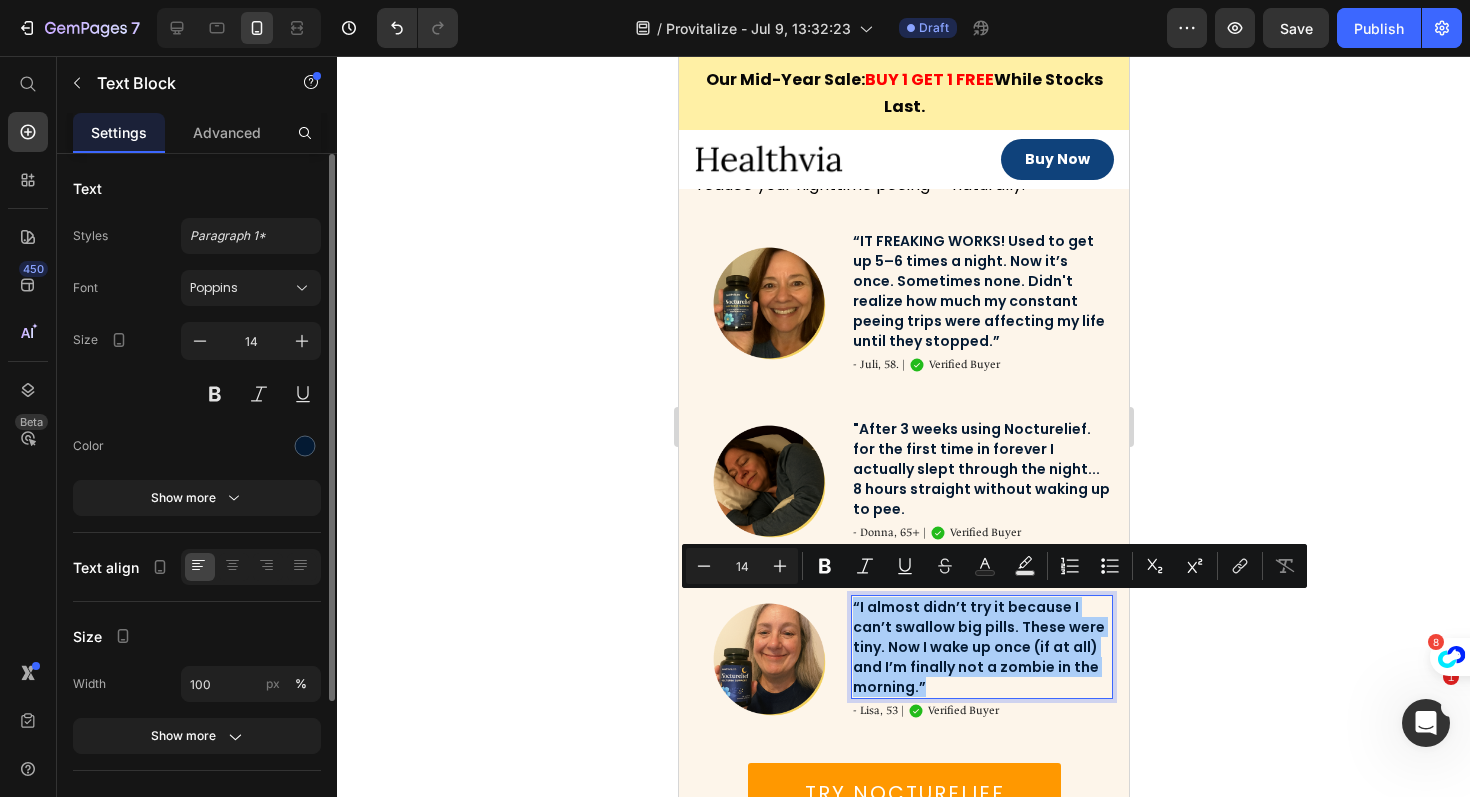 click 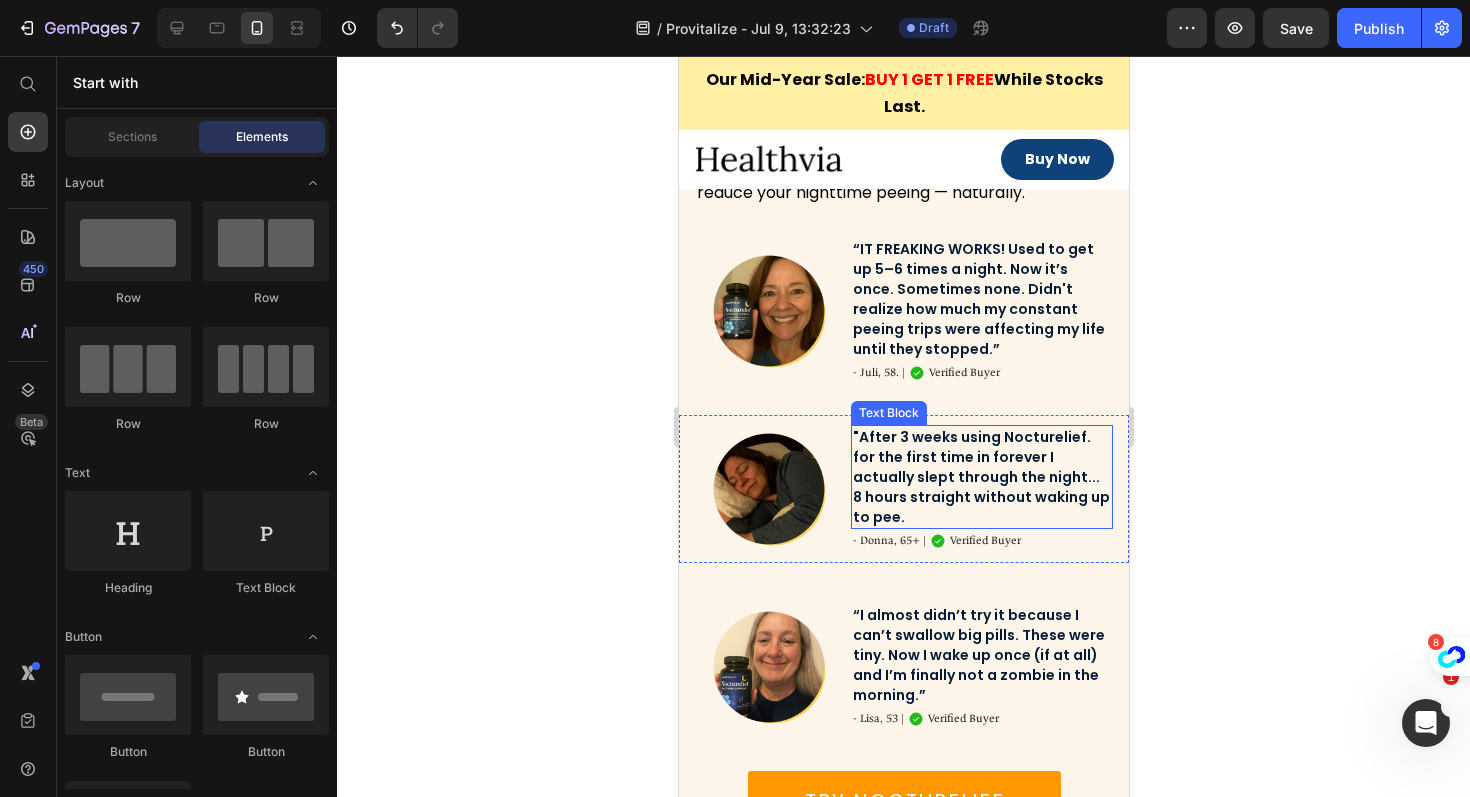 scroll, scrollTop: 3936, scrollLeft: 0, axis: vertical 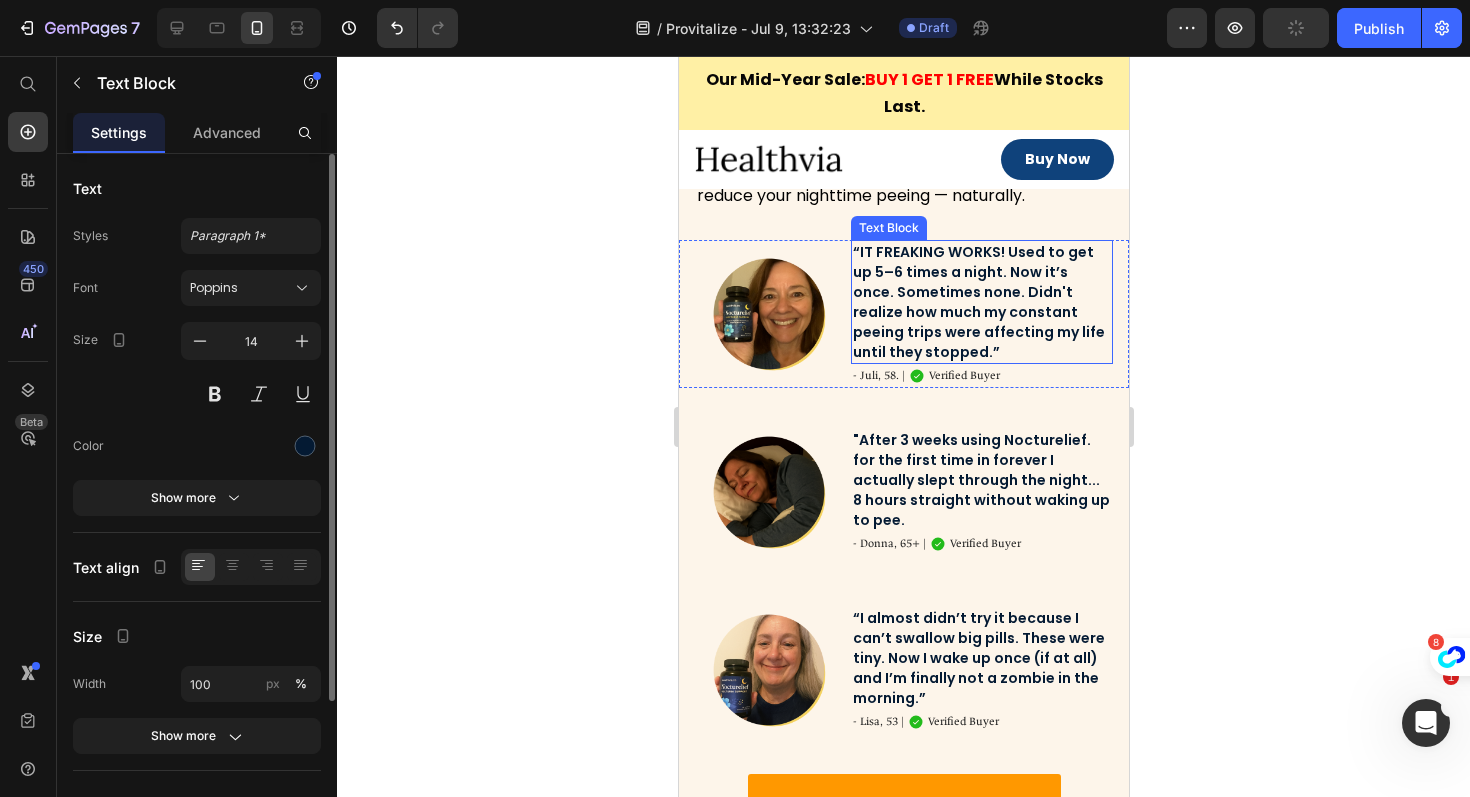 click on "“IT FREAKING WORKS! Used to get up 5–6 times a night. Now it’s once. Sometimes none. Didn't realize how much my constant peeing trips were affecting my life until they stopped.”" at bounding box center (981, 302) 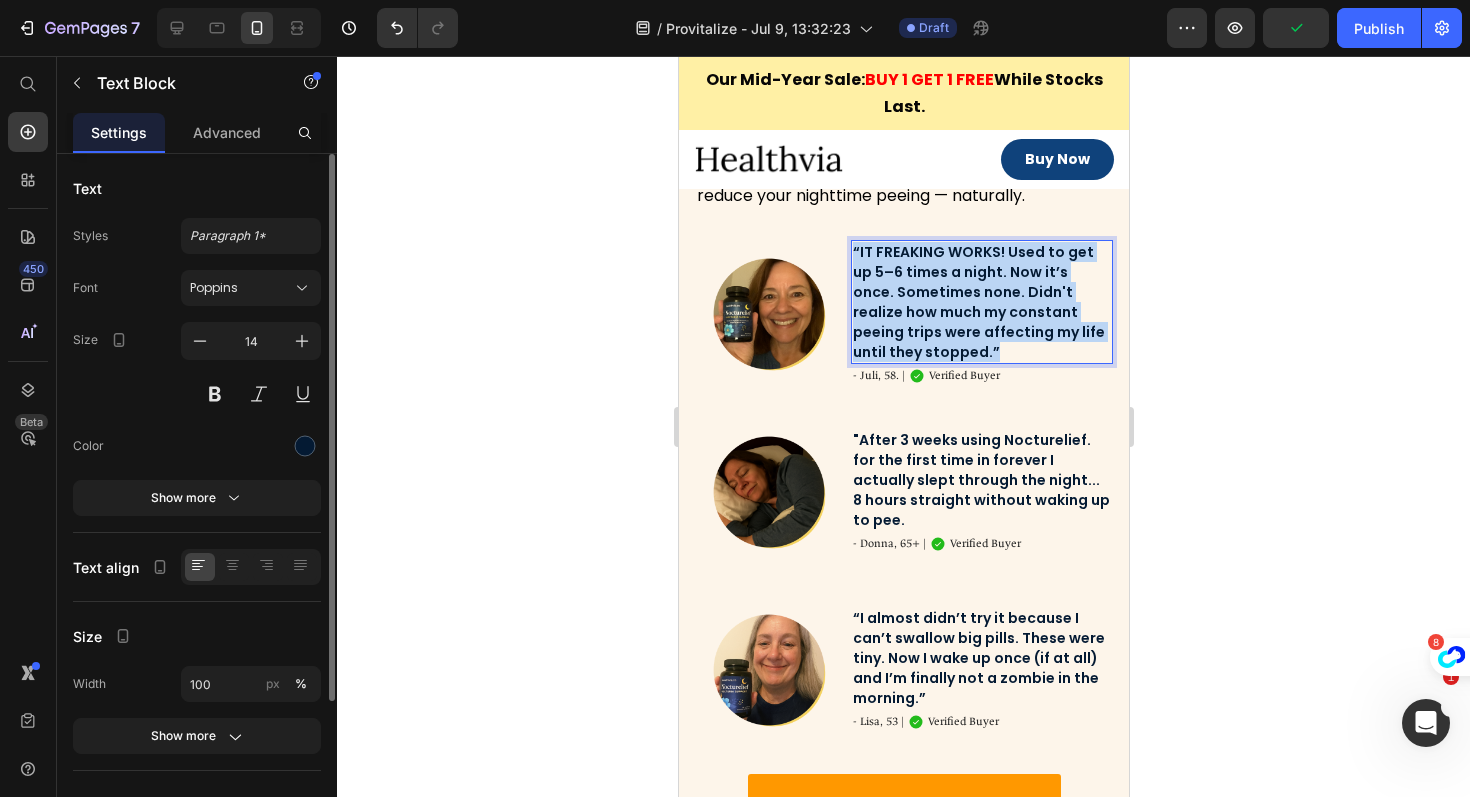 click on "“IT FREAKING WORKS! Used to get up 5–6 times a night. Now it’s once. Sometimes none. Didn't realize how much my constant peeing trips were affecting my life until they stopped.”" at bounding box center (981, 302) 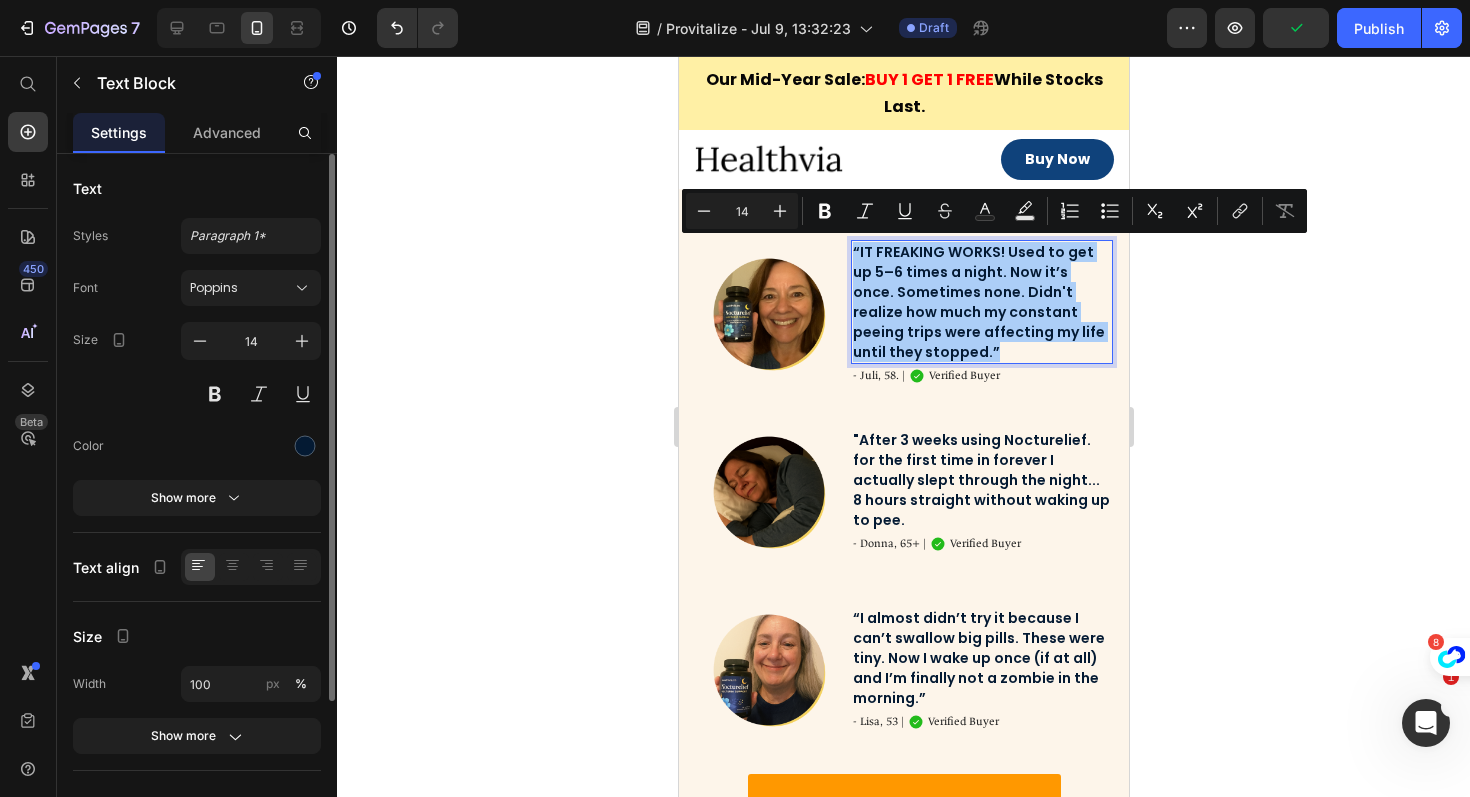 click 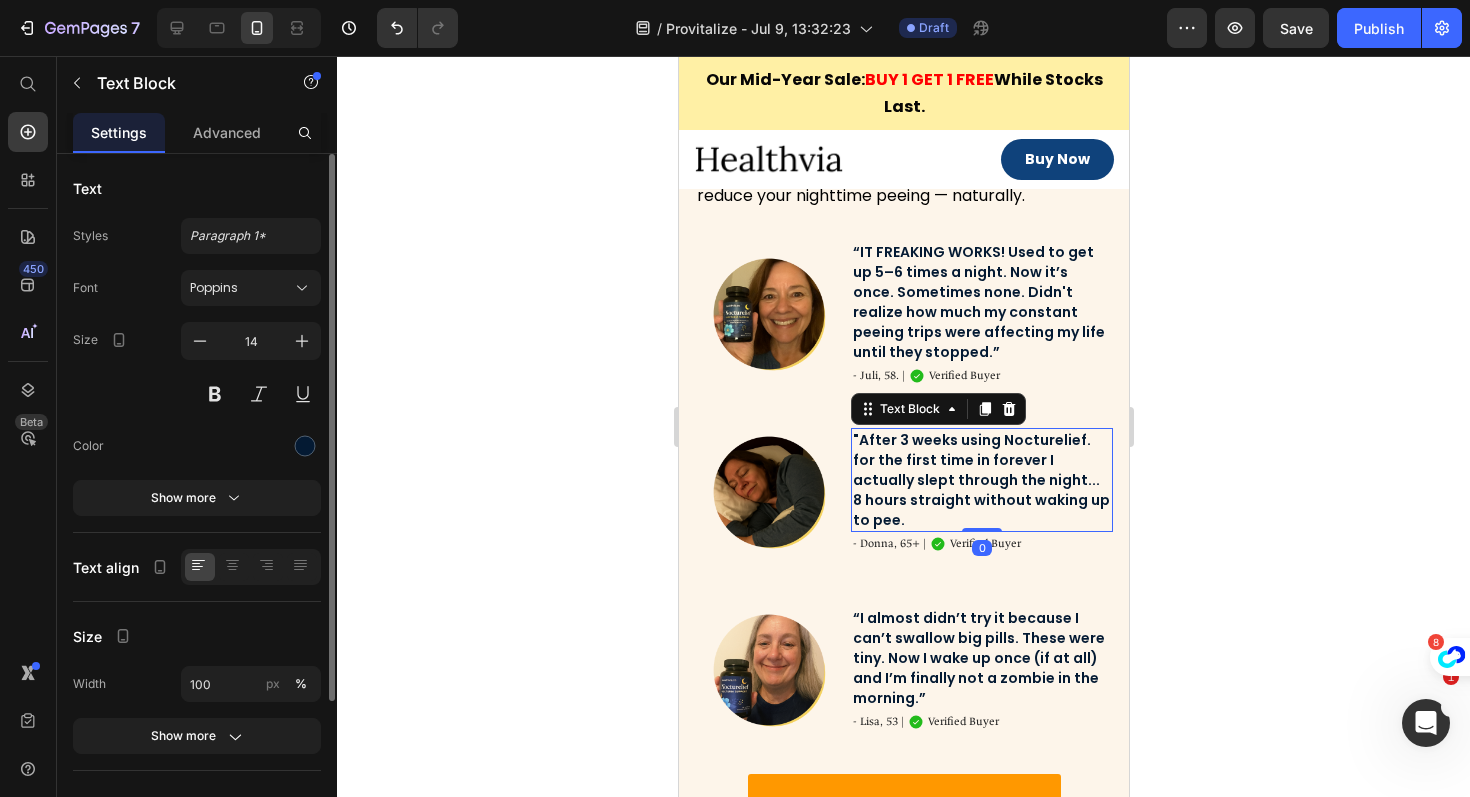 click on ""After 3 weeks using Nocturelief. for the first time in forever I actually slept through the night... 8 hours straight without waking up to pee." at bounding box center (981, 480) 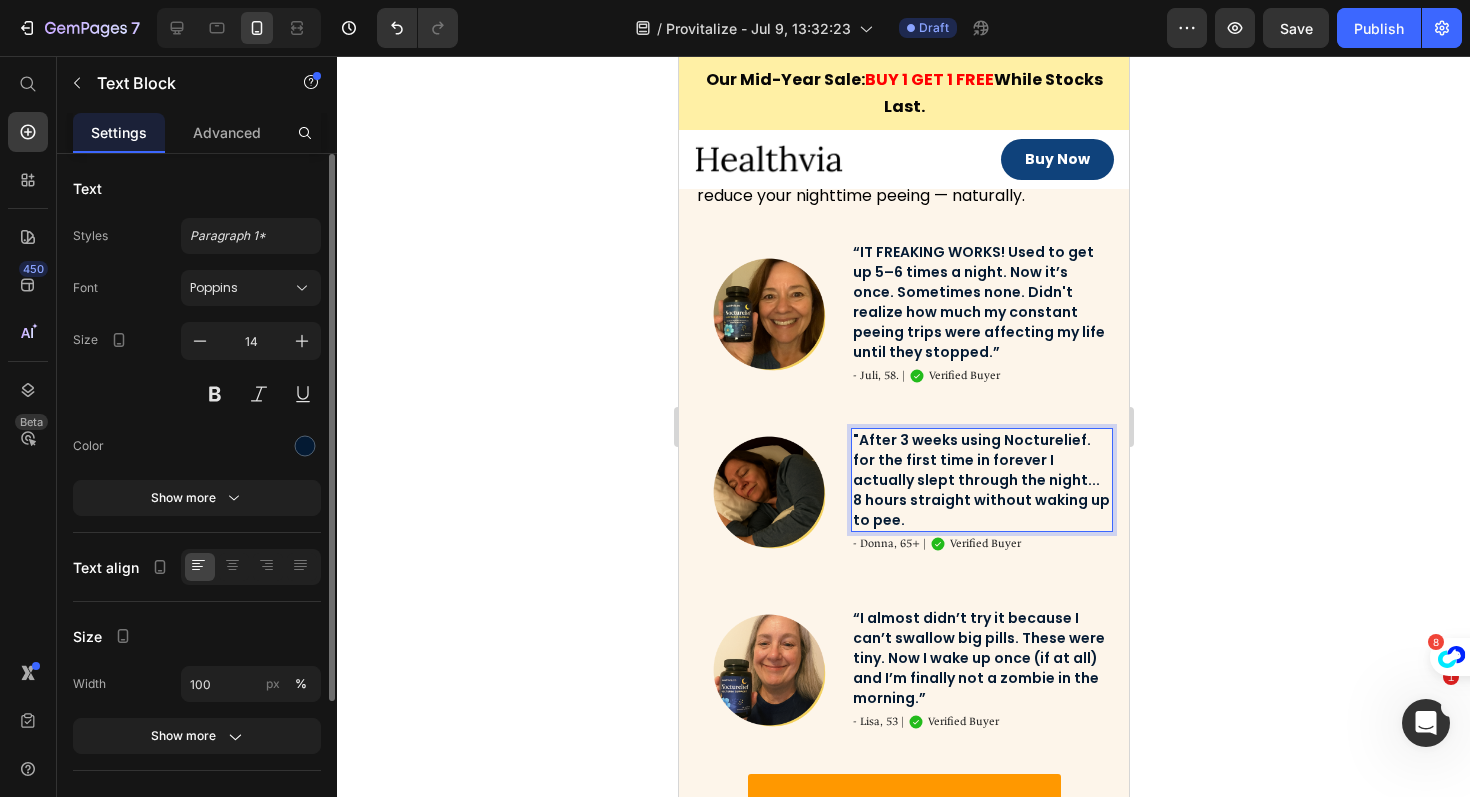click on ""After 3 weeks using Nocturelief. for the first time in forever I actually slept through the night... 8 hours straight without waking up to pee." at bounding box center [981, 480] 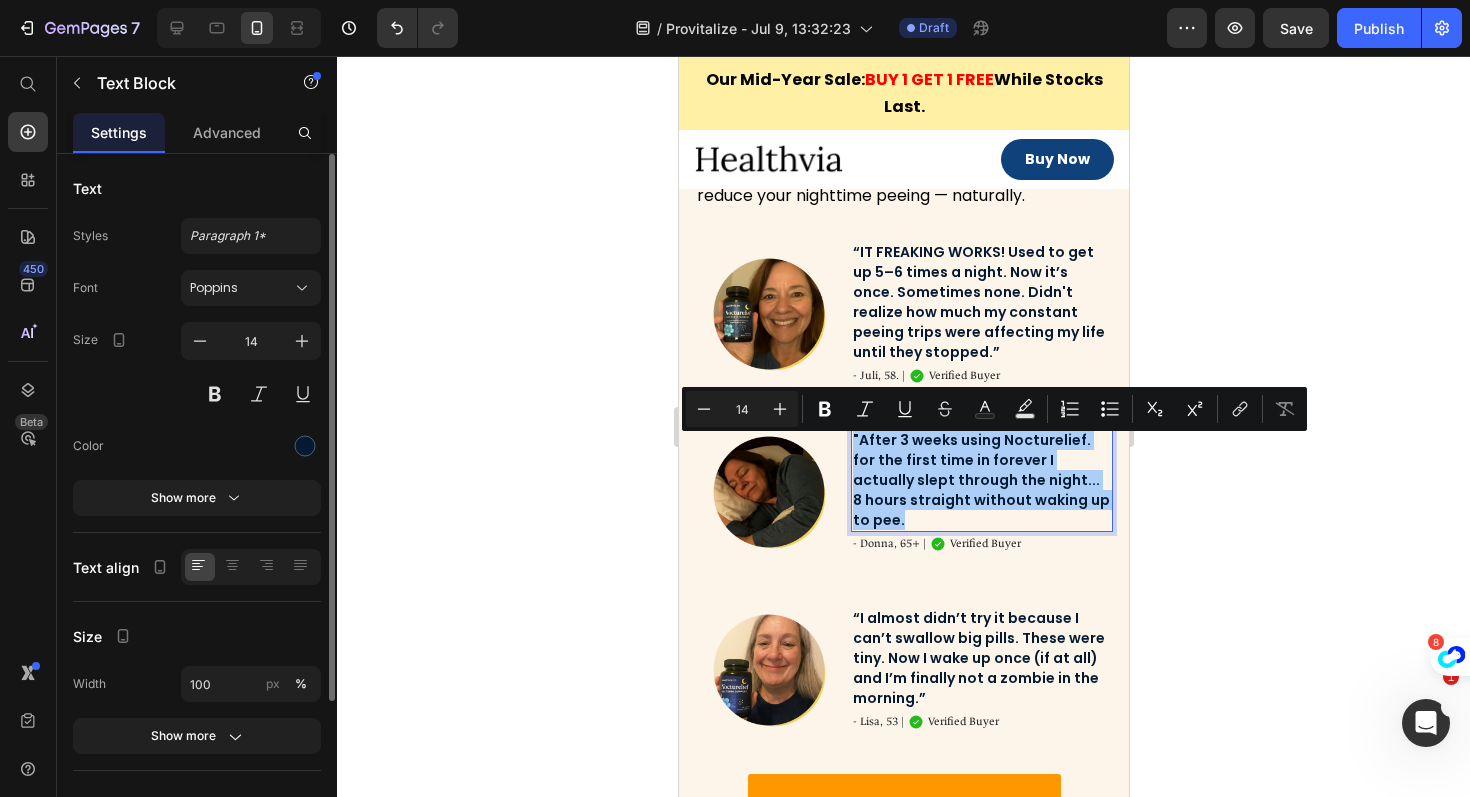 click 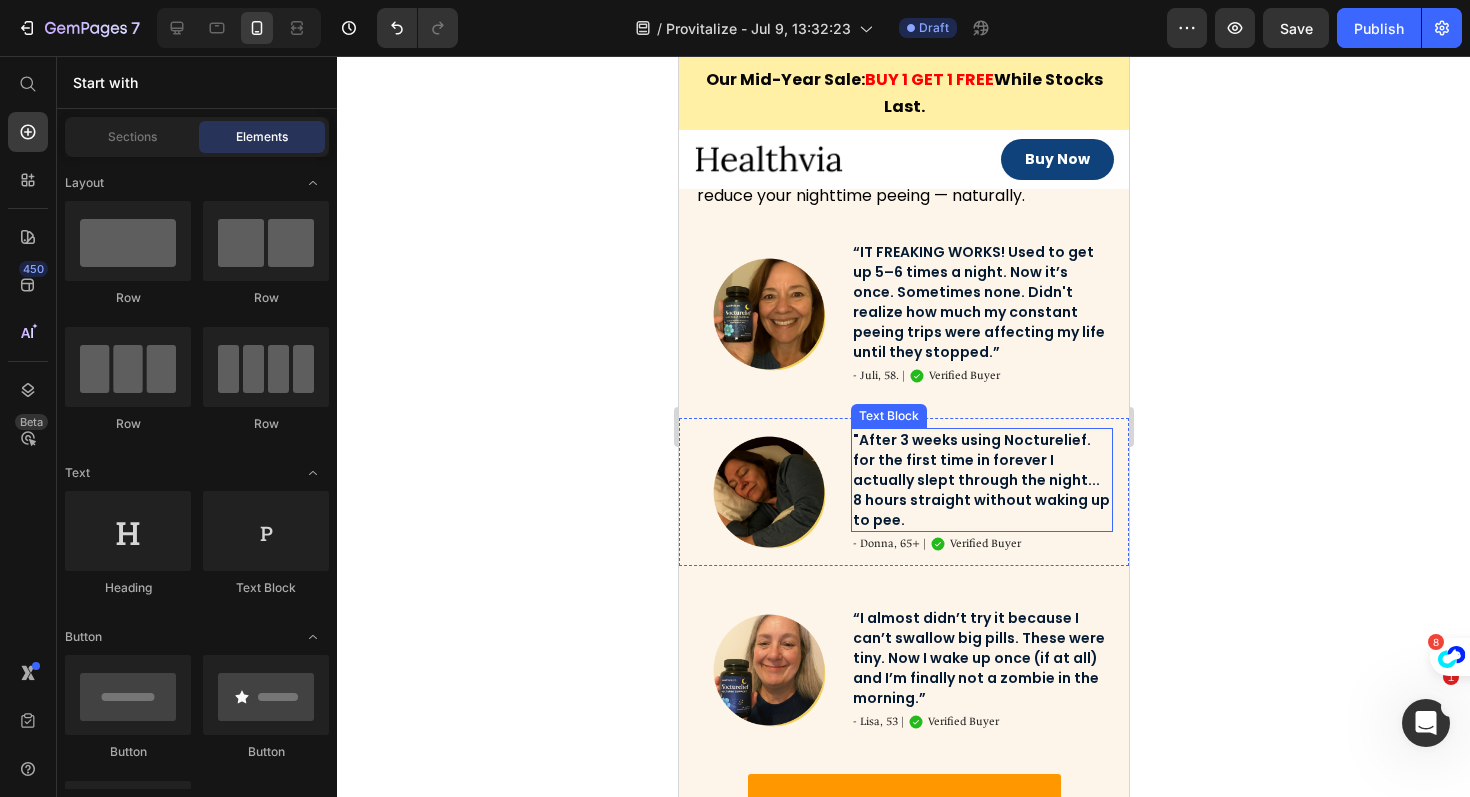 click on ""After 3 weeks using Nocturelief. for the first time in forever I actually slept through the night... 8 hours straight without waking up to pee." at bounding box center (981, 480) 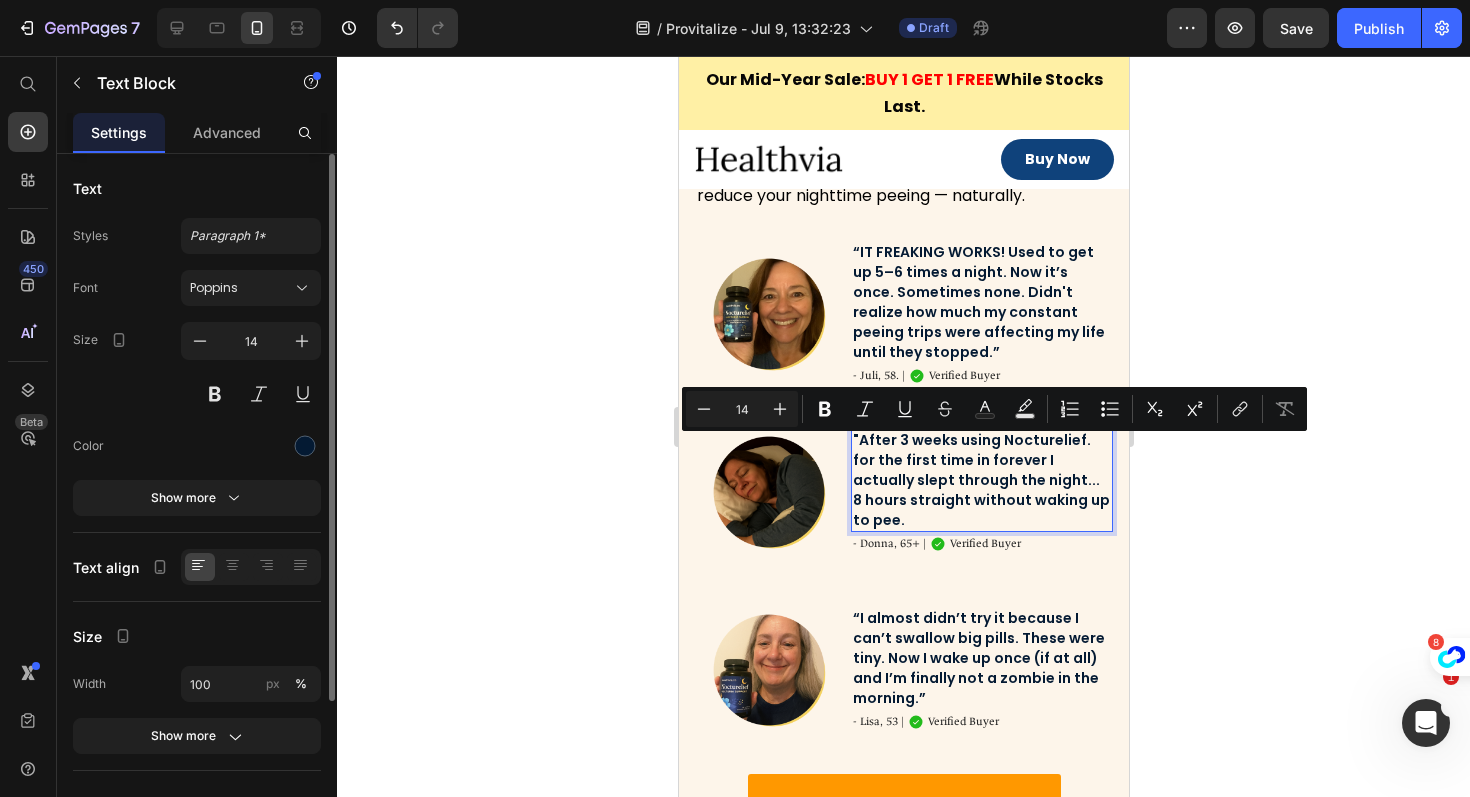 click 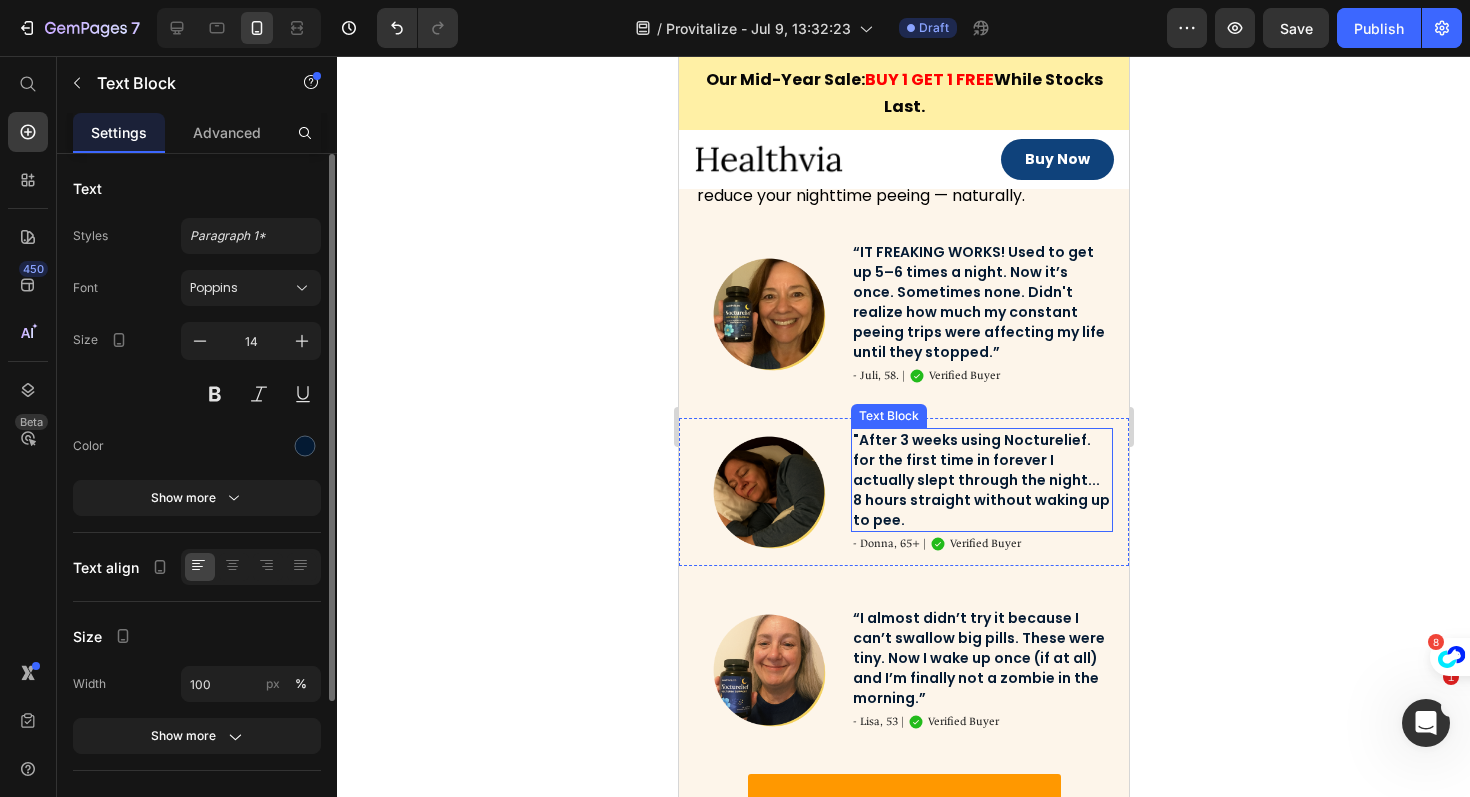 click on ""After 3 weeks using Nocturelief. for the first time in forever I actually slept through the night... 8 hours straight without waking up to pee." at bounding box center (981, 480) 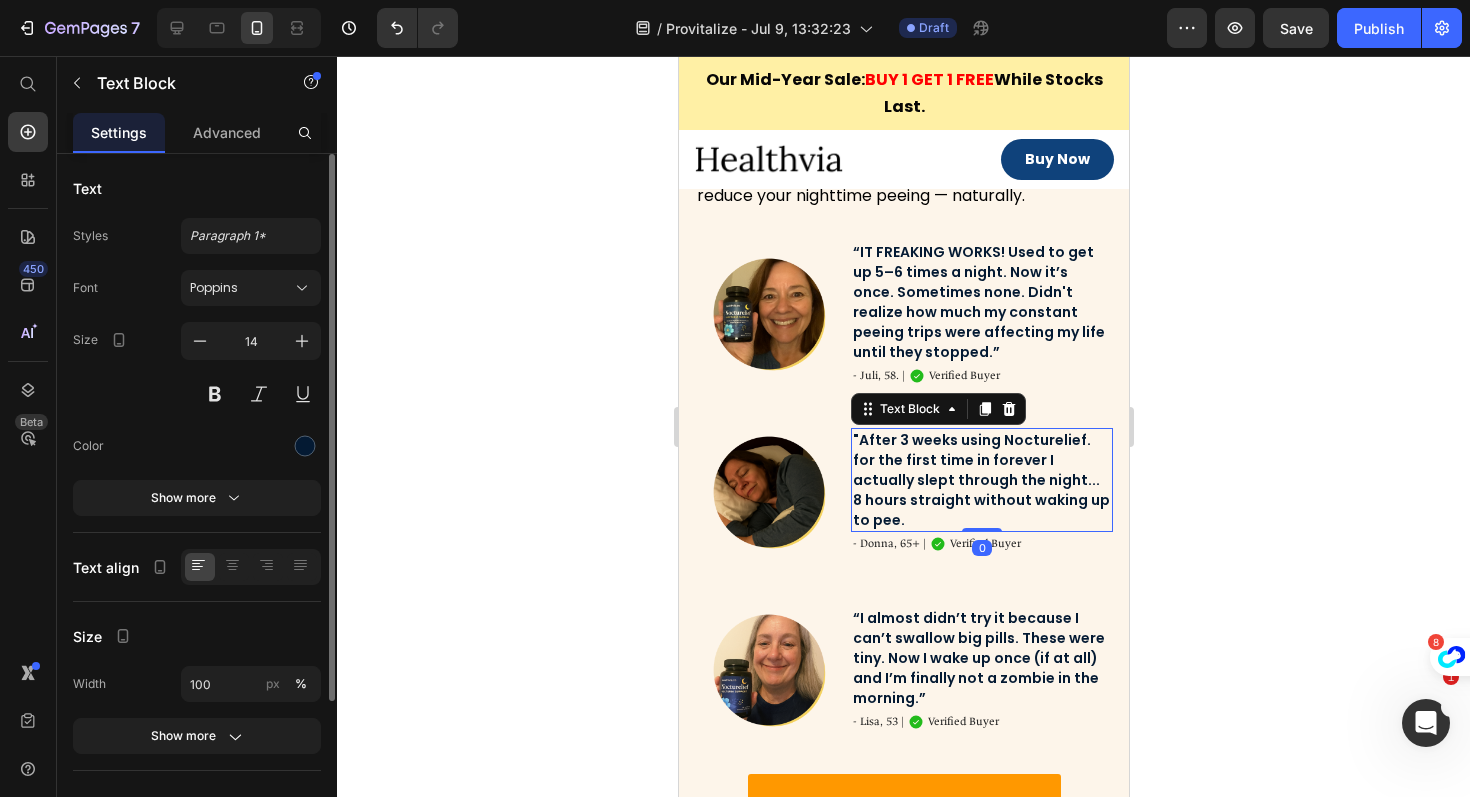 click on ""After 3 weeks using Nocturelief. for the first time in forever I actually slept through the night... 8 hours straight without waking up to pee." at bounding box center (981, 480) 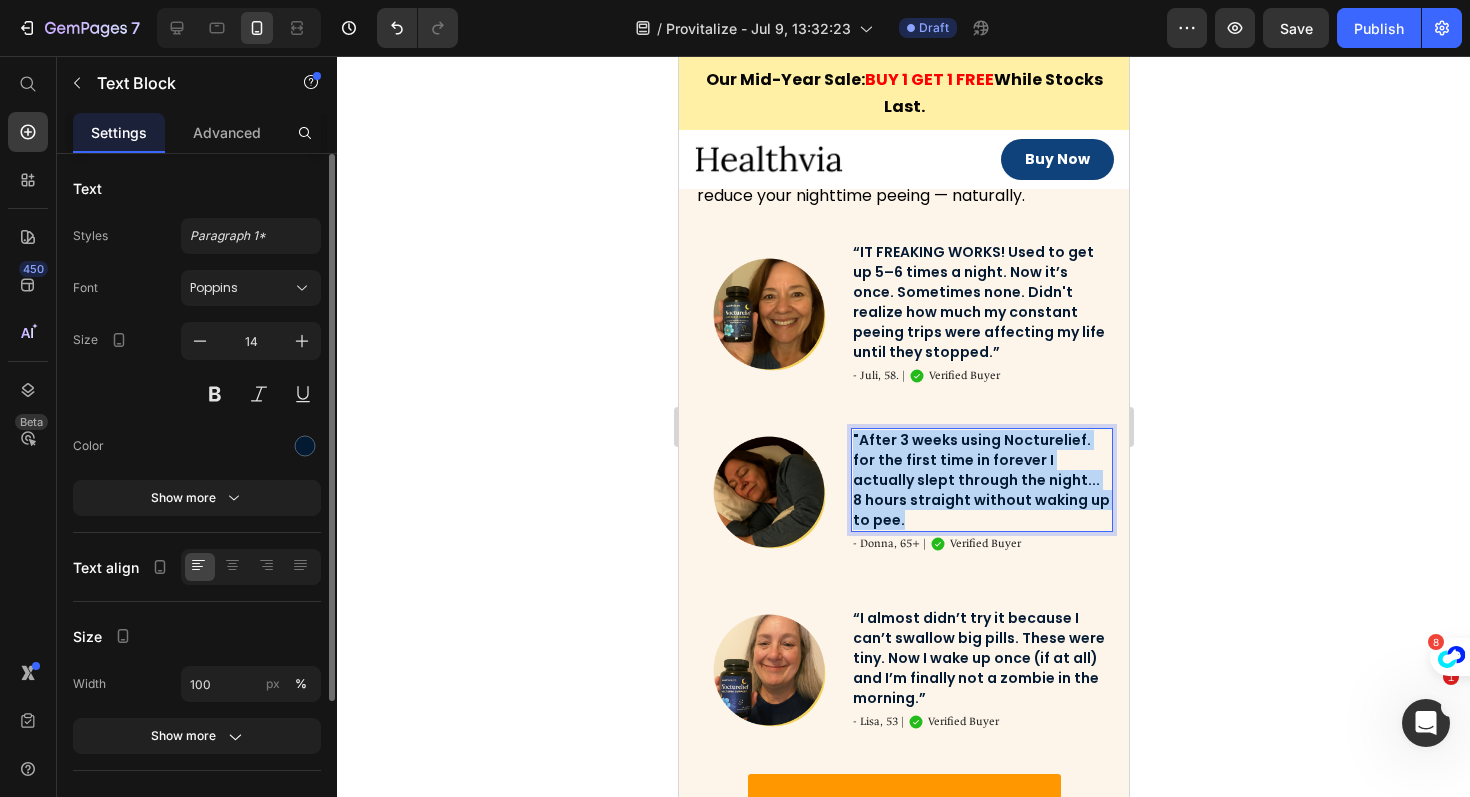click on ""After 3 weeks using Nocturelief. for the first time in forever I actually slept through the night... 8 hours straight without waking up to pee." at bounding box center (981, 480) 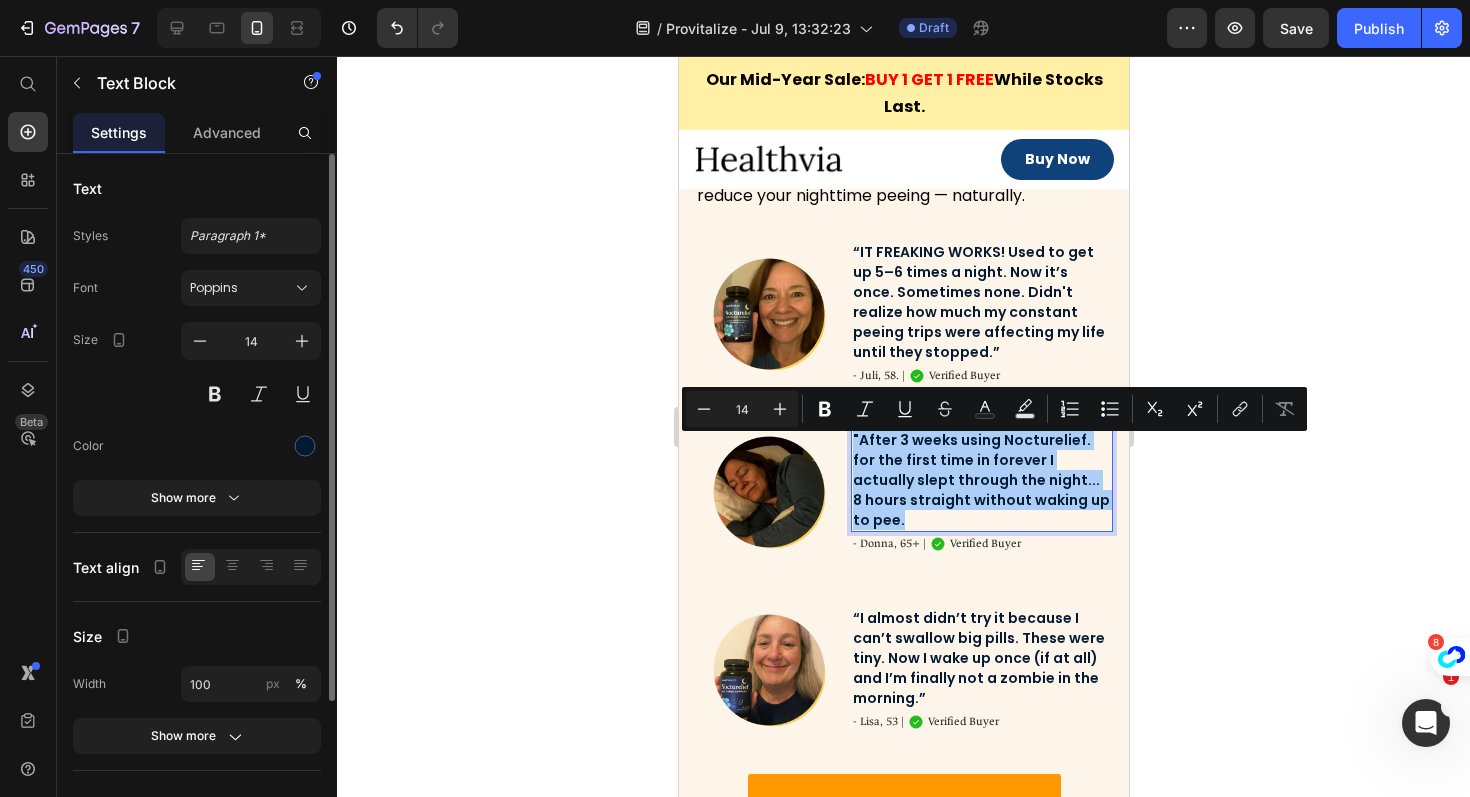 click 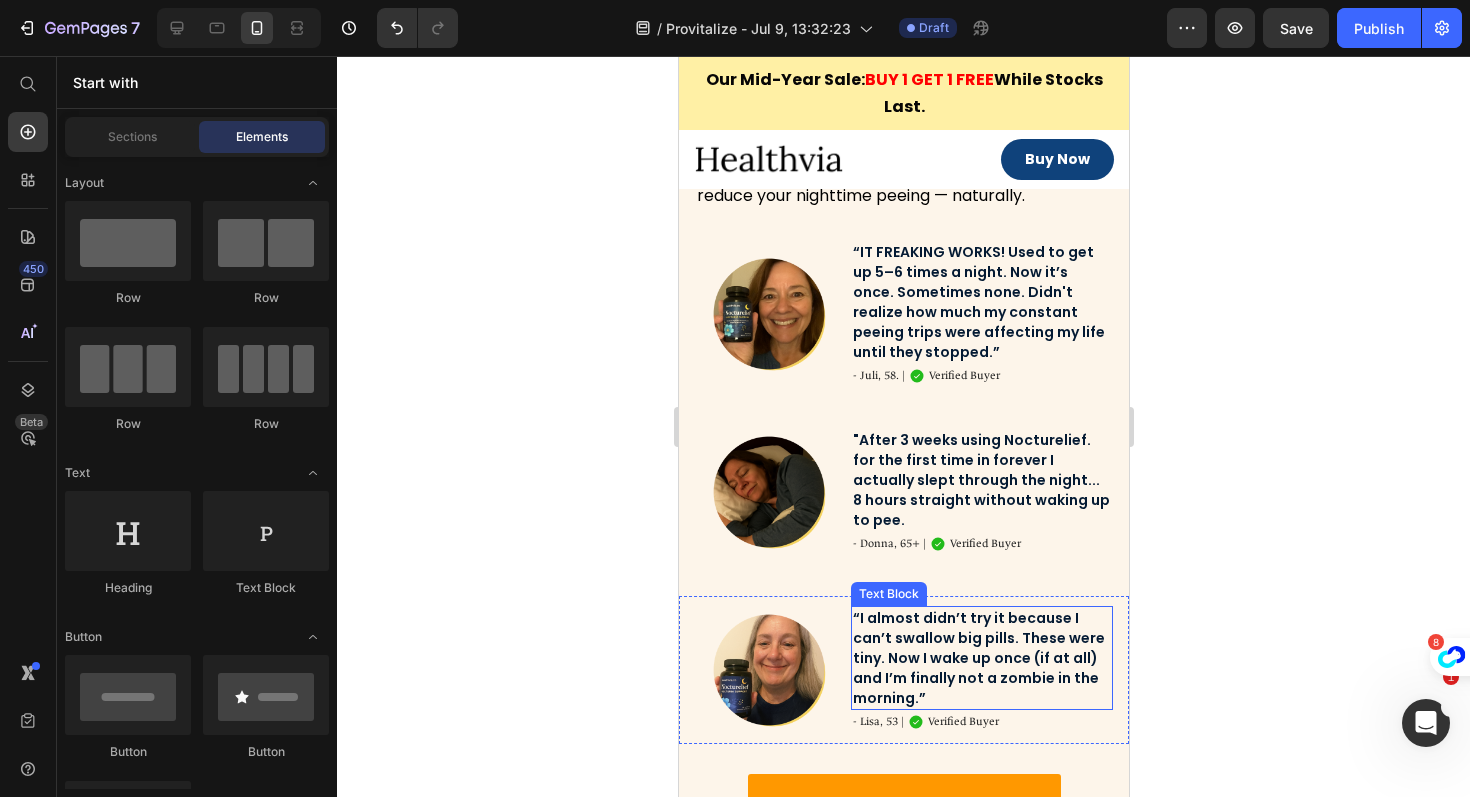 click on "“I almost didn’t try it because I can’t swallow big pills. These were tiny. Now I wake up once (if at all) and I’m finally not a zombie in the morning.”" at bounding box center [981, 658] 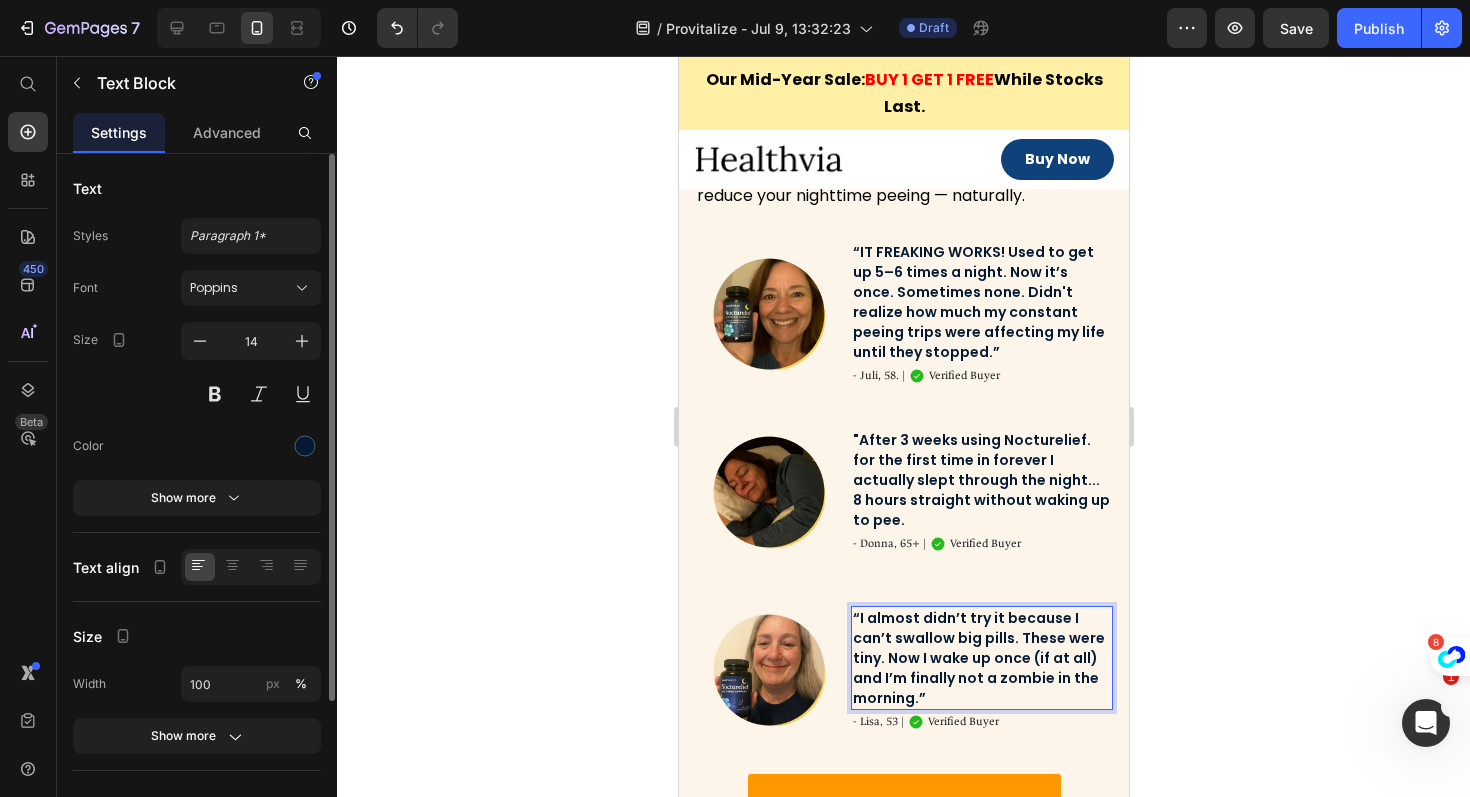click on "“I almost didn’t try it because I can’t swallow big pills. These were tiny. Now I wake up once (if at all) and I’m finally not a zombie in the morning.”" at bounding box center [981, 658] 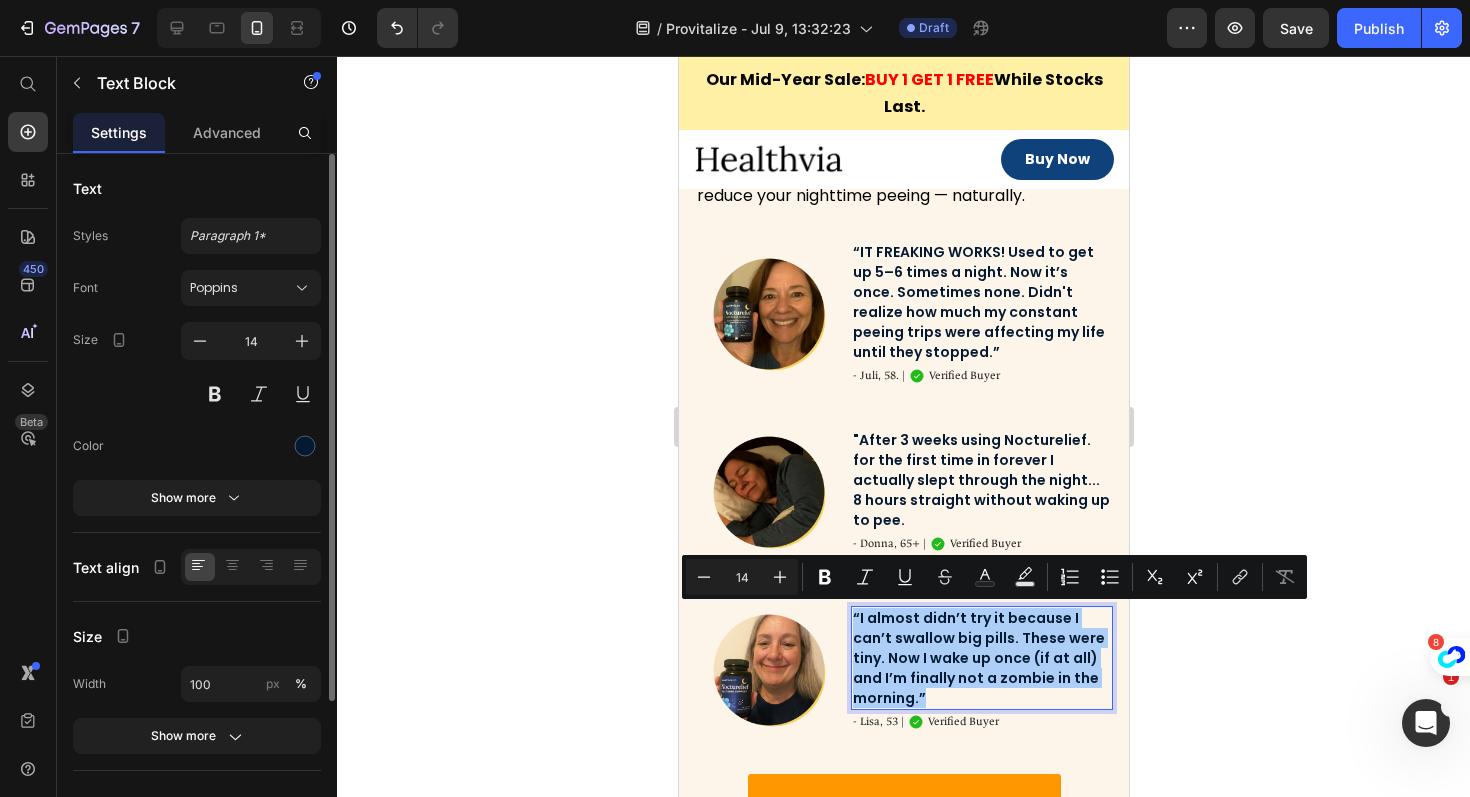 click 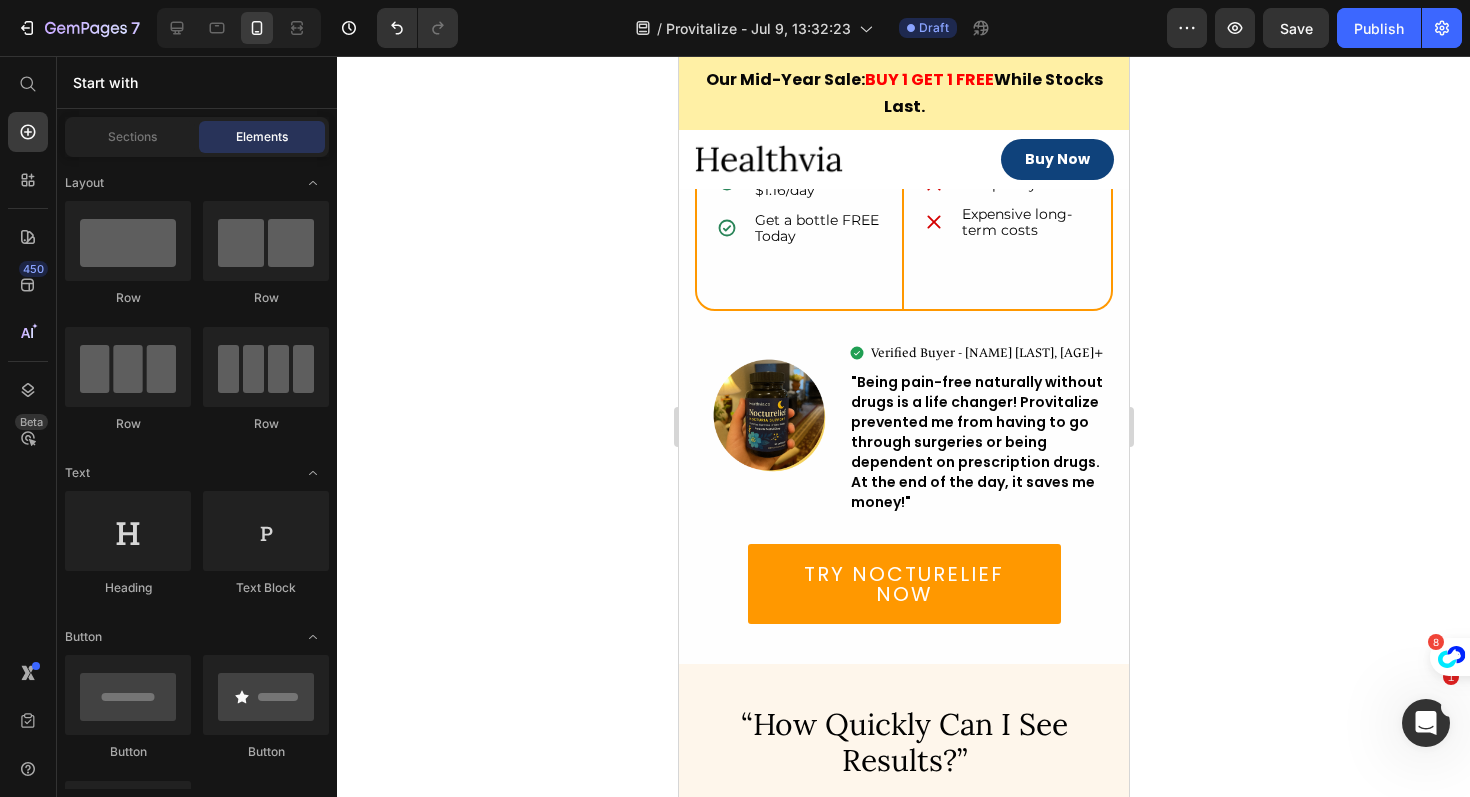scroll, scrollTop: 6406, scrollLeft: 0, axis: vertical 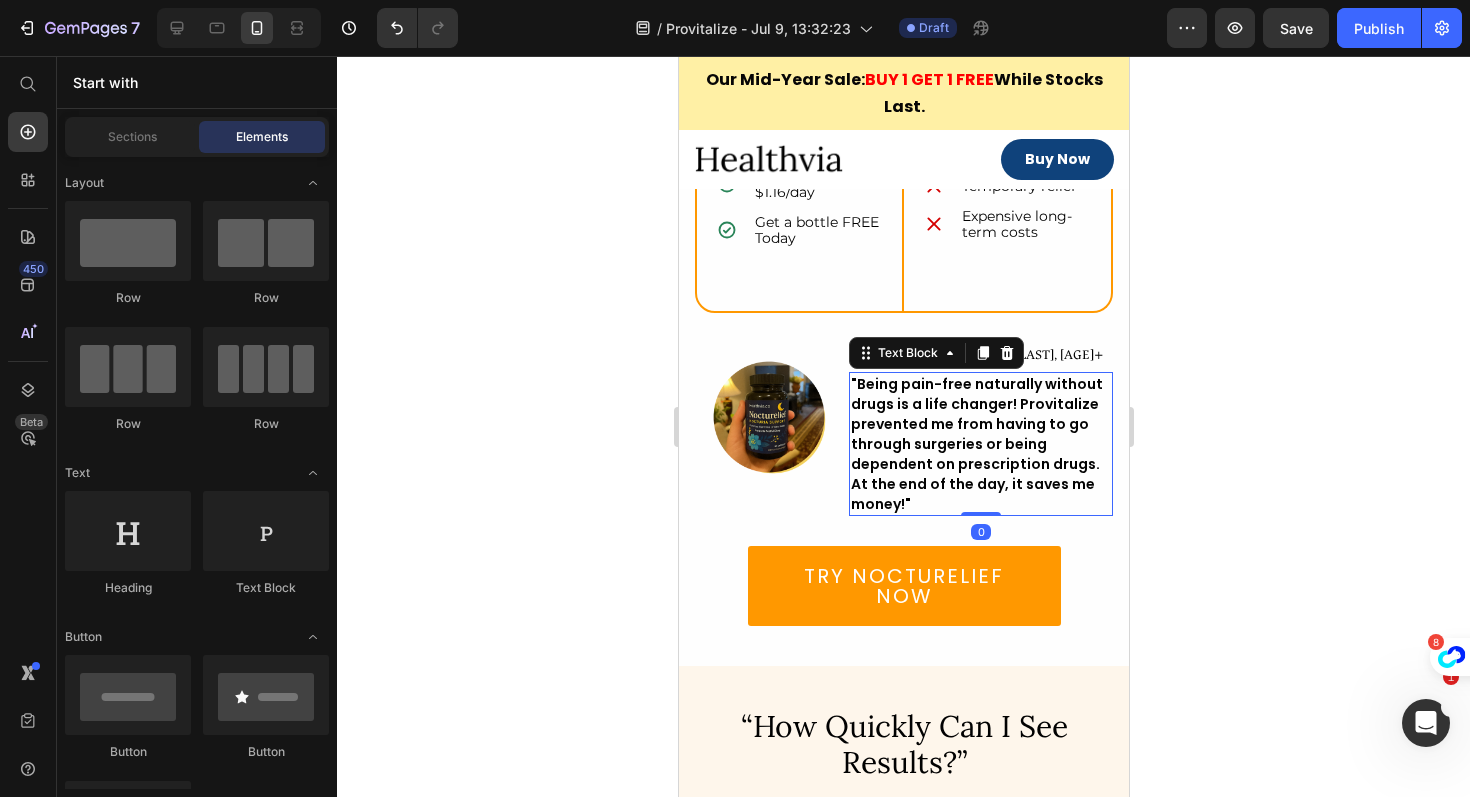 click on ""Being pain-free naturally without drugs is a life changer! Provitalize prevented me from having to go through surgeries or being dependent on prescription drugs. At the end of the day, it saves me money!"" at bounding box center (980, 444) 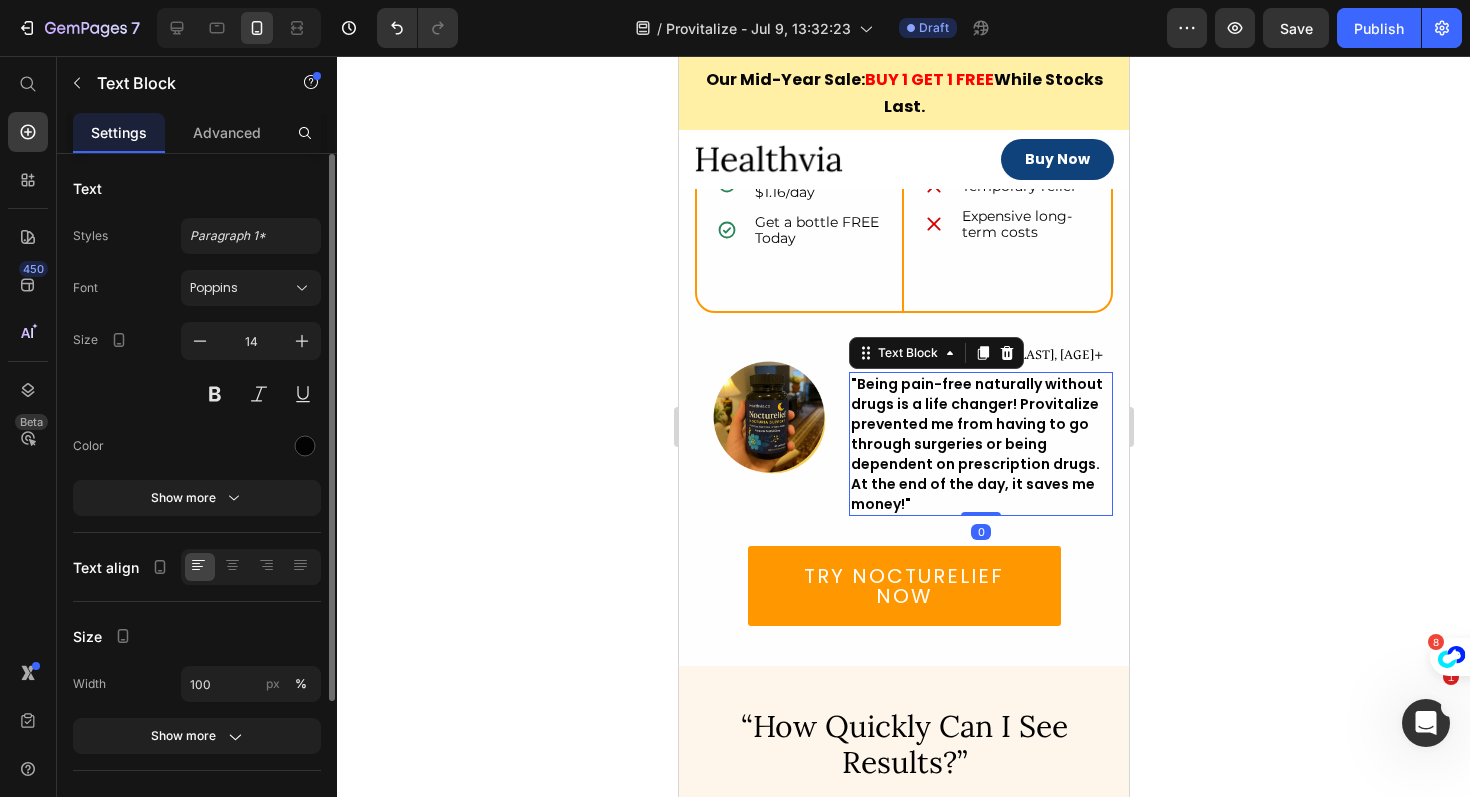 click on ""Being pain-free naturally without drugs is a life changer! Provitalize prevented me from having to go through surgeries or being dependent on prescription drugs. At the end of the day, it saves me money!"" at bounding box center (980, 444) 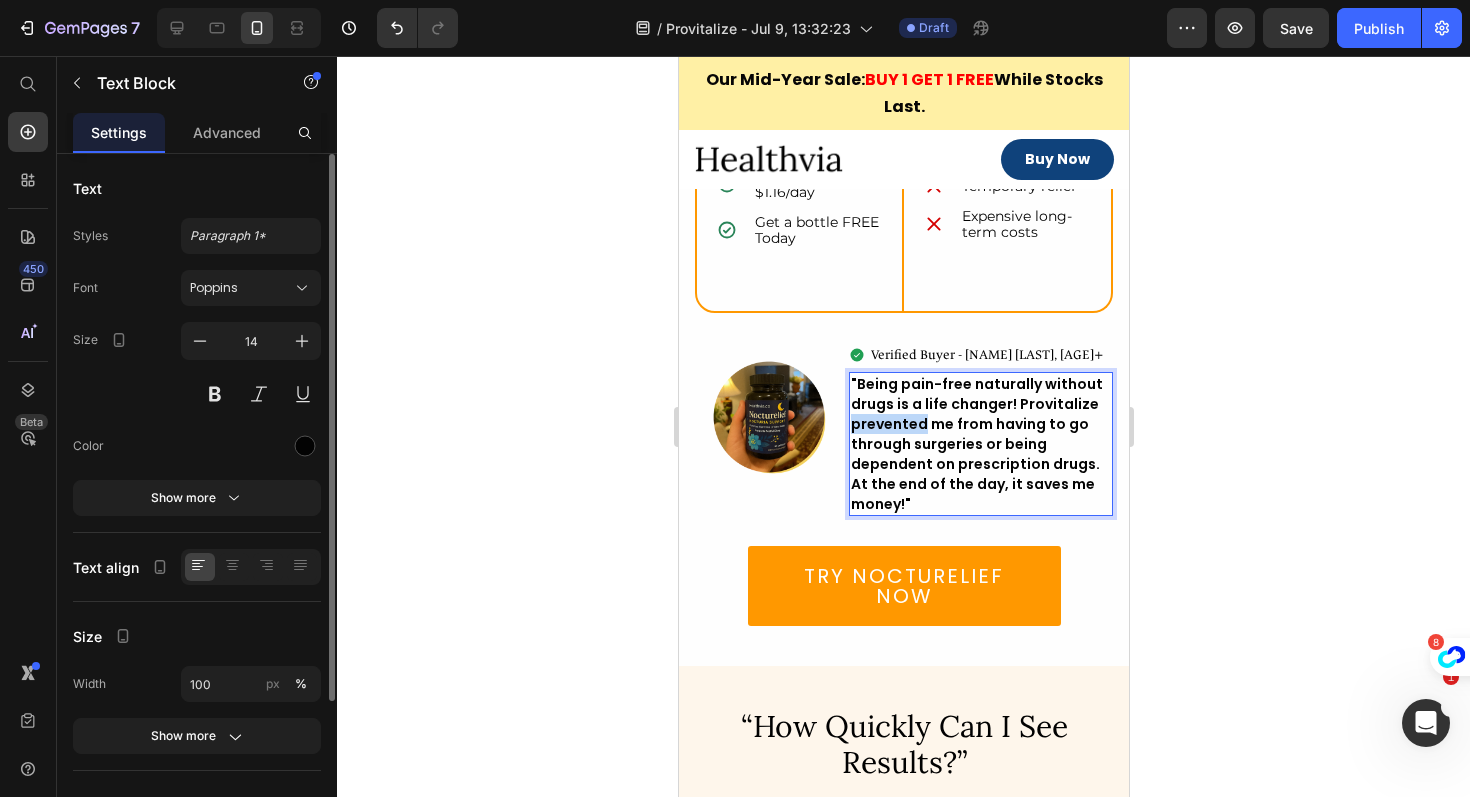 click on ""Being pain-free naturally without drugs is a life changer! Provitalize prevented me from having to go through surgeries or being dependent on prescription drugs. At the end of the day, it saves me money!"" at bounding box center (980, 444) 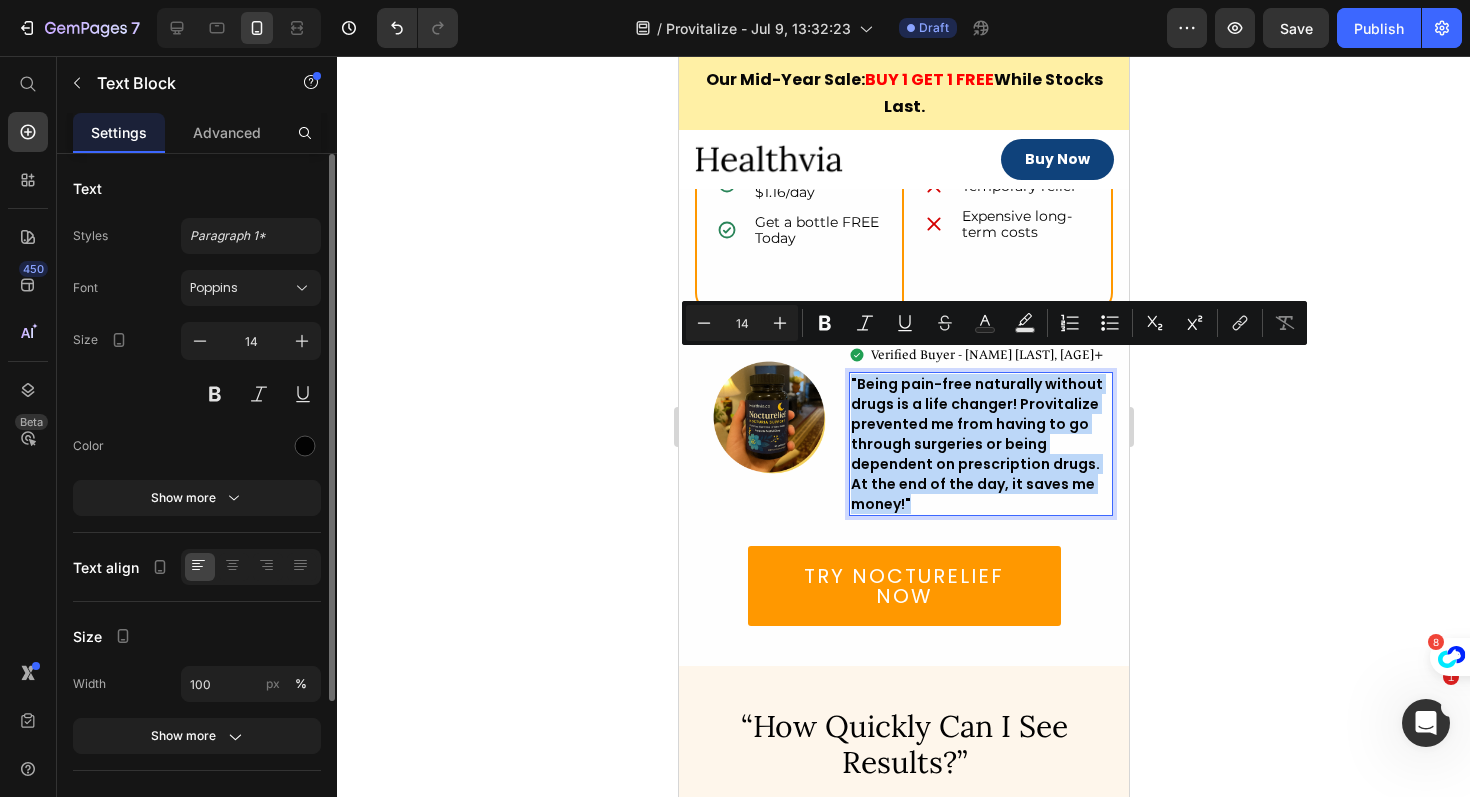 click on ""Being pain-free naturally without drugs is a life changer! Provitalize prevented me from having to go through surgeries or being dependent on prescription drugs. At the end of the day, it saves me money!"" at bounding box center (980, 444) 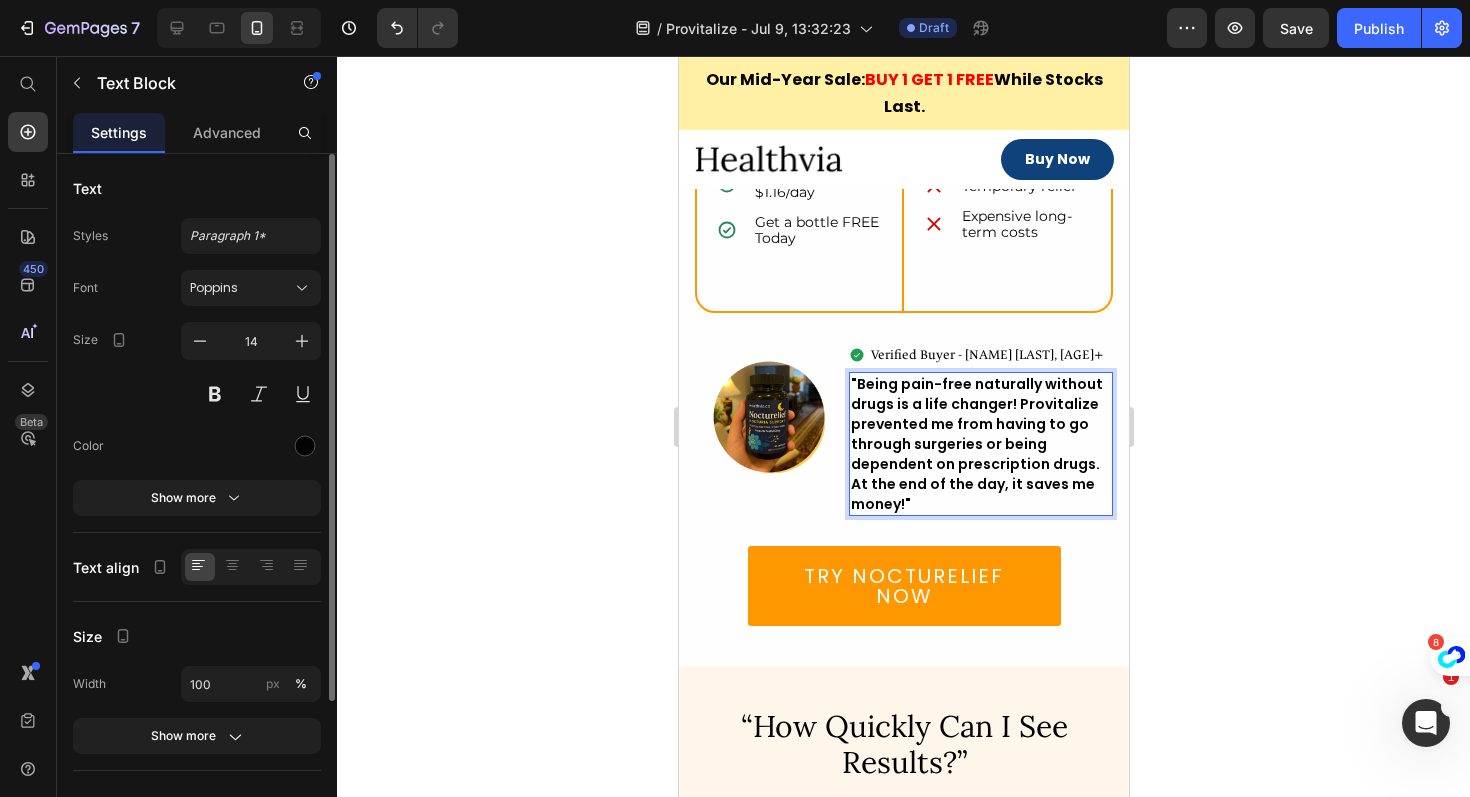 click on ""Being pain-free naturally without drugs is a life changer! Provitalize prevented me from having to go through surgeries or being dependent on prescription drugs. At the end of the day, it saves me money!"" at bounding box center [980, 444] 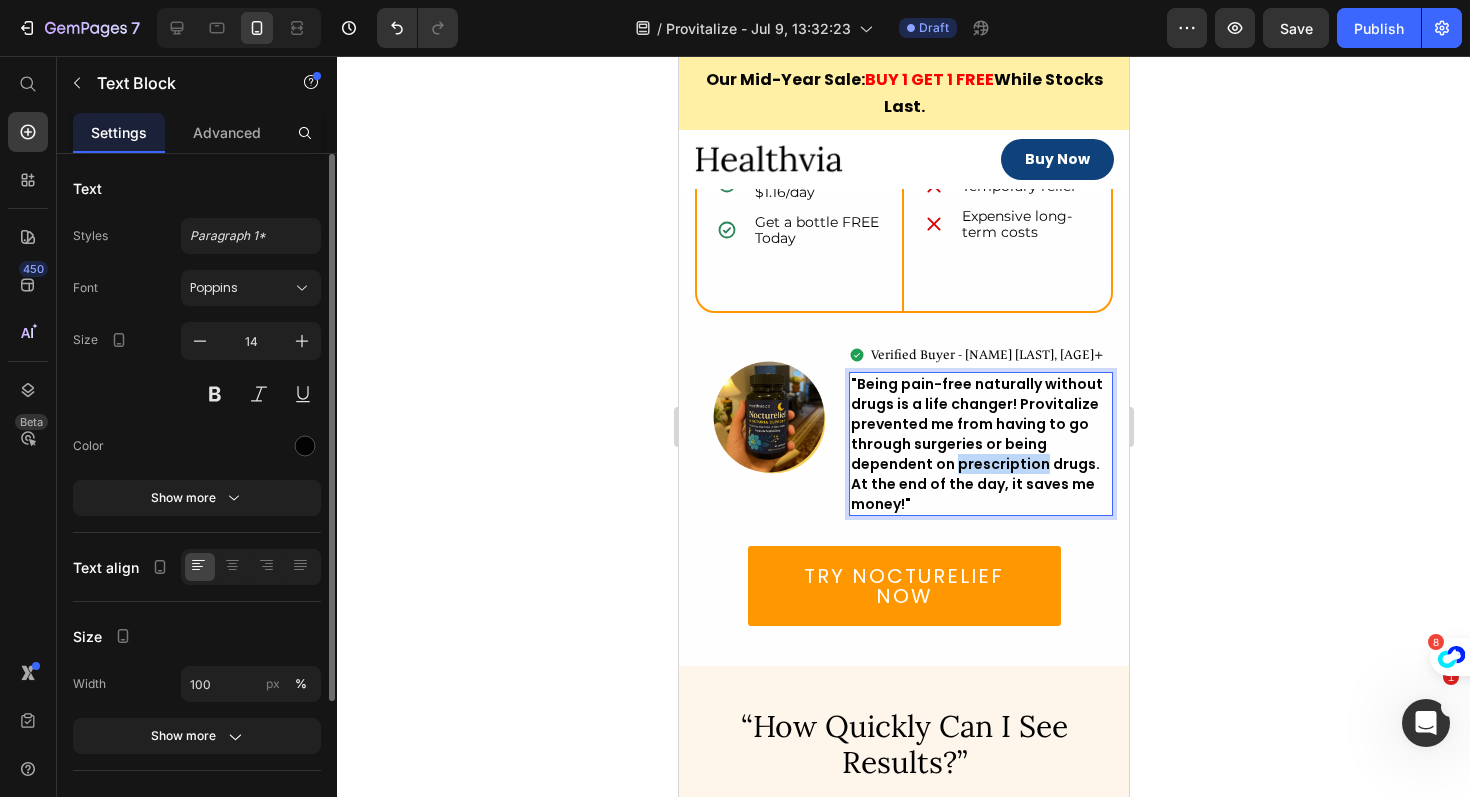click on ""Being pain-free naturally without drugs is a life changer! Provitalize prevented me from having to go through surgeries or being dependent on prescription drugs. At the end of the day, it saves me money!"" at bounding box center (980, 444) 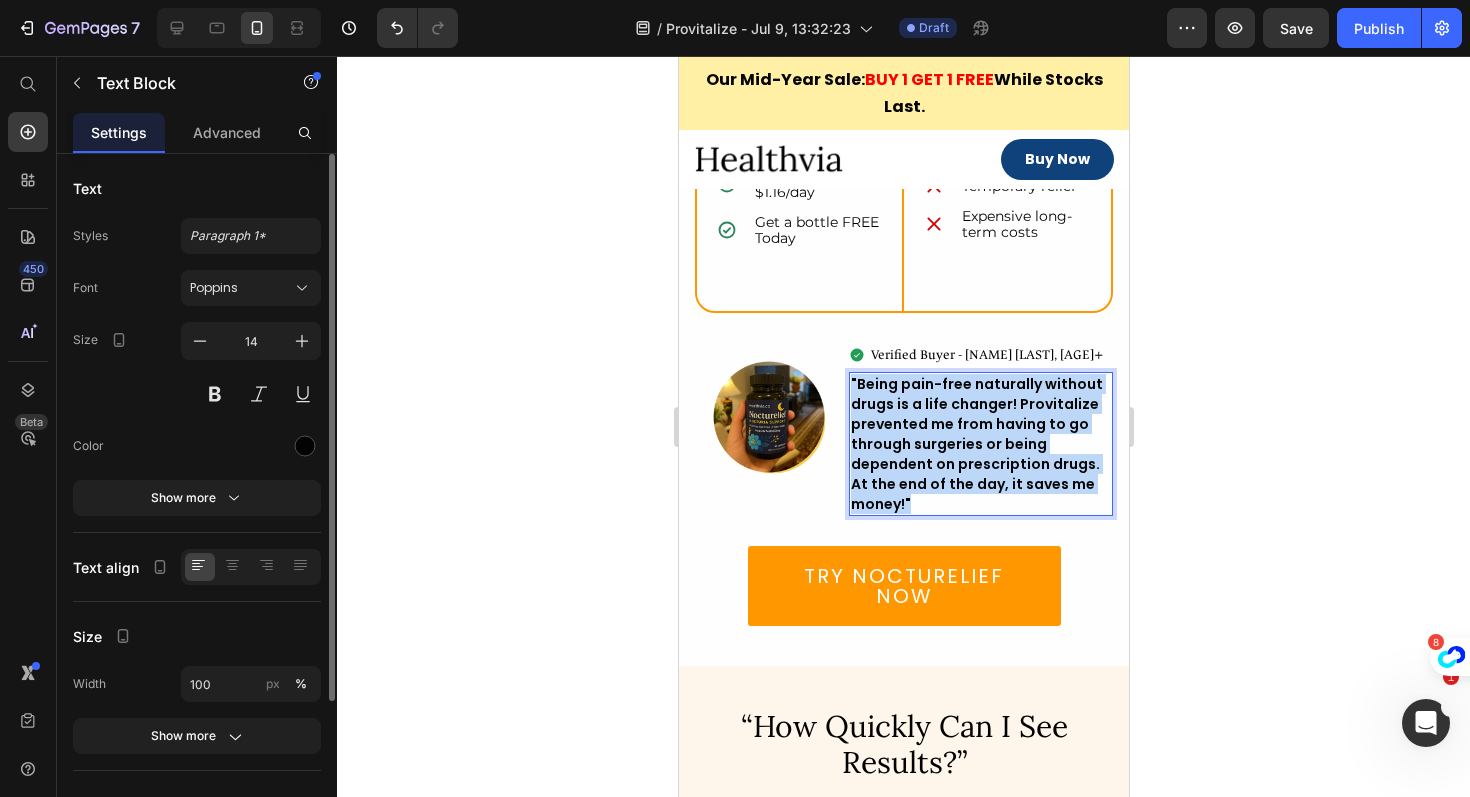 click on ""Being pain-free naturally without drugs is a life changer! Provitalize prevented me from having to go through surgeries or being dependent on prescription drugs. At the end of the day, it saves me money!"" at bounding box center (980, 444) 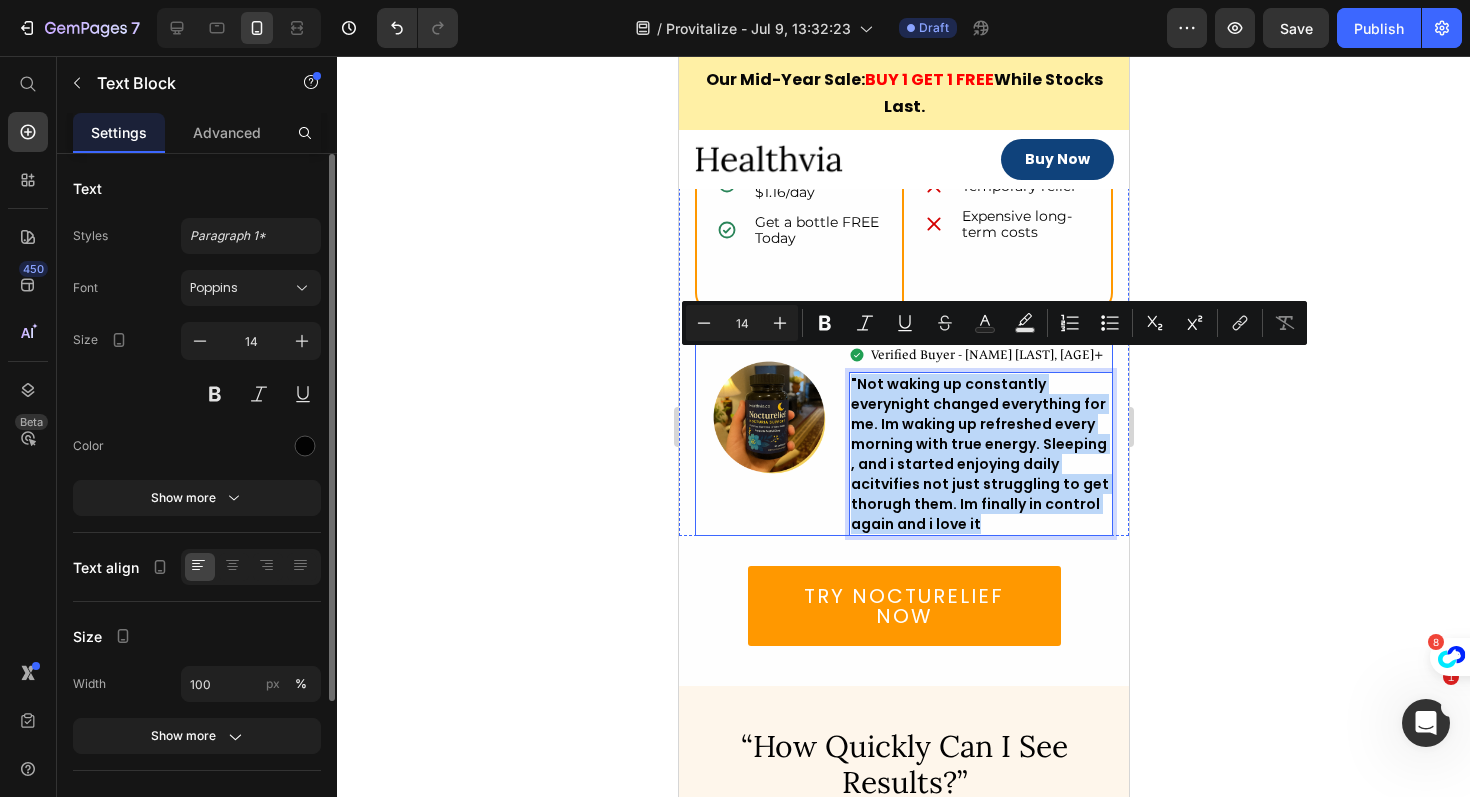 drag, startPoint x: 1031, startPoint y: 512, endPoint x: 842, endPoint y: 361, distance: 241.91321 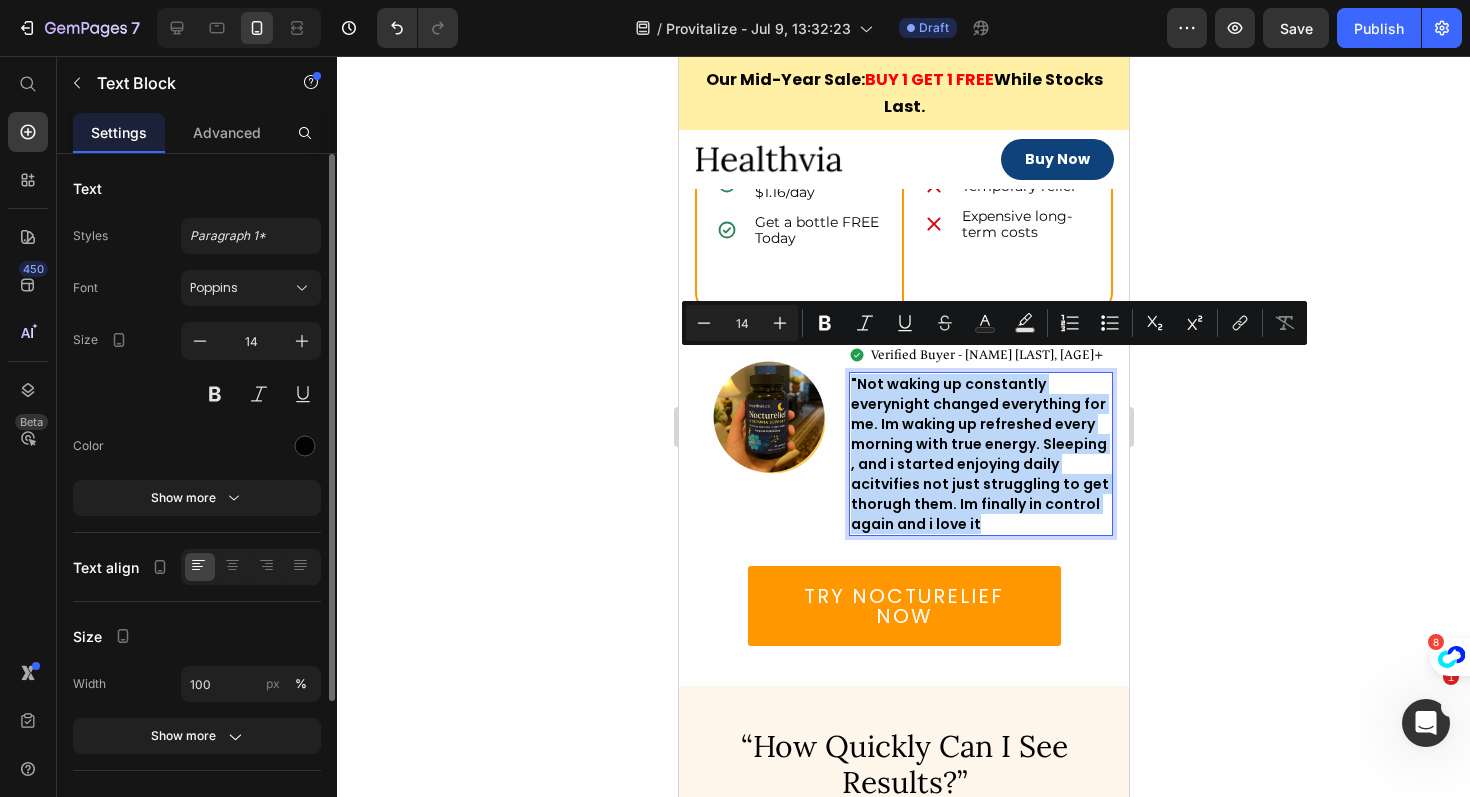 copy on ""Not waking up constantly everynight changed everything for me. Im waking up refreshed every morning with true energy. Sleeping , and i started enjoying daily acitvifies not just struggling to get thorugh them. Im finally in control again and i love it" 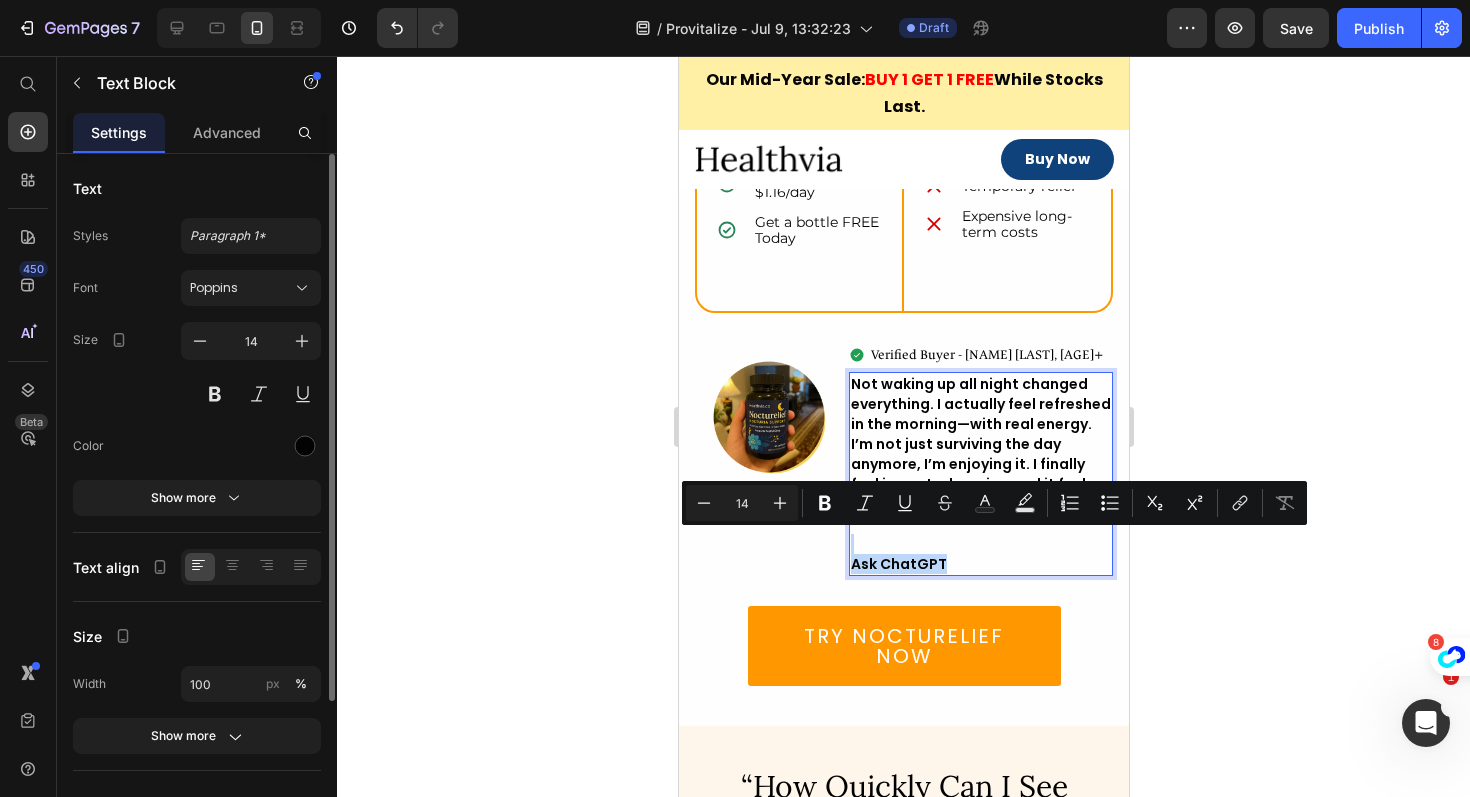 drag, startPoint x: 947, startPoint y: 548, endPoint x: 858, endPoint y: 513, distance: 95.63472 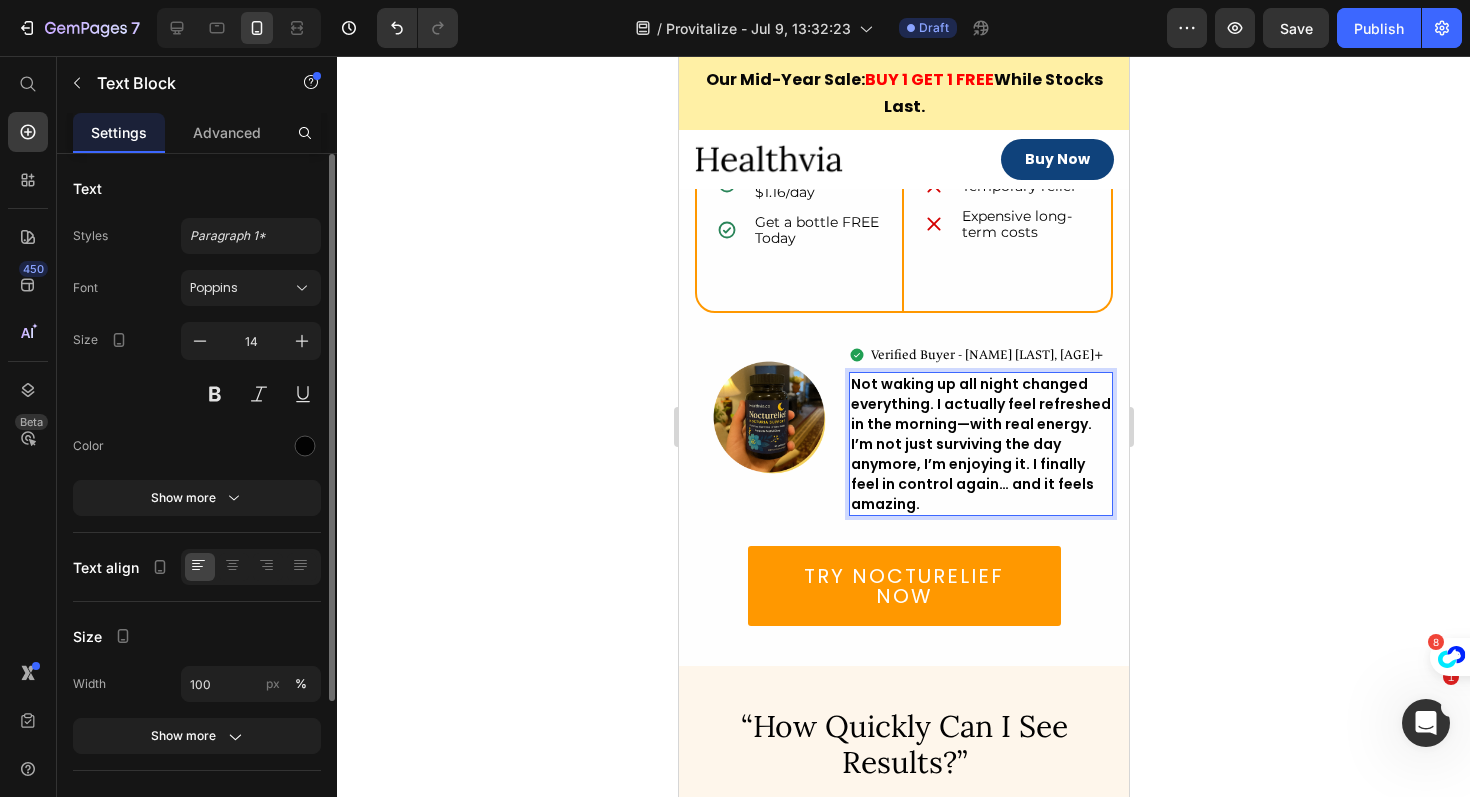 click on "Not waking up all night changed everything. I actually feel refreshed in the morning—with real energy. I’m not just surviving the day anymore, I’m enjoying it. I finally feel in control again… and it feels amazing." at bounding box center [980, 444] 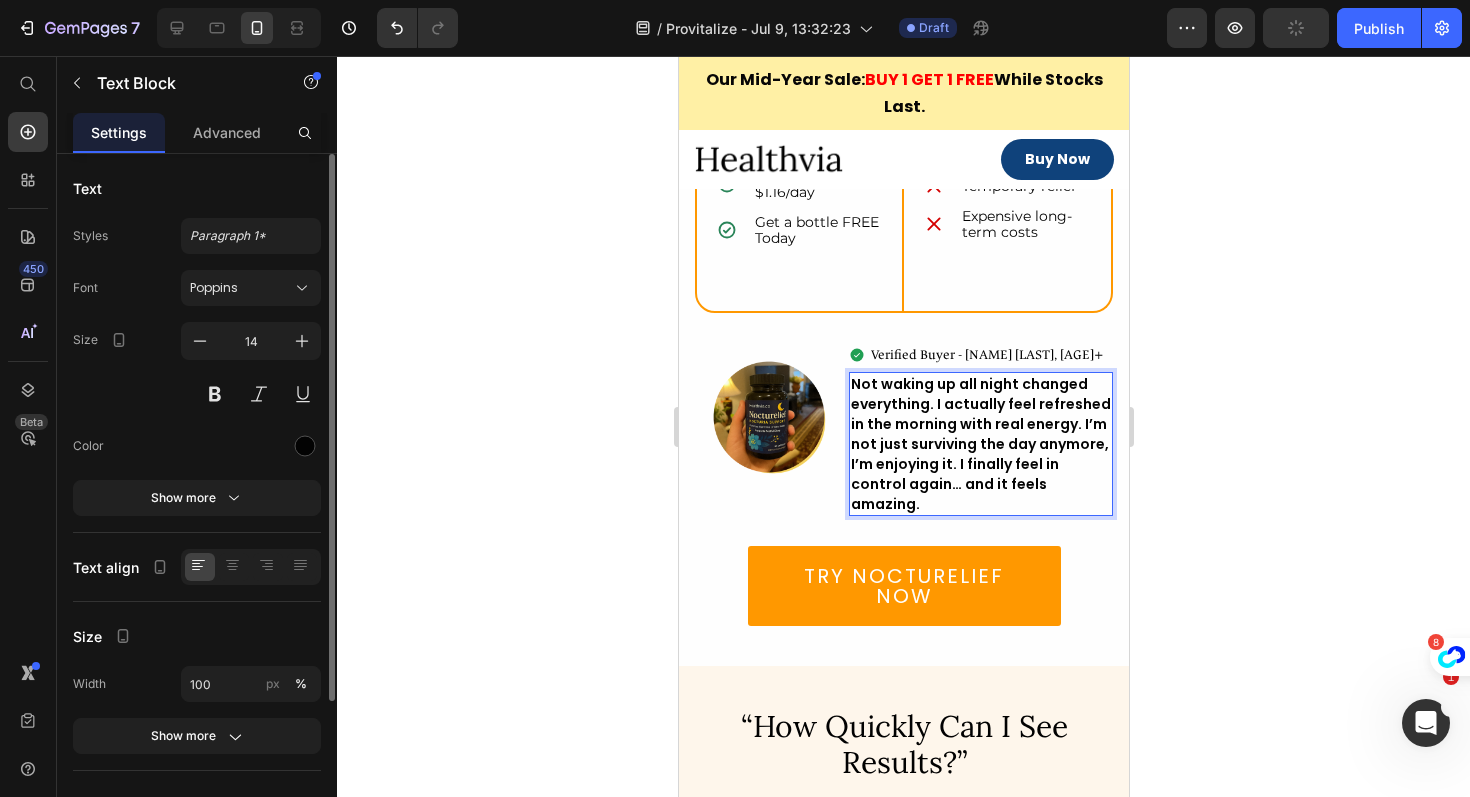 click on "Not waking up all night changed everything. I actually feel refreshed in the morning with real energy. I’m not just surviving the day anymore, I’m enjoying it. I finally feel in control again… and it feels amazing." at bounding box center (980, 444) 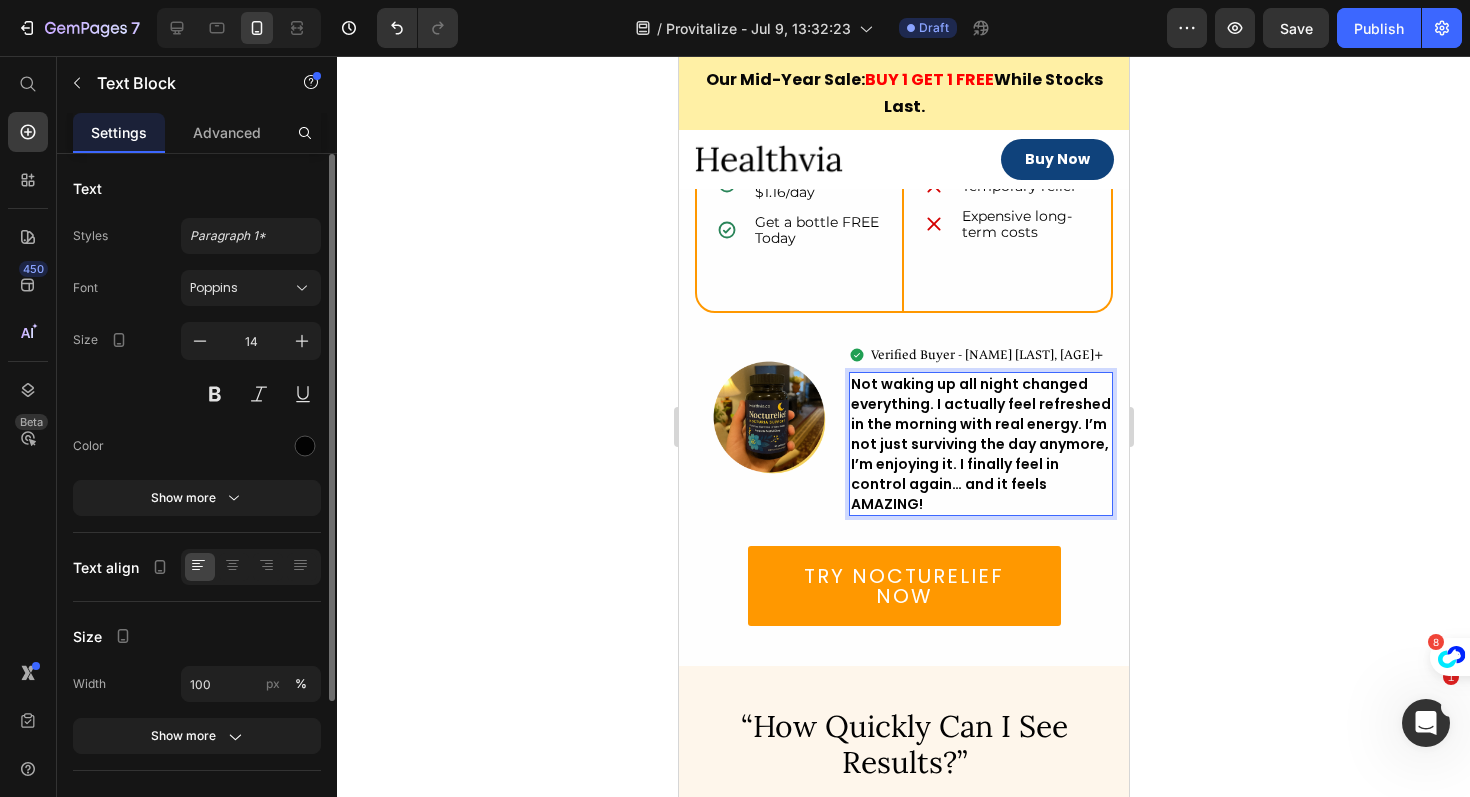 click on "Not waking up all night changed everything. I actually feel refreshed in the morning with real energy. I’m not just surviving the day anymore, I’m enjoying it. I finally feel in control again… and it feels AMAZING!" at bounding box center (980, 444) 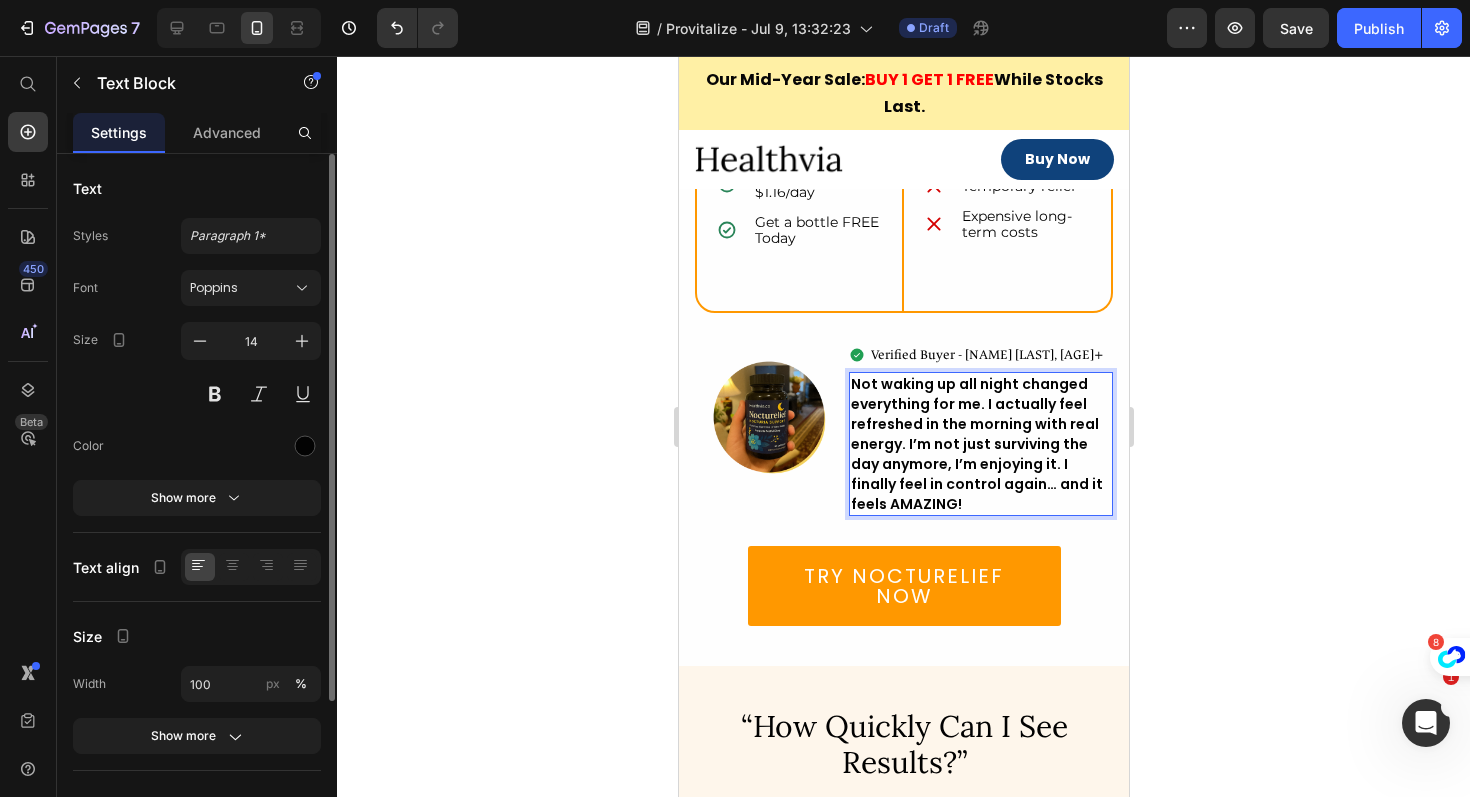 click on "Not waking up all night changed everything for me. I actually feel refreshed in the morning with real energy. I’m not just surviving the day anymore, I’m enjoying it. I finally feel in control again… and it feels AMAZING!" at bounding box center (980, 444) 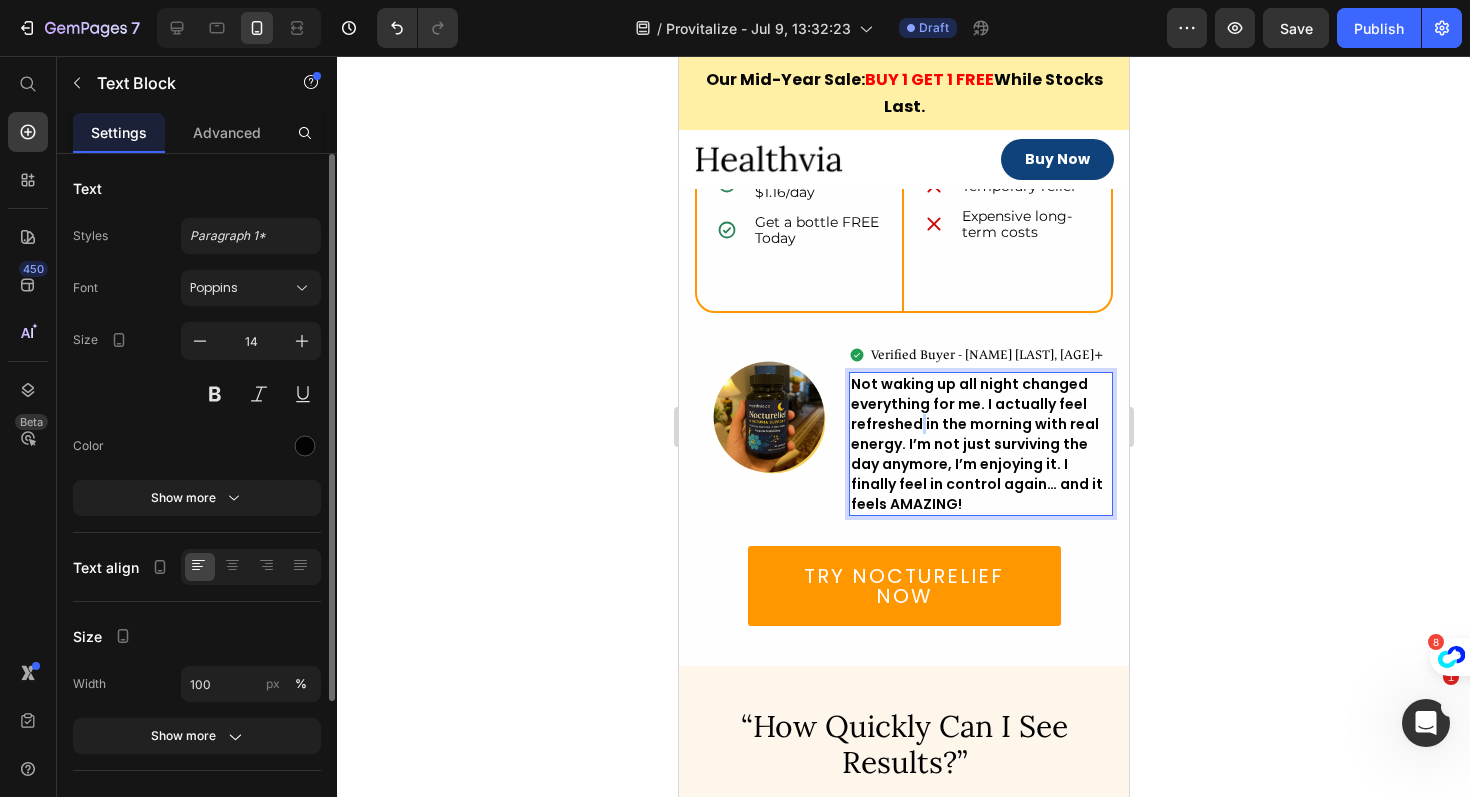 click on "Not waking up all night changed everything for me. I actually feel refreshed in the morning with real energy. I’m not just surviving the day anymore, I’m enjoying it. I finally feel in control again… and it feels AMAZING!" at bounding box center [980, 444] 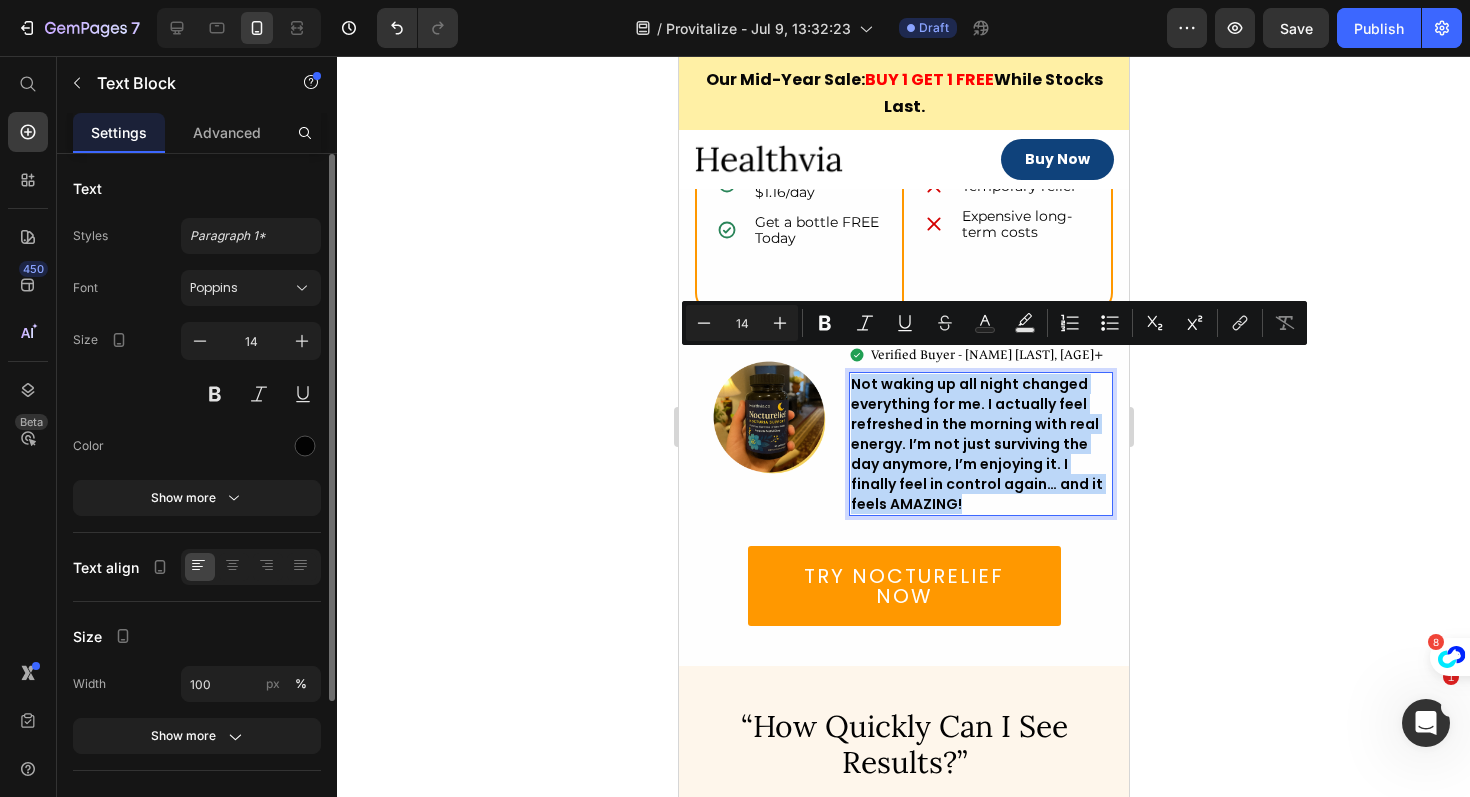 click on "Not waking up all night changed everything for me. I actually feel refreshed in the morning with real energy. I’m not just surviving the day anymore, I’m enjoying it. I finally feel in control again… and it feels AMAZING!" at bounding box center [980, 444] 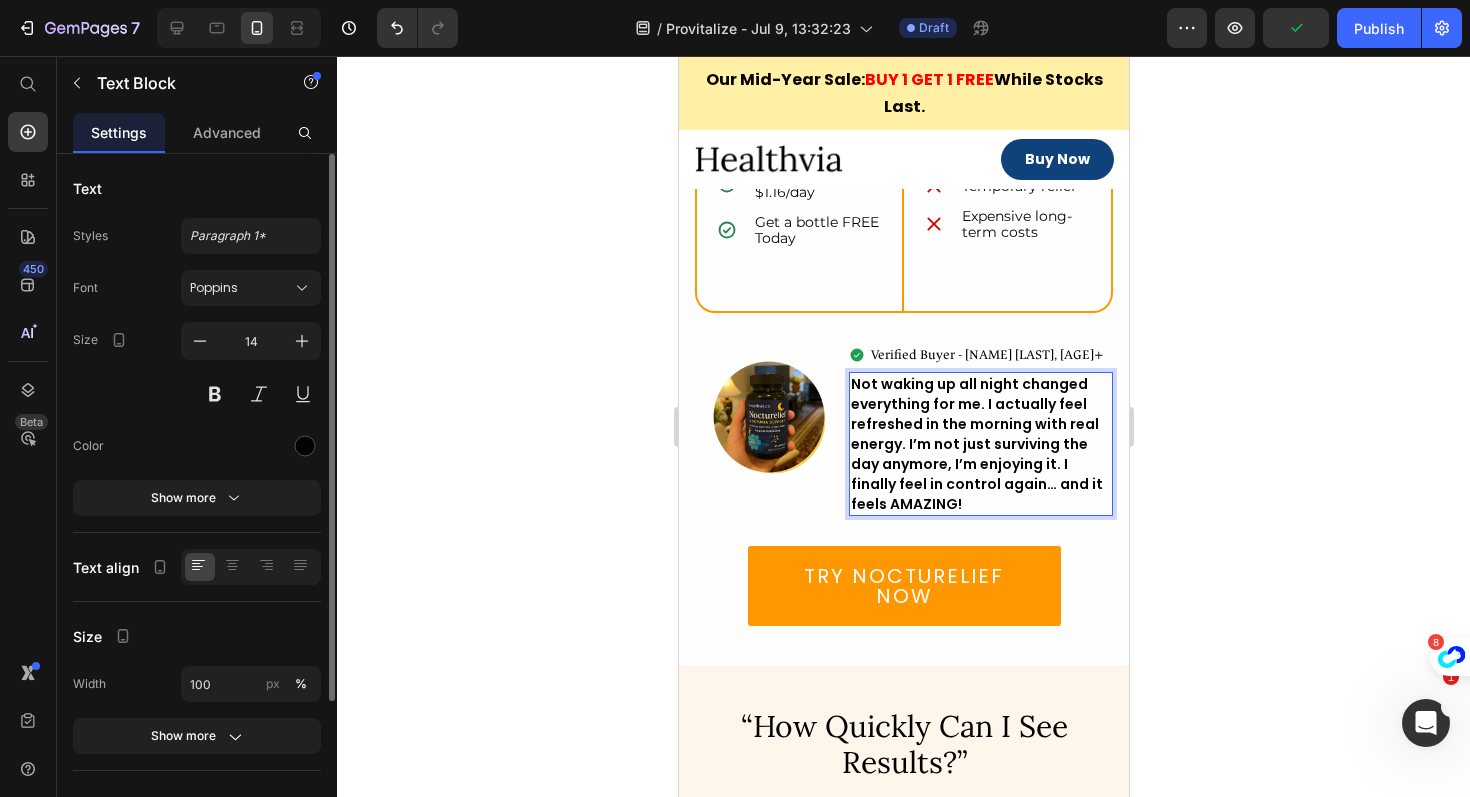 click on "Not waking up all night changed everything for me. I actually feel refreshed in the morning with real energy. I’m not just surviving the day anymore, I’m enjoying it. I finally feel in control again… and it feels AMAZING!" at bounding box center [980, 444] 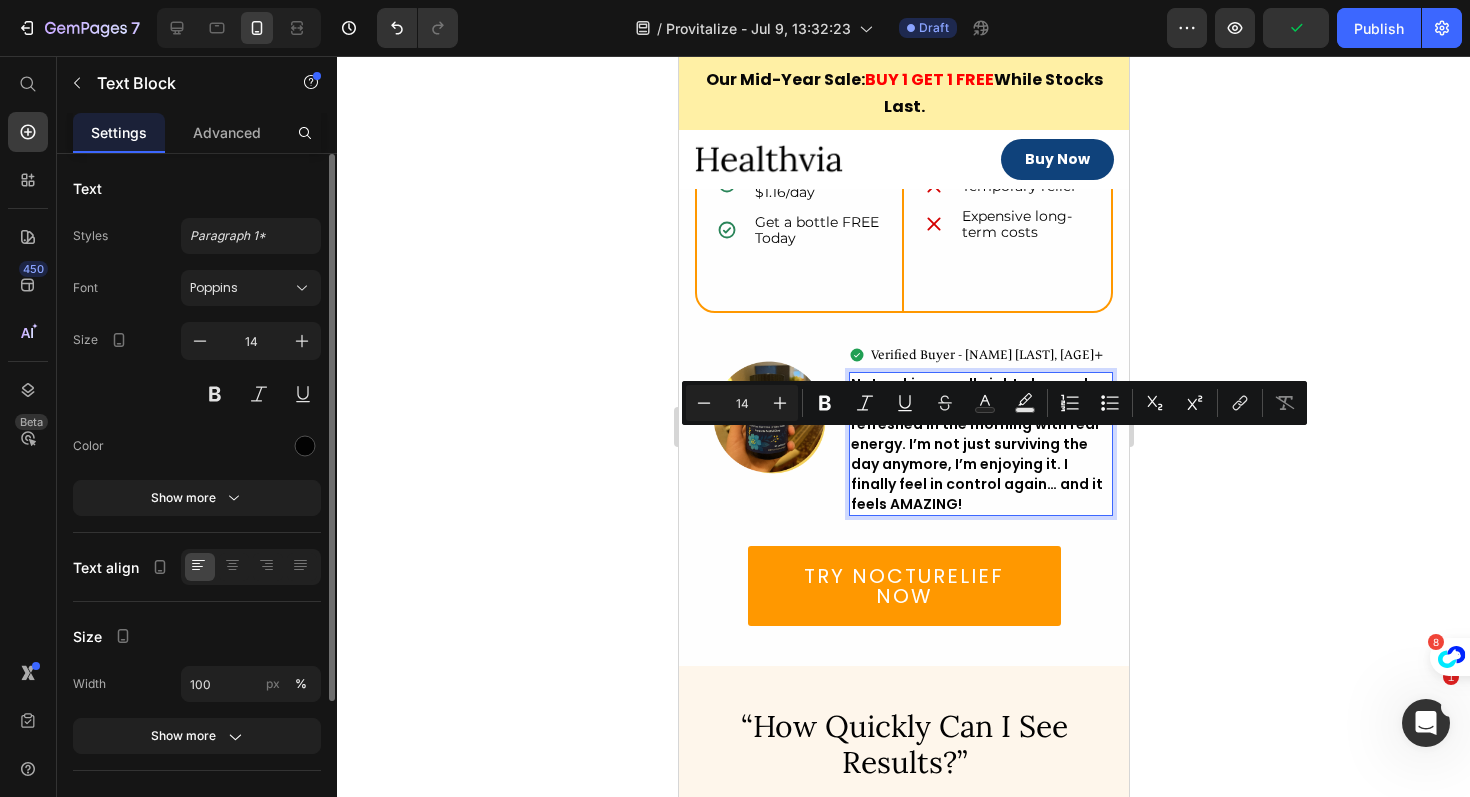 click on "Not waking up all night changed everything for me. I actually feel refreshed in the morning with real energy. I’m not just surviving the day anymore, I’m enjoying it. I finally feel in control again… and it feels AMAZING!" at bounding box center [980, 444] 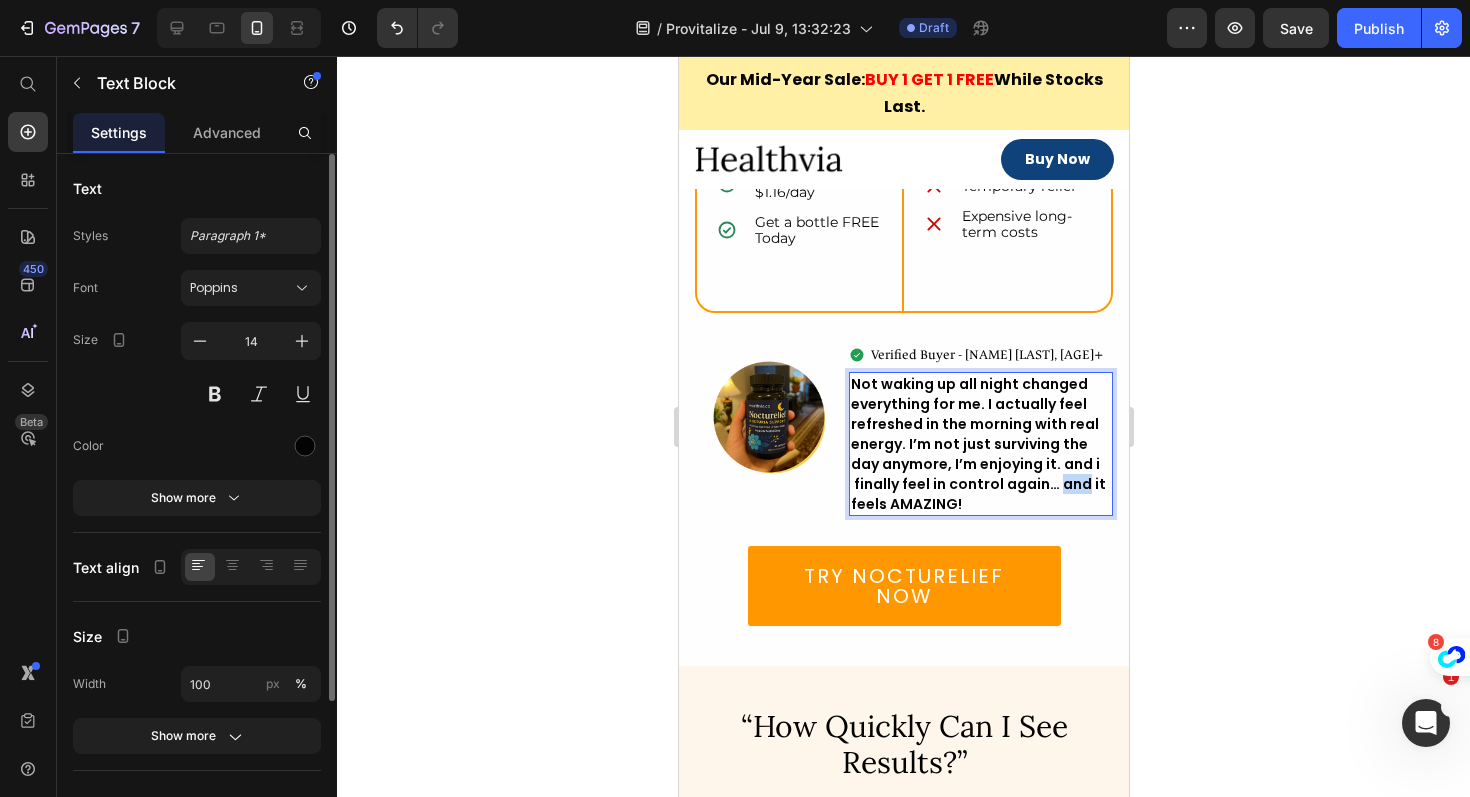 drag, startPoint x: 1055, startPoint y: 465, endPoint x: 1081, endPoint y: 467, distance: 26.076809 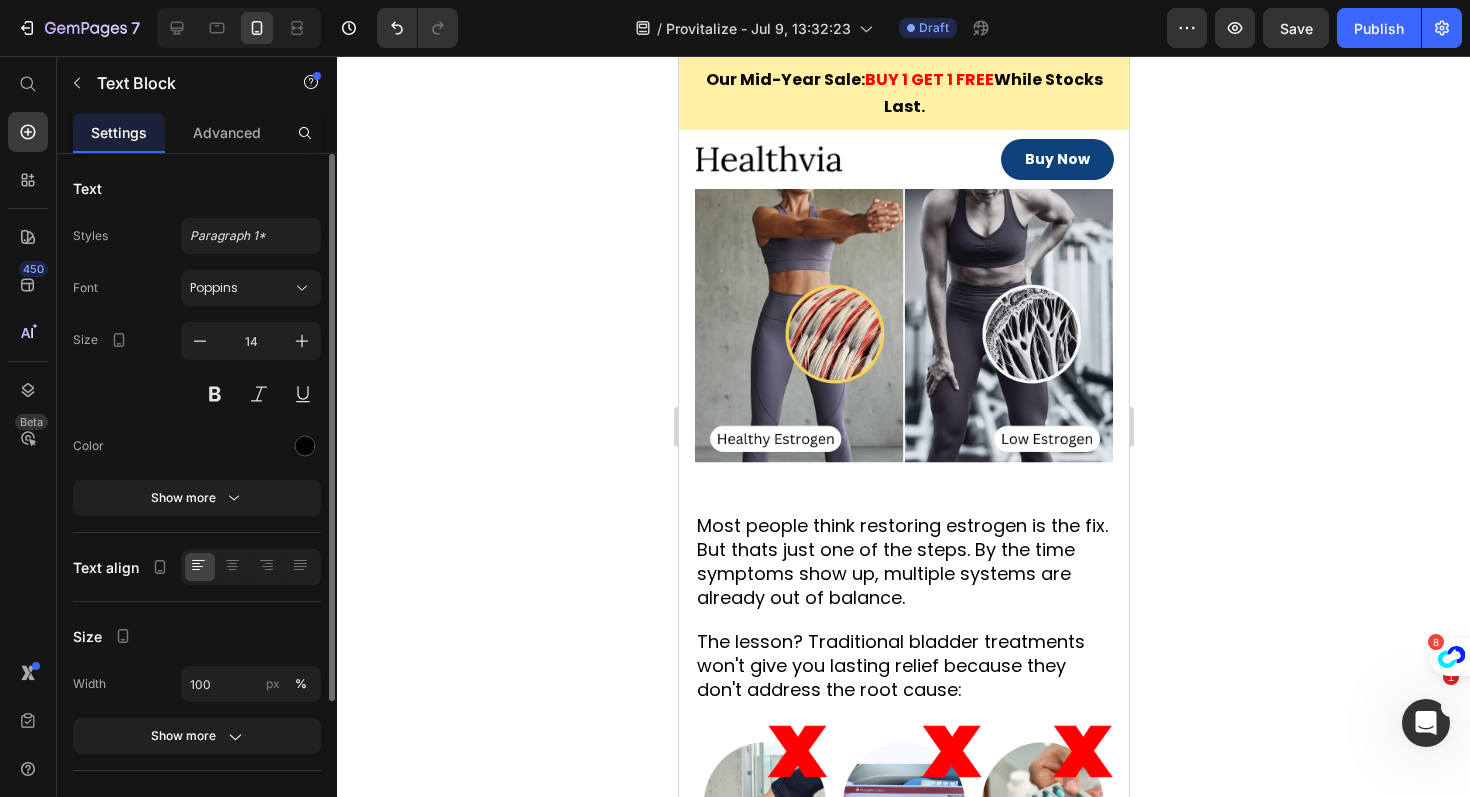 scroll, scrollTop: 2811, scrollLeft: 0, axis: vertical 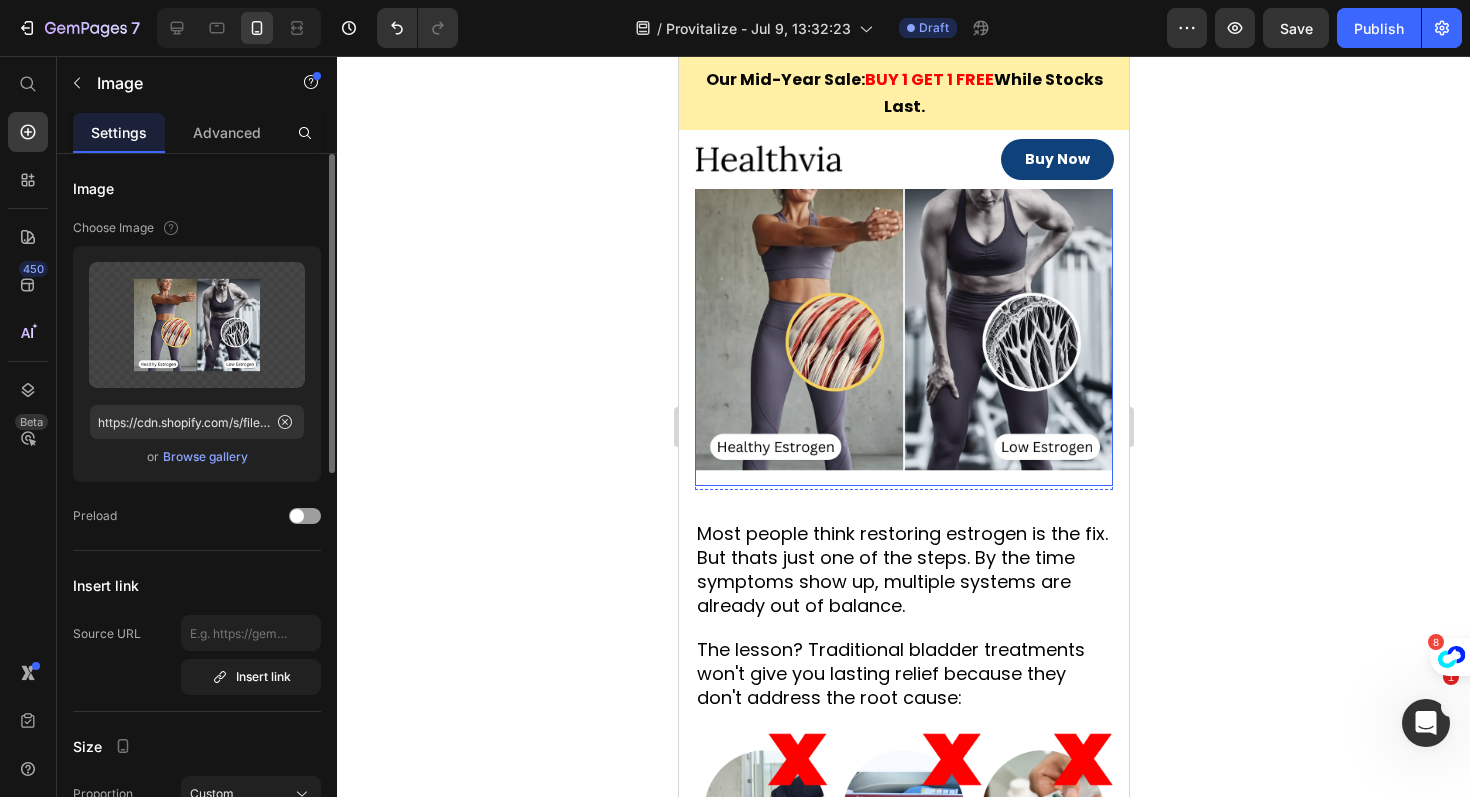 click at bounding box center [903, 317] 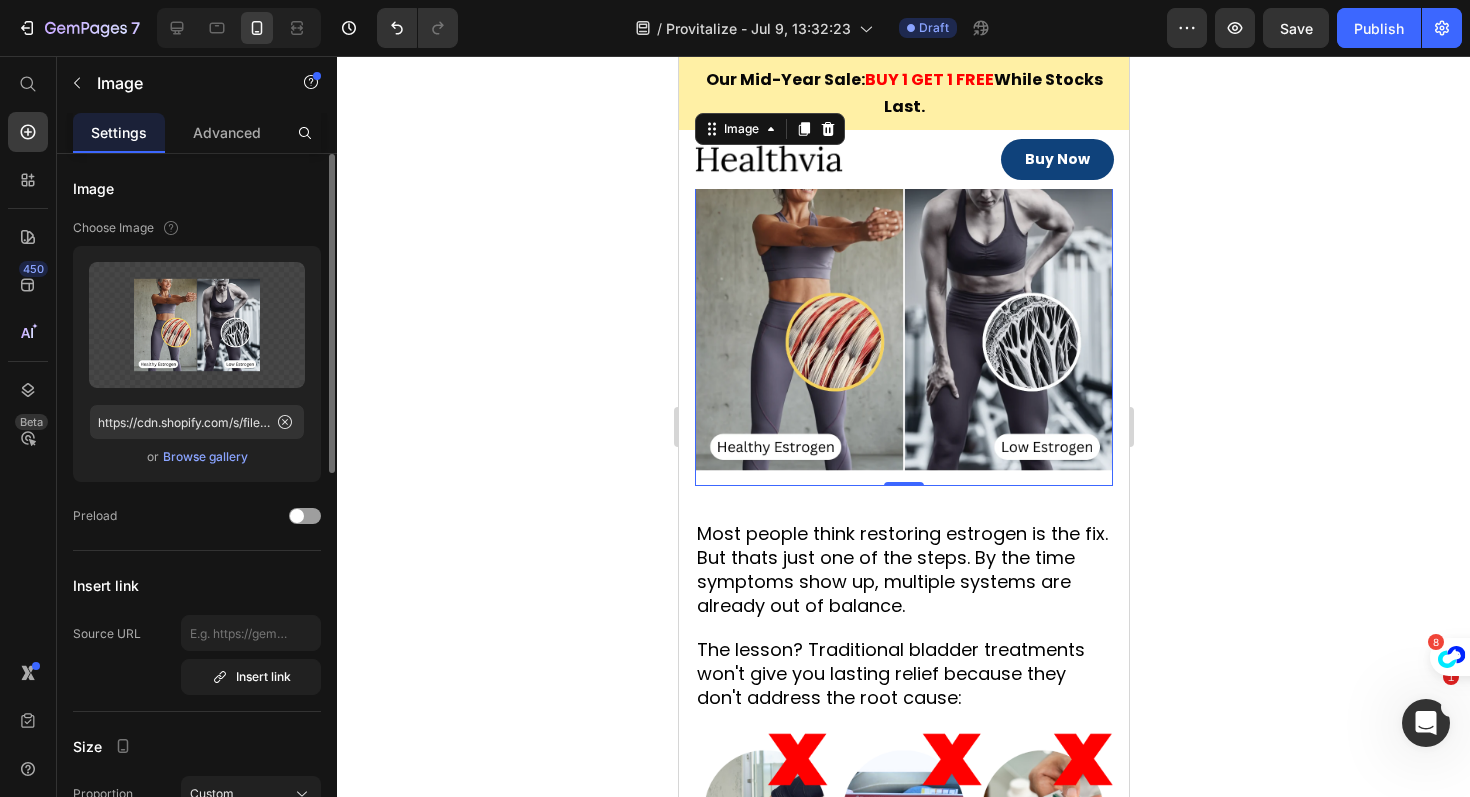 click 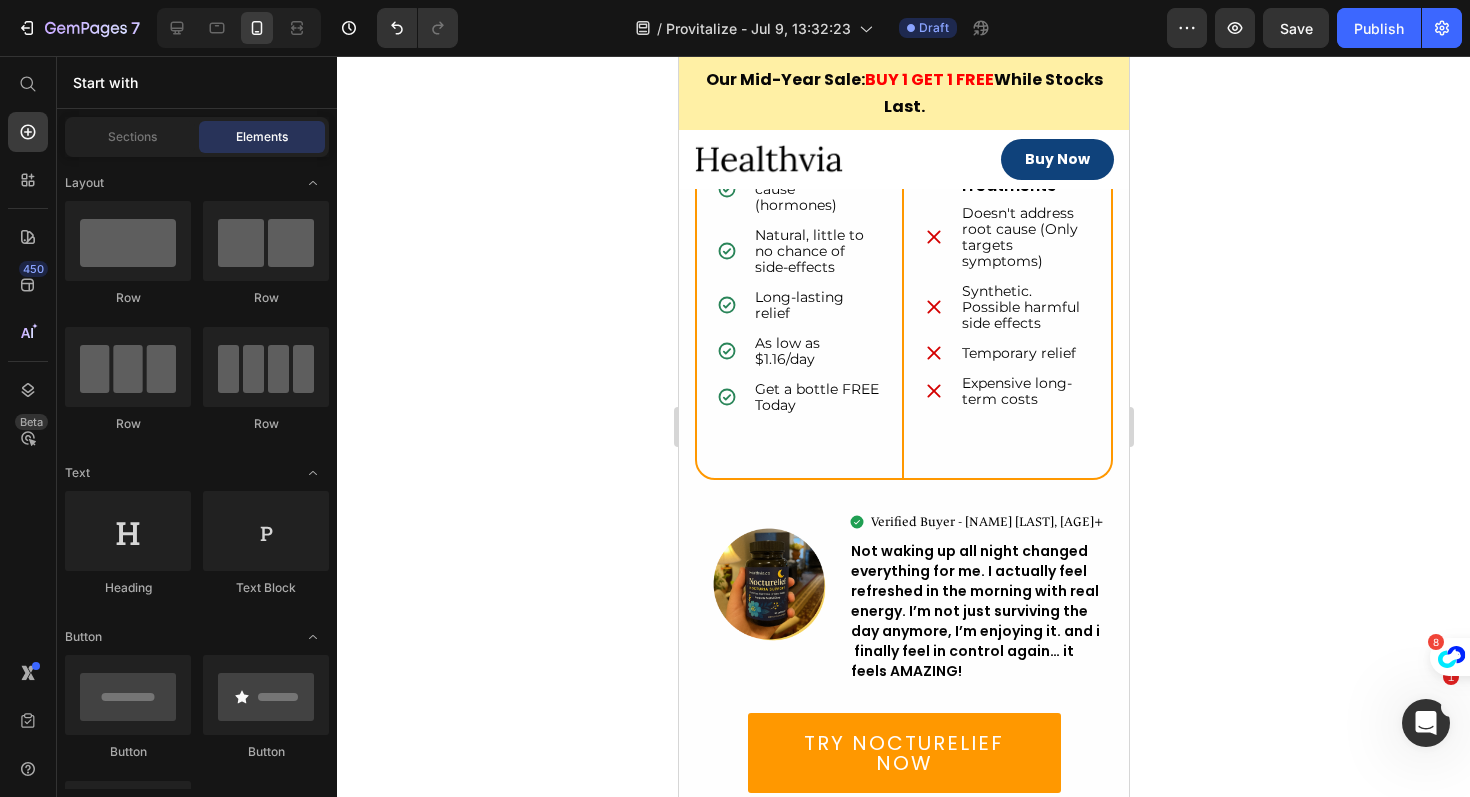 scroll, scrollTop: 6221, scrollLeft: 0, axis: vertical 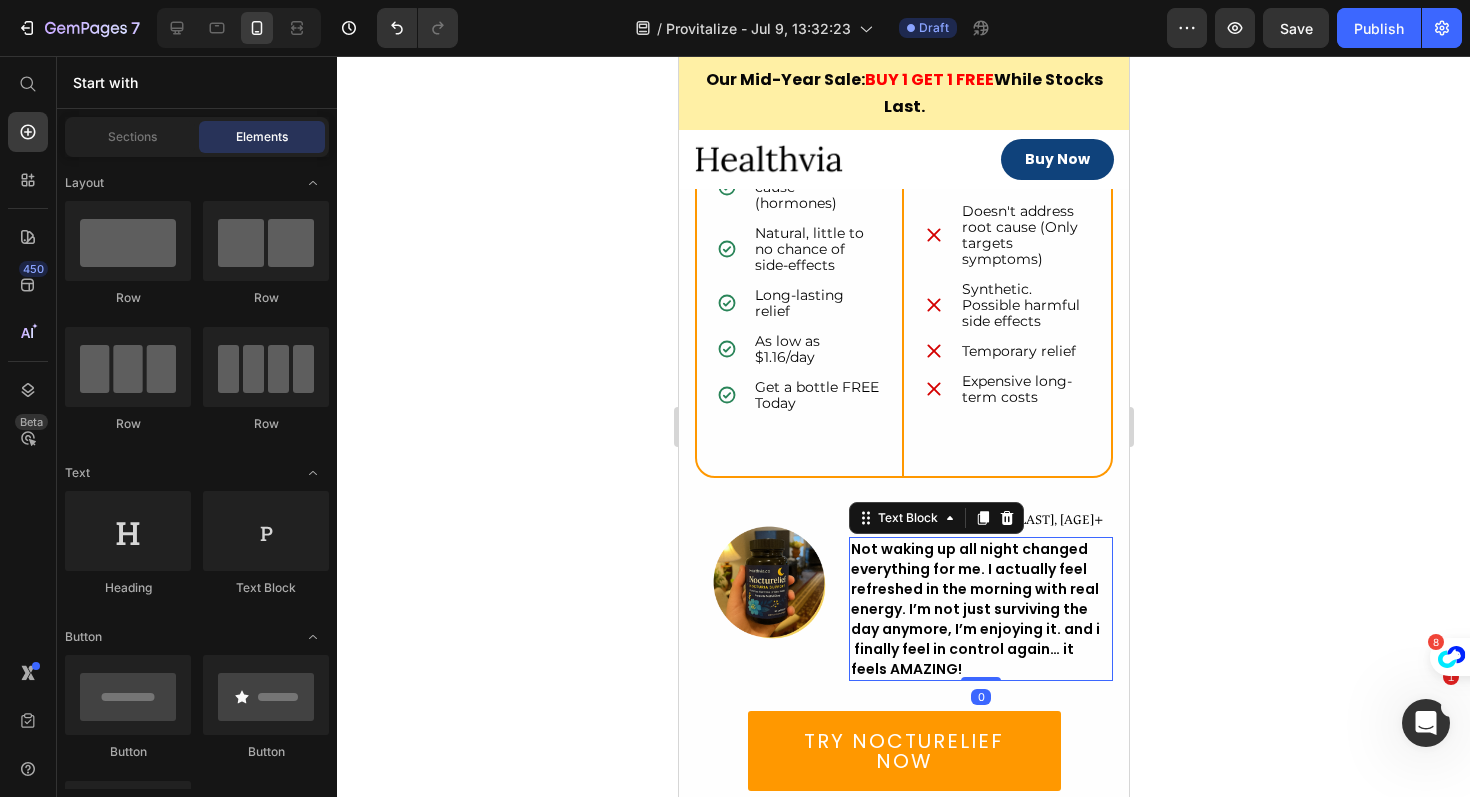 click on "Not waking up all night changed everything for me. I actually feel refreshed in the morning with real energy. I’m not just surviving the day anymore, I’m enjoying it. and i  finally feel in control again… it feels AMAZING!" at bounding box center [980, 609] 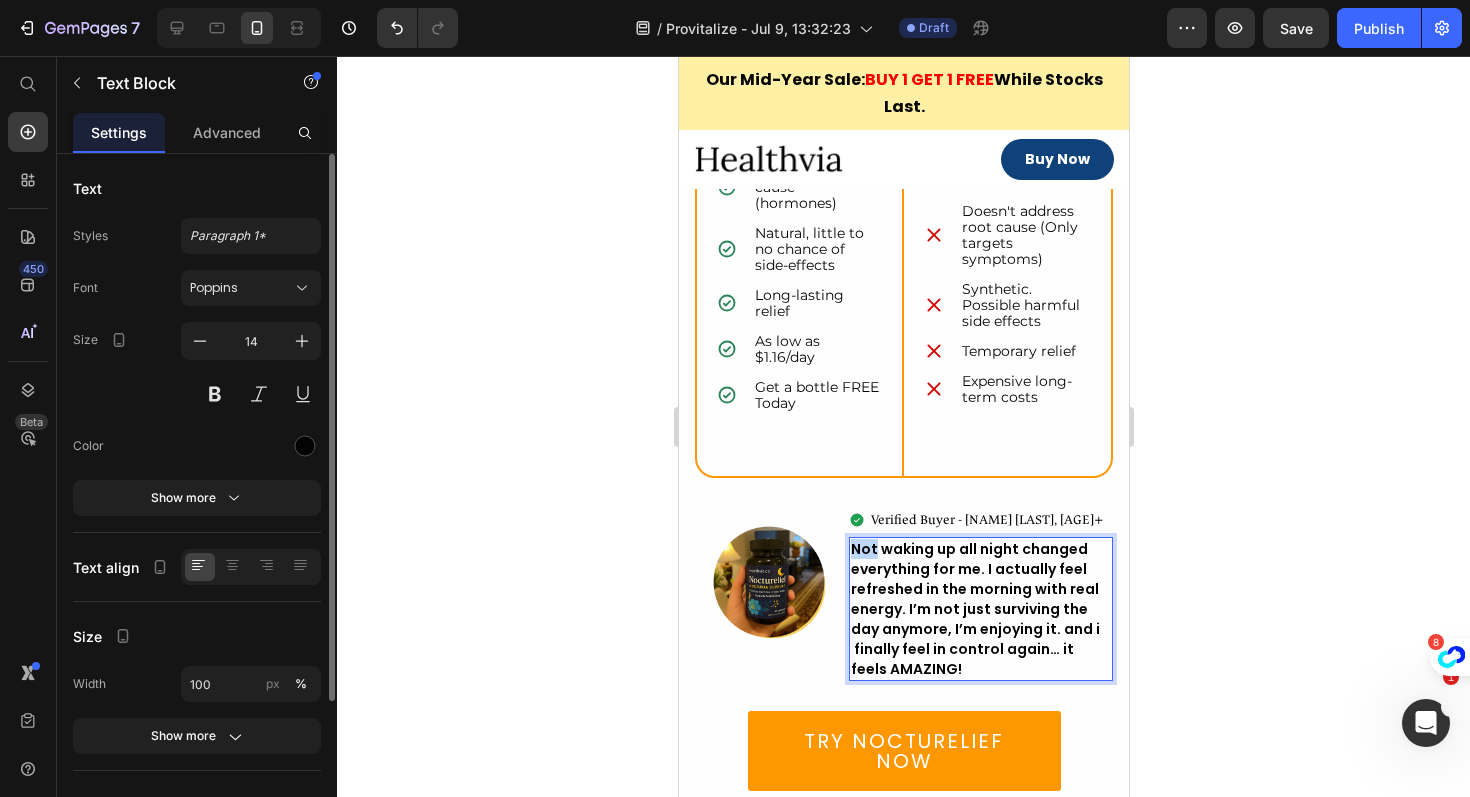 click on "Not waking up all night changed everything for me. I actually feel refreshed in the morning with real energy. I’m not just surviving the day anymore, I’m enjoying it. and i  finally feel in control again… it feels AMAZING!" at bounding box center (980, 609) 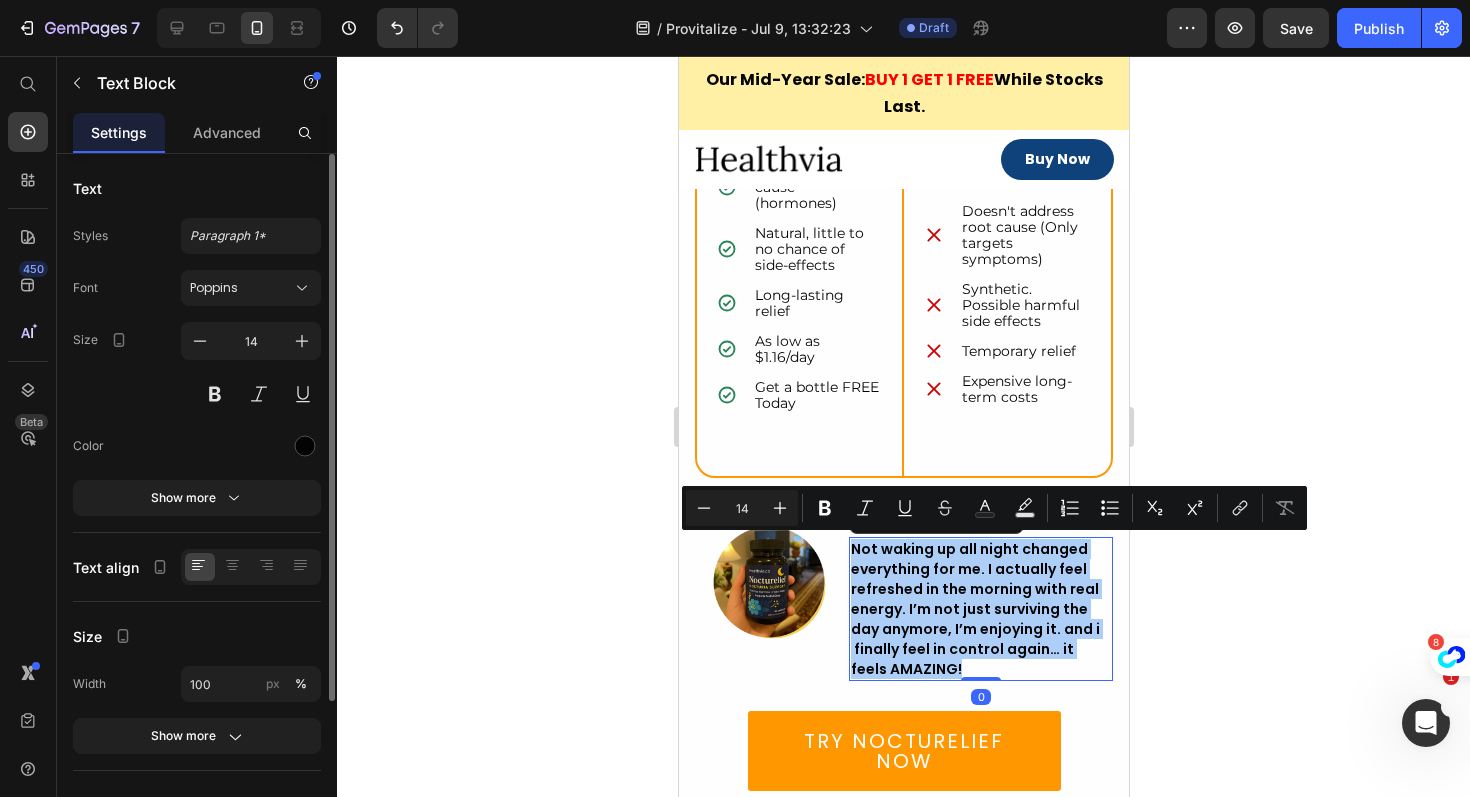 click 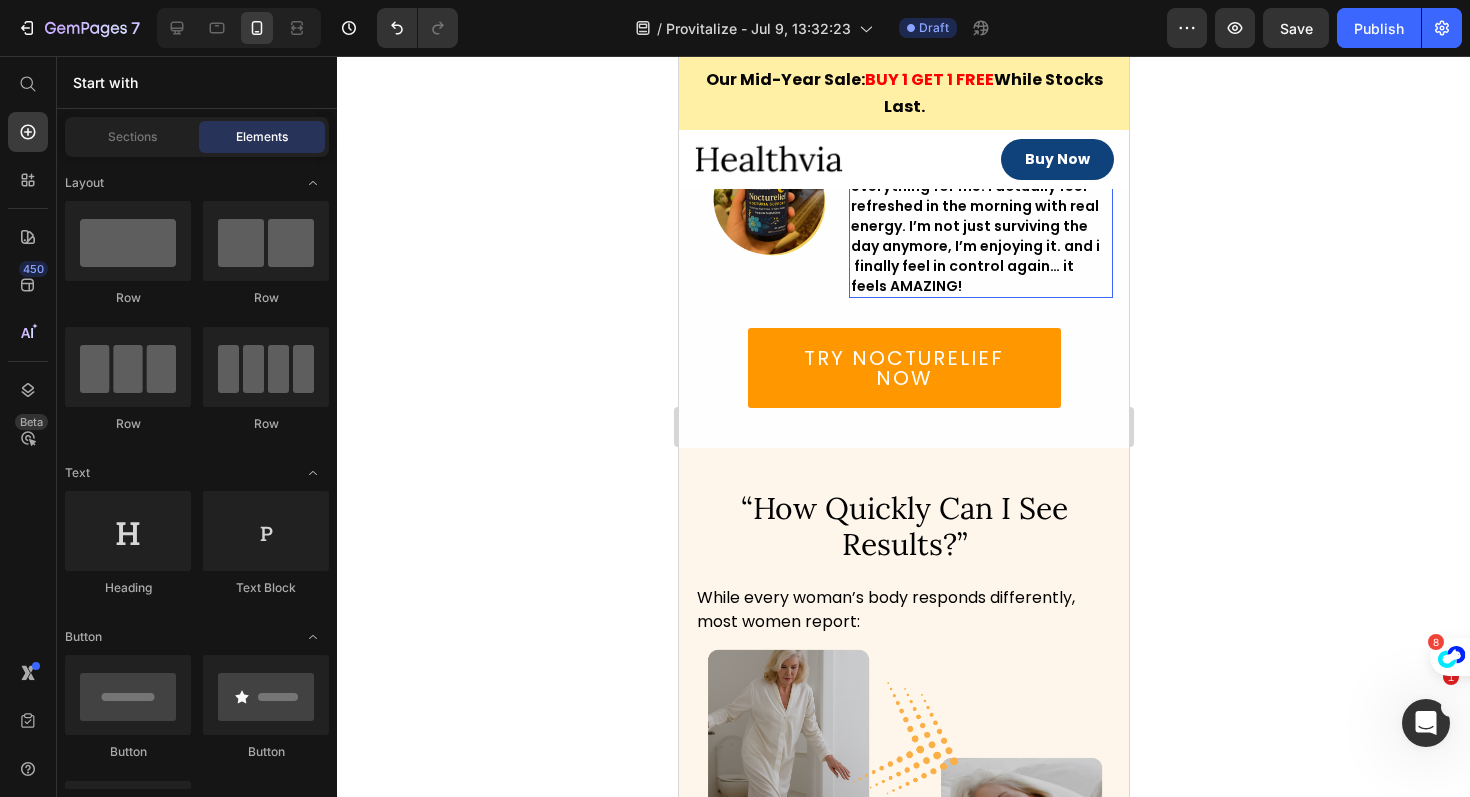 scroll, scrollTop: 6695, scrollLeft: 0, axis: vertical 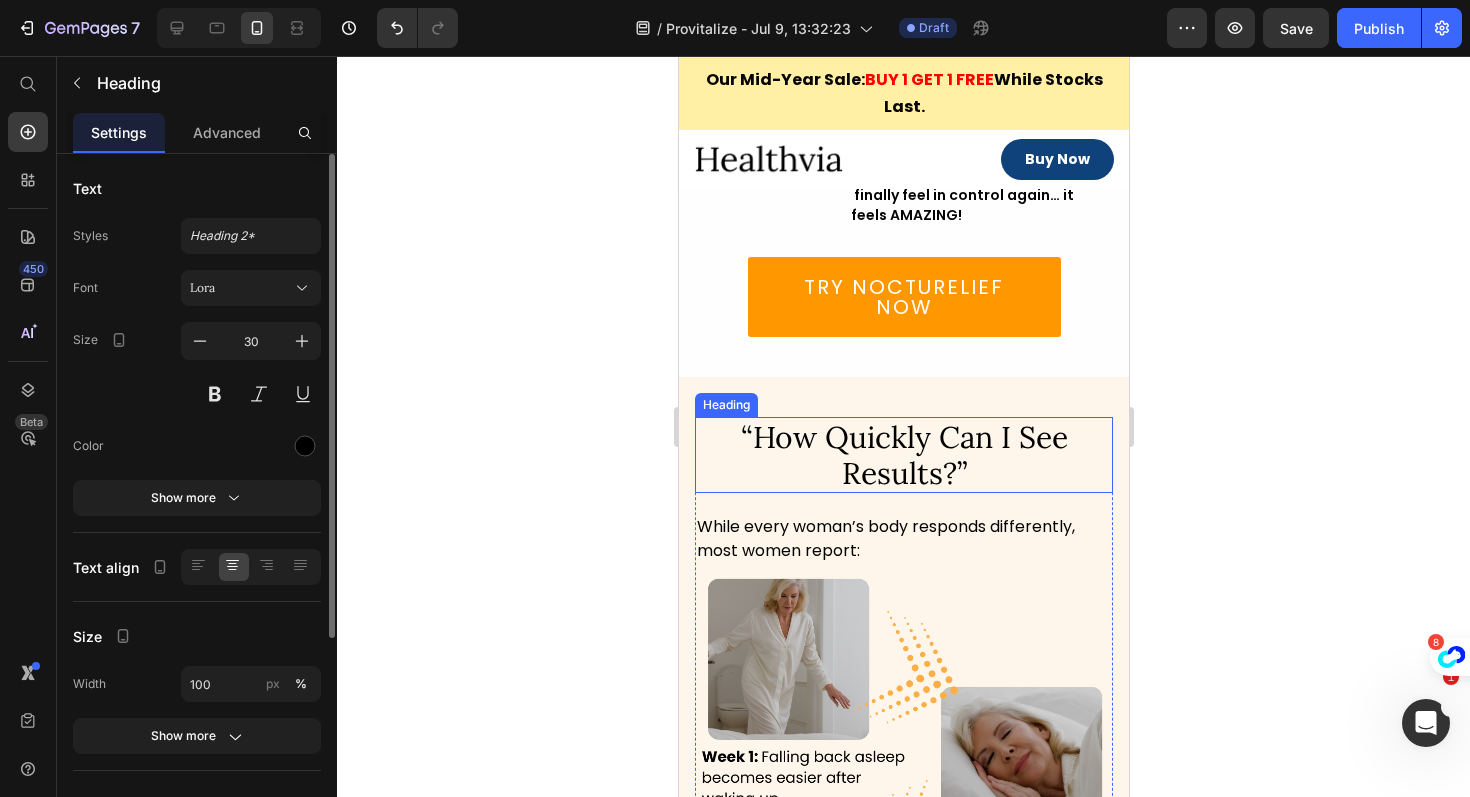 click on "“How Quickly Can I See Results?”" at bounding box center [903, 455] 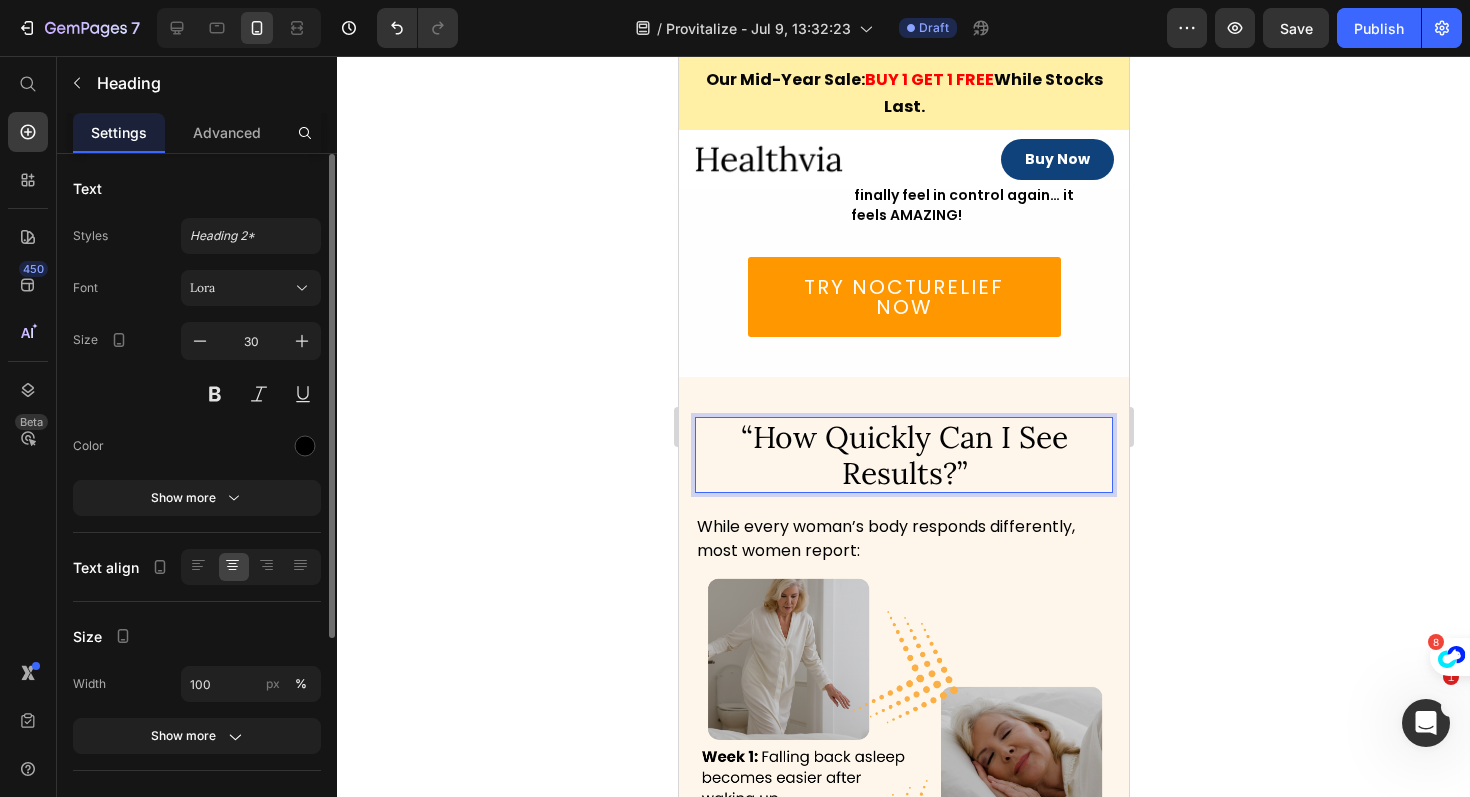 click on "“How Quickly Can I See Results?”" at bounding box center (903, 455) 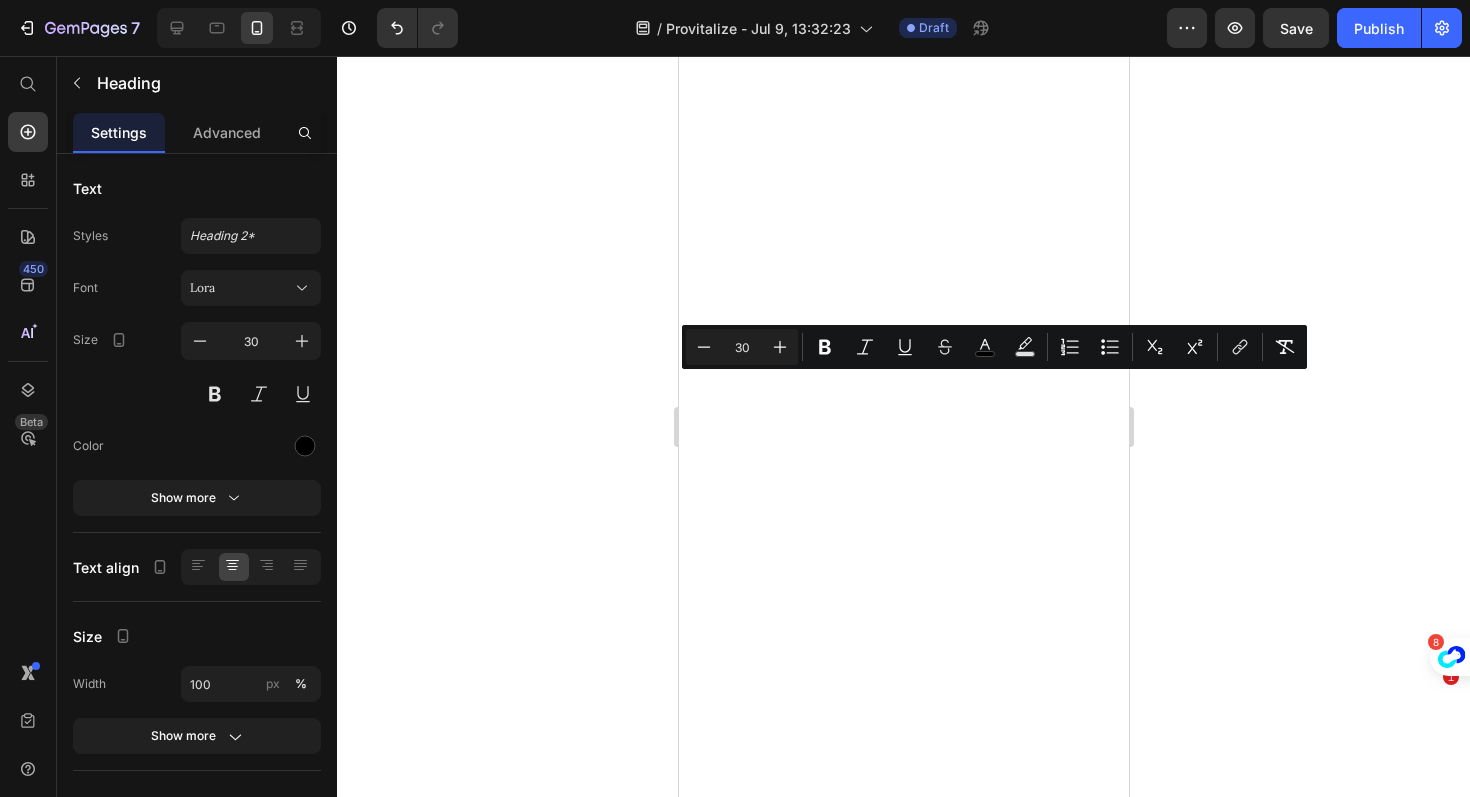 click 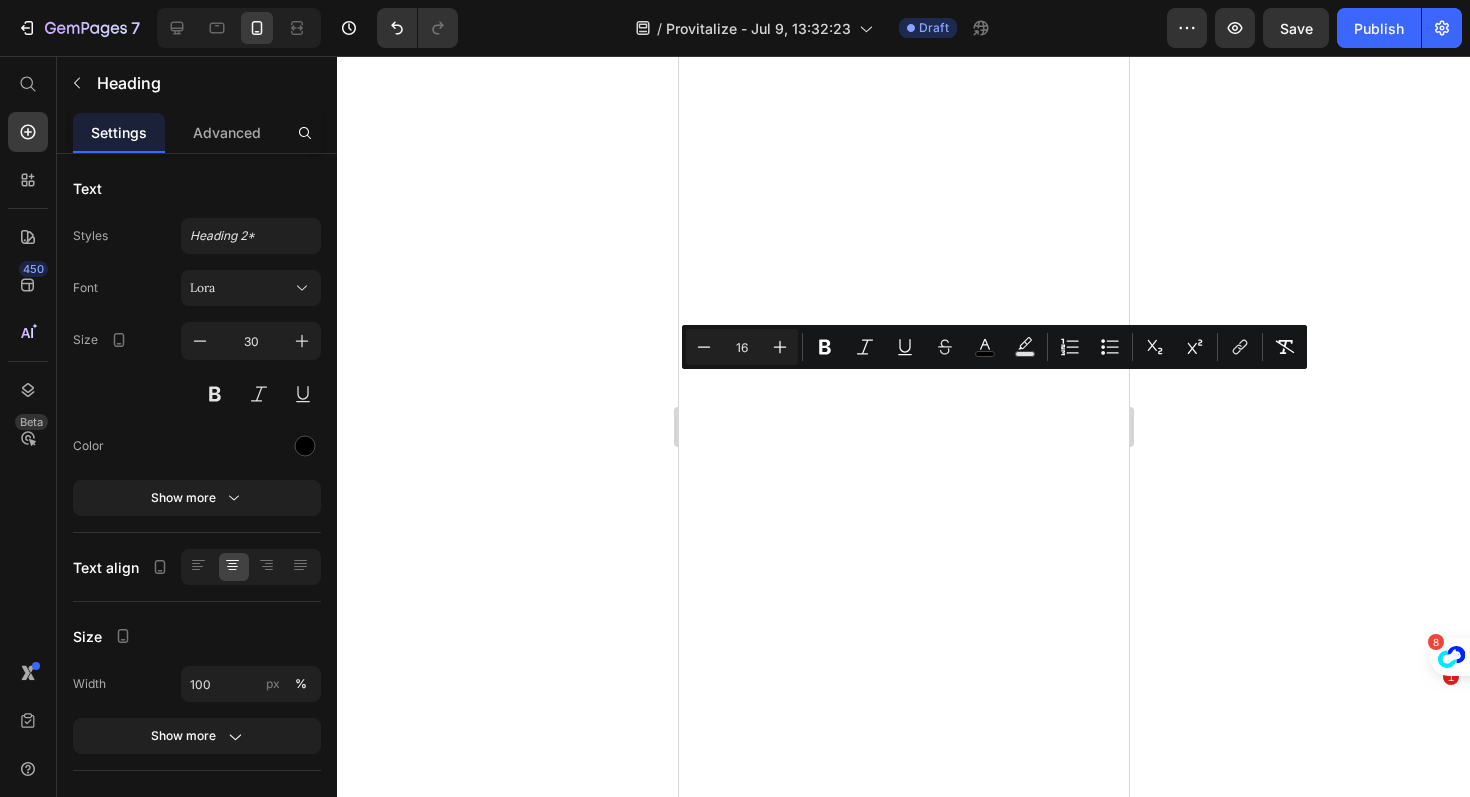 scroll, scrollTop: 0, scrollLeft: 0, axis: both 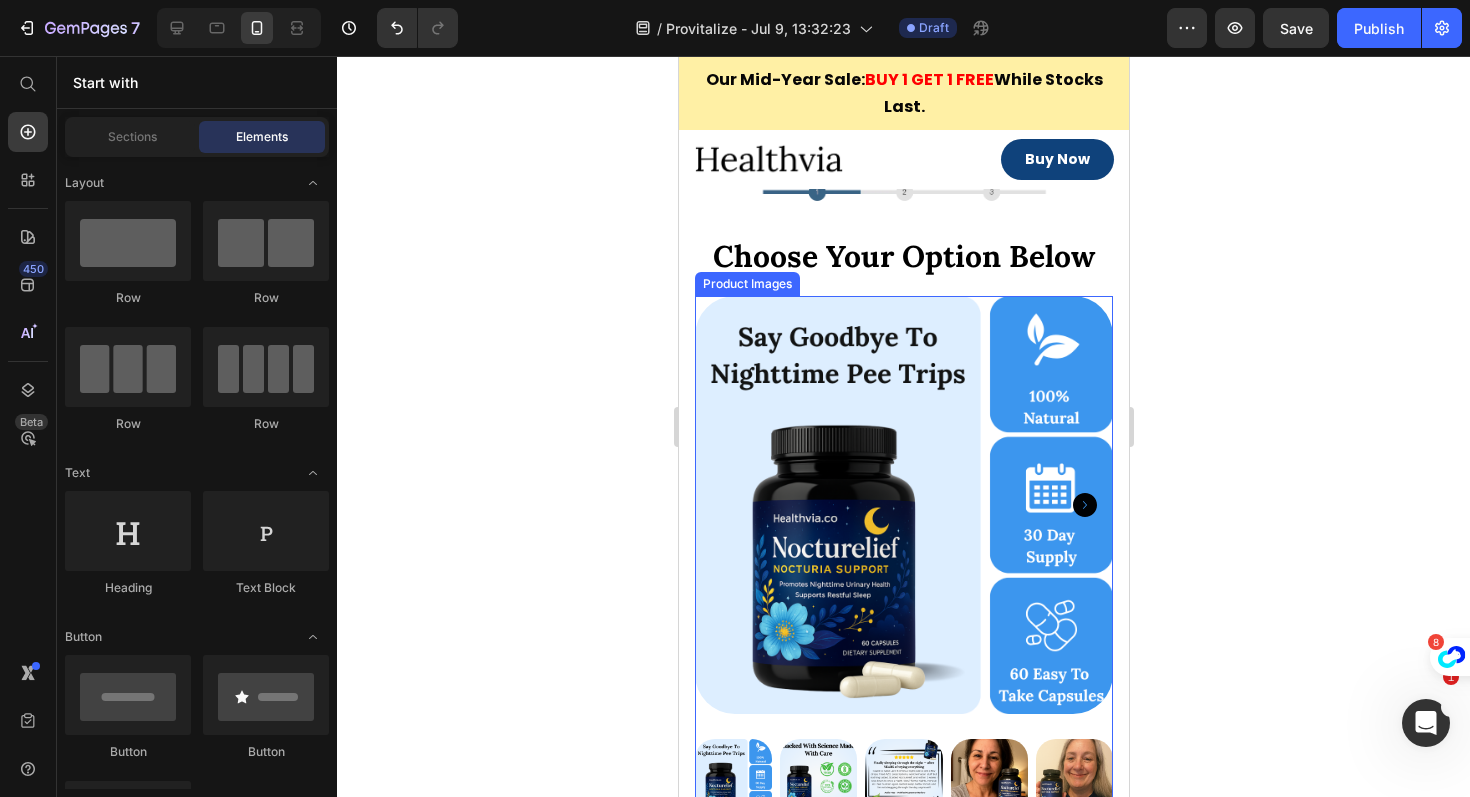 click at bounding box center [903, 505] 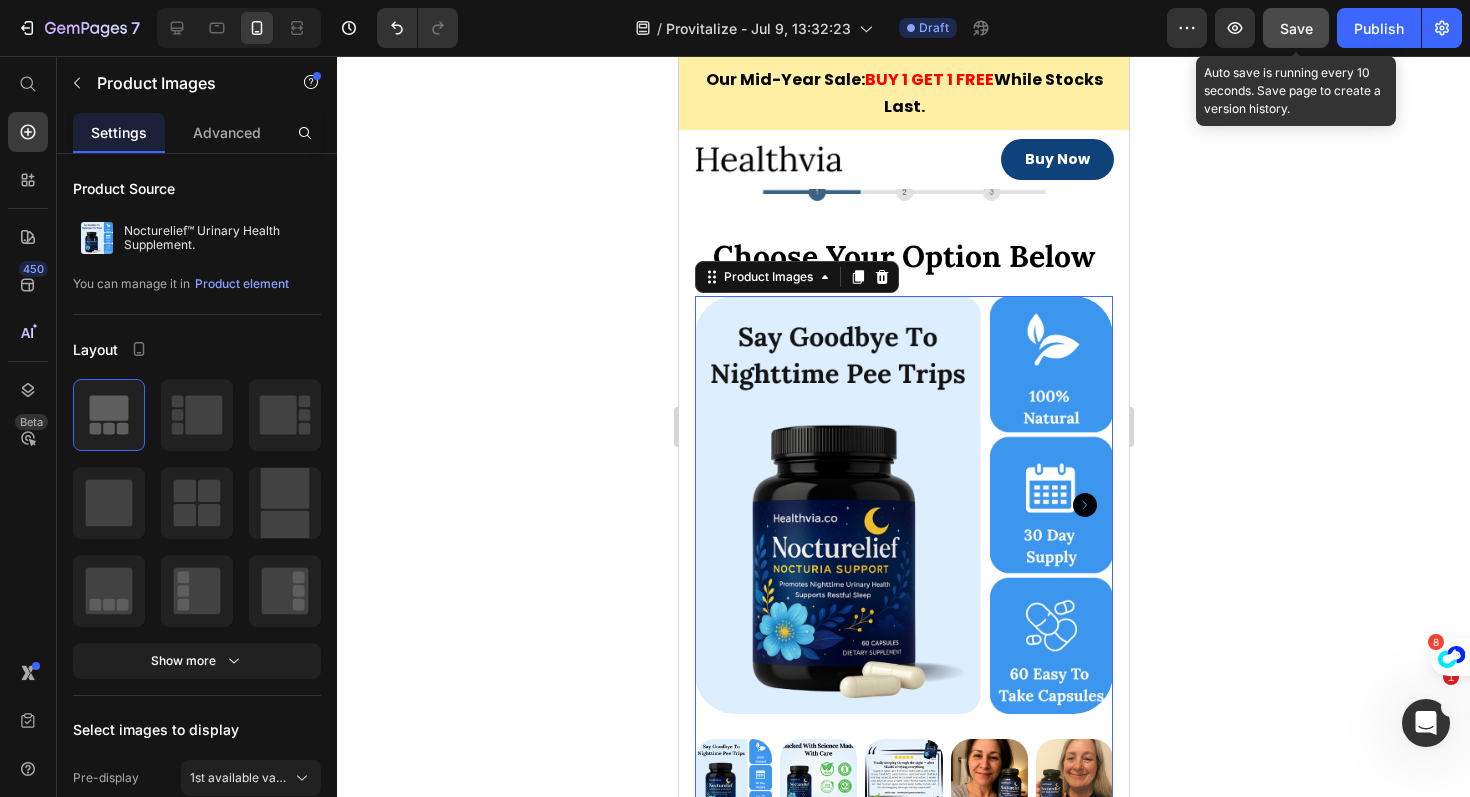 click on "Save" at bounding box center [1296, 28] 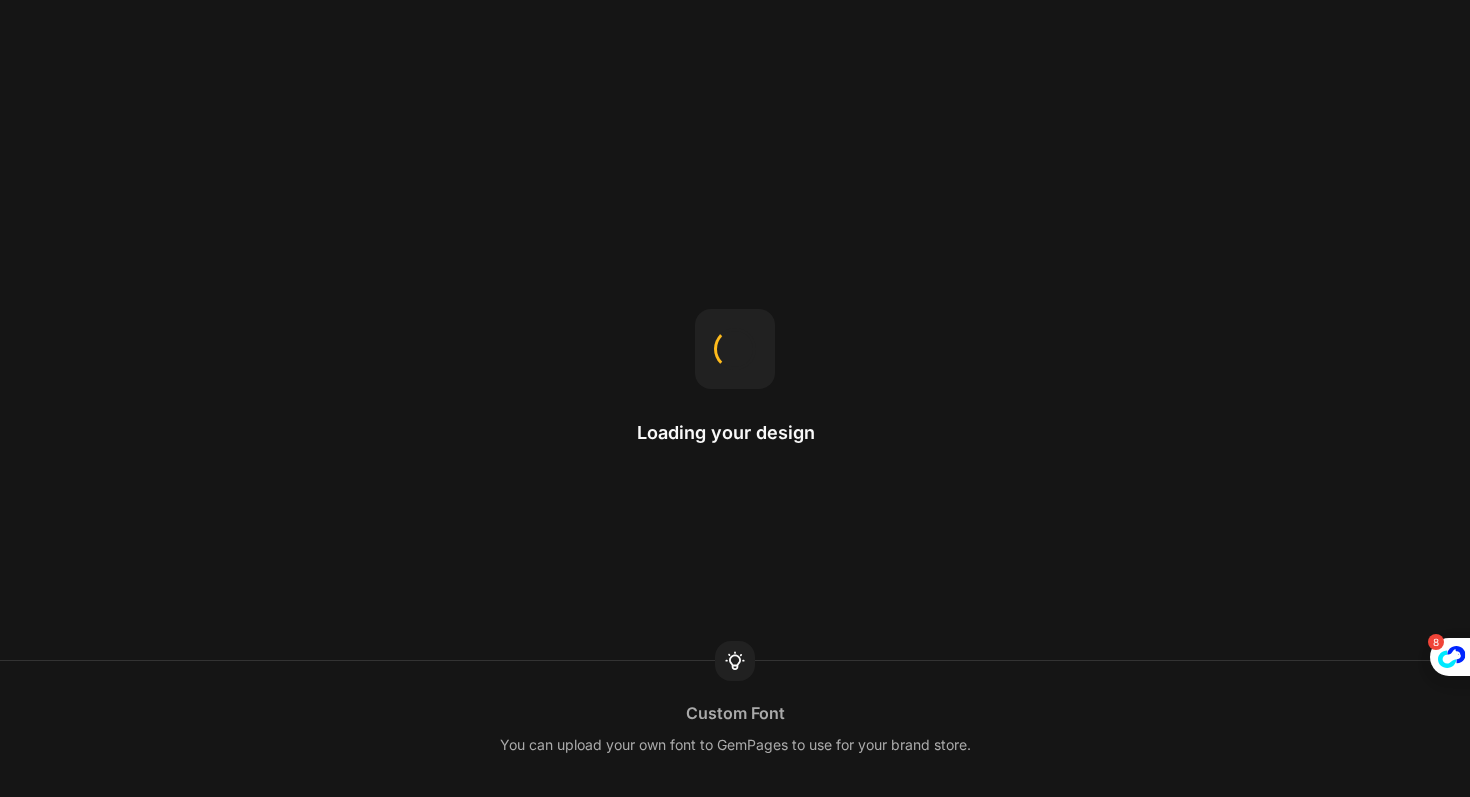 scroll, scrollTop: 0, scrollLeft: 0, axis: both 